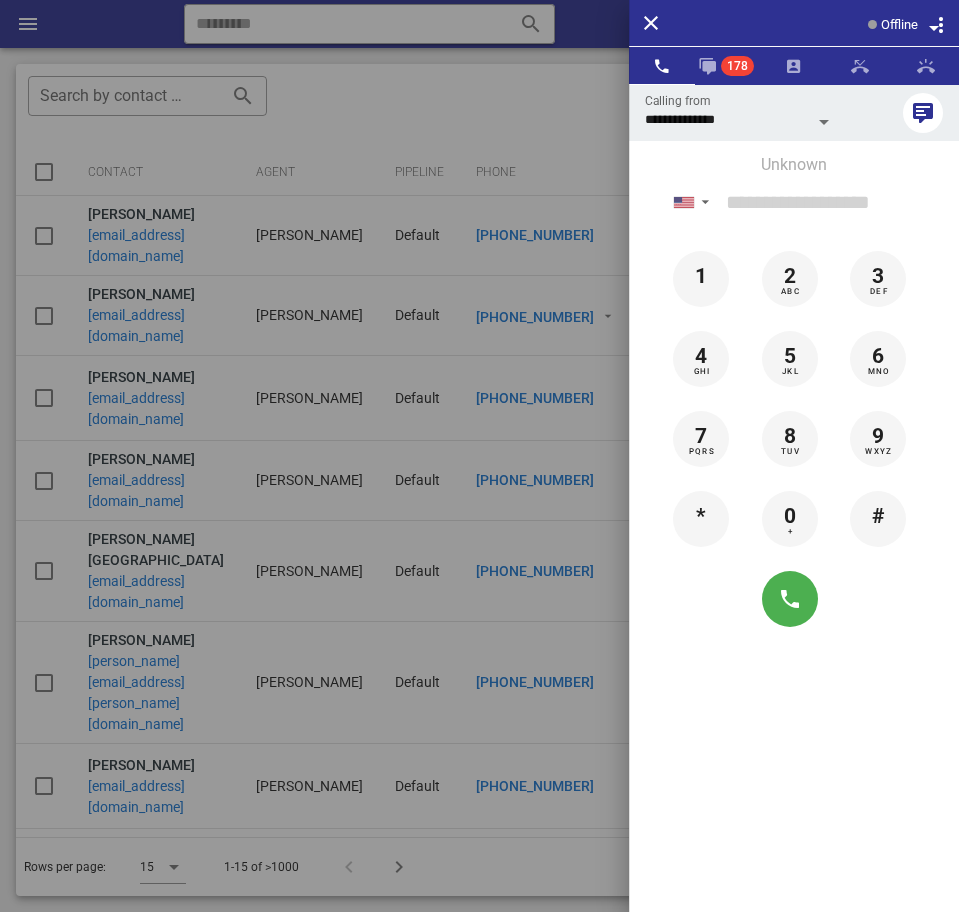 scroll, scrollTop: 0, scrollLeft: 0, axis: both 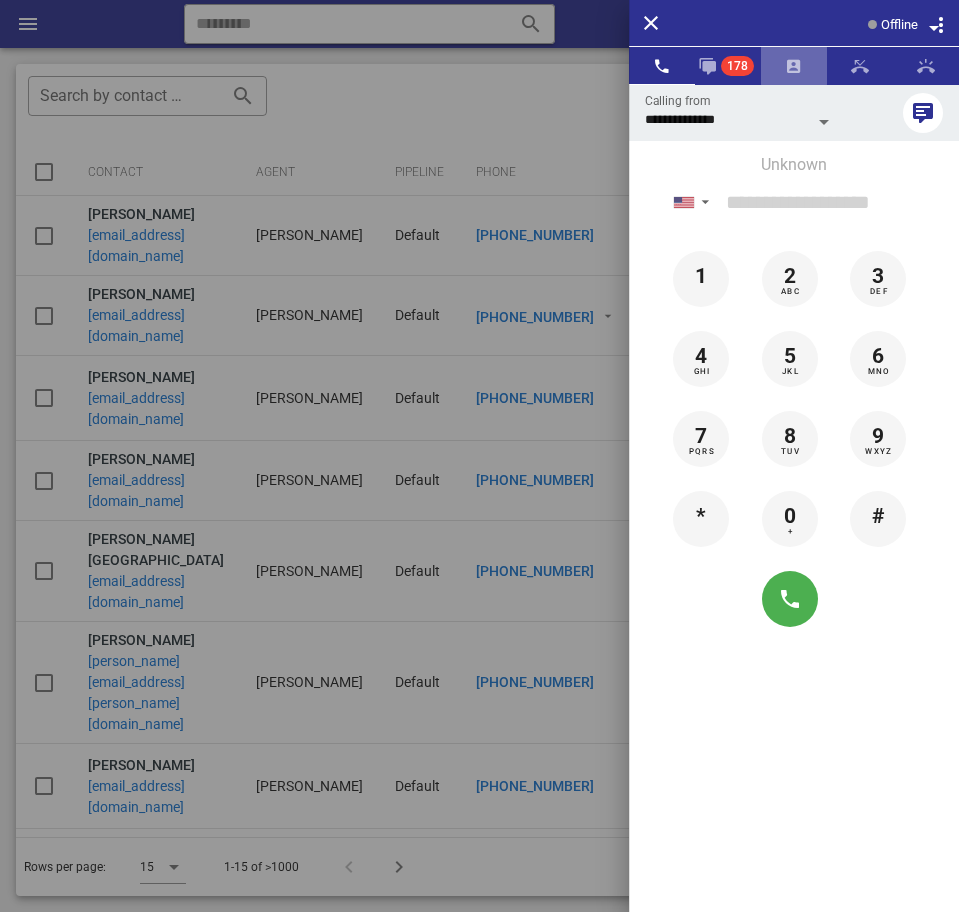 click at bounding box center (794, 66) 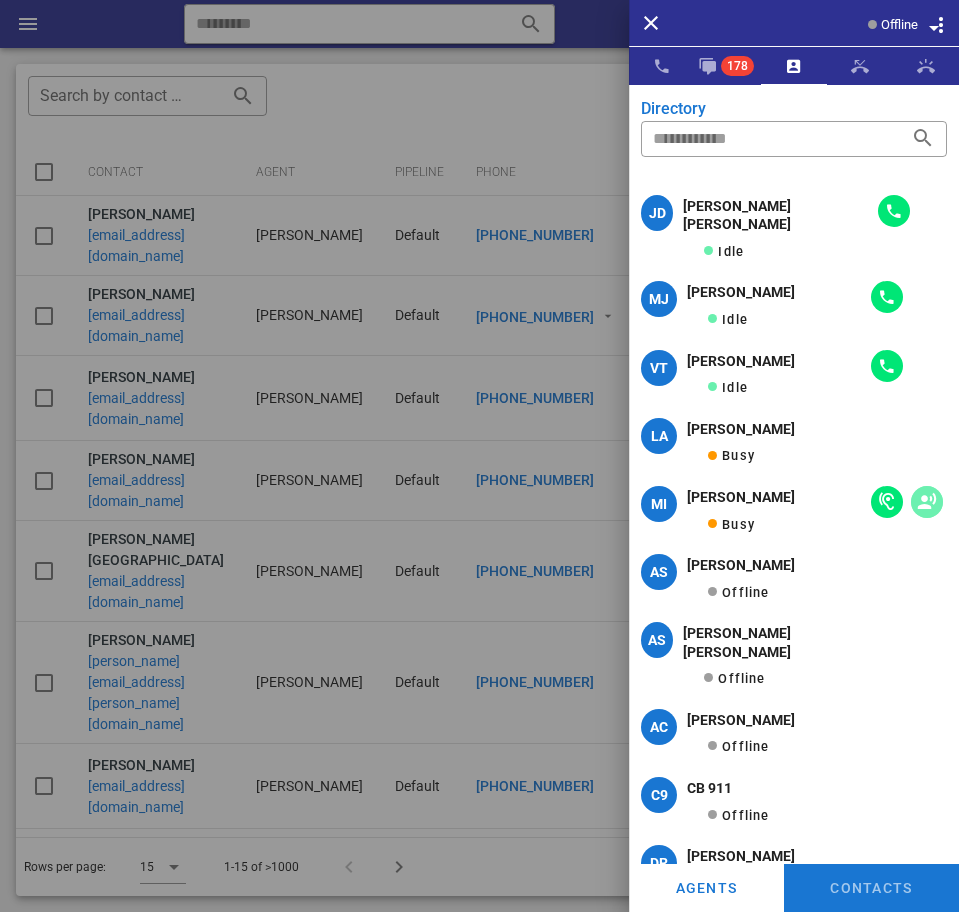 click at bounding box center (927, 502) 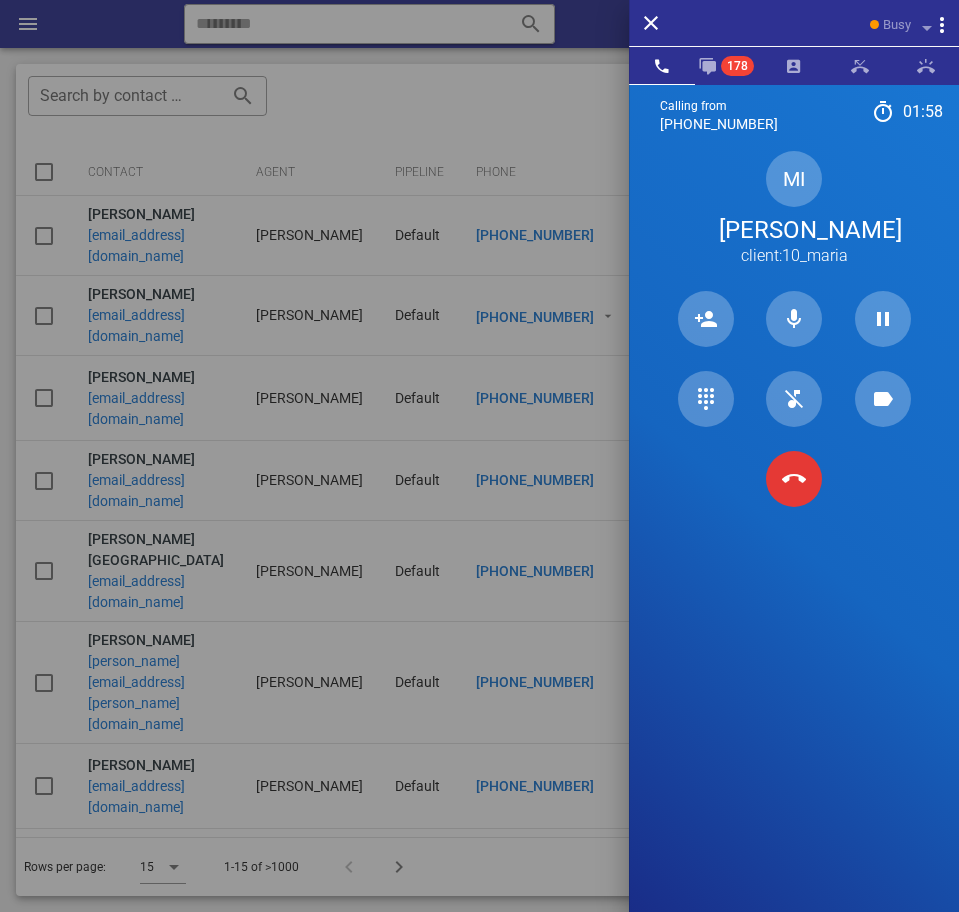 click on "Calling from (954) 248-3188 01: 58  Unknown      ▼     Andorra
+376
Argentina
+54
Aruba
+297
Australia
+61
Belgium (België)
+32
Bolivia
+591
Brazil (Brasil)
+55
Canada
+1
Chile
+56
Colombia
+57
Costa Rica
+506
Dominican Republic (República Dominicana)
+1
Ecuador
+593
El Salvador
+503
France
+33
Germany (Deutschland)
+49
Guadeloupe
+590
Guatemala
+502
Honduras
+504
Iceland (Ísland)
+354
India (भारत)
+91
Israel (‫ישראל‬‎)
+972
Italy (Italia)
+39" at bounding box center (794, 540) 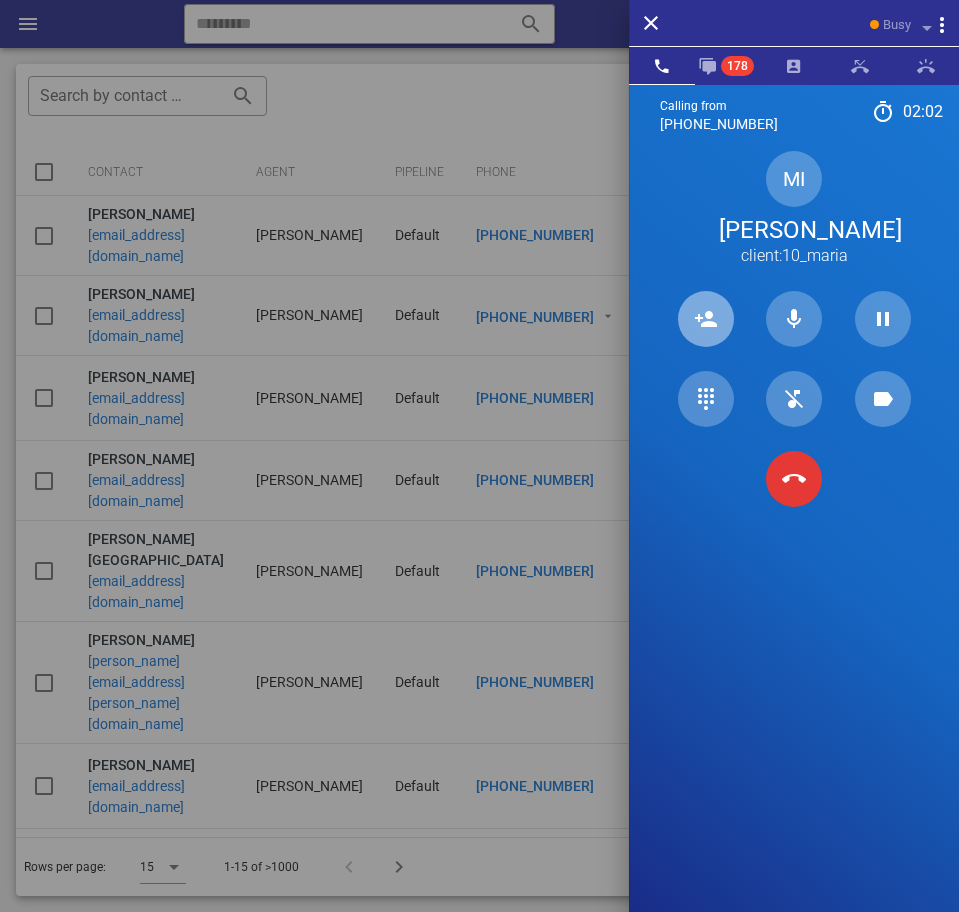 type 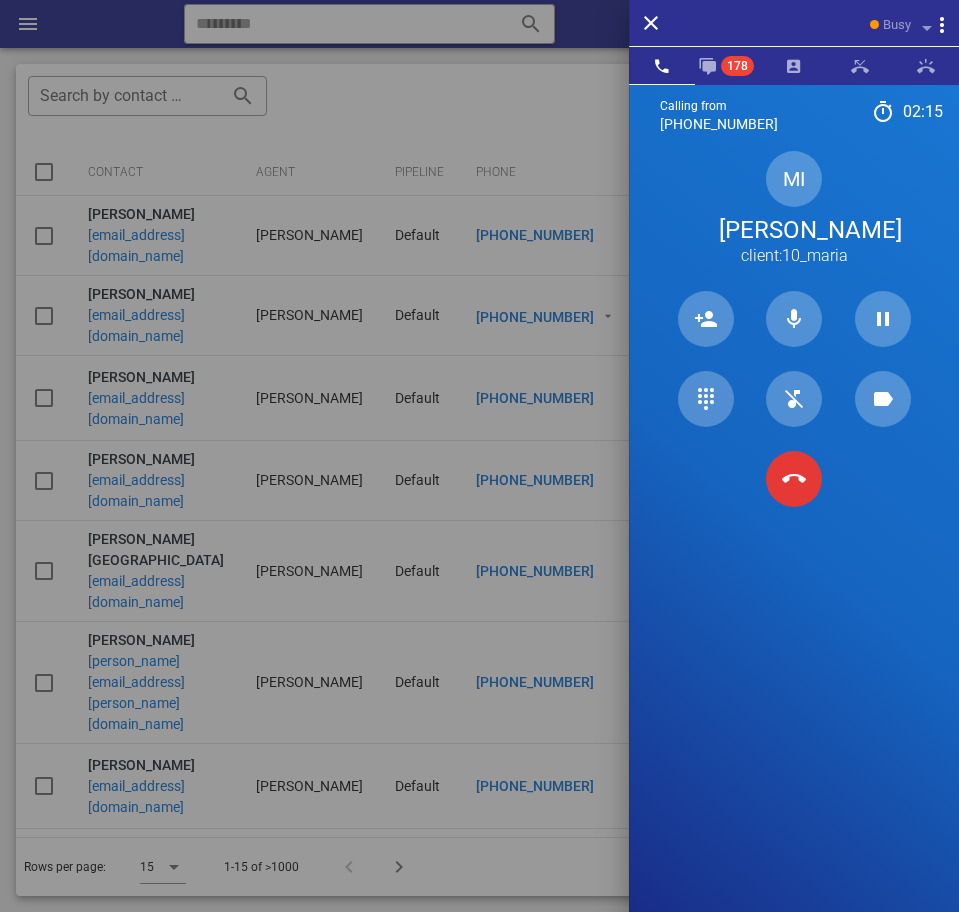 click on "Calling from (954) 248-3188 02: 15  Unknown      ▼     Andorra
+376
Argentina
+54
Aruba
+297
Australia
+61
Belgium (België)
+32
Bolivia
+591
Brazil (Brasil)
+55
Canada
+1
Chile
+56
Colombia
+57
Costa Rica
+506
Dominican Republic (República Dominicana)
+1
Ecuador
+593
El Salvador
+503
France
+33
Germany (Deutschland)
+49
Guadeloupe
+590
Guatemala
+502
Honduras
+504
Iceland (Ísland)
+354
India (भारत)
+91
Israel (‫ישראל‬‎)
+972
Italy (Italia)
+39" at bounding box center (794, 540) 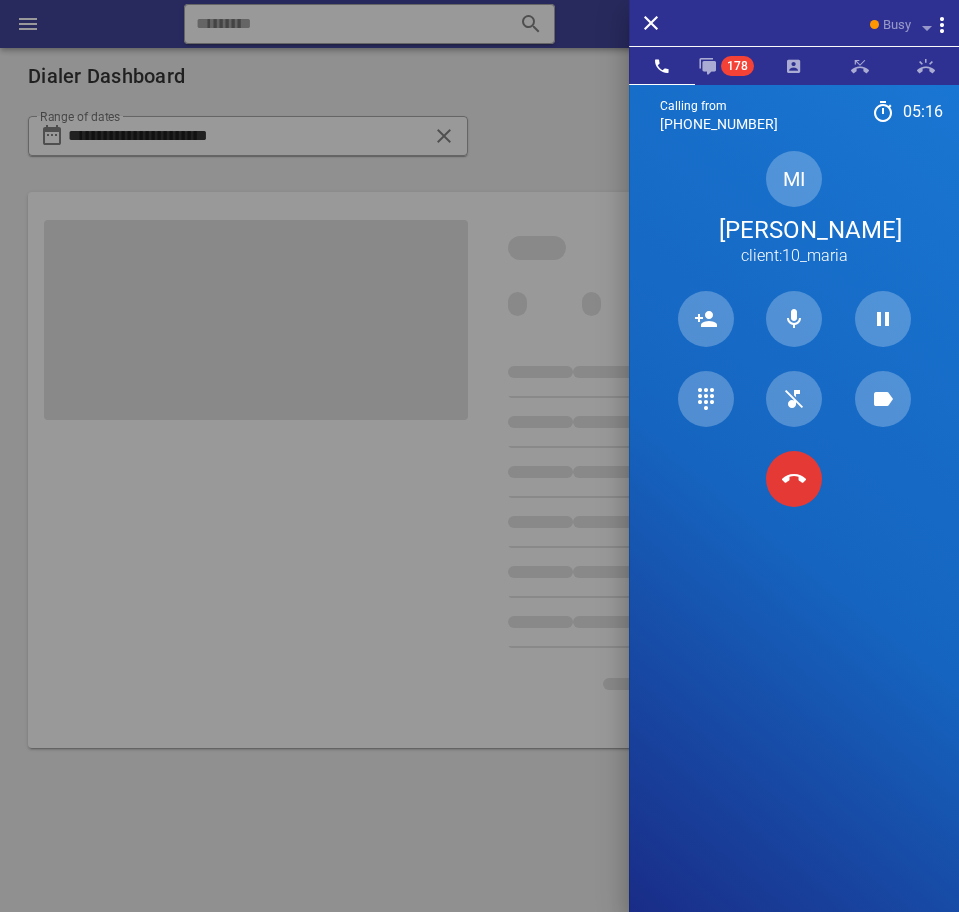 click at bounding box center (479, 456) 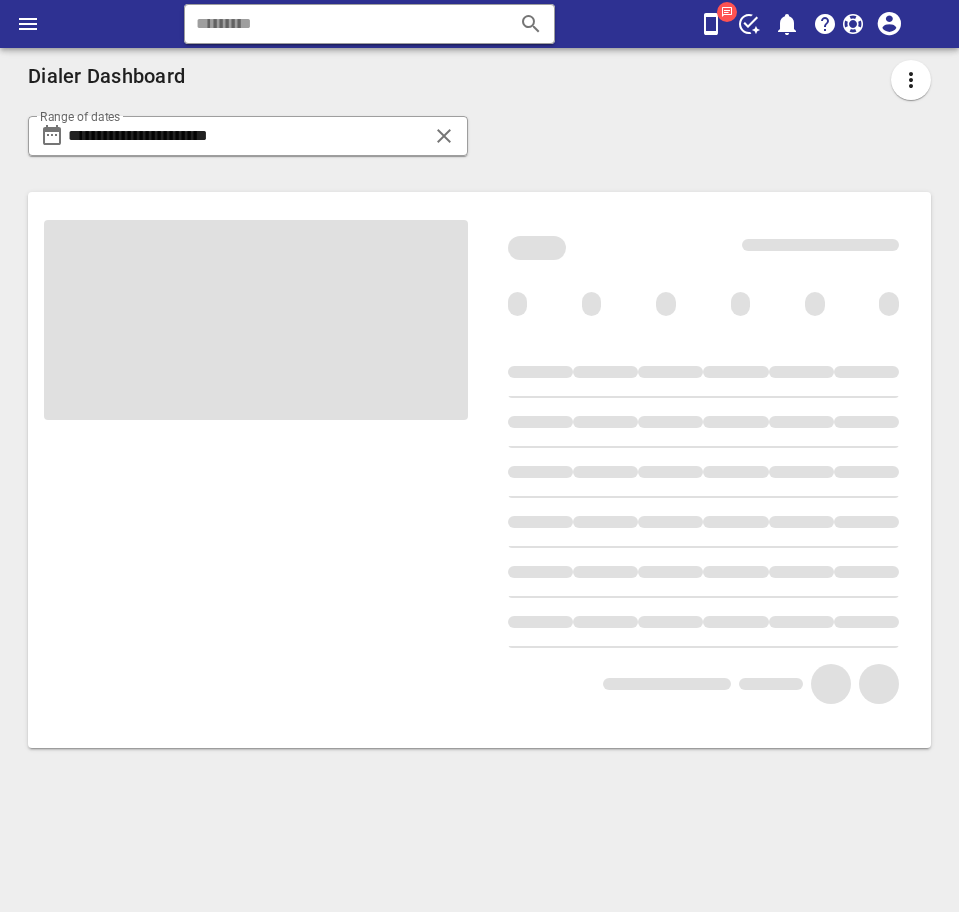 click on "Dialer Dashboard" at bounding box center (363, 76) 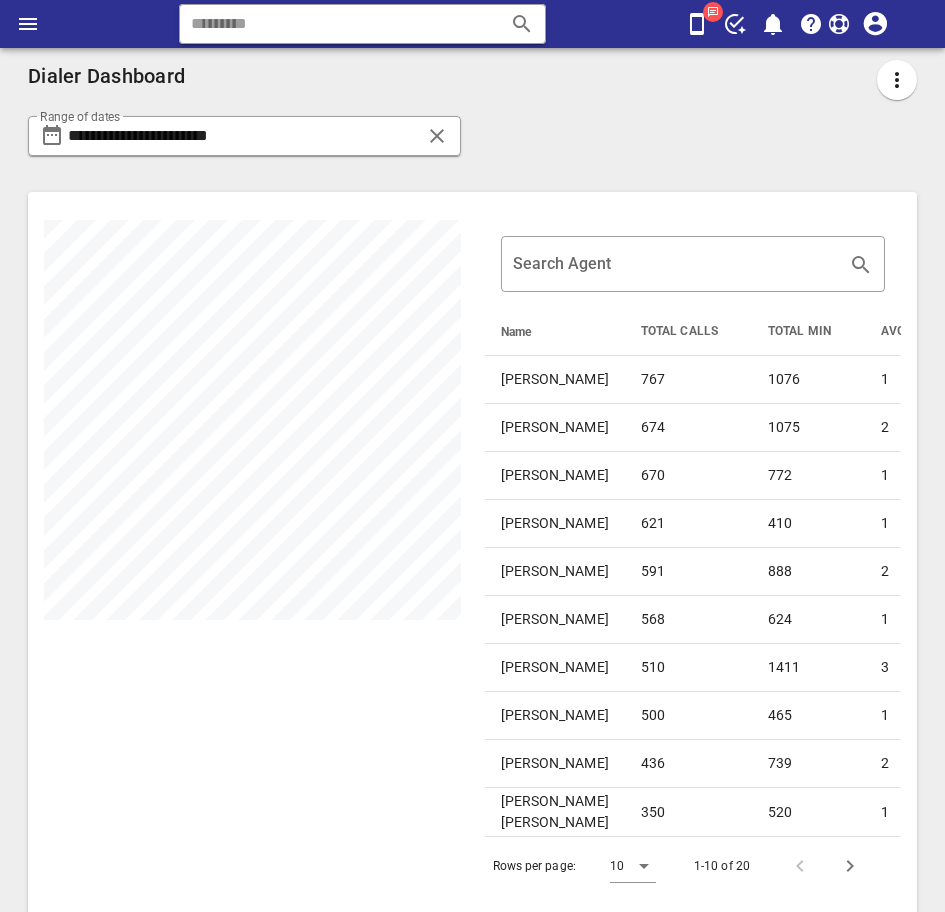 scroll, scrollTop: 999203, scrollLeft: 999111, axis: both 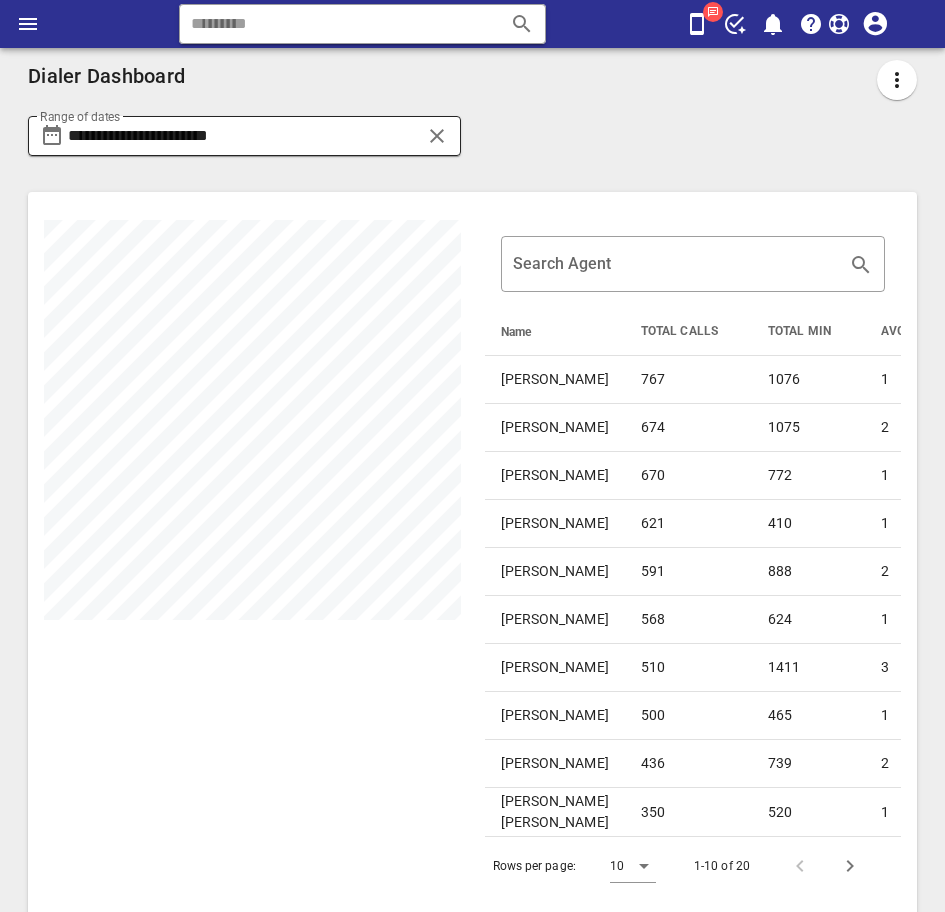click on "**********" at bounding box center (244, 136) 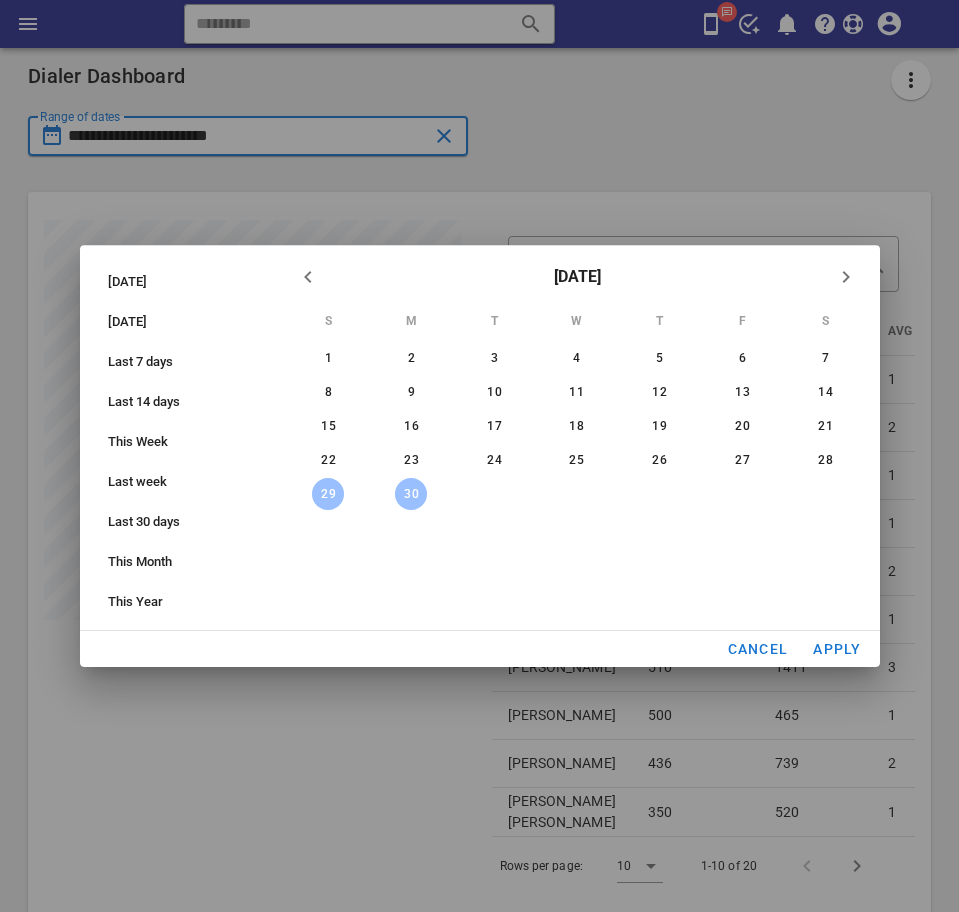 scroll, scrollTop: 999203, scrollLeft: 999097, axis: both 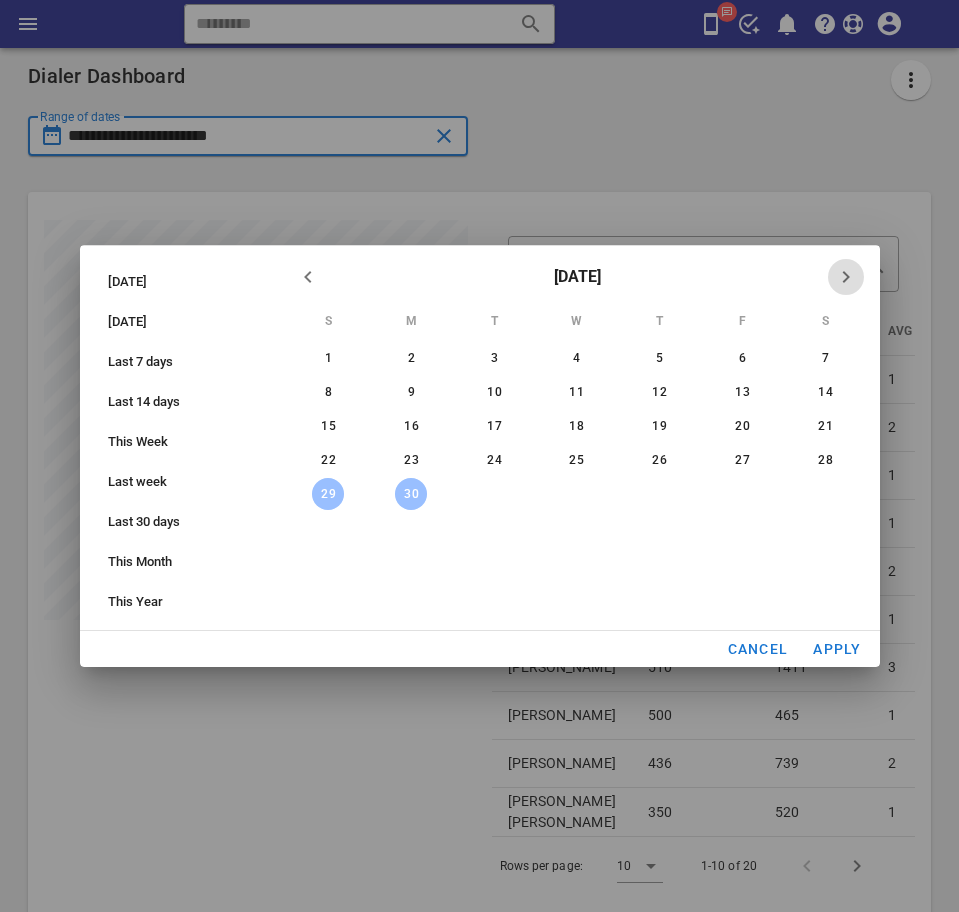 click at bounding box center (846, 277) 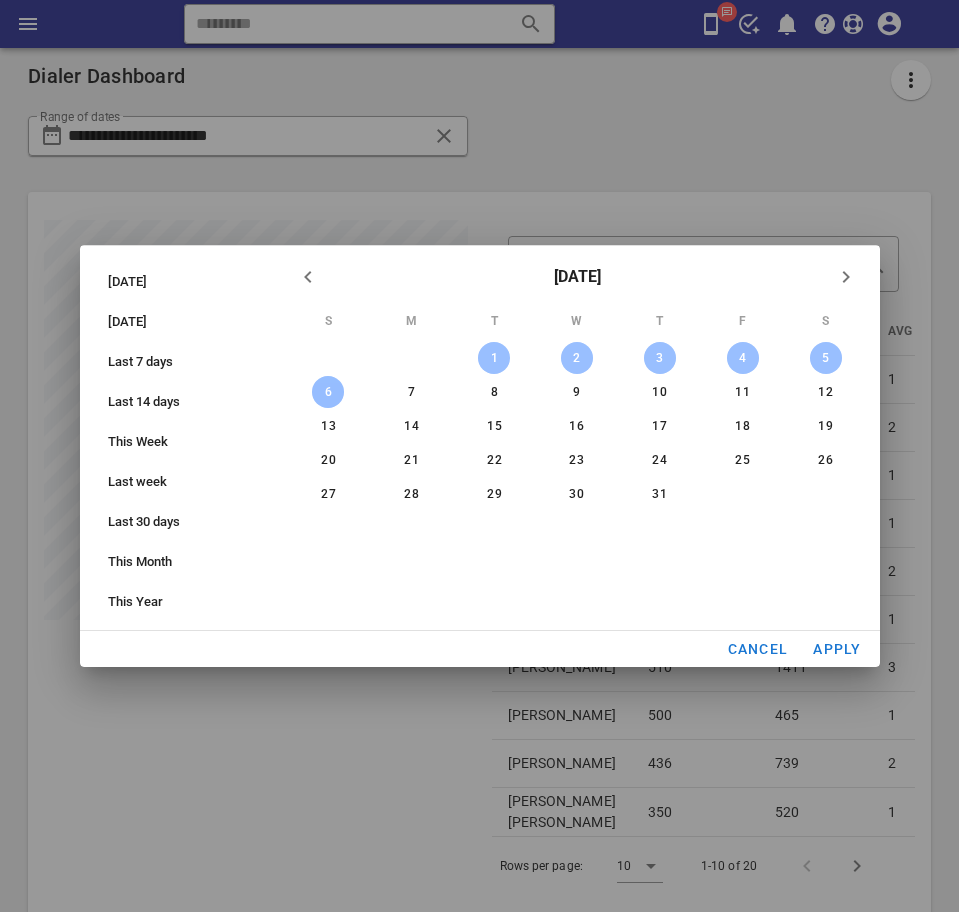 click on "6" at bounding box center [328, 392] 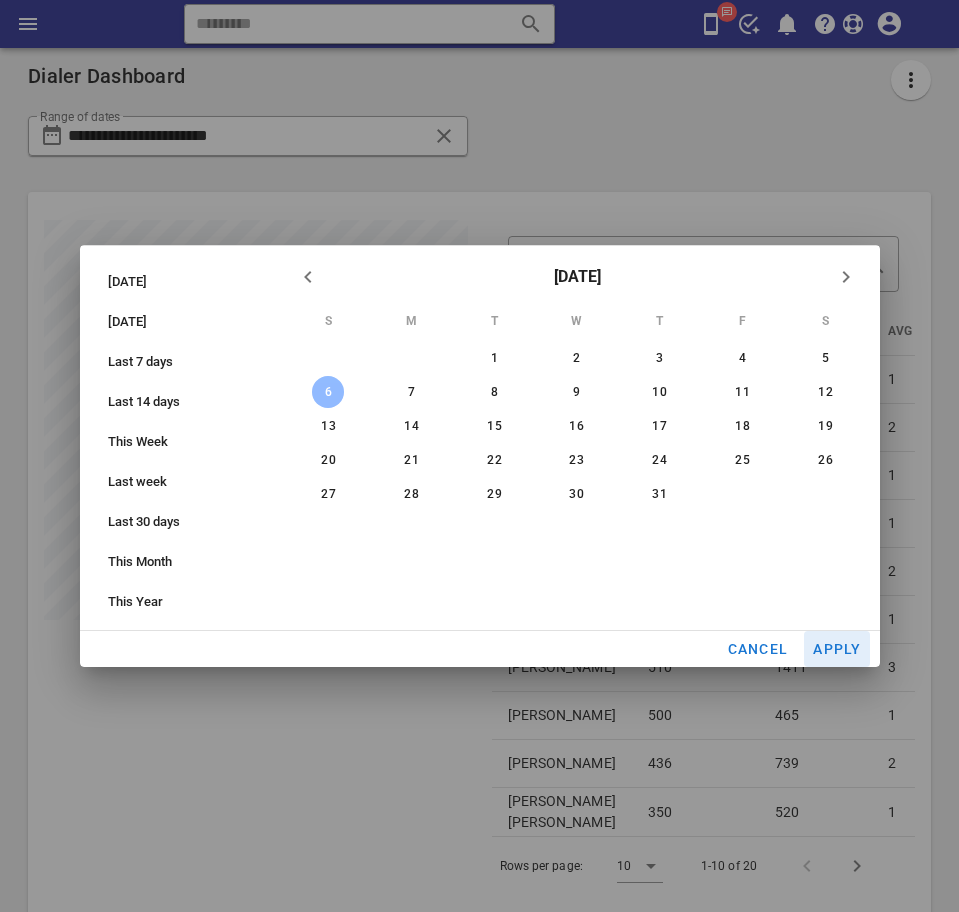 click on "Apply" at bounding box center [837, 649] 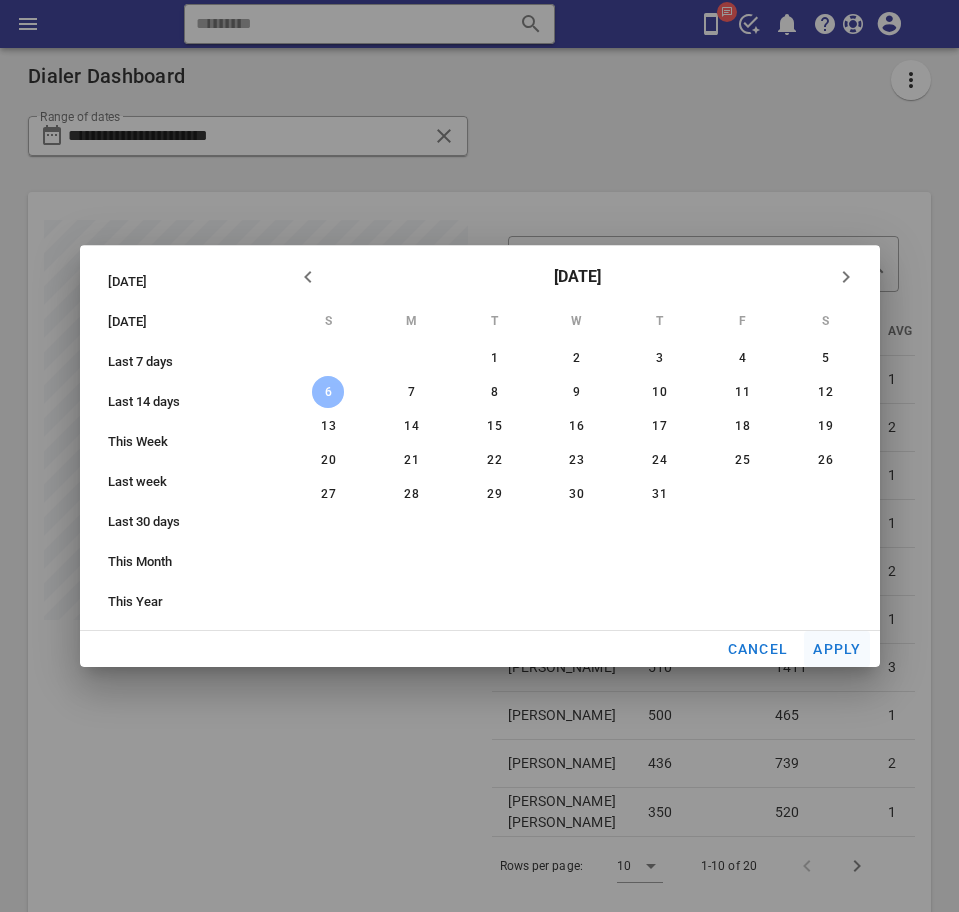 type on "**********" 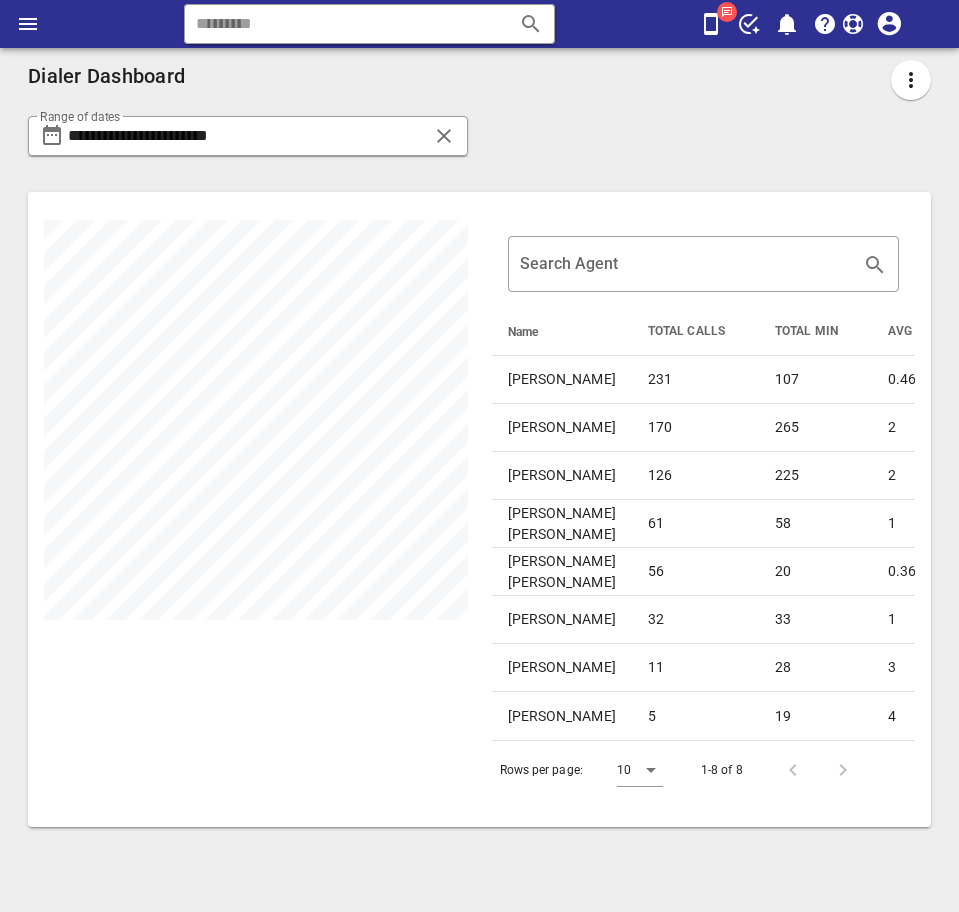 scroll, scrollTop: 999314, scrollLeft: 999097, axis: both 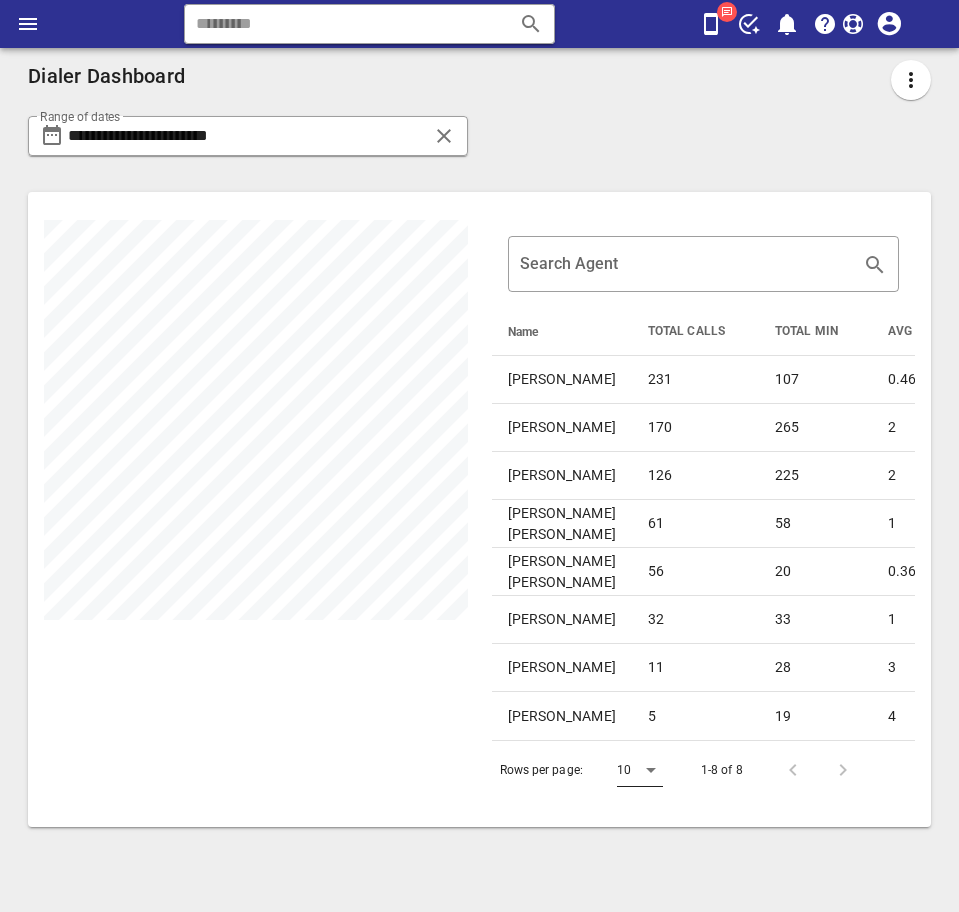 click at bounding box center (651, 770) 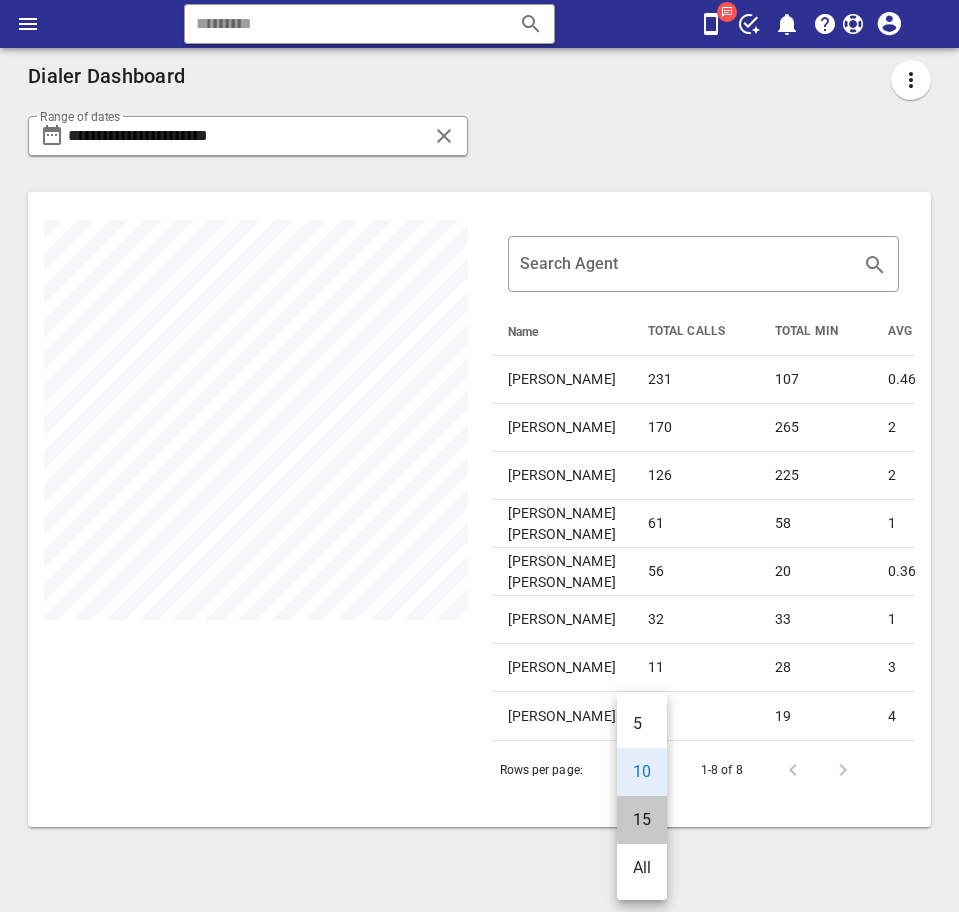 click on "15" at bounding box center [642, 819] 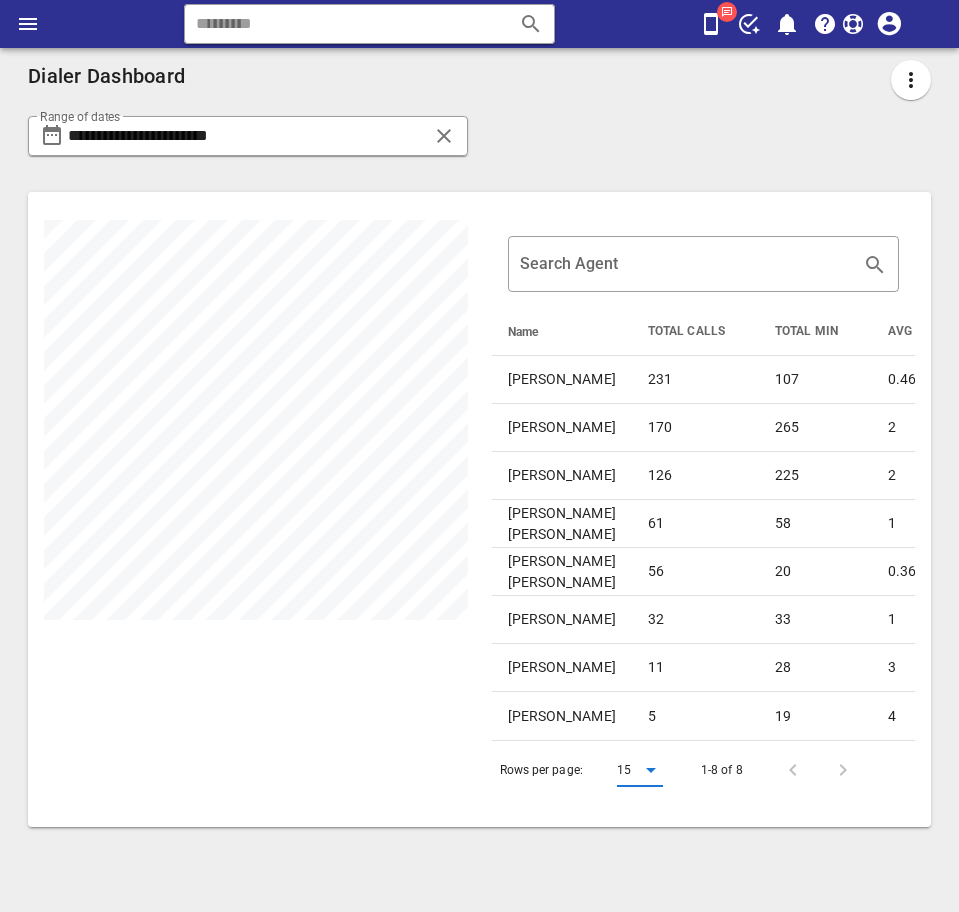 click at bounding box center [651, 770] 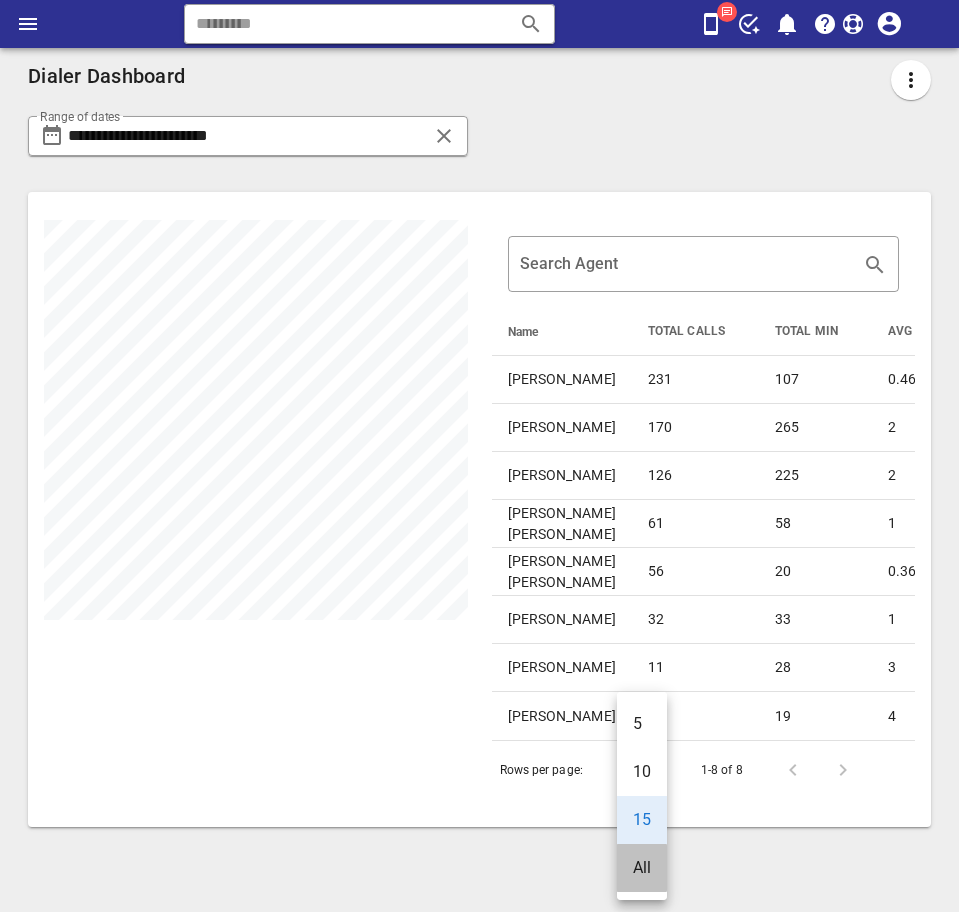 click on "All" at bounding box center [642, 867] 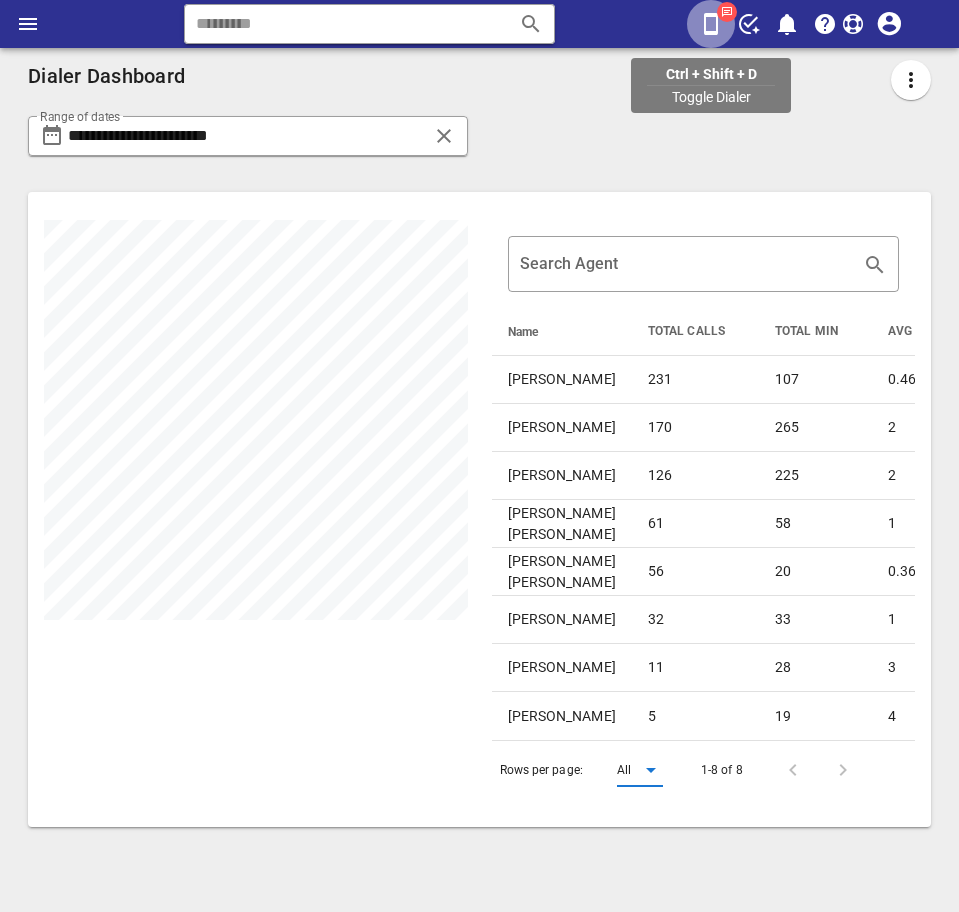 click at bounding box center (711, 24) 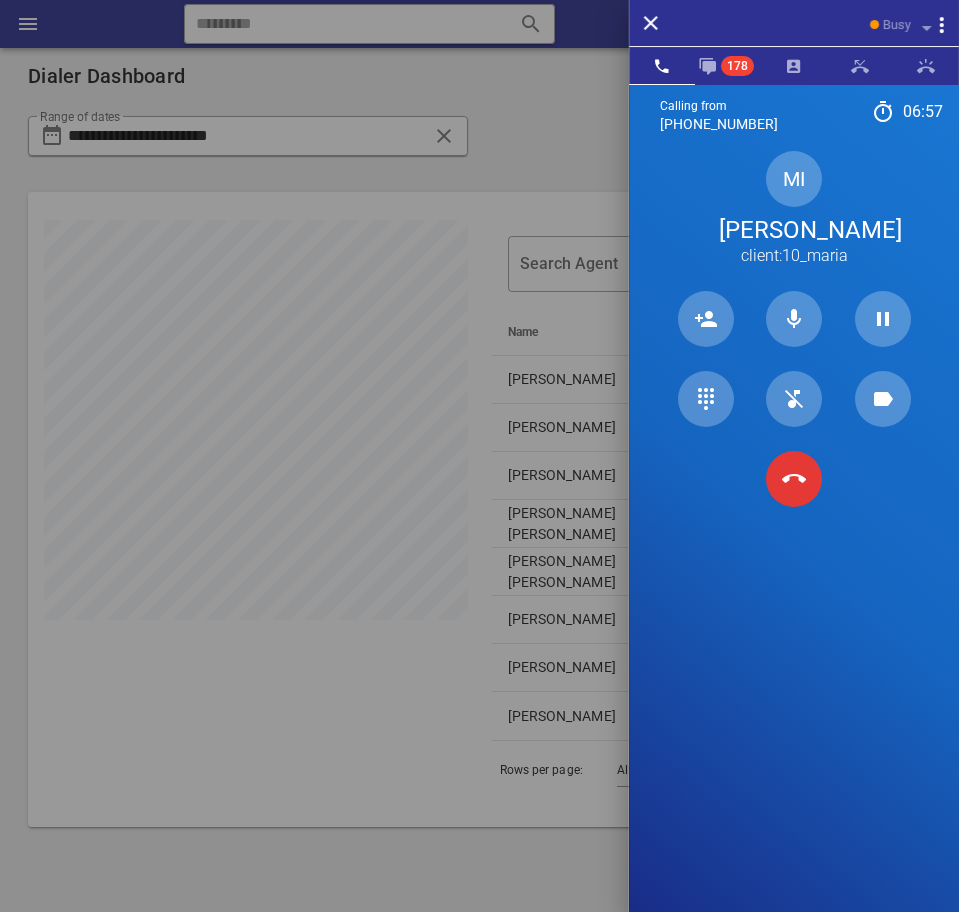 click on "Calling from (954) 248-3188 06: 57  Unknown      ▼     Andorra
+376
Argentina
+54
Aruba
+297
Australia
+61
Belgium (België)
+32
Bolivia
+591
Brazil (Brasil)
+55
Canada
+1
Chile
+56
Colombia
+57
Costa Rica
+506
Dominican Republic (República Dominicana)
+1
Ecuador
+593
El Salvador
+503
France
+33
Germany (Deutschland)
+49
Guadeloupe
+590
Guatemala
+502
Honduras
+504
Iceland (Ísland)
+354
India (भारत)
+91
Israel (‫ישראל‬‎)
+972
Italy (Italia)
+39" at bounding box center [794, 540] 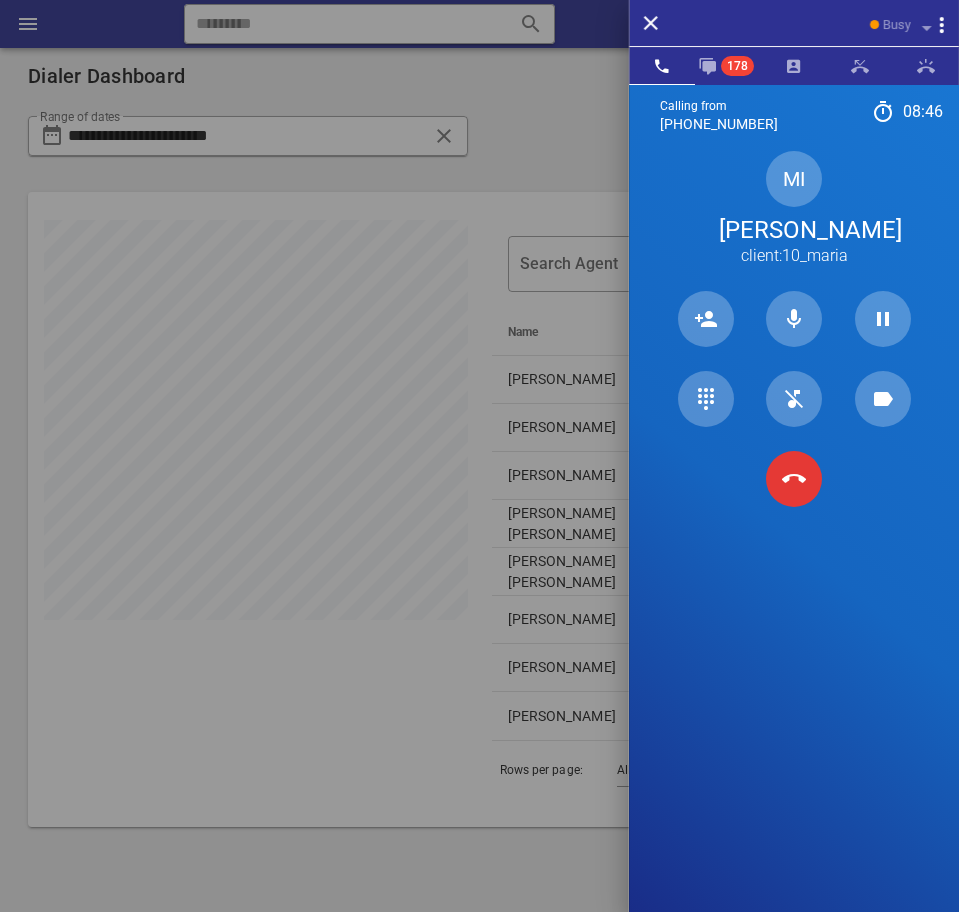 click on "Calling from (954) 248-3188 08: 46  Unknown      ▼     Andorra
+376
Argentina
+54
Aruba
+297
Australia
+61
Belgium (België)
+32
Bolivia
+591
Brazil (Brasil)
+55
Canada
+1
Chile
+56
Colombia
+57
Costa Rica
+506
Dominican Republic (República Dominicana)
+1
Ecuador
+593
El Salvador
+503
France
+33
Germany (Deutschland)
+49
Guadeloupe
+590
Guatemala
+502
Honduras
+504
Iceland (Ísland)
+354
India (भारत)
+91
Israel (‫ישראל‬‎)
+972
Italy (Italia)
+39" at bounding box center (794, 540) 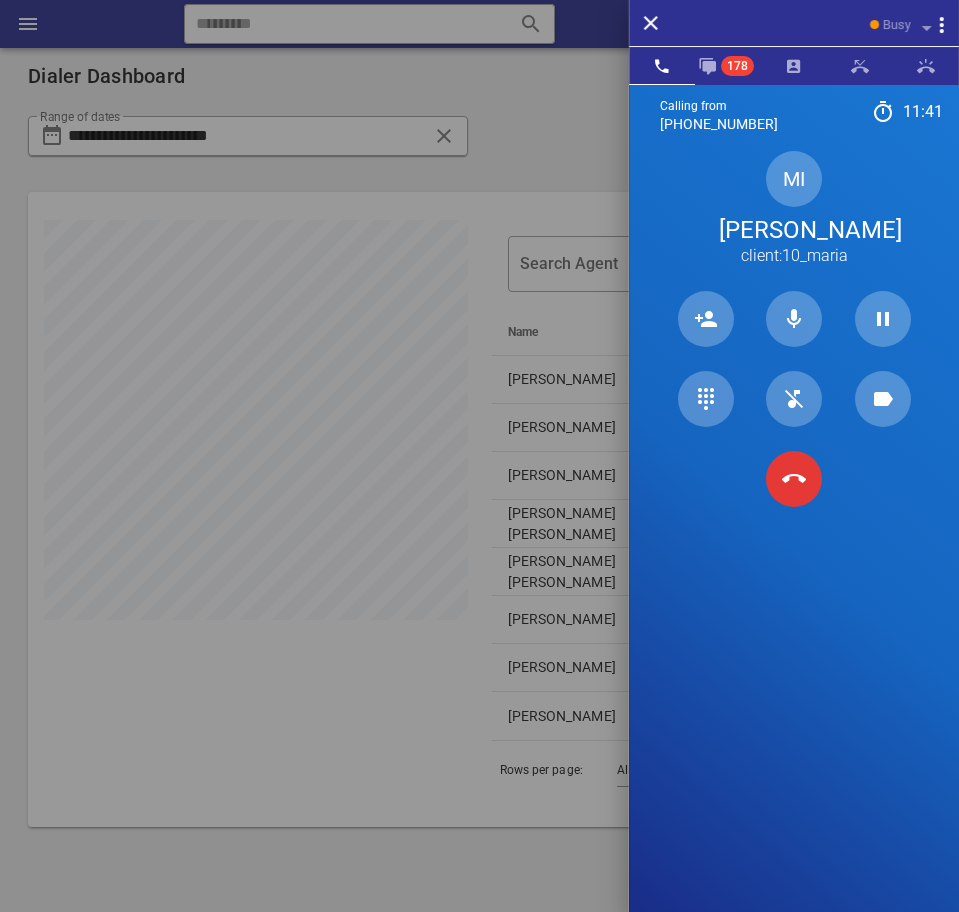 click on "Calling from (954) 248-3188 11: 41  Unknown      ▼     Andorra
+376
Argentina
+54
Aruba
+297
Australia
+61
Belgium (België)
+32
Bolivia
+591
Brazil (Brasil)
+55
Canada
+1
Chile
+56
Colombia
+57
Costa Rica
+506
Dominican Republic (República Dominicana)
+1
Ecuador
+593
El Salvador
+503
France
+33
Germany (Deutschland)
+49
Guadeloupe
+590
Guatemala
+502
Honduras
+504
Iceland (Ísland)
+354
India (भारत)
+91
Israel (‫ישראל‬‎)
+972
Italy (Italia)
+39" at bounding box center [794, 540] 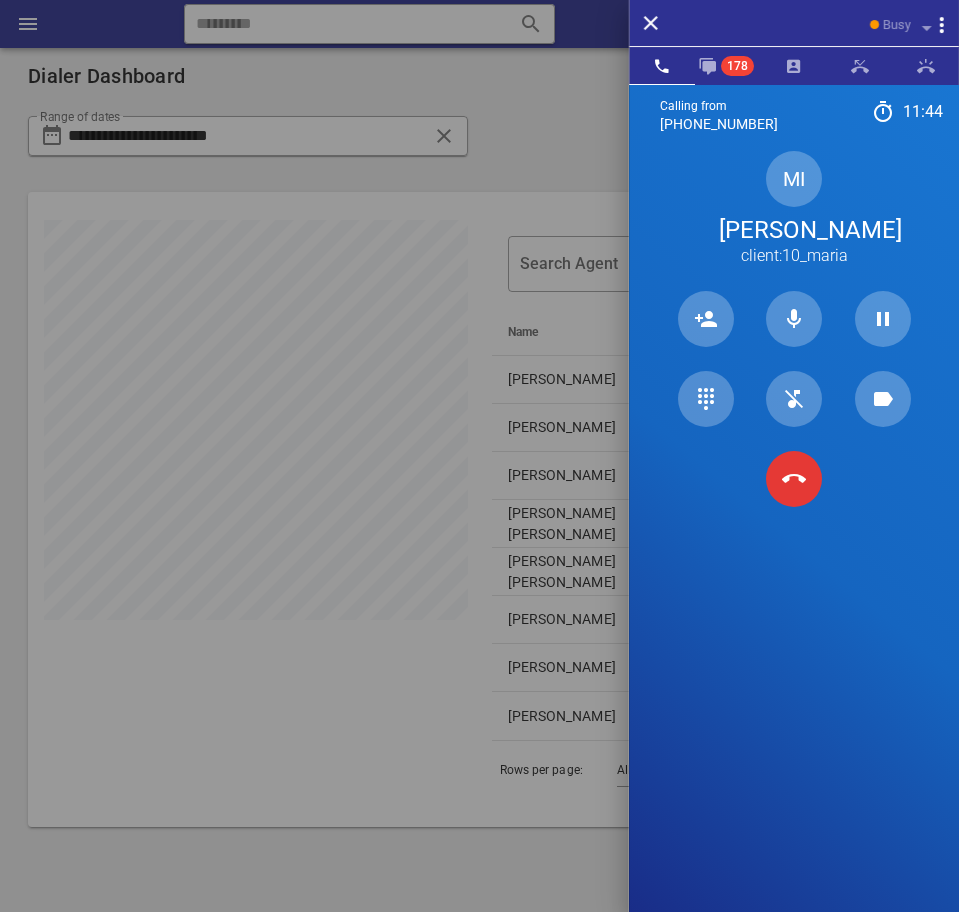 click on "Calling from (954) 248-3188 11: 44  Unknown      ▼     Andorra
+376
Argentina
+54
Aruba
+297
Australia
+61
Belgium (België)
+32
Bolivia
+591
Brazil (Brasil)
+55
Canada
+1
Chile
+56
Colombia
+57
Costa Rica
+506
Dominican Republic (República Dominicana)
+1
Ecuador
+593
El Salvador
+503
France
+33
Germany (Deutschland)
+49
Guadeloupe
+590
Guatemala
+502
Honduras
+504
Iceland (Ísland)
+354
India (भारत)
+91
Israel (‫ישראל‬‎)
+972
Italy (Italia)
+39" at bounding box center [794, 540] 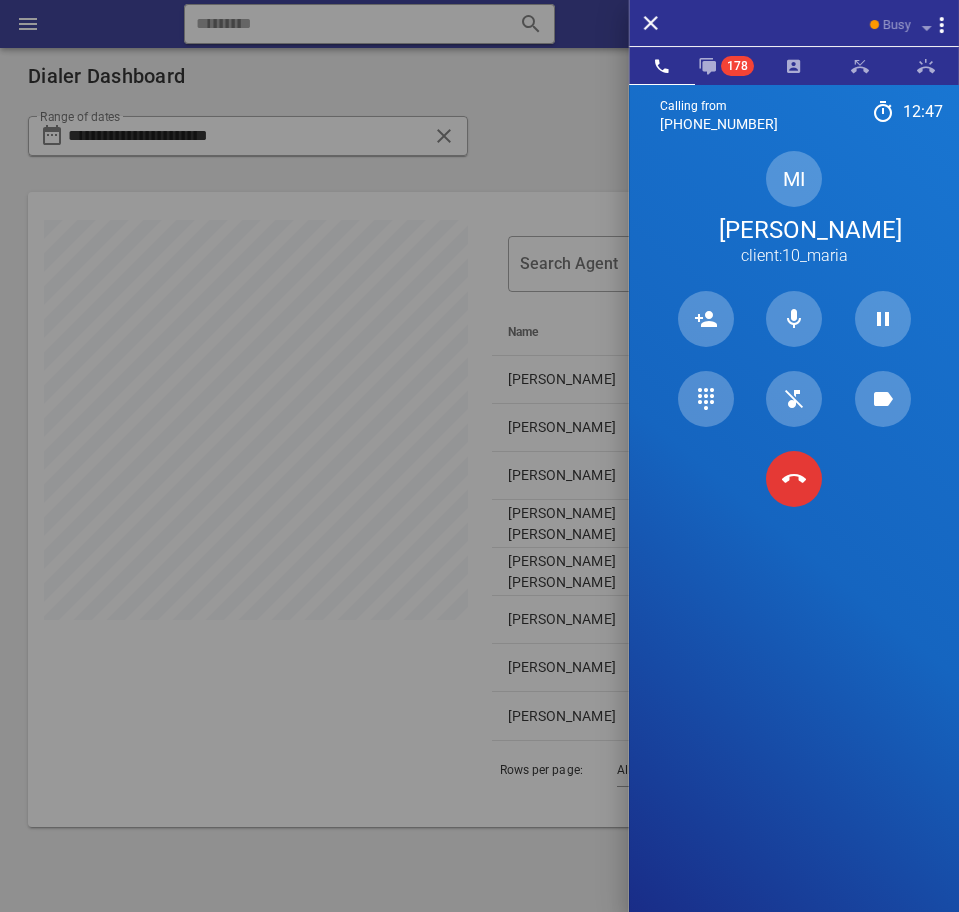 click on "Calling from (954) 248-3188 12: 47  Unknown      ▼     Andorra
+376
Argentina
+54
Aruba
+297
Australia
+61
Belgium (België)
+32
Bolivia
+591
Brazil (Brasil)
+55
Canada
+1
Chile
+56
Colombia
+57
Costa Rica
+506
Dominican Republic (República Dominicana)
+1
Ecuador
+593
El Salvador
+503
France
+33
Germany (Deutschland)
+49
Guadeloupe
+590
Guatemala
+502
Honduras
+504
Iceland (Ísland)
+354
India (भारत)
+91
Israel (‫ישראל‬‎)
+972
Italy (Italia)
+39" at bounding box center (794, 540) 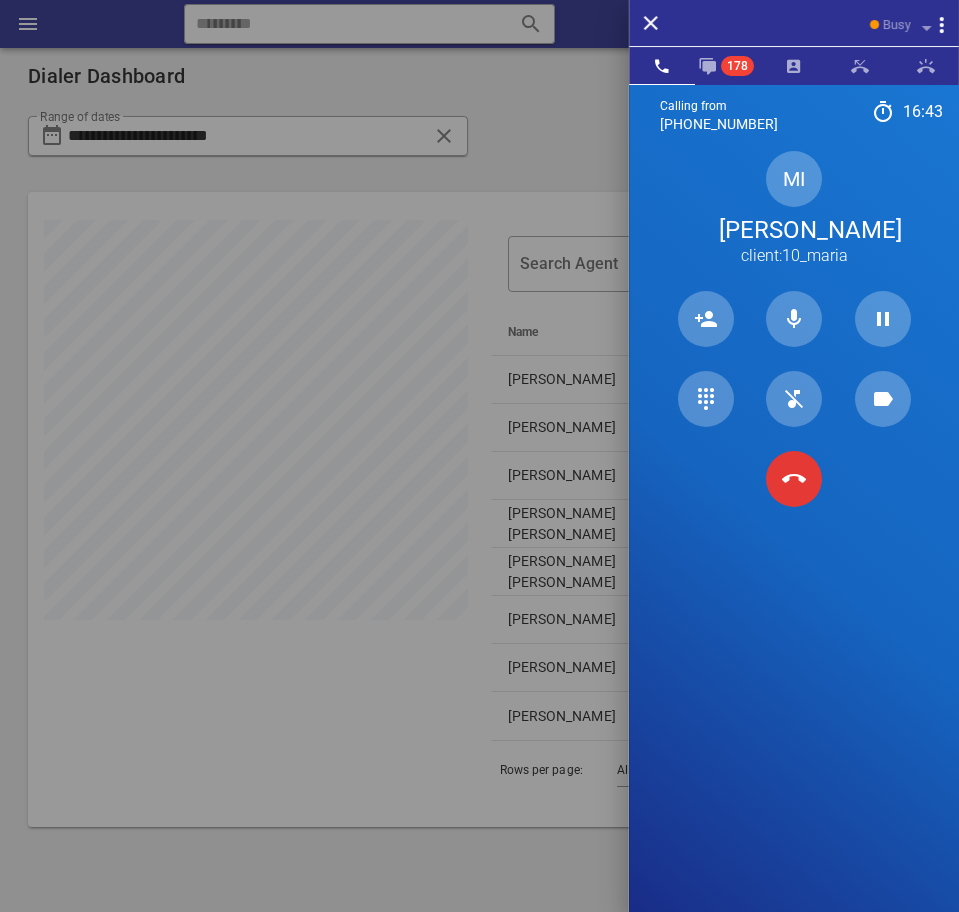 click on "Calling from (954) 248-3188 16: 43  Unknown      ▼     Andorra
+376
Argentina
+54
Aruba
+297
Australia
+61
Belgium (België)
+32
Bolivia
+591
Brazil (Brasil)
+55
Canada
+1
Chile
+56
Colombia
+57
Costa Rica
+506
Dominican Republic (República Dominicana)
+1
Ecuador
+593
El Salvador
+503
France
+33
Germany (Deutschland)
+49
Guadeloupe
+590
Guatemala
+502
Honduras
+504
Iceland (Ísland)
+354
India (भारत)
+91
Israel (‫ישראל‬‎)
+972
Italy (Italia)
+39" at bounding box center (794, 540) 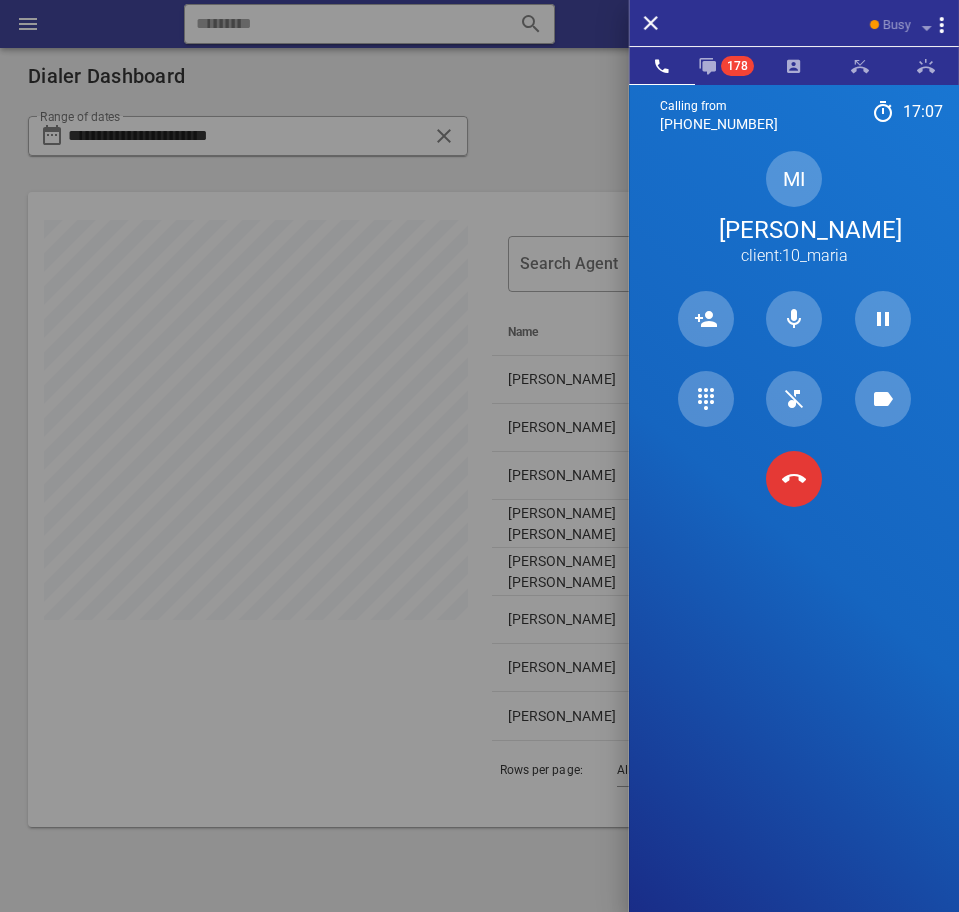 click on "Calling from (954) 248-3188 17: 07  Unknown      ▼     Andorra
+376
Argentina
+54
Aruba
+297
Australia
+61
Belgium (België)
+32
Bolivia
+591
Brazil (Brasil)
+55
Canada
+1
Chile
+56
Colombia
+57
Costa Rica
+506
Dominican Republic (República Dominicana)
+1
Ecuador
+593
El Salvador
+503
France
+33
Germany (Deutschland)
+49
Guadeloupe
+590
Guatemala
+502
Honduras
+504
Iceland (Ísland)
+354
India (भारत)
+91
Israel (‫ישראל‬‎)
+972
Italy (Italia)
+39" at bounding box center (794, 540) 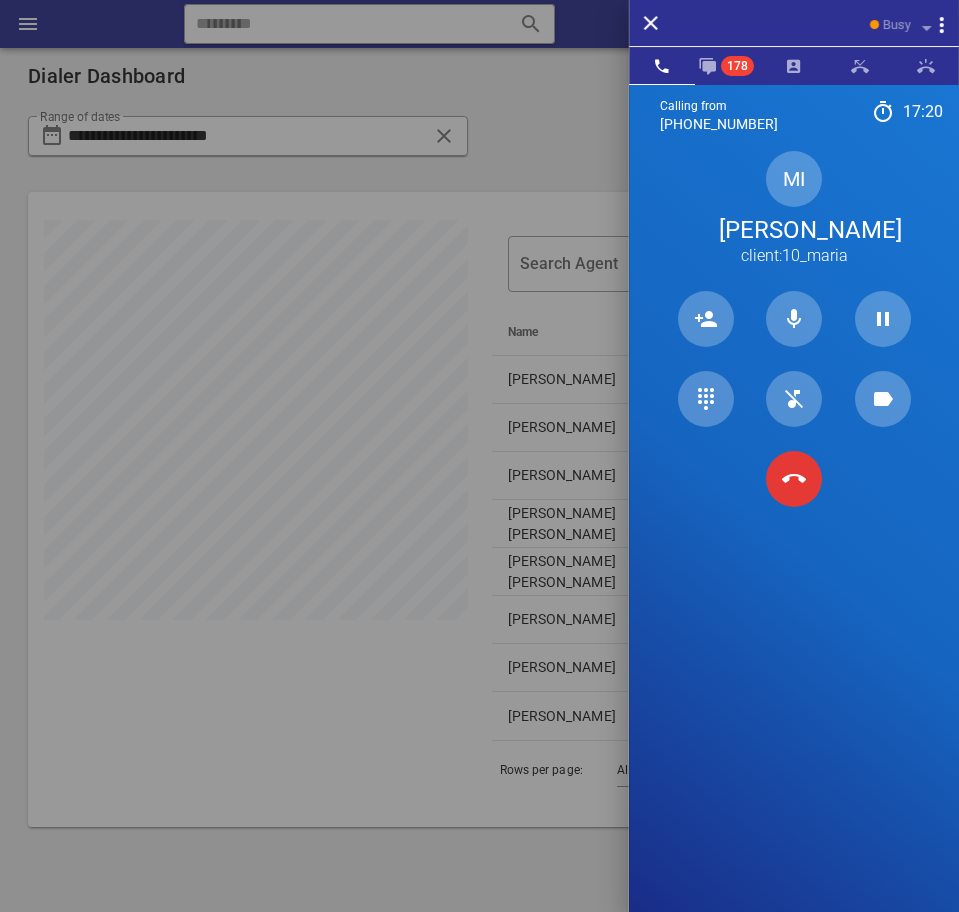 click on "Calling from (954) 248-3188 17: 20  Unknown      ▼     Andorra
+376
Argentina
+54
Aruba
+297
Australia
+61
Belgium (België)
+32
Bolivia
+591
Brazil (Brasil)
+55
Canada
+1
Chile
+56
Colombia
+57
Costa Rica
+506
Dominican Republic (República Dominicana)
+1
Ecuador
+593
El Salvador
+503
France
+33
Germany (Deutschland)
+49
Guadeloupe
+590
Guatemala
+502
Honduras
+504
Iceland (Ísland)
+354
India (भारत)
+91
Israel (‫ישראל‬‎)
+972
Italy (Italia)
+39" at bounding box center (794, 540) 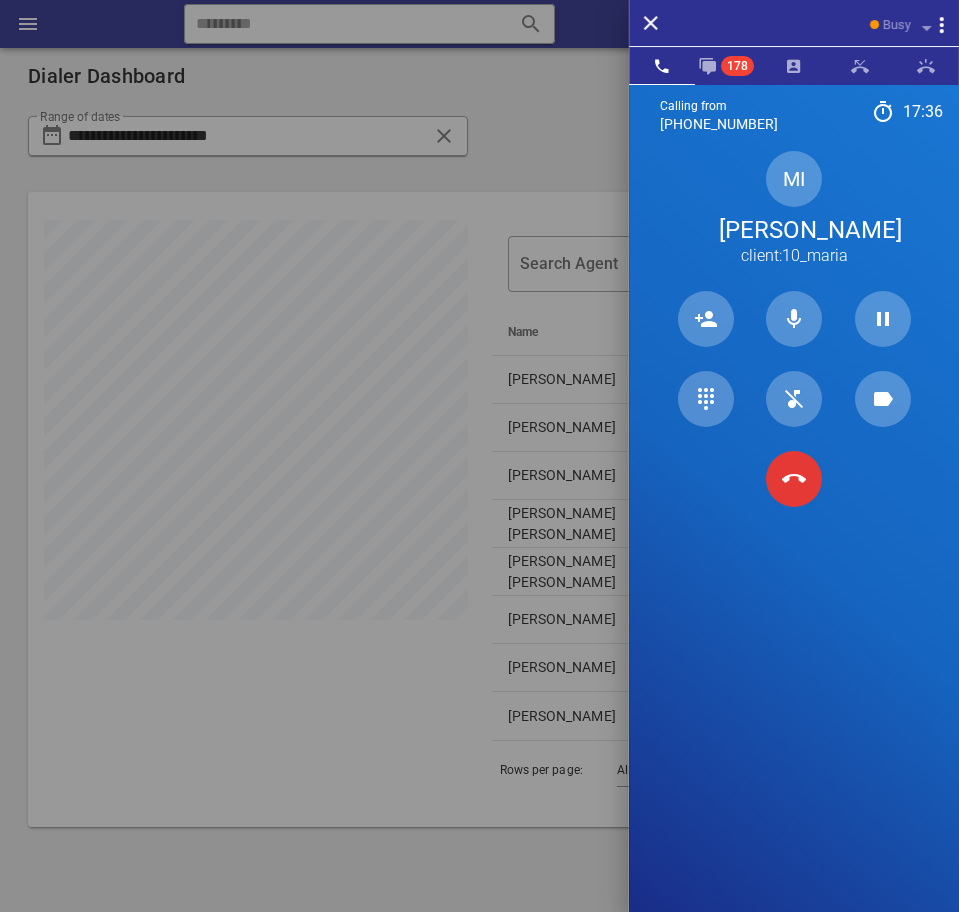click on "Calling from (954) 248-3188 17: 36  Unknown      ▼     Andorra
+376
Argentina
+54
Aruba
+297
Australia
+61
Belgium (België)
+32
Bolivia
+591
Brazil (Brasil)
+55
Canada
+1
Chile
+56
Colombia
+57
Costa Rica
+506
Dominican Republic (República Dominicana)
+1
Ecuador
+593
El Salvador
+503
France
+33
Germany (Deutschland)
+49
Guadeloupe
+590
Guatemala
+502
Honduras
+504
Iceland (Ísland)
+354
India (भारत)
+91
Israel (‫ישראל‬‎)
+972
Italy (Italia)
+39" at bounding box center [794, 540] 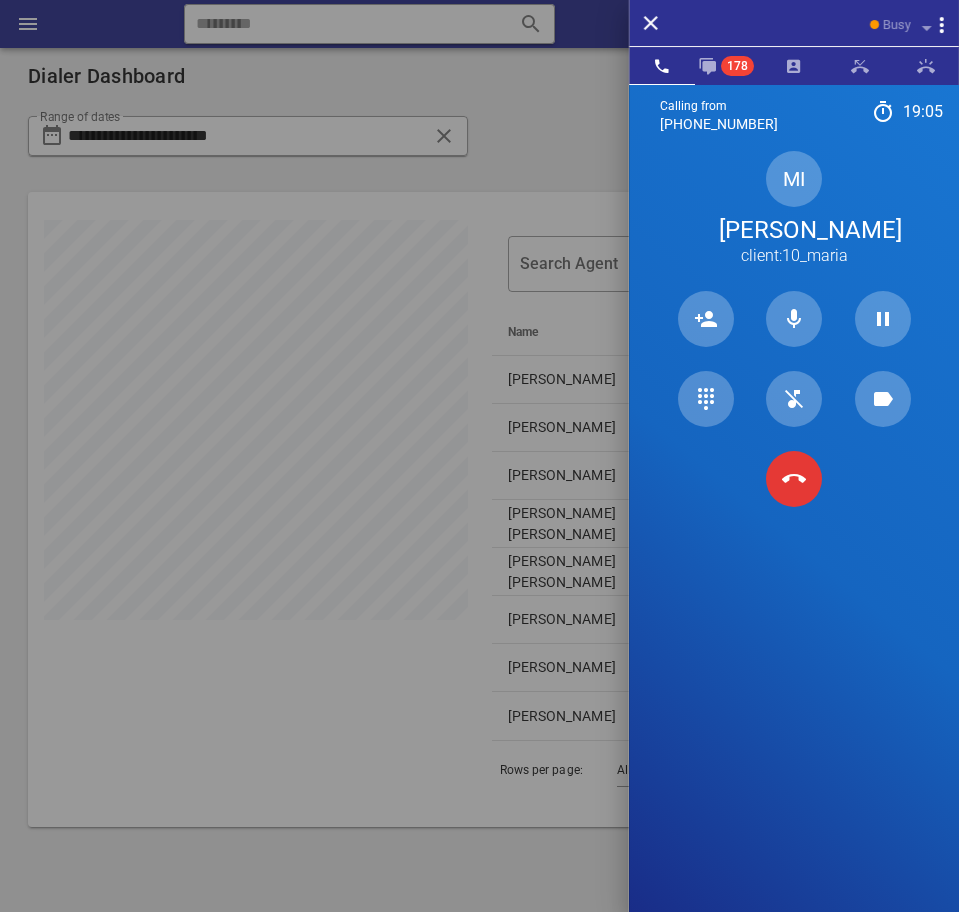 click on "Calling from (954) 248-3188 19: 05  Unknown      ▼     Andorra
+376
Argentina
+54
Aruba
+297
Australia
+61
Belgium (België)
+32
Bolivia
+591
Brazil (Brasil)
+55
Canada
+1
Chile
+56
Colombia
+57
Costa Rica
+506
Dominican Republic (República Dominicana)
+1
Ecuador
+593
El Salvador
+503
France
+33
Germany (Deutschland)
+49
Guadeloupe
+590
Guatemala
+502
Honduras
+504
Iceland (Ísland)
+354
India (भारत)
+91
Israel (‫ישראל‬‎)
+972
Italy (Italia)
+39" at bounding box center [794, 540] 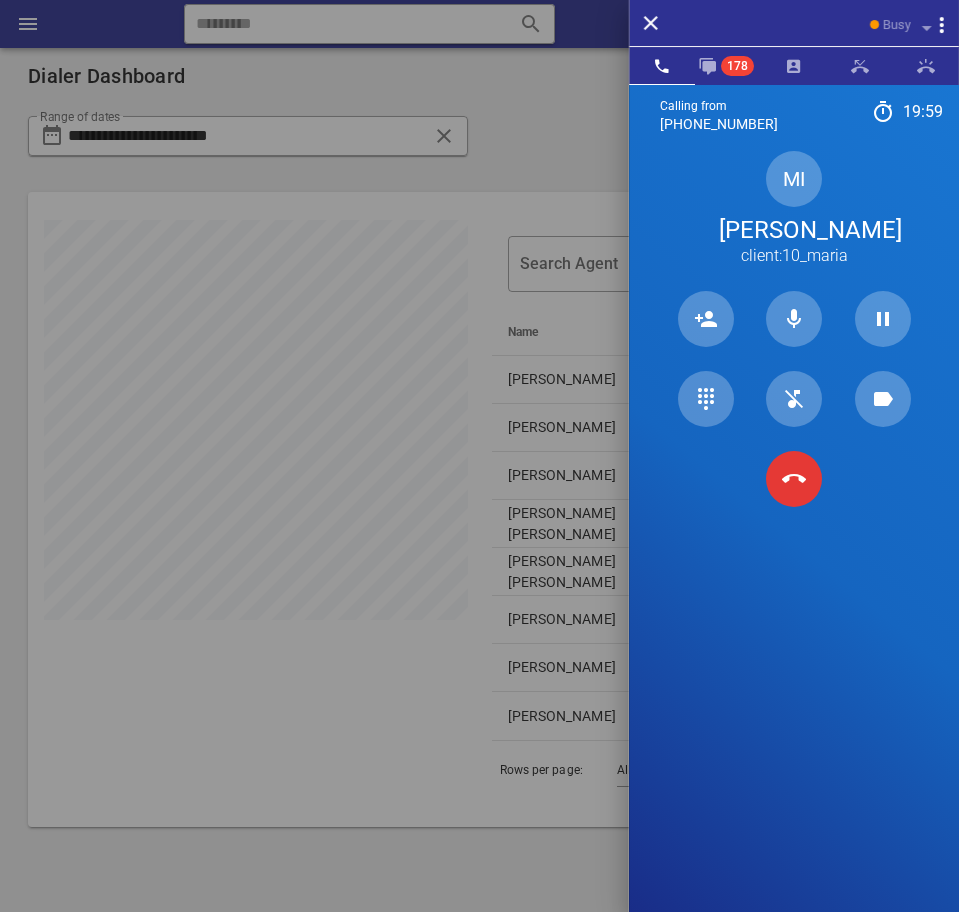 click on "Calling from (954) 248-3188 19: 59  Unknown      ▼     Andorra
+376
Argentina
+54
Aruba
+297
Australia
+61
Belgium (België)
+32
Bolivia
+591
Brazil (Brasil)
+55
Canada
+1
Chile
+56
Colombia
+57
Costa Rica
+506
Dominican Republic (República Dominicana)
+1
Ecuador
+593
El Salvador
+503
France
+33
Germany (Deutschland)
+49
Guadeloupe
+590
Guatemala
+502
Honduras
+504
Iceland (Ísland)
+354
India (भारत)
+91
Israel (‫ישראל‬‎)
+972
Italy (Italia)
+39" at bounding box center [794, 540] 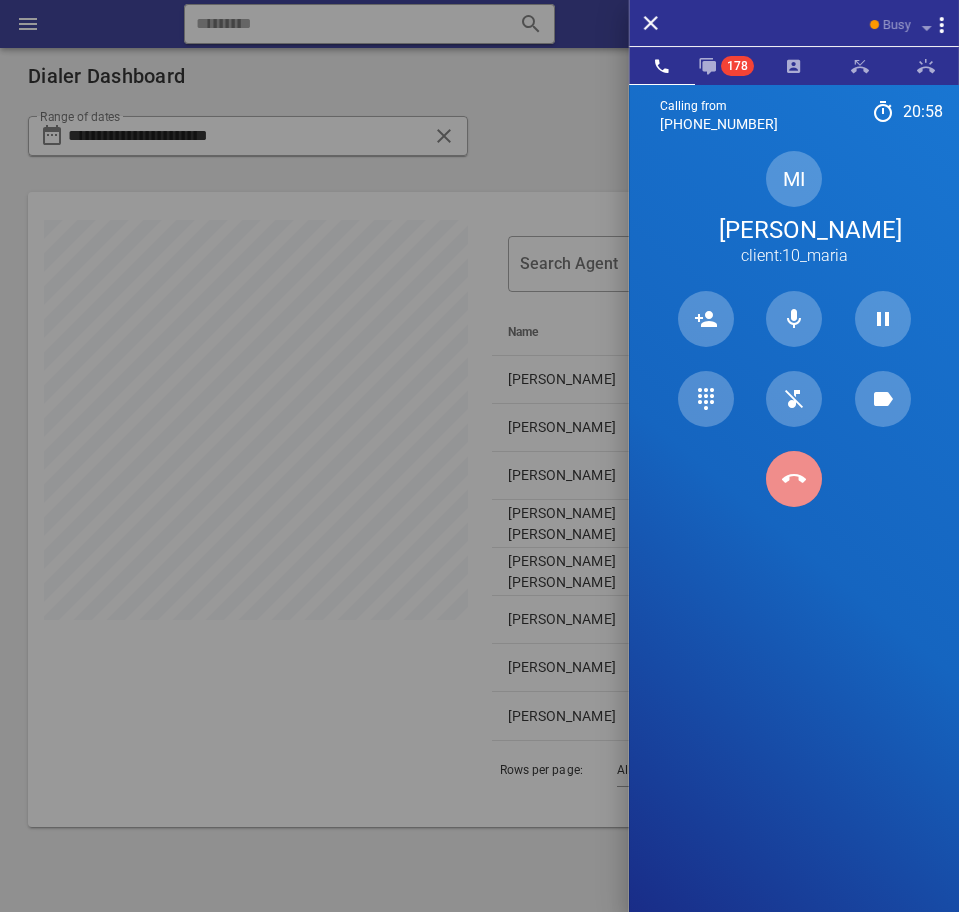 click at bounding box center [794, 479] 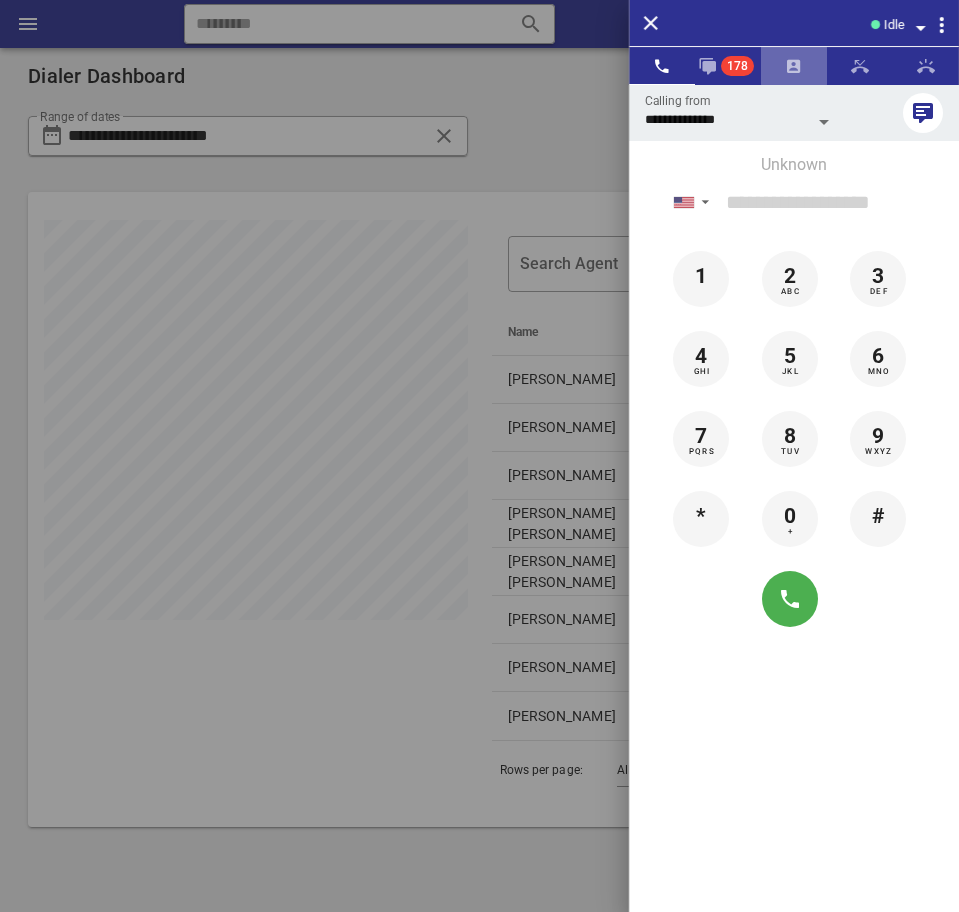 click at bounding box center [794, 66] 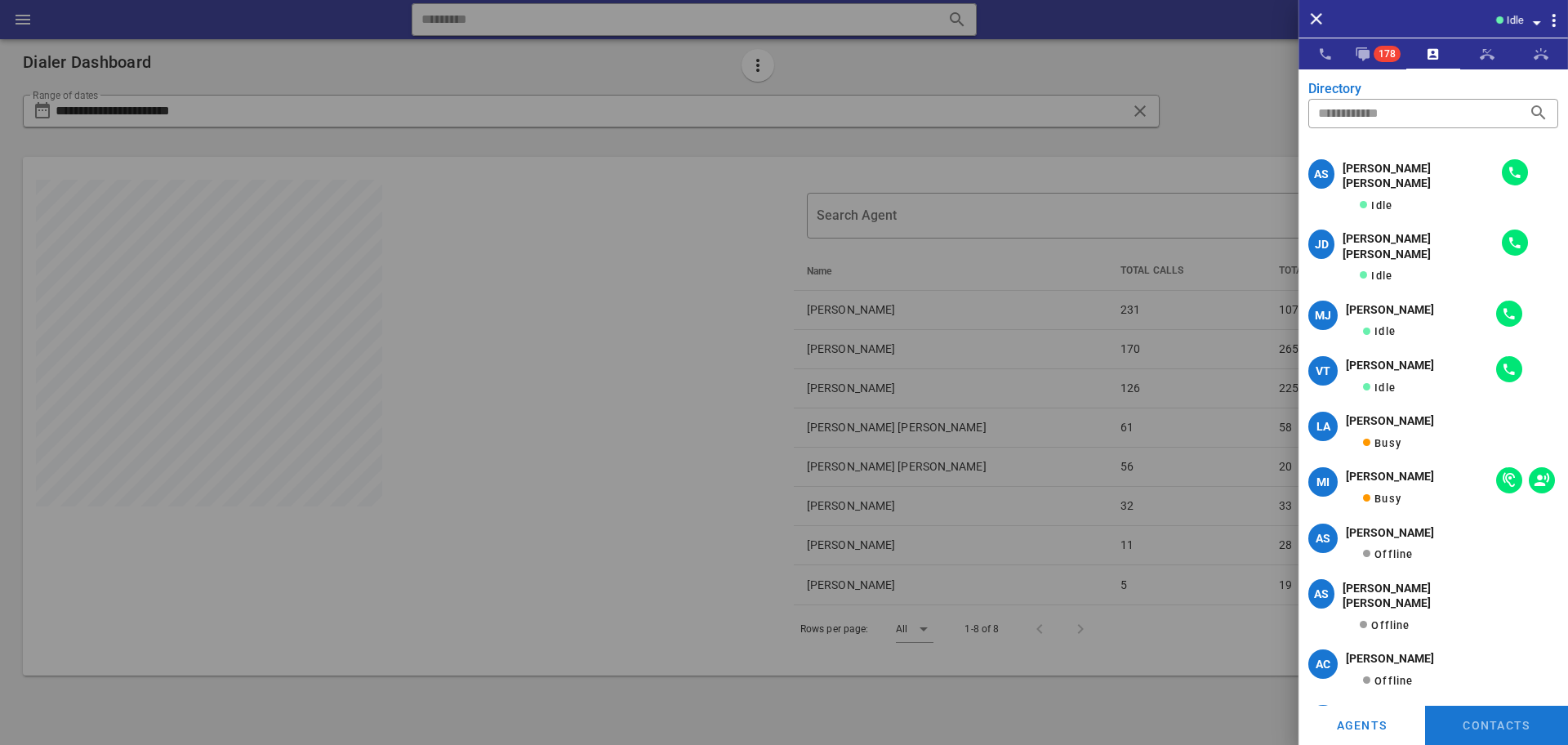 scroll, scrollTop: 816367, scrollLeft: 815144, axis: both 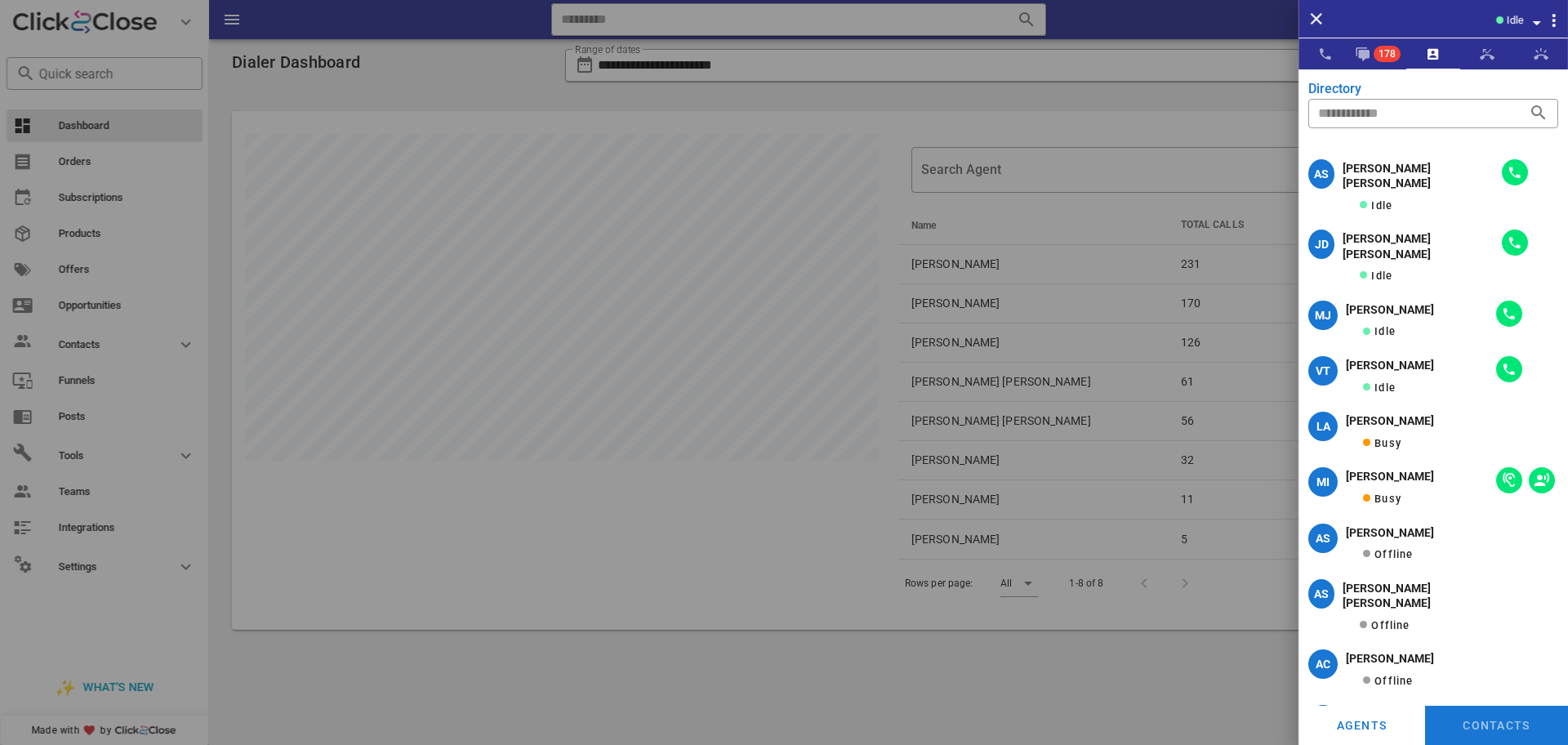 click at bounding box center (784, 372) 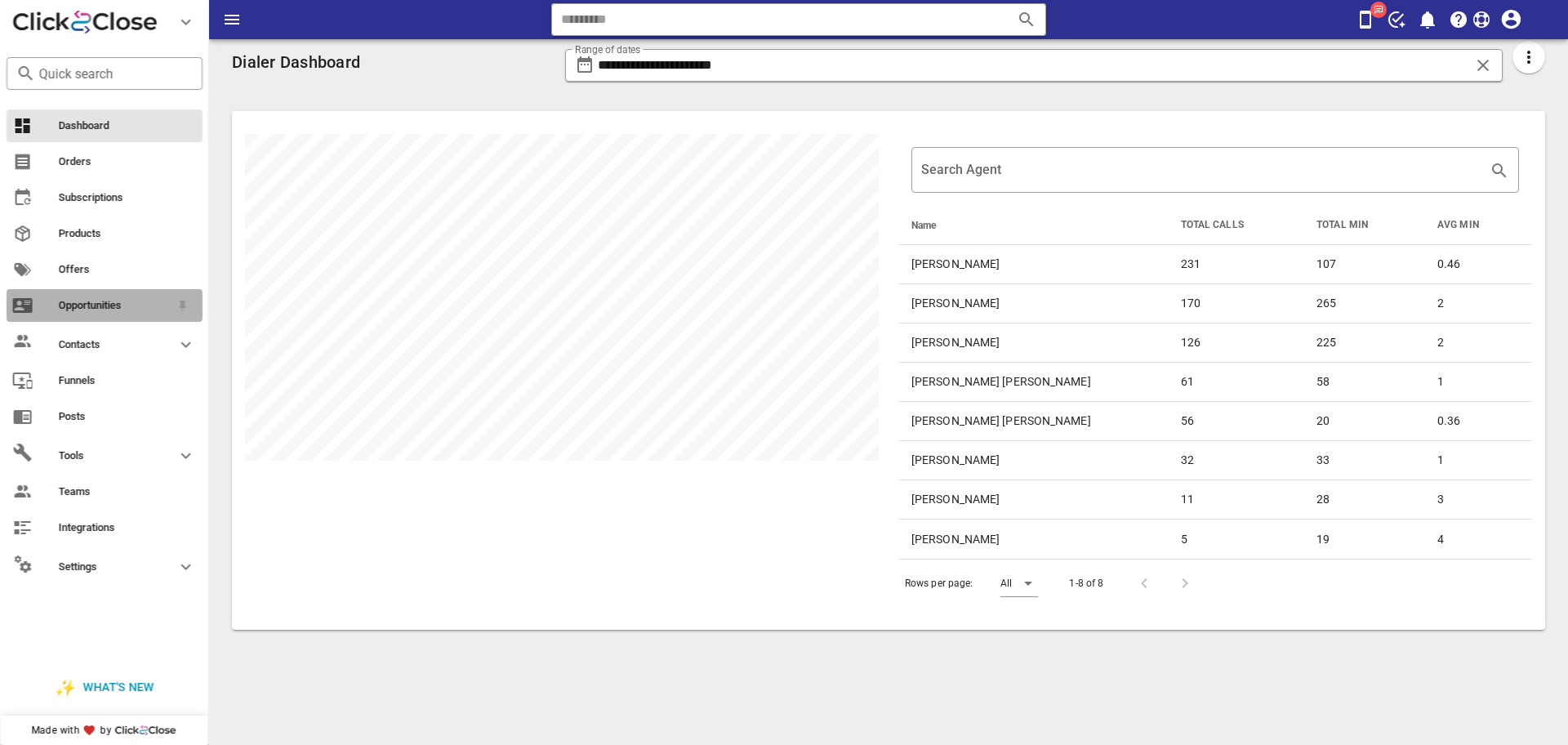 click on "Opportunities" at bounding box center [114, 306] 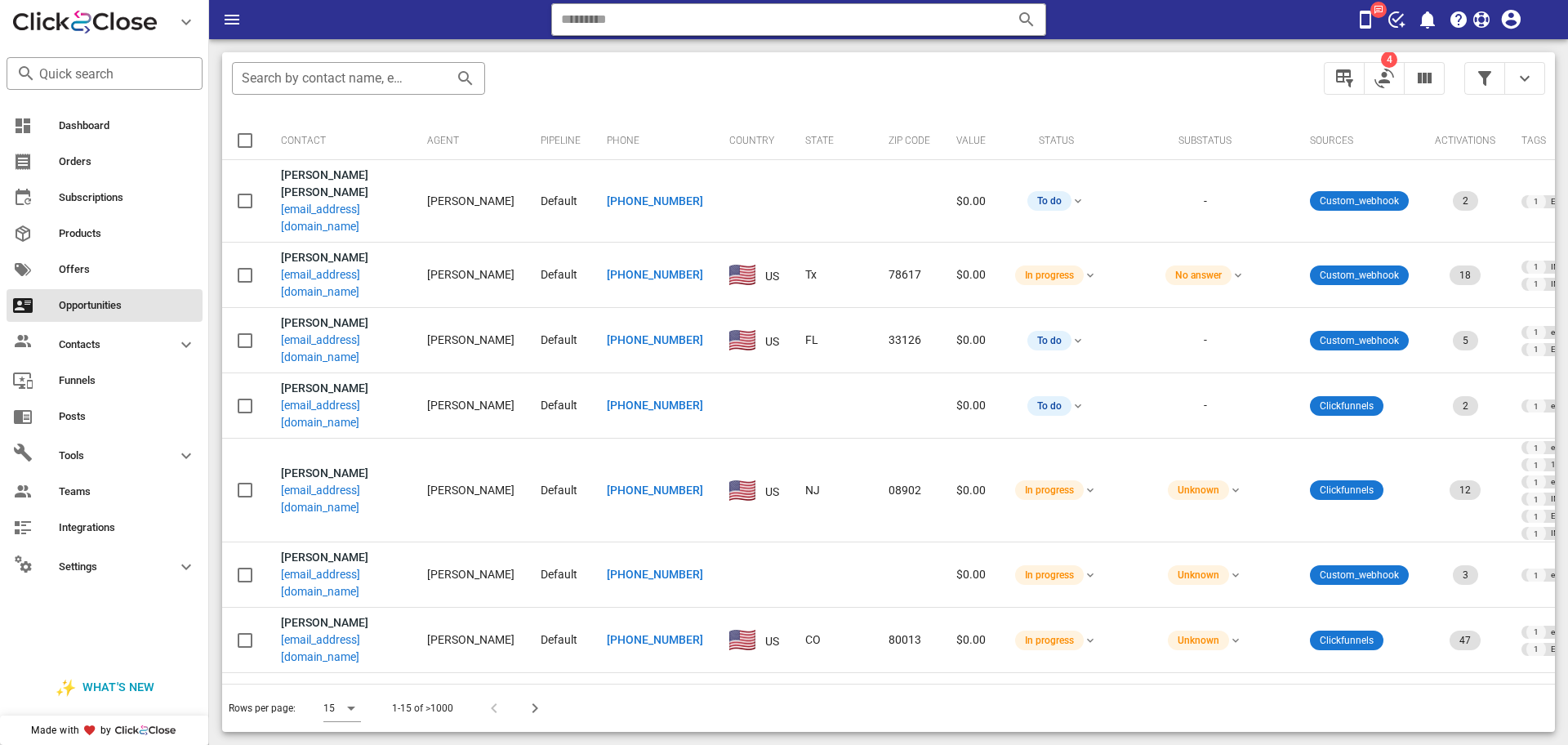 click at bounding box center [1379, 11] 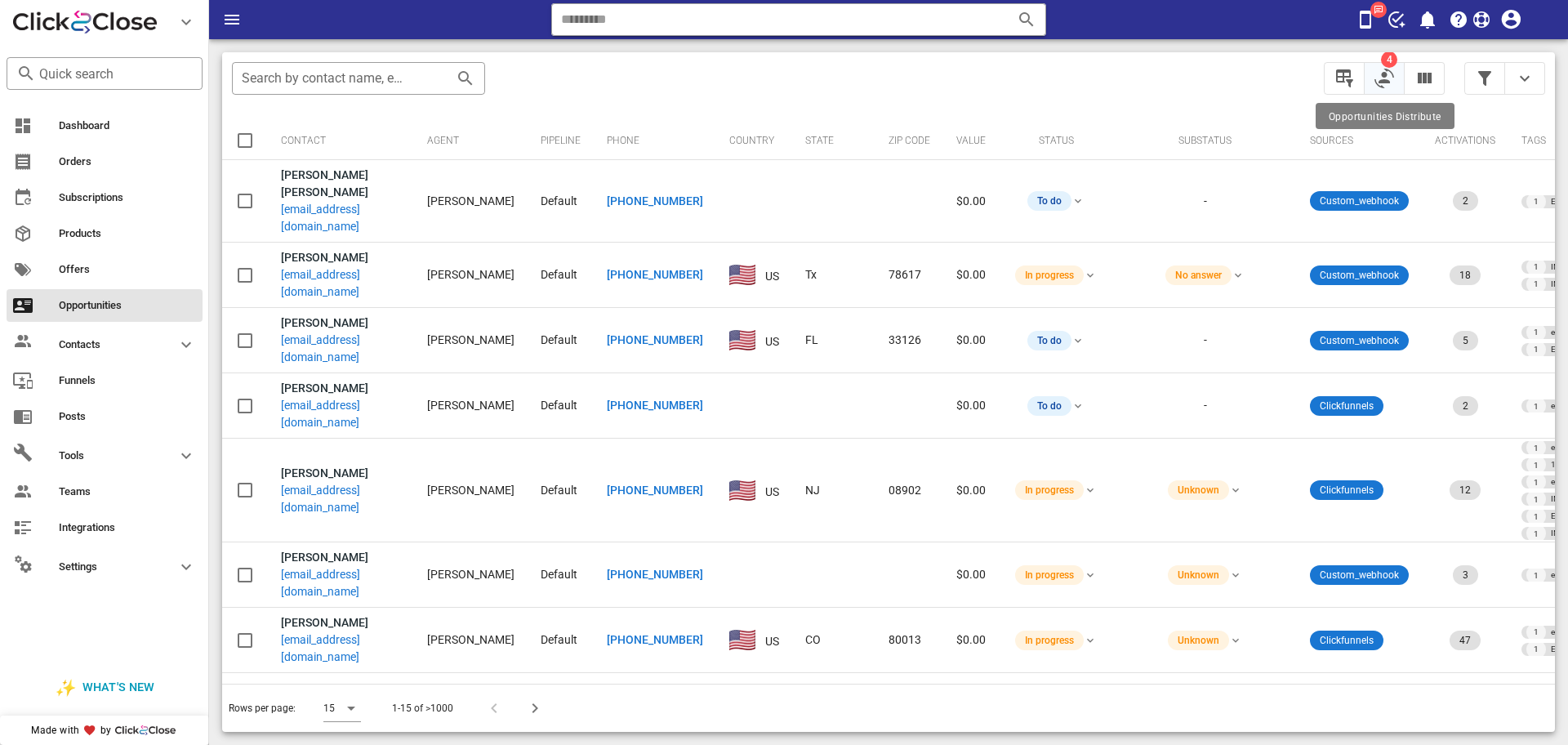 click at bounding box center (1384, 78) 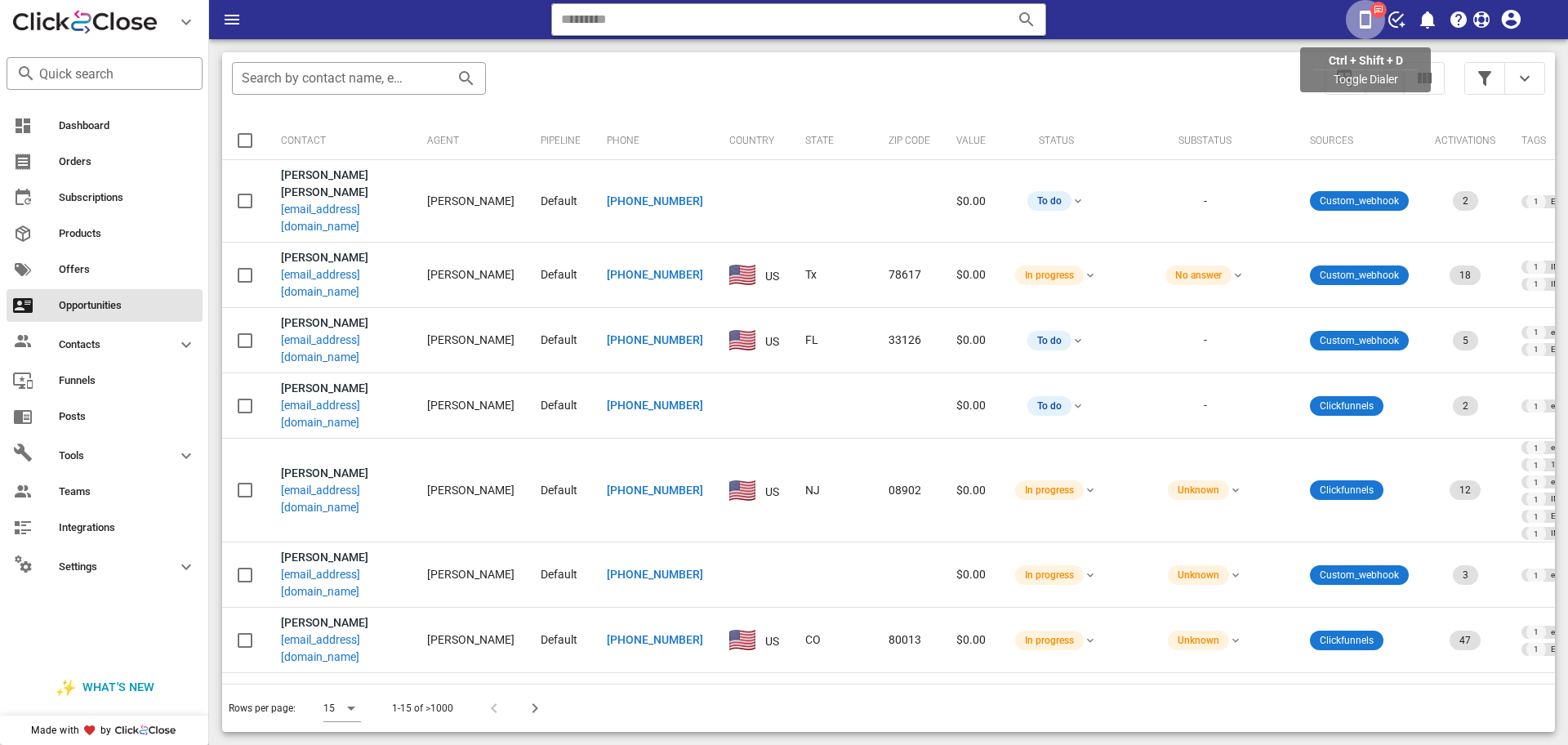 click at bounding box center (1365, 20) 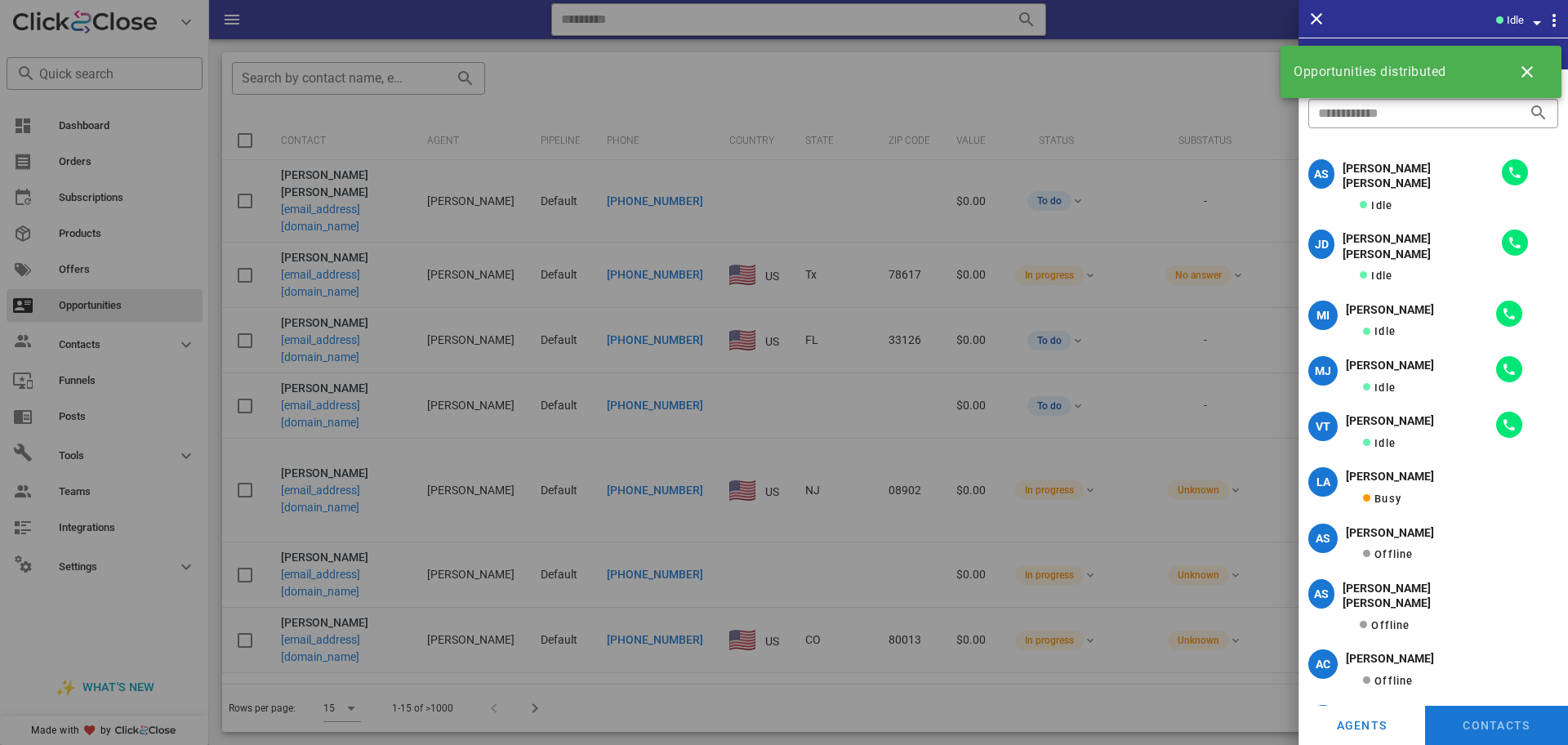 click at bounding box center (784, 372) 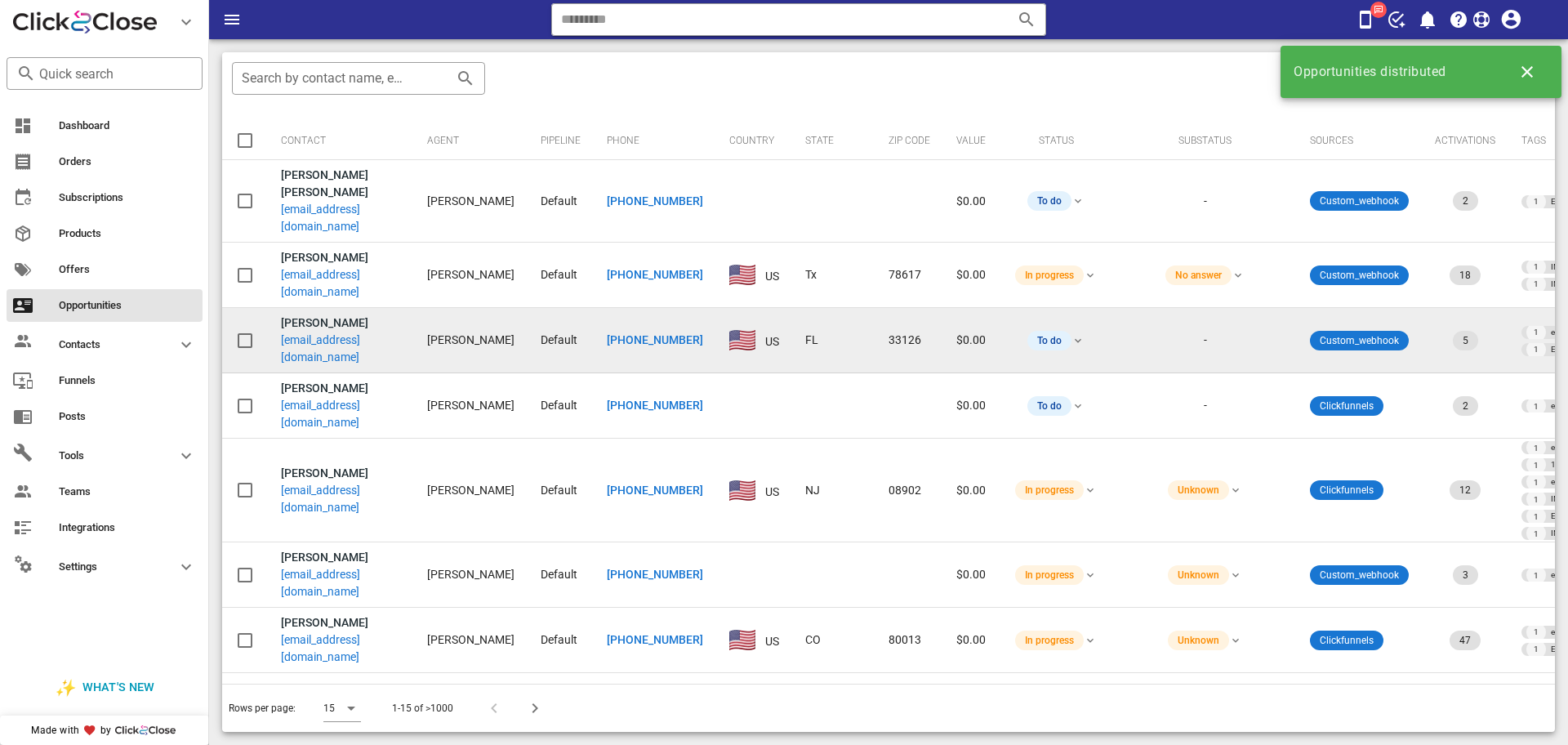 click on "maryrubival@aol.com" at bounding box center [341, 349] 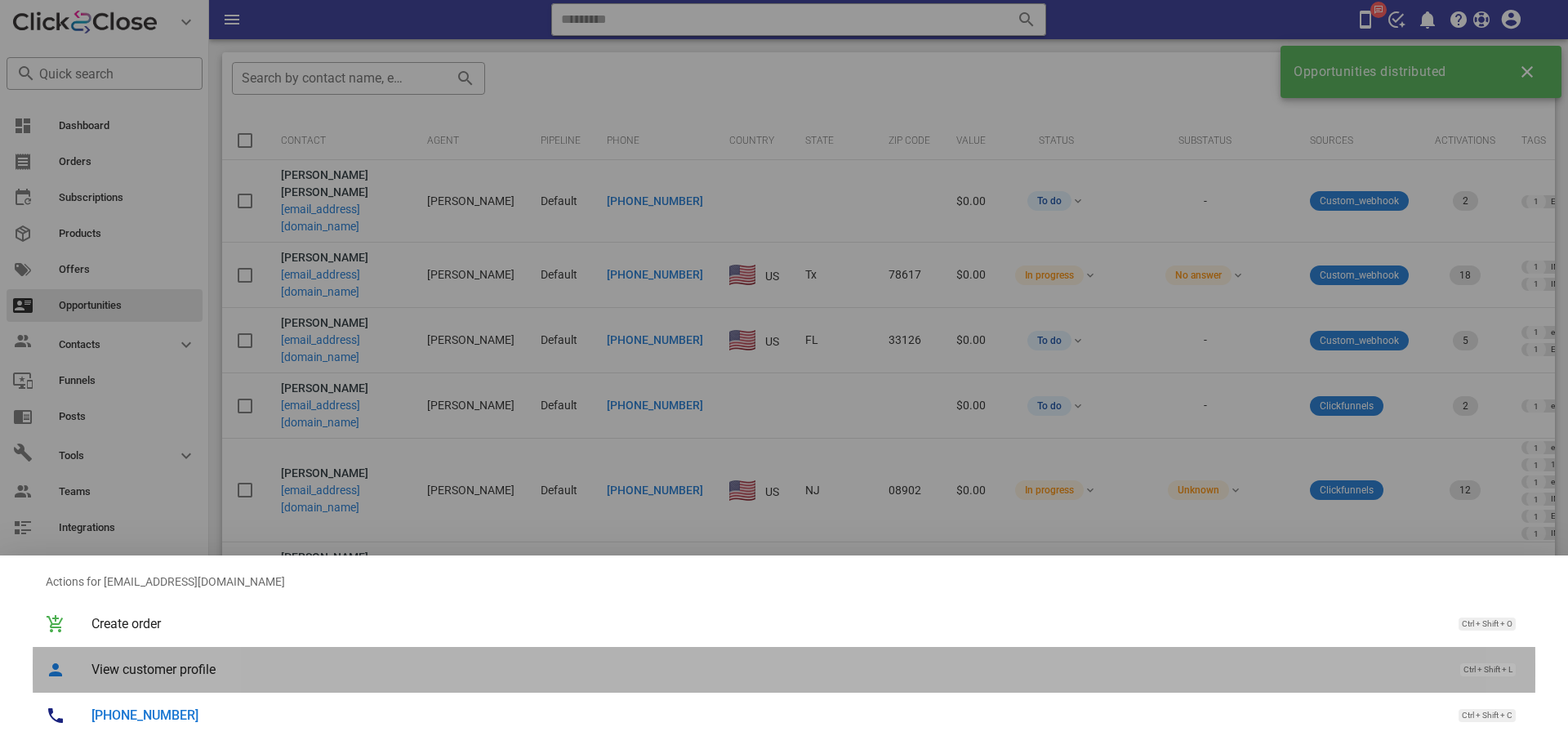 click on "View customer profile Ctrl + Shift + L" at bounding box center [784, 670] 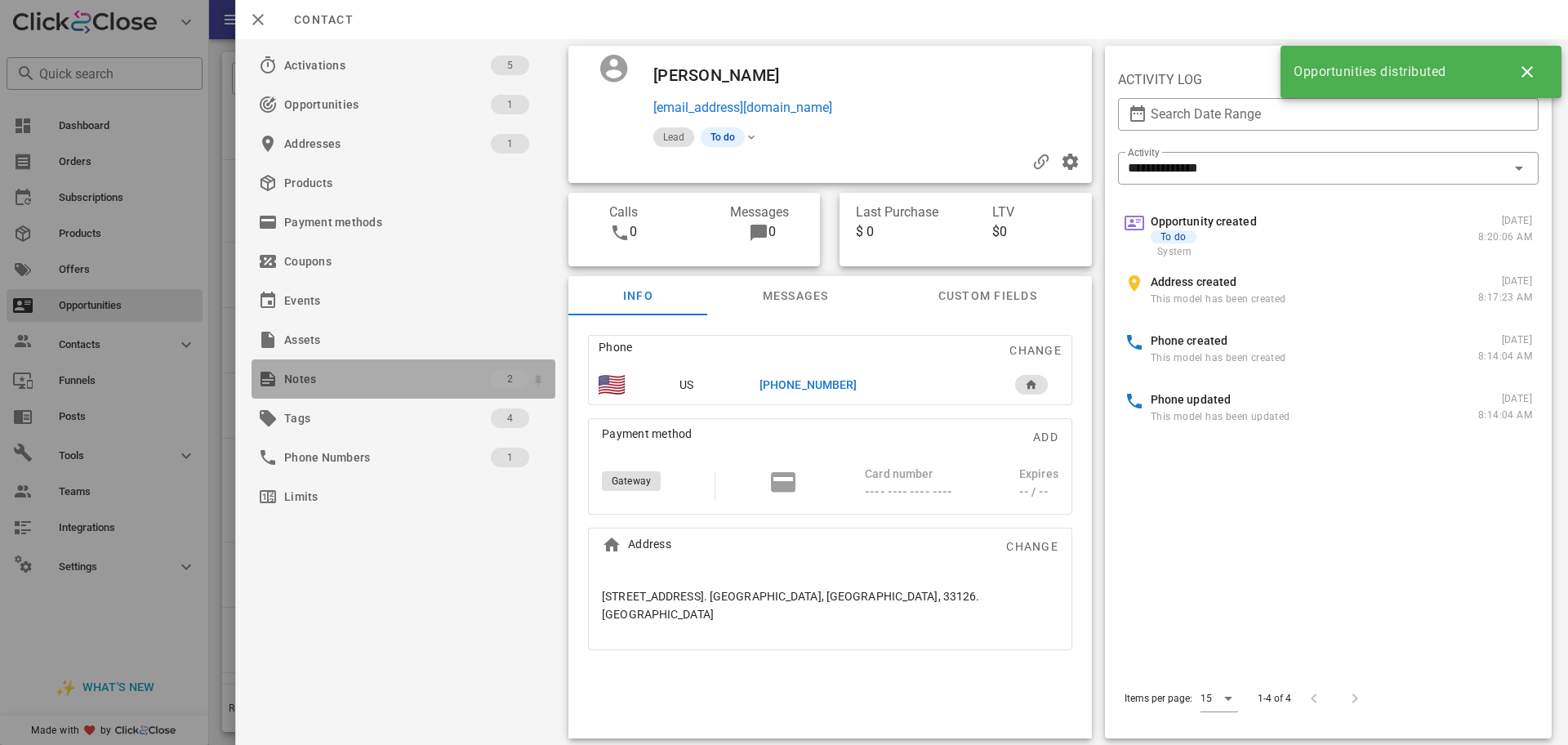 click on "Notes" at bounding box center (387, 379) 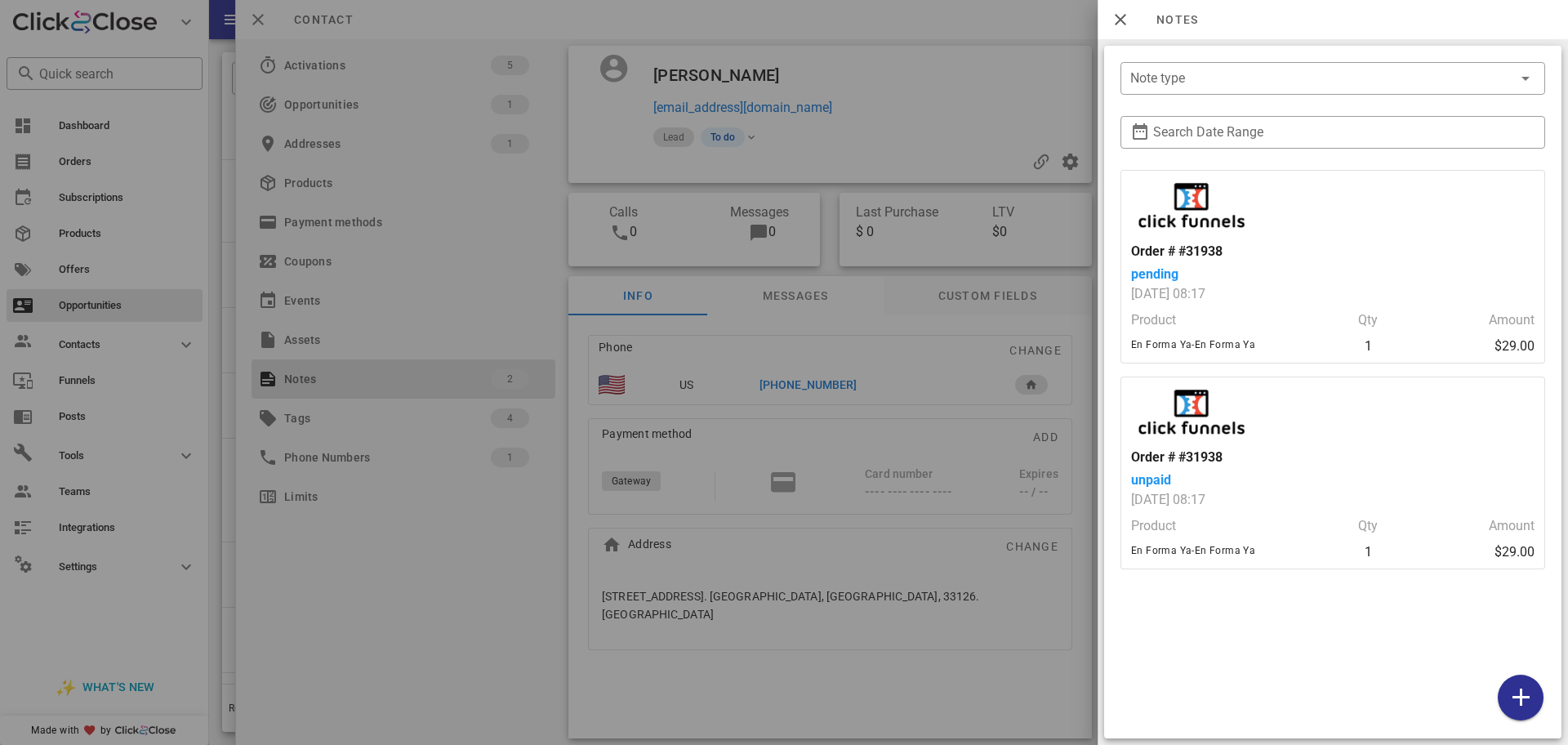 drag, startPoint x: 865, startPoint y: 351, endPoint x: 897, endPoint y: 298, distance: 61.911227 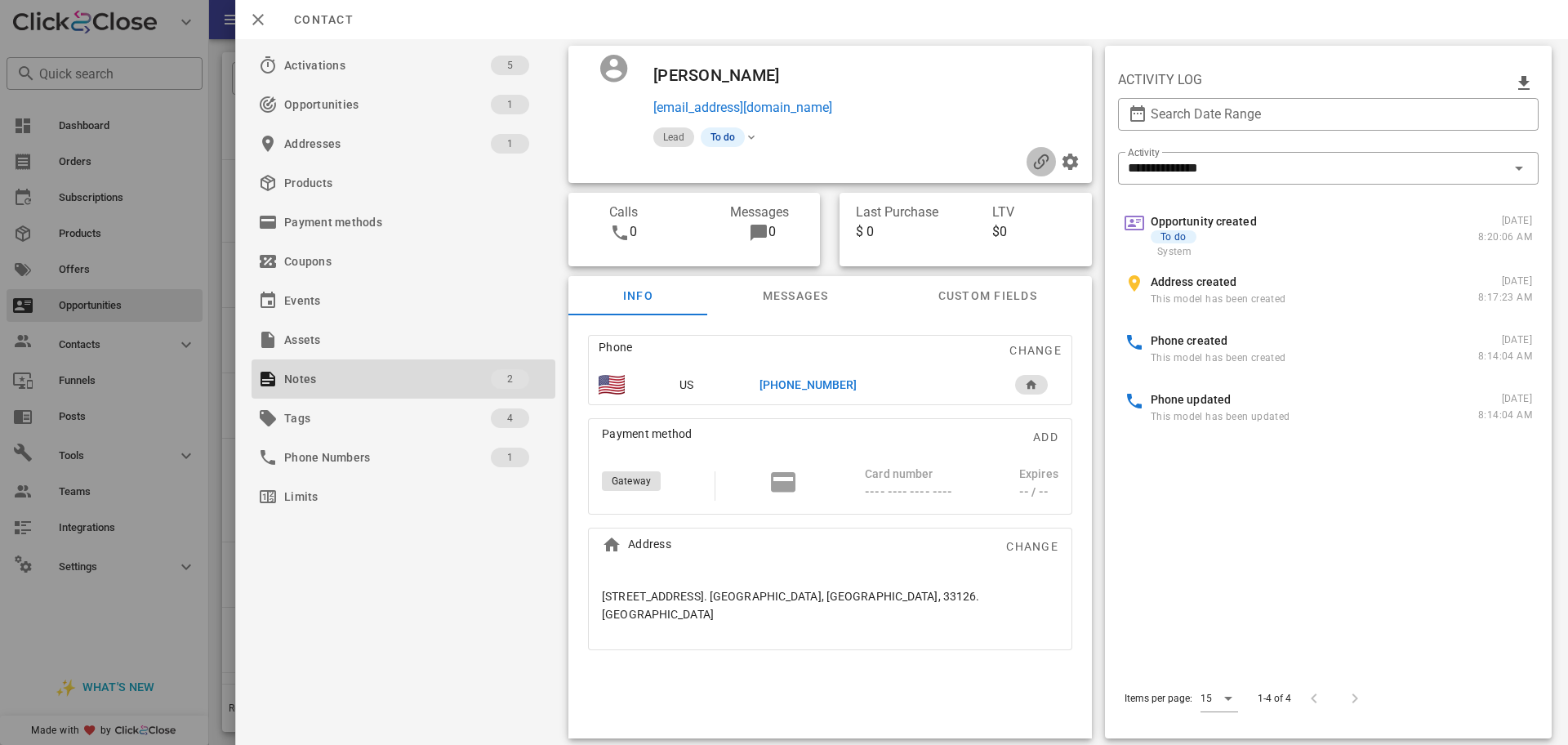 click at bounding box center [1041, 162] 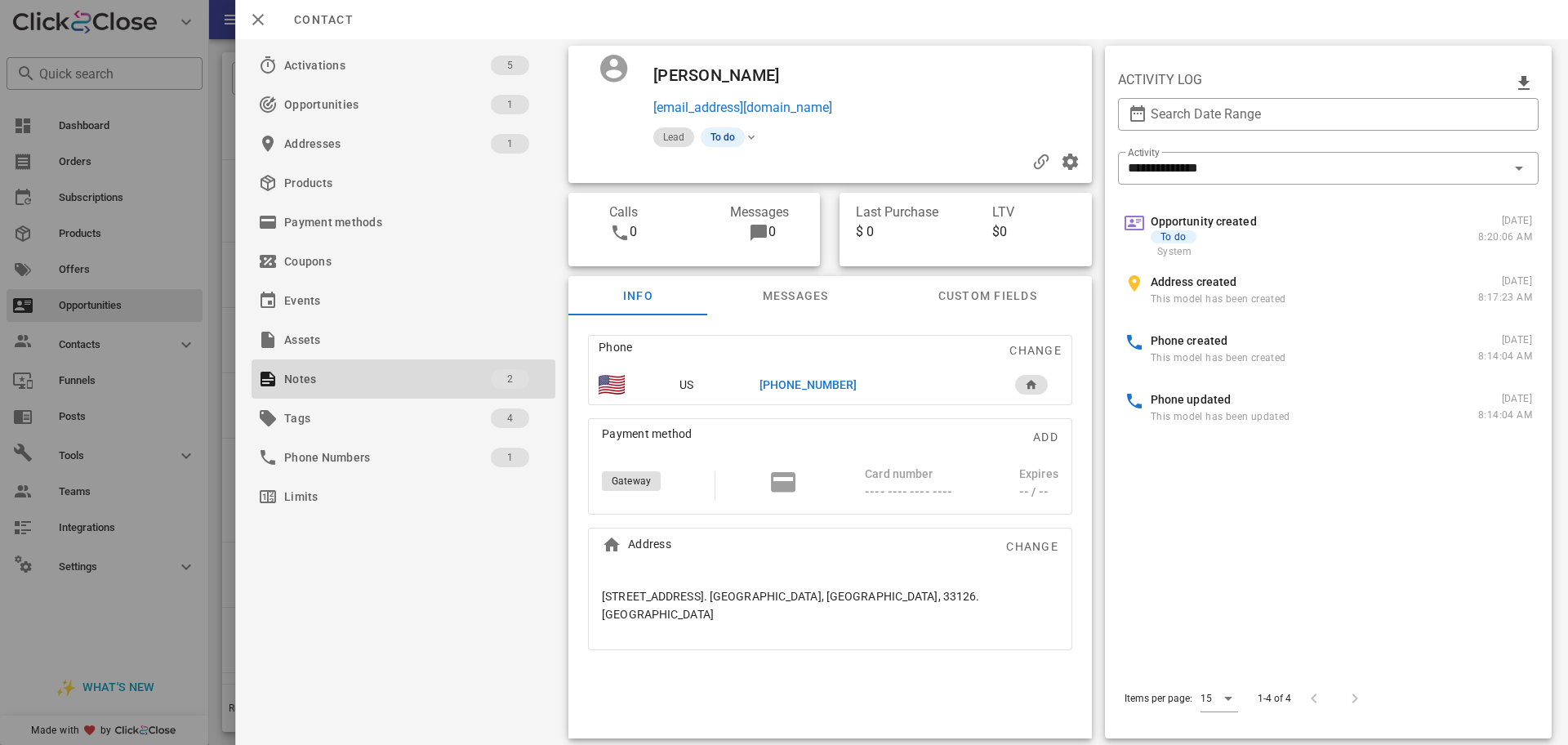 click on "Activations  5  Opportunities  1  Addresses  1  Products Payment methods Coupons Events Assets Notes  2  Tags  4  Phone Numbers  1  Limits" at bounding box center (403, 392) 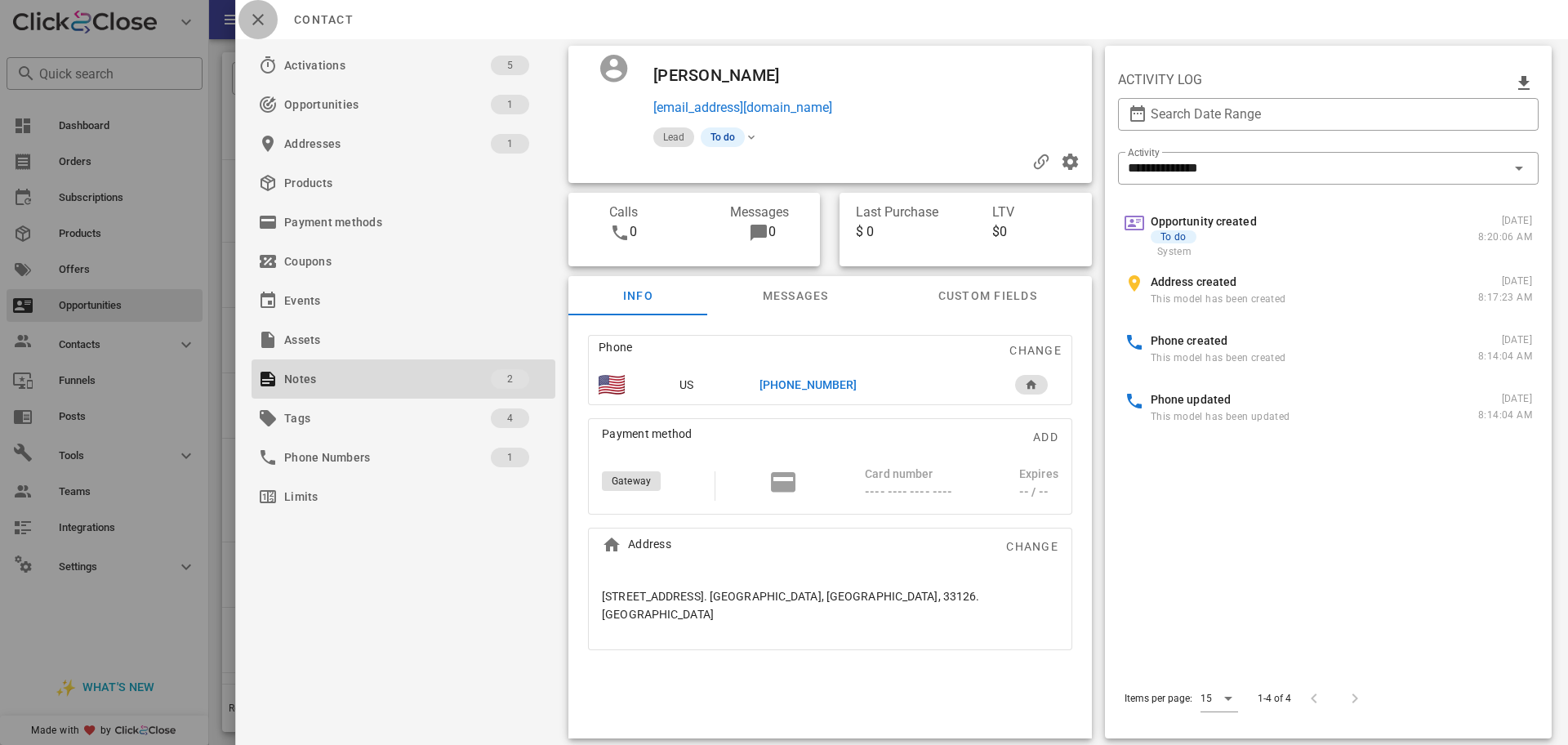 click at bounding box center (258, 20) 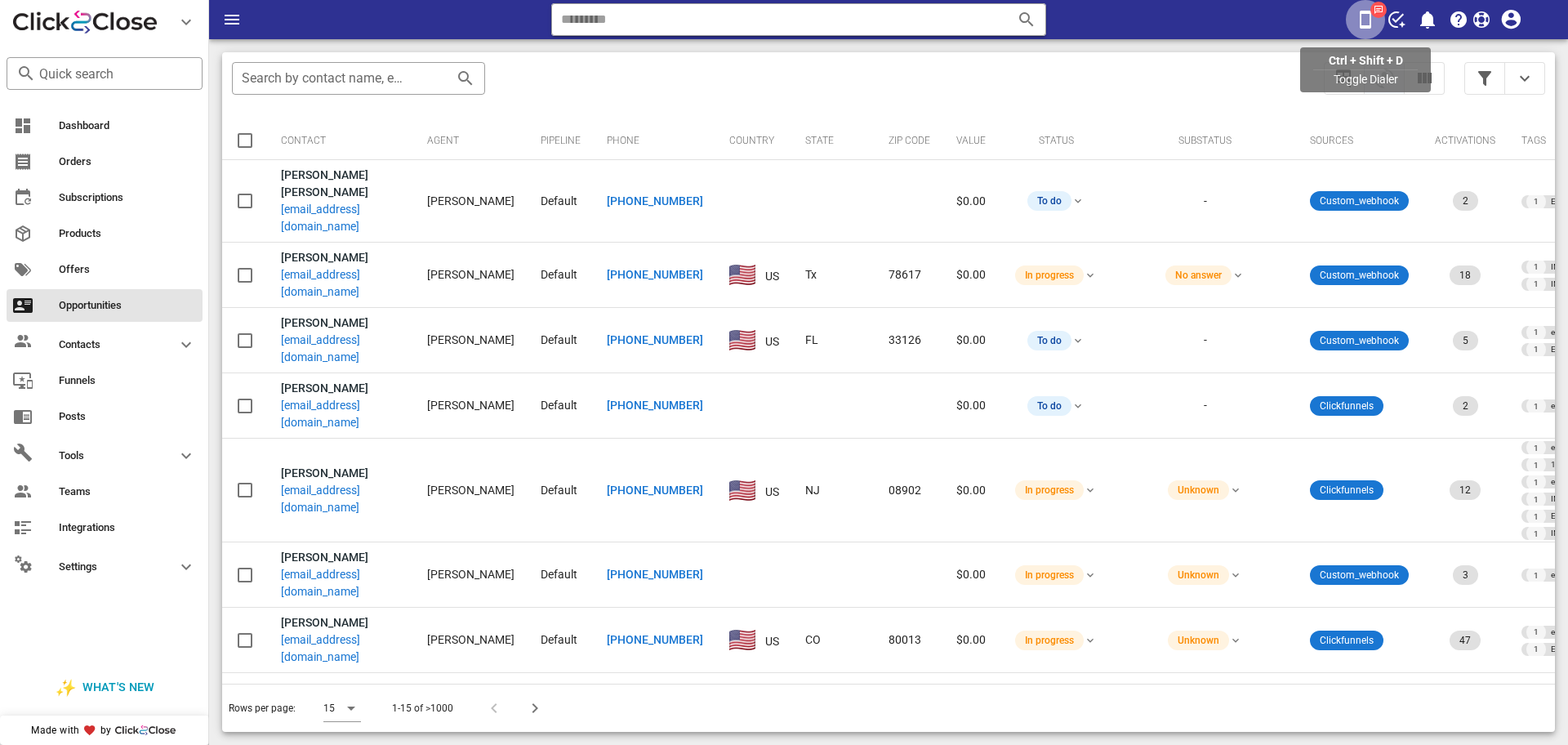 click at bounding box center (1365, 20) 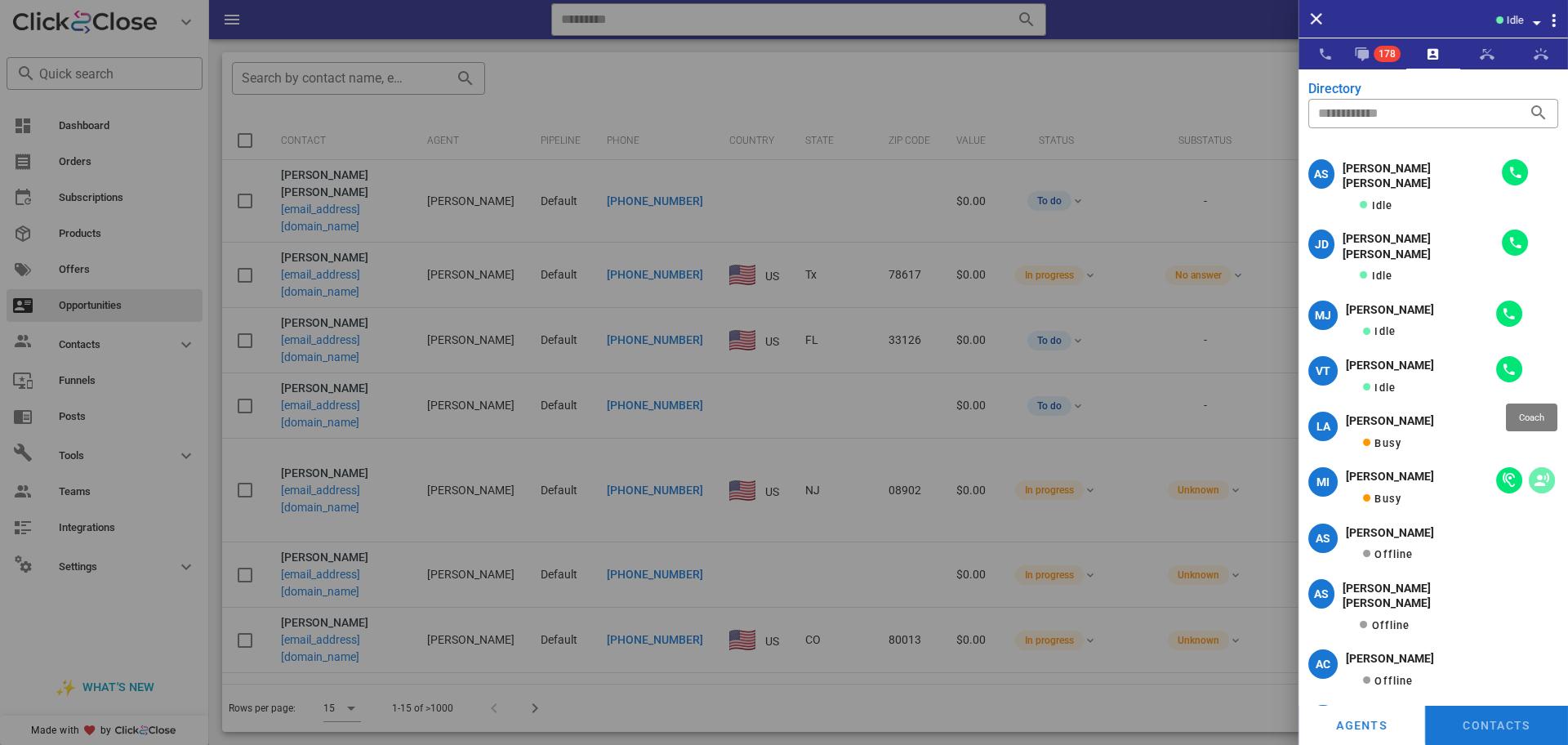 click at bounding box center (1542, 480) 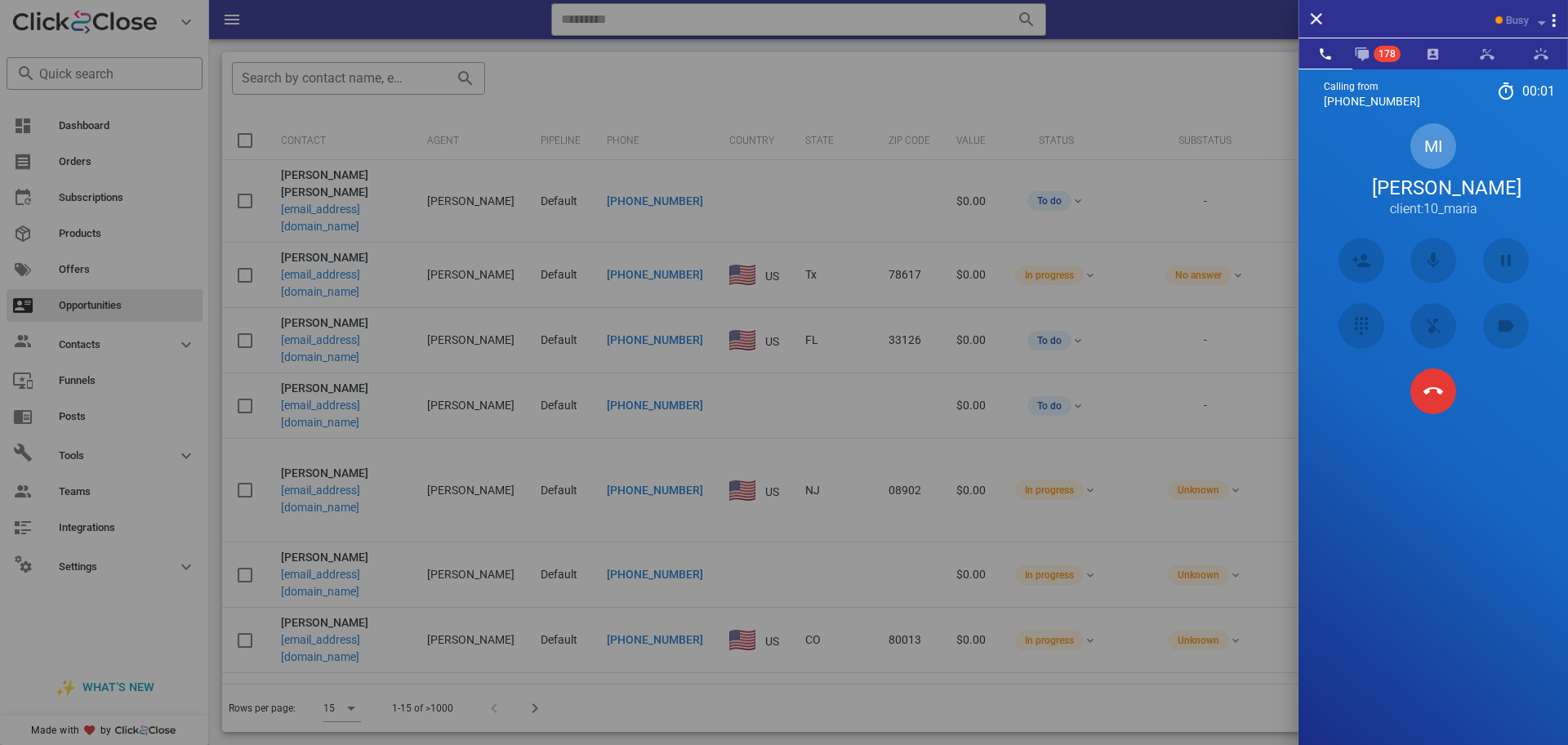 click on "Calling from (954) 248-3188 00: 01  Unknown      ▼     Andorra
+376
Argentina
+54
Aruba
+297
Australia
+61
Belgium (België)
+32
Bolivia
+591
Brazil (Brasil)
+55
Canada
+1
Chile
+56
Colombia
+57
Costa Rica
+506
Dominican Republic (República Dominicana)
+1
Ecuador
+593
El Salvador
+503
France
+33
Germany (Deutschland)
+49
Guadeloupe
+590
Guatemala
+502
Honduras
+504
Iceland (Ísland)
+354
India (भारत)
+91
Israel (‫ישראל‬‎)
+972
Italy (Italia)
+39" at bounding box center [1433, 441] 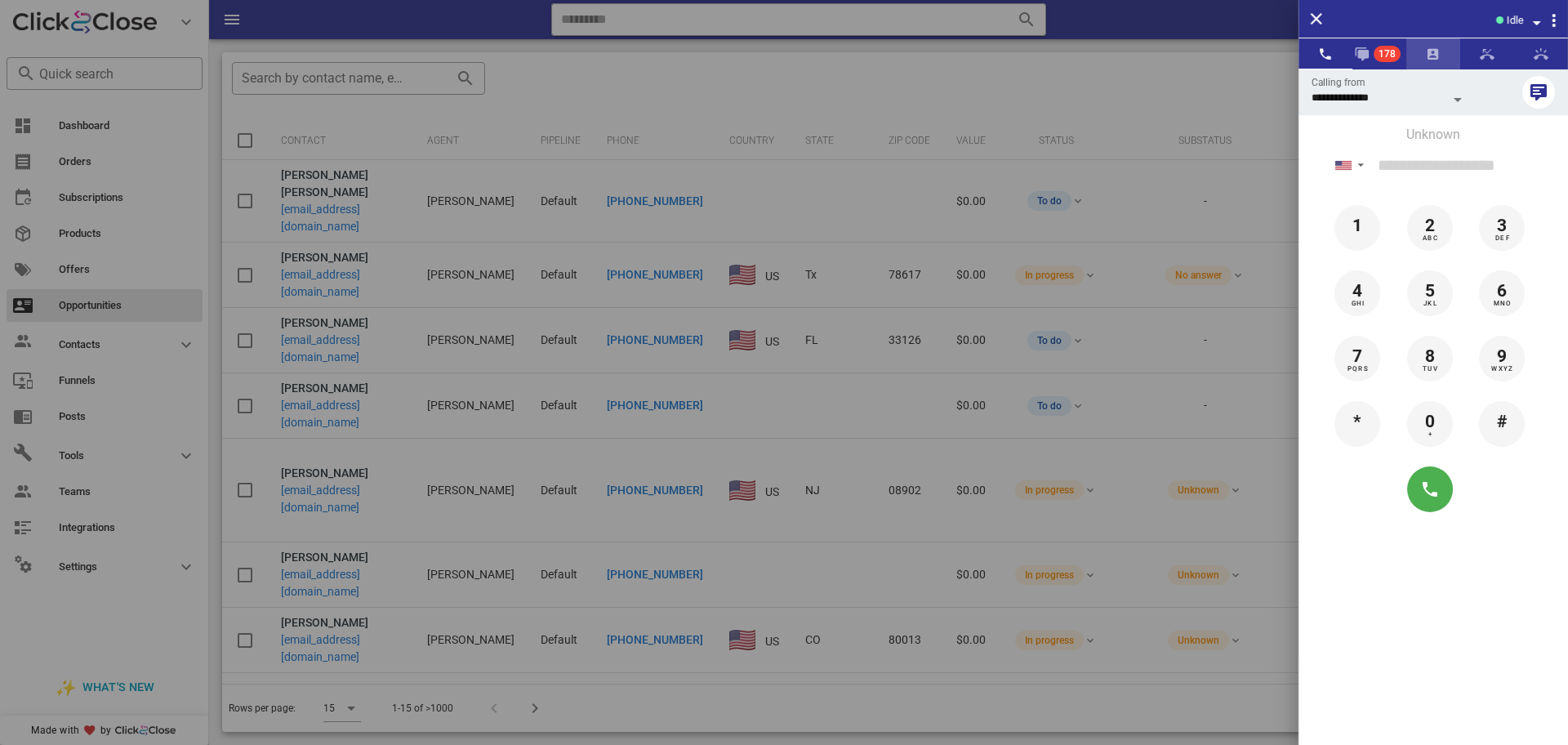click at bounding box center (1433, 54) 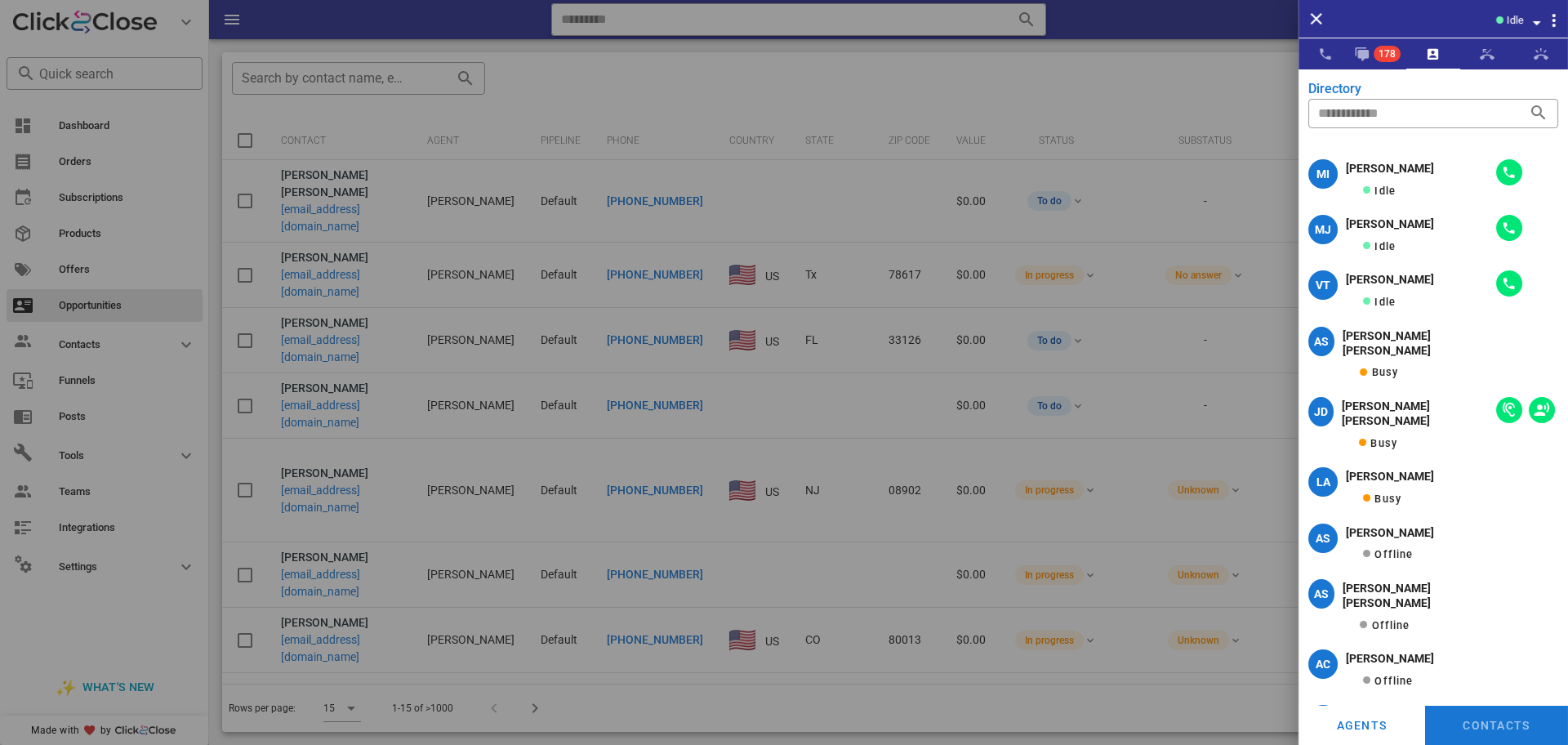 click on "Idle" at bounding box center (1458, 19) 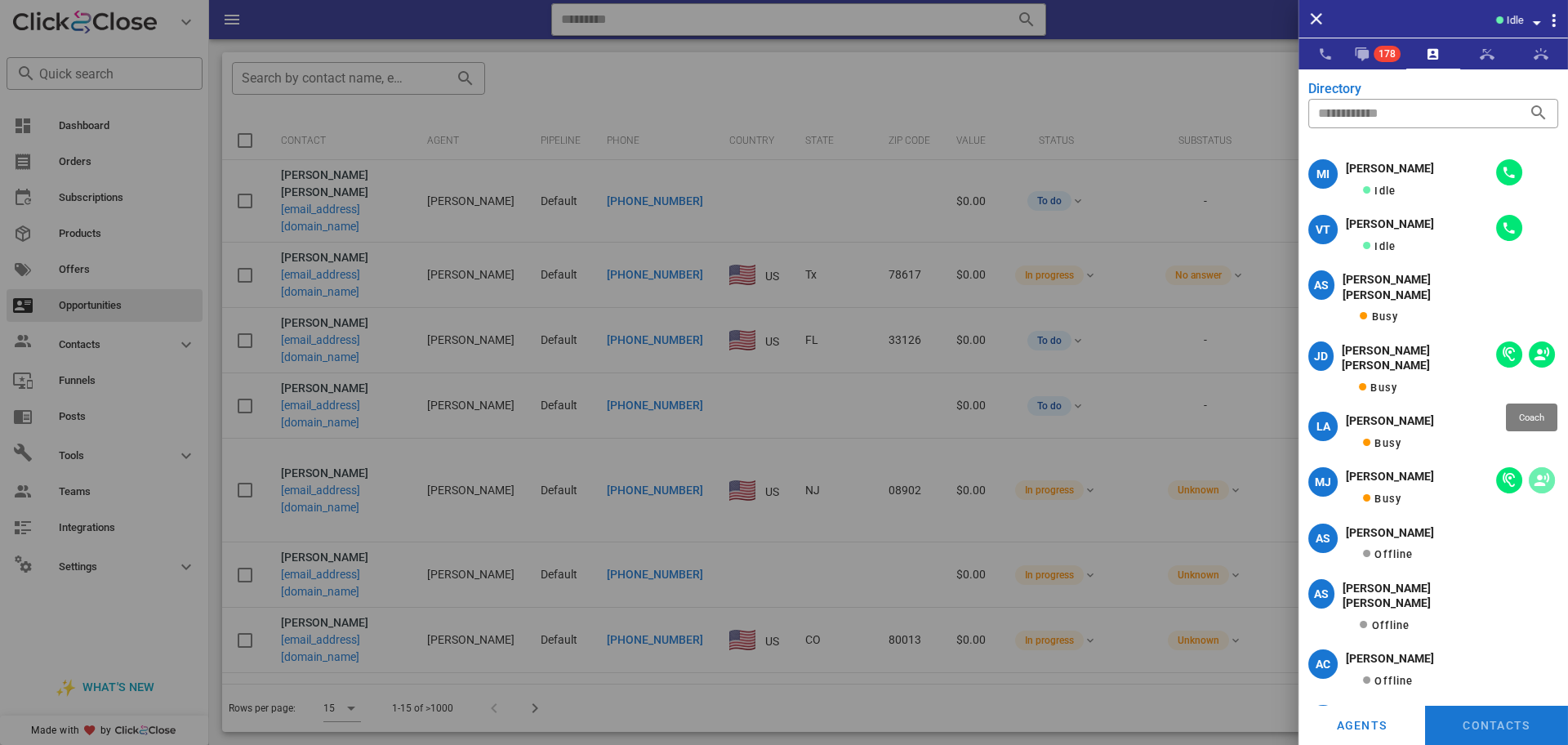 click at bounding box center (1542, 480) 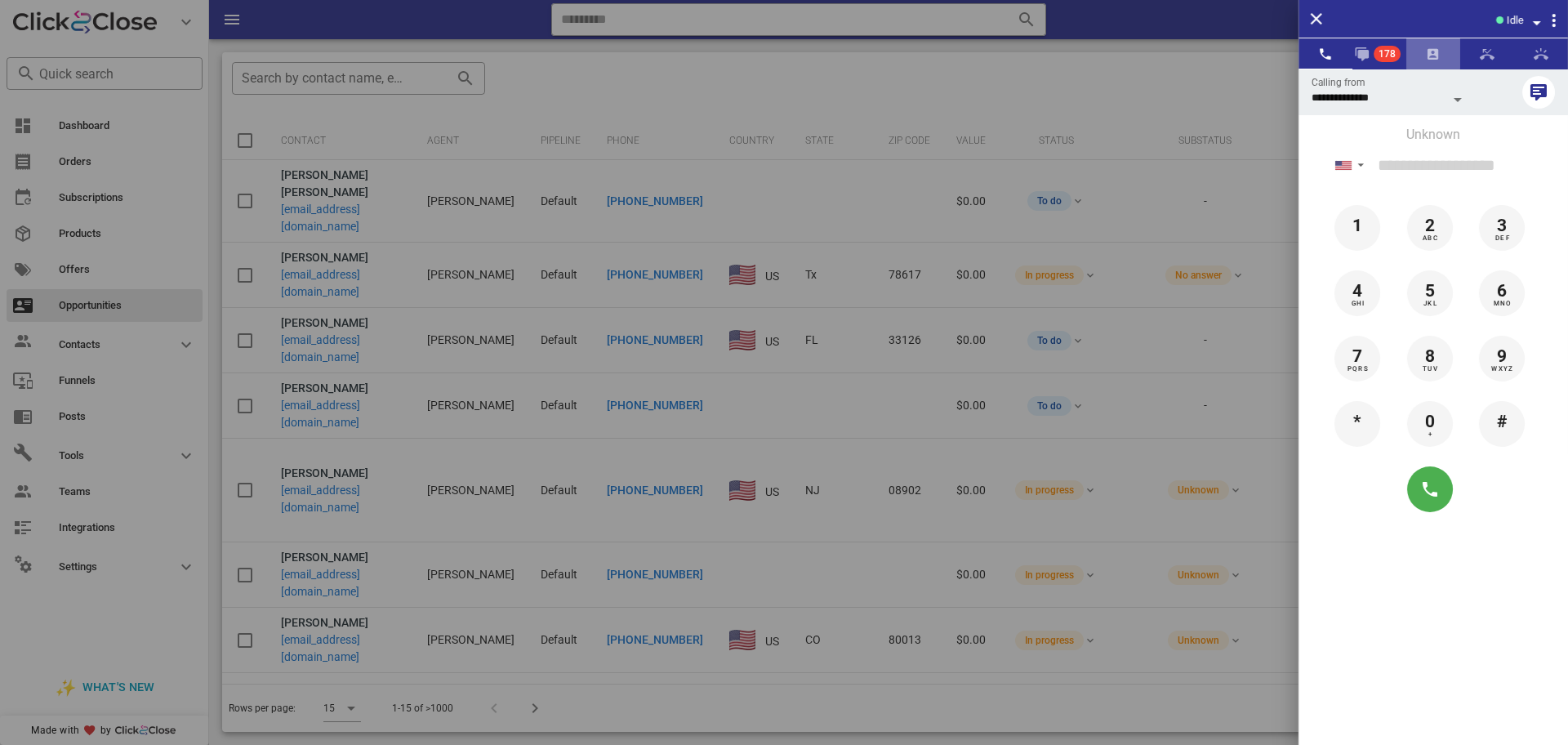 click at bounding box center (1433, 54) 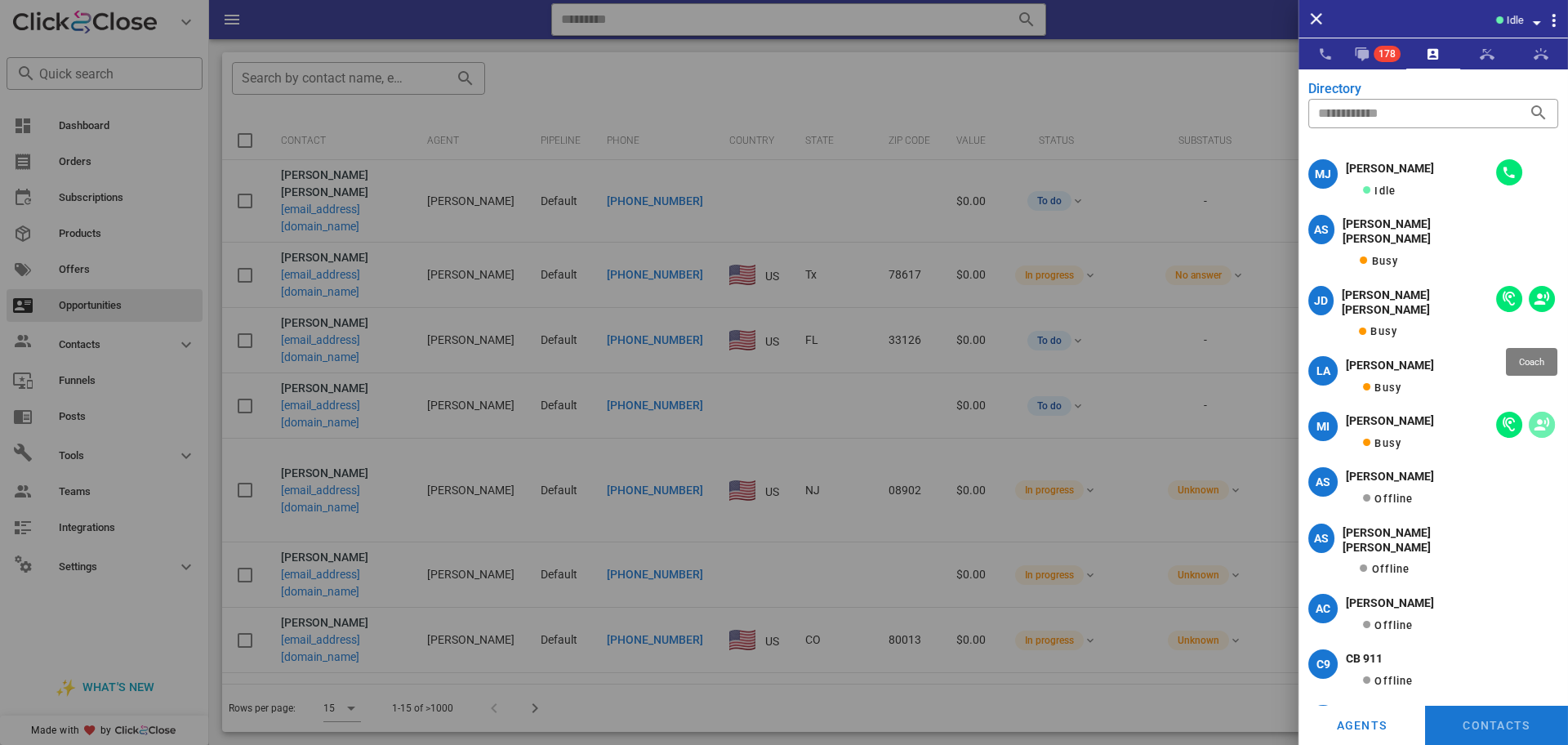 click at bounding box center (1542, 425) 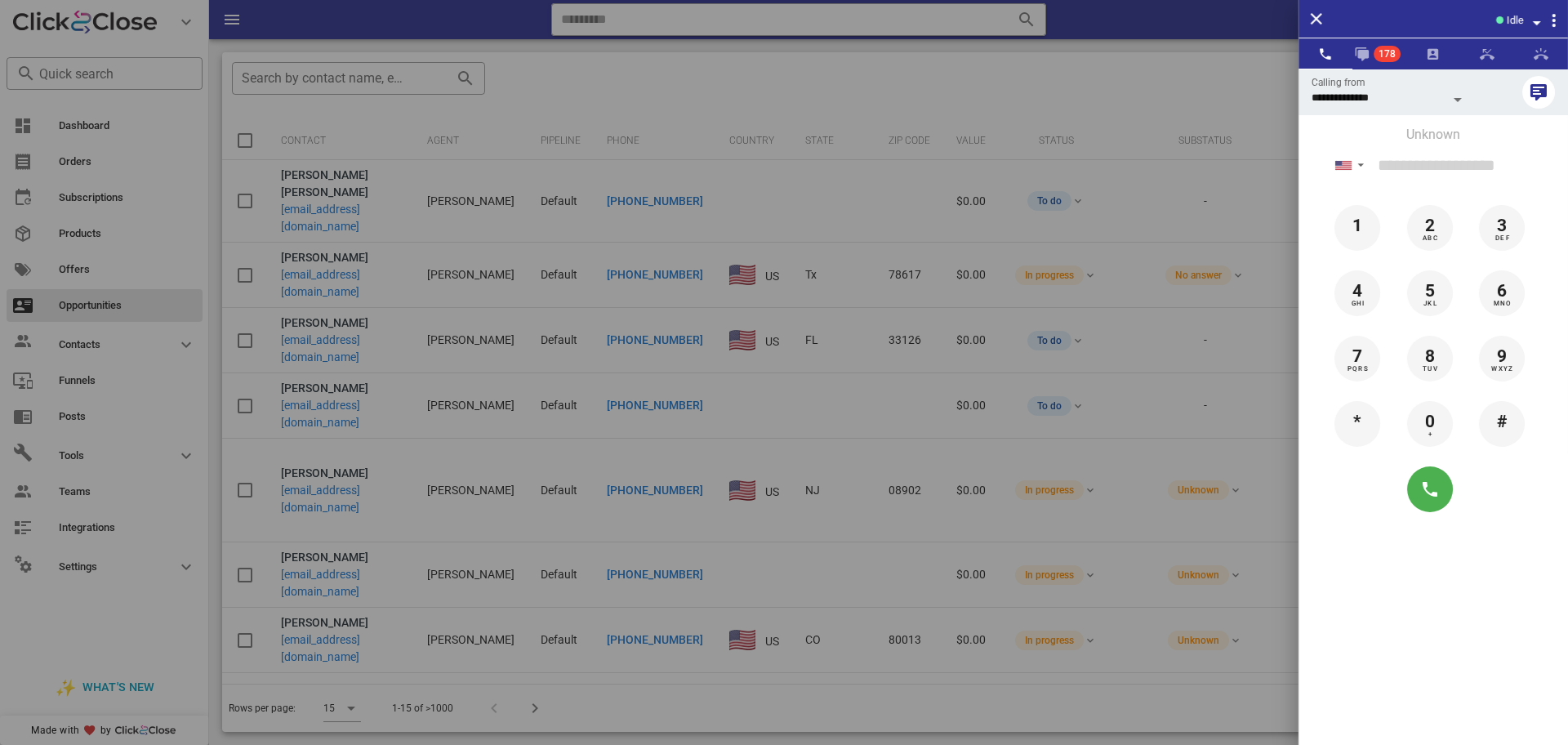 click on "**********" at bounding box center (1433, 441) 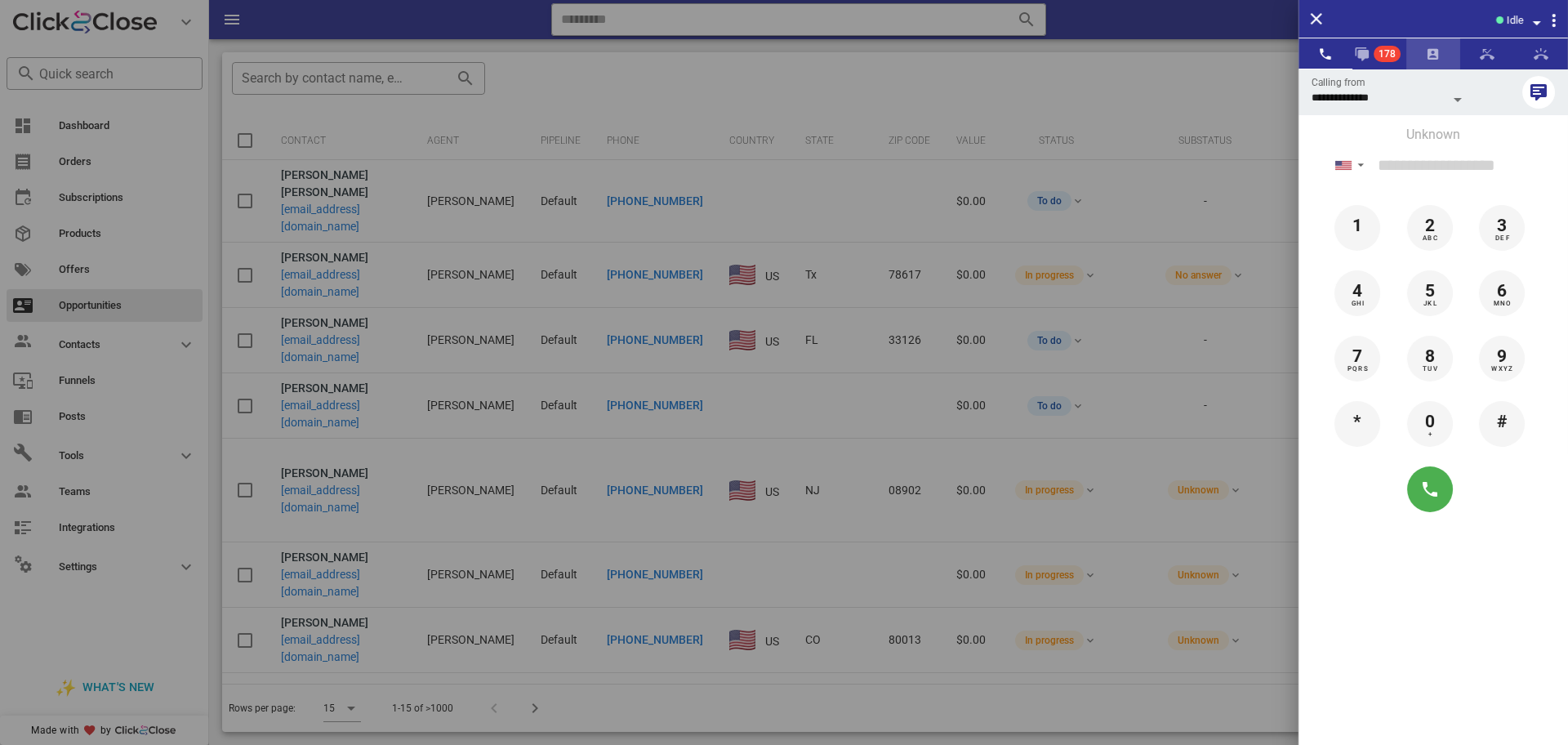 click at bounding box center [1433, 54] 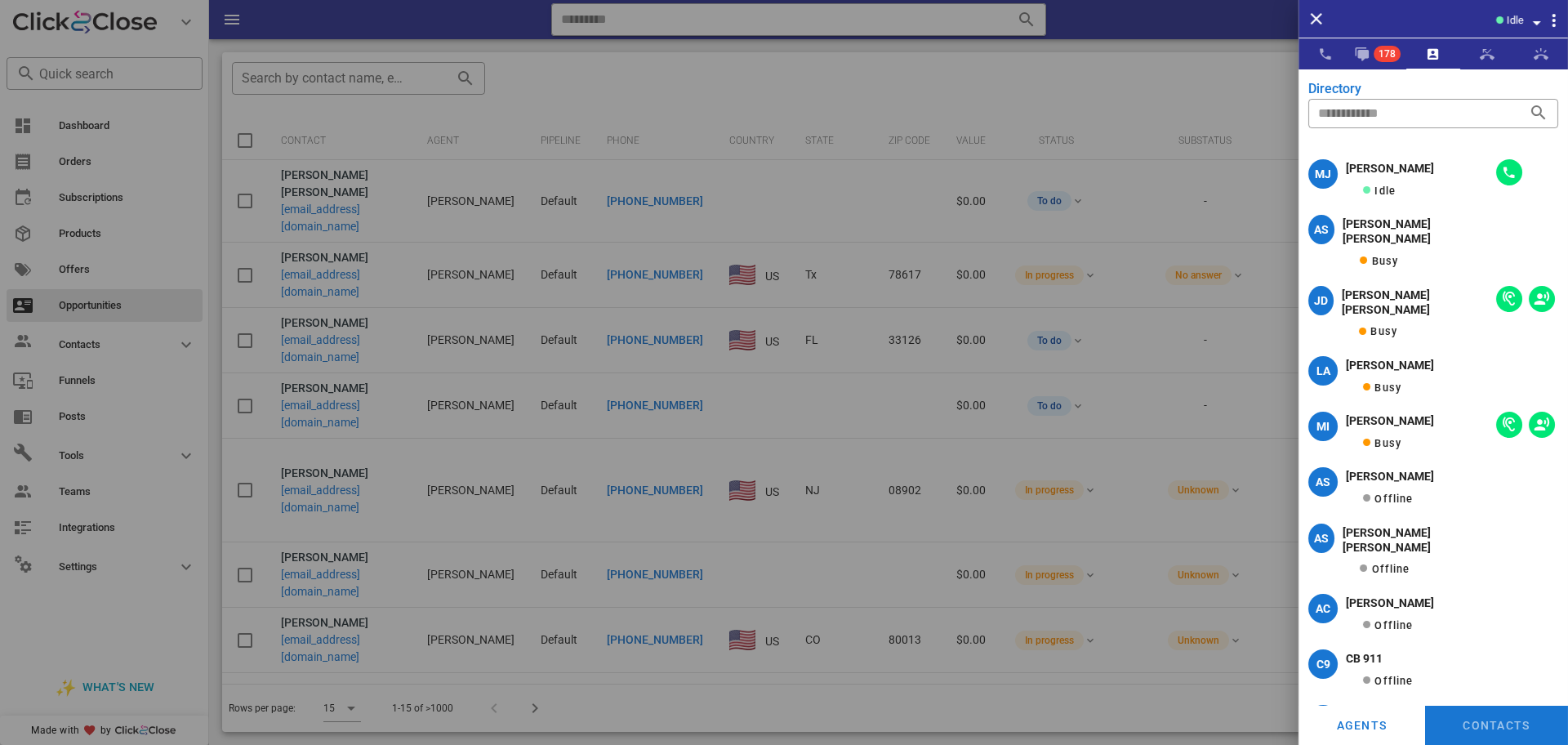 click on "Idle" at bounding box center [1458, 19] 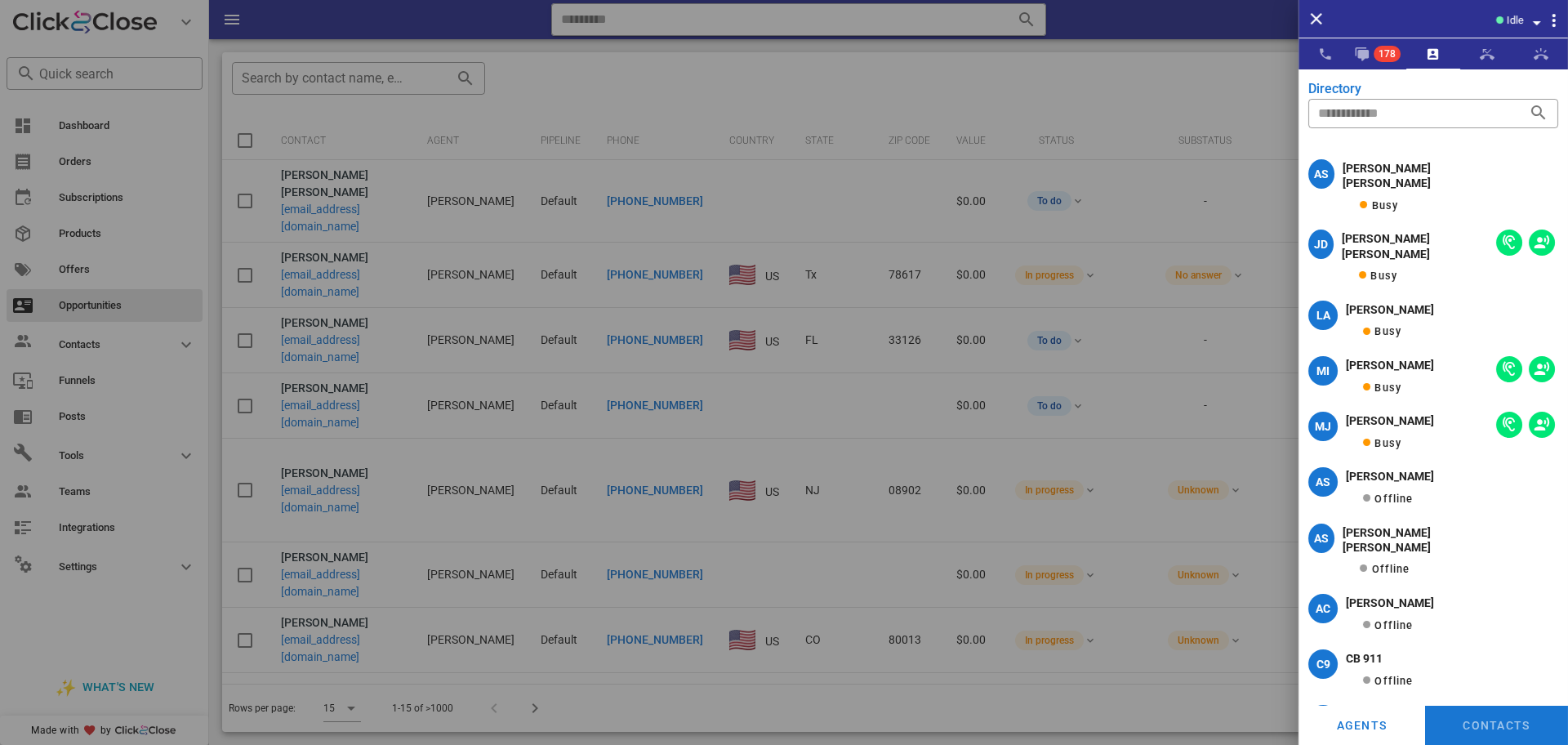 click on "MJ  Maria Jose Durant  Busy" at bounding box center [1433, 435] 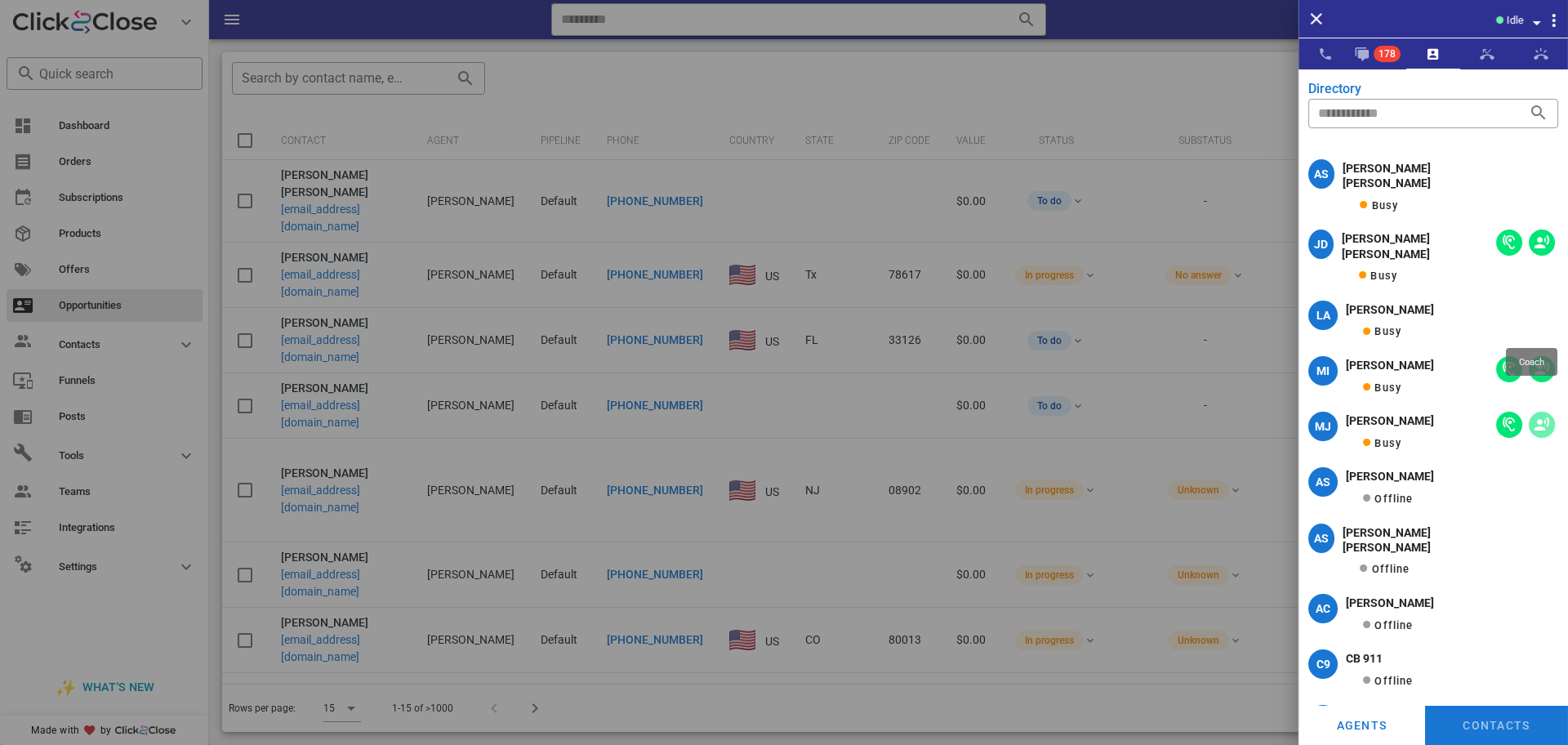click at bounding box center [1542, 425] 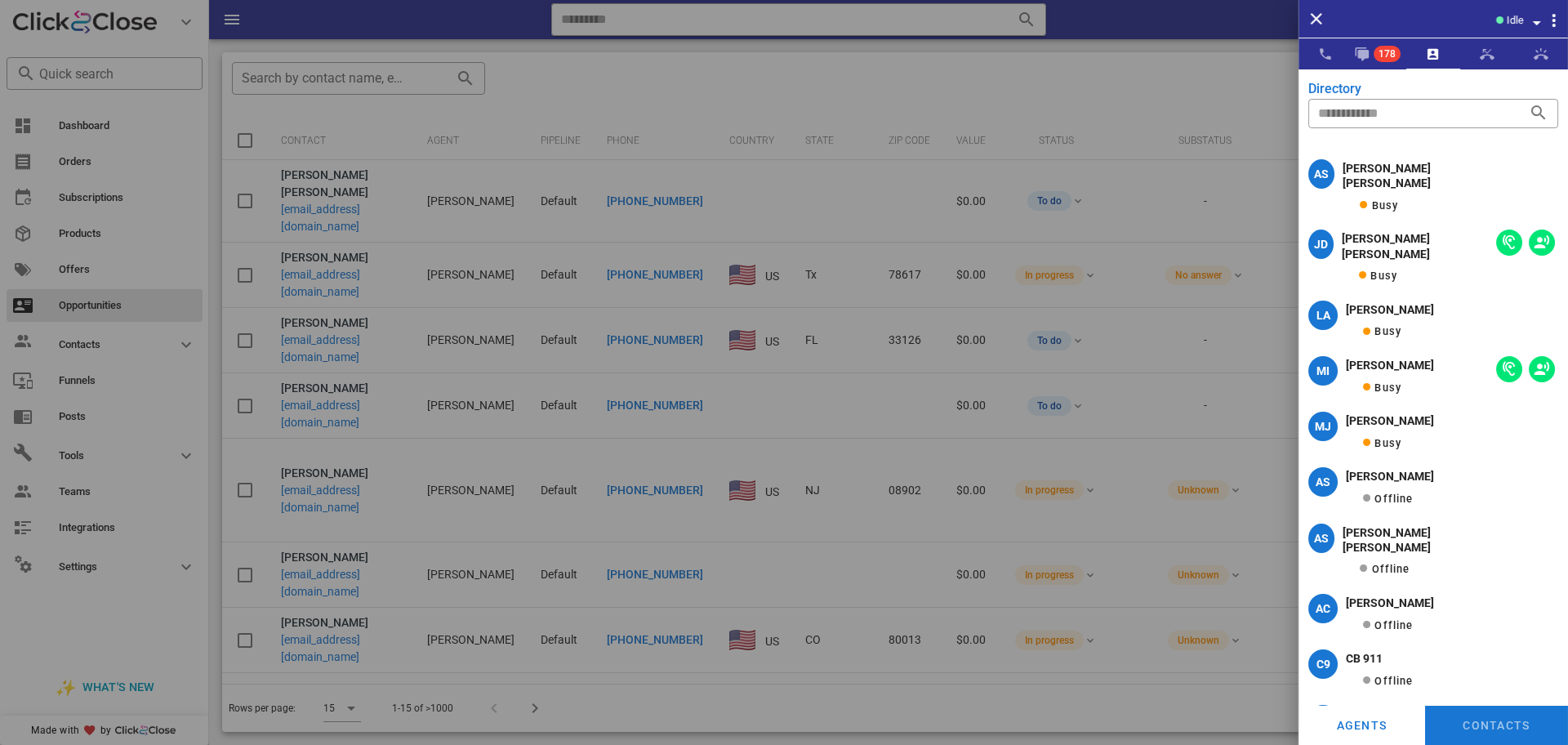 click on "Idle" at bounding box center (1458, 19) 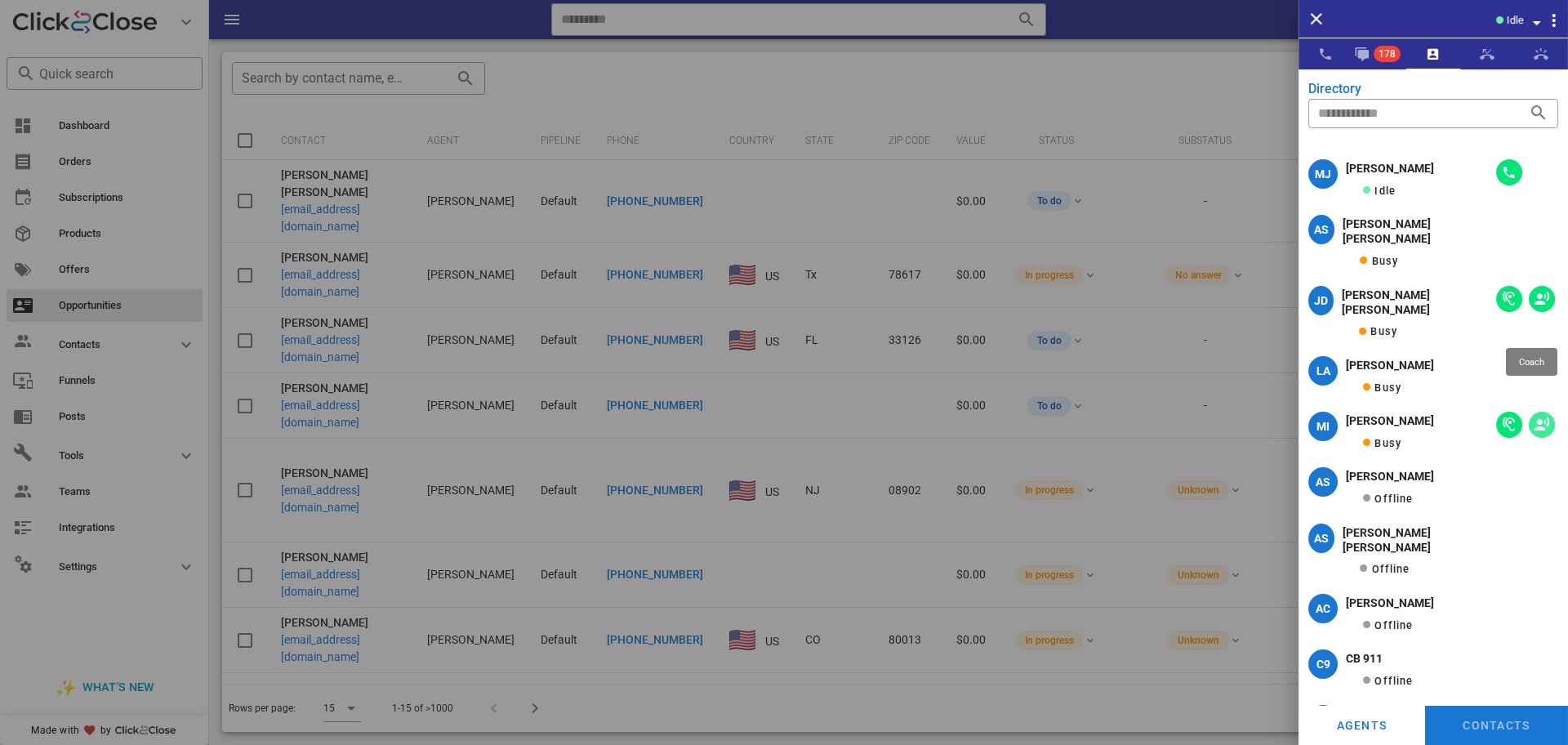 click at bounding box center [1542, 425] 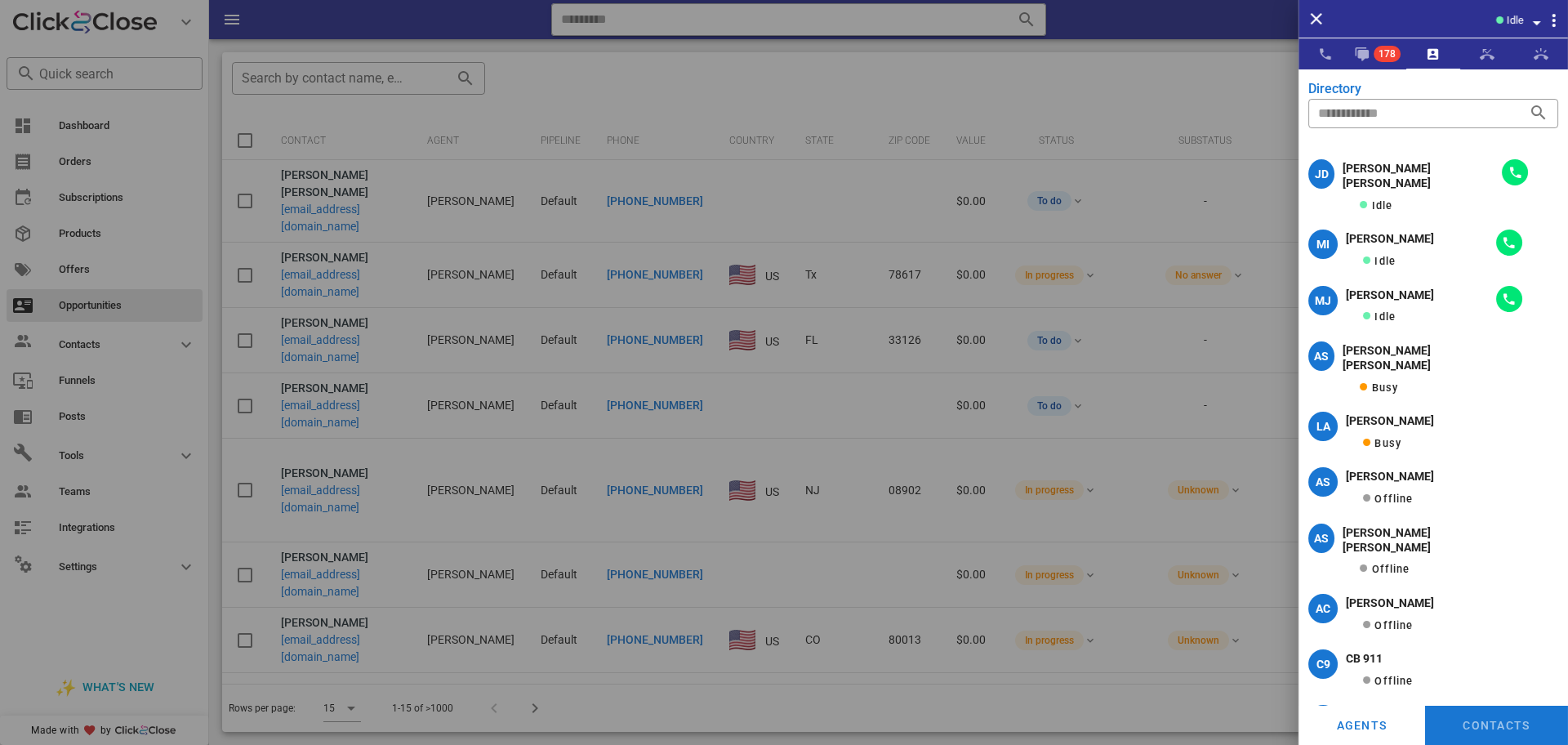 click on "Idle" at bounding box center (1458, 19) 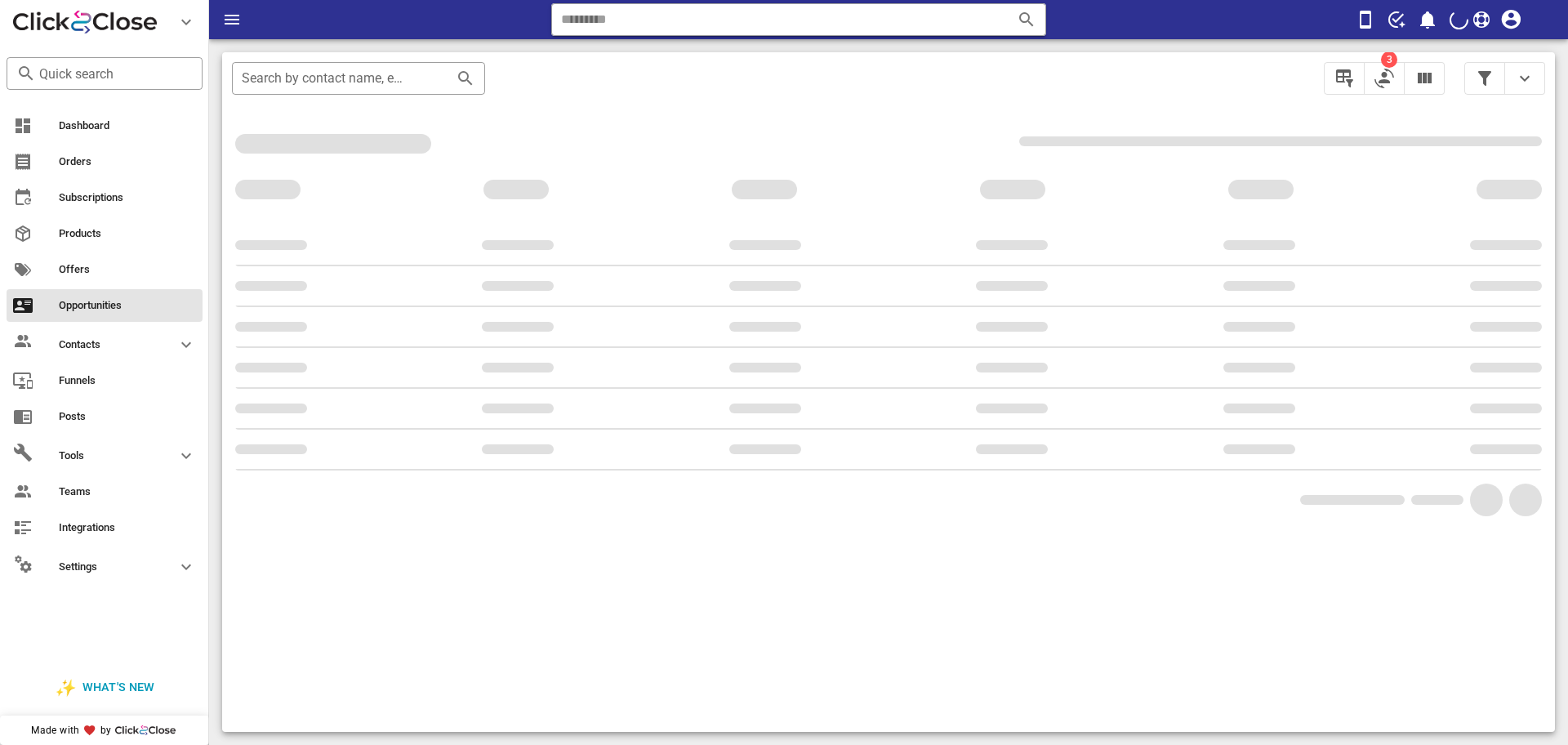 scroll, scrollTop: 0, scrollLeft: 0, axis: both 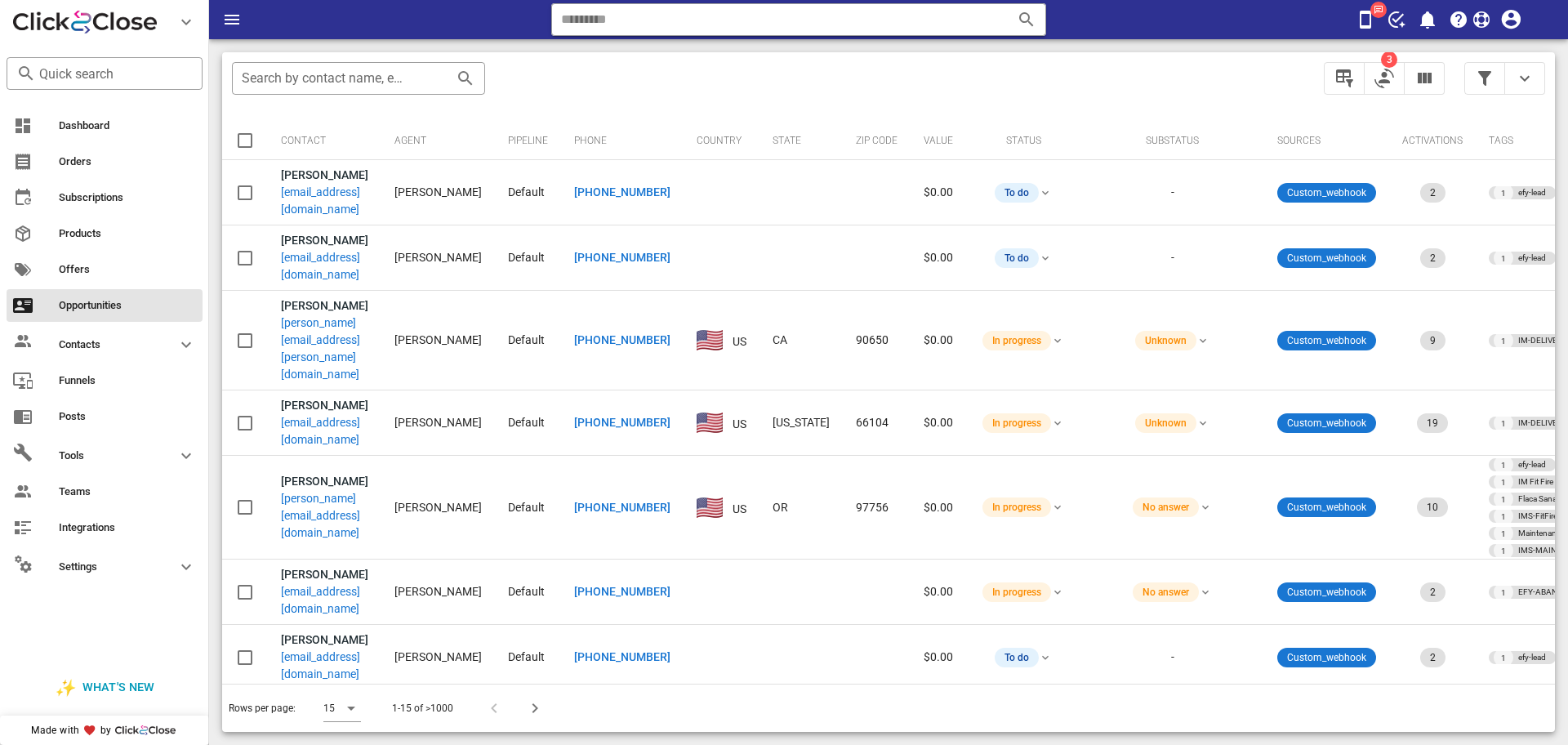 click on "No answer" at bounding box center (1172, 871) 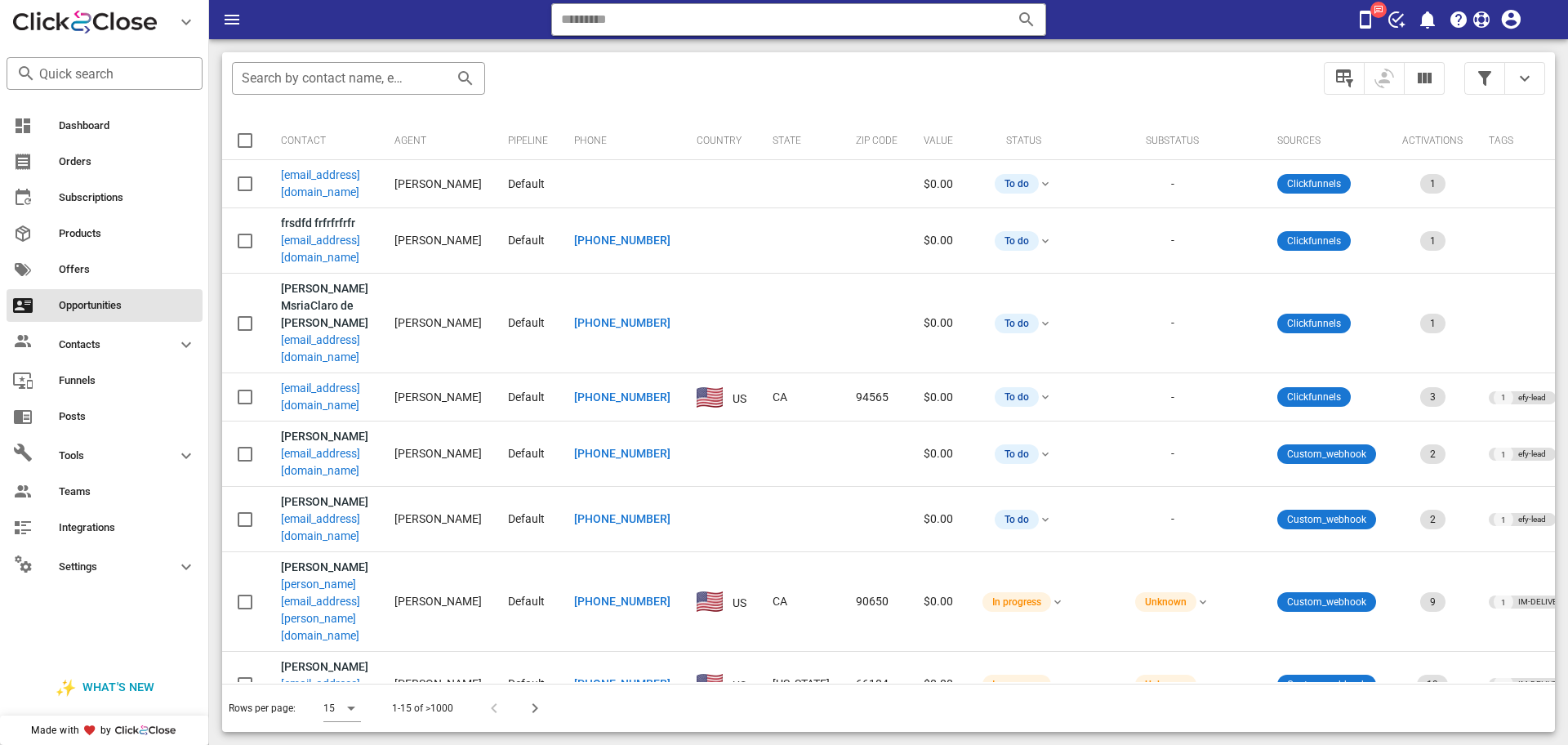 scroll, scrollTop: 0, scrollLeft: 0, axis: both 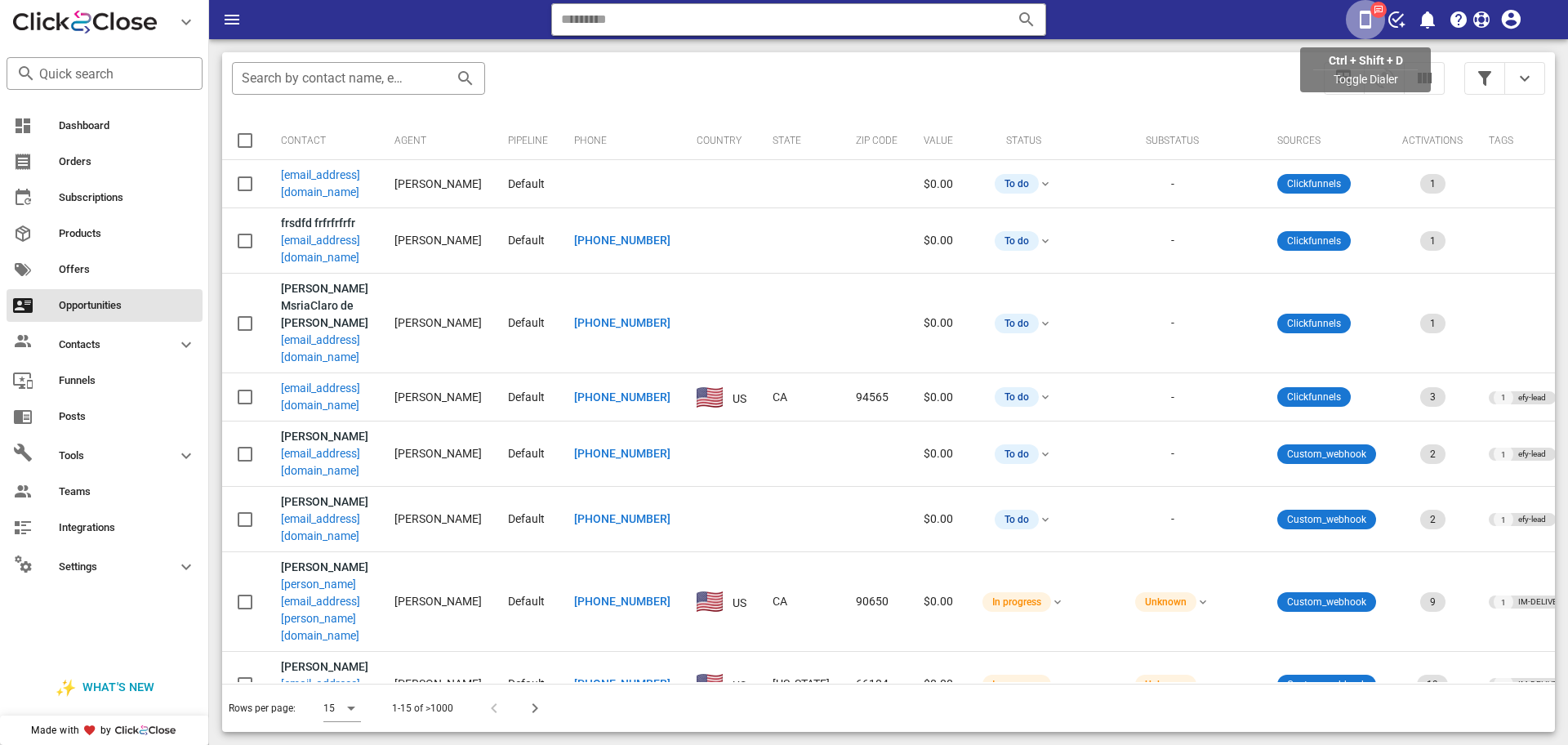 click at bounding box center [1365, 20] 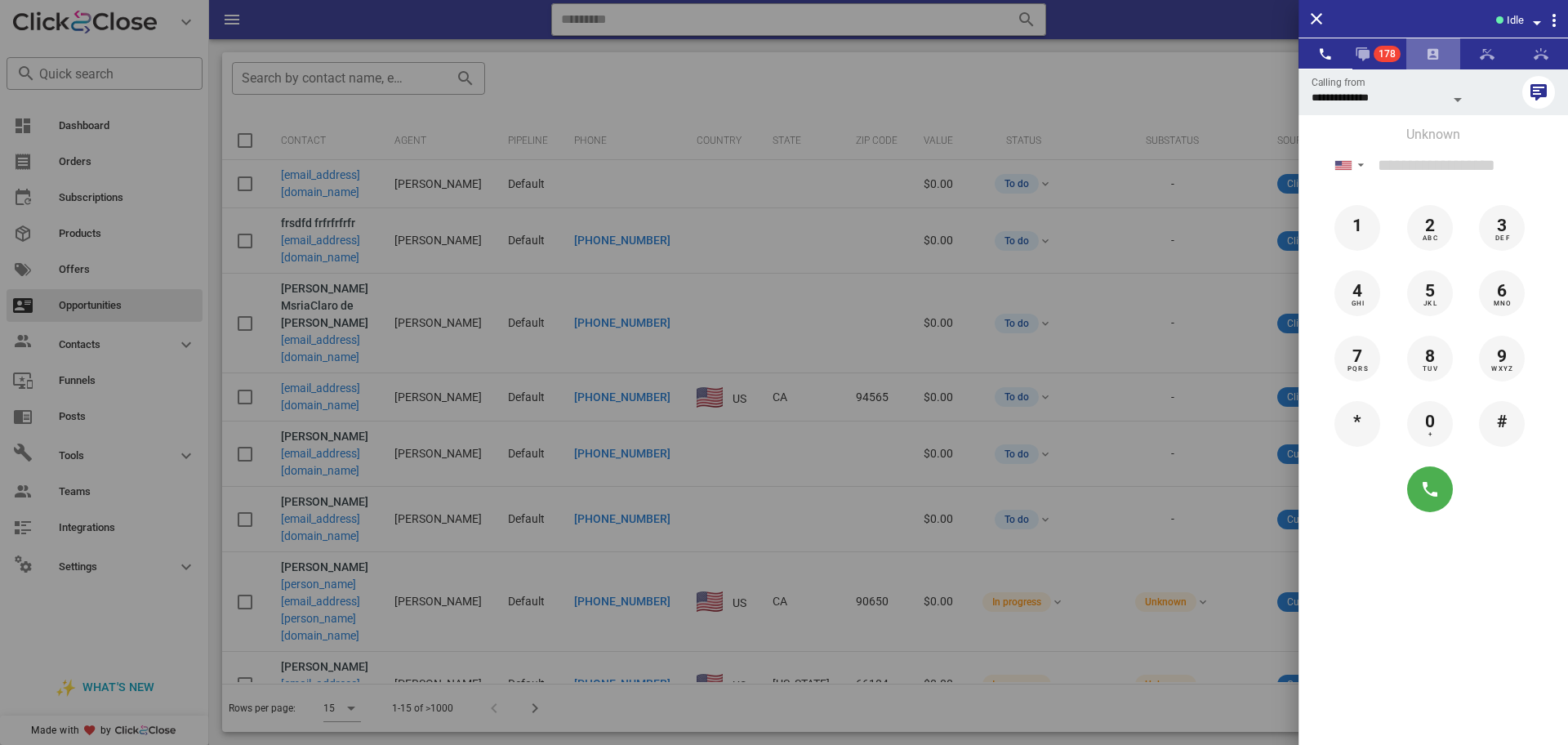 click at bounding box center [1433, 54] 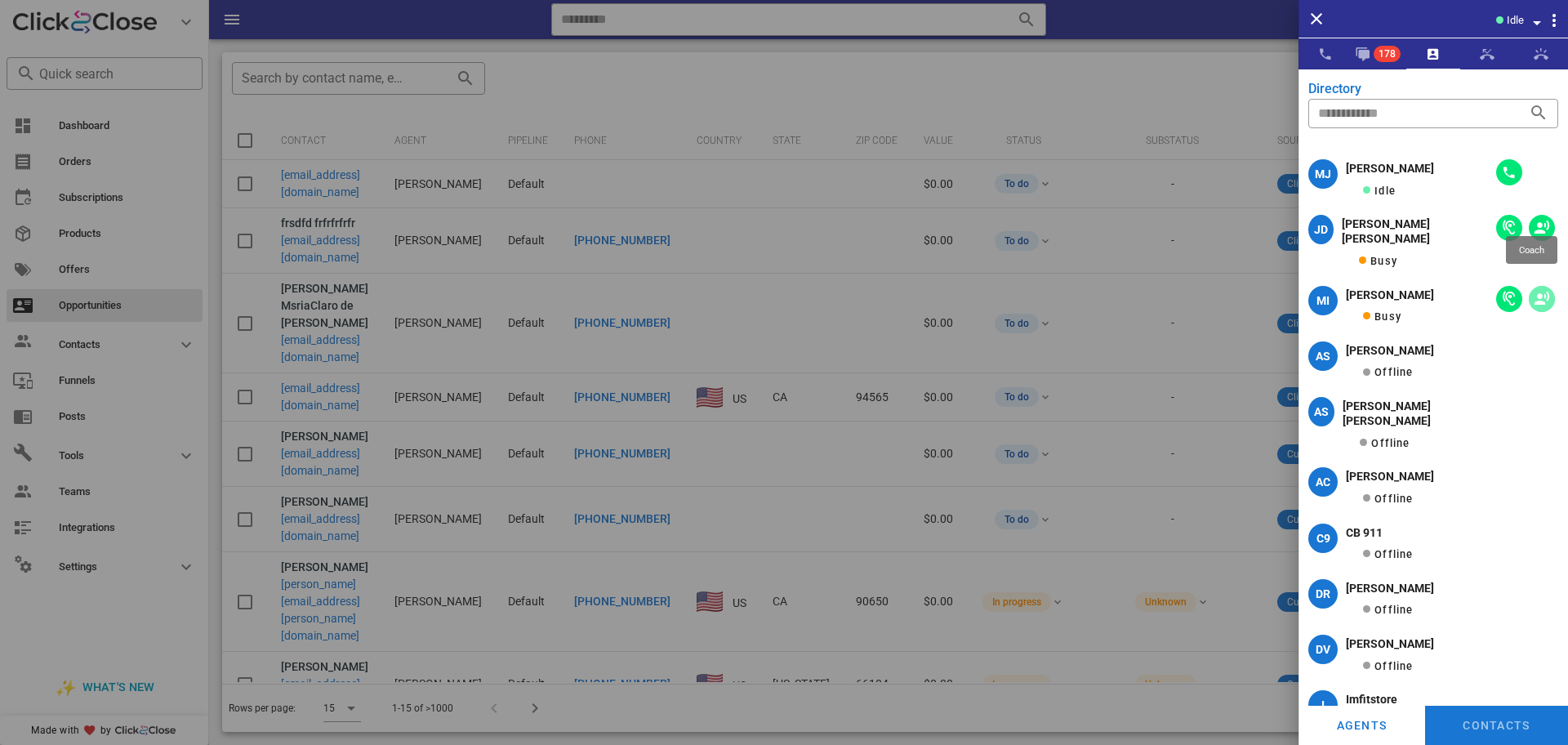 click at bounding box center [1542, 299] 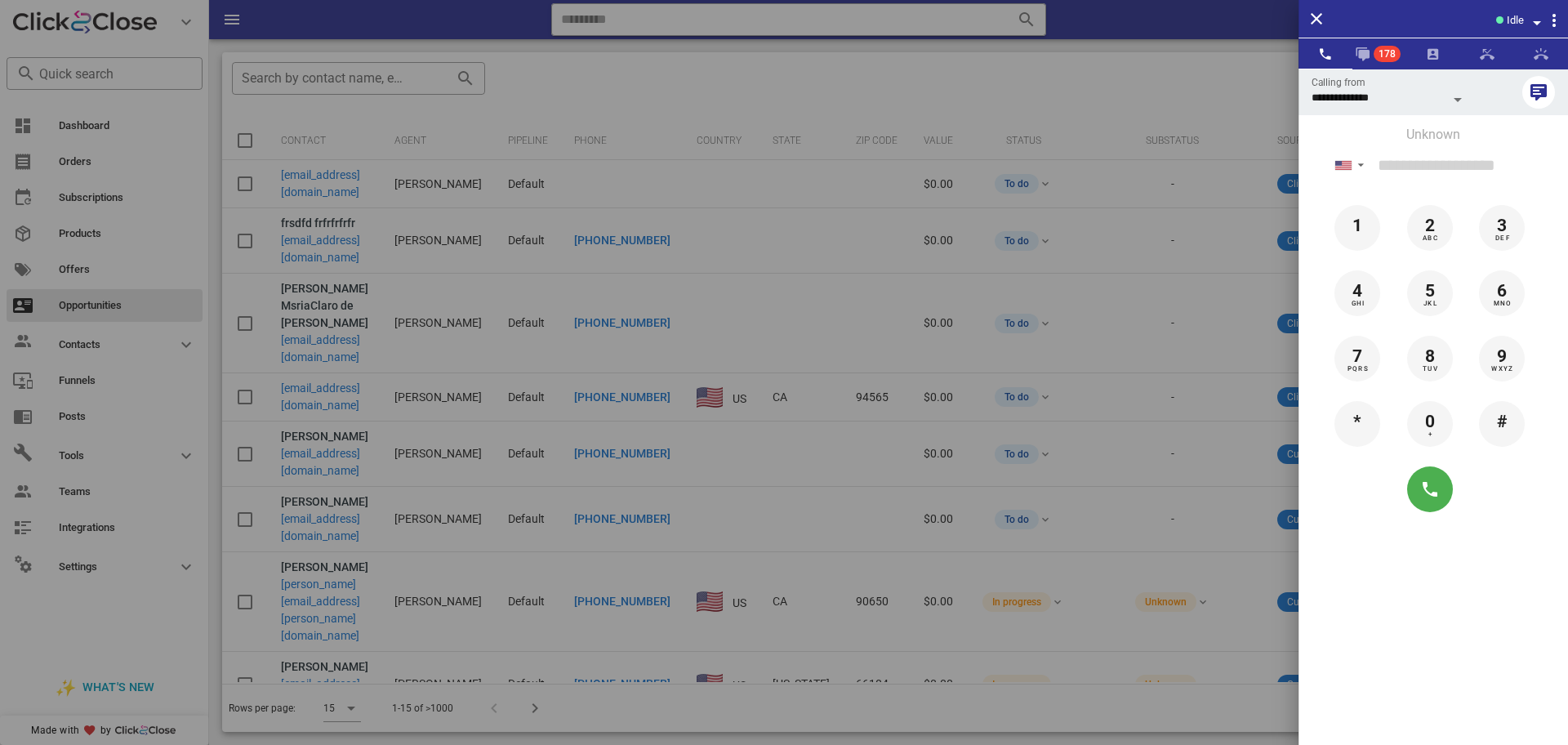 drag, startPoint x: 1535, startPoint y: 279, endPoint x: 1405, endPoint y: 127, distance: 200.01 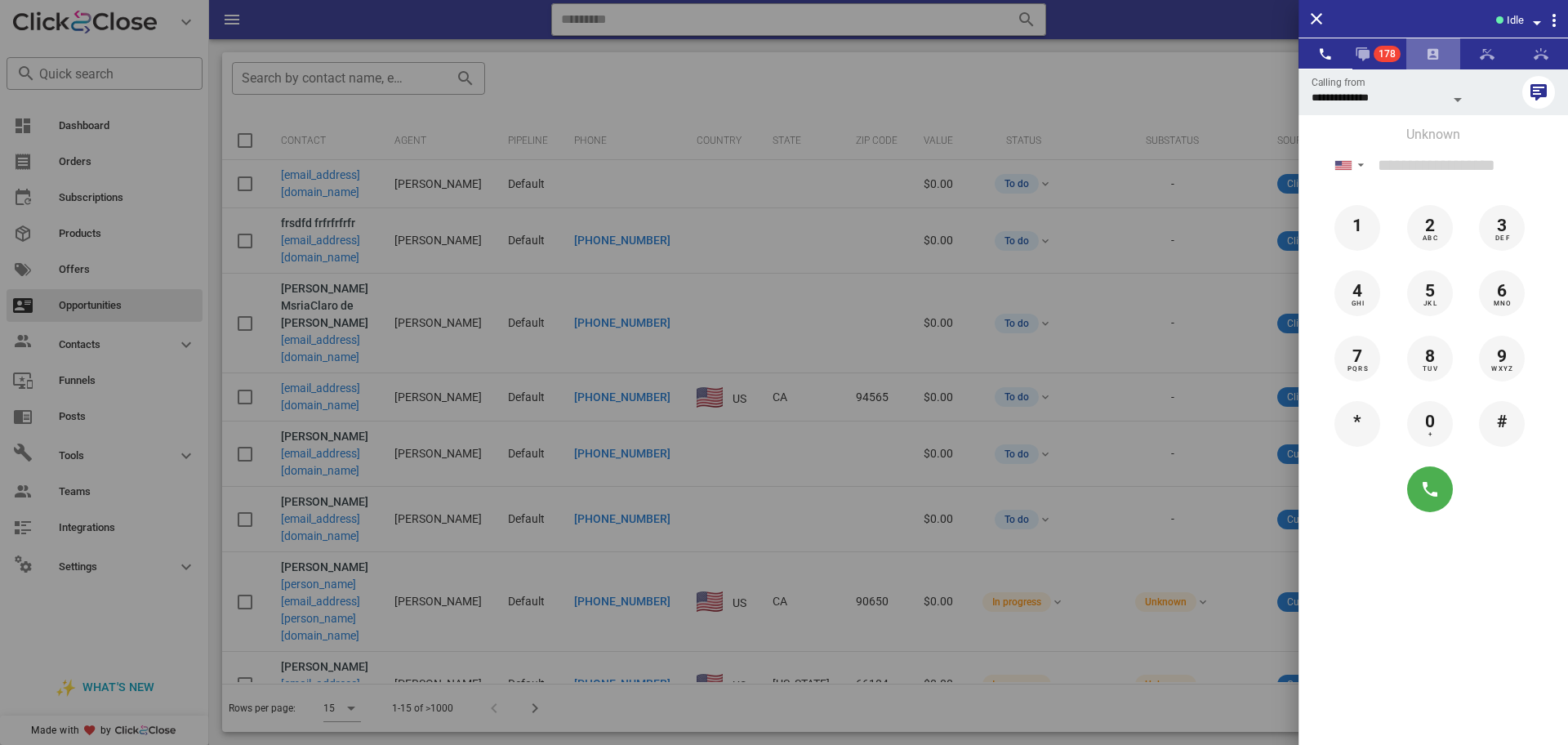 click at bounding box center [1433, 54] 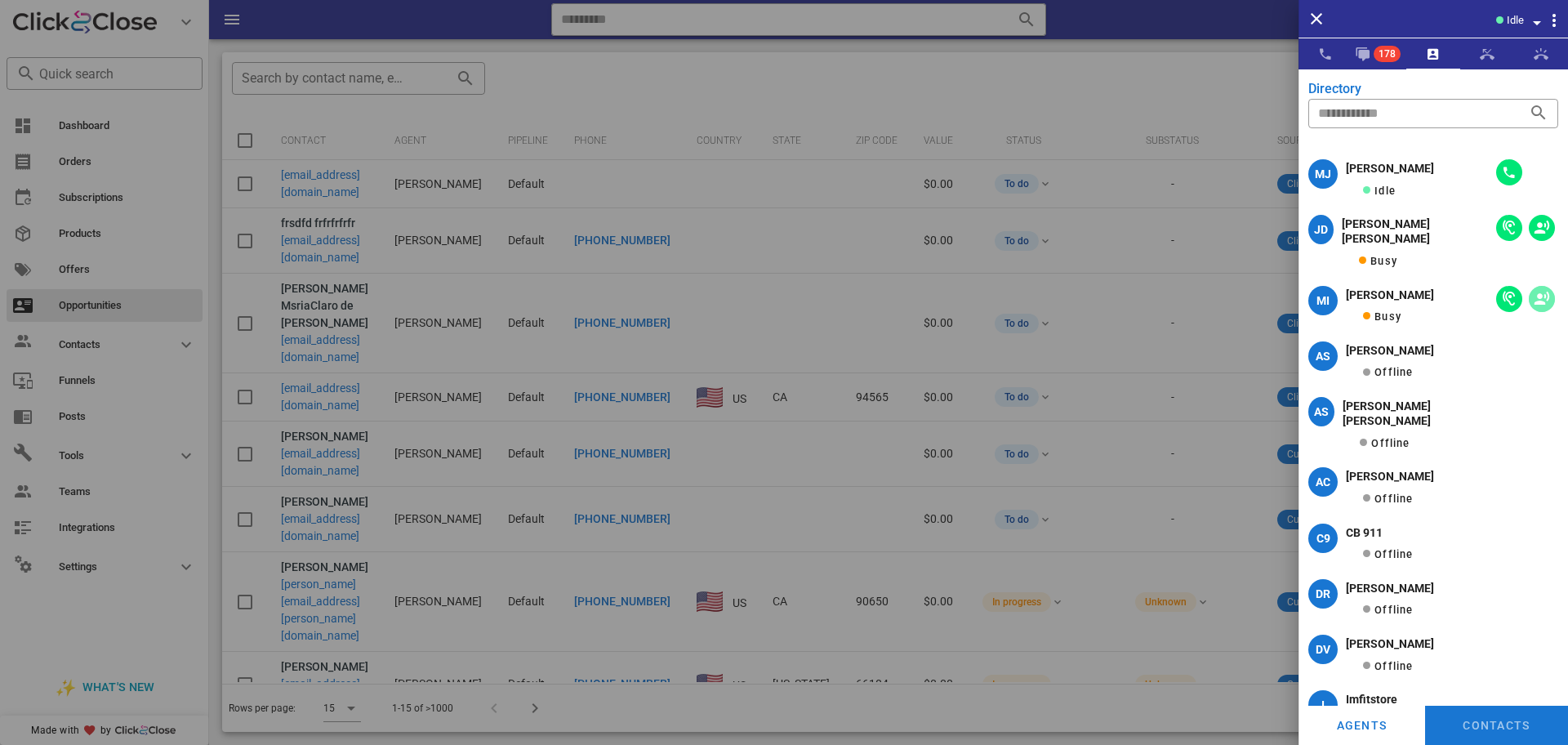 drag, startPoint x: 1540, startPoint y: 279, endPoint x: 1549, endPoint y: 263, distance: 18.35756 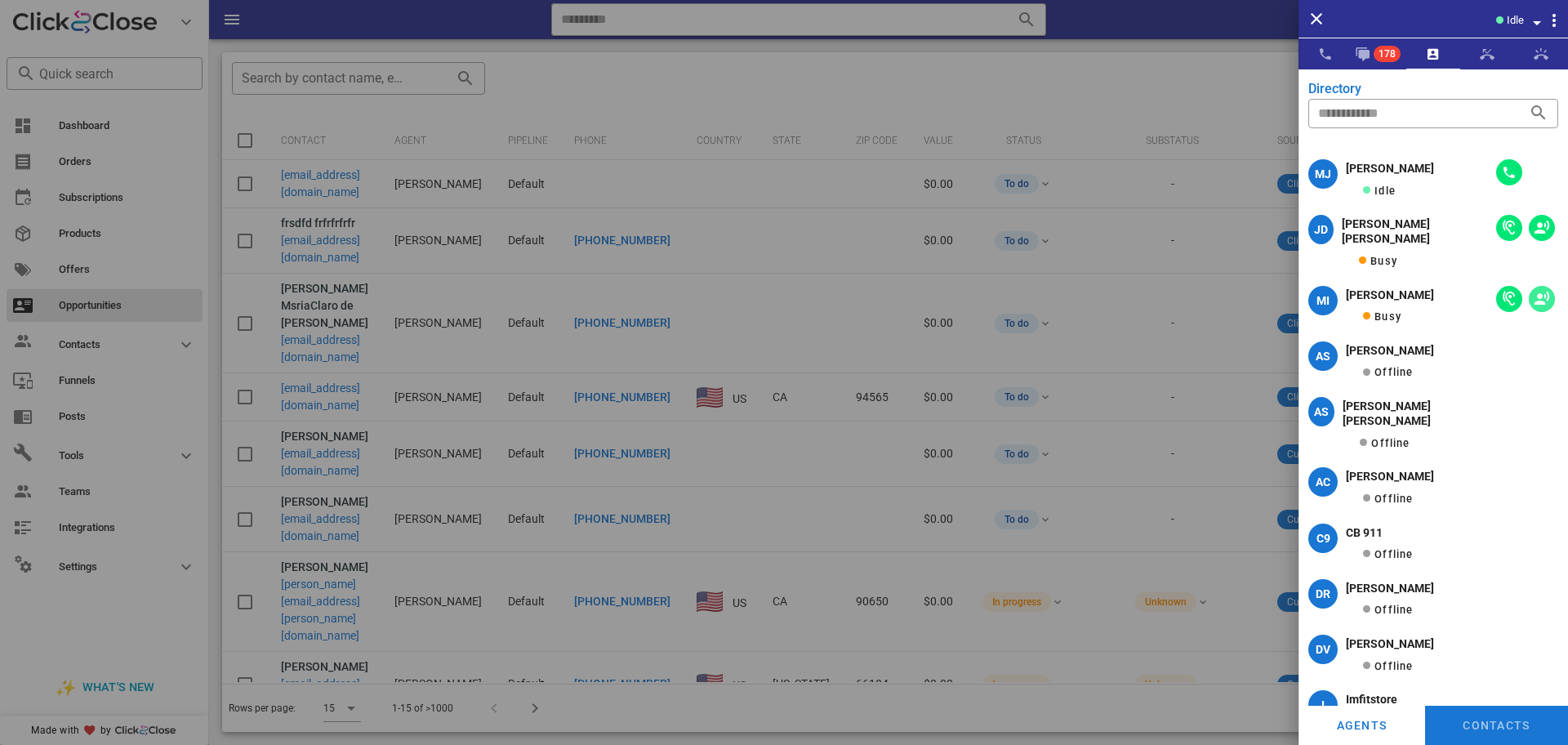 click at bounding box center (1542, 299) 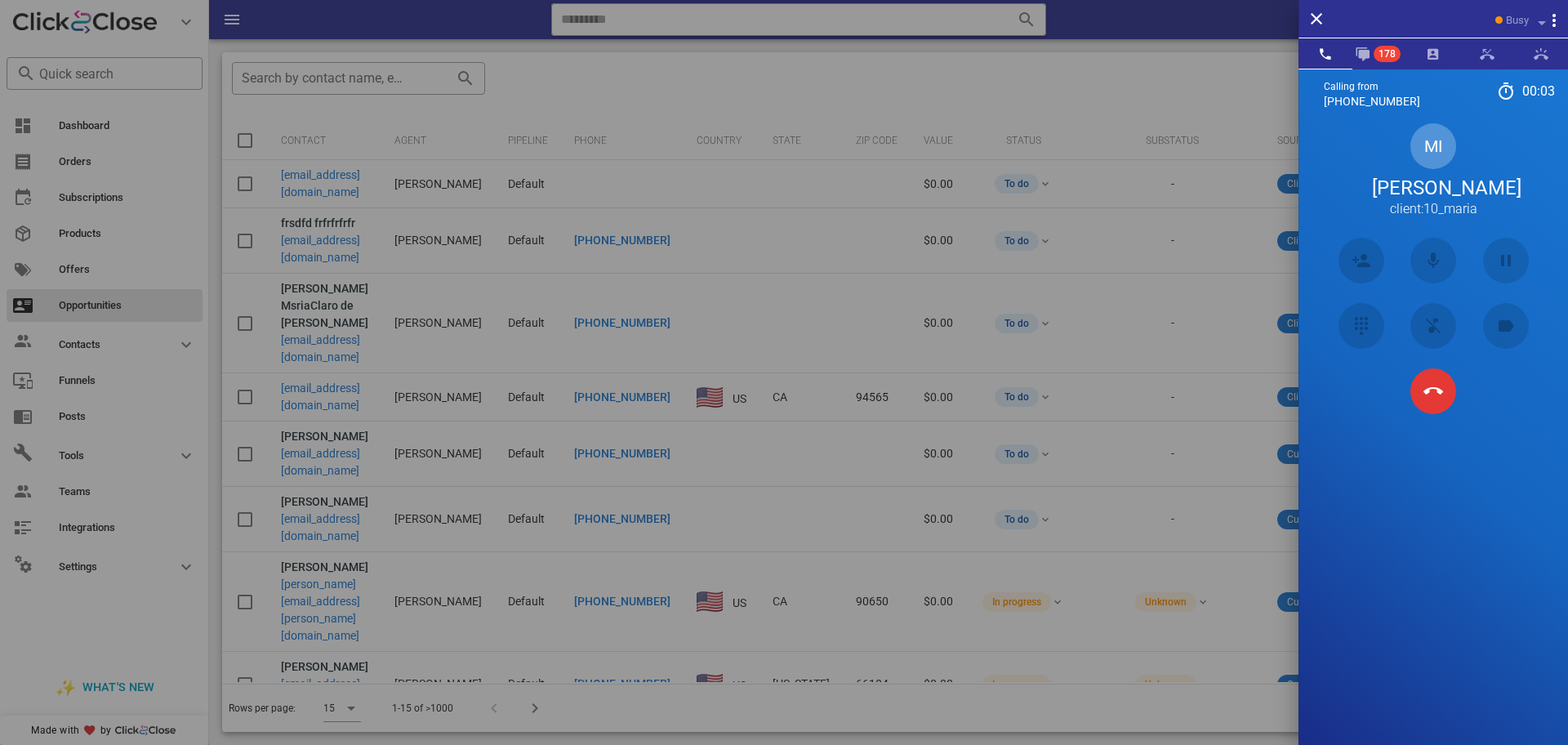 click at bounding box center (1505, 391) 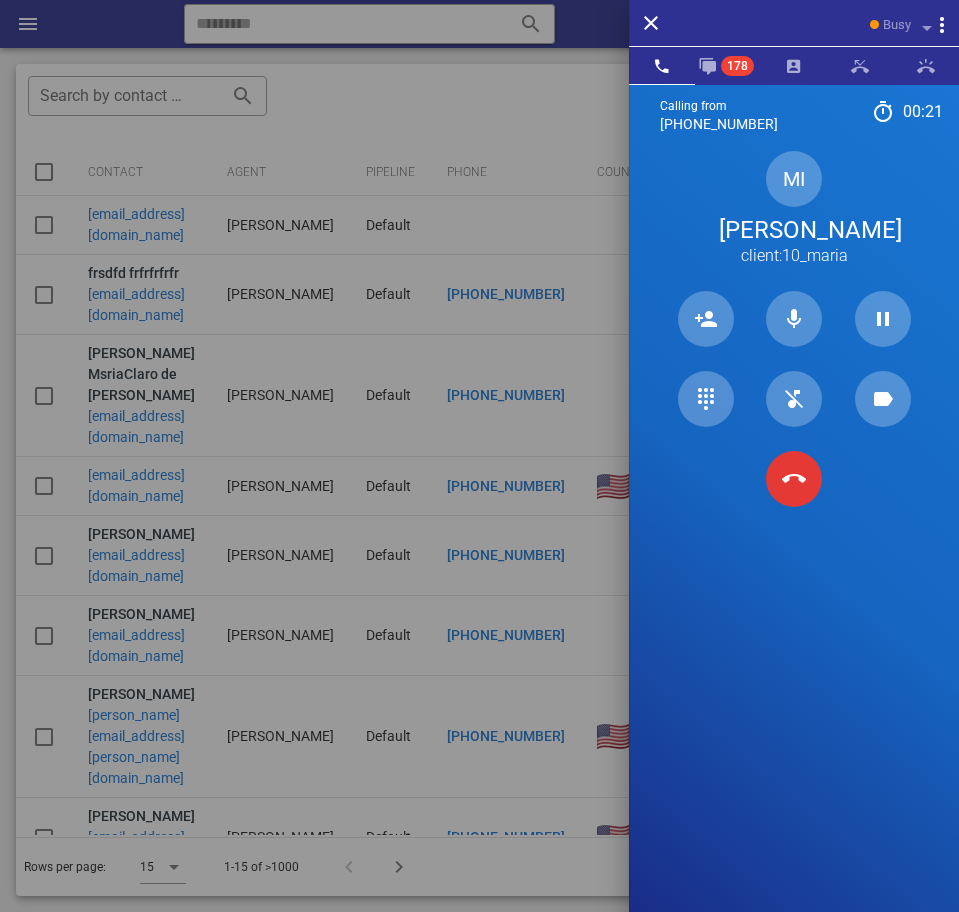 click on "Calling from [PHONE_NUMBER] 00: 21  Unknown      ▼     [GEOGRAPHIC_DATA]
+376
[GEOGRAPHIC_DATA]
+54
[GEOGRAPHIC_DATA]
+297
[GEOGRAPHIC_DATA]
+61
[GEOGRAPHIC_DATA] ([GEOGRAPHIC_DATA])
+32
[GEOGRAPHIC_DATA]
+591
[GEOGRAPHIC_DATA] ([GEOGRAPHIC_DATA])
+55
[GEOGRAPHIC_DATA]
+1
[GEOGRAPHIC_DATA]
+56
[GEOGRAPHIC_DATA]
+57
[GEOGRAPHIC_DATA]
+[GEOGRAPHIC_DATA] ([GEOGRAPHIC_DATA])
+1
[GEOGRAPHIC_DATA]
+593
[GEOGRAPHIC_DATA]
+503
[GEOGRAPHIC_DATA]
+33
[GEOGRAPHIC_DATA] ([GEOGRAPHIC_DATA])
+49
[GEOGRAPHIC_DATA]
+590
[GEOGRAPHIC_DATA]
+502
[GEOGRAPHIC_DATA]
+504
[GEOGRAPHIC_DATA] ([GEOGRAPHIC_DATA])
+354
[GEOGRAPHIC_DATA] ([GEOGRAPHIC_DATA])
+91
[GEOGRAPHIC_DATA] (‫[GEOGRAPHIC_DATA]‬‎)
+972
[GEOGRAPHIC_DATA] ([GEOGRAPHIC_DATA])
+39" at bounding box center (794, 540) 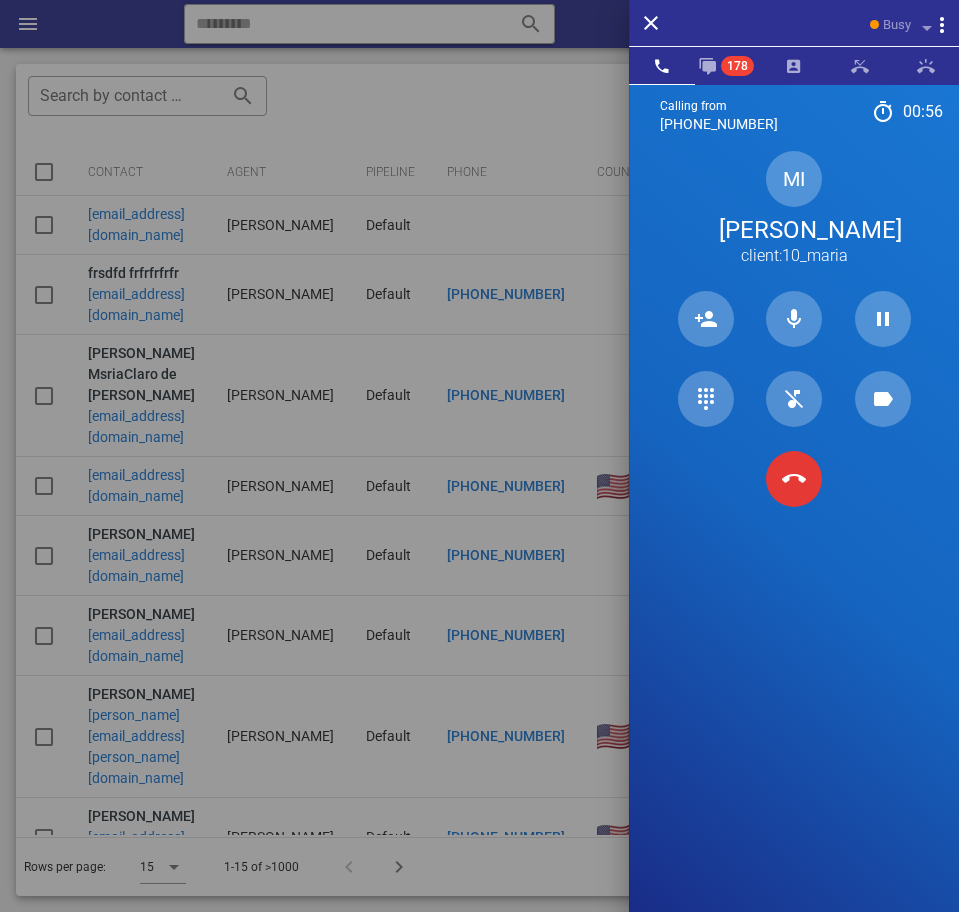click on "MI   [PERSON_NAME]  client:10_maria" at bounding box center [794, 209] 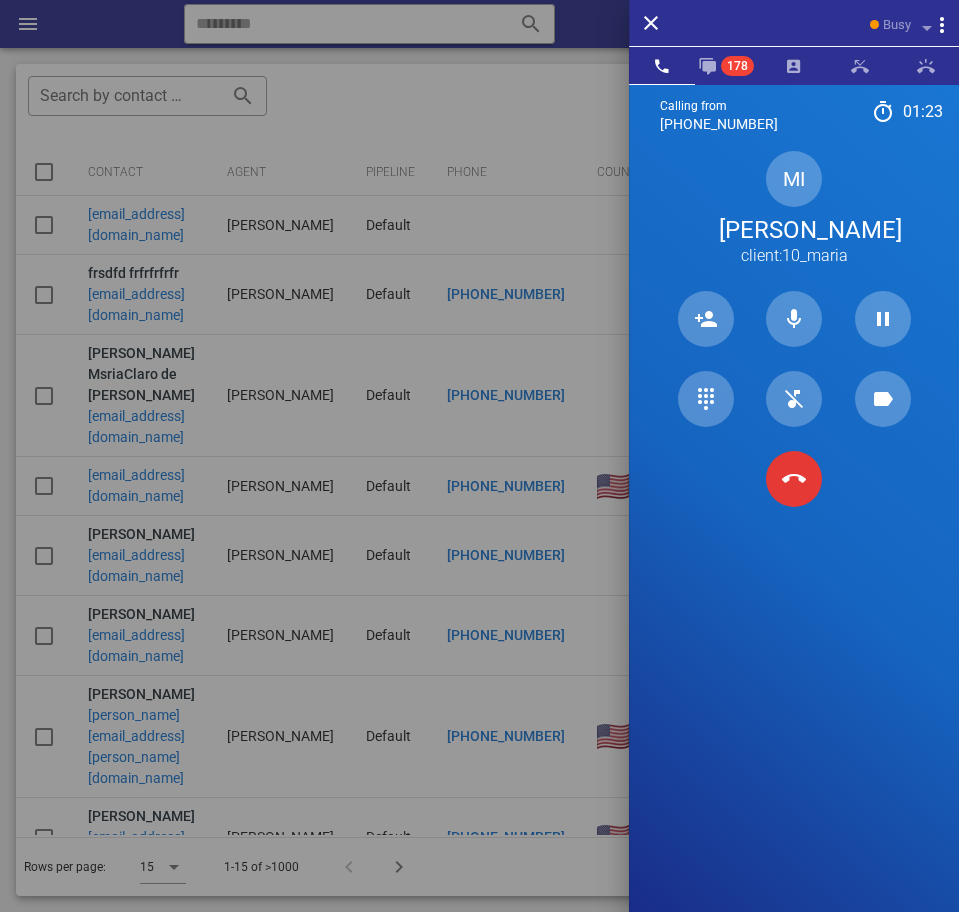 click on "MI   [PERSON_NAME]  client:10_maria" at bounding box center (794, 209) 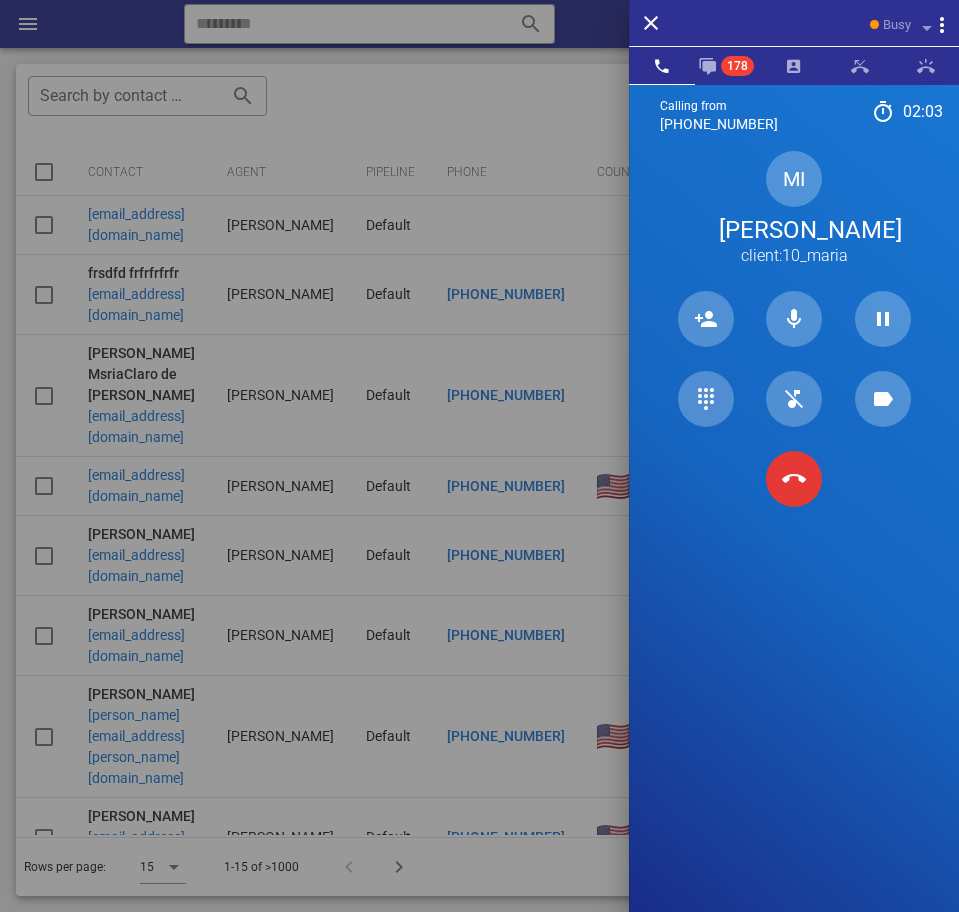 click on "MI   [PERSON_NAME]  client:10_maria" at bounding box center (794, 209) 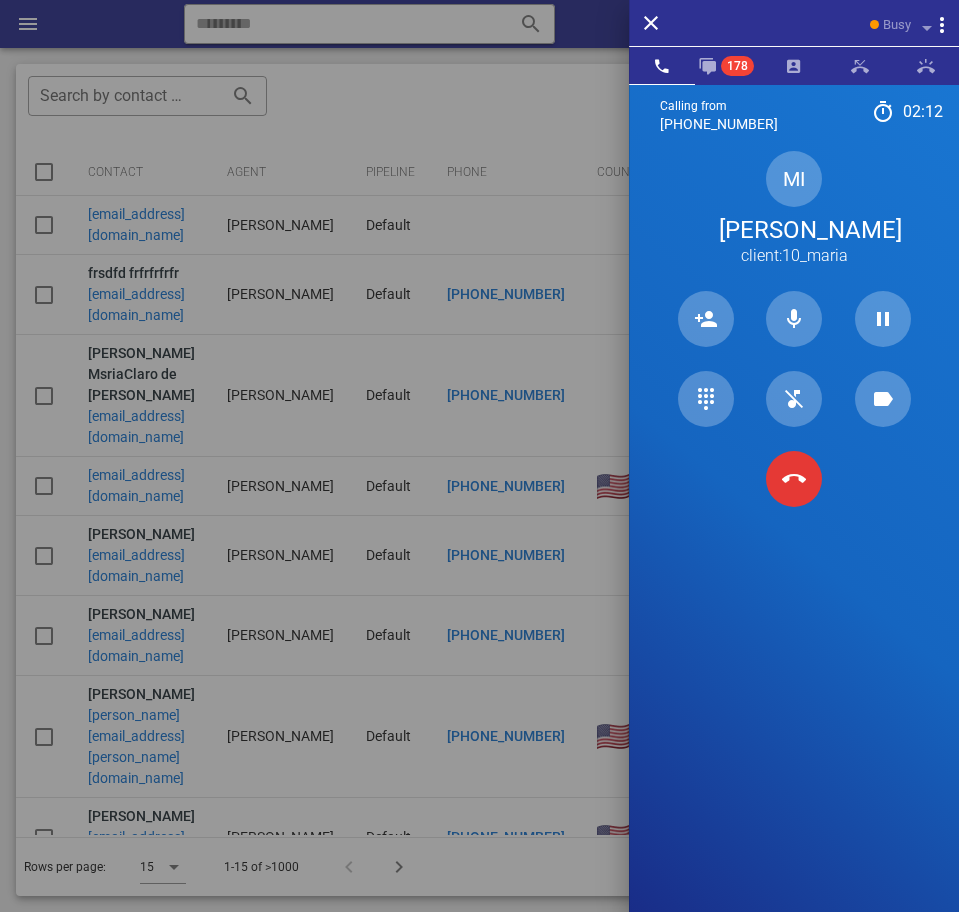 click at bounding box center [705, 479] 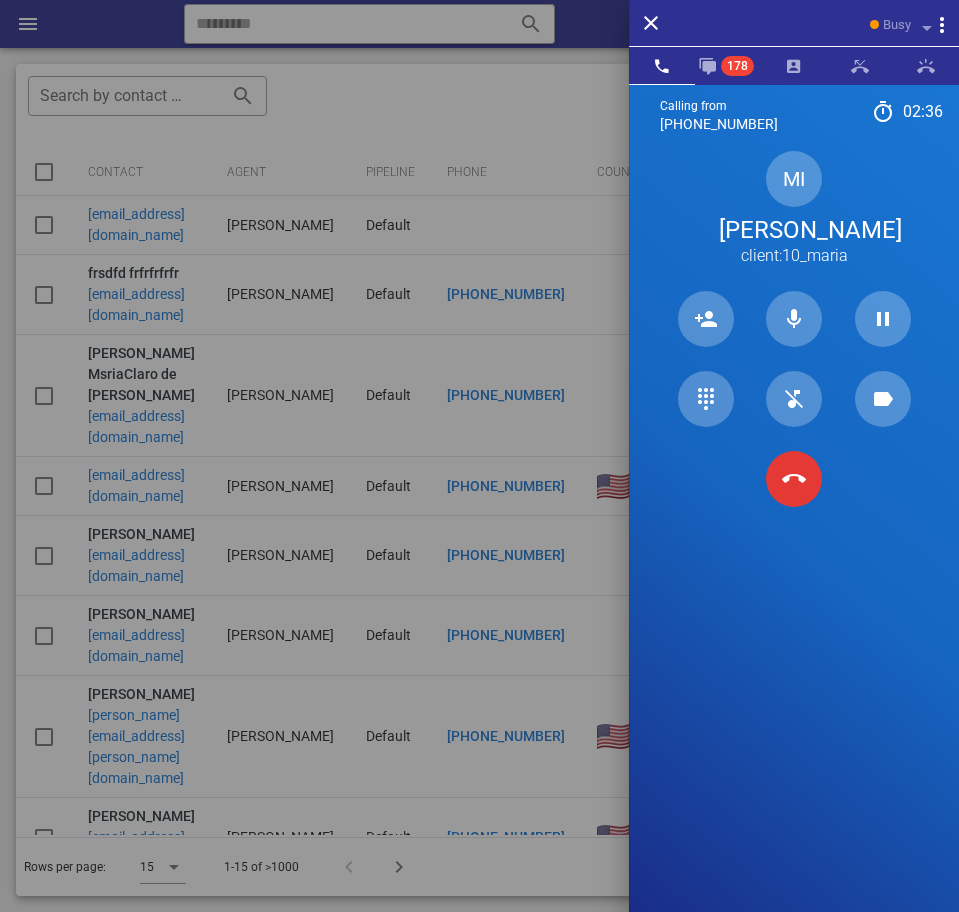 click on "Calling from [PHONE_NUMBER] 02: 36  Unknown      ▼     [GEOGRAPHIC_DATA]
+376
[GEOGRAPHIC_DATA]
+54
[GEOGRAPHIC_DATA]
+297
[GEOGRAPHIC_DATA]
+61
[GEOGRAPHIC_DATA] ([GEOGRAPHIC_DATA])
+32
[GEOGRAPHIC_DATA]
+591
[GEOGRAPHIC_DATA] ([GEOGRAPHIC_DATA])
+55
[GEOGRAPHIC_DATA]
+1
[GEOGRAPHIC_DATA]
+56
[GEOGRAPHIC_DATA]
+57
[GEOGRAPHIC_DATA]
+[GEOGRAPHIC_DATA] ([GEOGRAPHIC_DATA])
+1
[GEOGRAPHIC_DATA]
+593
[GEOGRAPHIC_DATA]
+503
[GEOGRAPHIC_DATA]
+33
[GEOGRAPHIC_DATA] ([GEOGRAPHIC_DATA])
+49
[GEOGRAPHIC_DATA]
+590
[GEOGRAPHIC_DATA]
+502
[GEOGRAPHIC_DATA]
+504
[GEOGRAPHIC_DATA] ([GEOGRAPHIC_DATA])
+354
[GEOGRAPHIC_DATA] ([GEOGRAPHIC_DATA])
+91
[GEOGRAPHIC_DATA] (‫[GEOGRAPHIC_DATA]‬‎)
+972
[GEOGRAPHIC_DATA] ([GEOGRAPHIC_DATA])
+39" at bounding box center (794, 540) 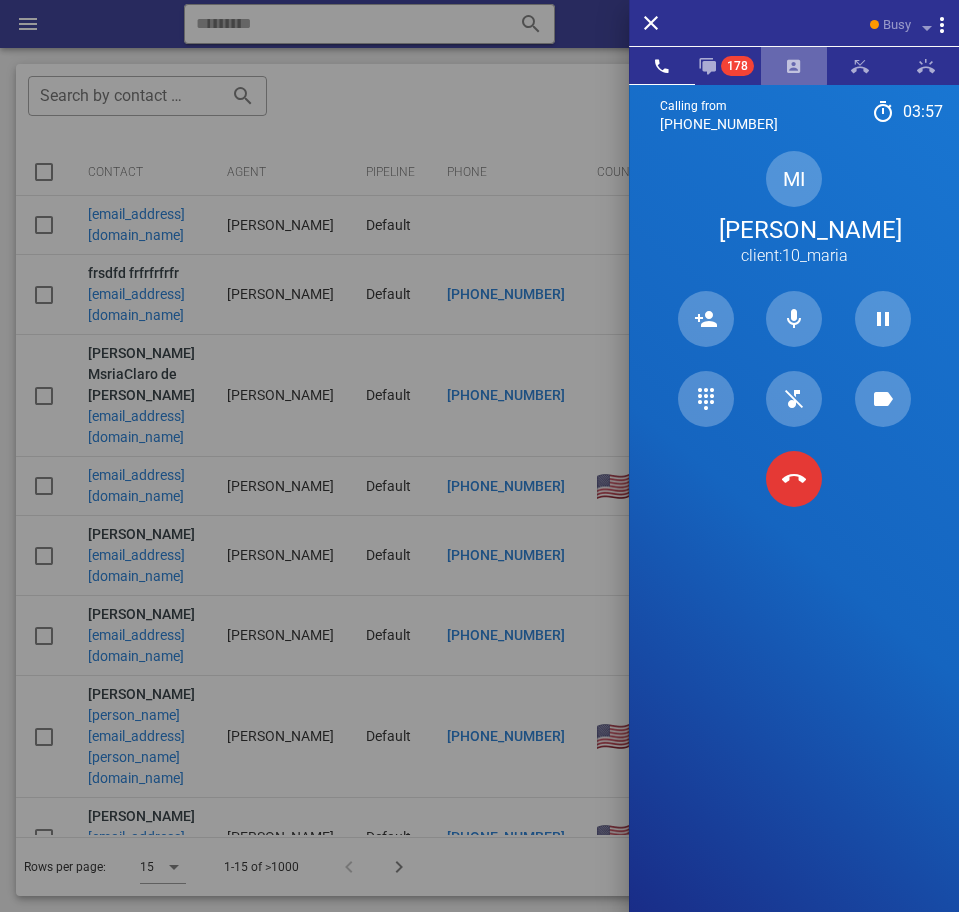 click at bounding box center (794, 66) 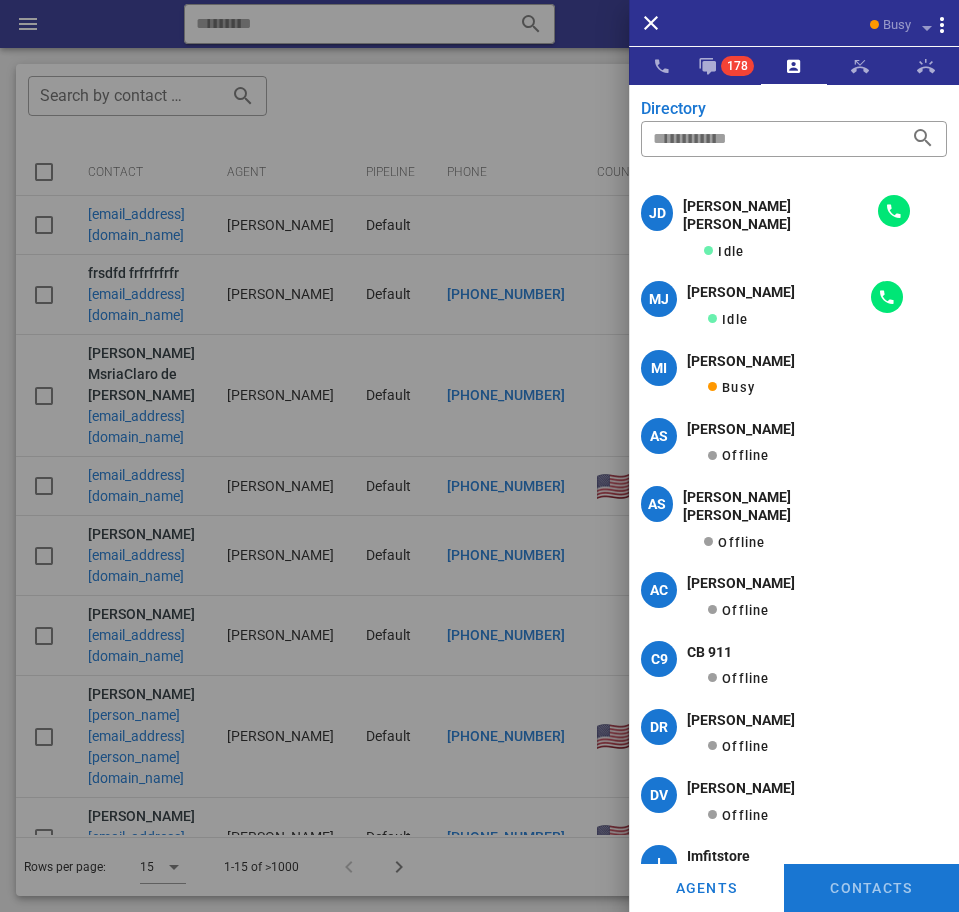 click on "Busy" at bounding box center [823, 23] 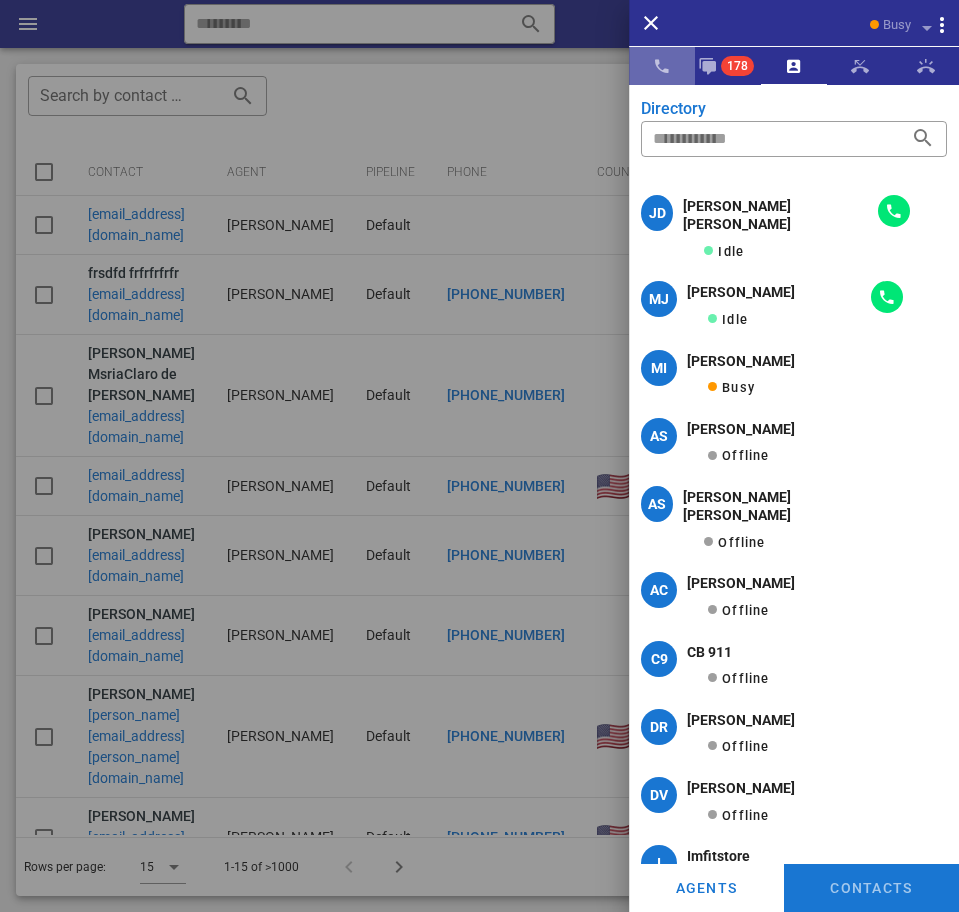 click at bounding box center [662, 66] 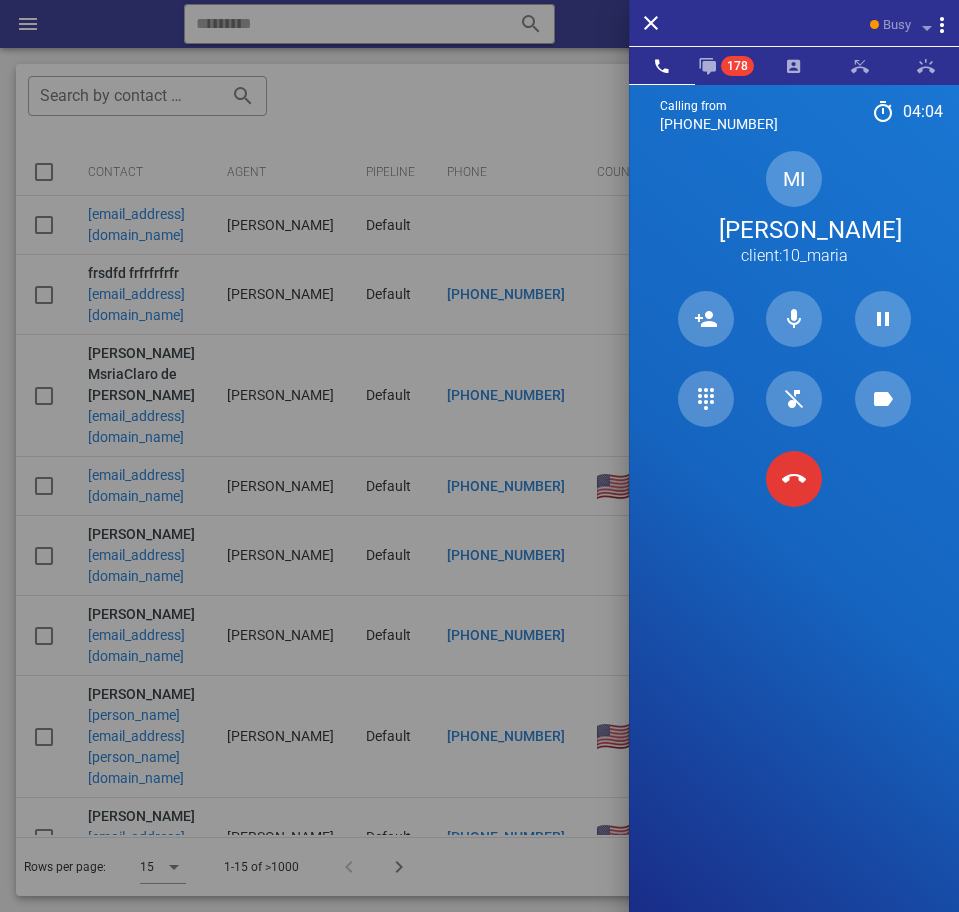 click on "Calling from [PHONE_NUMBER] 04: 04  Unknown      ▼     [GEOGRAPHIC_DATA]
+376
[GEOGRAPHIC_DATA]
+54
[GEOGRAPHIC_DATA]
+297
[GEOGRAPHIC_DATA]
+61
[GEOGRAPHIC_DATA] ([GEOGRAPHIC_DATA])
+32
[GEOGRAPHIC_DATA]
+591
[GEOGRAPHIC_DATA] ([GEOGRAPHIC_DATA])
+55
[GEOGRAPHIC_DATA]
+1
[GEOGRAPHIC_DATA]
+56
[GEOGRAPHIC_DATA]
+57
[GEOGRAPHIC_DATA]
+[GEOGRAPHIC_DATA] ([GEOGRAPHIC_DATA])
+1
[GEOGRAPHIC_DATA]
+593
[GEOGRAPHIC_DATA]
+503
[GEOGRAPHIC_DATA]
+33
[GEOGRAPHIC_DATA] ([GEOGRAPHIC_DATA])
+49
[GEOGRAPHIC_DATA]
+590
[GEOGRAPHIC_DATA]
+502
[GEOGRAPHIC_DATA]
+504
[GEOGRAPHIC_DATA] ([GEOGRAPHIC_DATA])
+354
[GEOGRAPHIC_DATA] ([GEOGRAPHIC_DATA])
+91
[GEOGRAPHIC_DATA] (‫[GEOGRAPHIC_DATA]‬‎)
+972
[GEOGRAPHIC_DATA] ([GEOGRAPHIC_DATA])
+39" at bounding box center [794, 540] 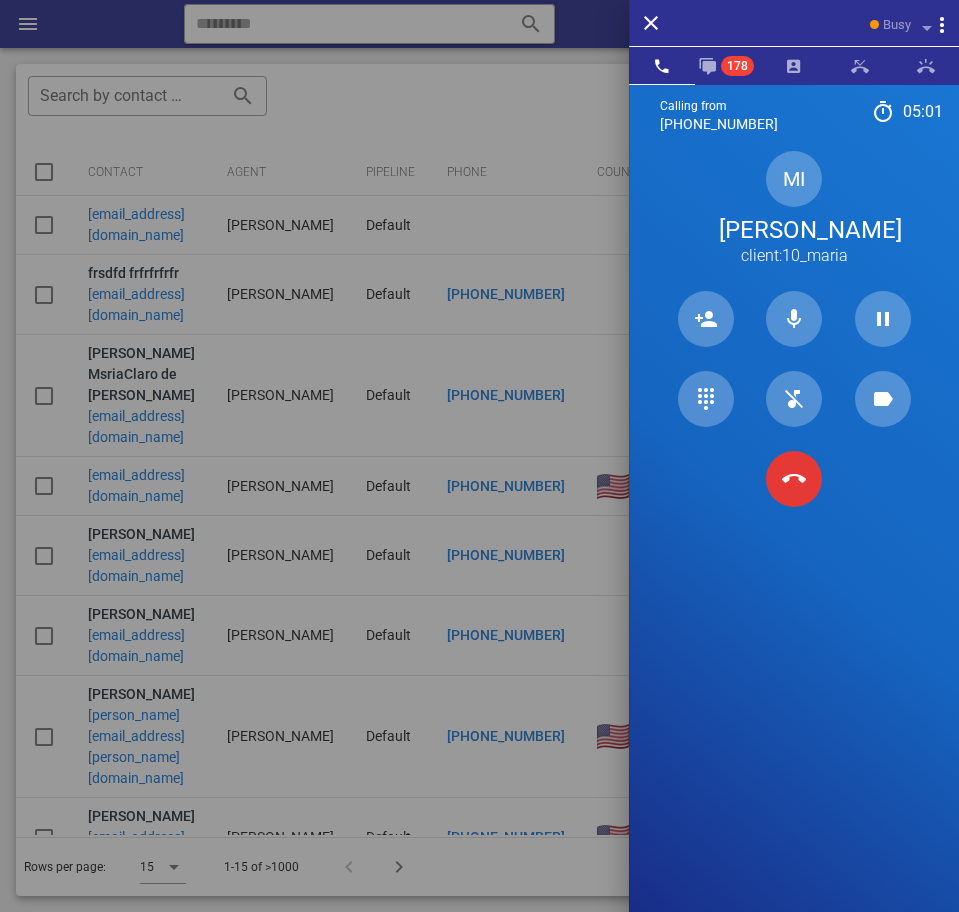 click on "Calling from [PHONE_NUMBER] 05: 01  Unknown      ▼     [GEOGRAPHIC_DATA]
+376
[GEOGRAPHIC_DATA]
+54
[GEOGRAPHIC_DATA]
+297
[GEOGRAPHIC_DATA]
+61
[GEOGRAPHIC_DATA] ([GEOGRAPHIC_DATA])
+32
[GEOGRAPHIC_DATA]
+591
[GEOGRAPHIC_DATA] ([GEOGRAPHIC_DATA])
+55
[GEOGRAPHIC_DATA]
+1
[GEOGRAPHIC_DATA]
+56
[GEOGRAPHIC_DATA]
+57
[GEOGRAPHIC_DATA]
+[GEOGRAPHIC_DATA] ([GEOGRAPHIC_DATA])
+1
[GEOGRAPHIC_DATA]
+593
[GEOGRAPHIC_DATA]
+503
[GEOGRAPHIC_DATA]
+33
[GEOGRAPHIC_DATA] ([GEOGRAPHIC_DATA])
+49
[GEOGRAPHIC_DATA]
+590
[GEOGRAPHIC_DATA]
+502
[GEOGRAPHIC_DATA]
+504
[GEOGRAPHIC_DATA] ([GEOGRAPHIC_DATA])
+354
[GEOGRAPHIC_DATA] ([GEOGRAPHIC_DATA])
+91
[GEOGRAPHIC_DATA] (‫[GEOGRAPHIC_DATA]‬‎)
+972
[GEOGRAPHIC_DATA] ([GEOGRAPHIC_DATA])
+39" at bounding box center (794, 540) 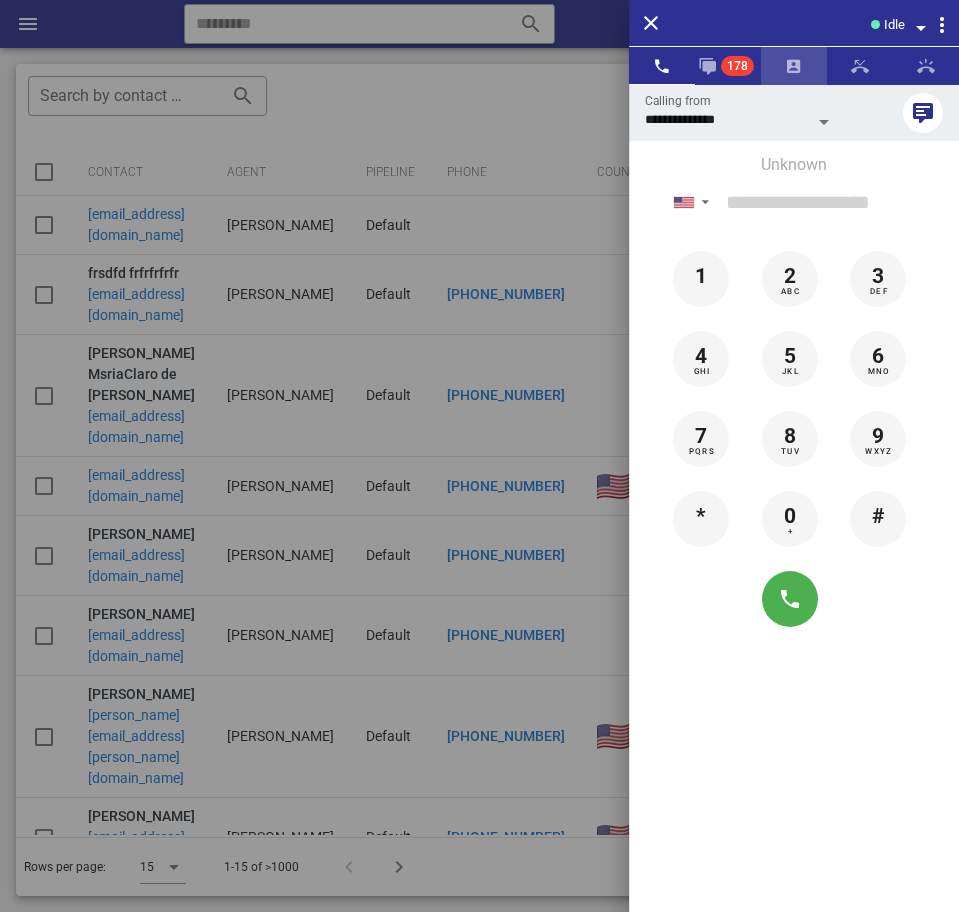 click at bounding box center (794, 66) 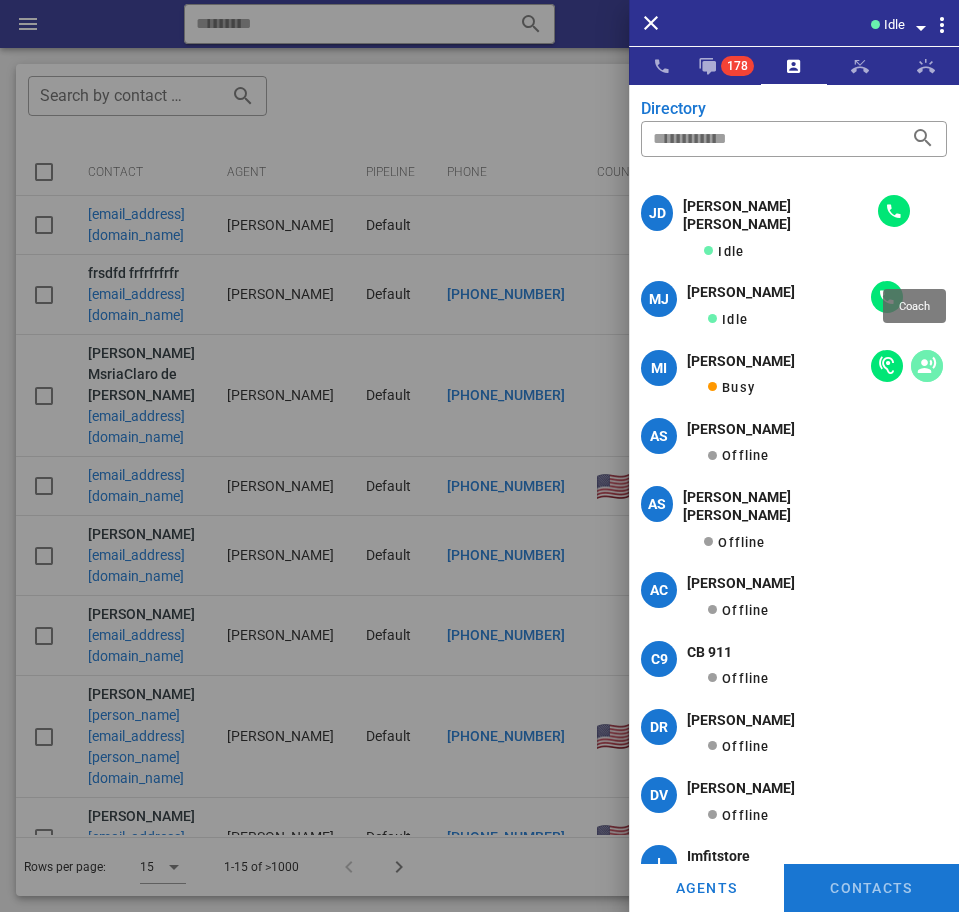 click at bounding box center [927, 366] 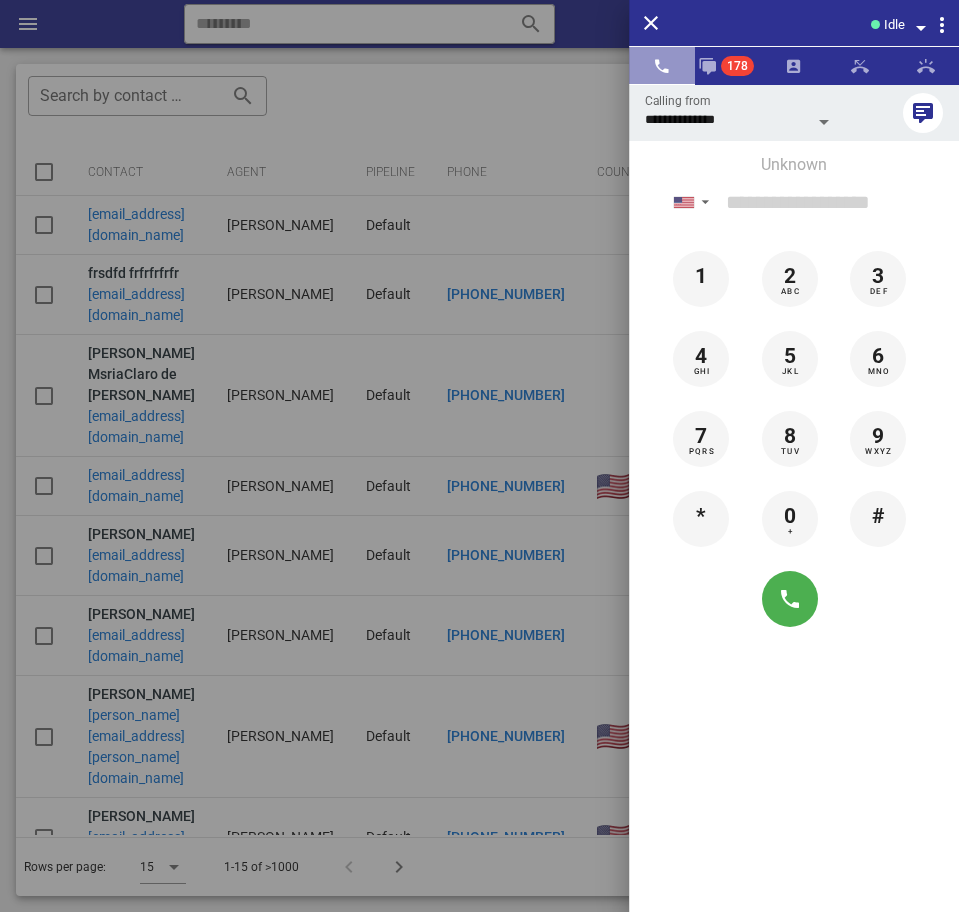 click at bounding box center (662, 66) 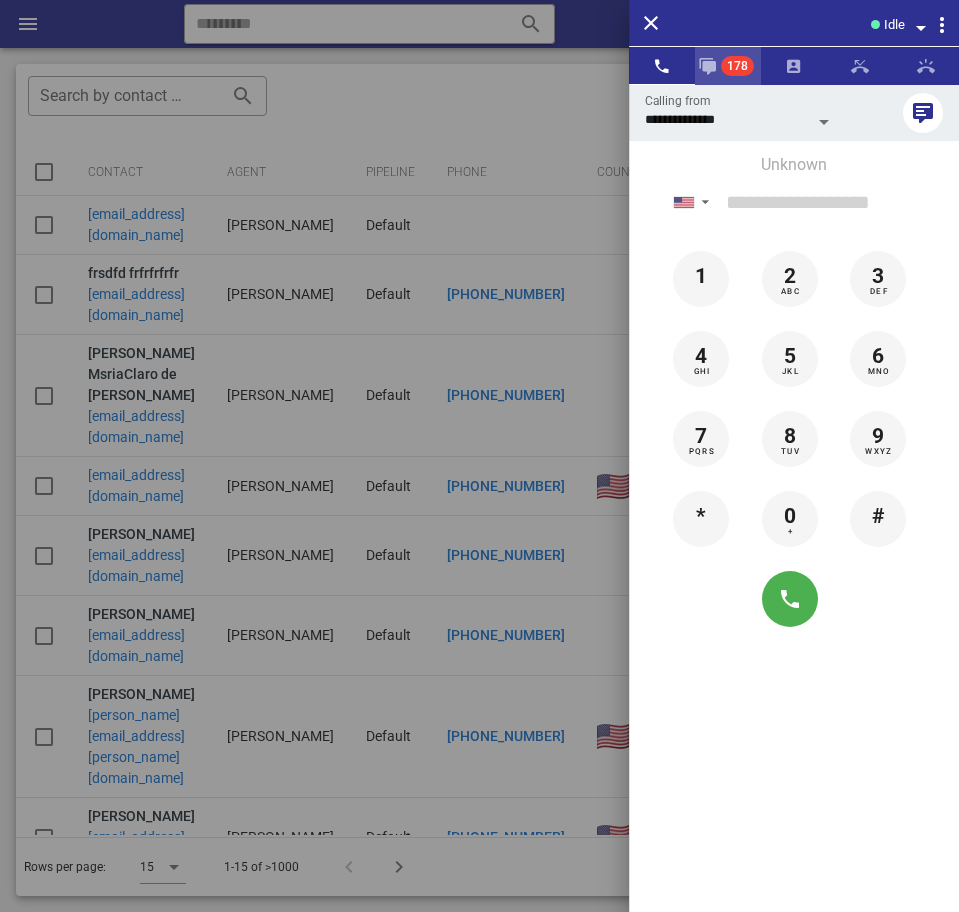 click at bounding box center (708, 66) 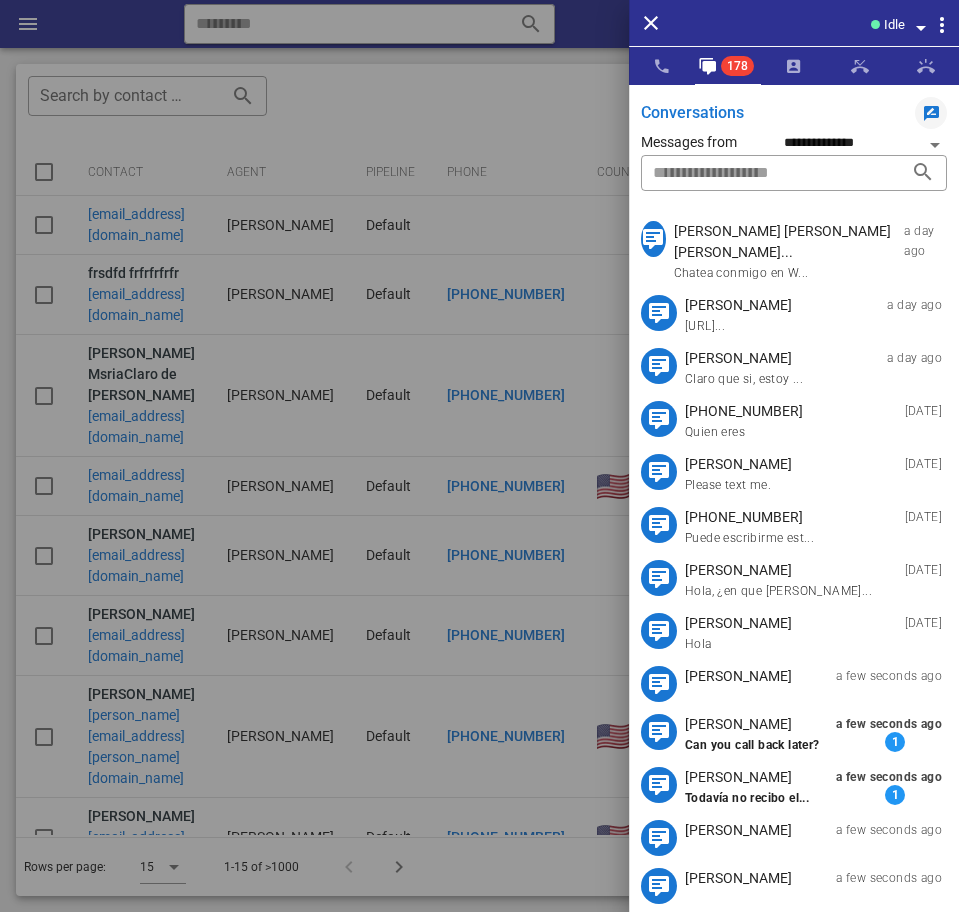scroll, scrollTop: 750, scrollLeft: 0, axis: vertical 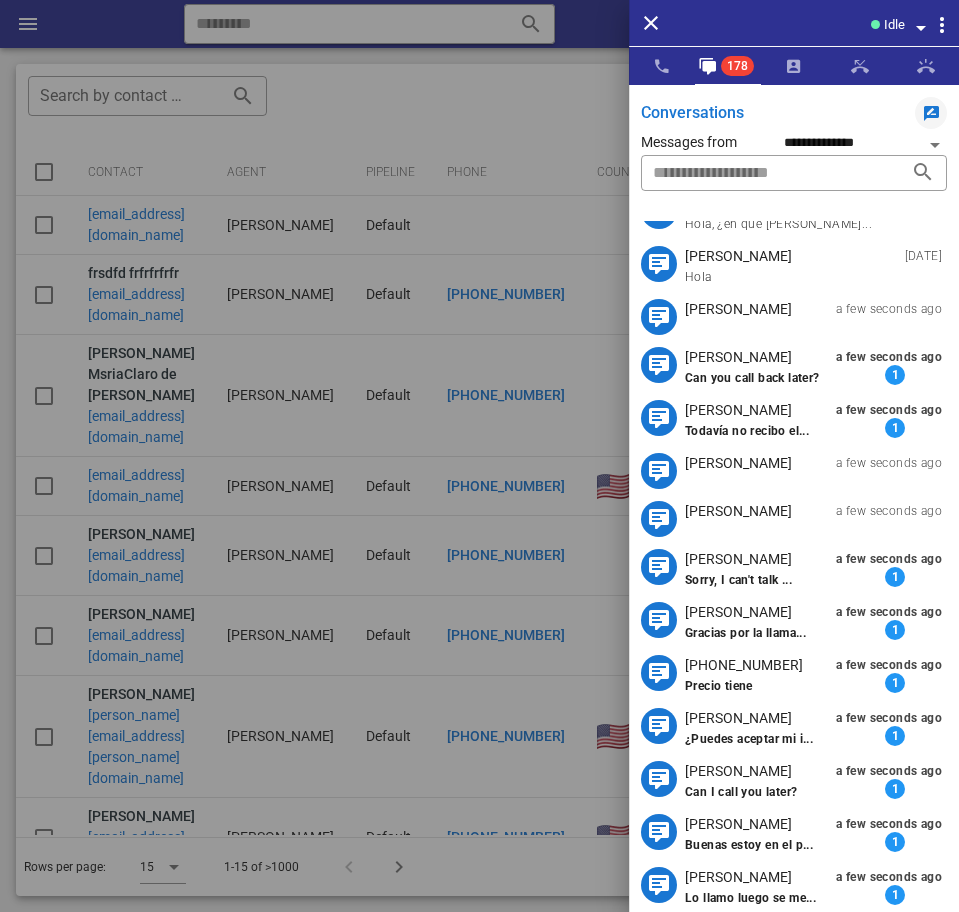 click on "a few seconds ago" at bounding box center (889, 357) 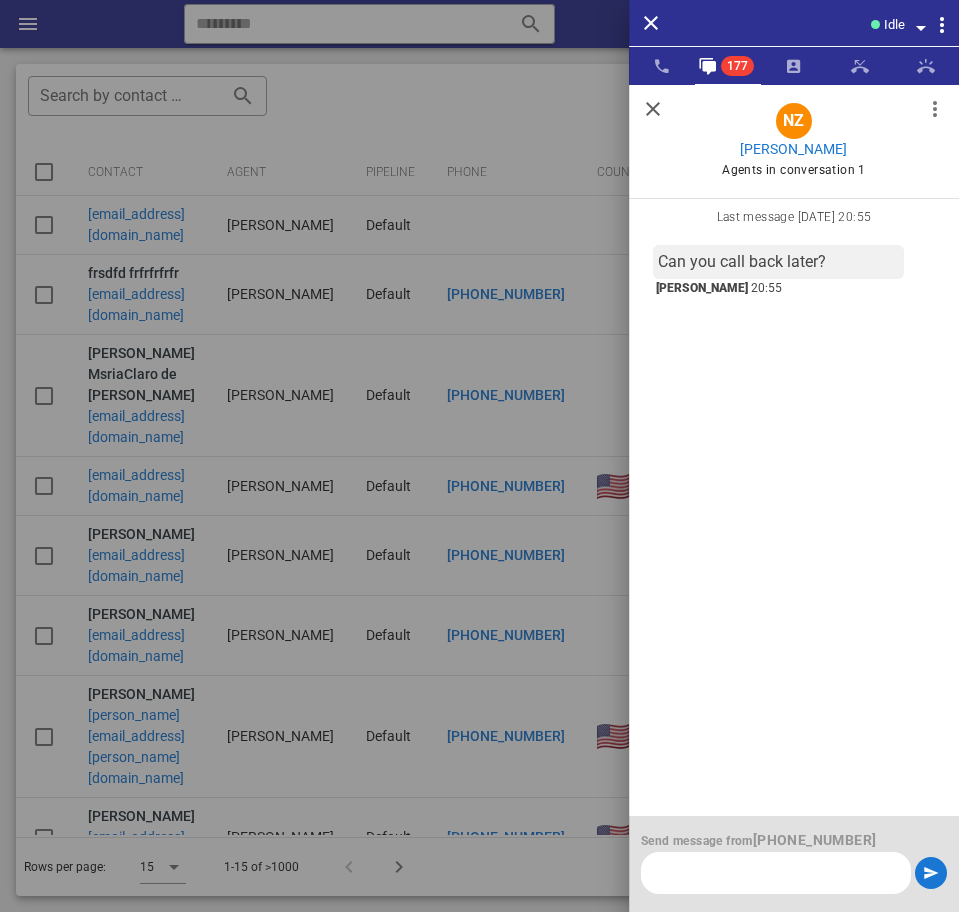 scroll, scrollTop: 0, scrollLeft: 0, axis: both 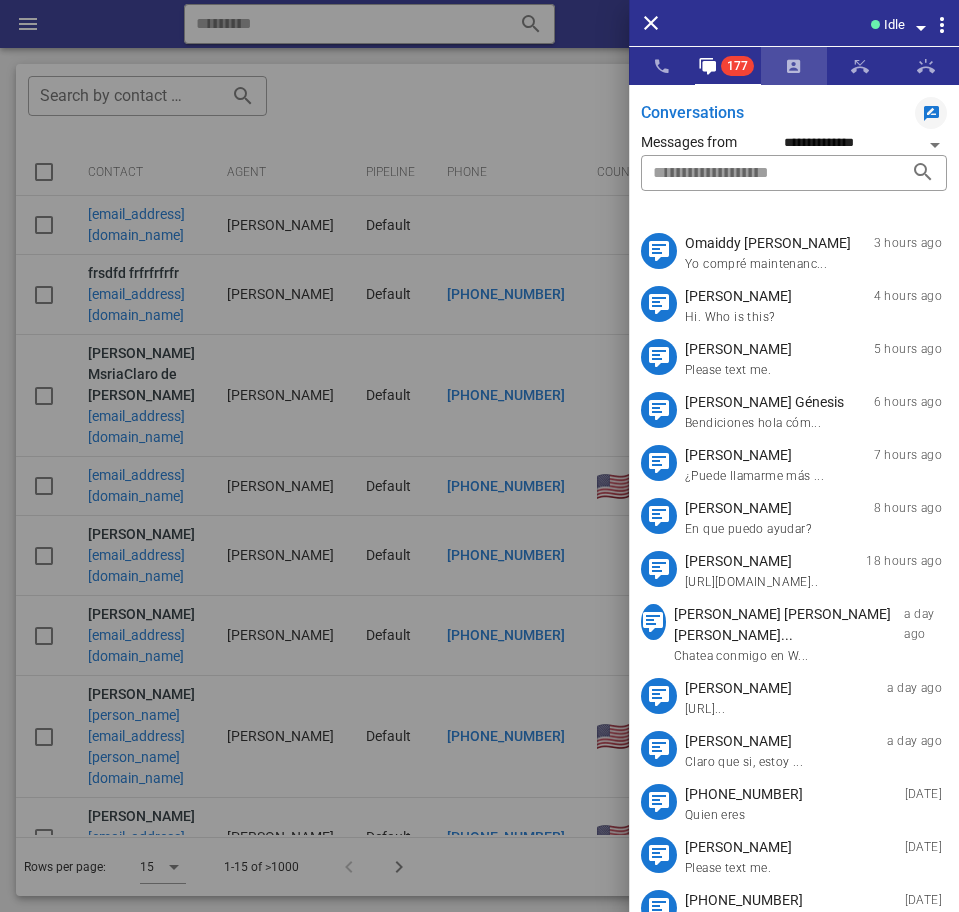 click at bounding box center [794, 66] 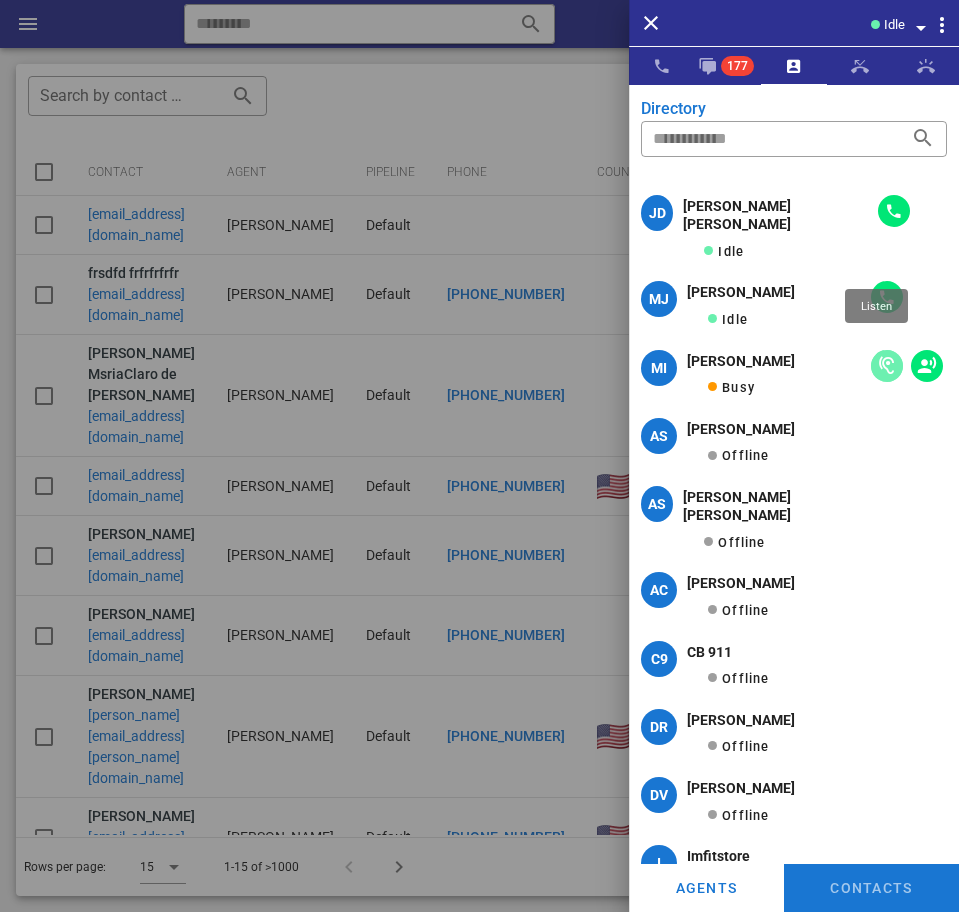 click at bounding box center (887, 366) 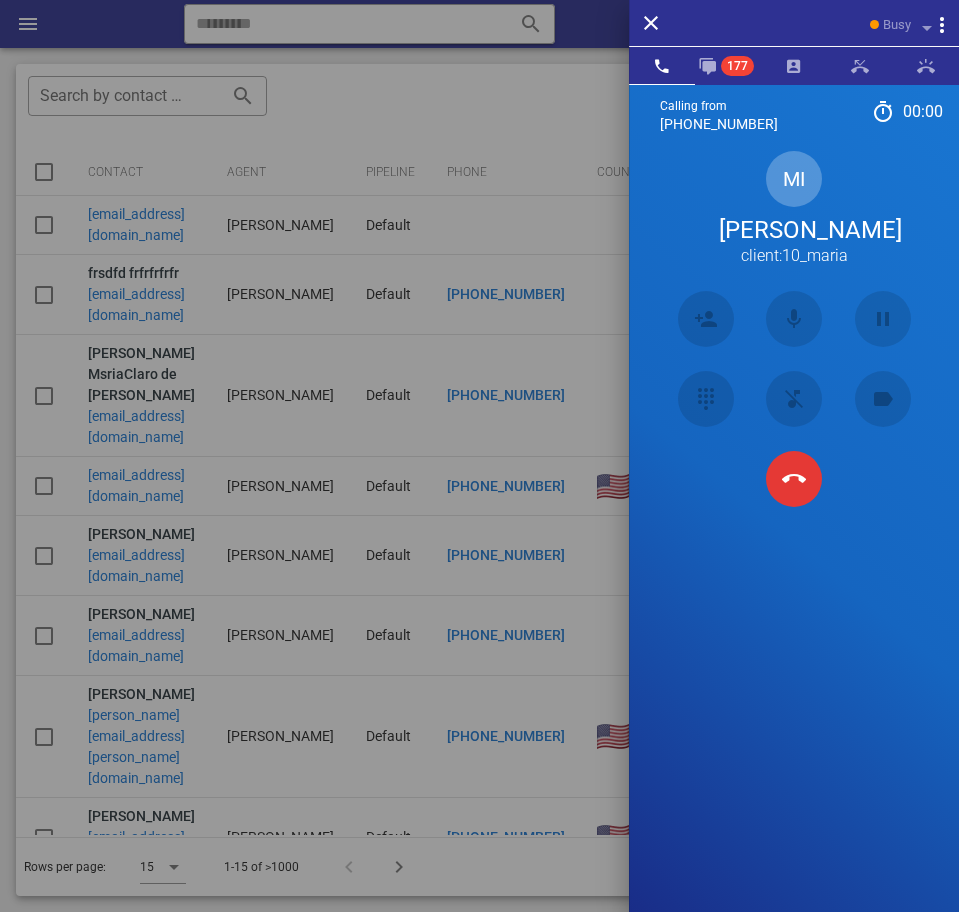 click on "Calling from (954) 248-3188 00: 00  Unknown      ▼     Andorra
+376
Argentina
+54
Aruba
+297
Australia
+61
Belgium (België)
+32
Bolivia
+591
Brazil (Brasil)
+55
Canada
+1
Chile
+56
Colombia
+57
Costa Rica
+506
Dominican Republic (República Dominicana)
+1
Ecuador
+593
El Salvador
+503
France
+33
Germany (Deutschland)
+49
Guadeloupe
+590
Guatemala
+502
Honduras
+504
Iceland (Ísland)
+354
India (भारत)
+91
Israel (‫ישראל‬‎)
+972
Italy (Italia)
+39" at bounding box center [794, 540] 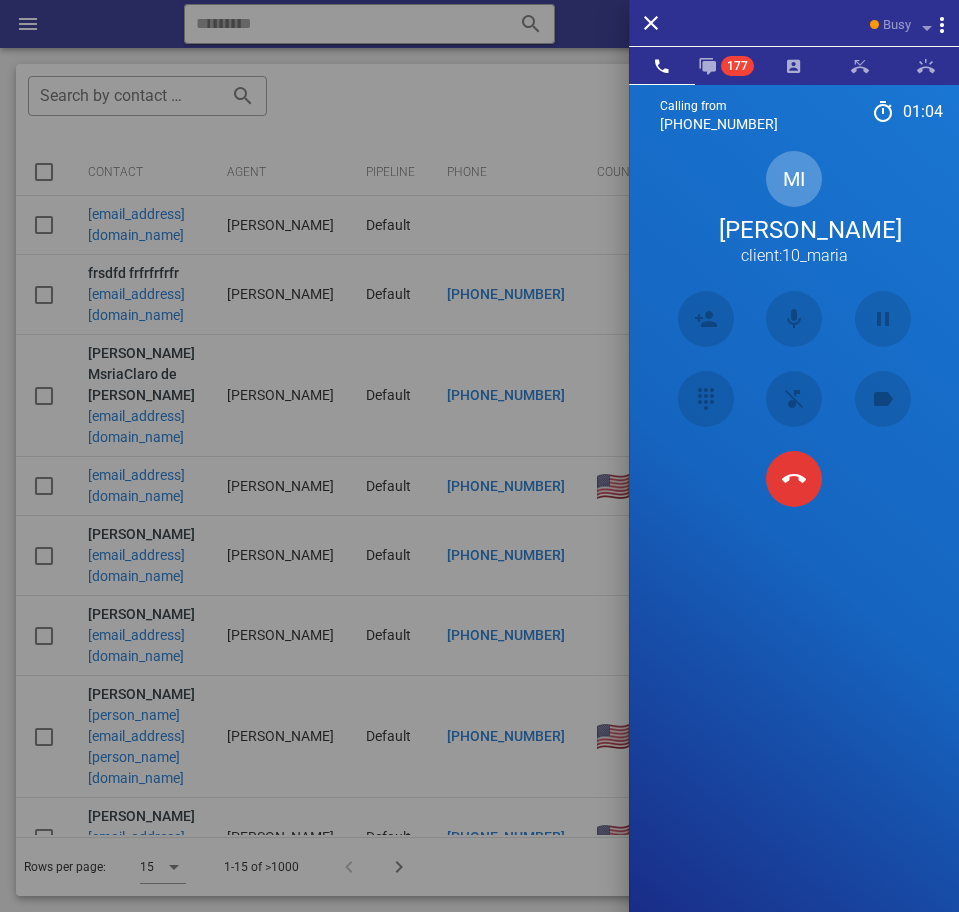 click on "Calling from (954) 248-3188 01: 04  Unknown      ▼     Andorra
+376
Argentina
+54
Aruba
+297
Australia
+61
Belgium (België)
+32
Bolivia
+591
Brazil (Brasil)
+55
Canada
+1
Chile
+56
Colombia
+57
Costa Rica
+506
Dominican Republic (República Dominicana)
+1
Ecuador
+593
El Salvador
+503
France
+33
Germany (Deutschland)
+49
Guadeloupe
+590
Guatemala
+502
Honduras
+504
Iceland (Ísland)
+354
India (भारत)
+91
Israel (‫ישראל‬‎)
+972
Italy (Italia)
+39" at bounding box center [794, 540] 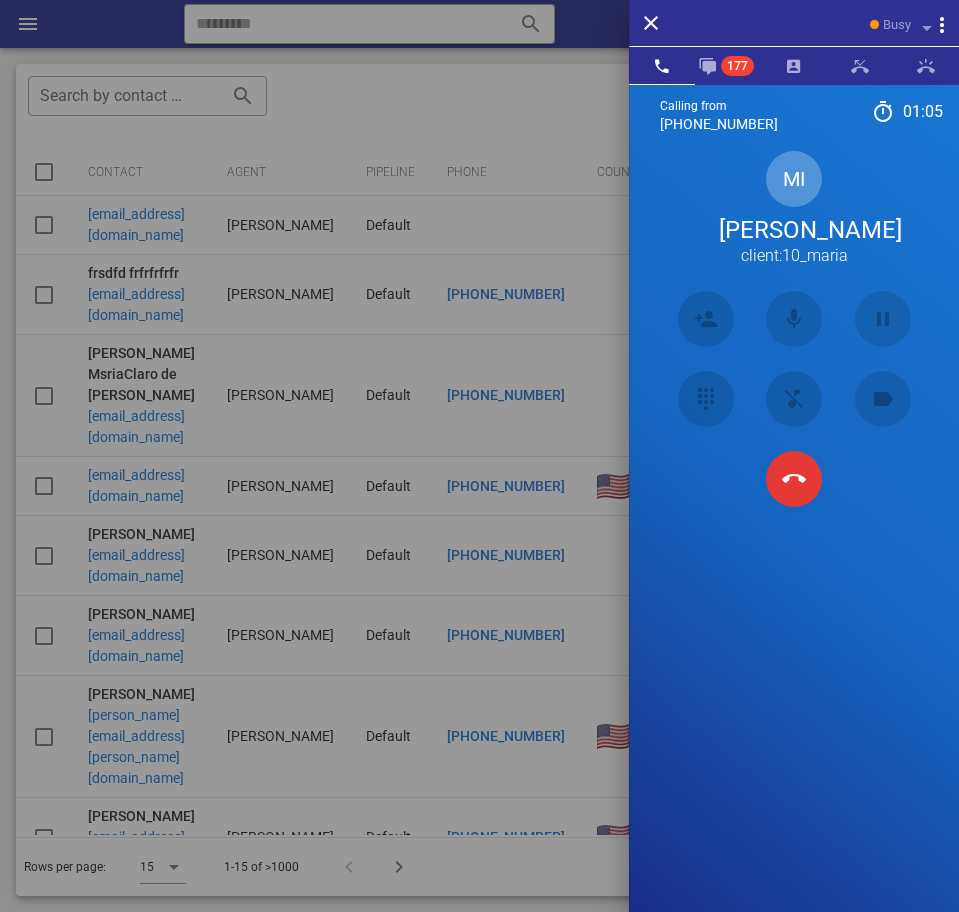 click at bounding box center (479, 456) 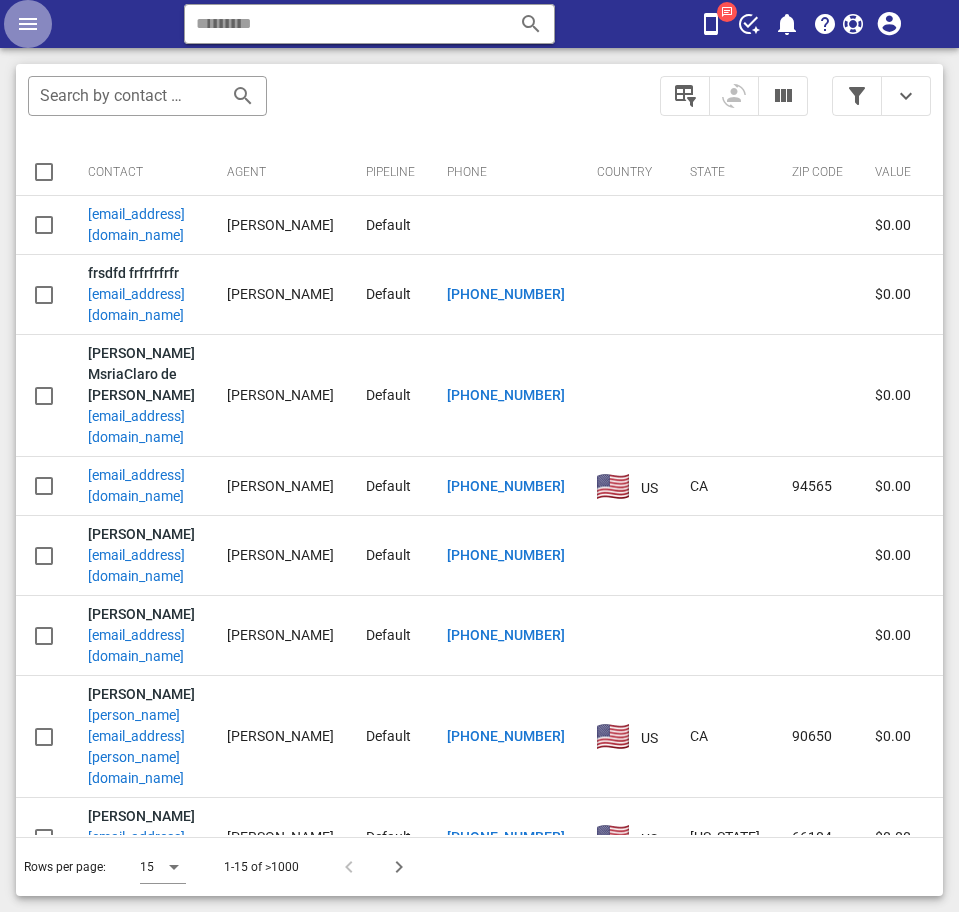 click at bounding box center (28, 24) 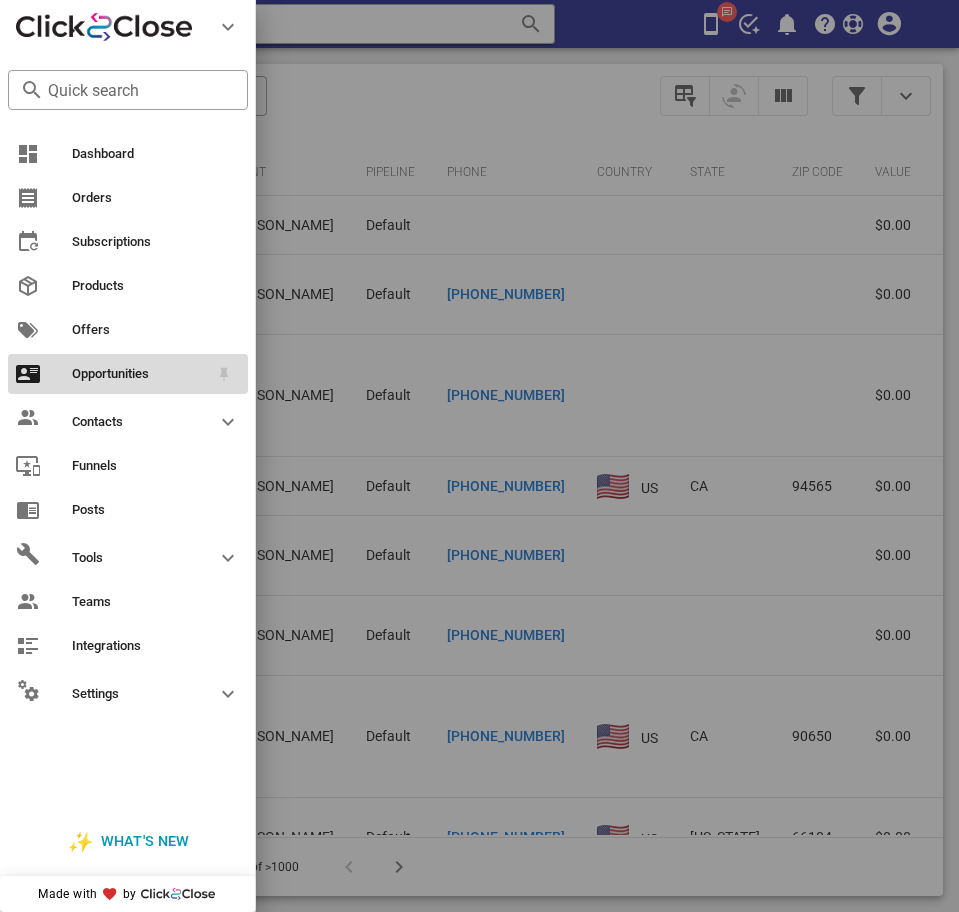 click on "Opportunities" at bounding box center [140, 374] 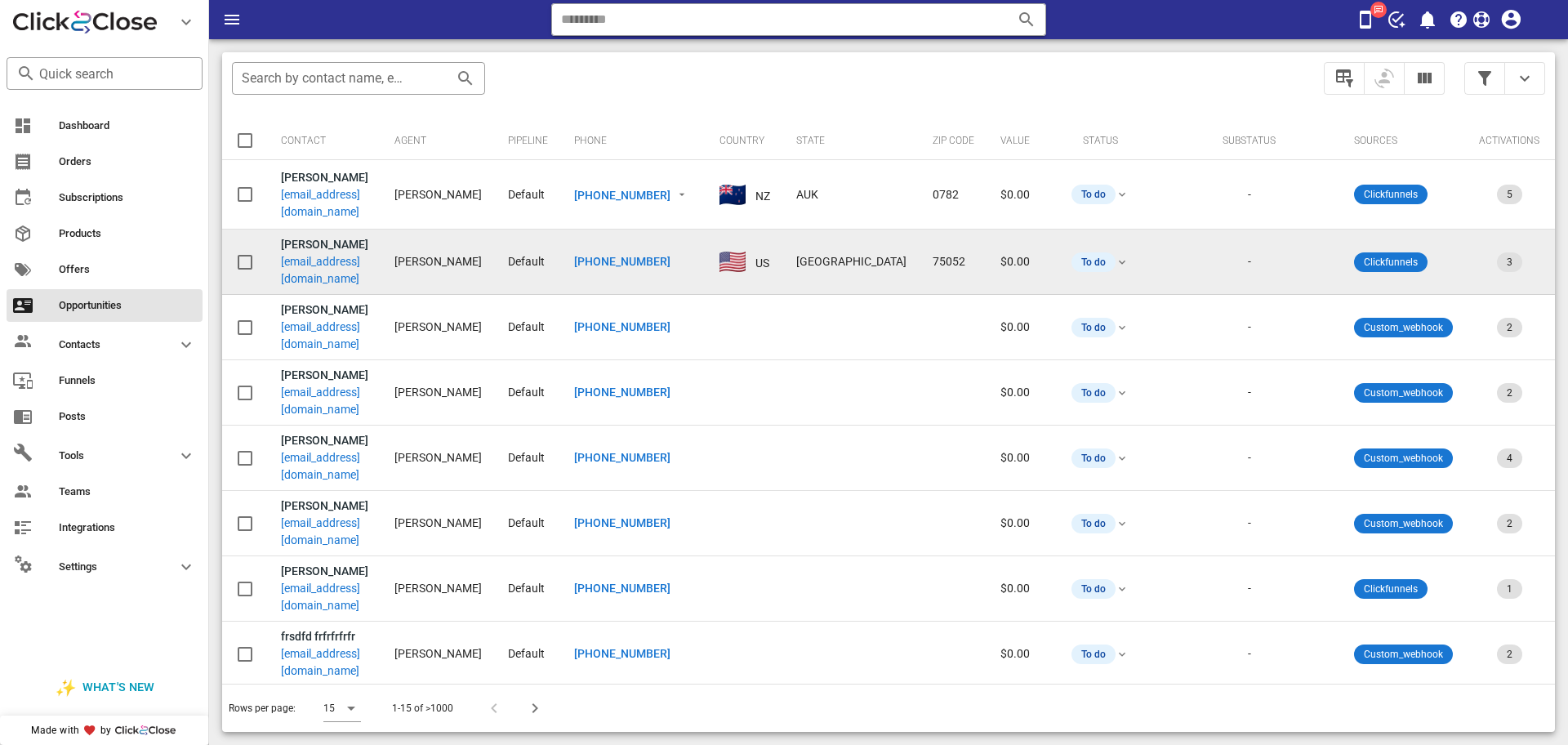 click on "laurarodriguez0682@gmail.com" at bounding box center [324, 270] 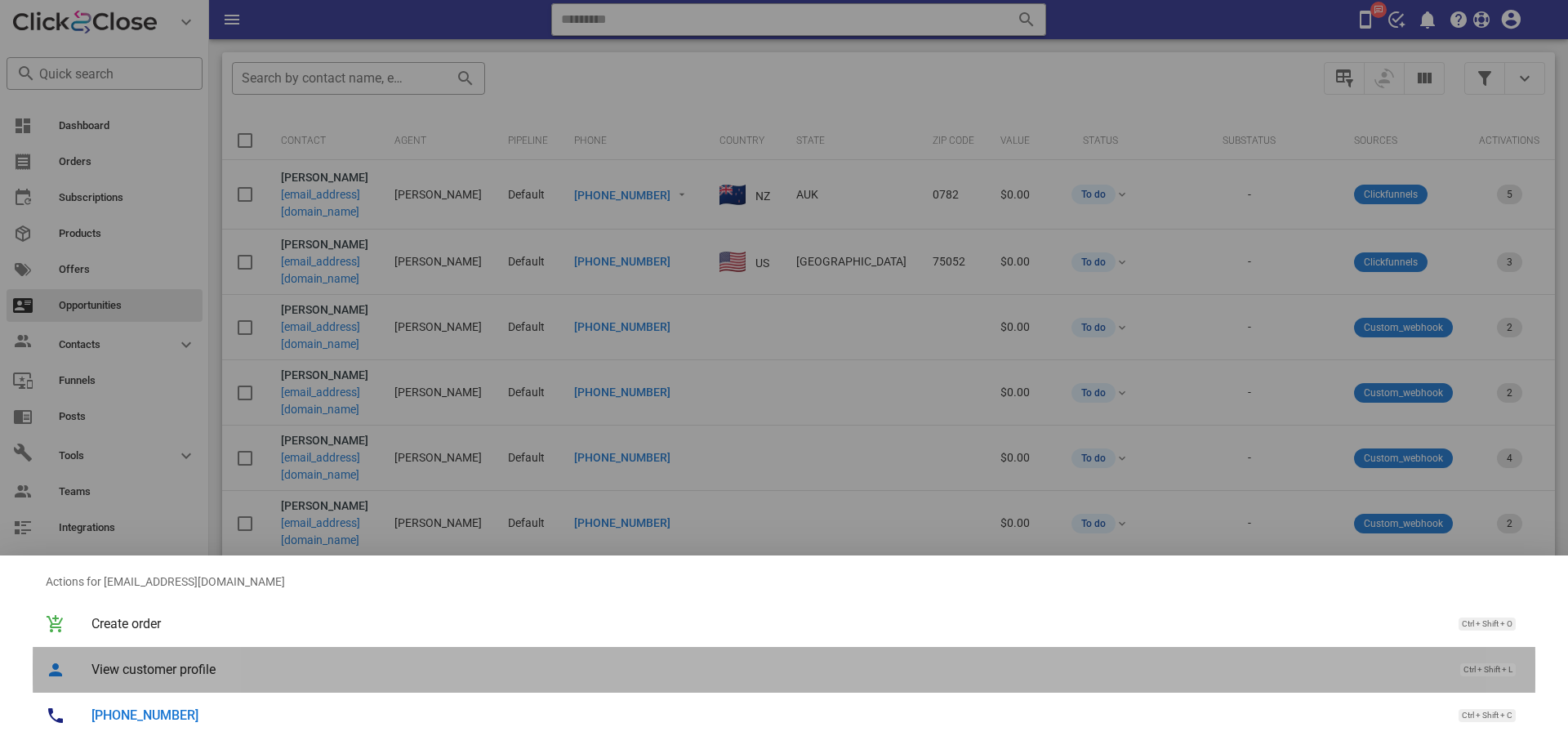 click on "View customer profile" at bounding box center (768, 669) 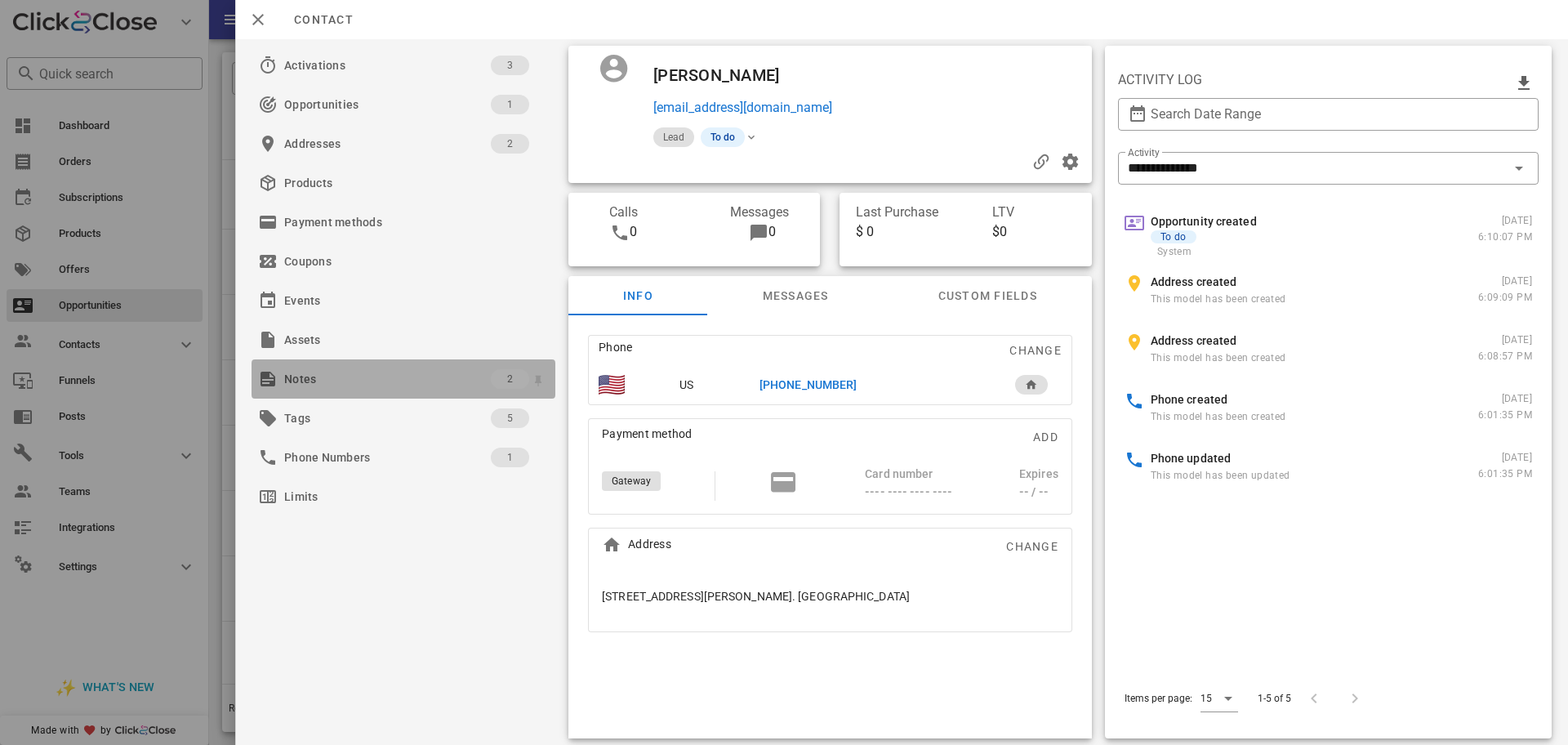 click on "Notes" at bounding box center [387, 379] 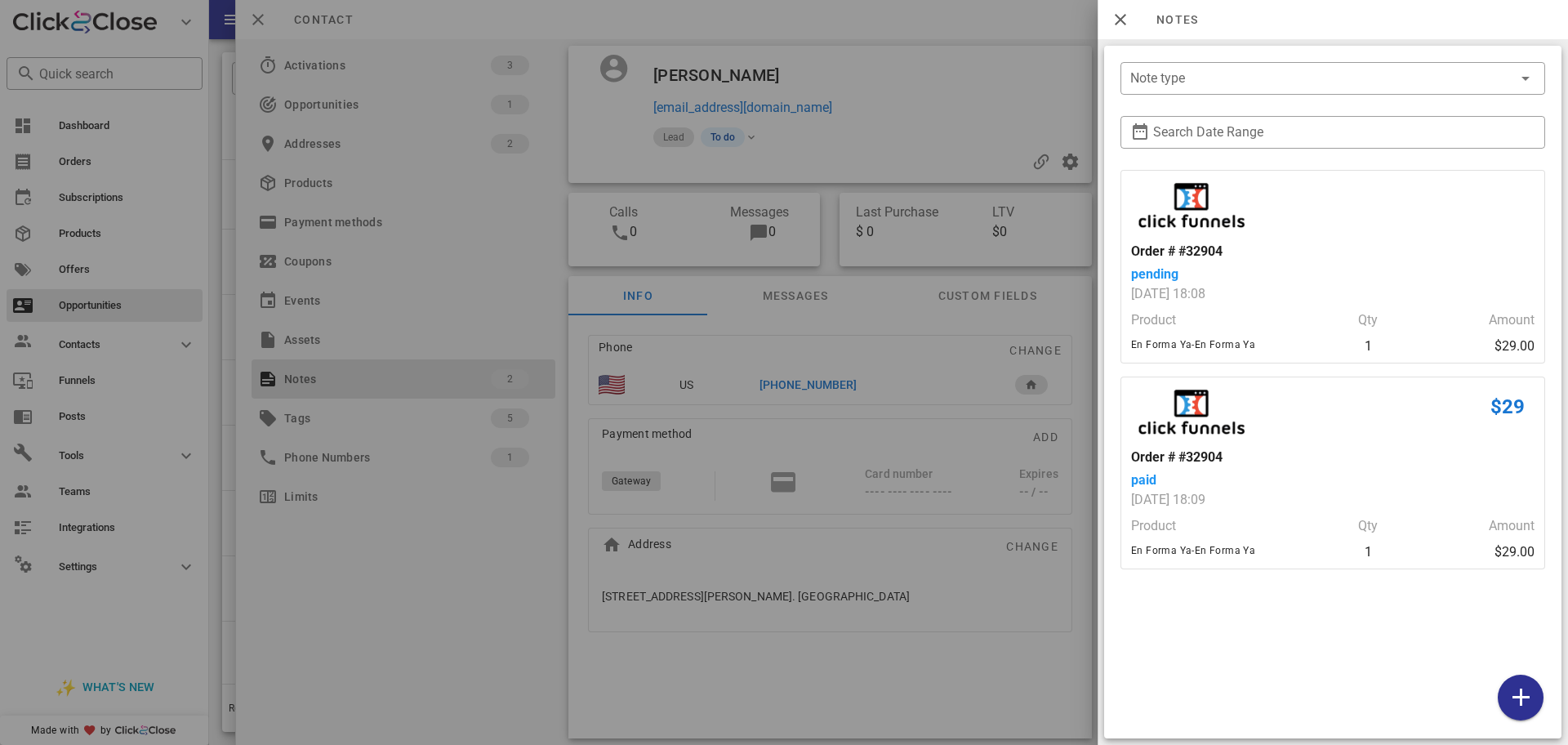 click at bounding box center [784, 372] 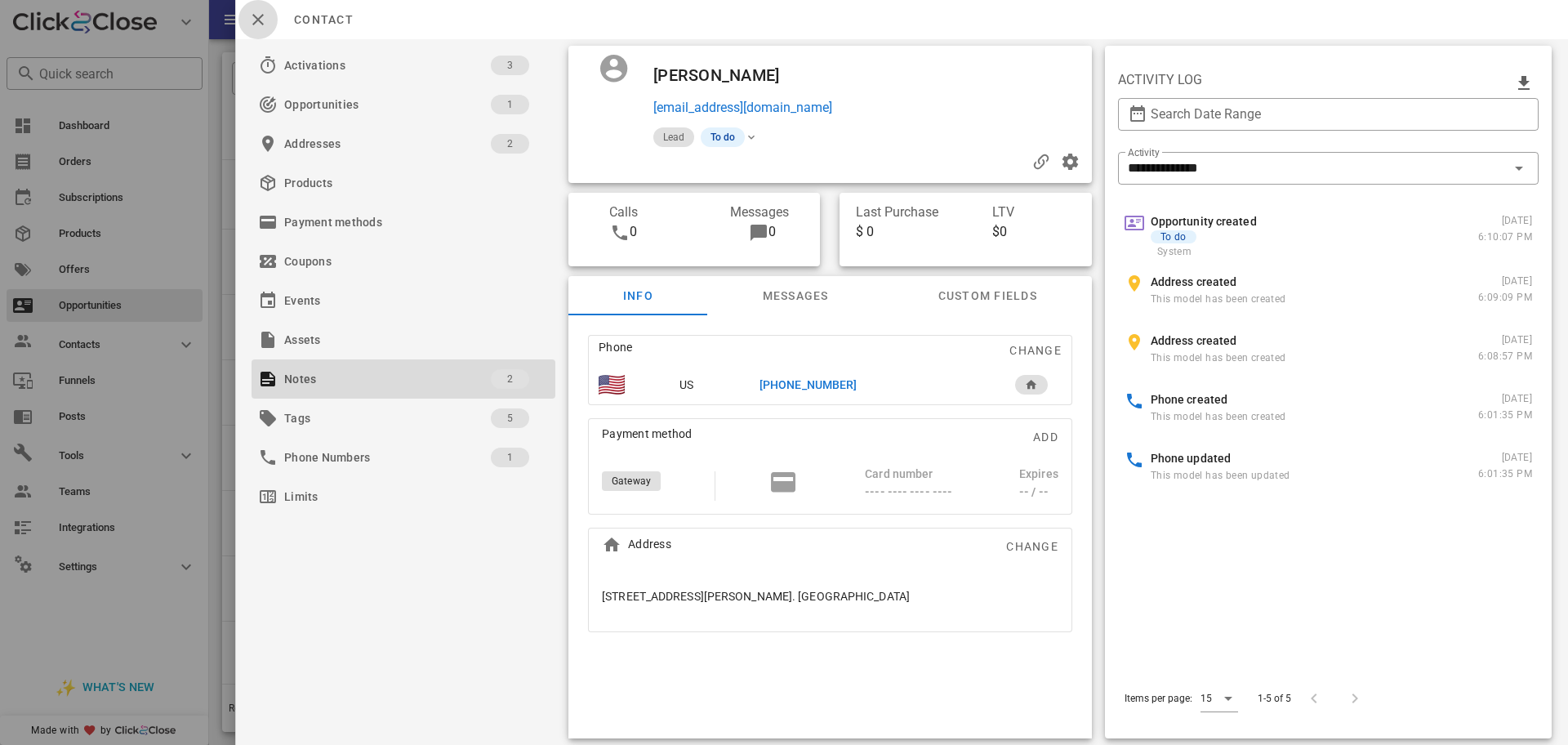 click at bounding box center [258, 20] 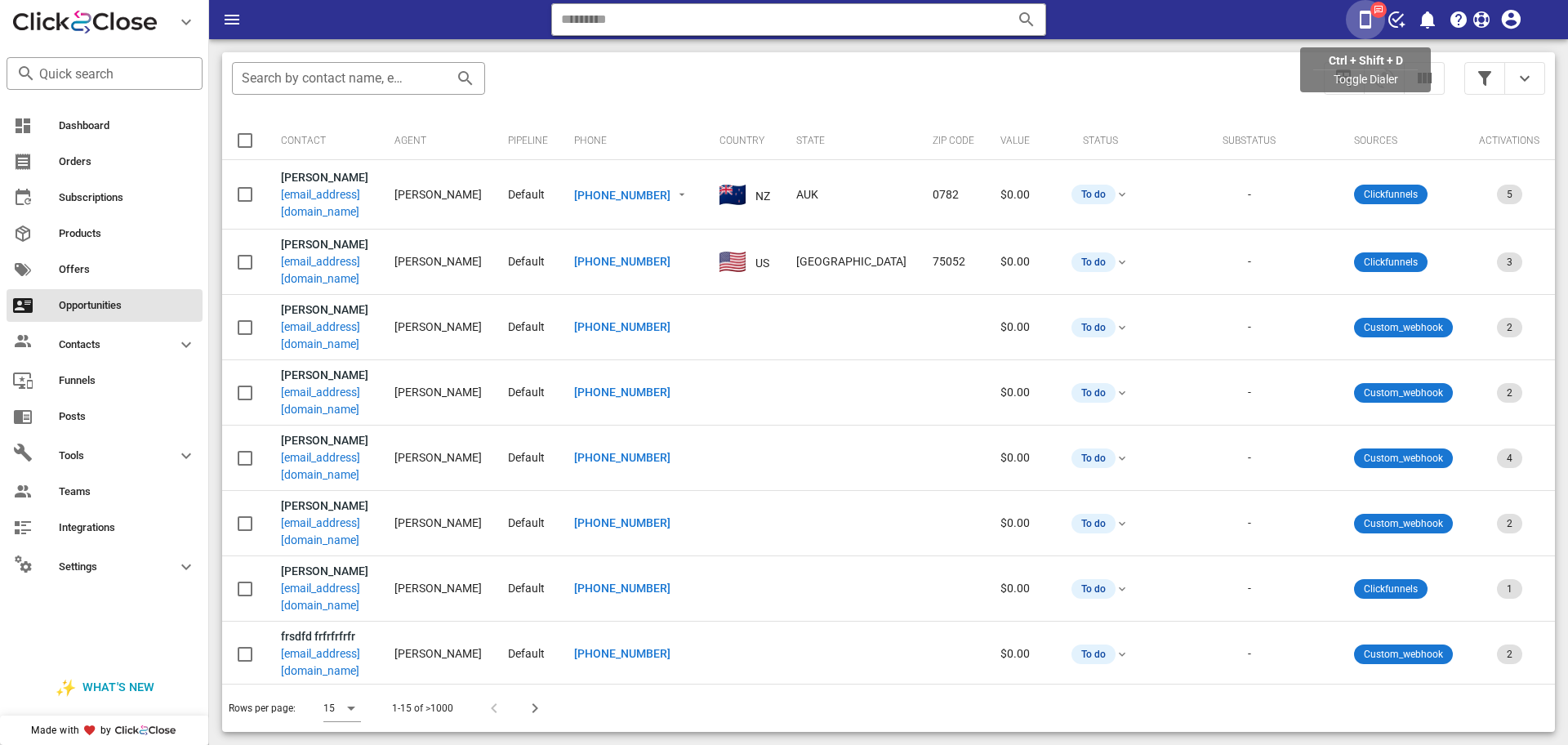 click at bounding box center (1365, 20) 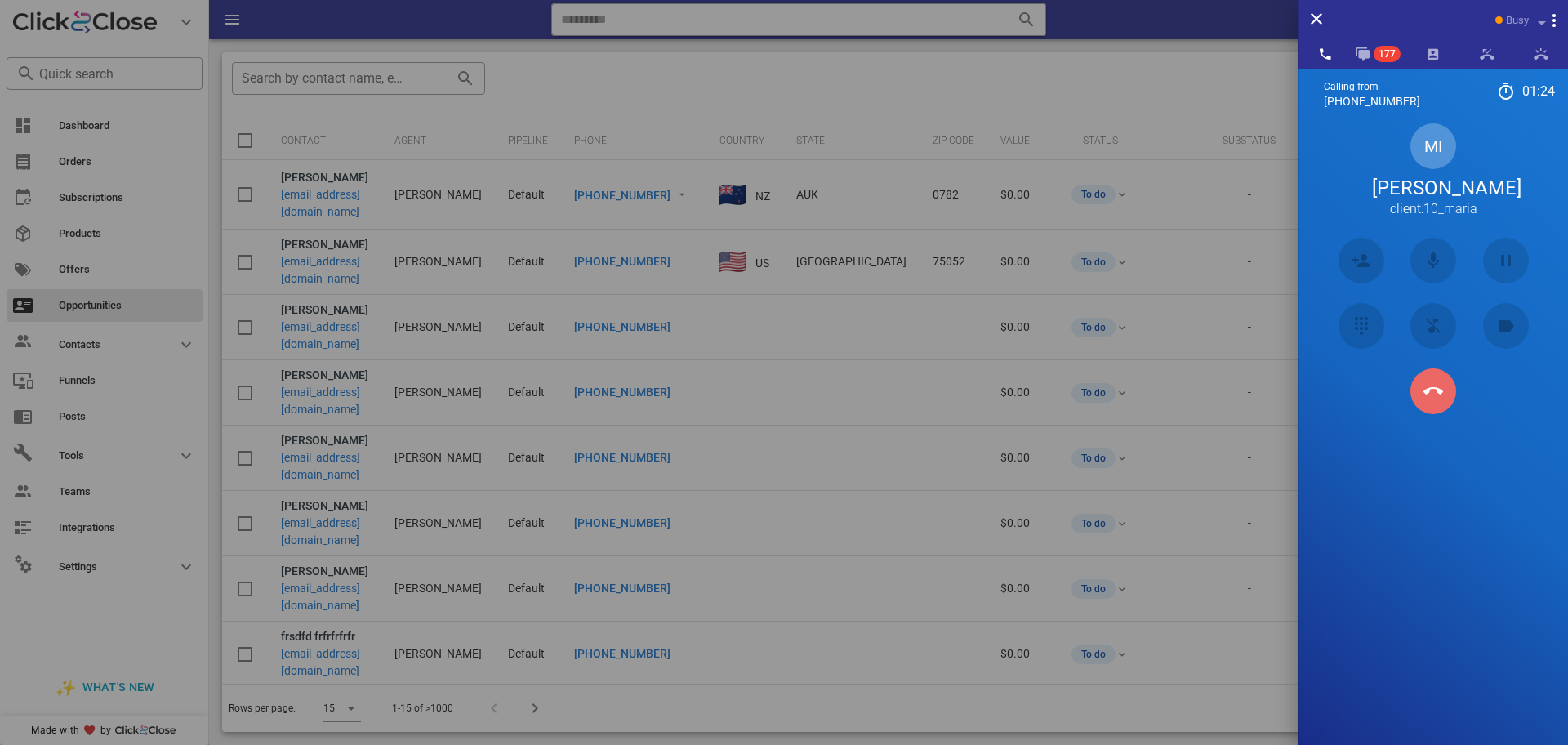 click at bounding box center (1433, 391) 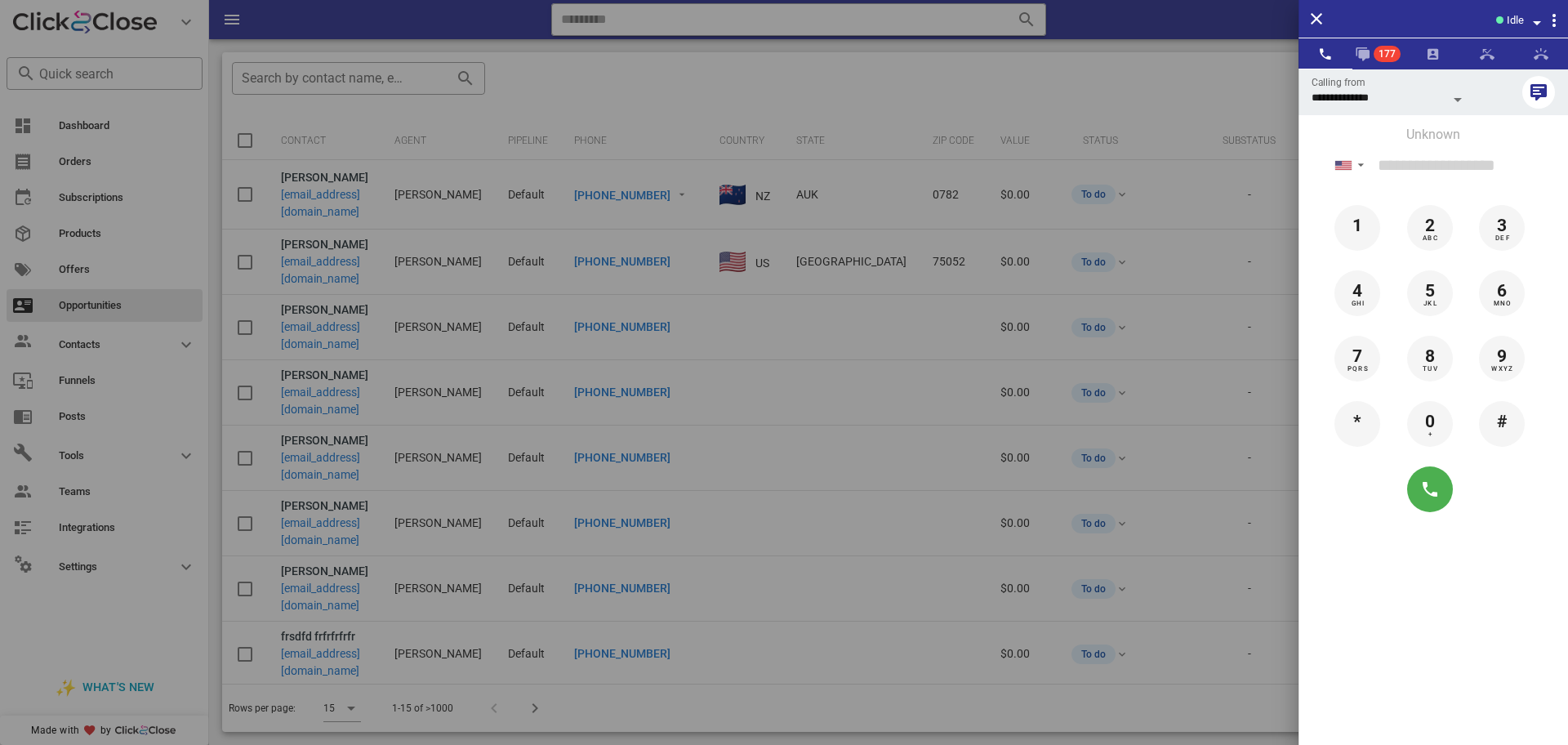 click at bounding box center (784, 372) 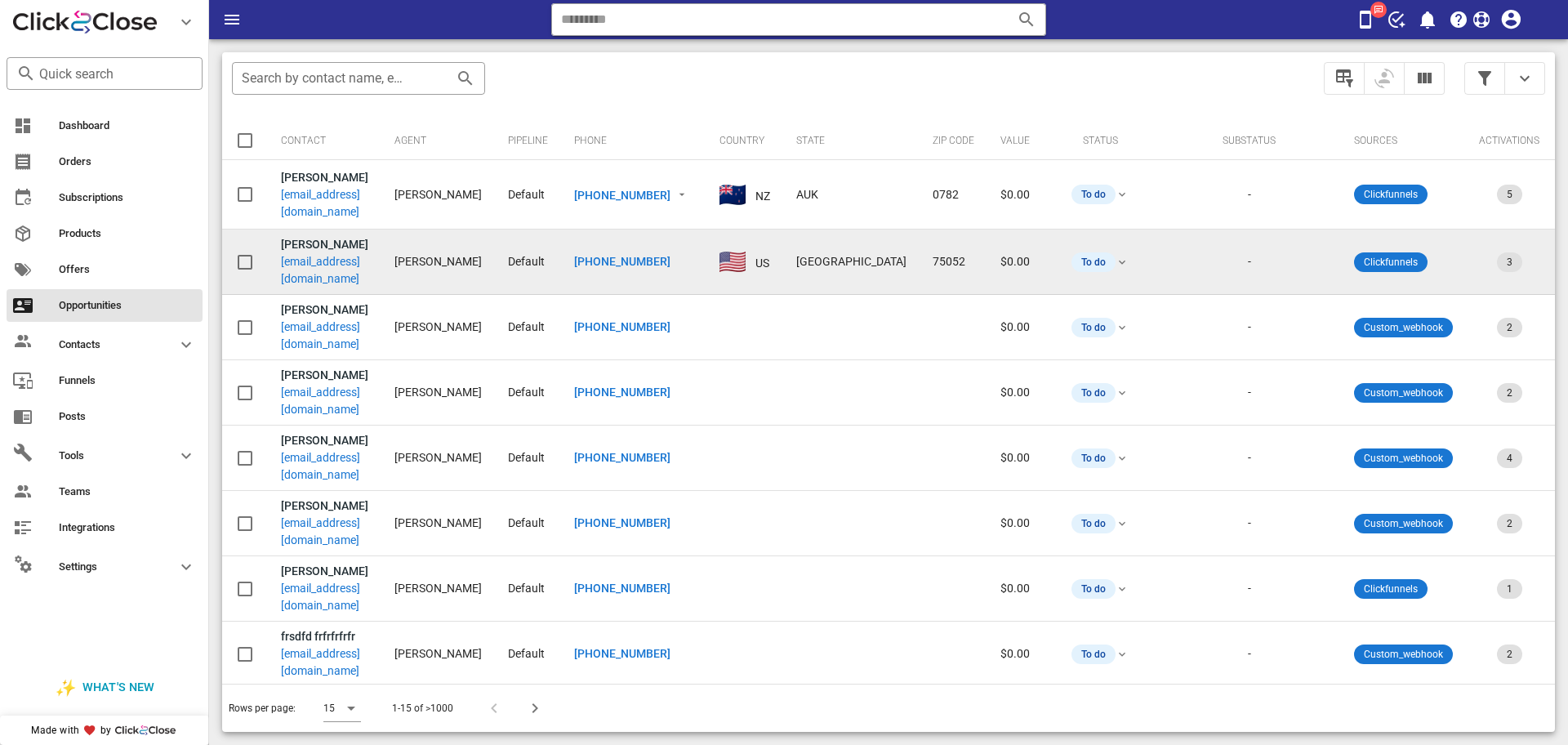 click on "laurarodriguez0682@gmail.com" at bounding box center (324, 270) 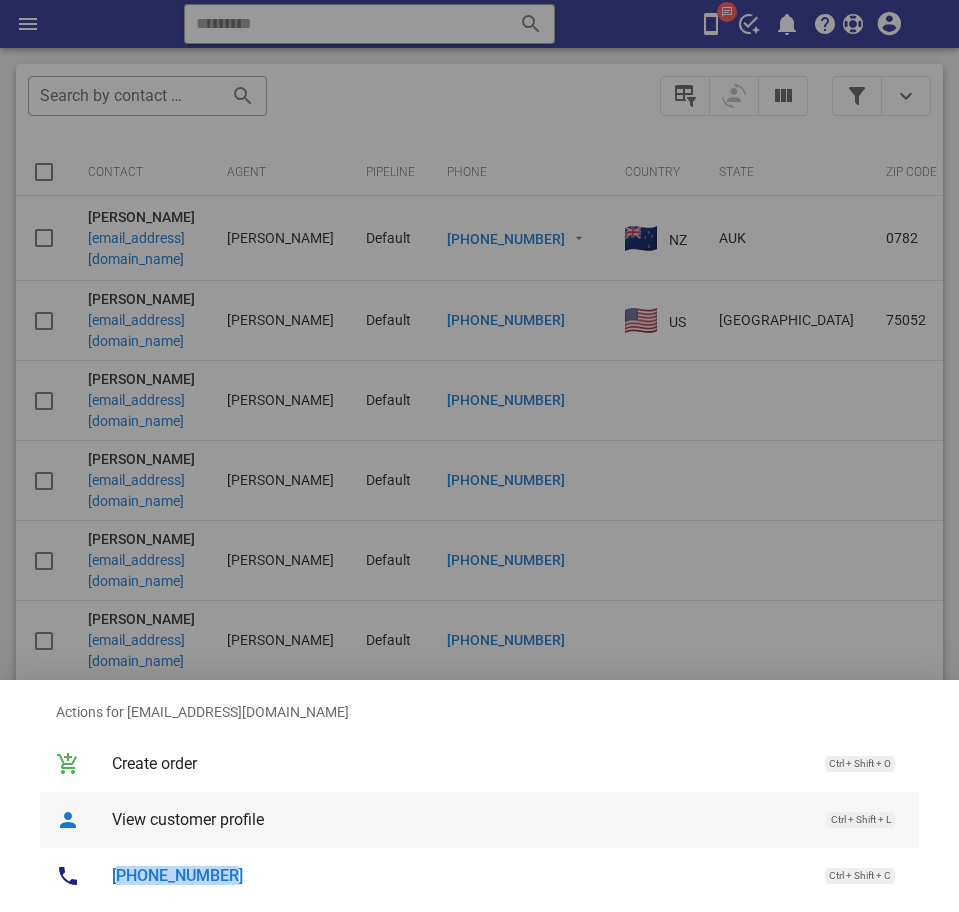 drag, startPoint x: 306, startPoint y: 861, endPoint x: 347, endPoint y: 830, distance: 51.40039 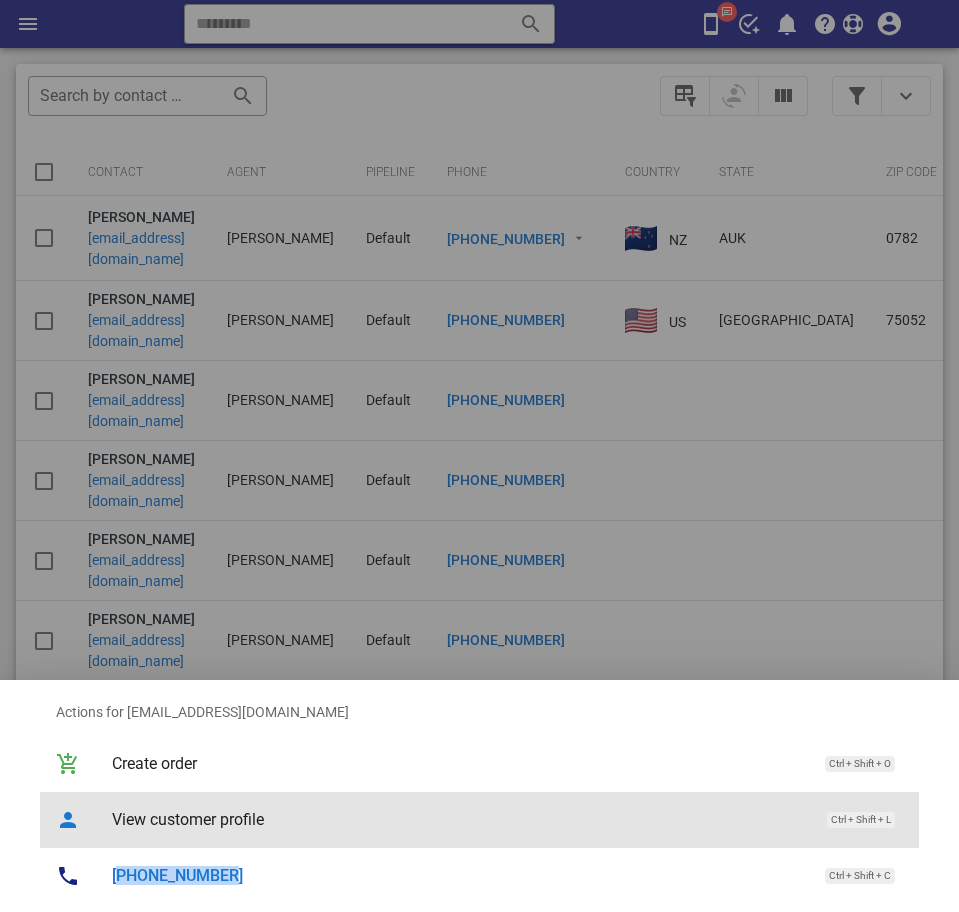 drag, startPoint x: 347, startPoint y: 830, endPoint x: 367, endPoint y: 820, distance: 22.36068 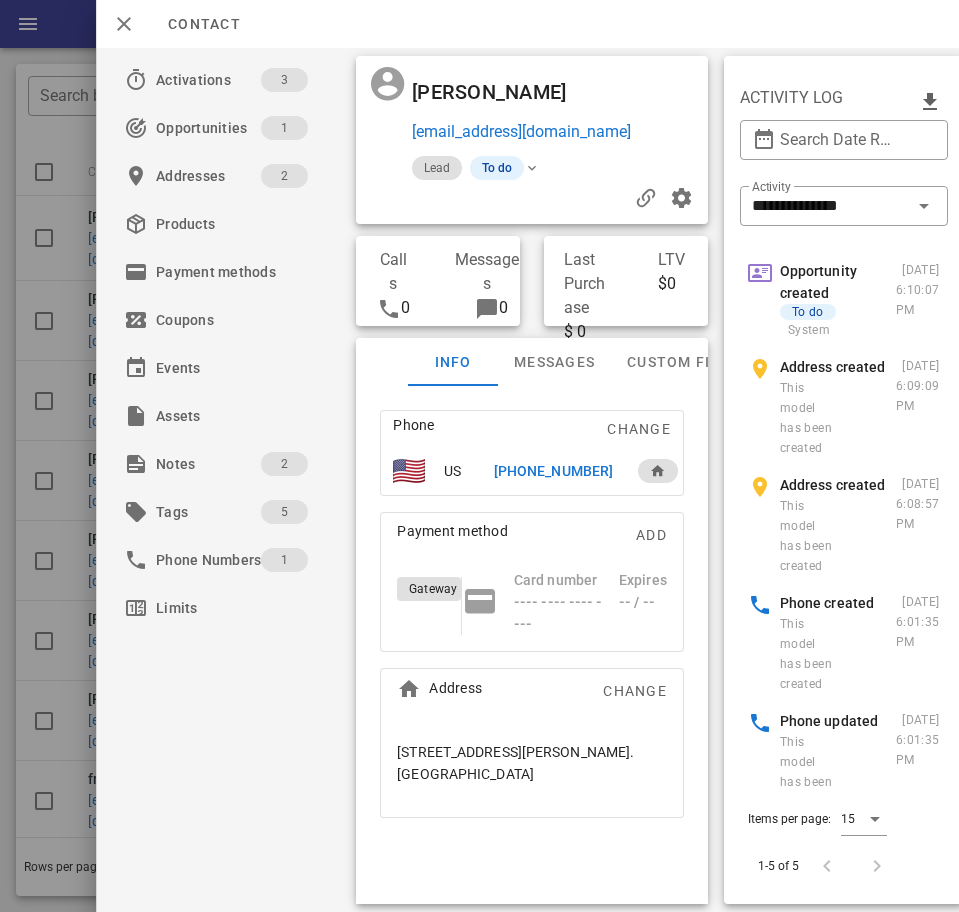 click on "+18174498906" at bounding box center (557, 471) 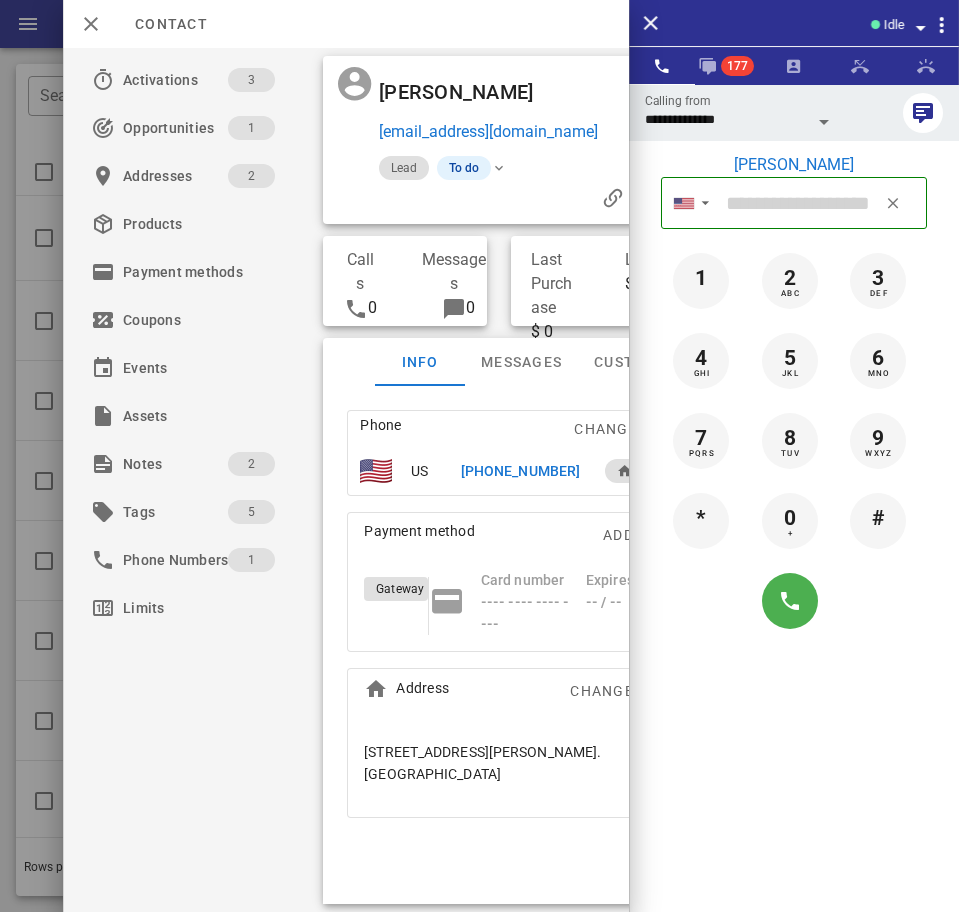 type on "**********" 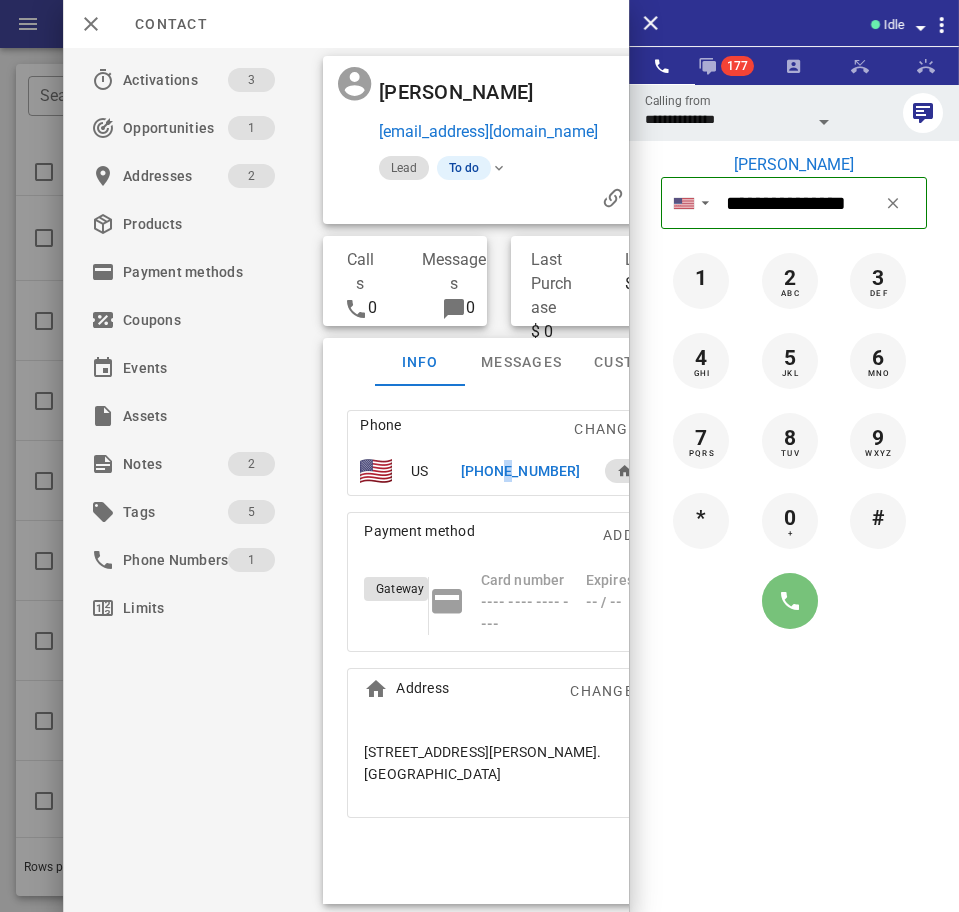 click at bounding box center [790, 601] 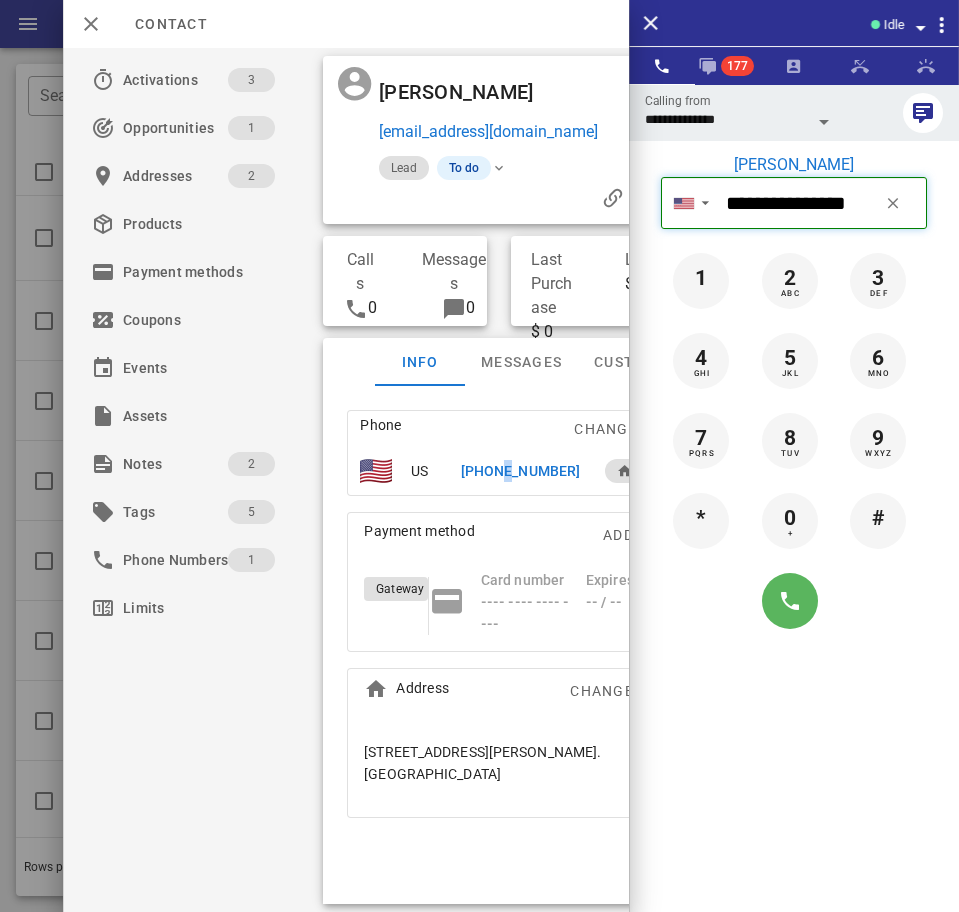 type 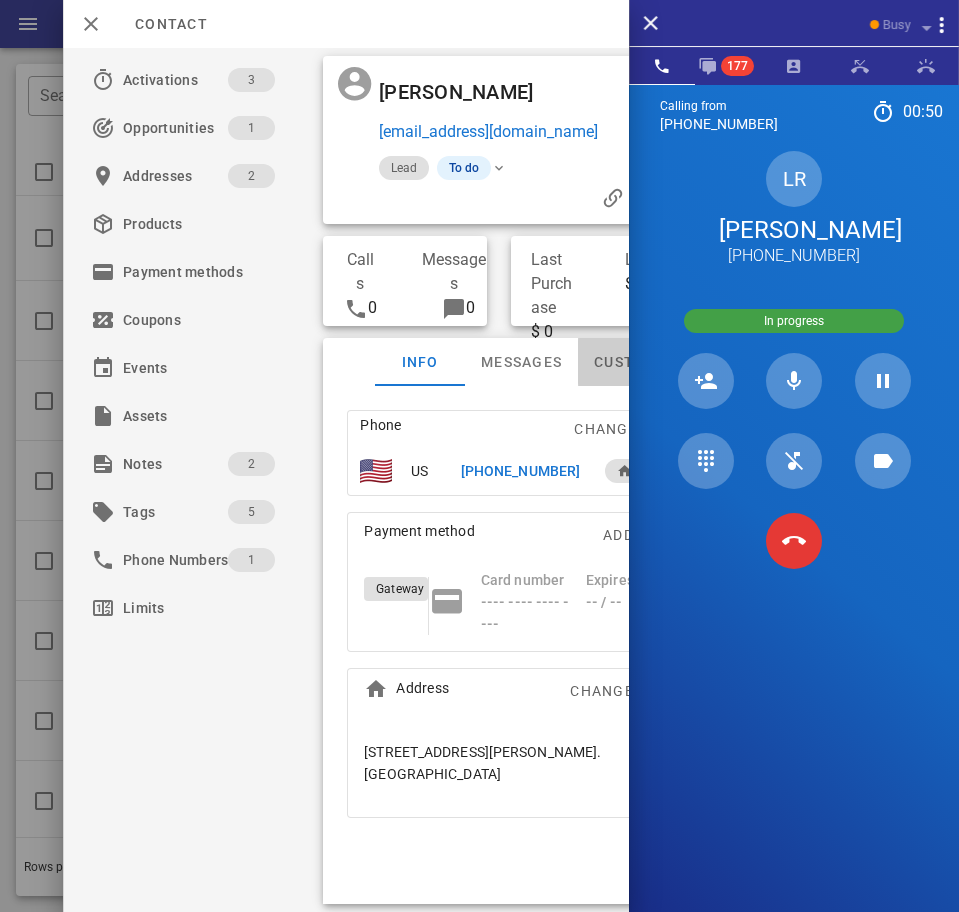 click on "Custom fields" at bounding box center (654, 362) 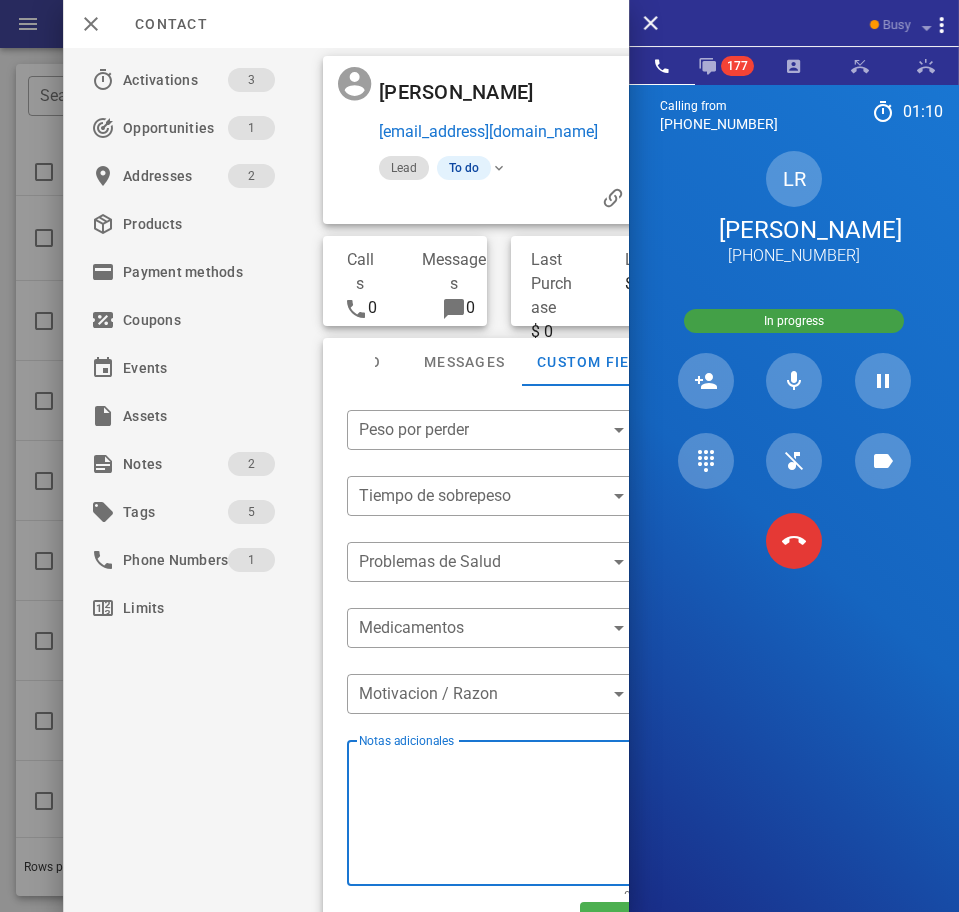 click on "Notas adicionales" at bounding box center [501, 816] 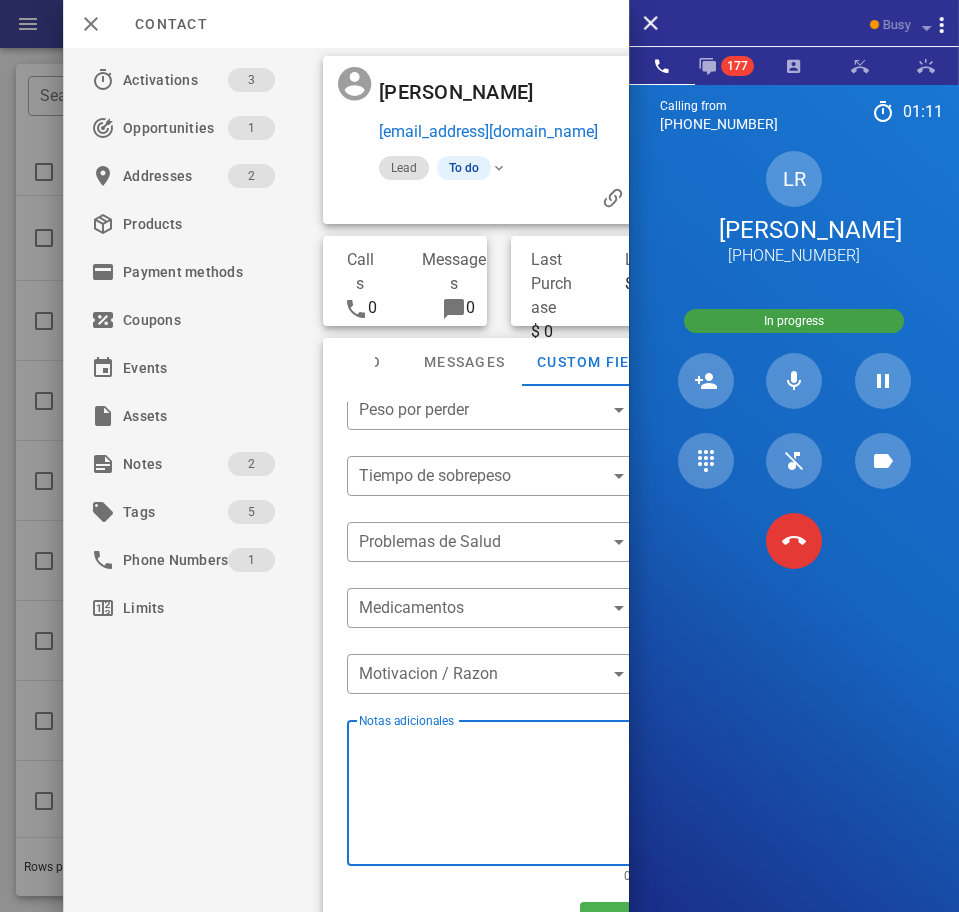 scroll, scrollTop: 26, scrollLeft: 0, axis: vertical 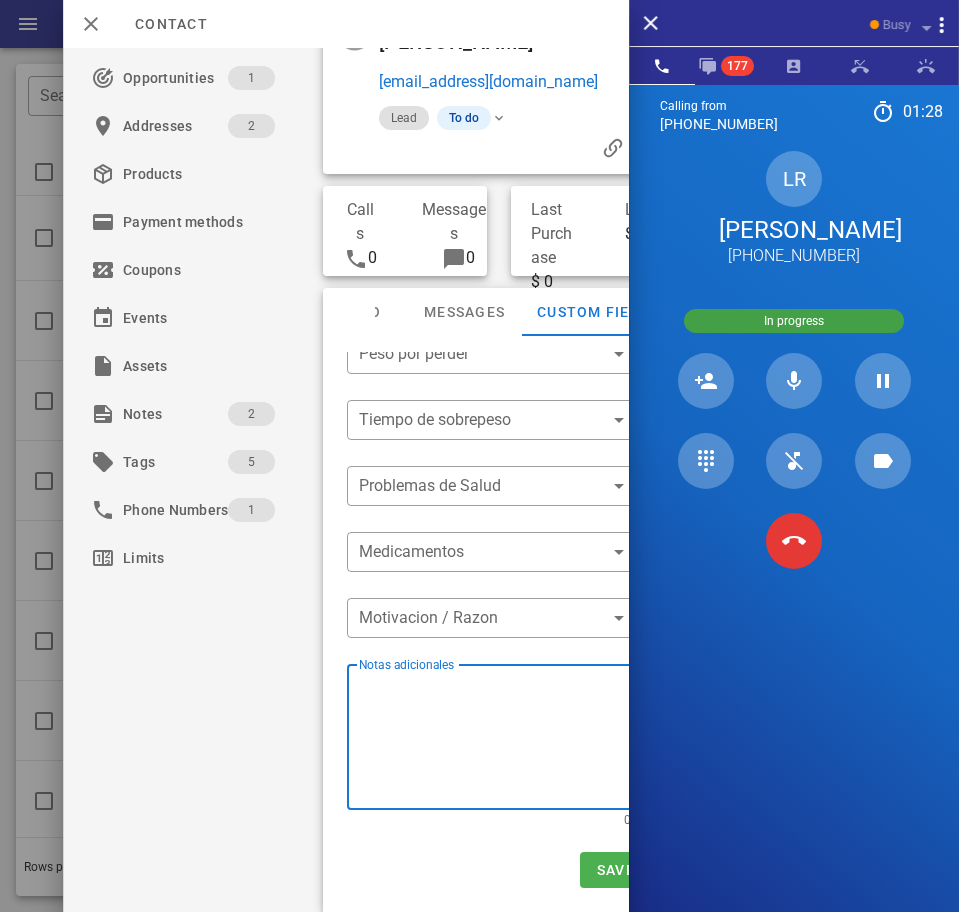 click on "Notas adicionales" at bounding box center [501, 740] 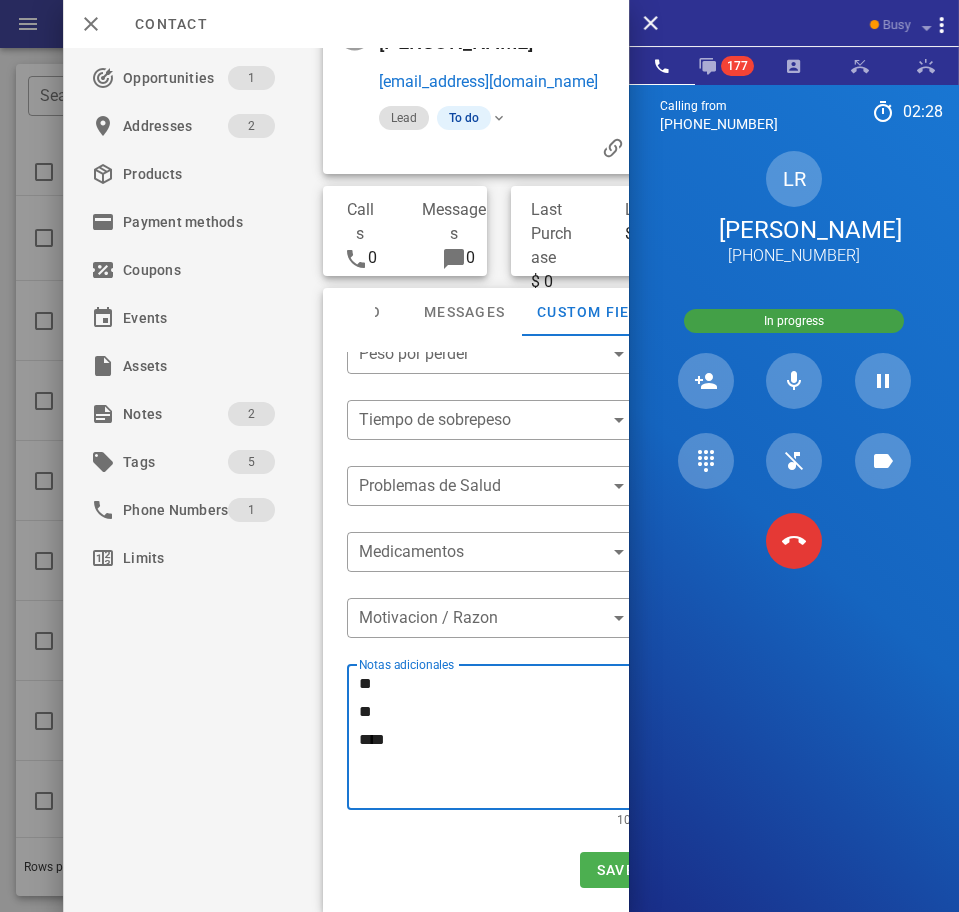 click on "**
**
**" at bounding box center (501, 740) 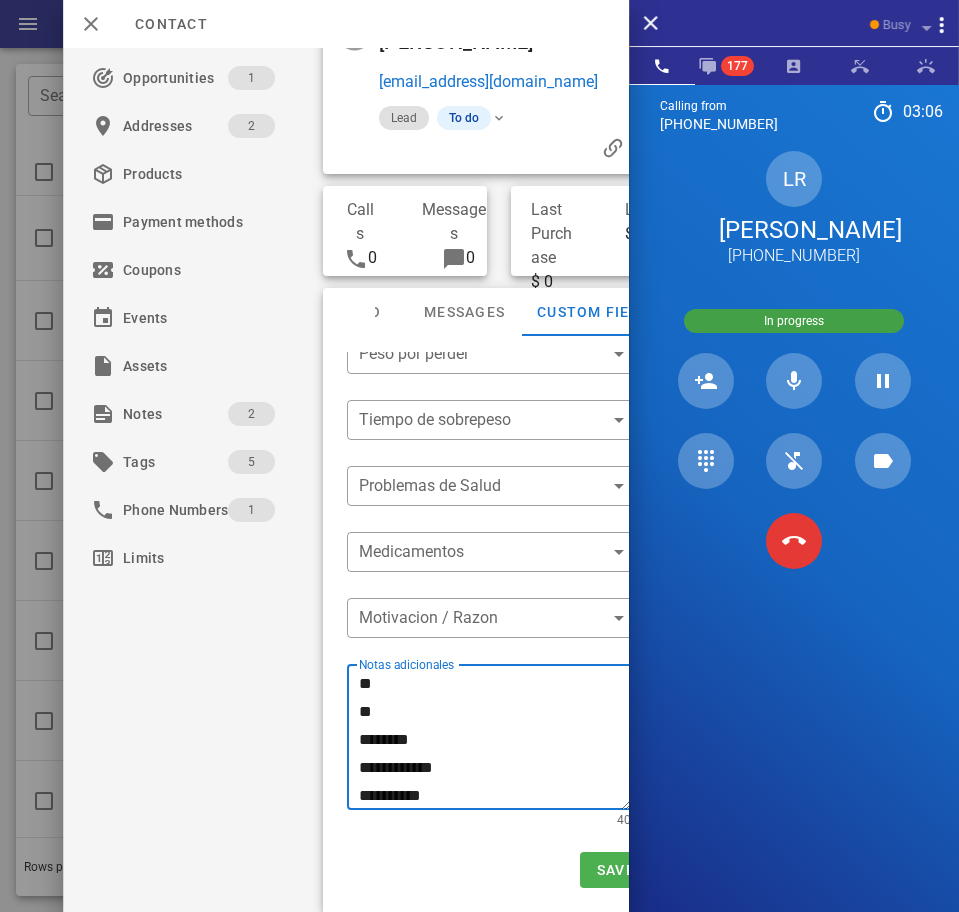 scroll, scrollTop: 107, scrollLeft: 0, axis: vertical 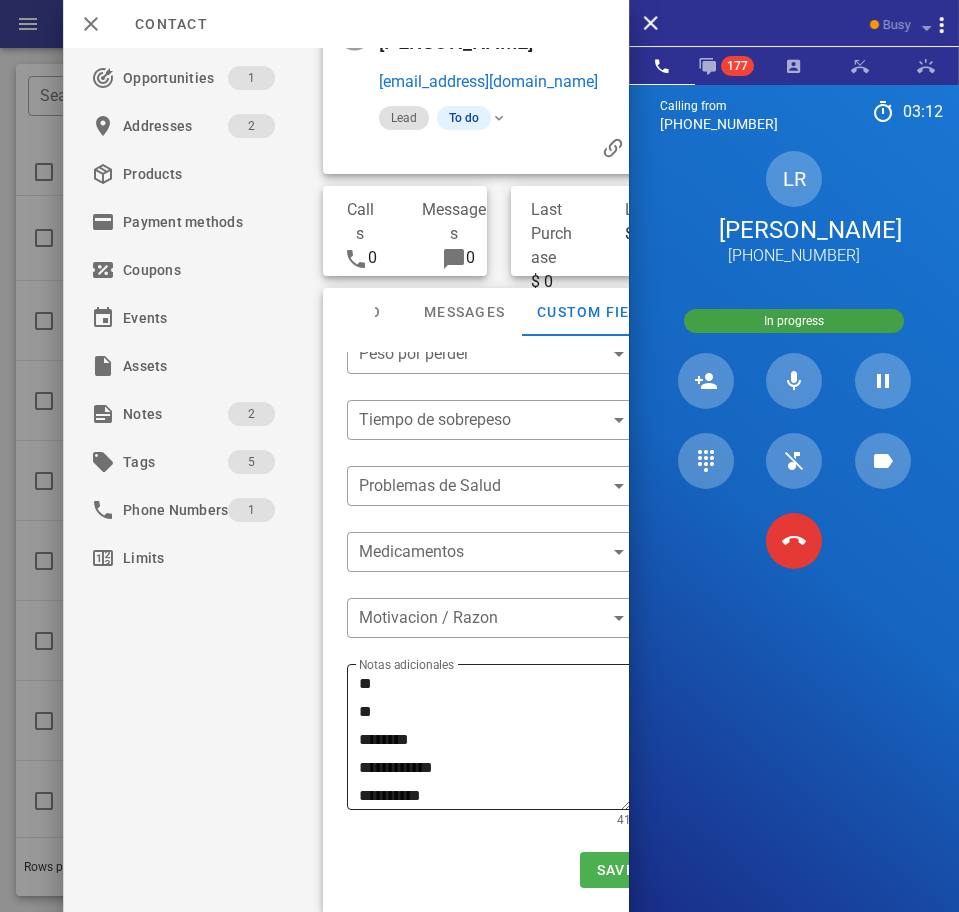 click on "**********" at bounding box center (494, 740) 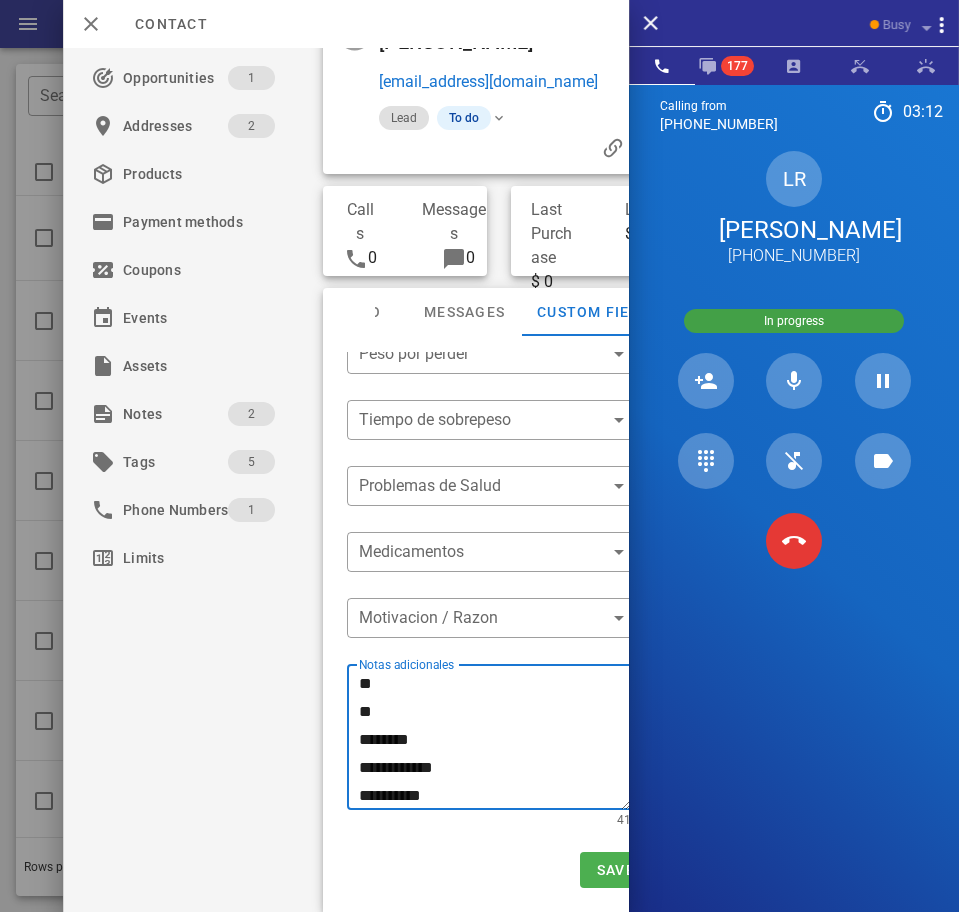 click on "**********" at bounding box center (494, 740) 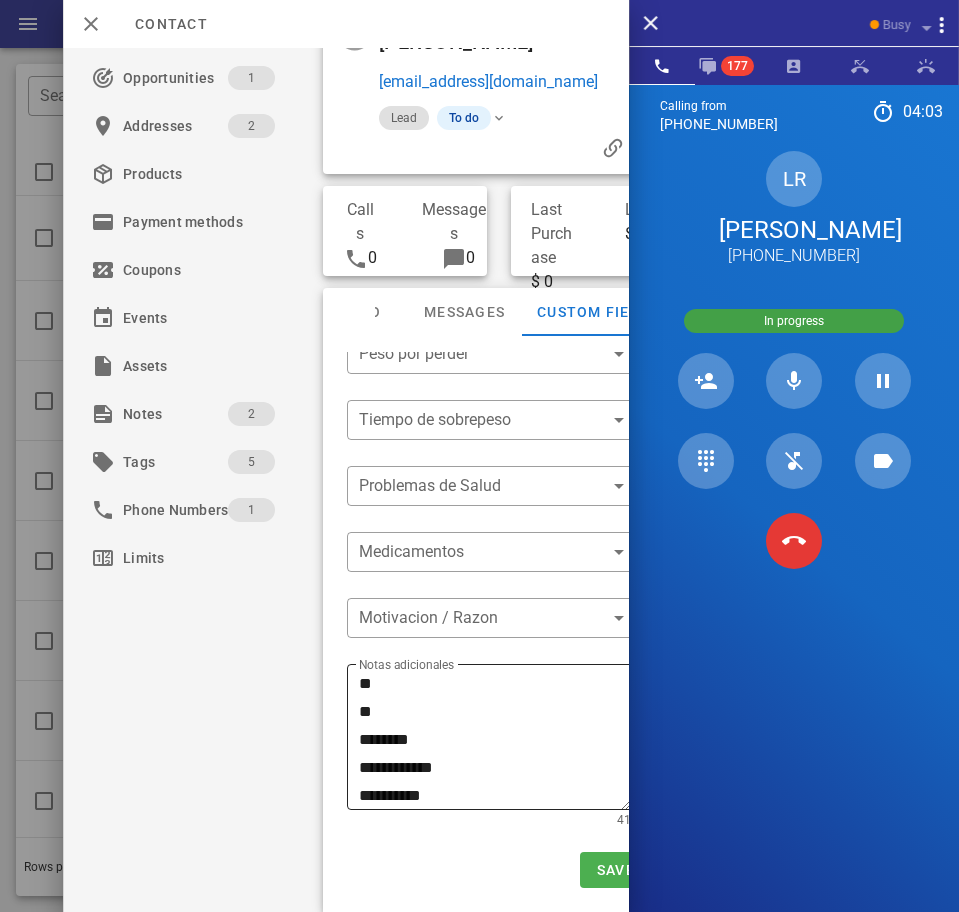 scroll, scrollTop: 112, scrollLeft: 0, axis: vertical 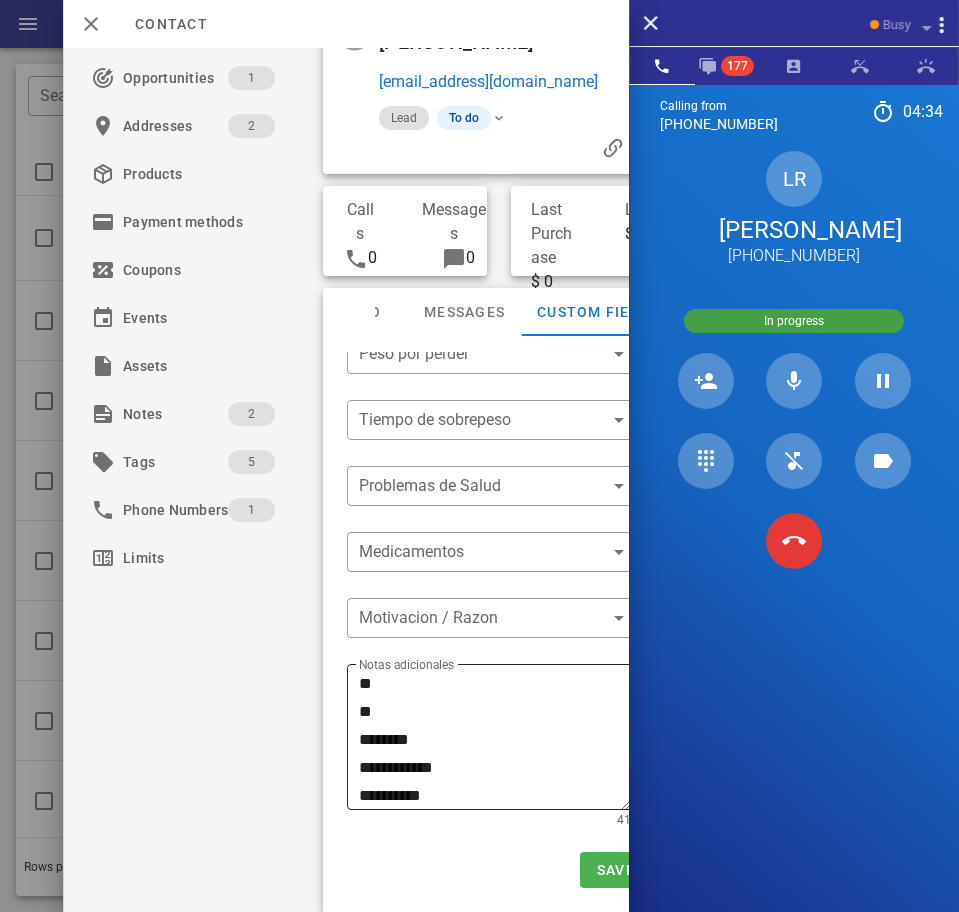 click on "**********" at bounding box center (494, 740) 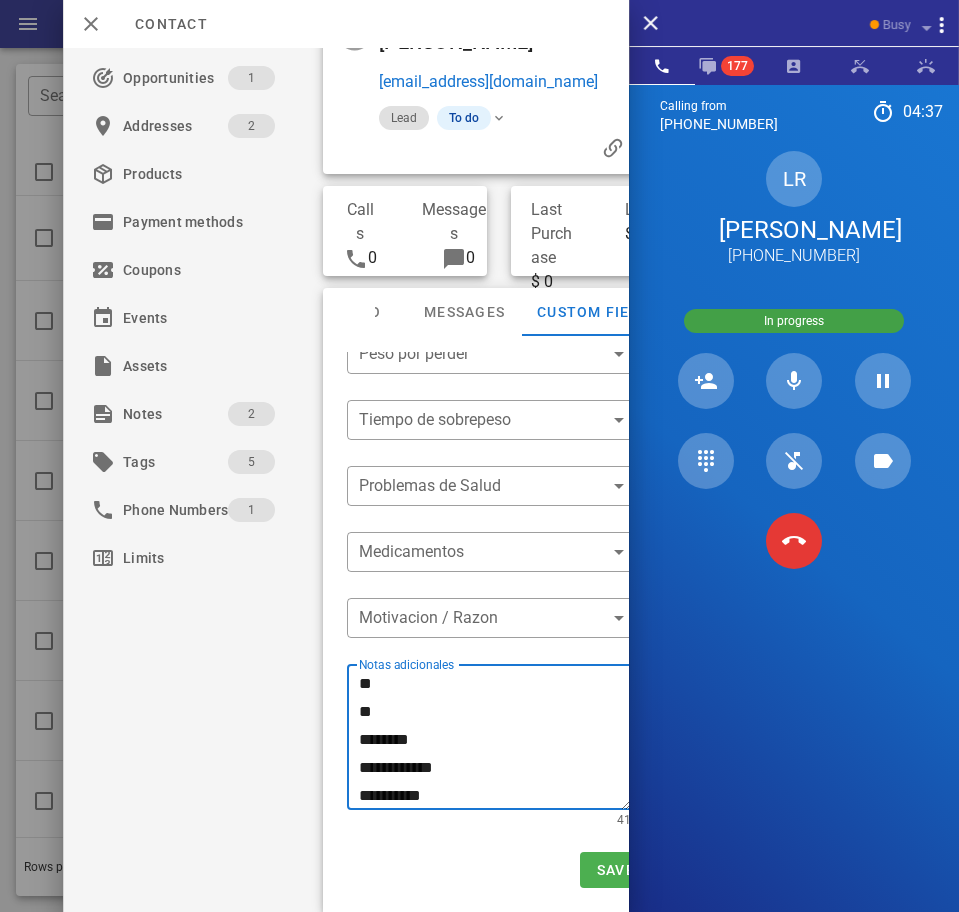 click on "**********" at bounding box center [494, 740] 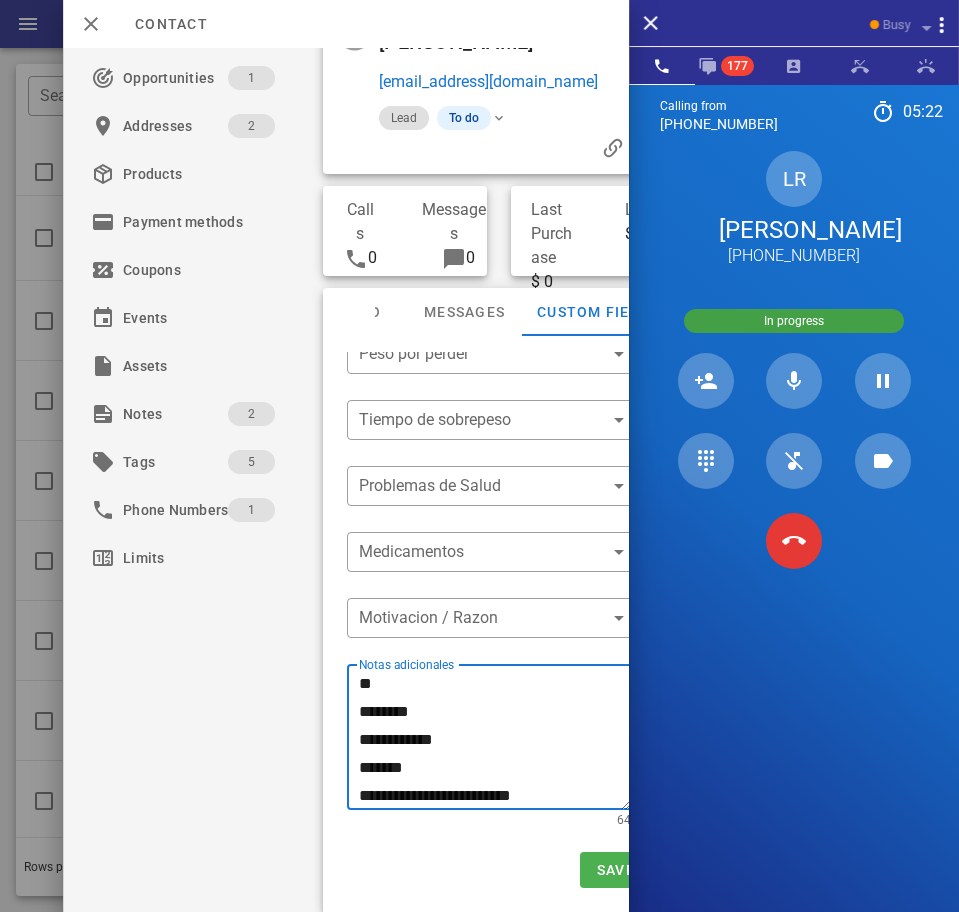 click on "**********" at bounding box center [494, 740] 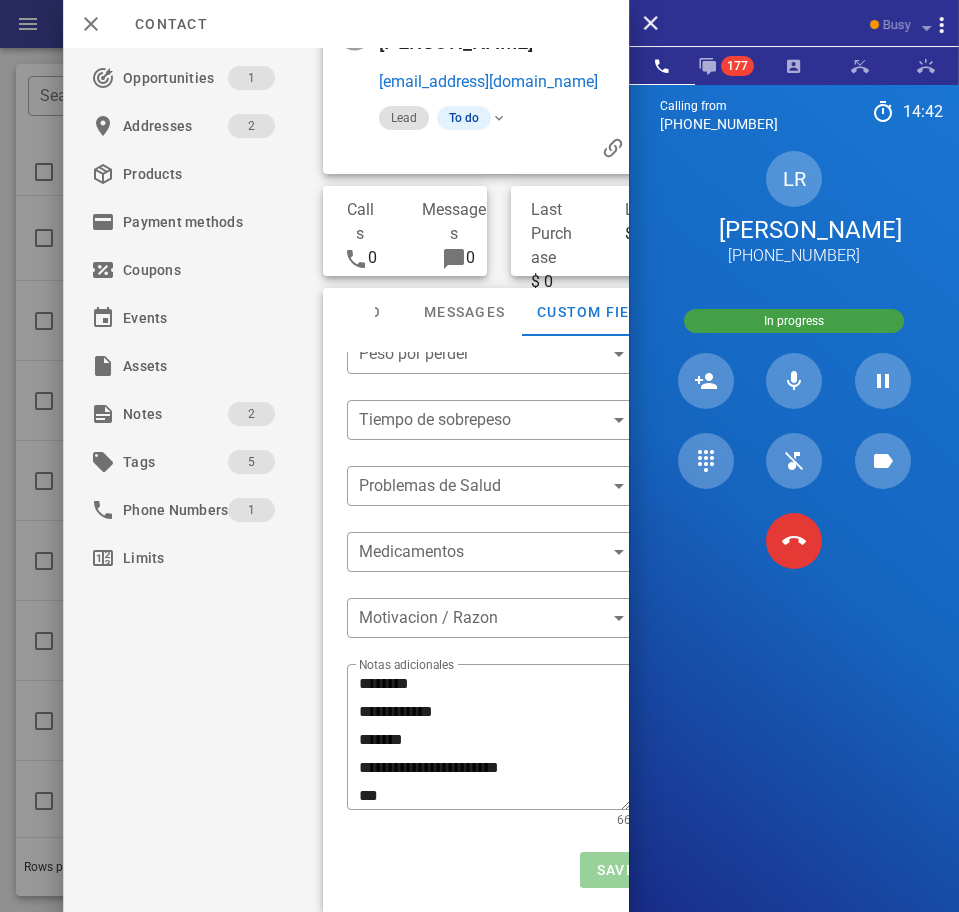 click on "Save" at bounding box center [614, 870] 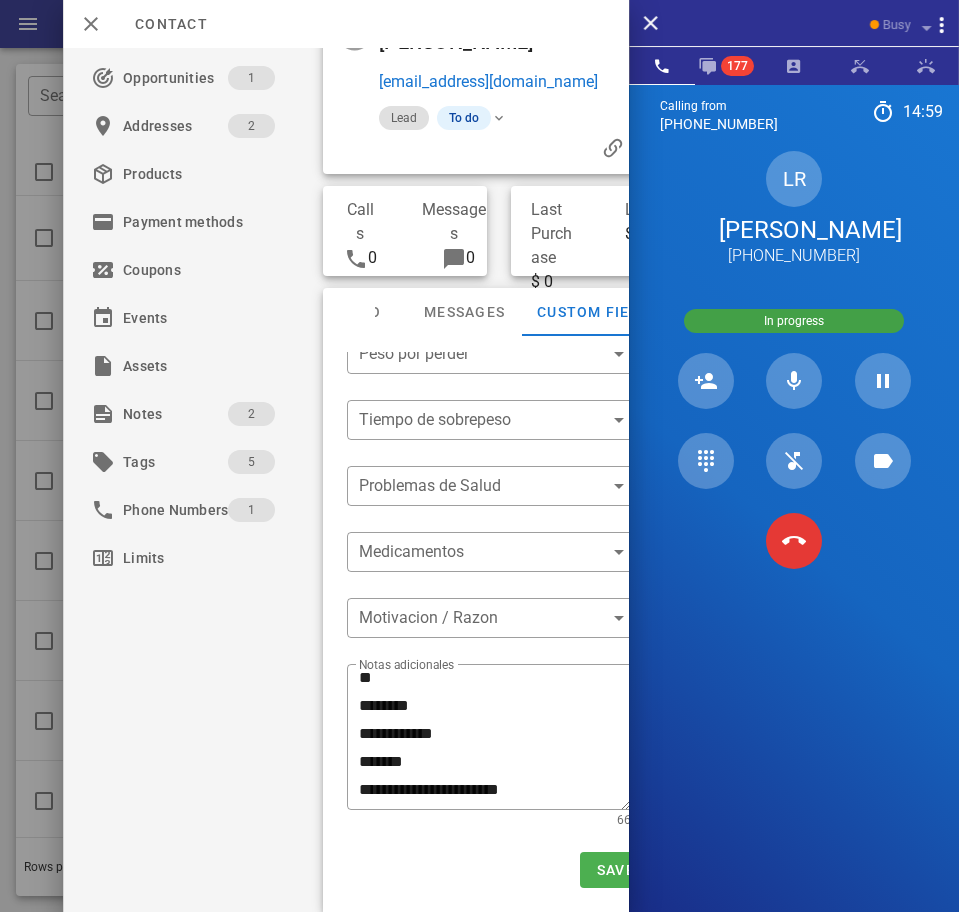 scroll, scrollTop: 112, scrollLeft: 0, axis: vertical 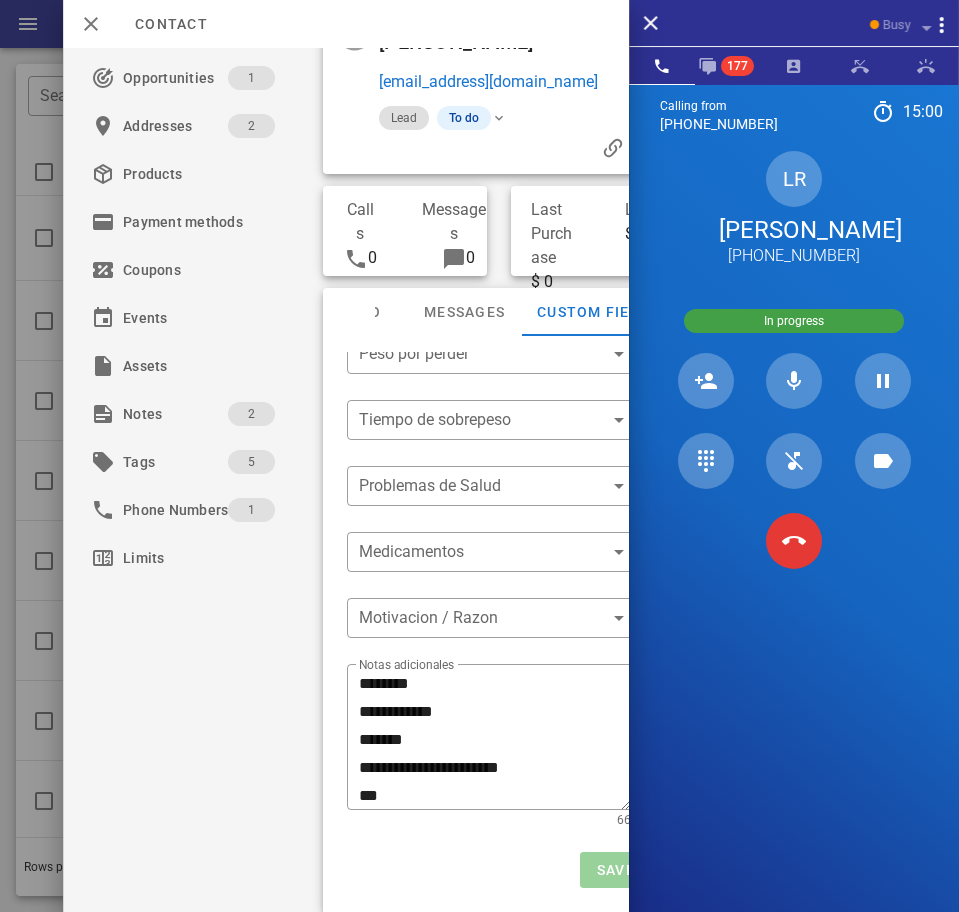 click on "Save" at bounding box center (614, 870) 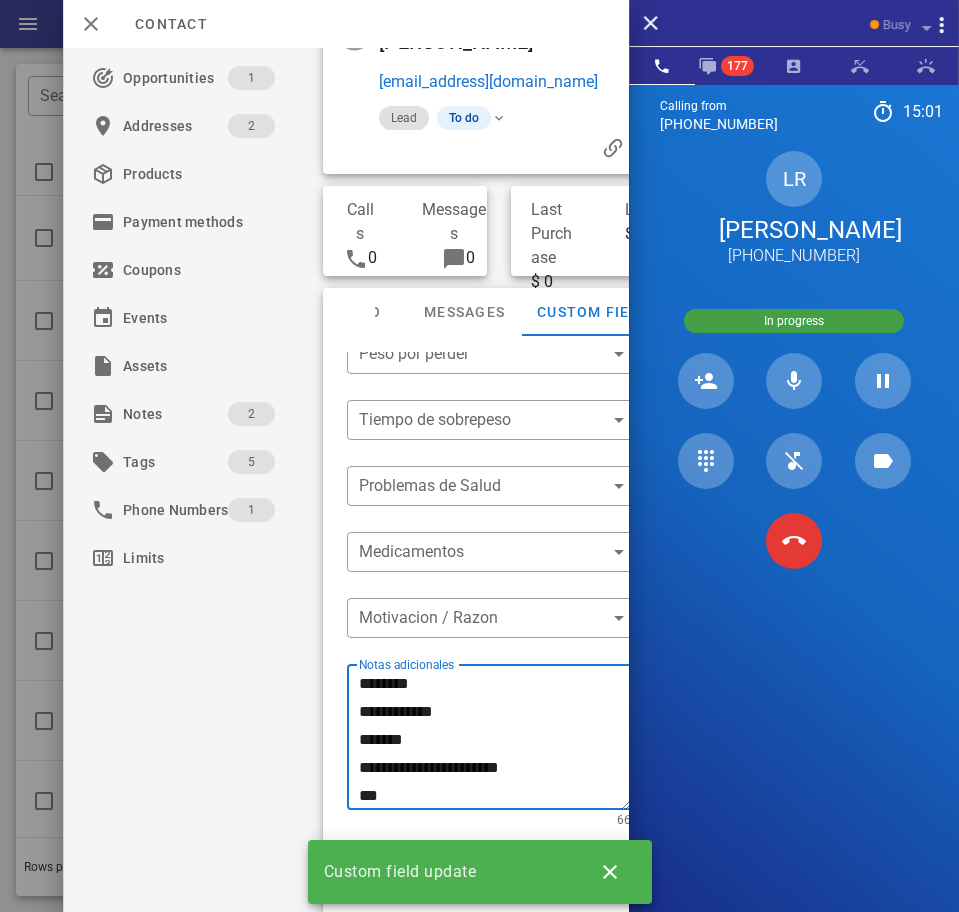 click on "**********" at bounding box center [494, 740] 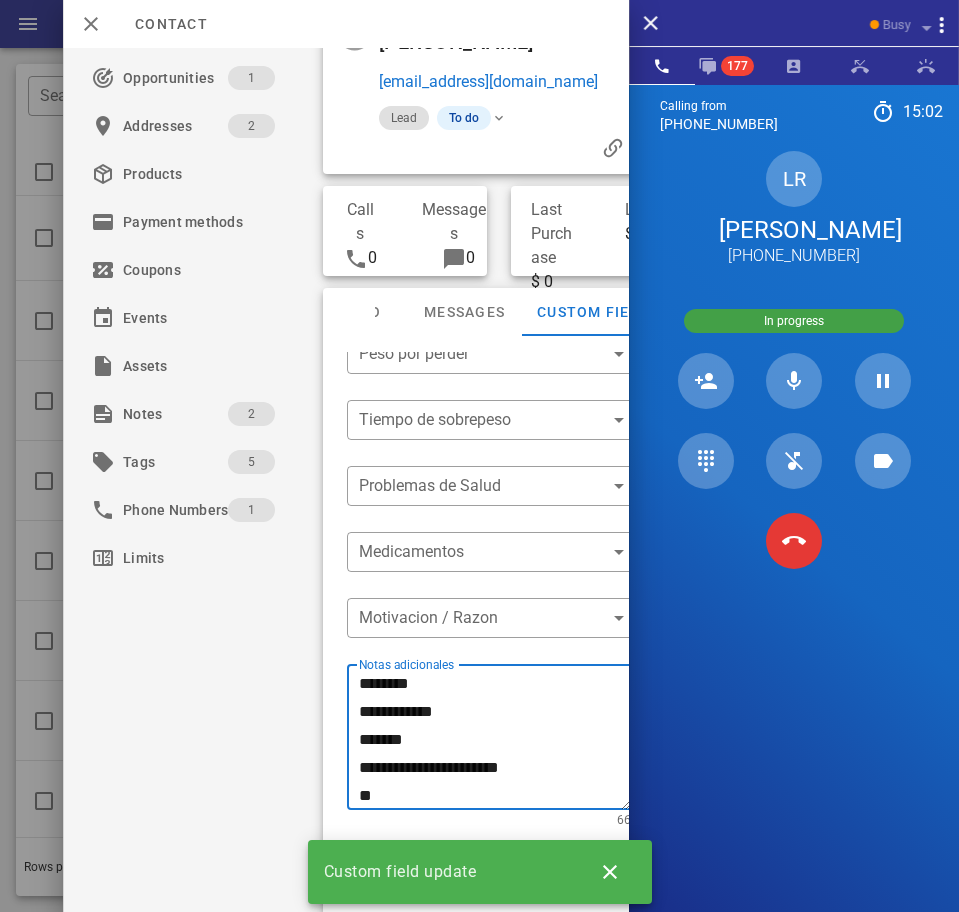 scroll, scrollTop: 84, scrollLeft: 0, axis: vertical 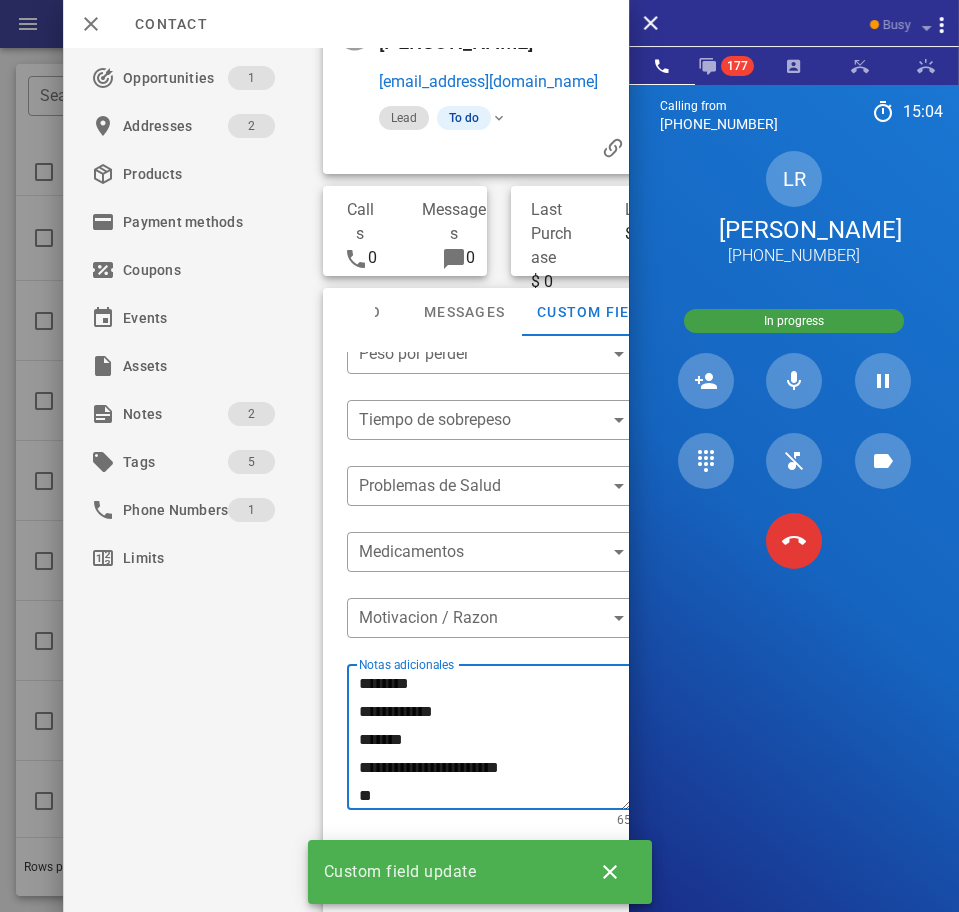 type on "**********" 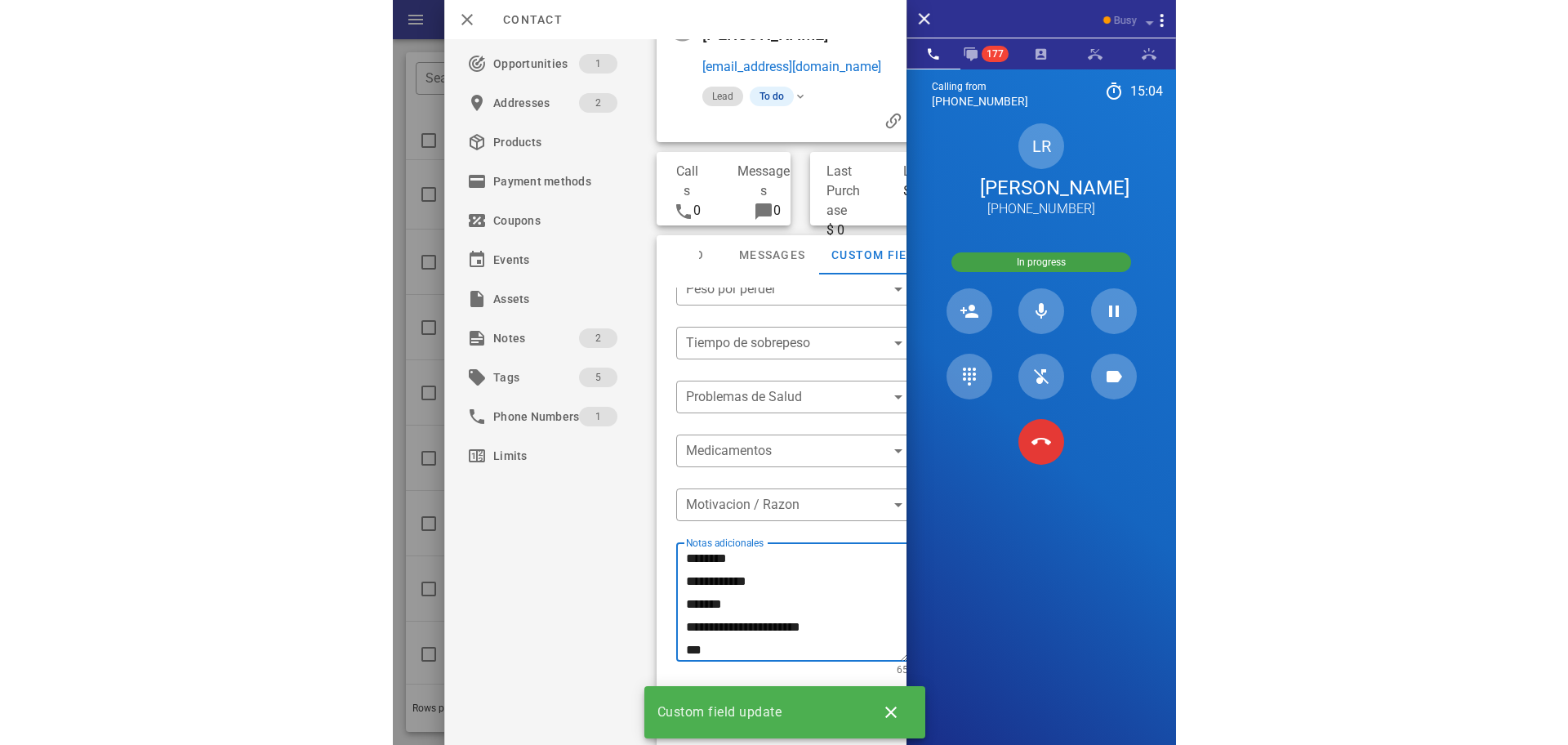 scroll, scrollTop: 91, scrollLeft: 0, axis: vertical 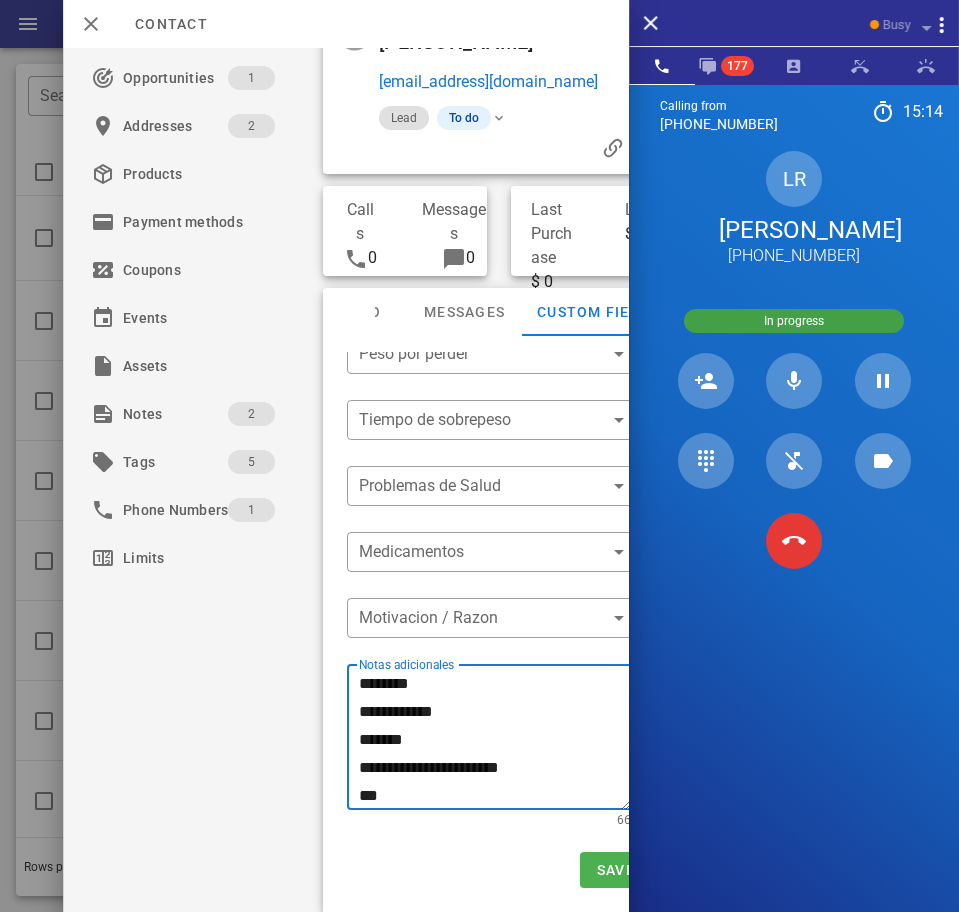 click on "LR   Laura Rodriguez  +18174498906" at bounding box center (794, 209) 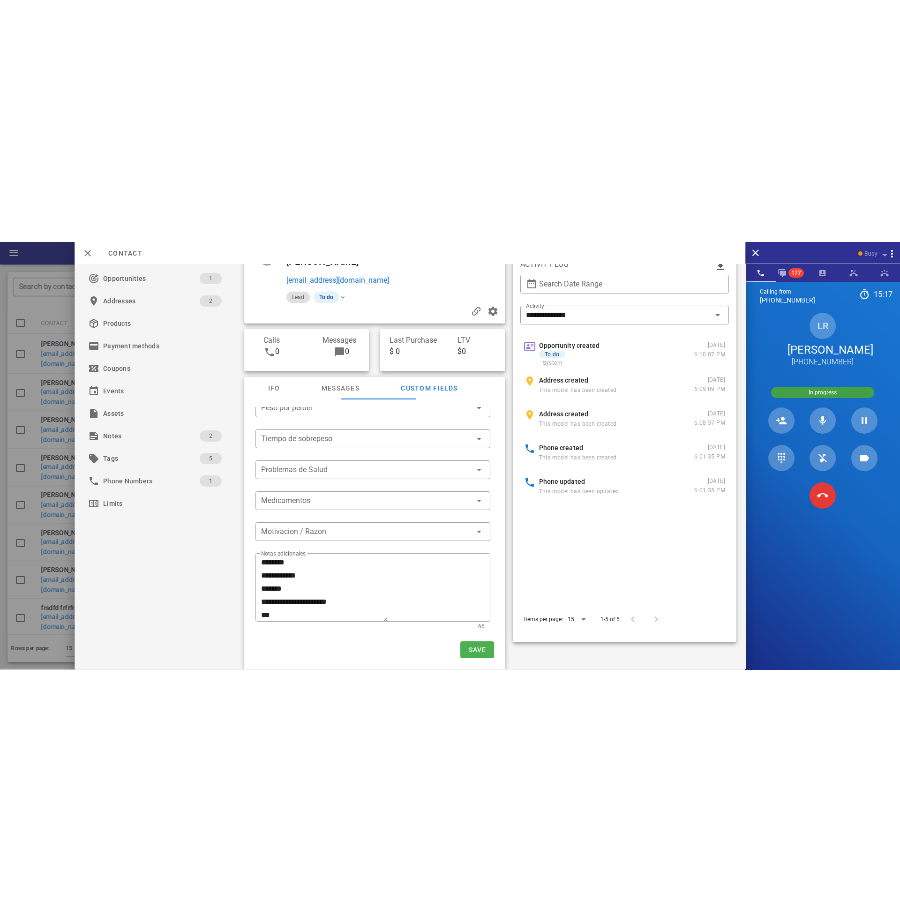 scroll, scrollTop: 50, scrollLeft: 0, axis: vertical 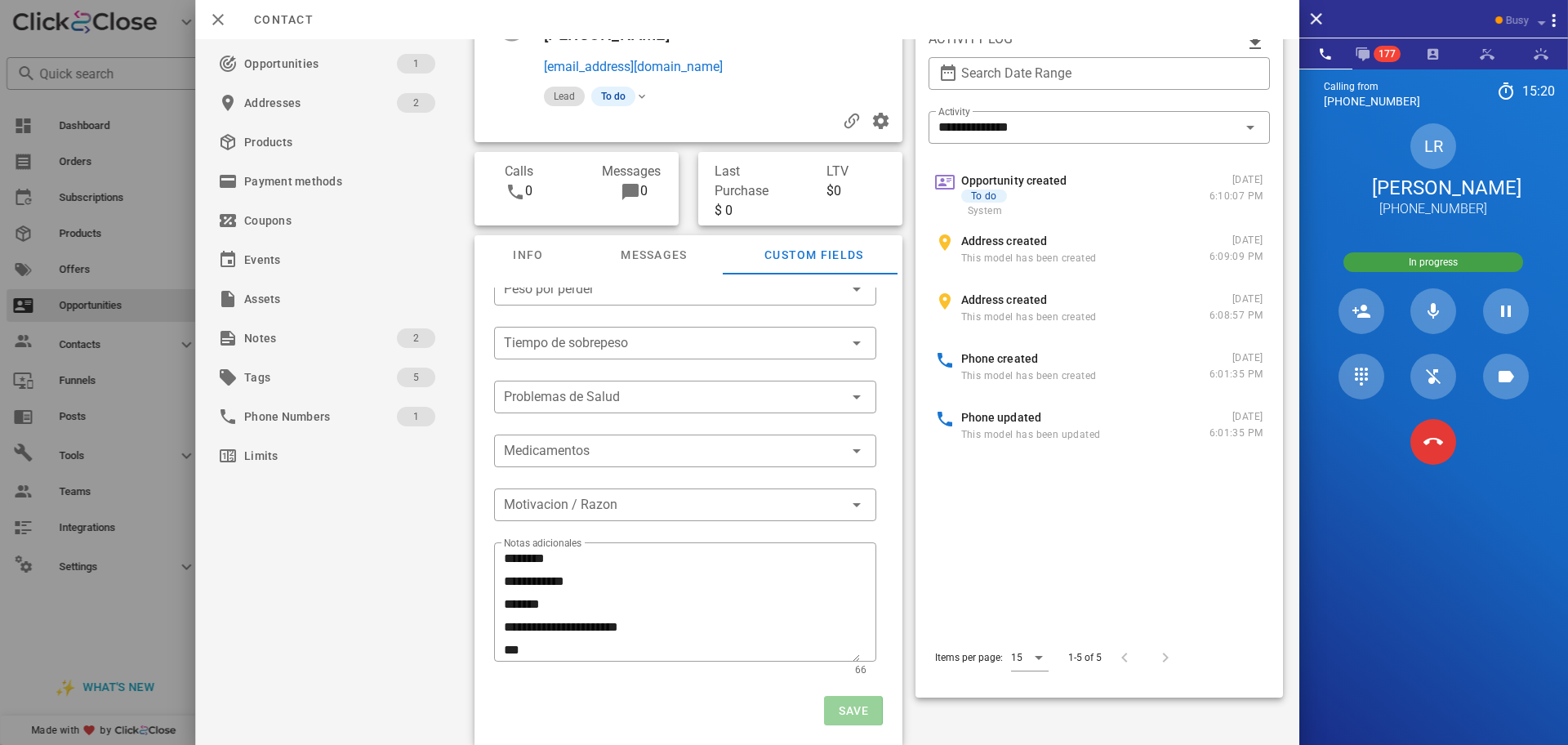 click on "Save" at bounding box center (853, 711) 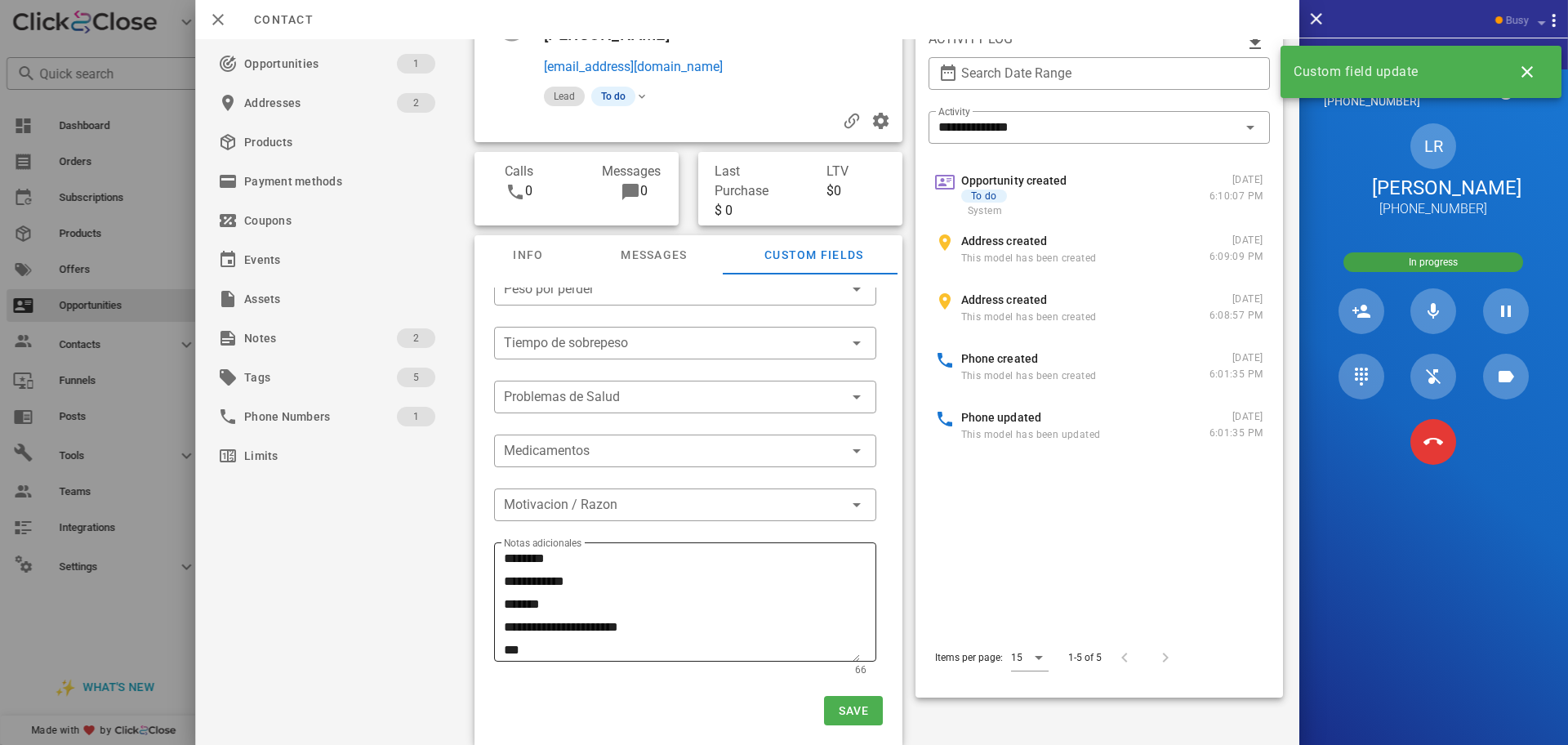 click on "**********" at bounding box center [681, 604] 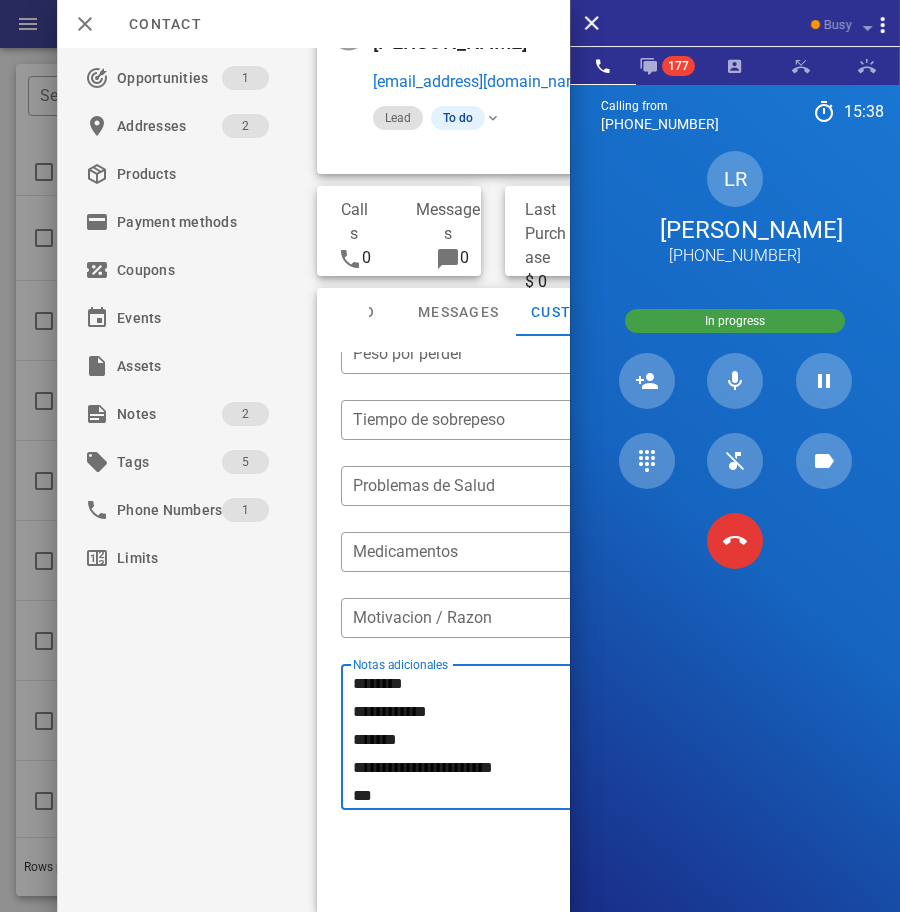 click on "Calling from (954) 248-3188 15: 38  Unknown      ▼     Andorra
+376
Argentina
+54
Aruba
+297
Australia
+61
Belgium (België)
+32
Bolivia
+591
Brazil (Brasil)
+55
Canada
+1
Chile
+56
Colombia
+57
Costa Rica
+506
Dominican Republic (República Dominicana)
+1
Ecuador
+593
El Salvador
+503
France
+33
Germany (Deutschland)
+49
Guadeloupe
+590
Guatemala
+502
Honduras
+504
Iceland (Ísland)
+354
India (भारत)
+91
Israel (‫ישראל‬‎)
+972
Italy (Italia)
+39" at bounding box center [735, 540] 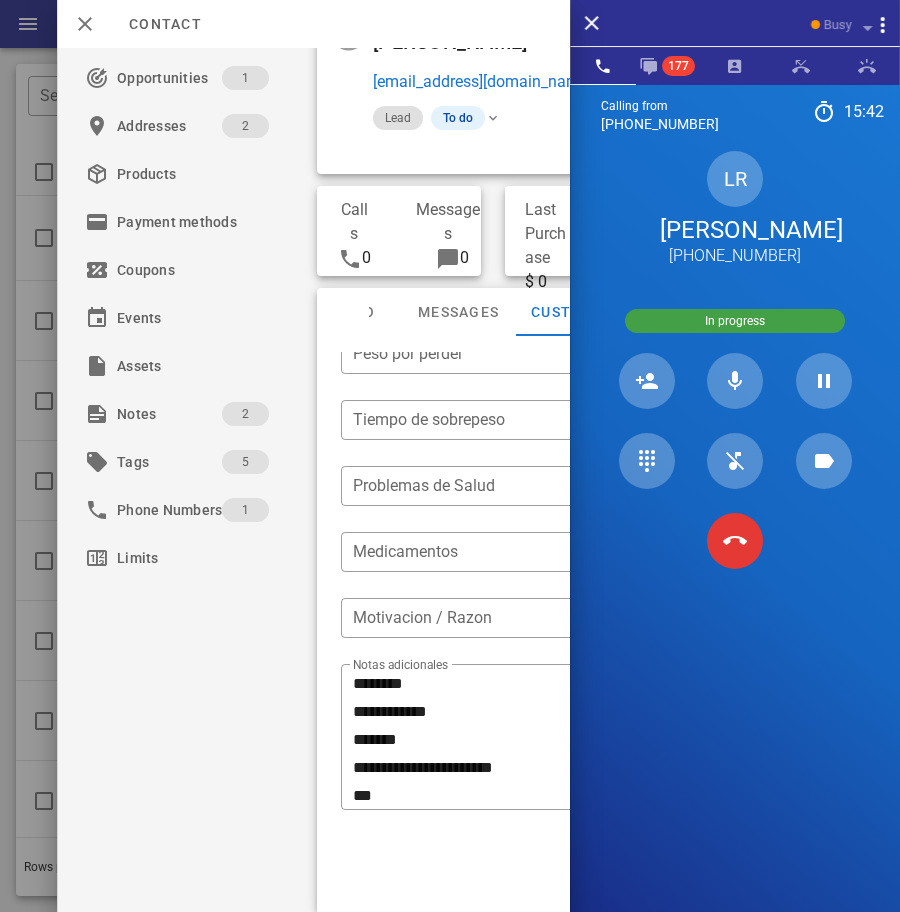 click on "LR   Laura Rodriguez  +18174498906" at bounding box center [735, 209] 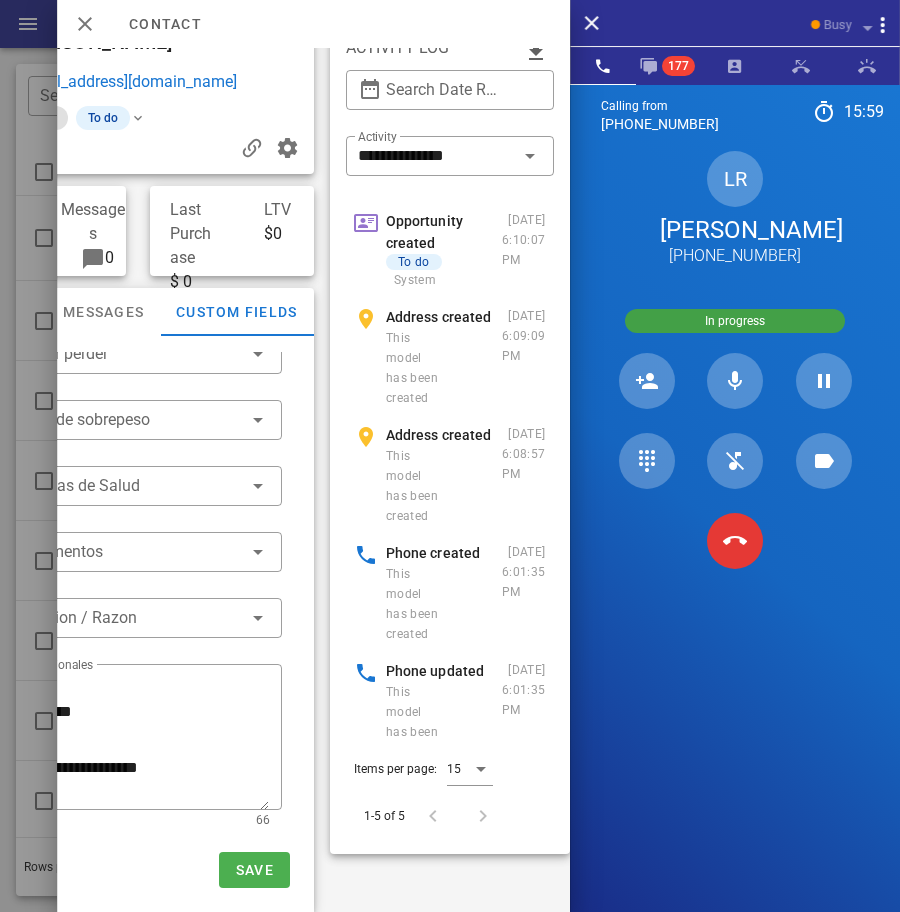 scroll, scrollTop: 50, scrollLeft: 406, axis: both 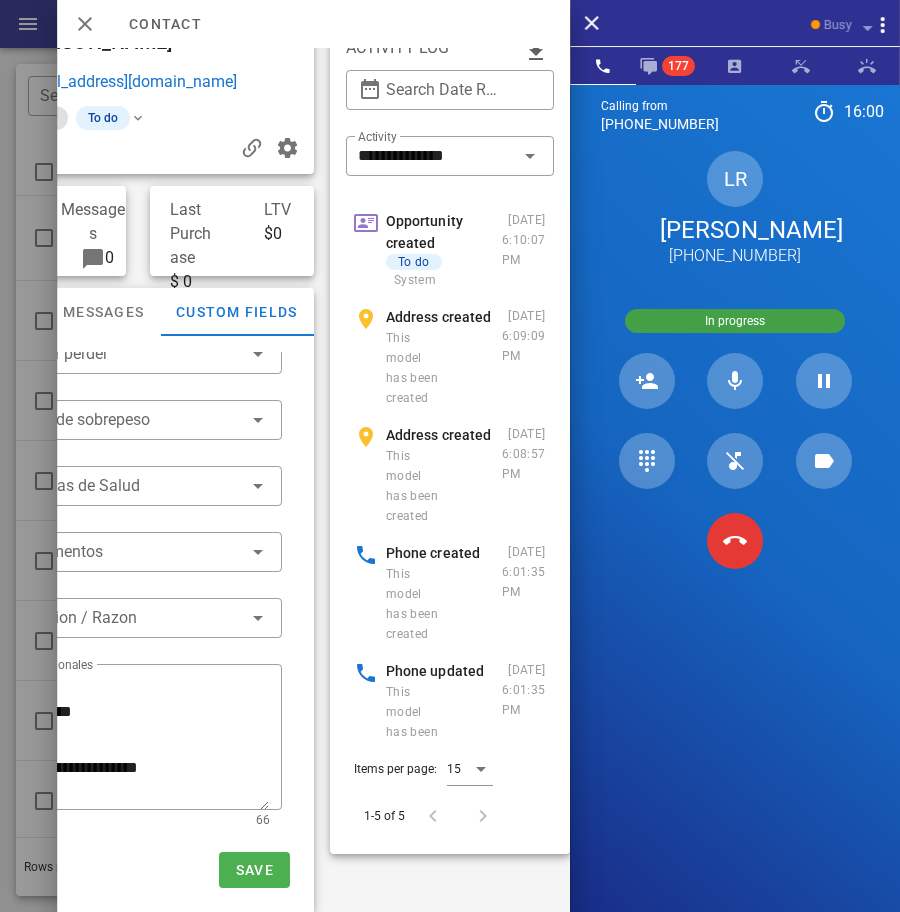 drag, startPoint x: 508, startPoint y: 81, endPoint x: 224, endPoint y: 124, distance: 287.23685 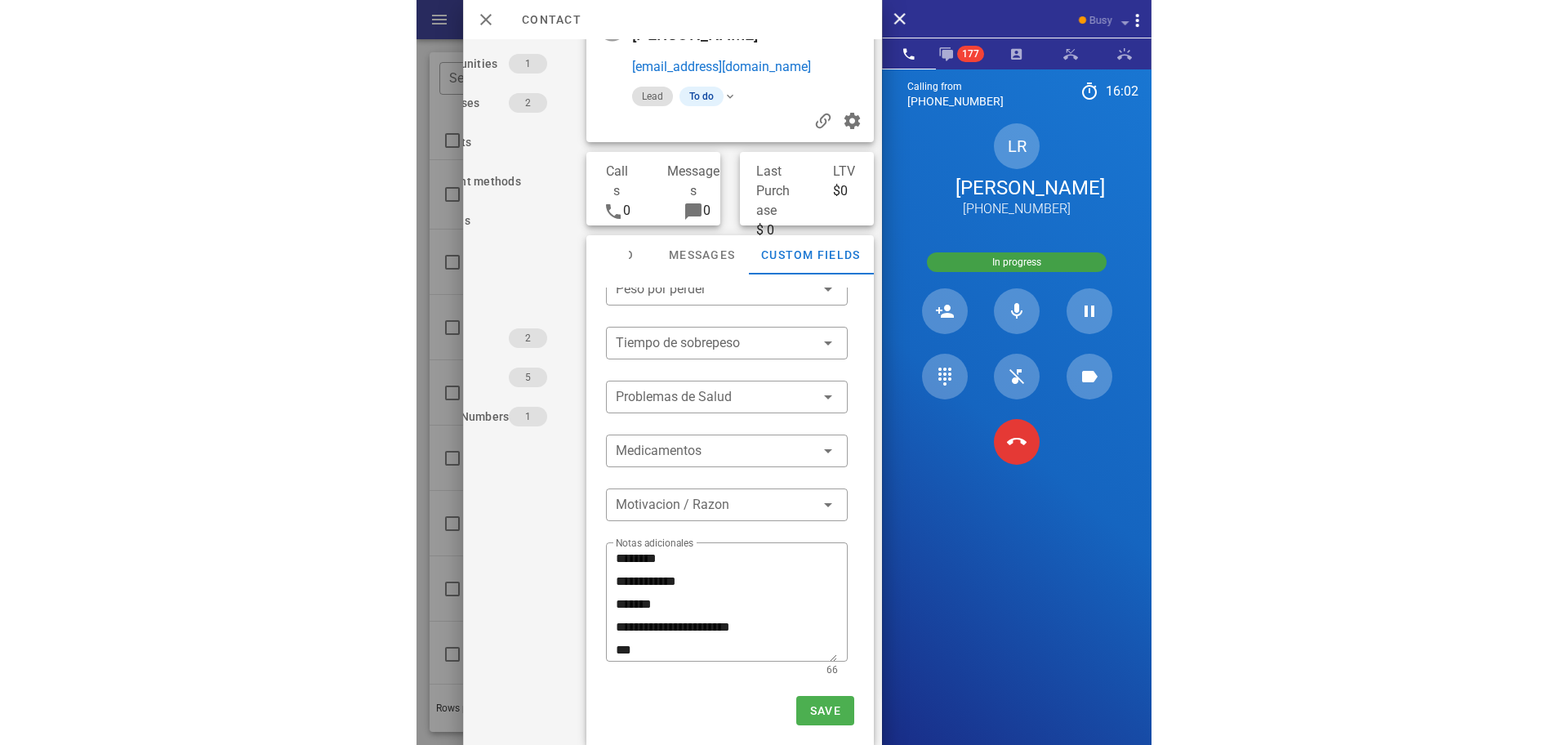 scroll, scrollTop: 41, scrollLeft: 0, axis: vertical 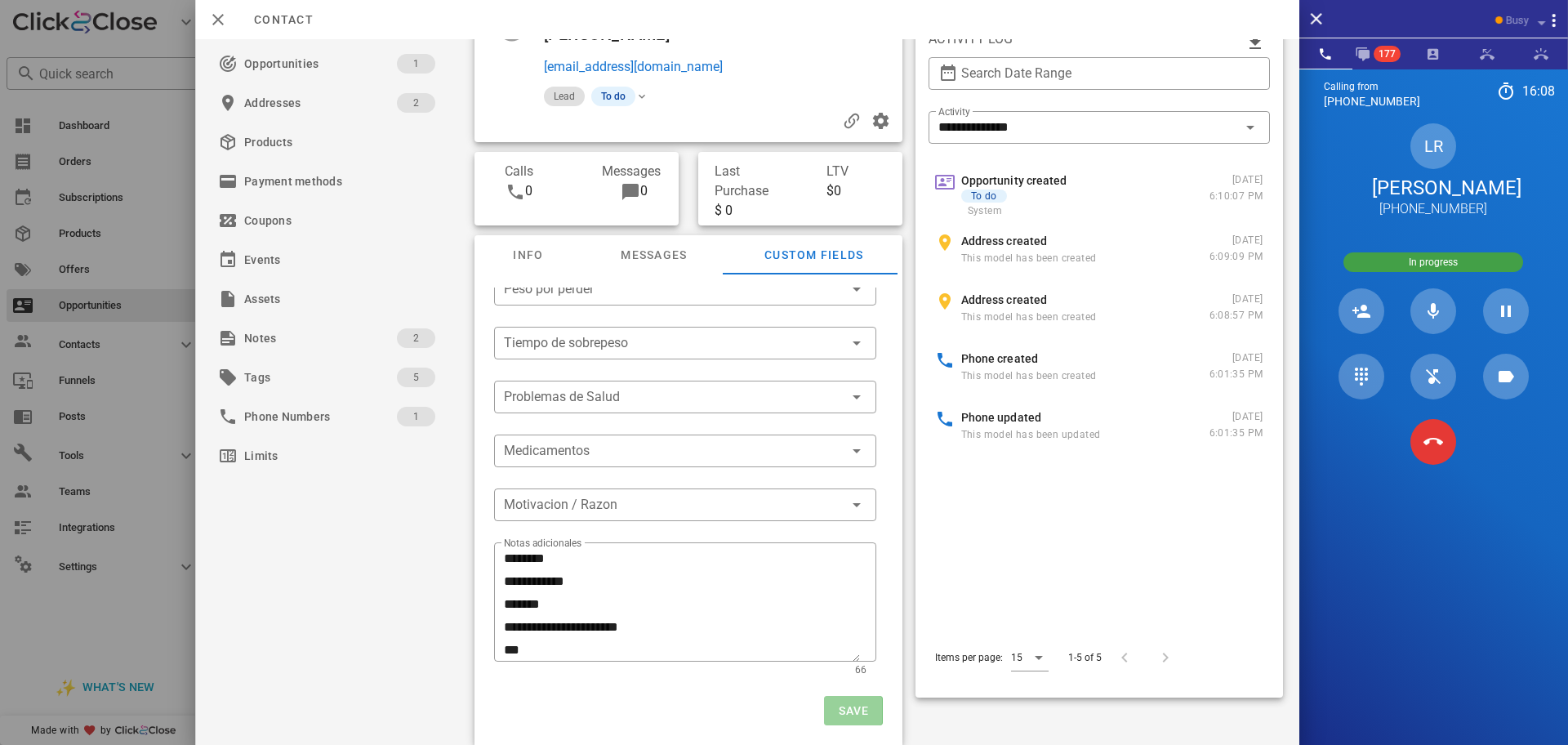 click on "Save" at bounding box center (853, 711) 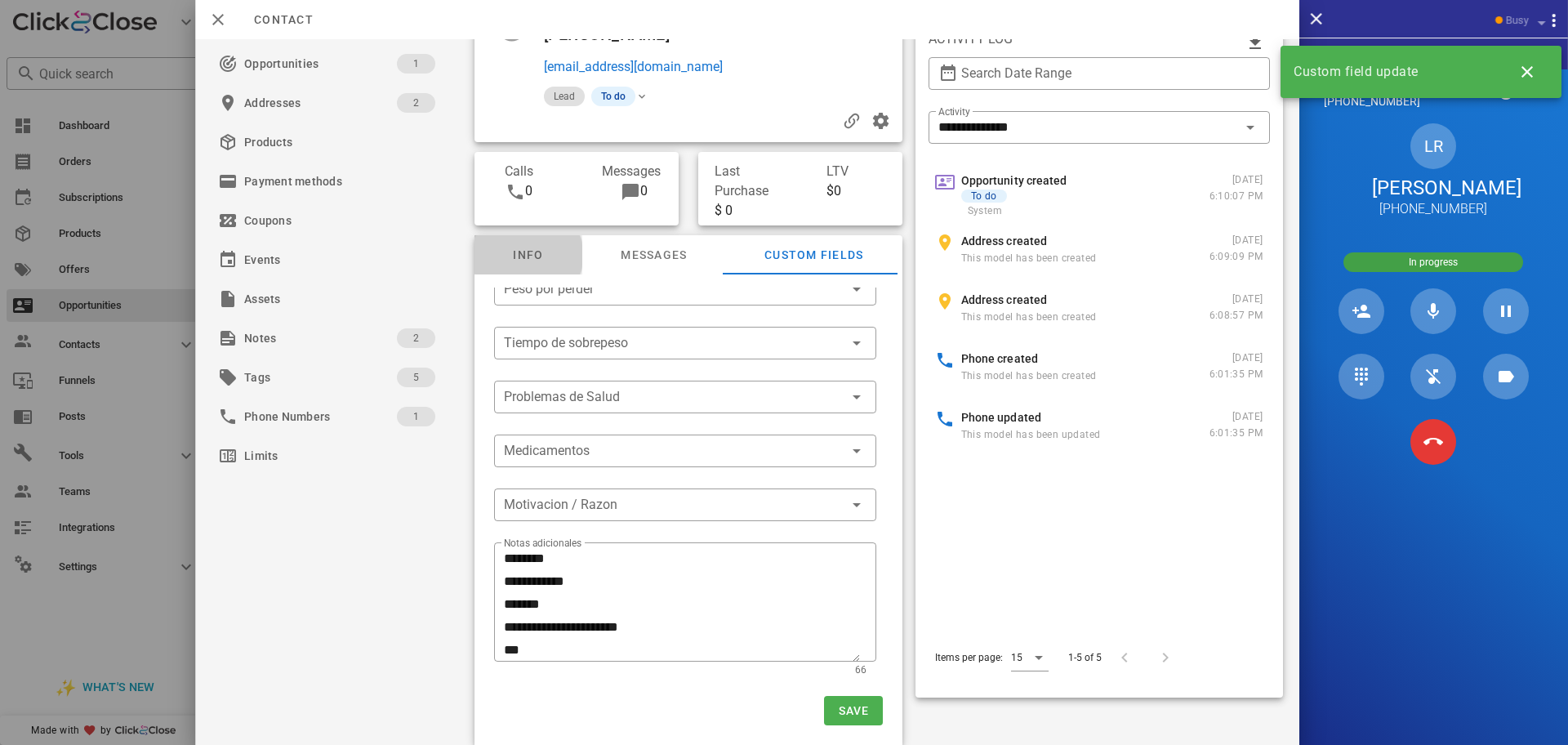 click on "Info" at bounding box center [528, 255] 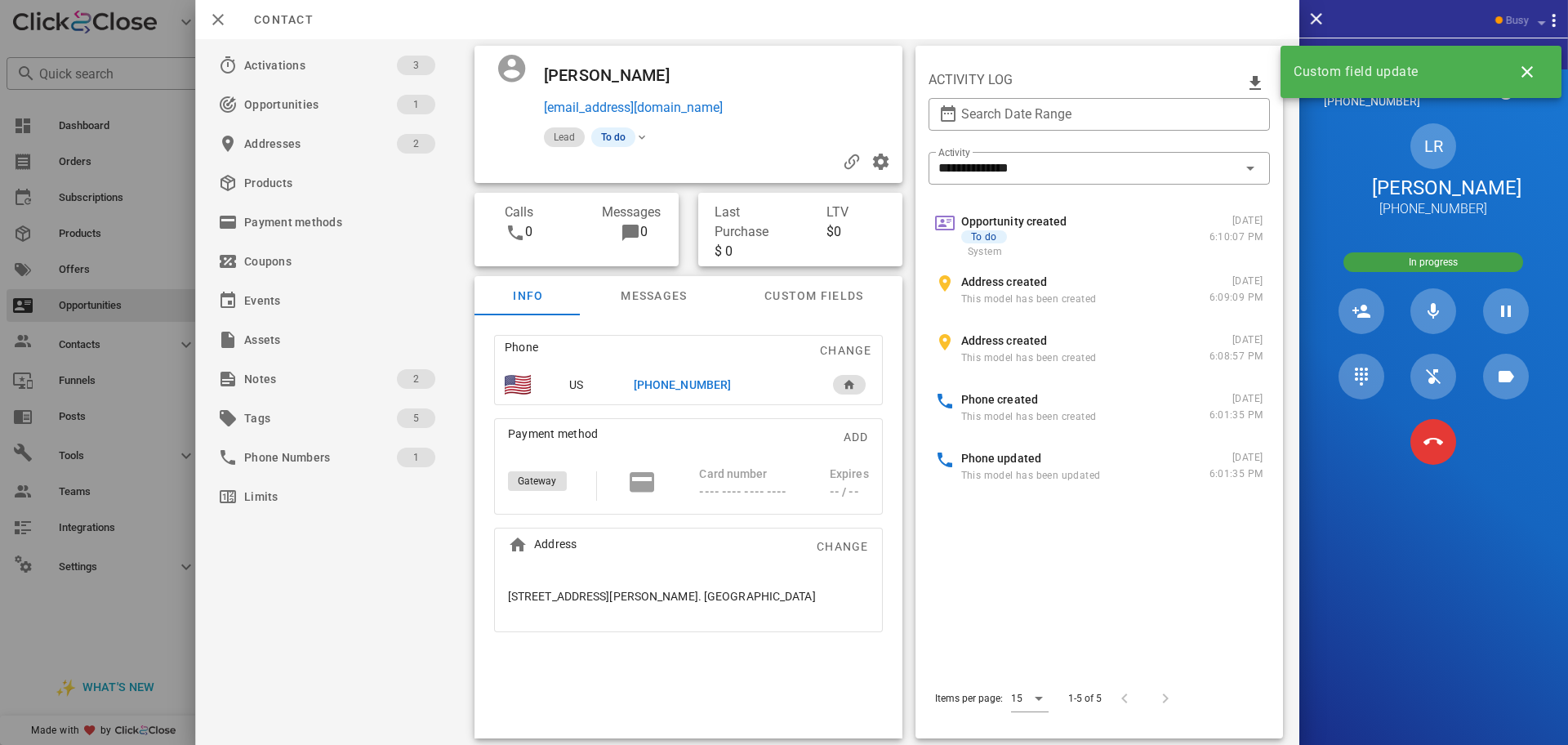 scroll, scrollTop: 0, scrollLeft: 0, axis: both 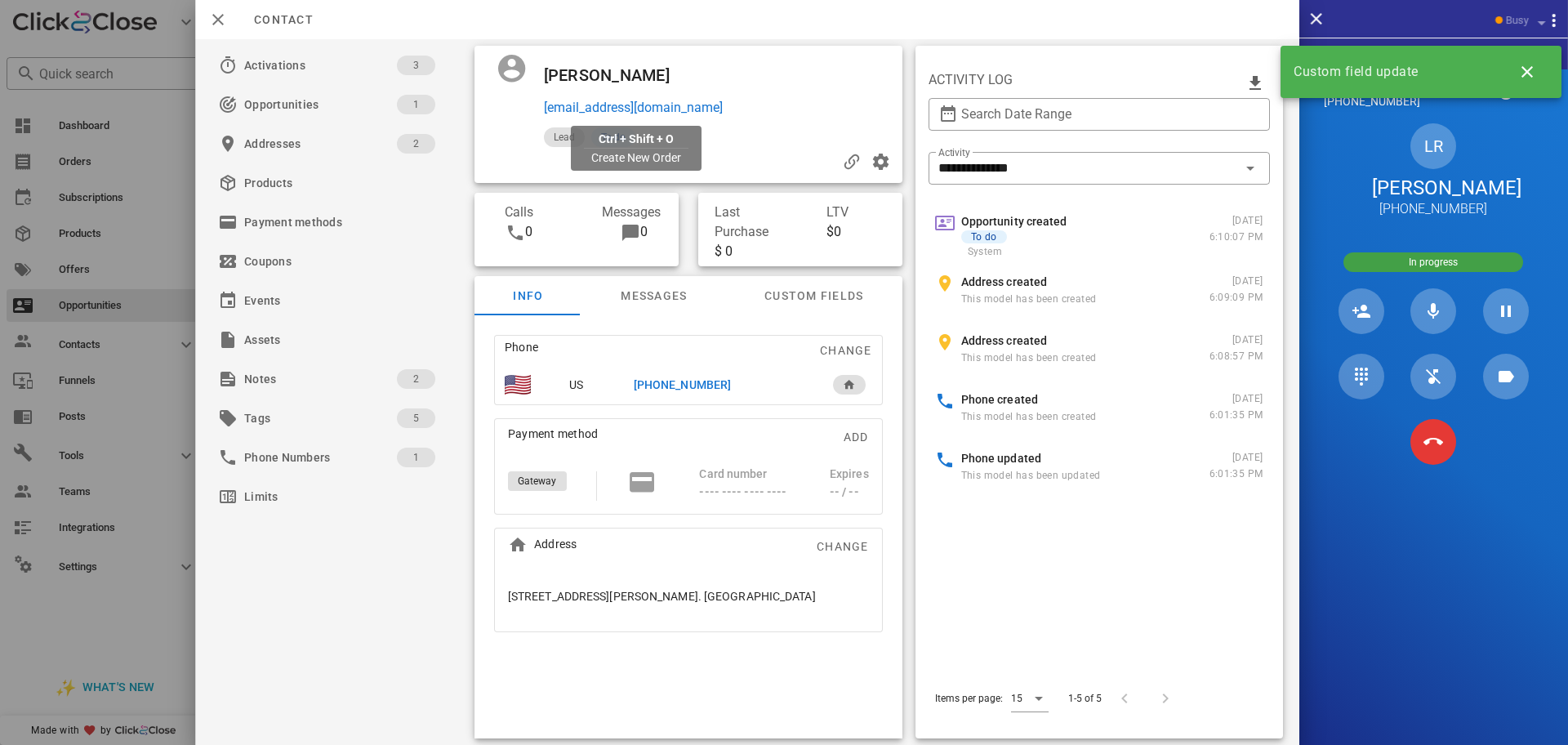 click on "laurarodriguez0682@gmail.com" at bounding box center [632, 108] 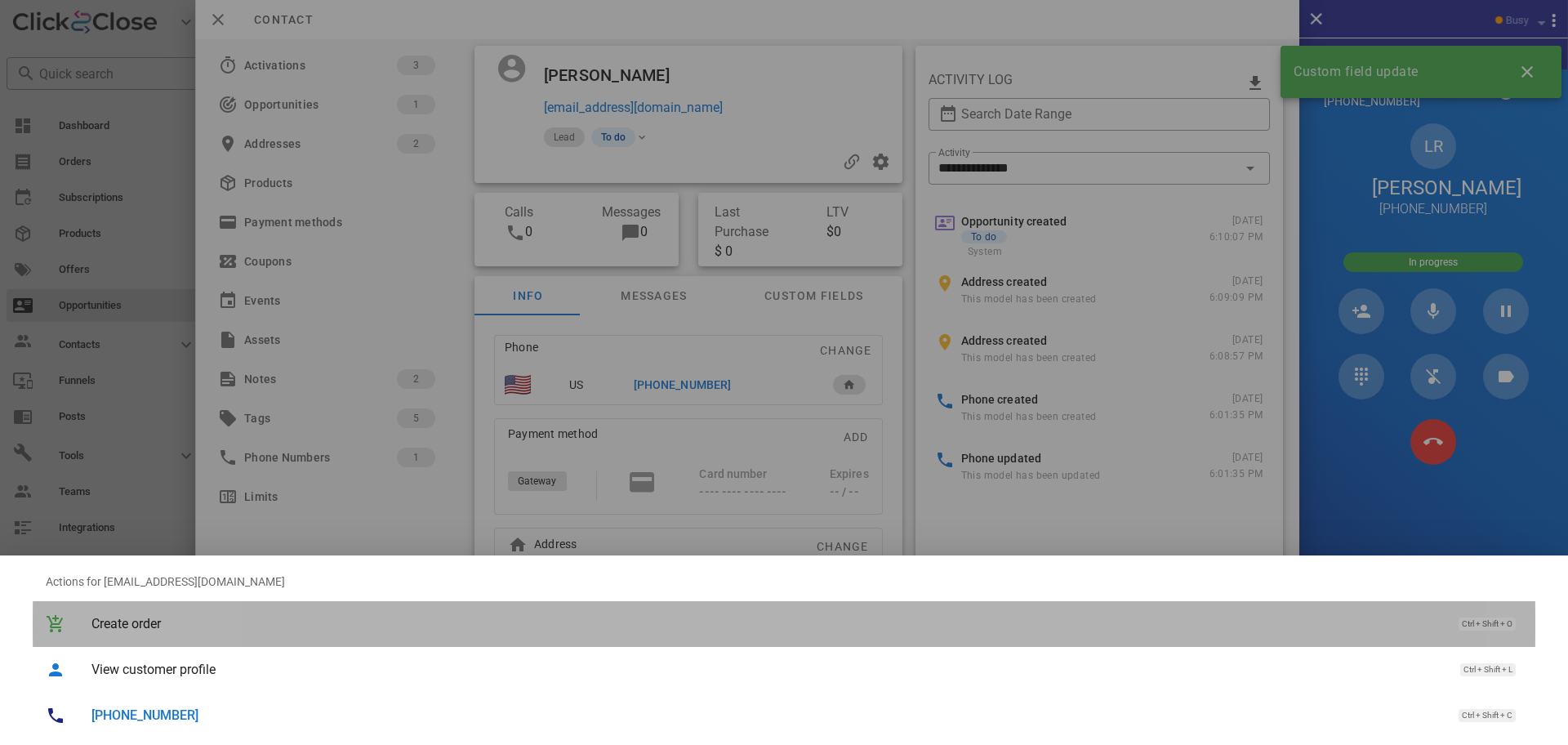 click on "Create order" at bounding box center (767, 623) 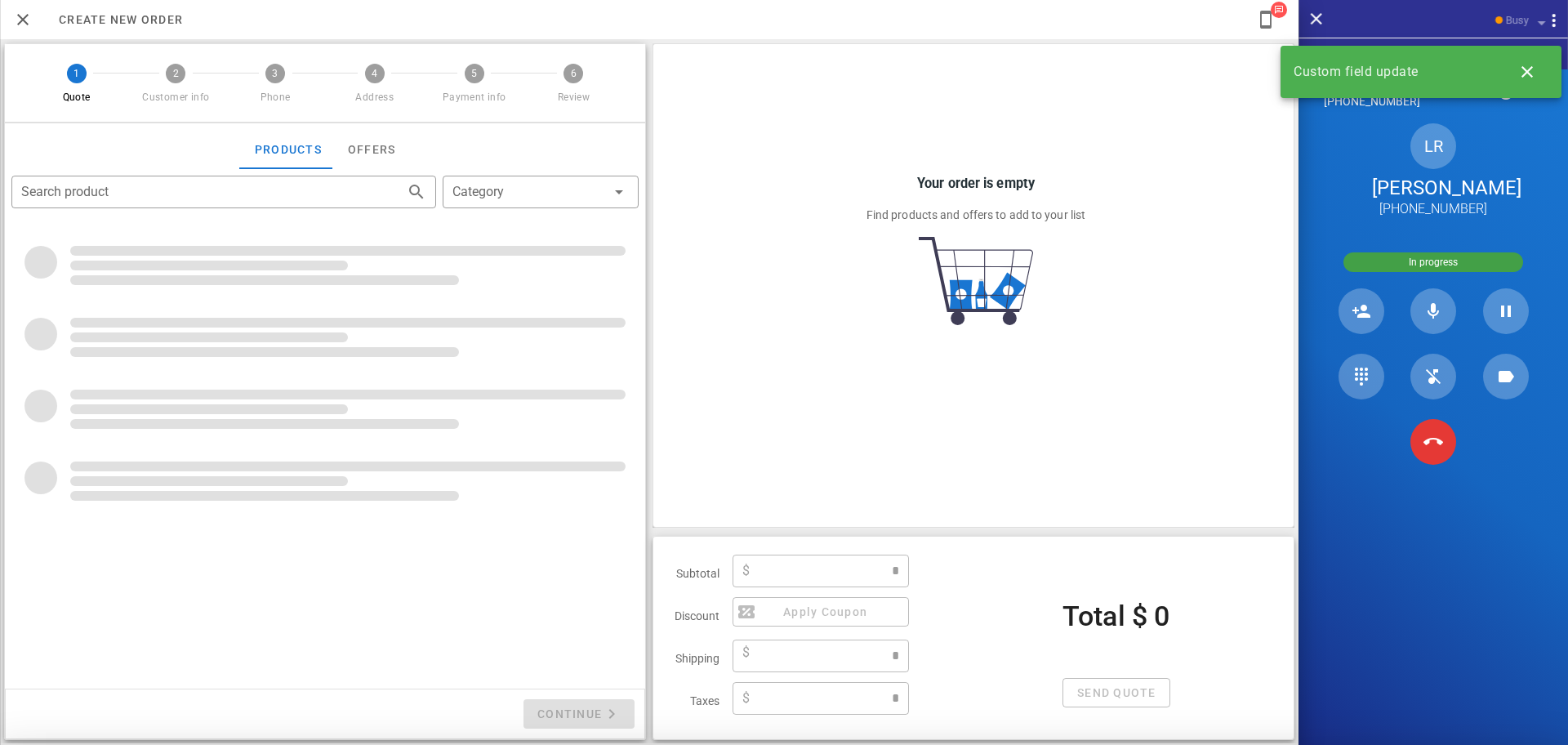 type on "**********" 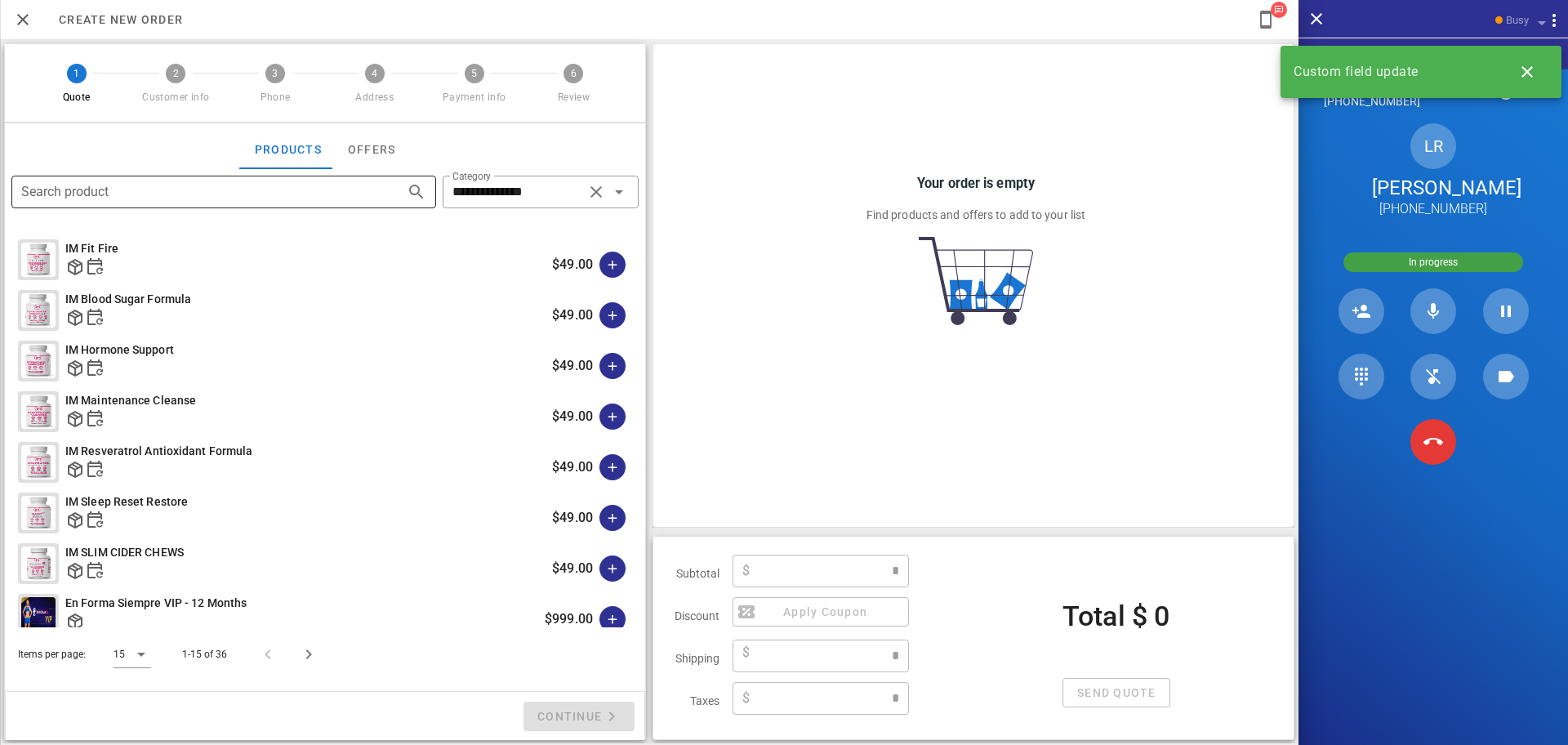 type on "****" 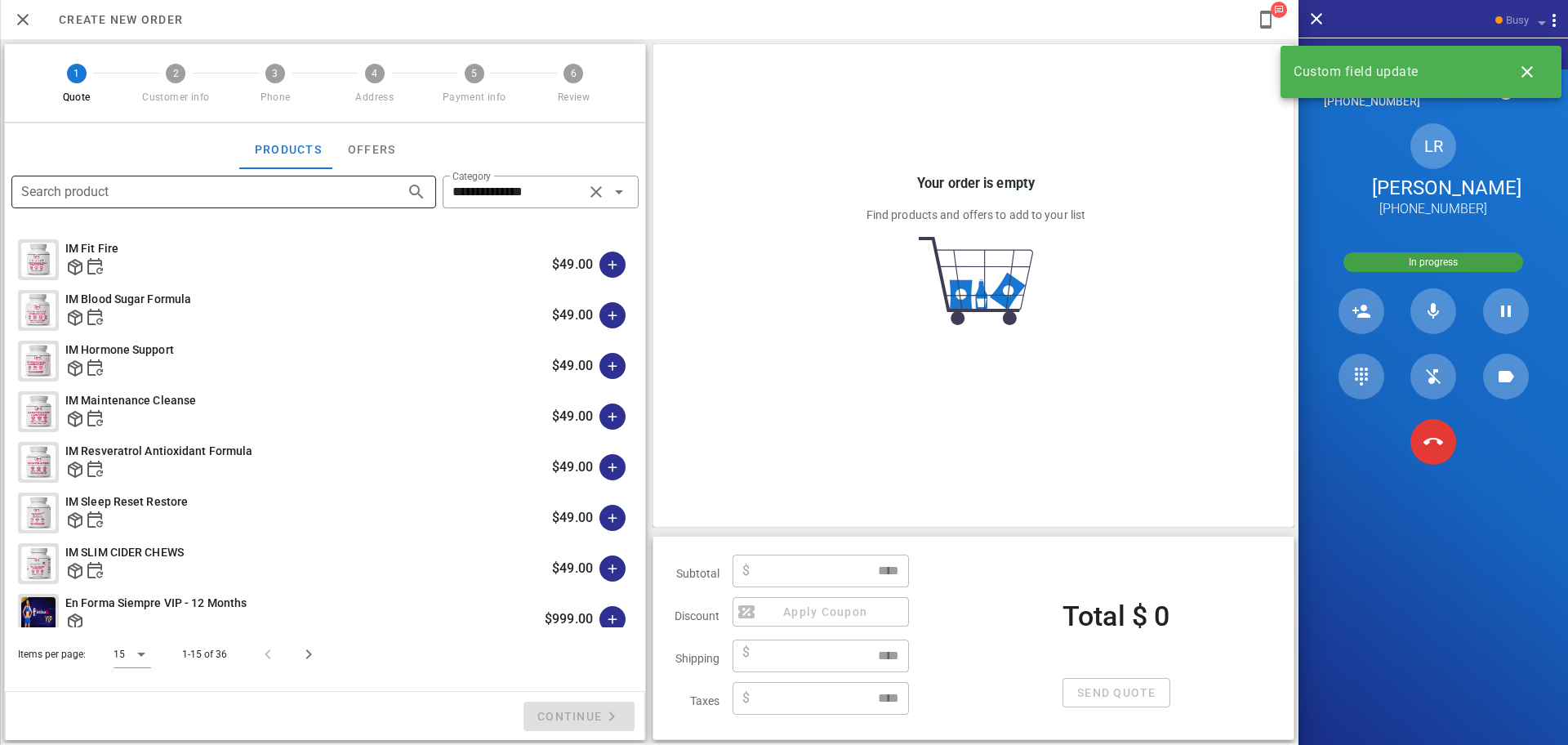 click on "Search product" at bounding box center [201, 192] 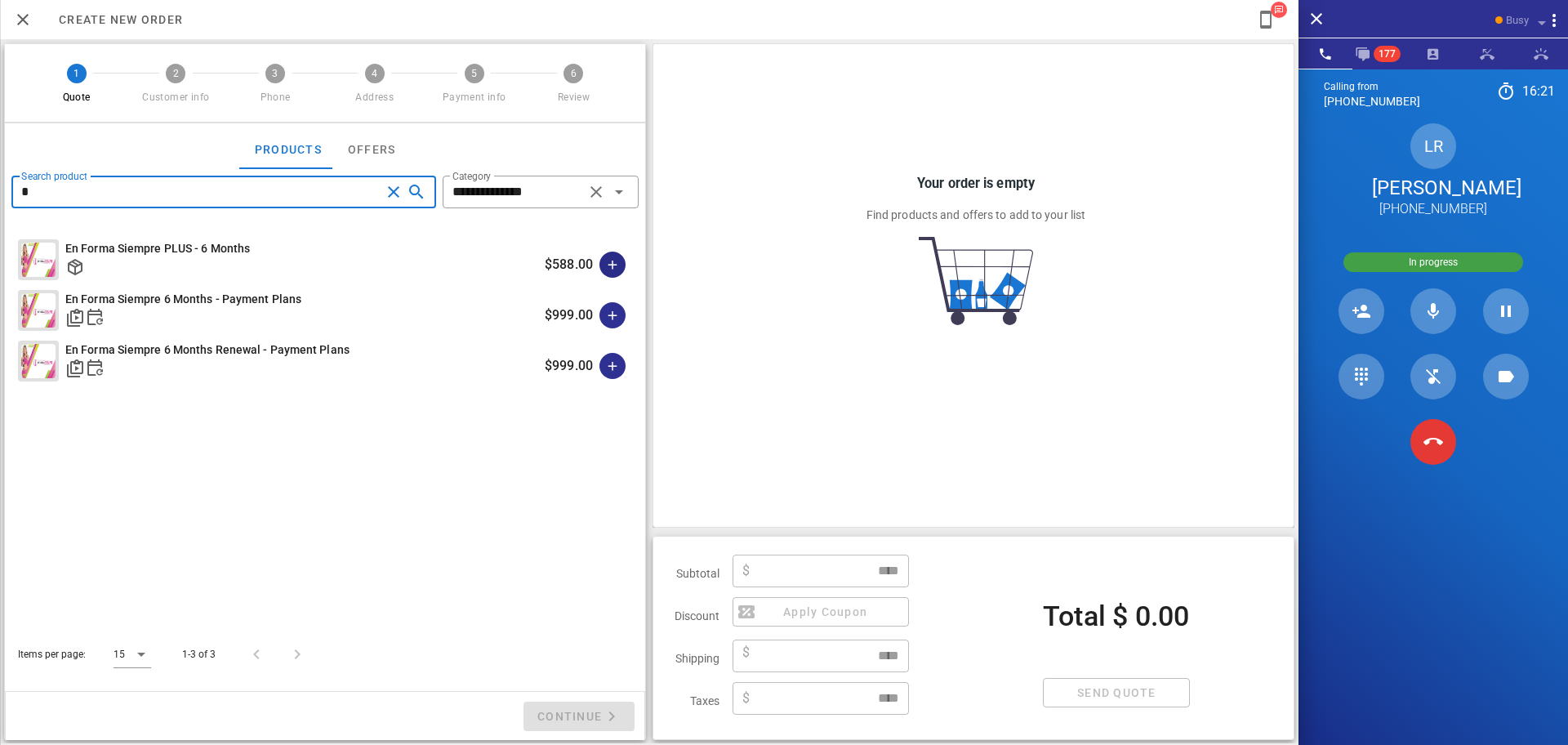 type on "*" 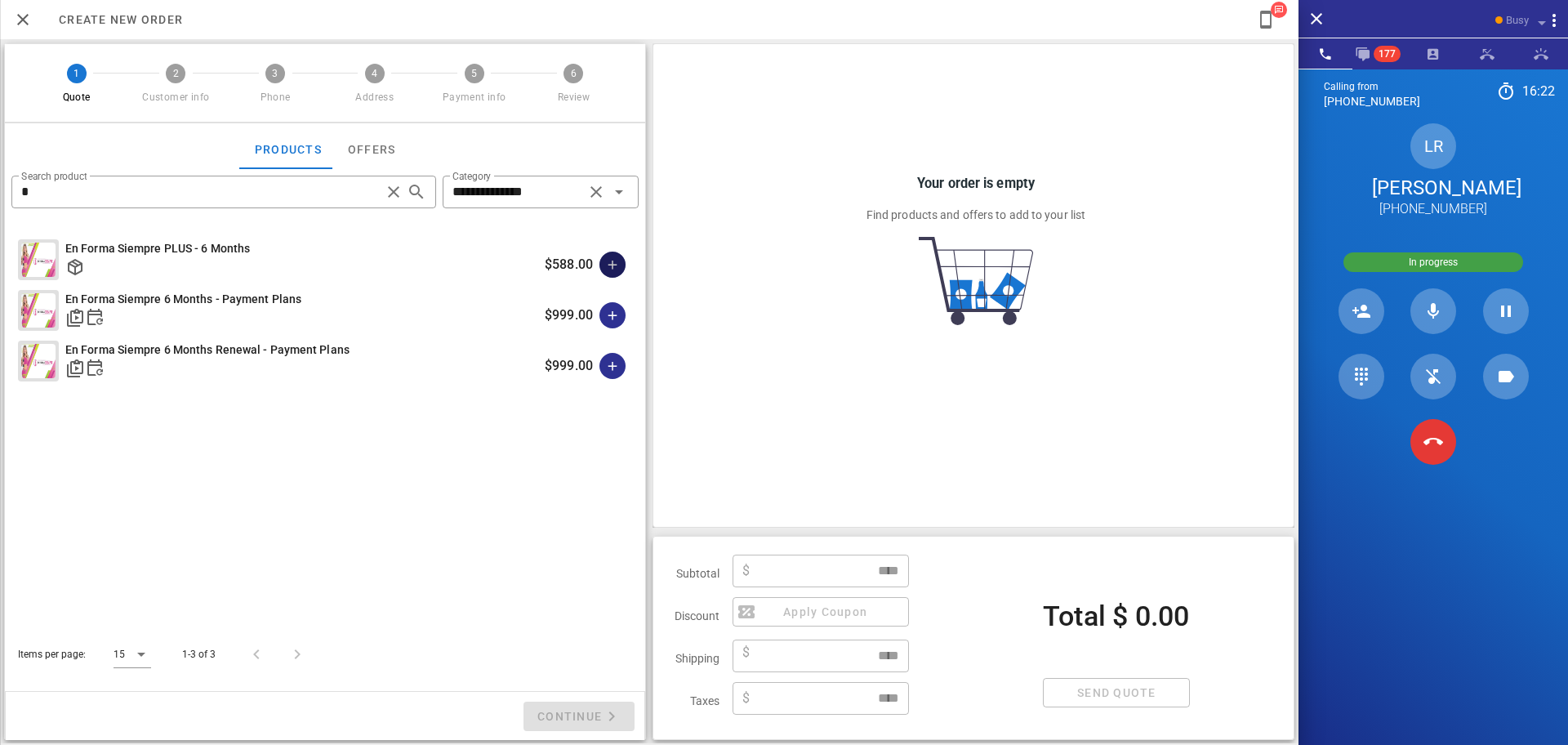 click at bounding box center [612, 265] 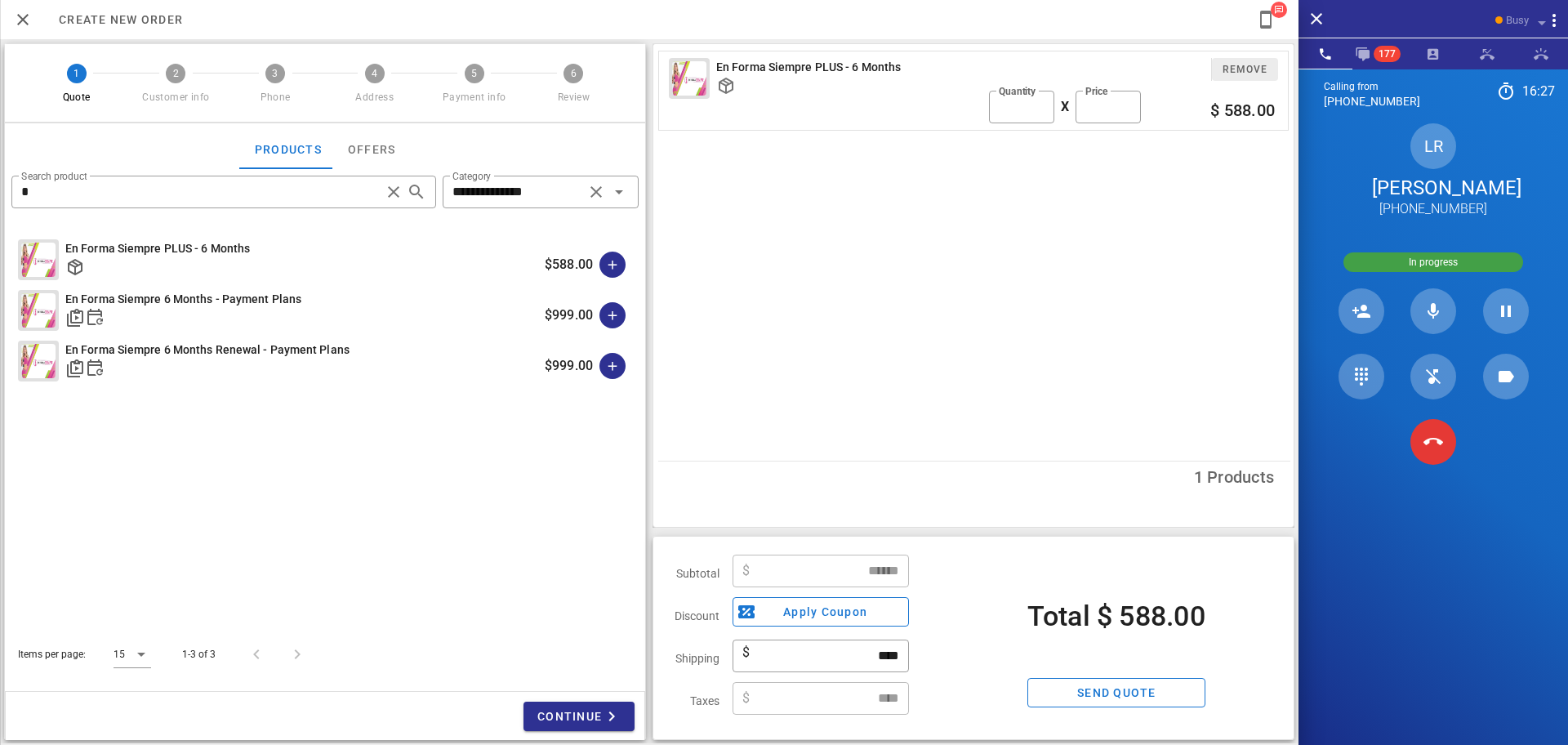 click on "Remove" at bounding box center [1245, 69] 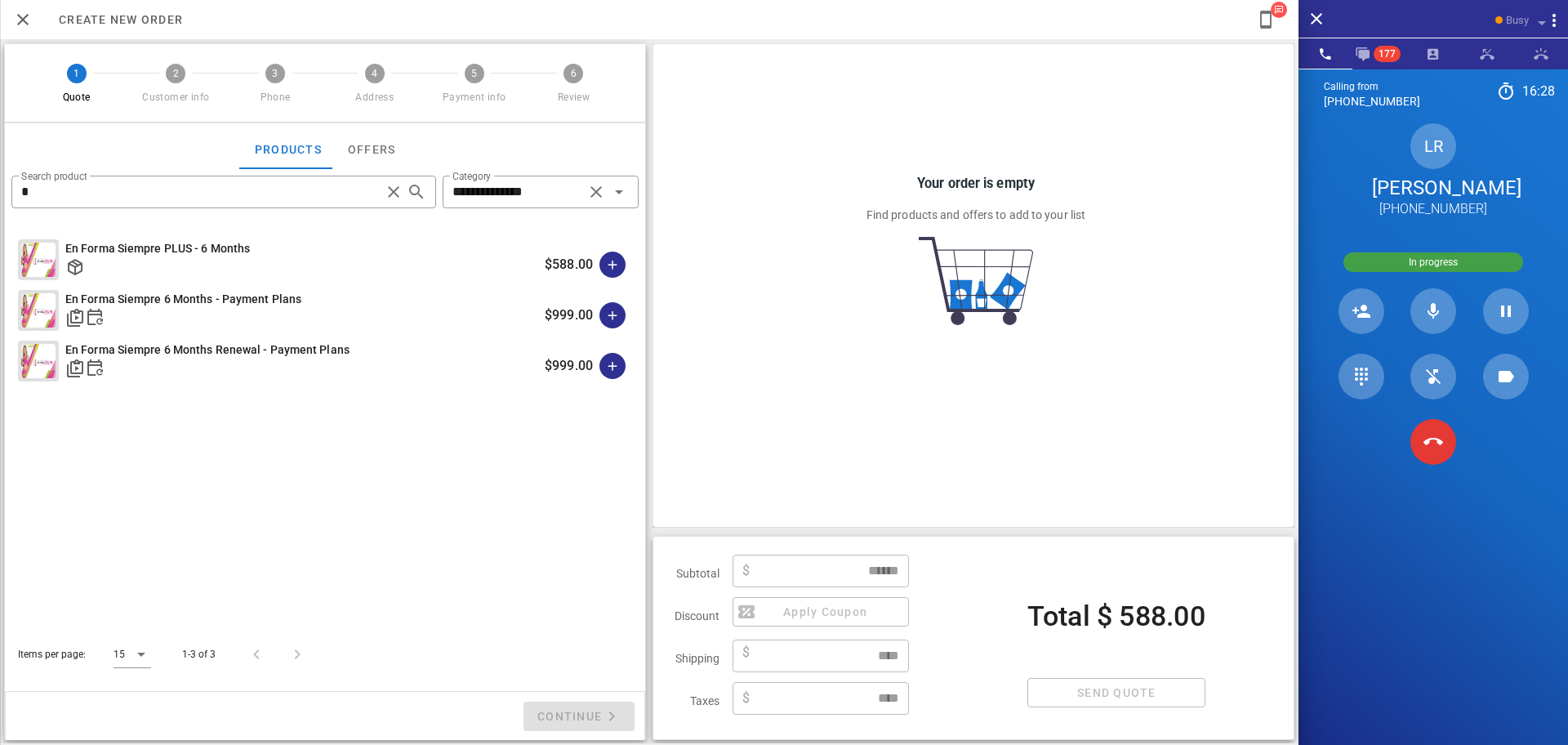 type on "****" 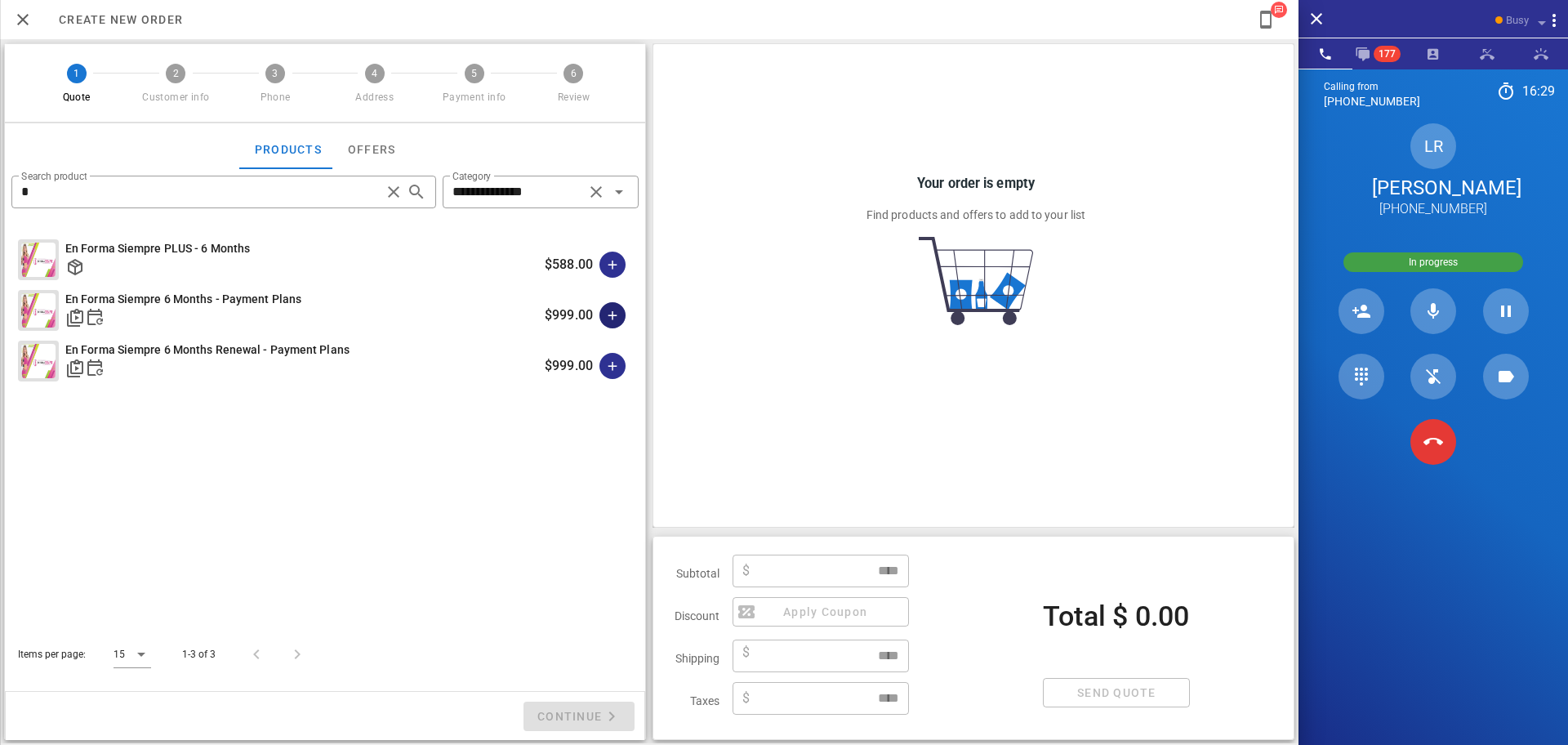 click at bounding box center (612, 315) 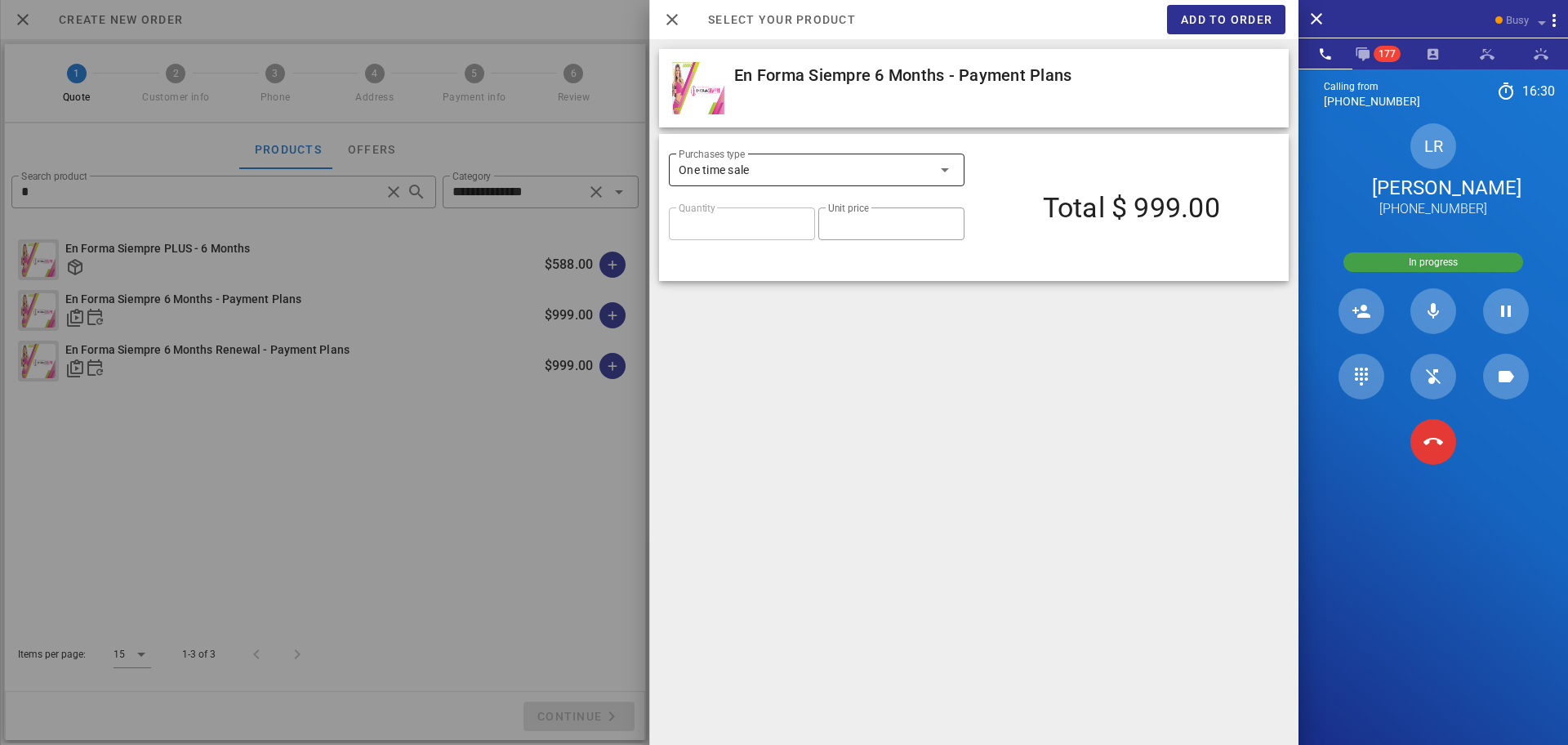 click on "One time sale" at bounding box center (805, 170) 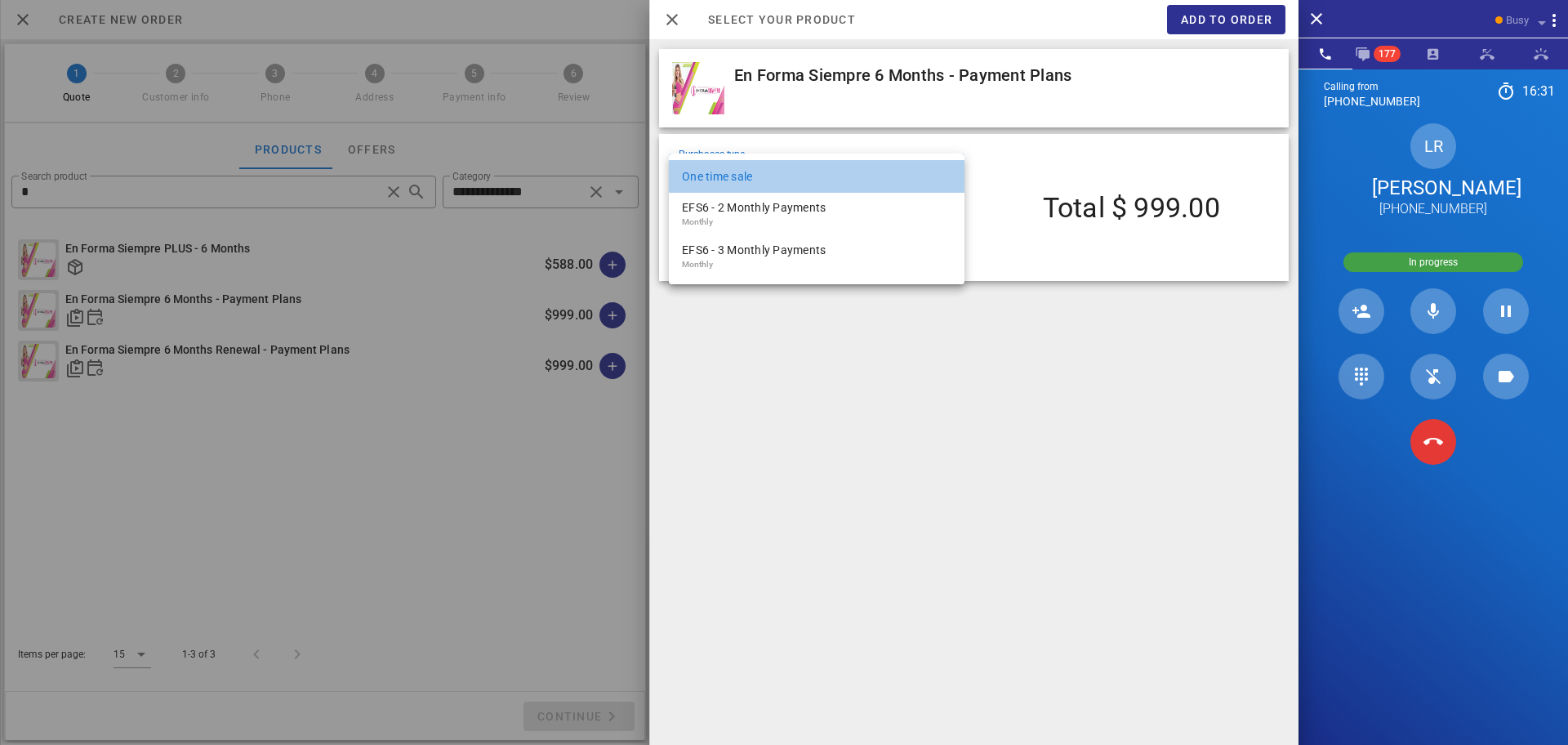 click on "One time sale" at bounding box center (817, 176) 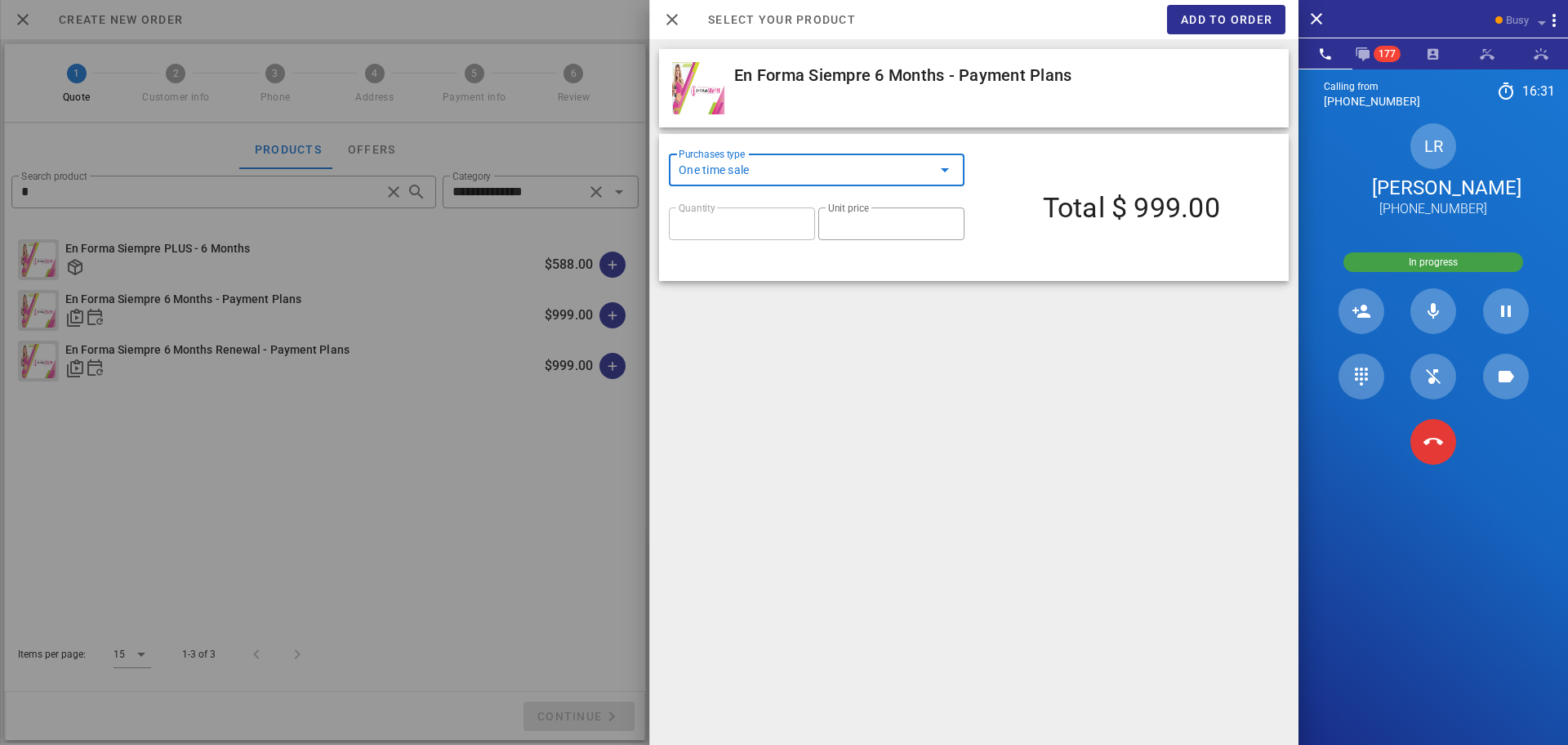 click on "One time sale" at bounding box center (805, 170) 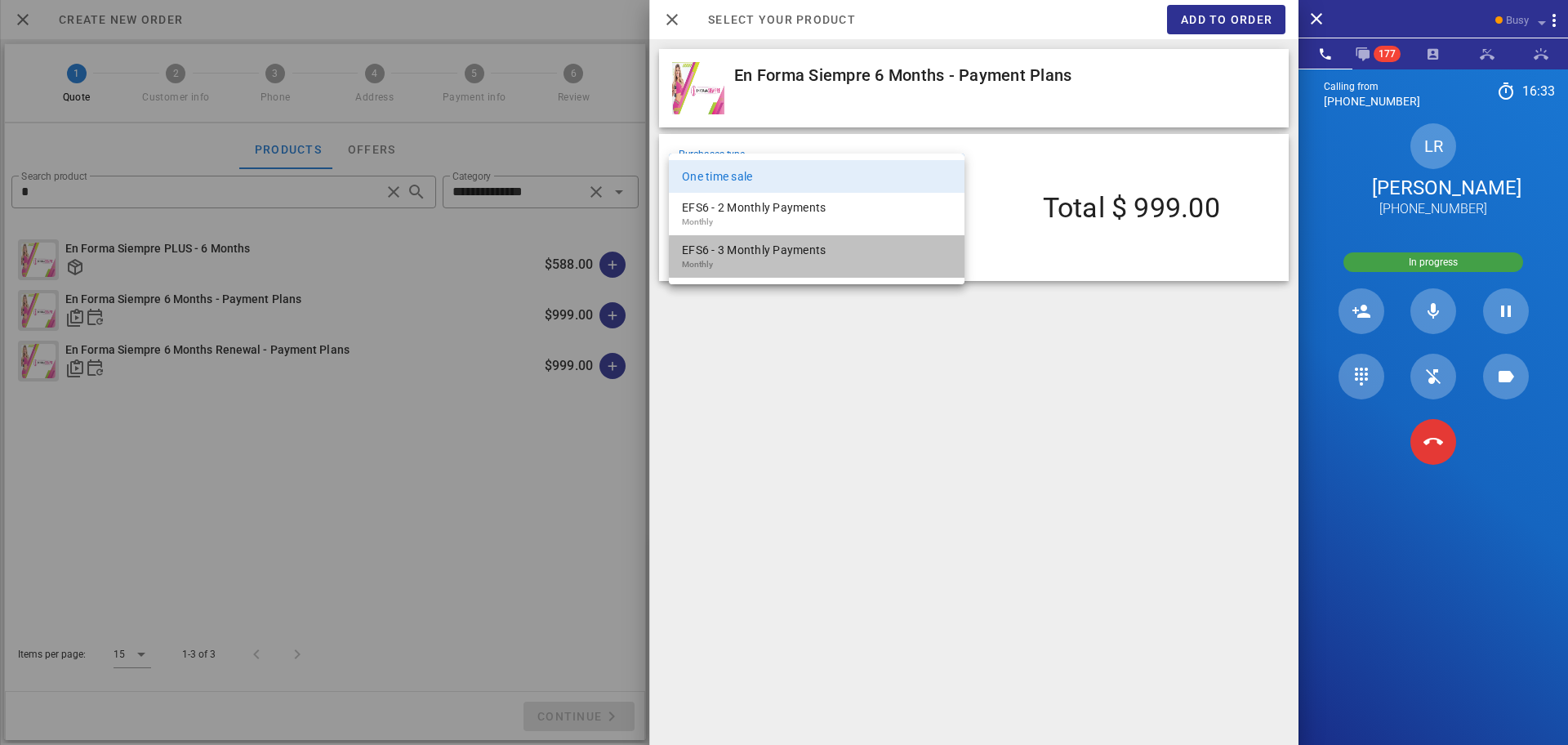 click on "EFS6 - 3 Monthly Payments" at bounding box center [817, 250] 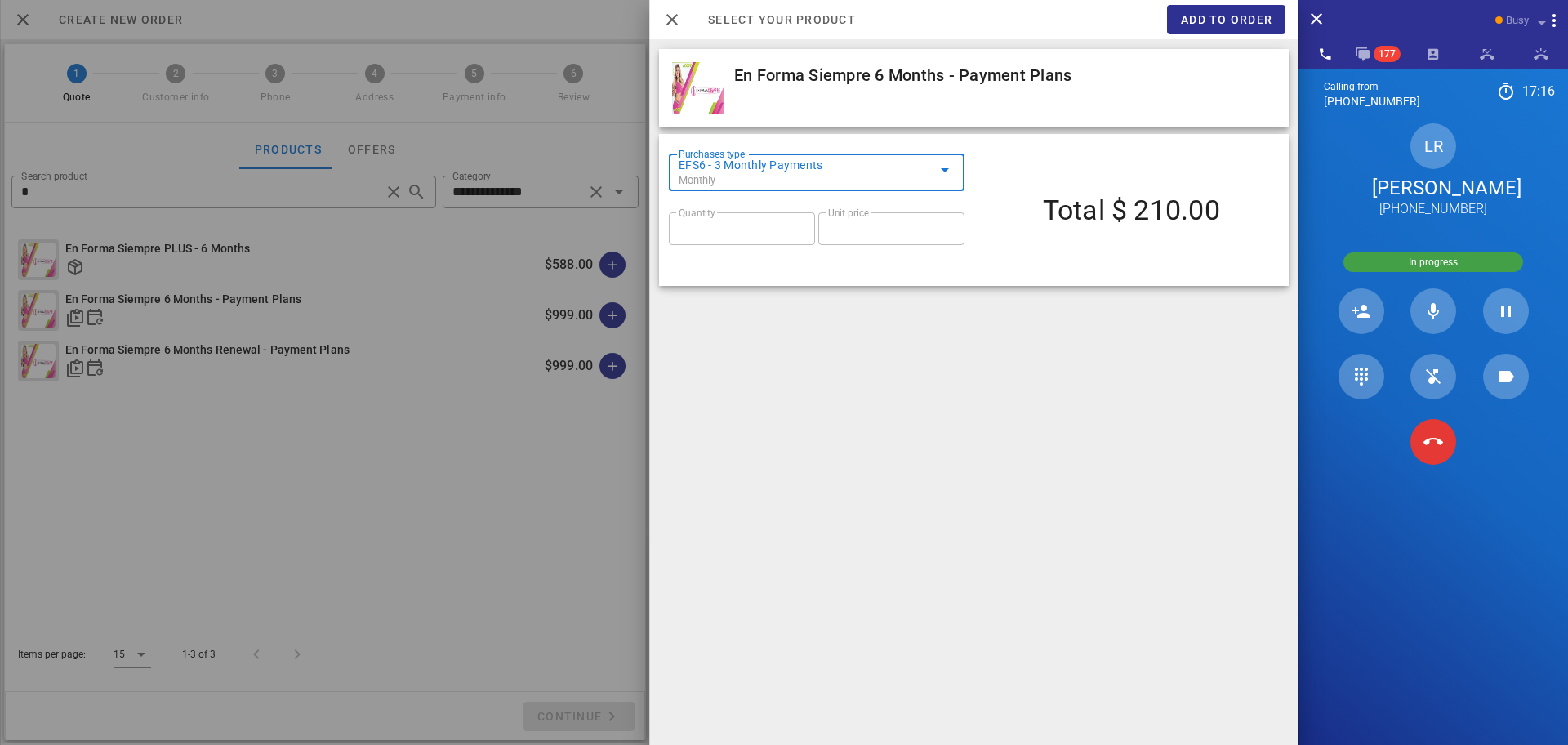 click on "Total $ 210.00" at bounding box center (1132, 210) 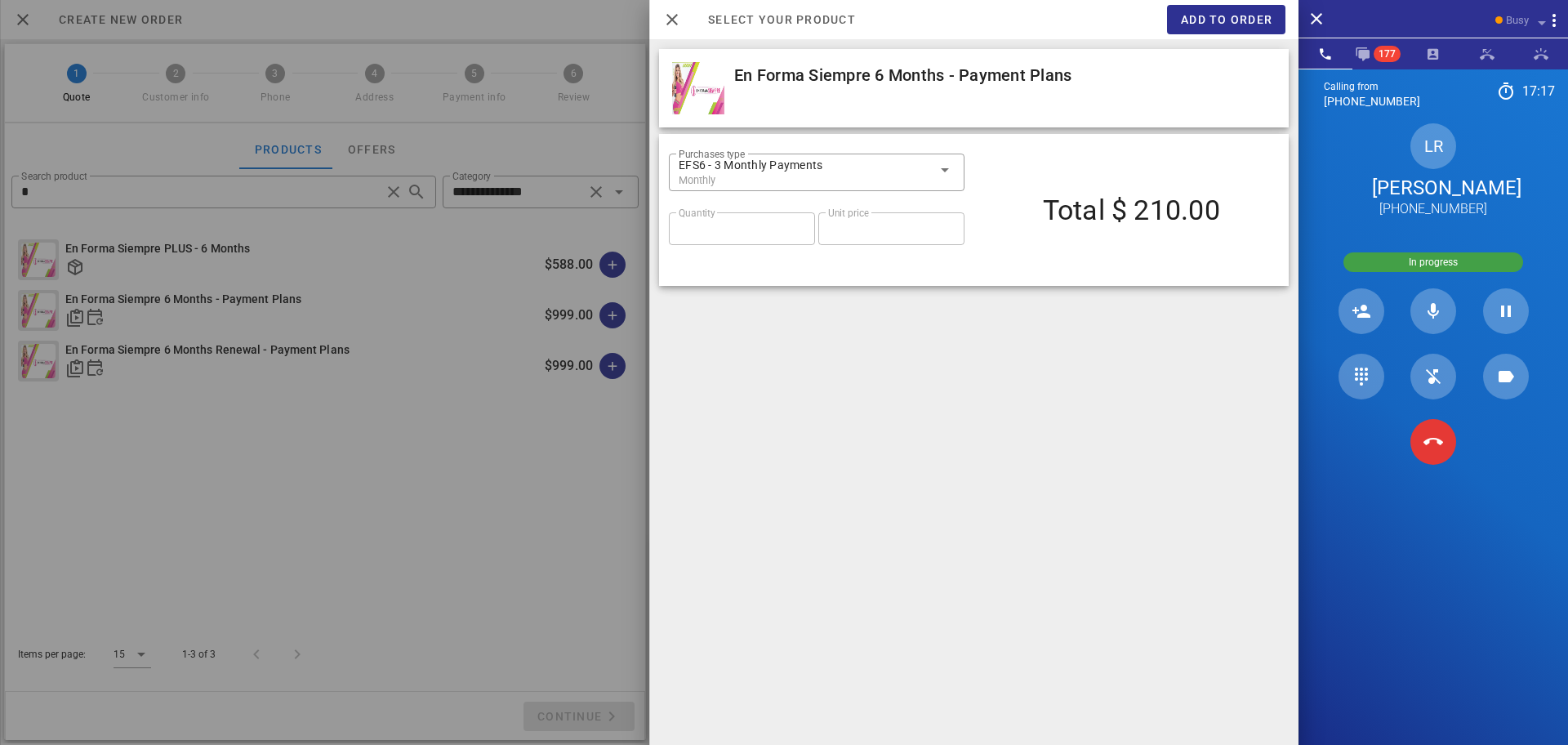 click on "Total $ 210.00" at bounding box center (1132, 210) 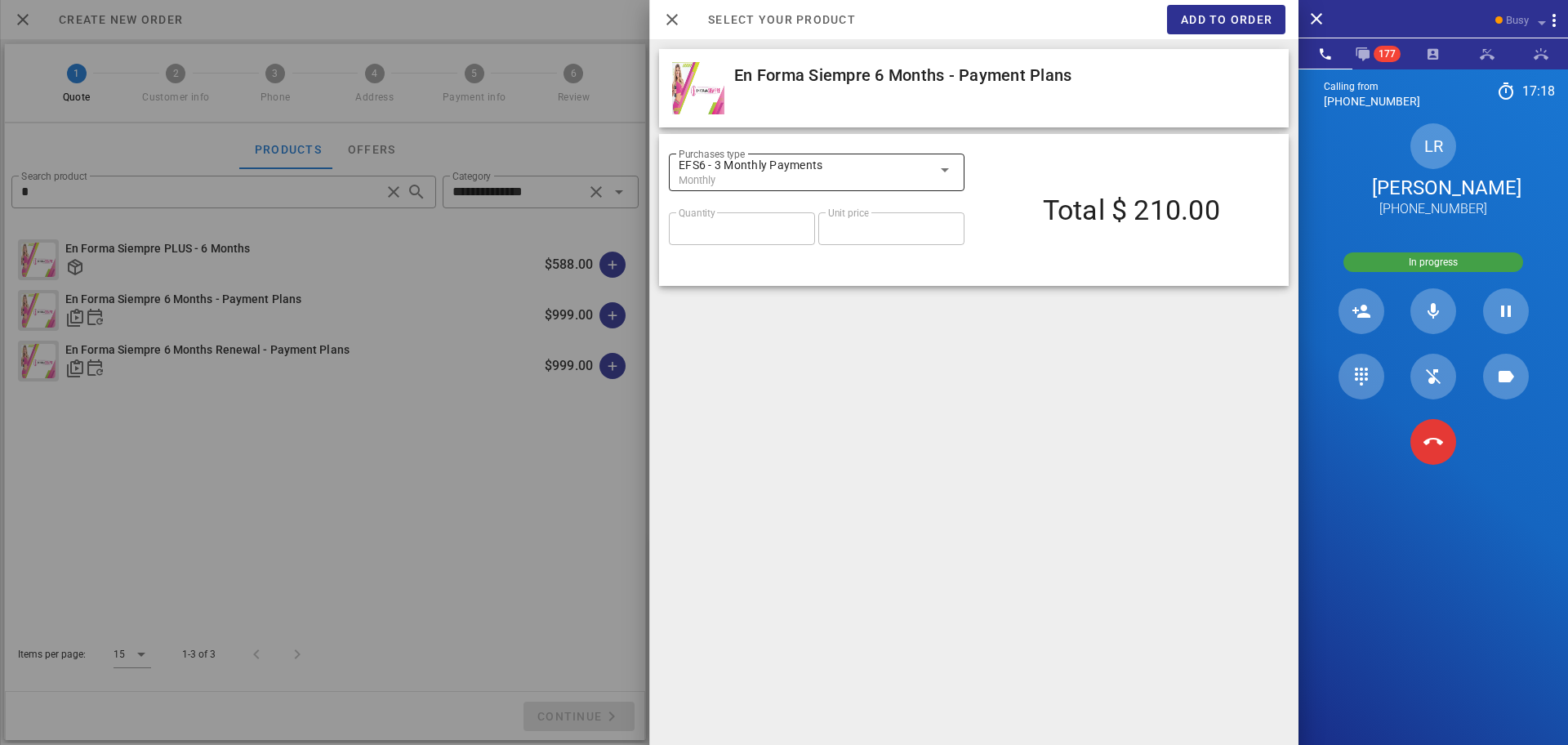 click at bounding box center [945, 170] 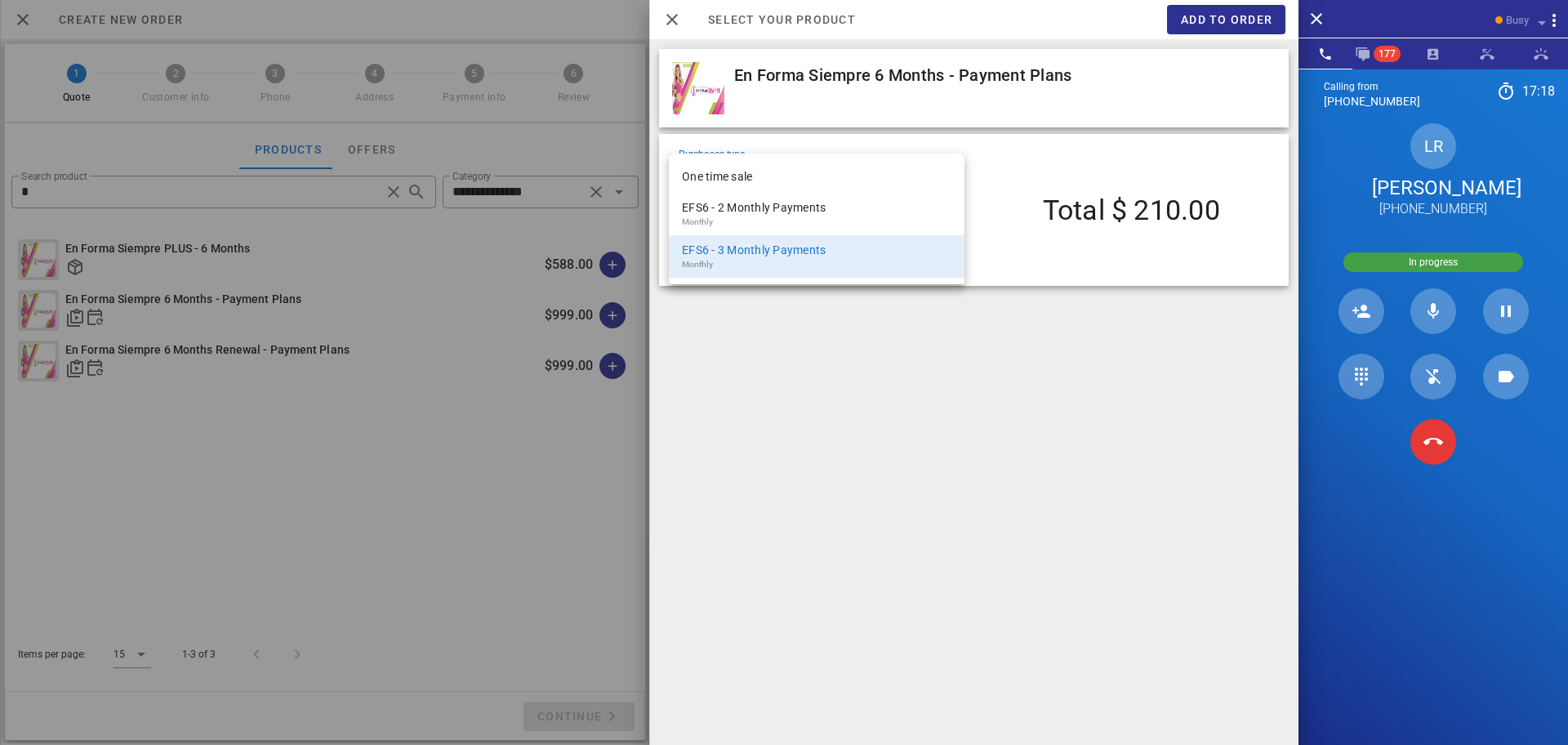 click on "One time sale" at bounding box center [817, 176] 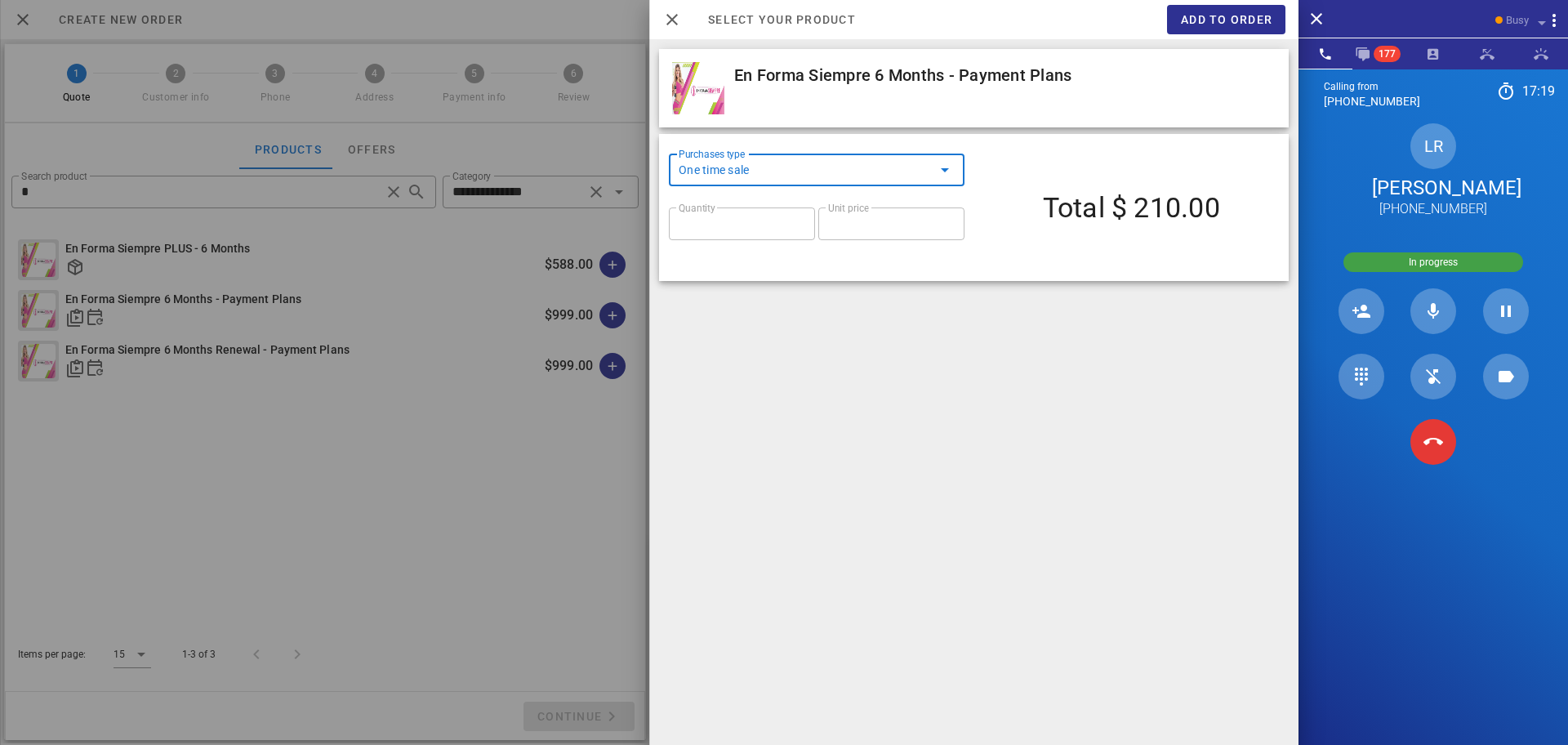 click at bounding box center (945, 170) 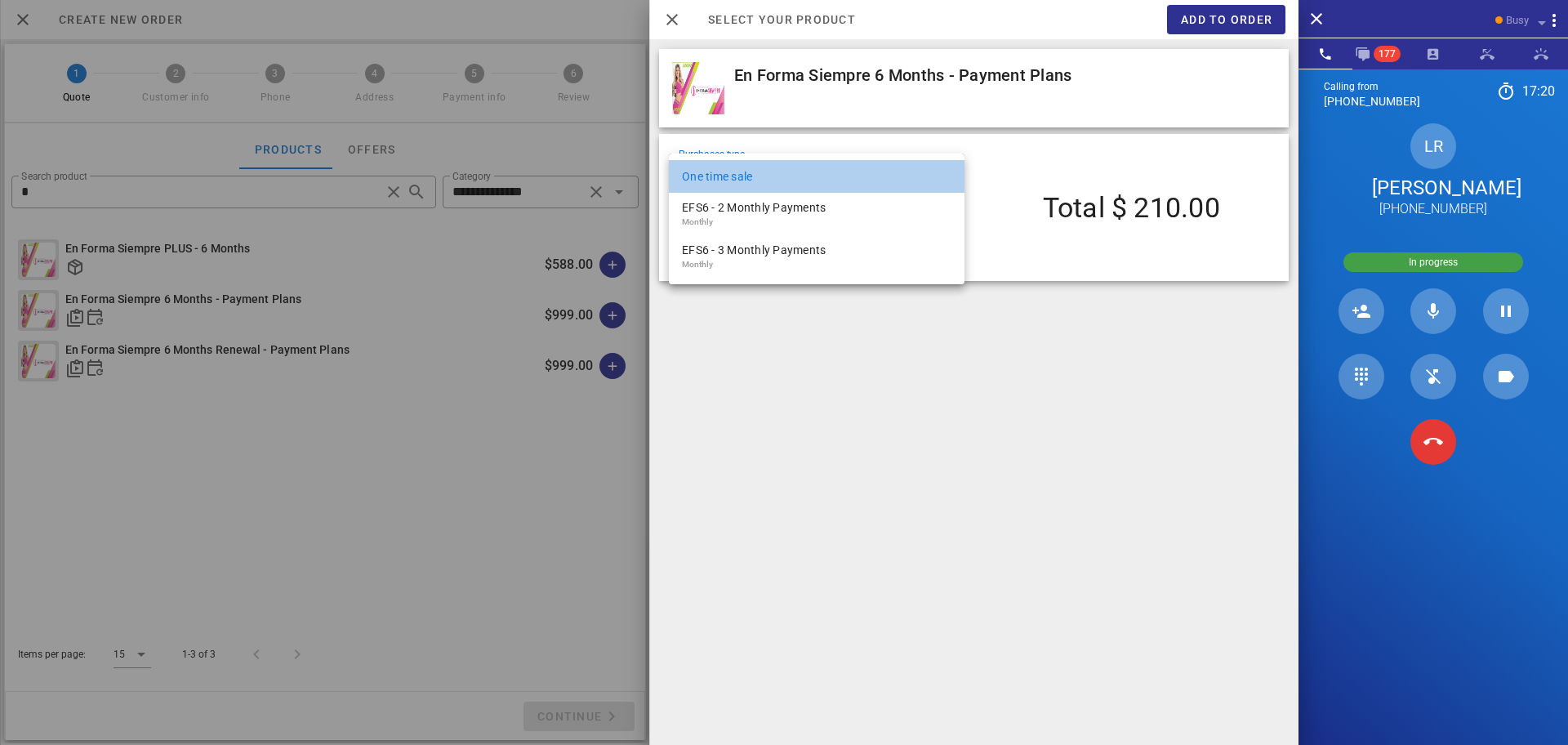click on "One time sale" at bounding box center [817, 176] 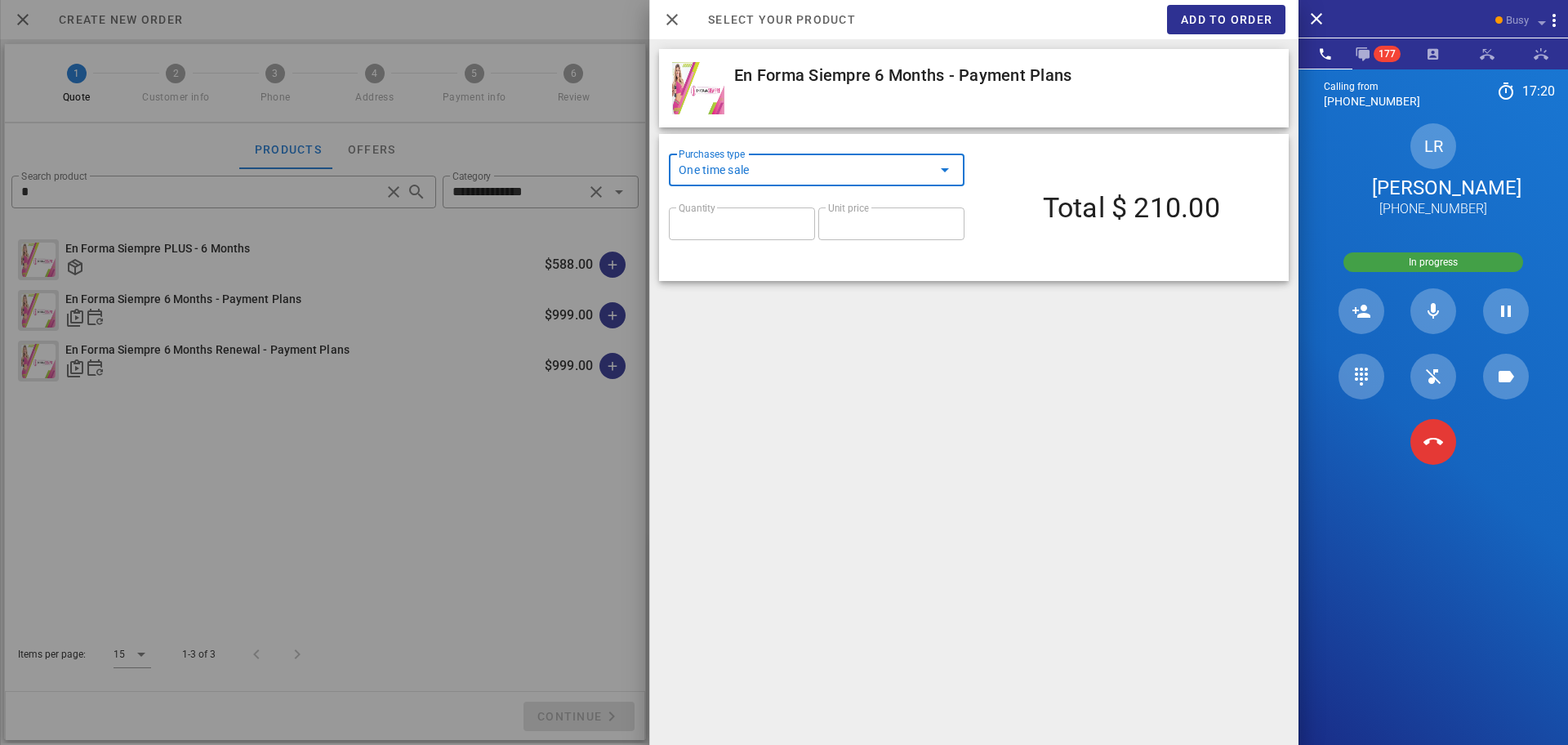 click on "Total $ 210.00" at bounding box center (1132, 207) 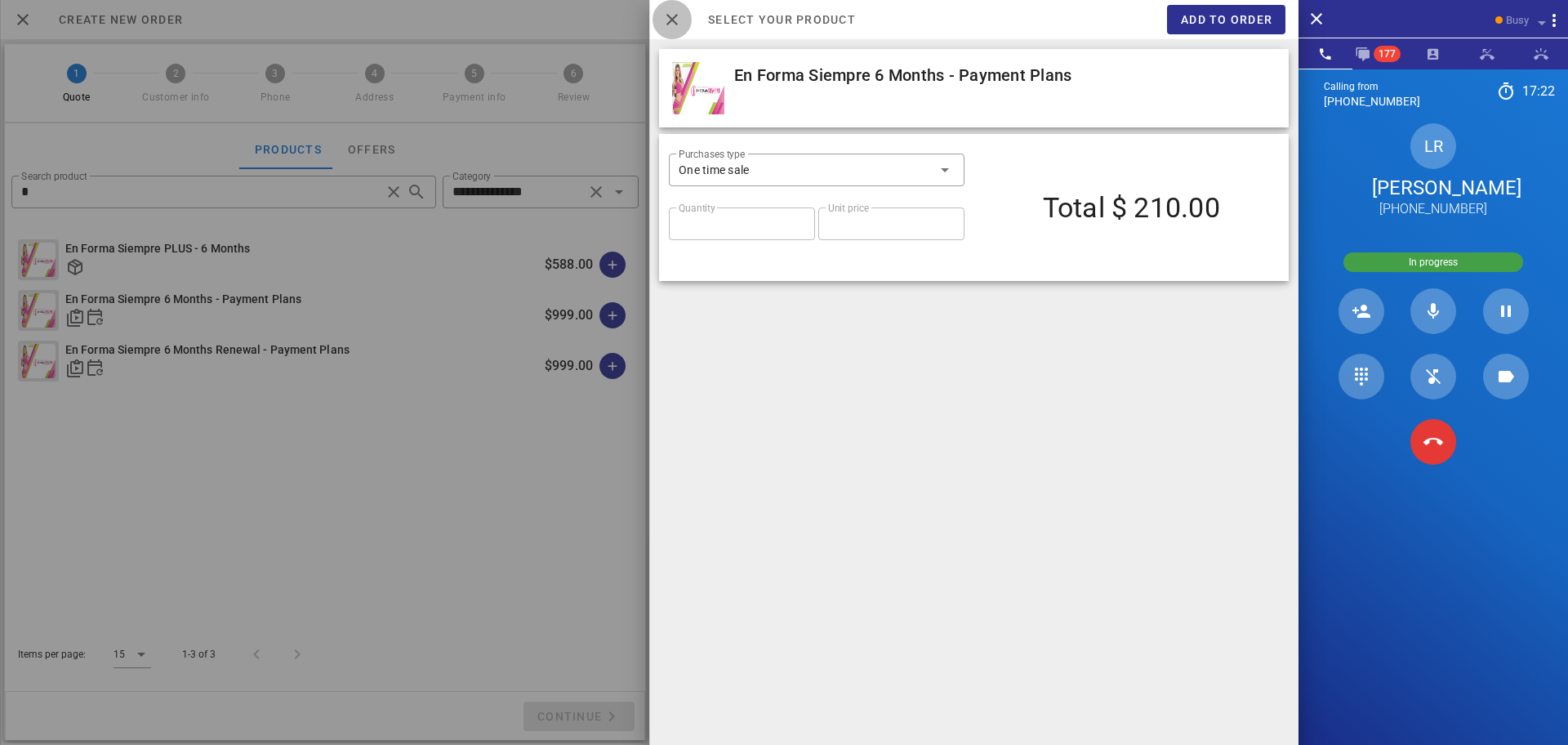 click at bounding box center [672, 20] 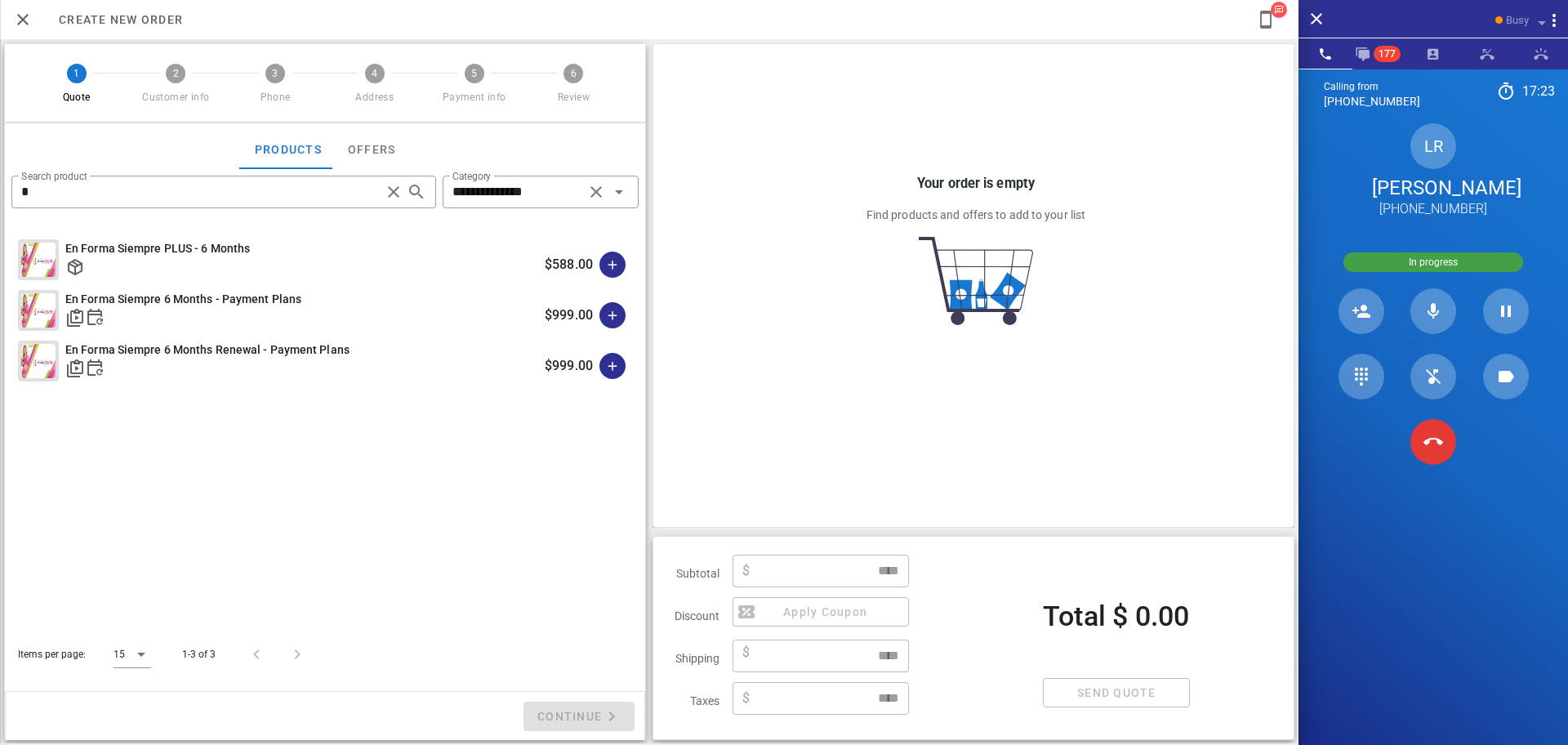 click on "Your order is empty   Find products and offers to add to your list" at bounding box center [976, 186] 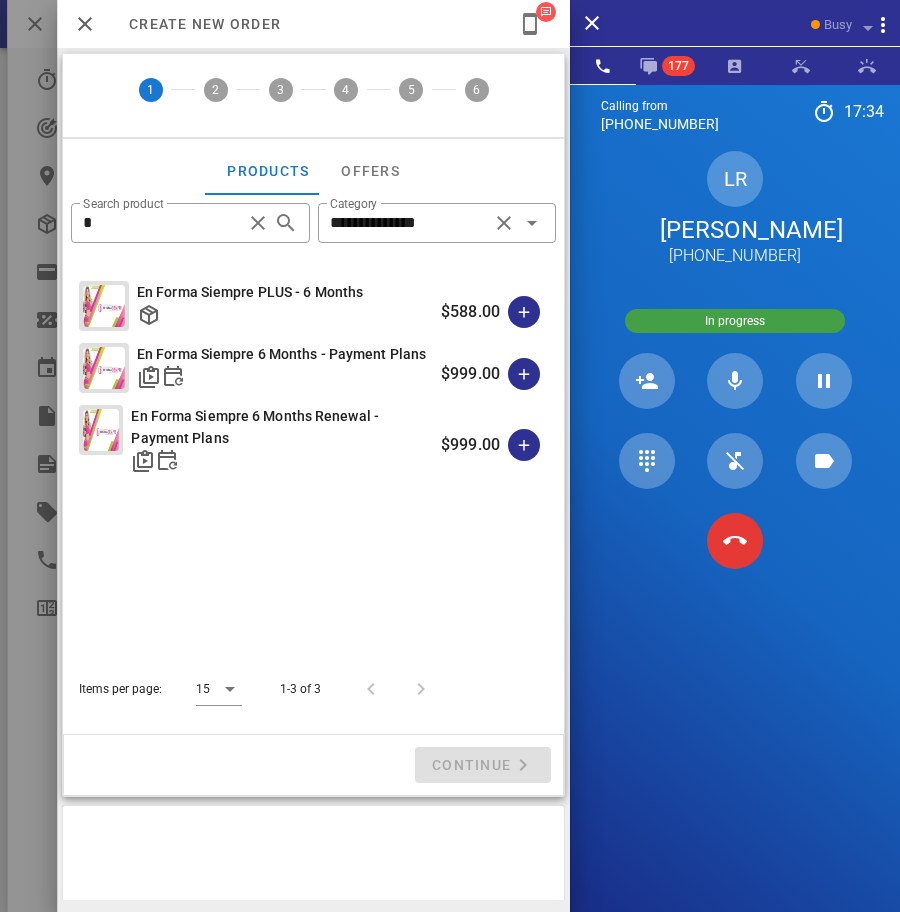 click on "LR   Laura Rodriguez  +18174498906" at bounding box center [735, 209] 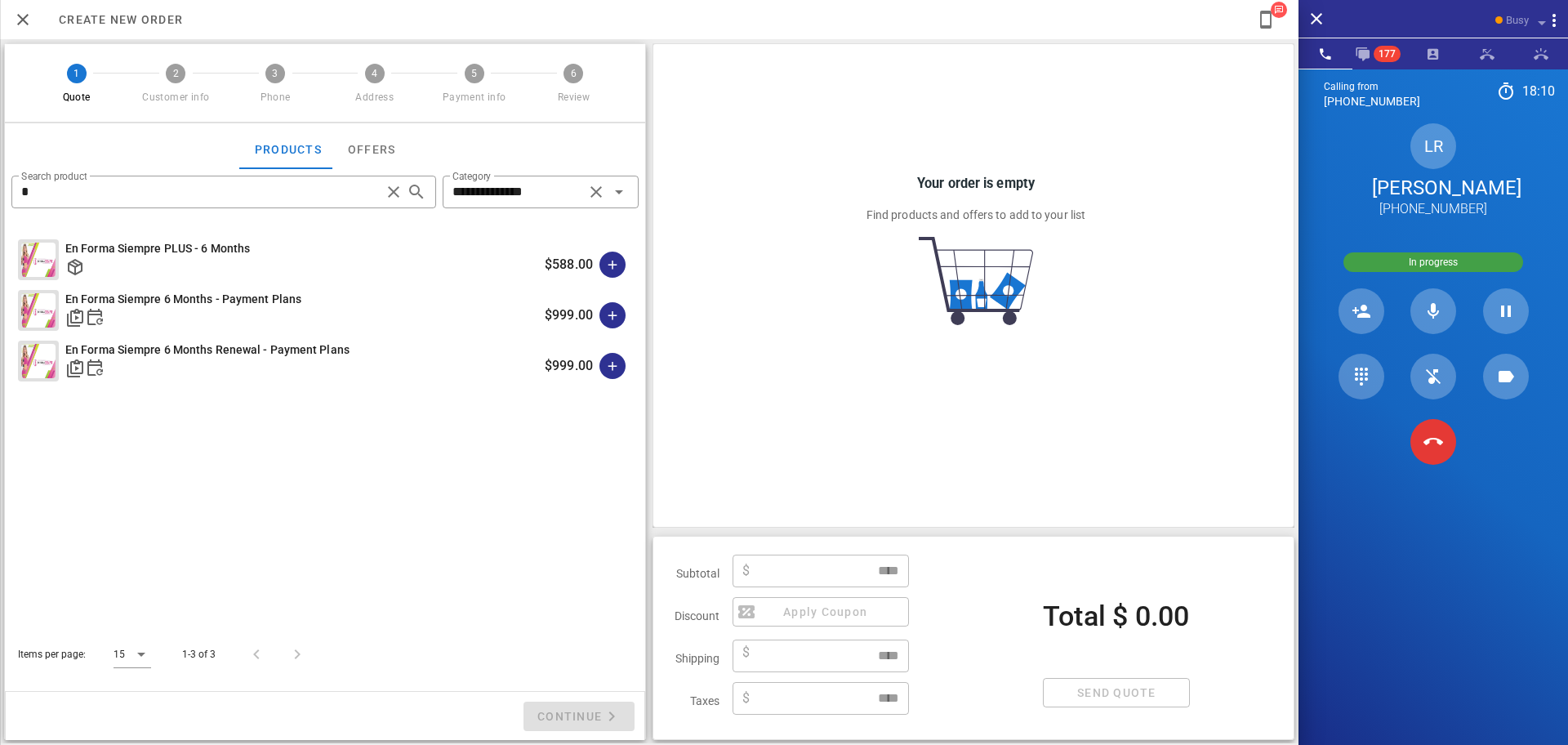 click on "Your order is empty   Find products and offers to add to your list" at bounding box center [976, 186] 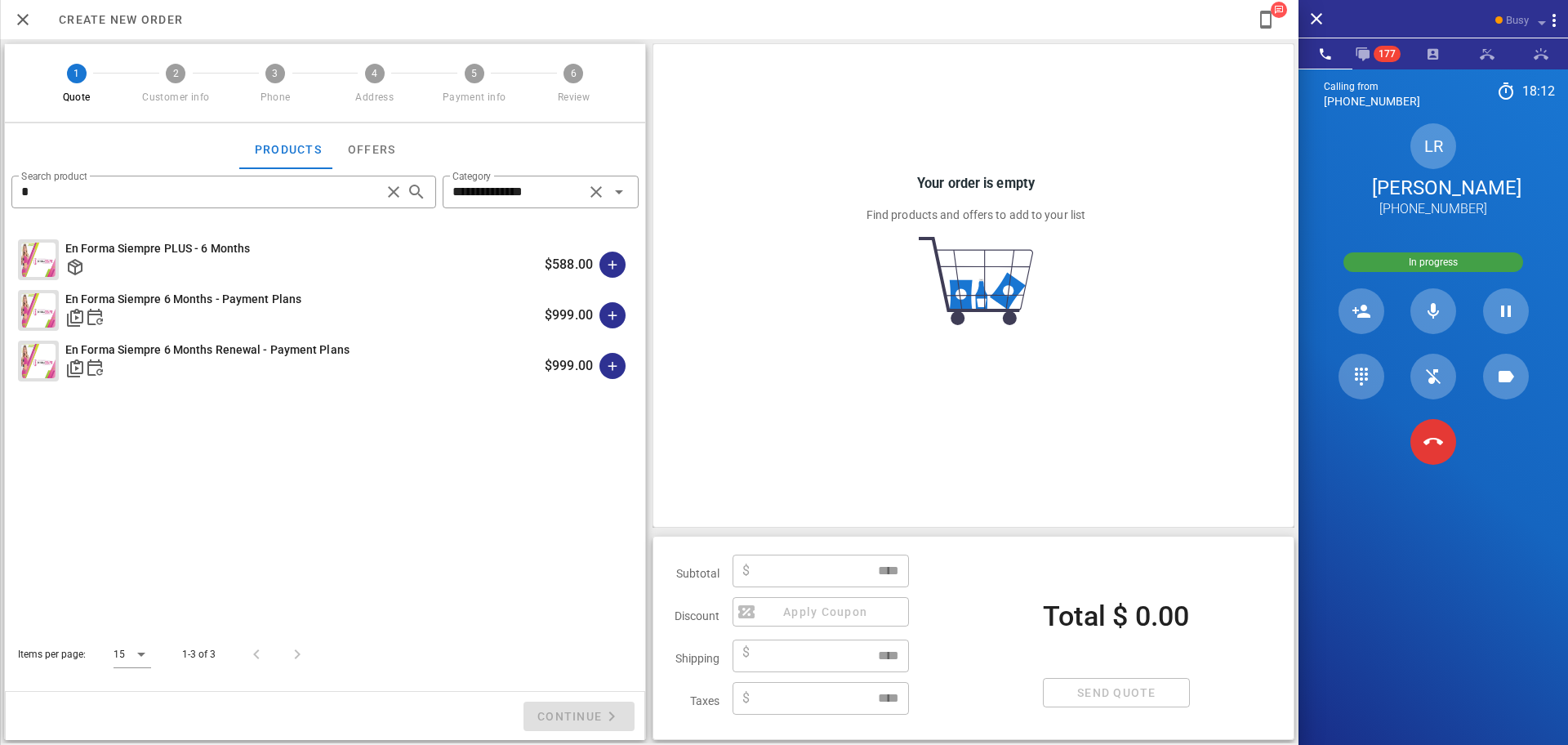 click on "Your order is empty   Find products and offers to add to your list" at bounding box center [973, 285] 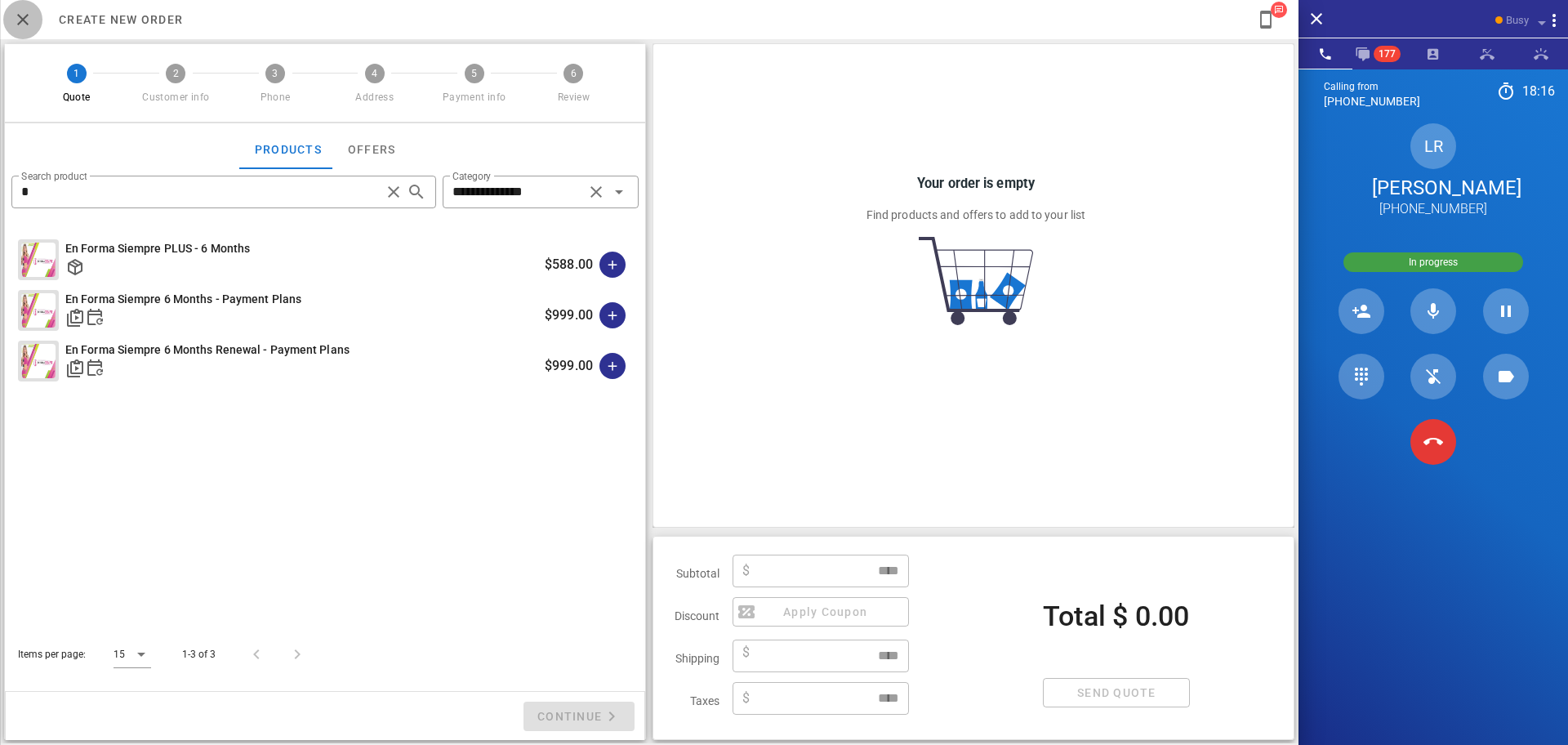 click at bounding box center [23, 20] 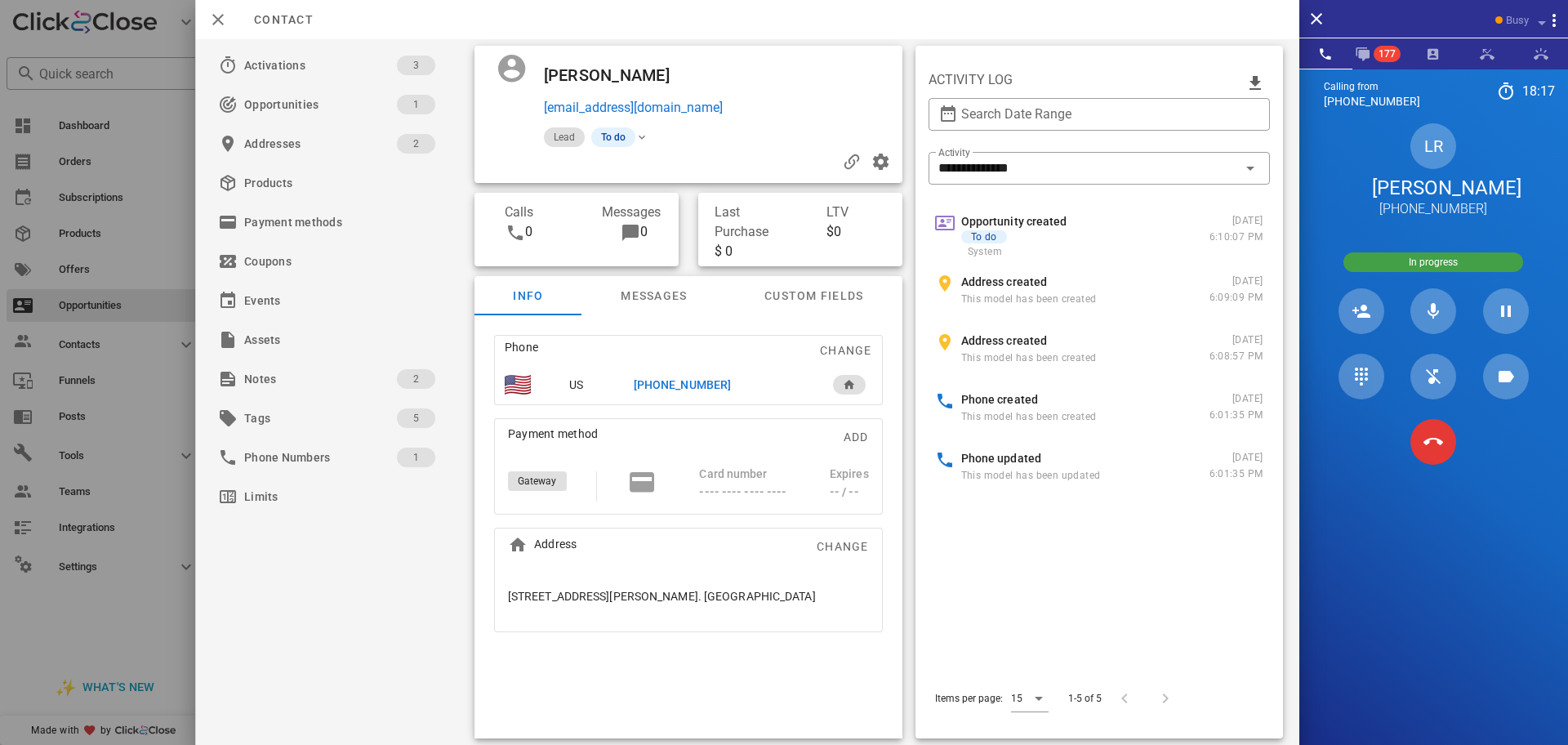 click on "Laura Rodriguez" at bounding box center (631, 75) 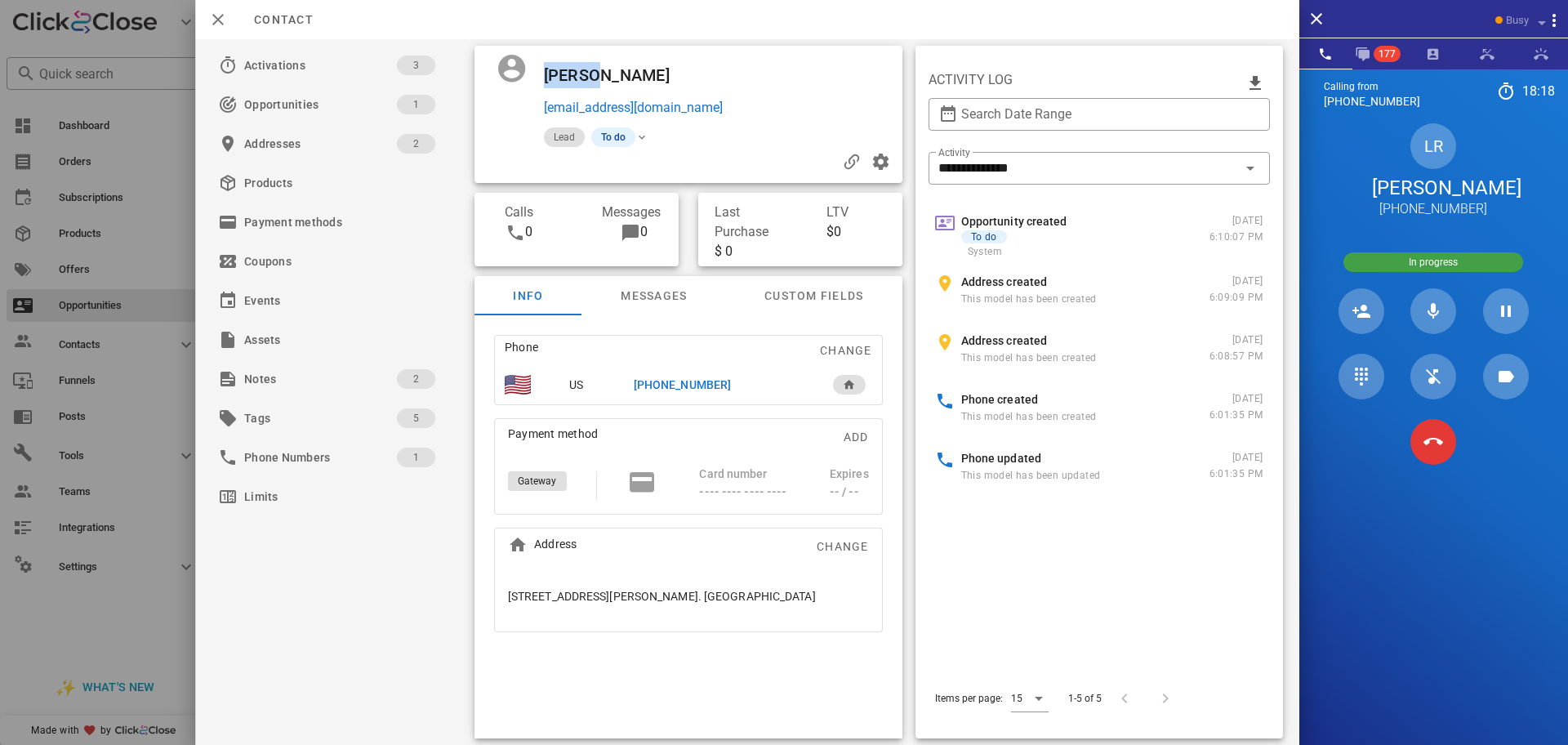 click on "Laura Rodriguez" at bounding box center [631, 75] 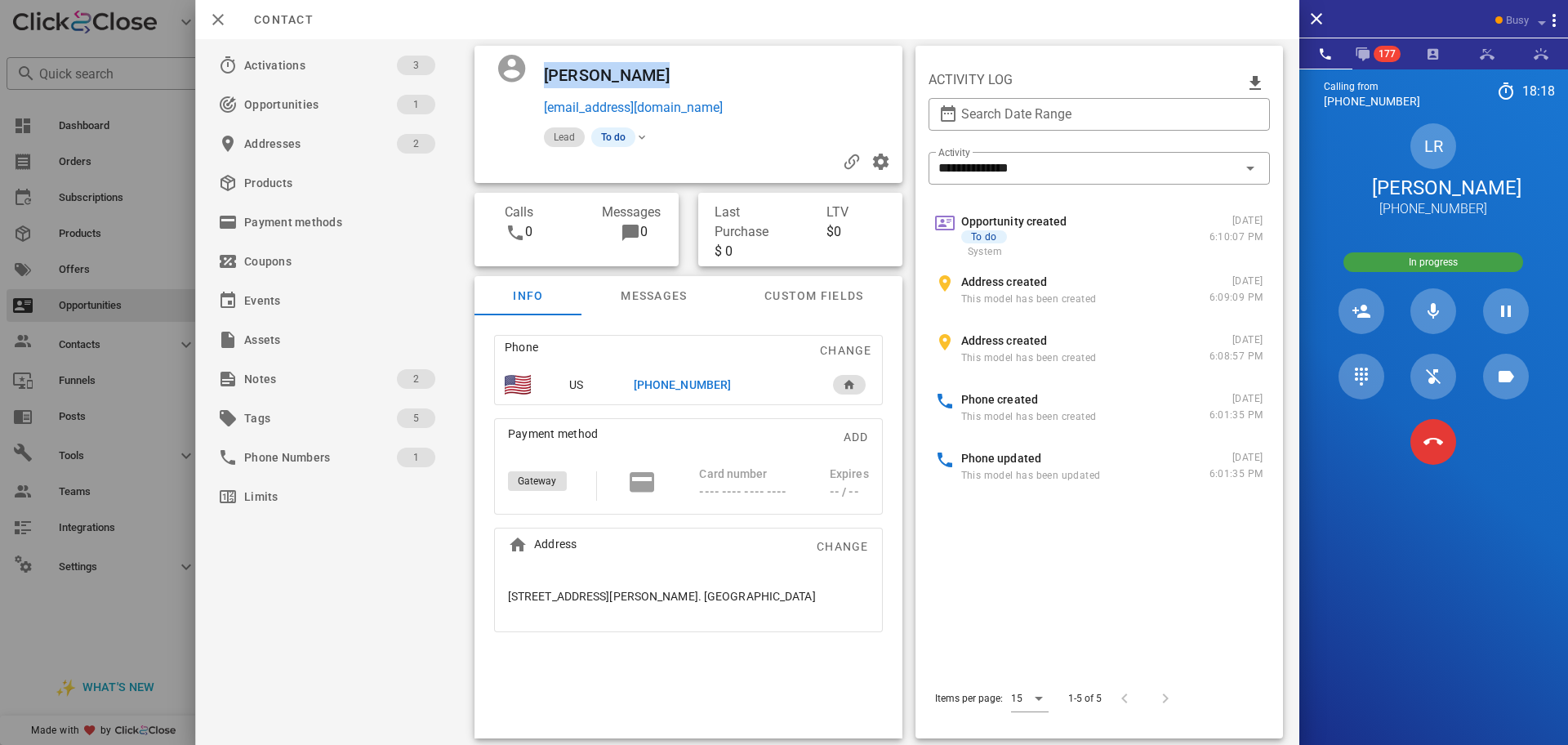 click on "Laura Rodriguez" at bounding box center (631, 75) 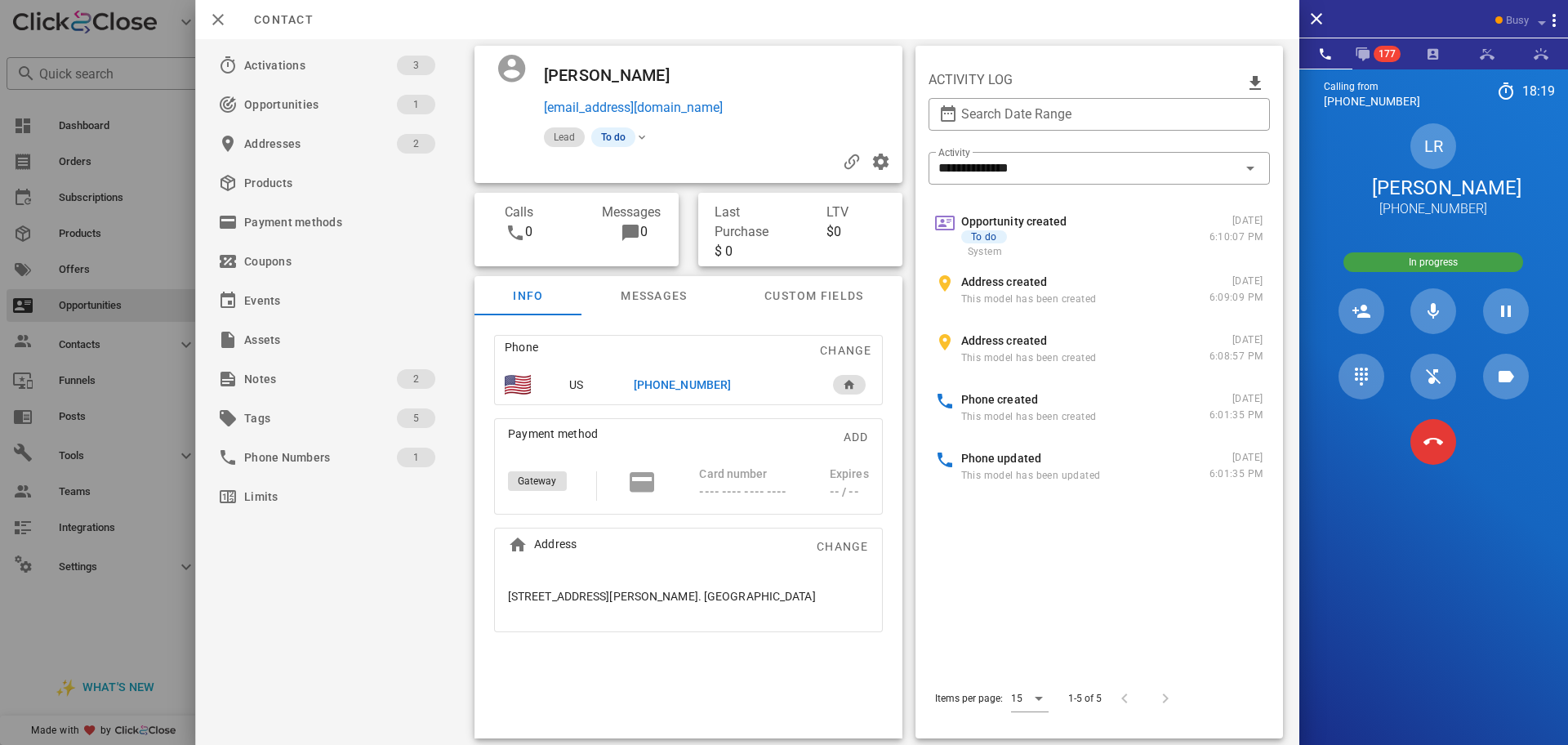 click on "Laura Rodriguez" at bounding box center (631, 75) 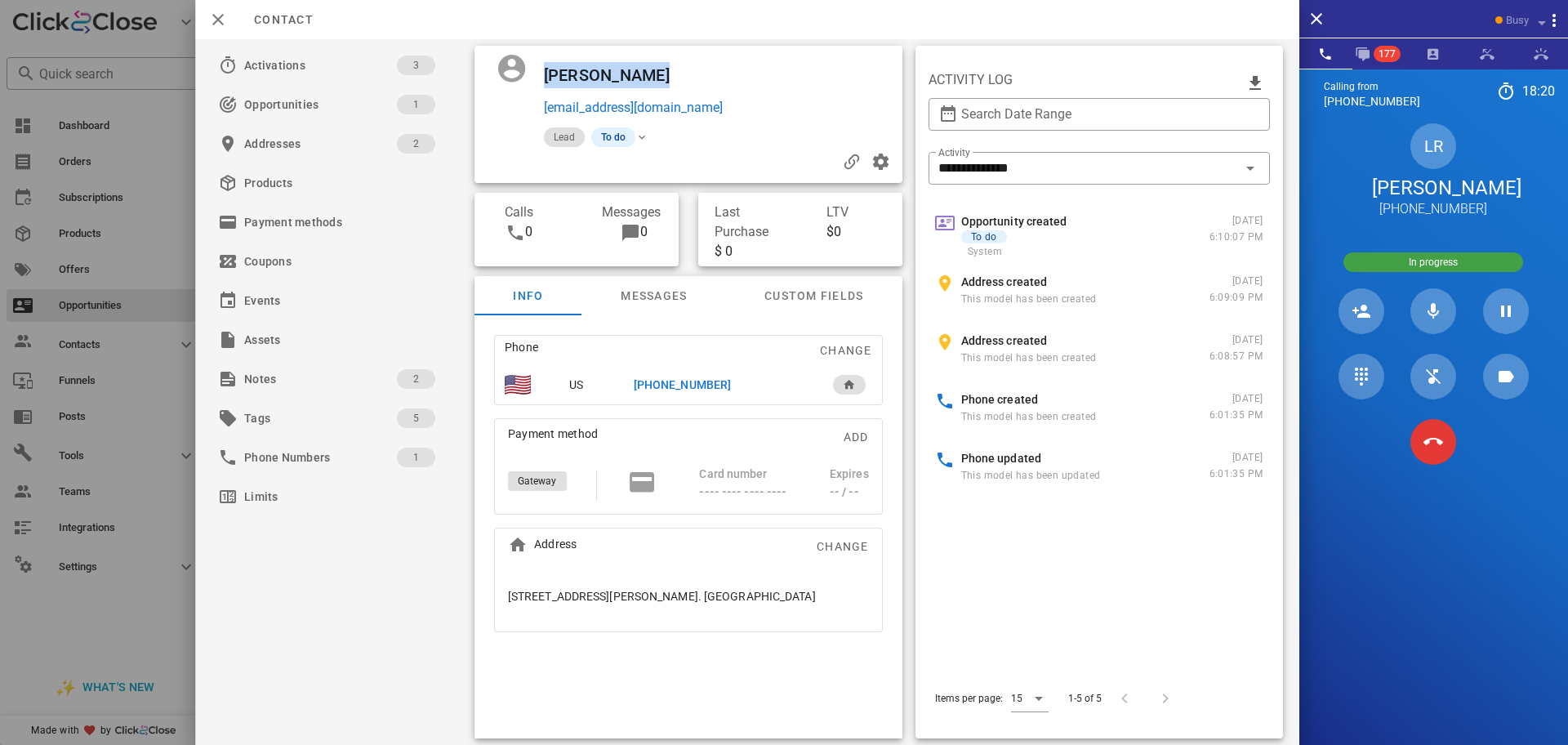 click on "Laura Rodriguez" at bounding box center [631, 75] 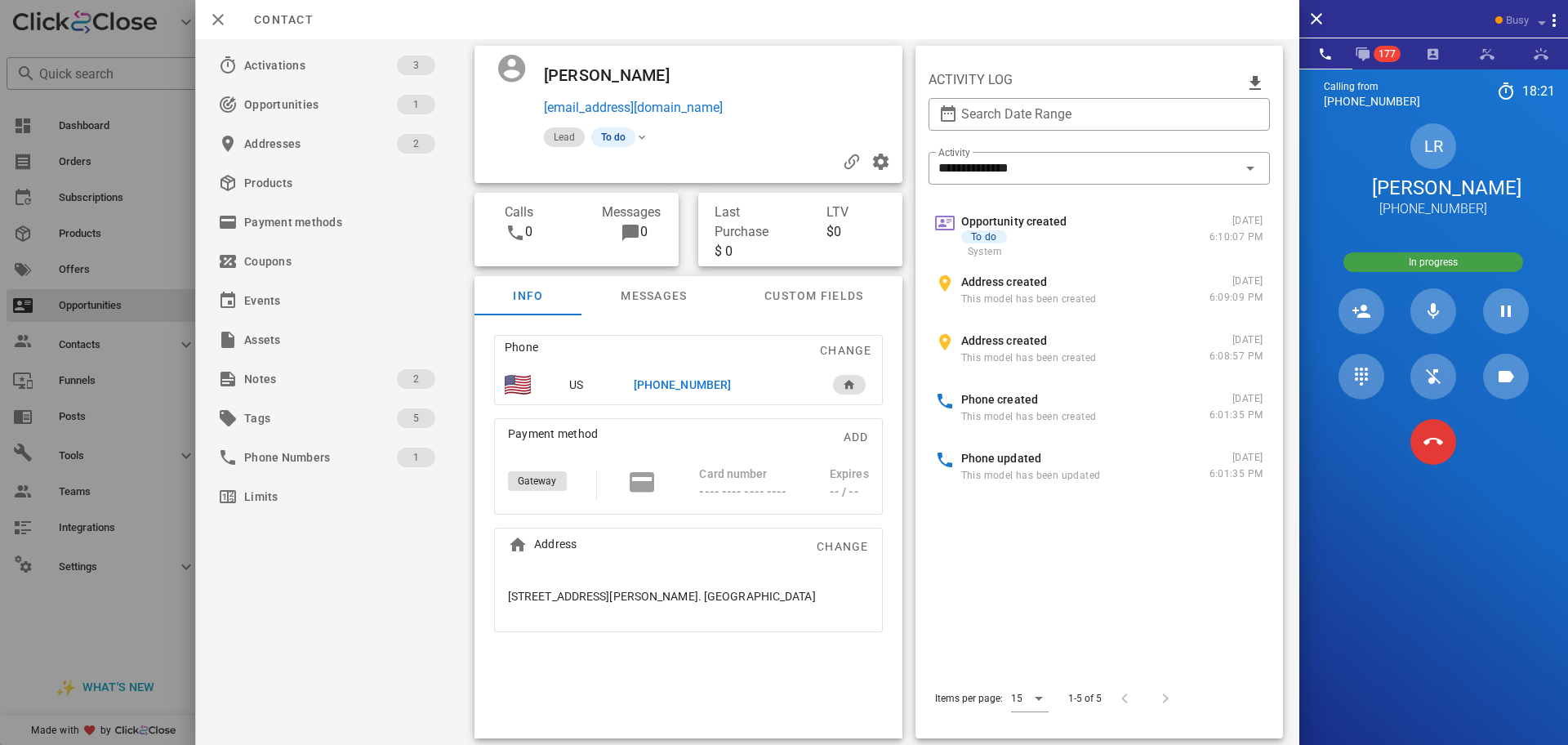 click on "Laura Rodriguez" at bounding box center [631, 75] 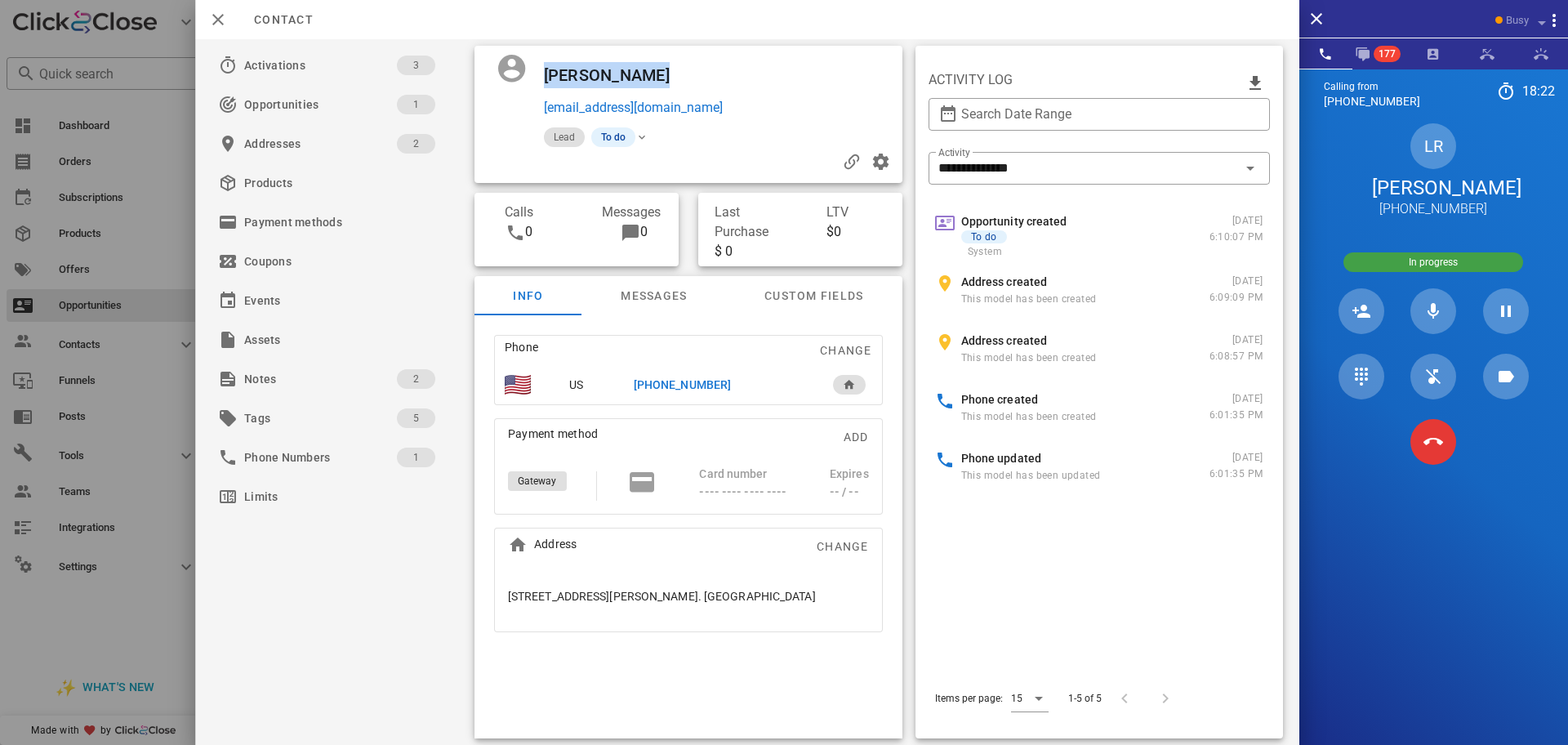 click on "Laura Rodriguez" at bounding box center (631, 75) 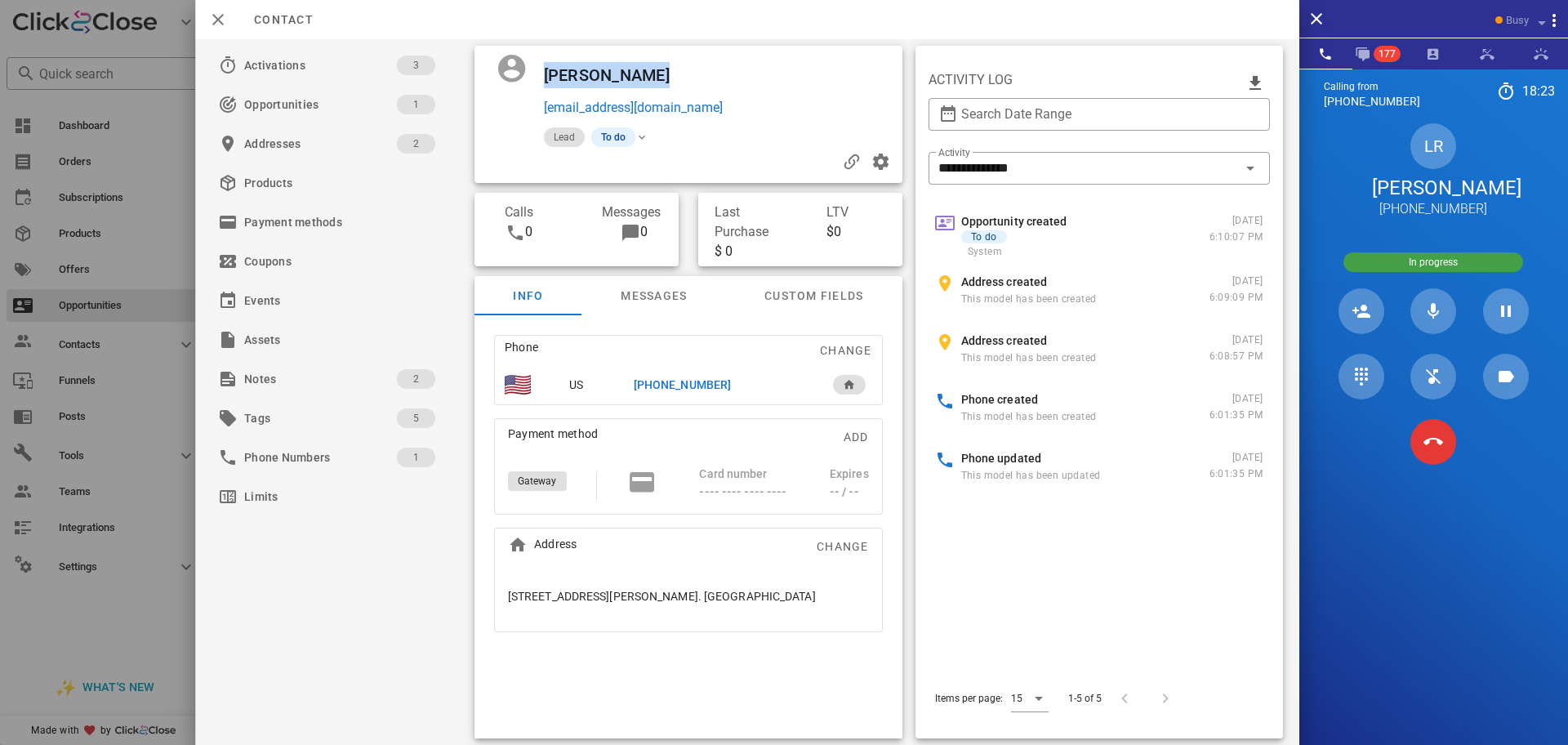 click on "Laura Rodriguez" at bounding box center (631, 75) 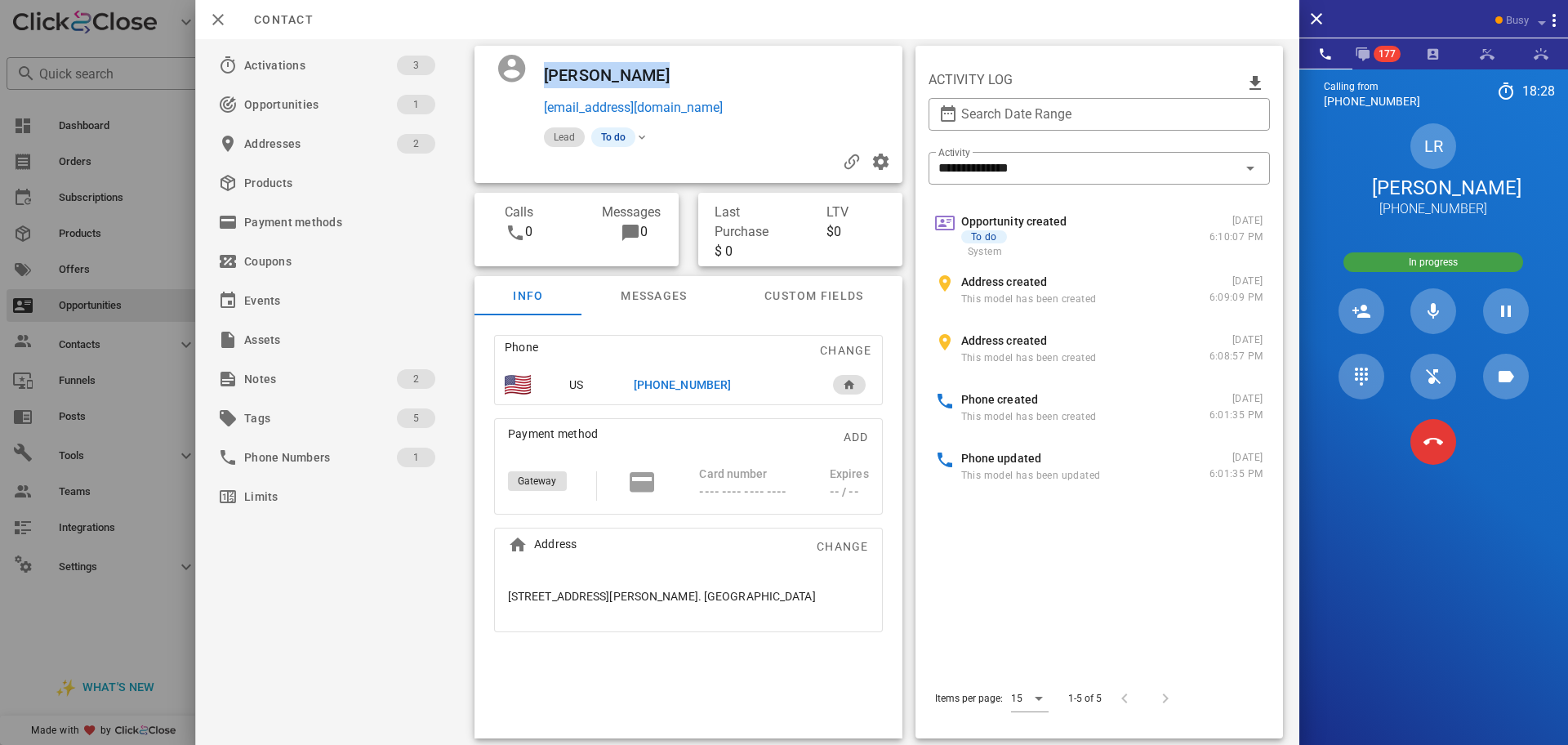 drag, startPoint x: 671, startPoint y: 76, endPoint x: 1120, endPoint y: 718, distance: 783.4316 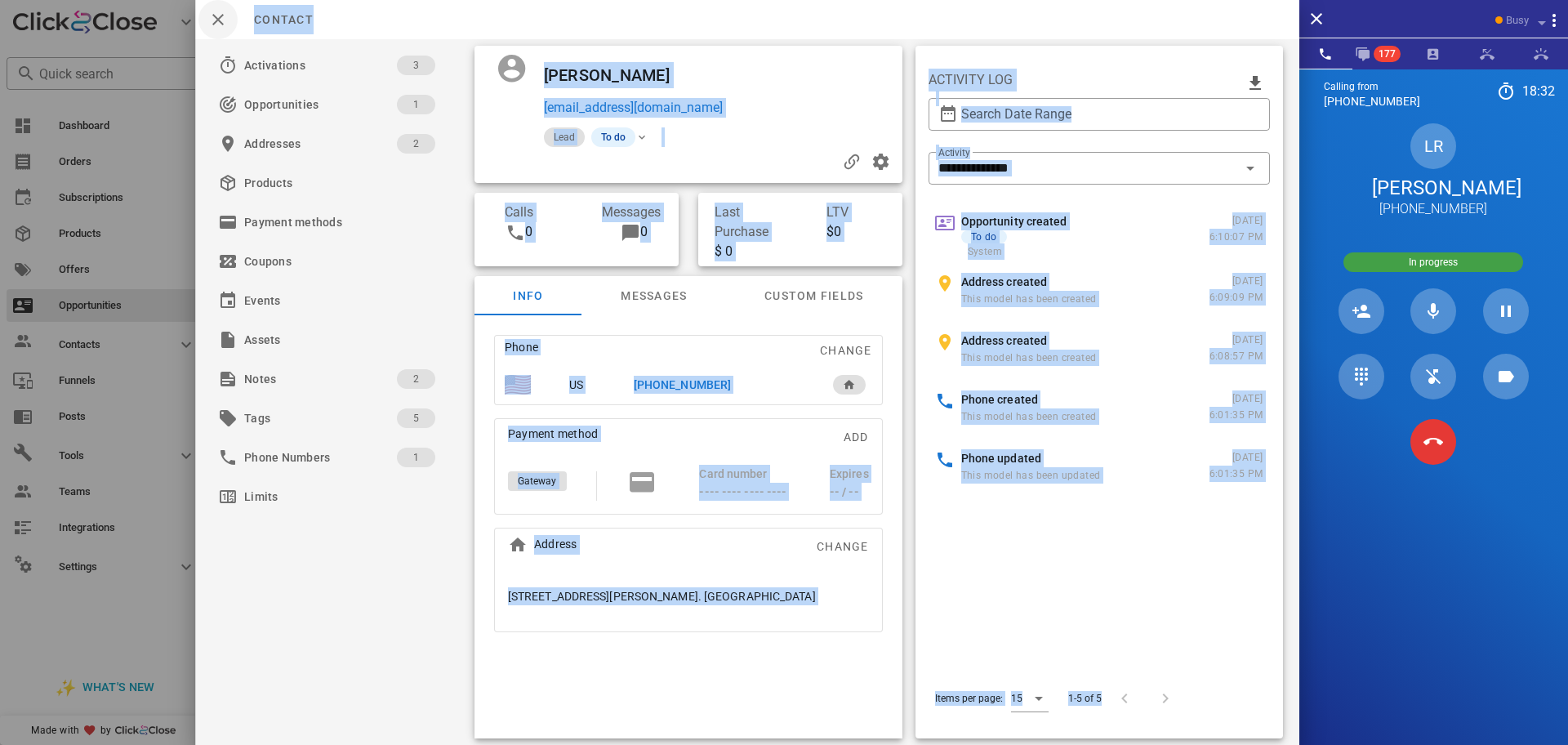 drag, startPoint x: 1120, startPoint y: 718, endPoint x: 207, endPoint y: 24, distance: 1146.8239 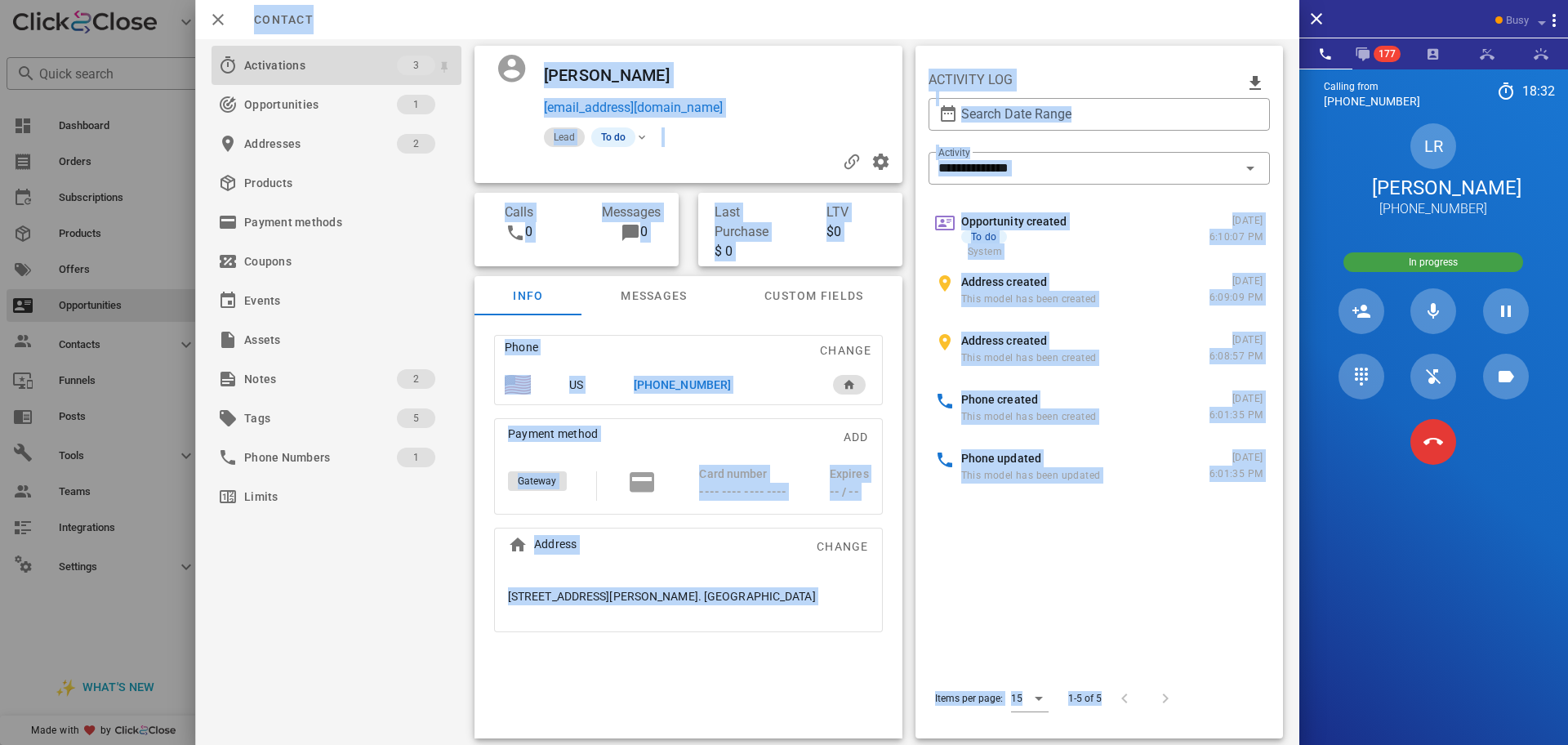 click on "Activations  3" at bounding box center (336, 65) 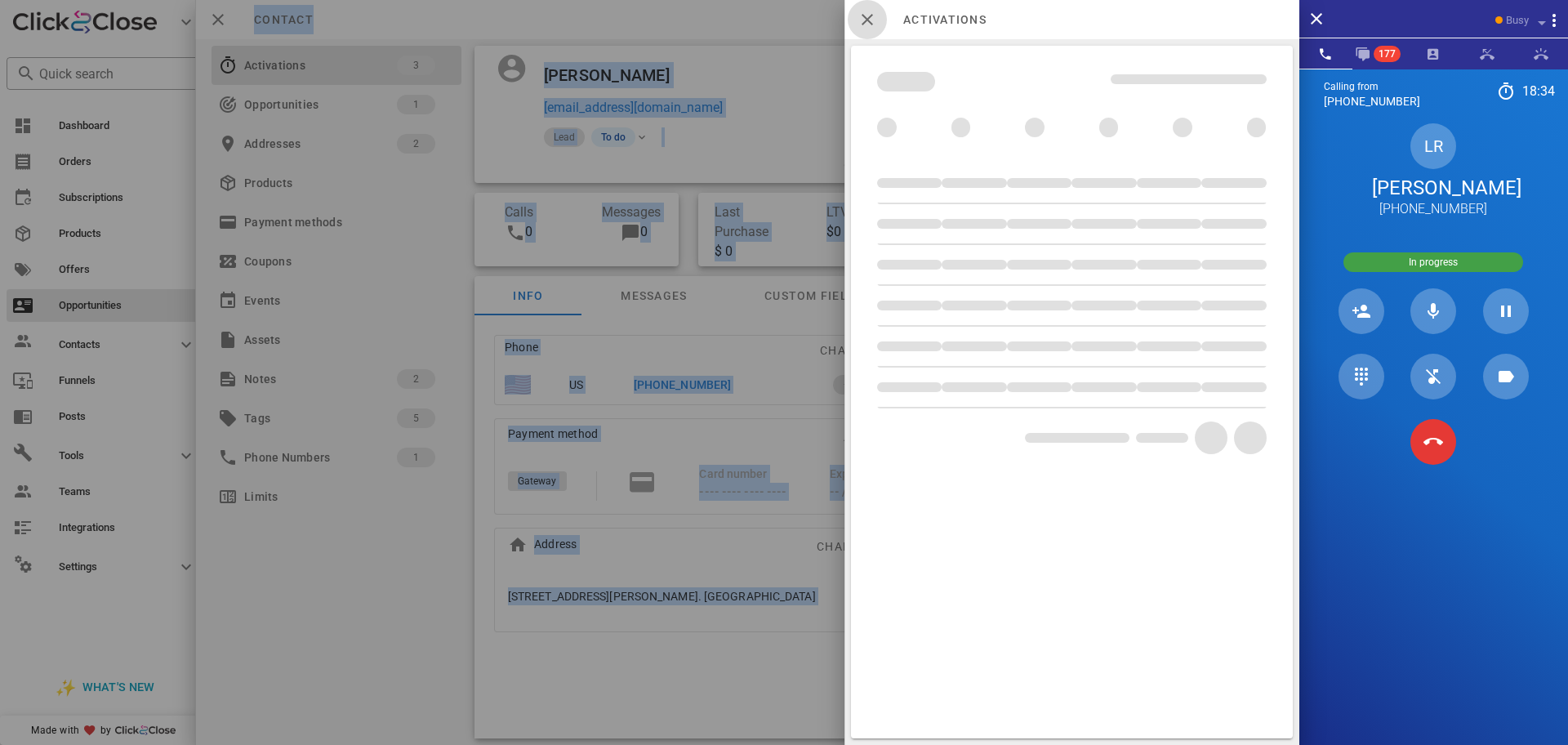 click at bounding box center (867, 20) 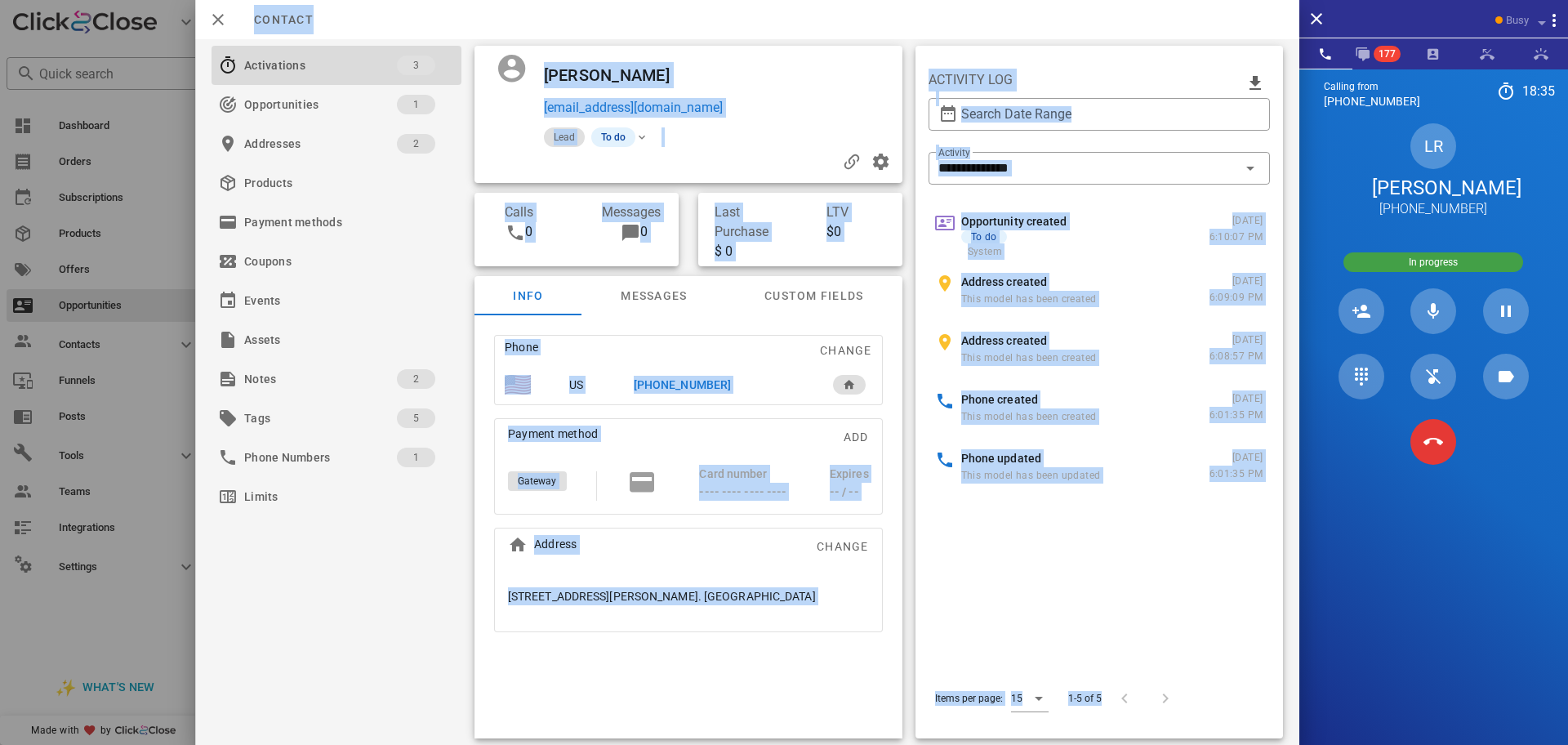 click on "Contact" at bounding box center [747, 20] 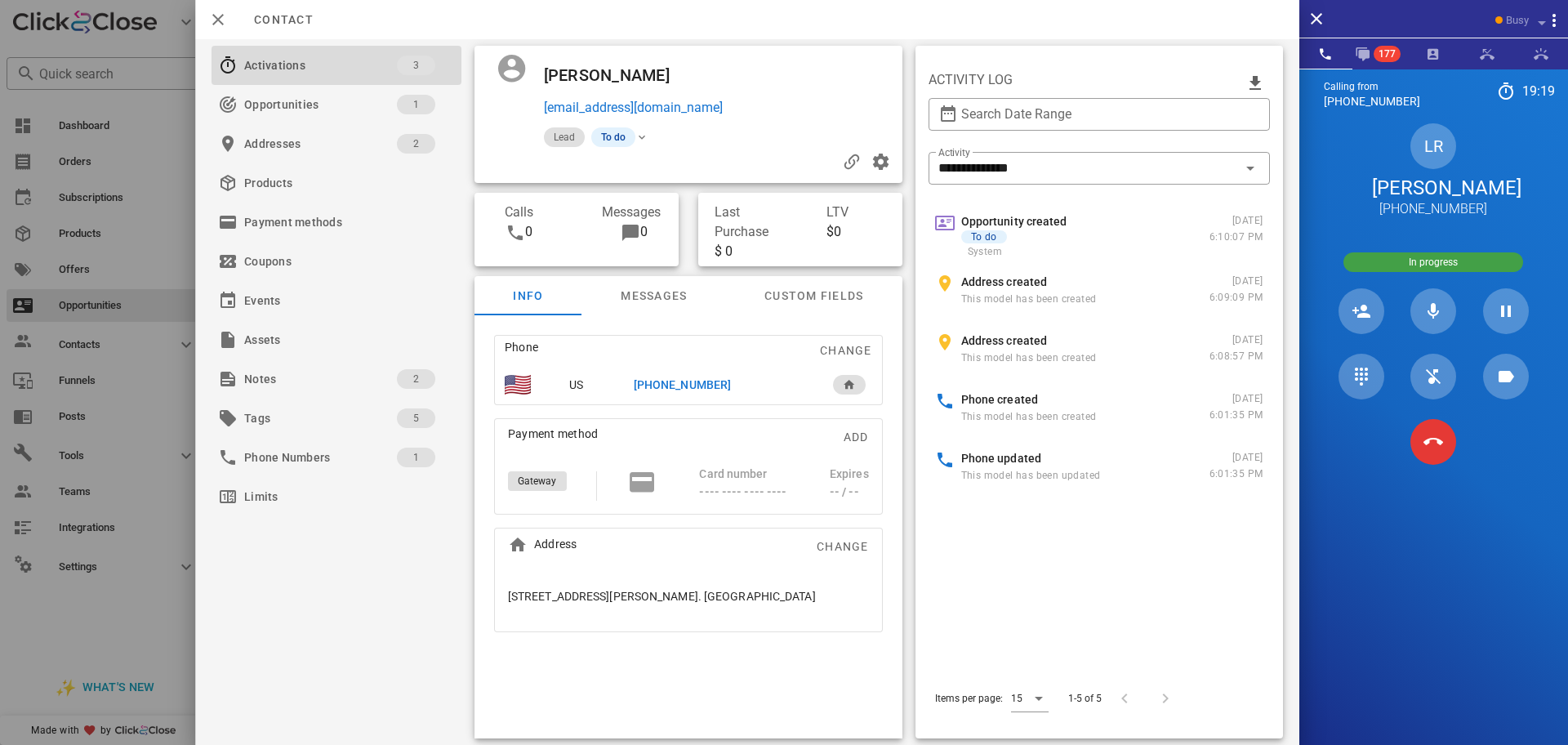 click on "**********" at bounding box center [1098, 392] 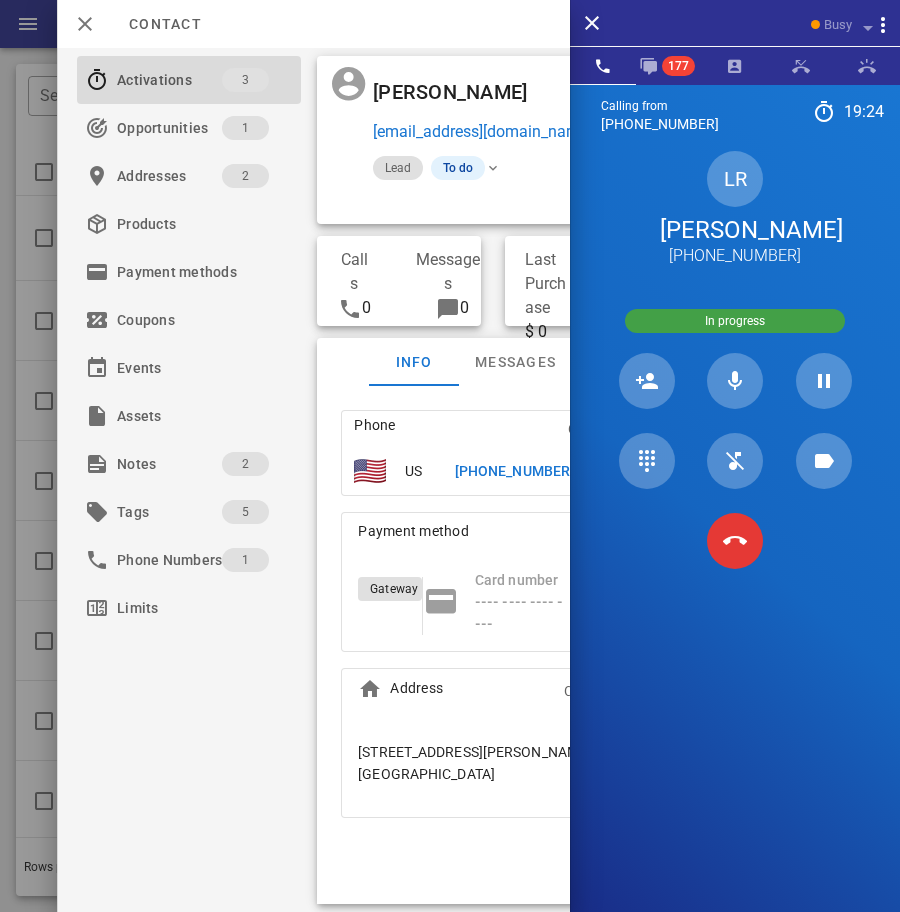 click on "LR   Laura Rodriguez  +18174498906" at bounding box center (735, 209) 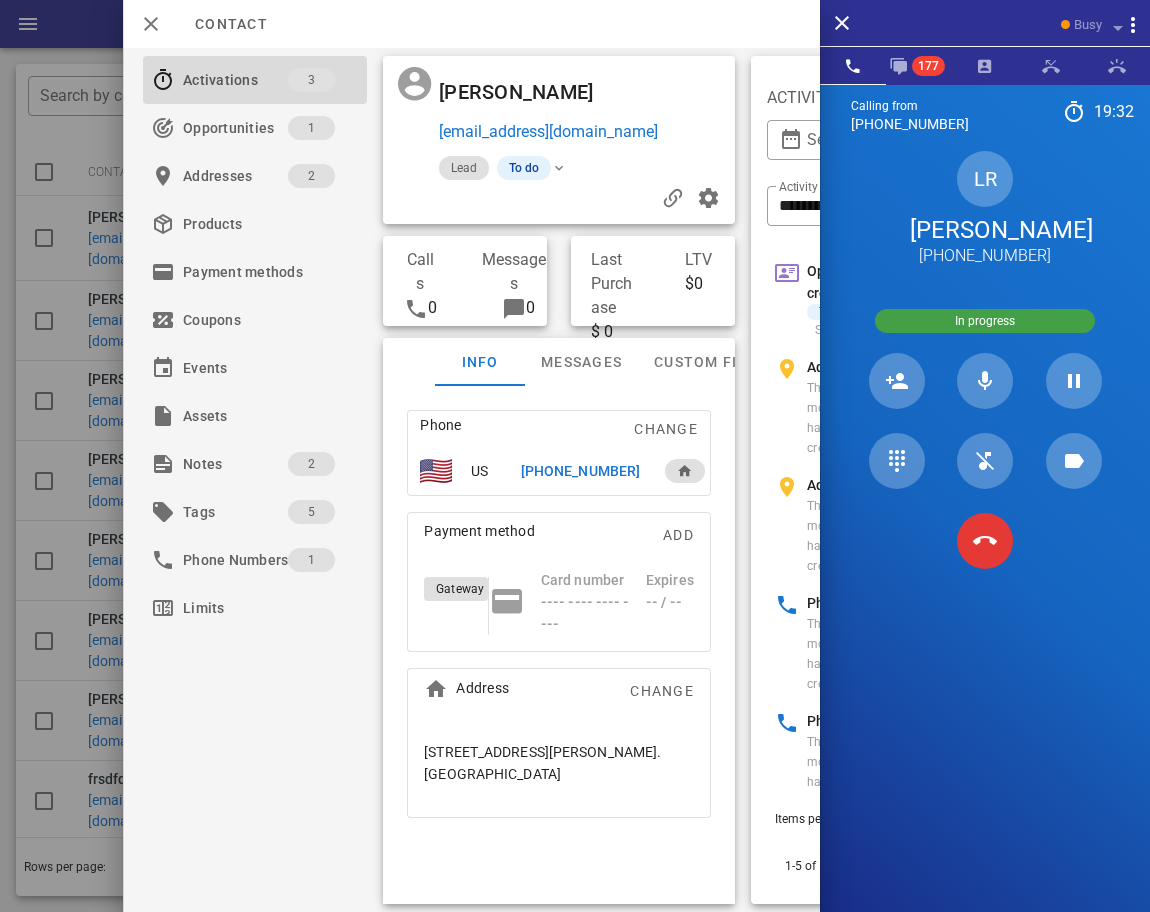 click on "Laura Rodriguez" at bounding box center (985, 230) 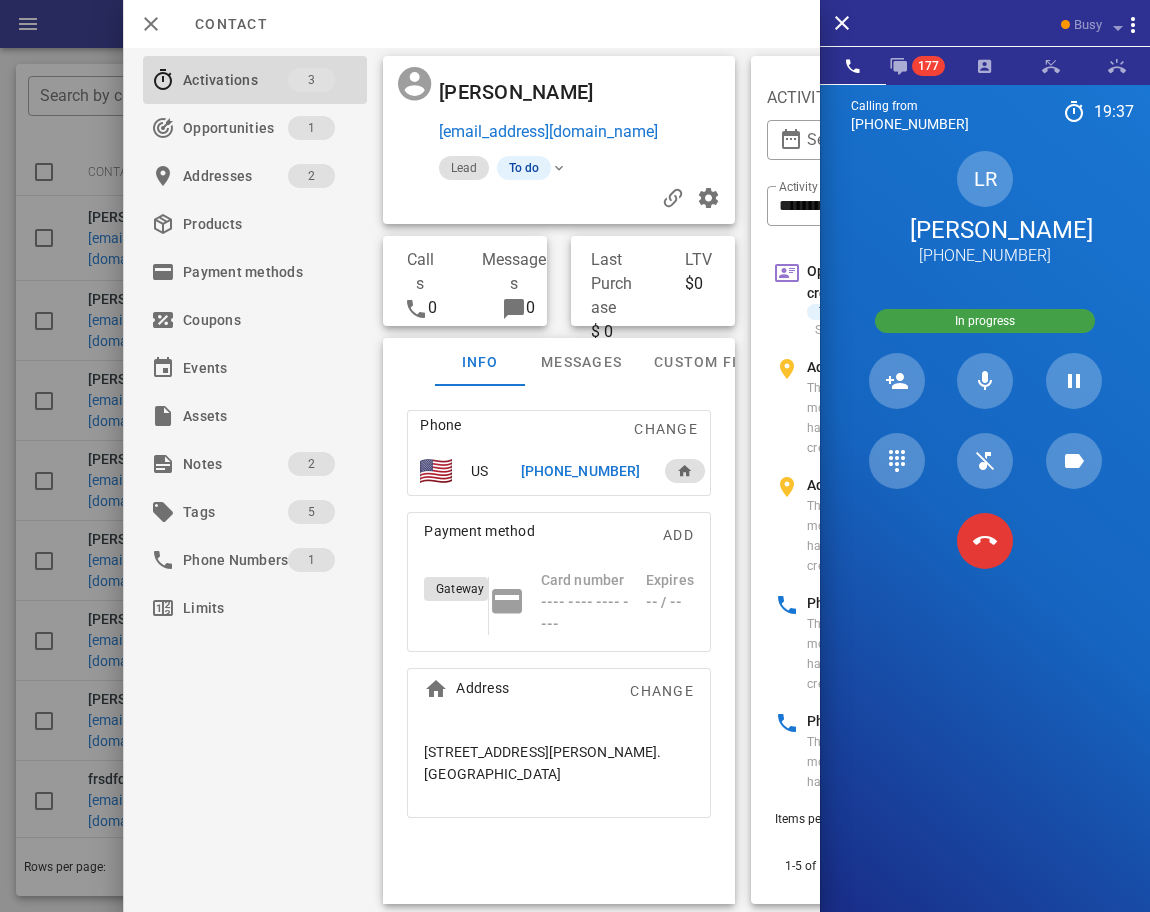 click on "laurarodriguez0682@gmail.com" at bounding box center (548, 132) 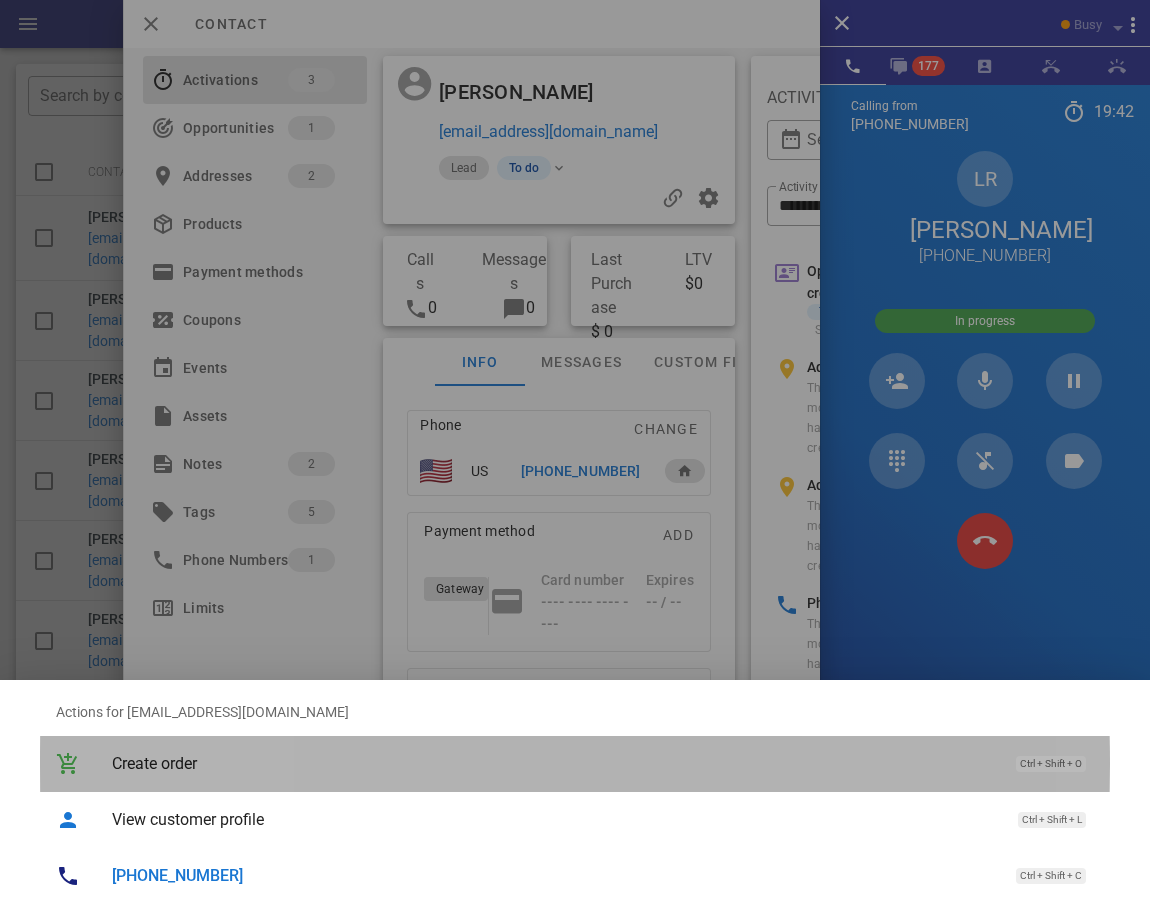 click on "Create order" at bounding box center [554, 763] 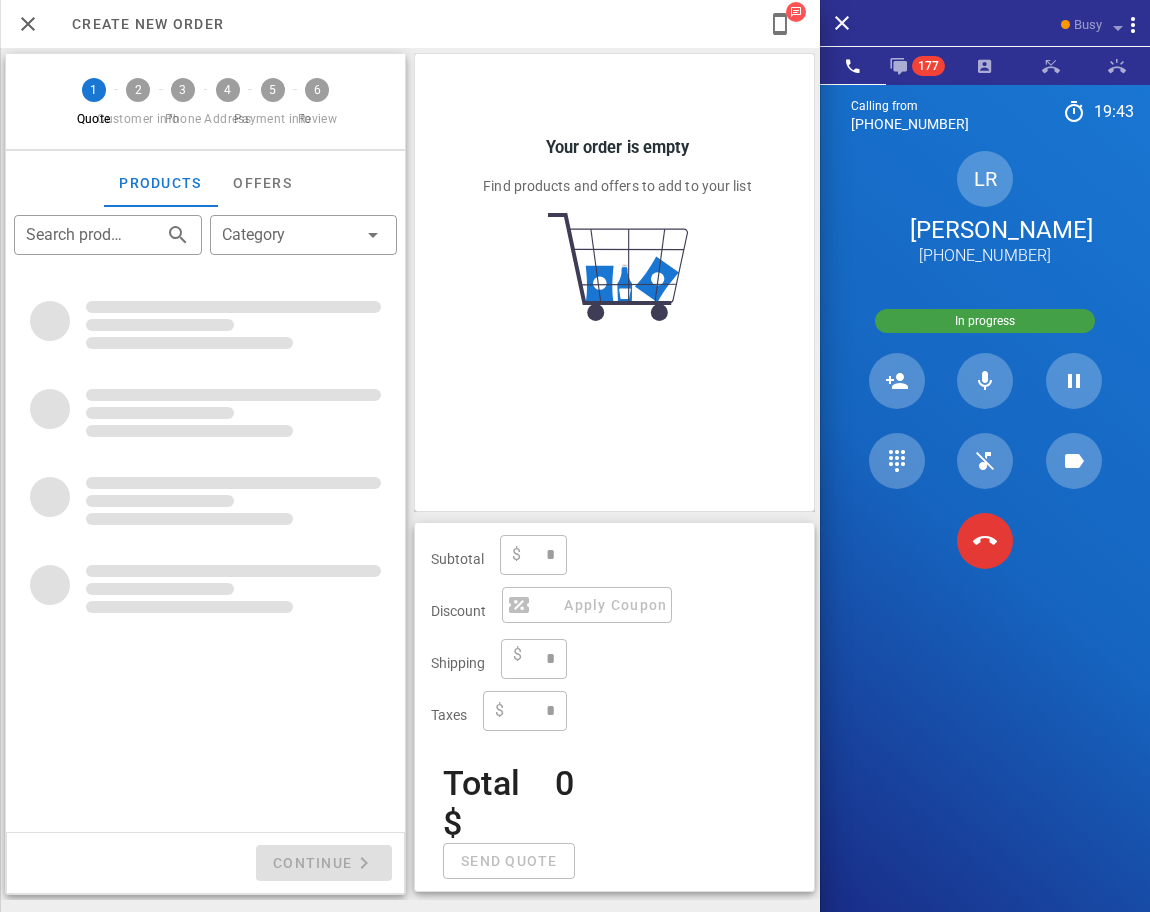 type on "**********" 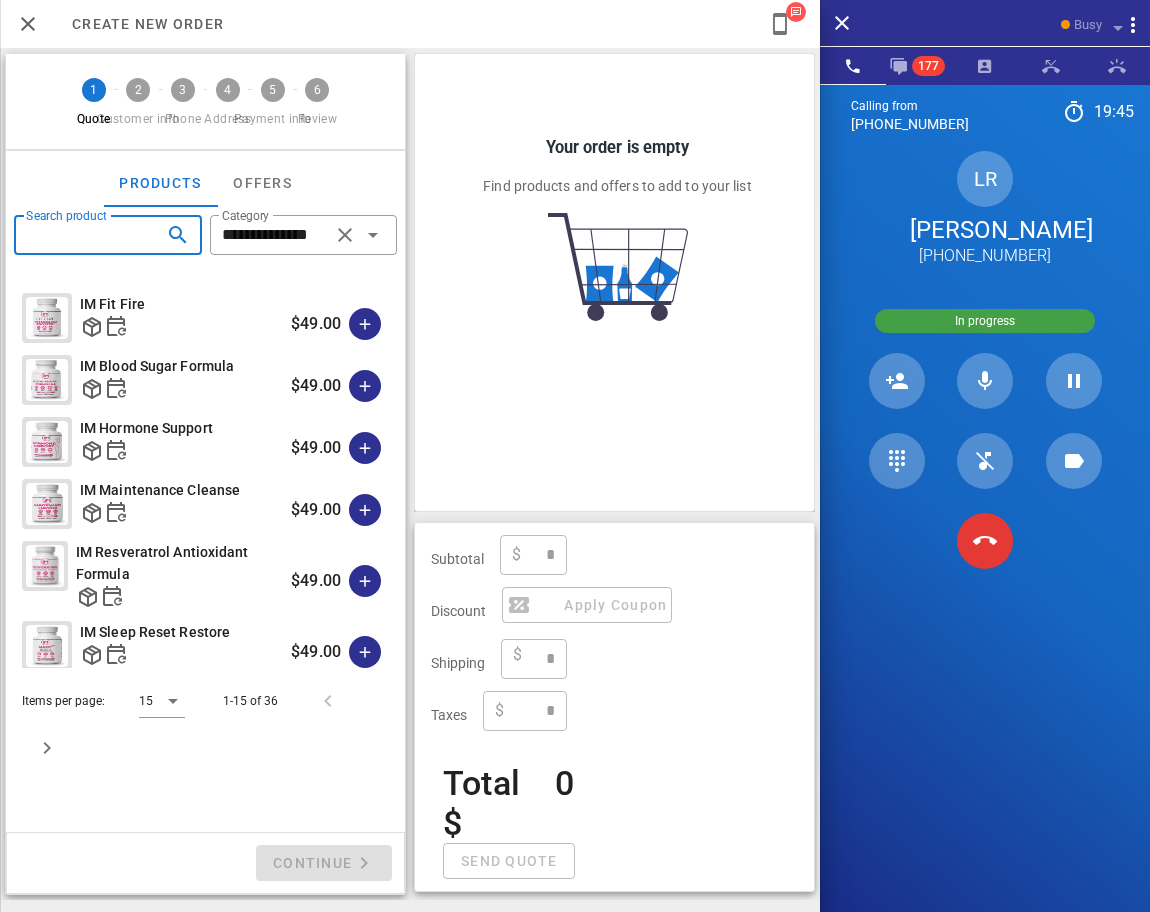 type on "****" 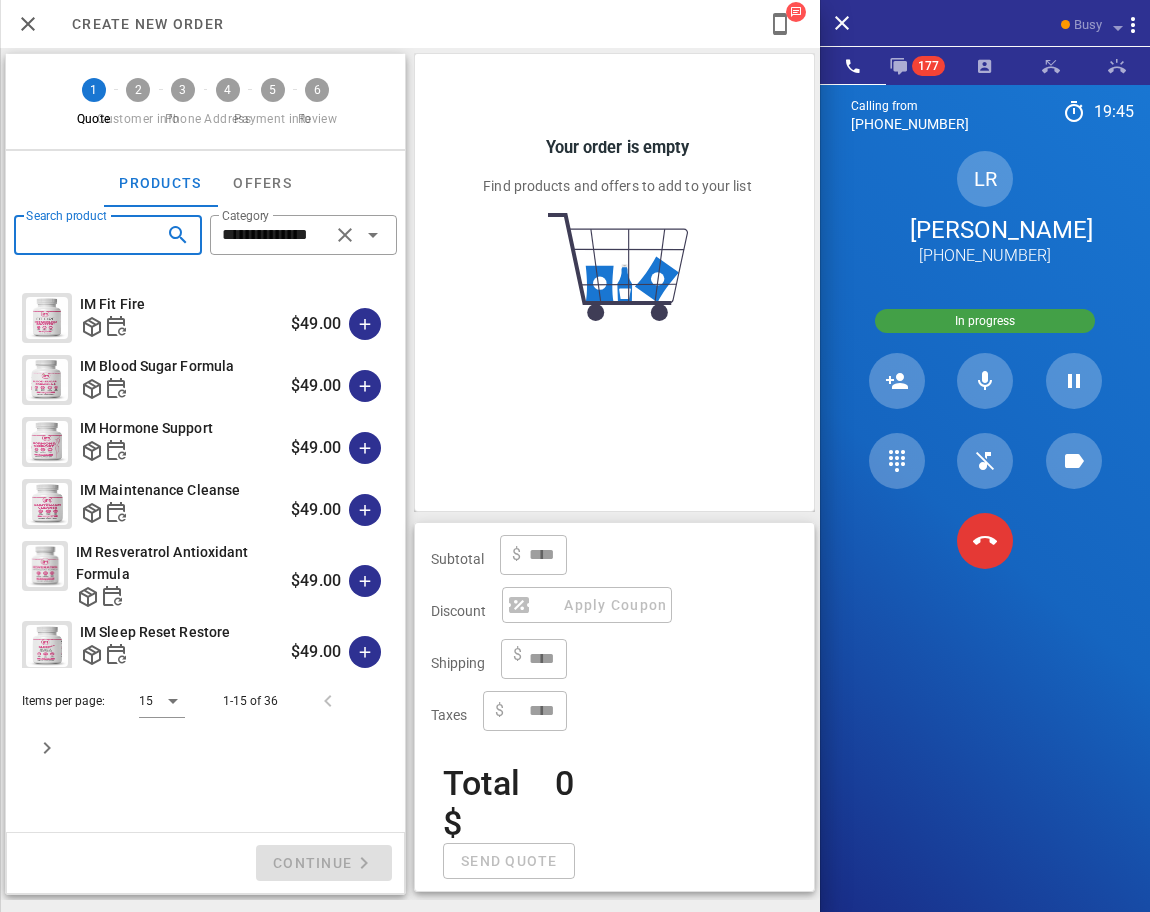 click on "Search product" at bounding box center [80, 235] 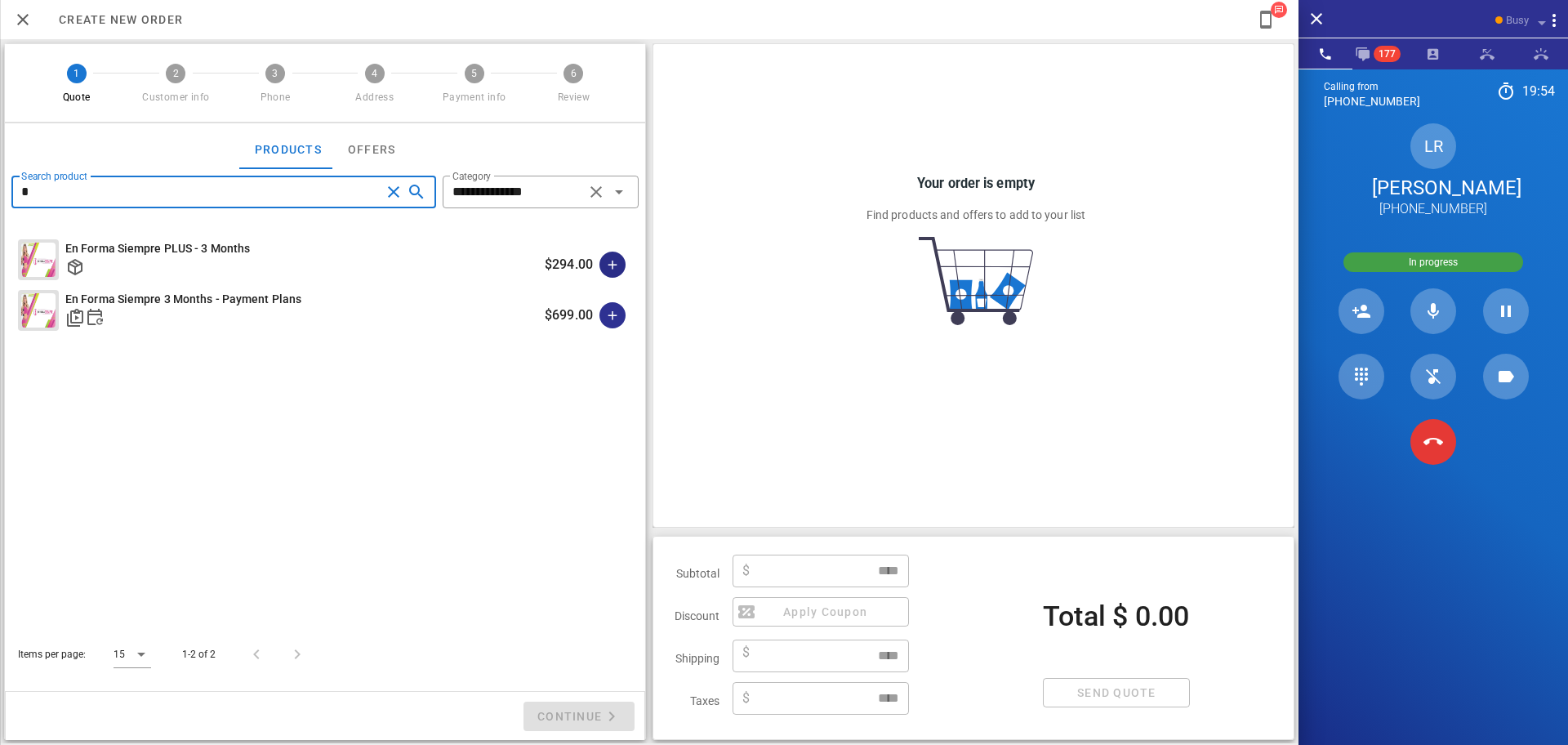 type on "*" 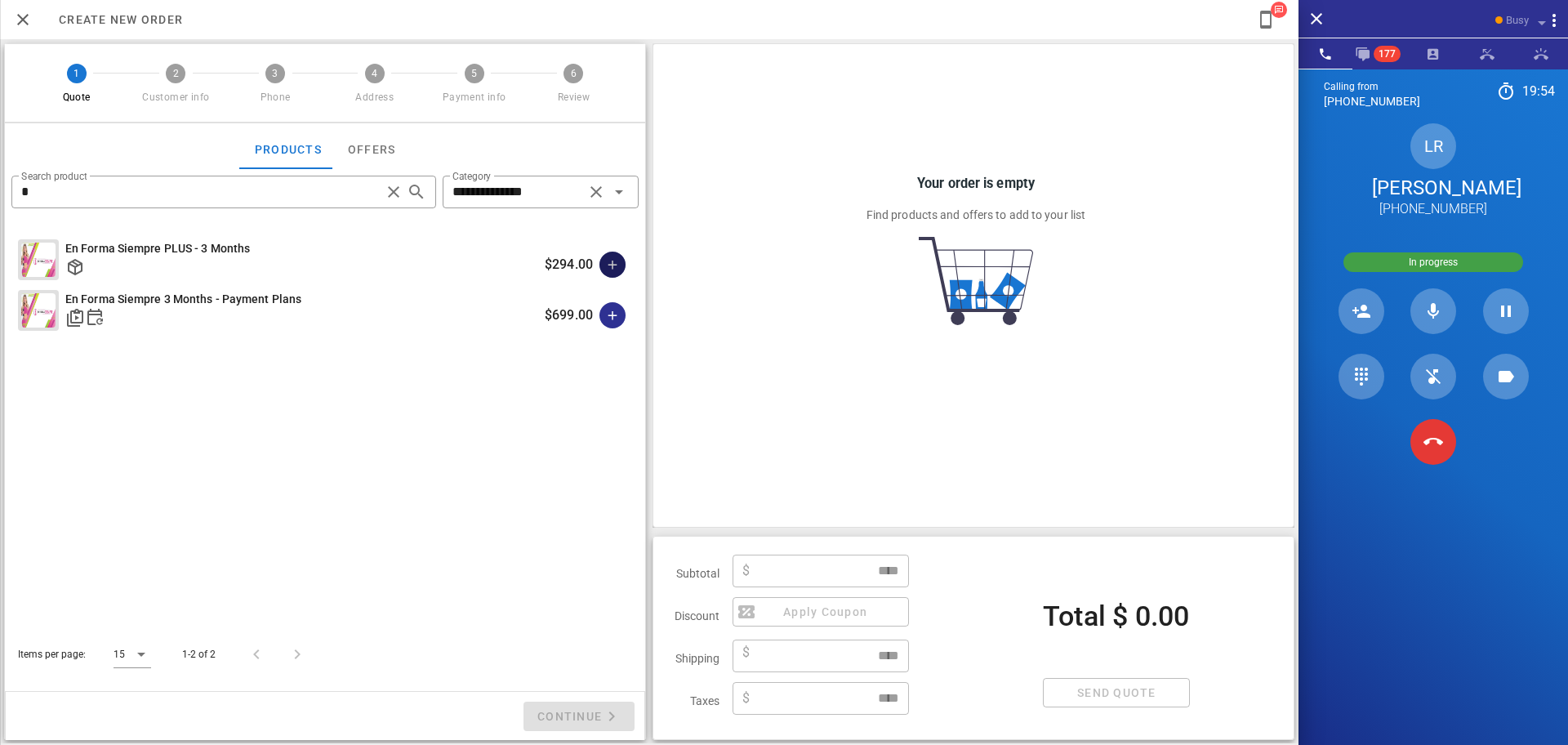click at bounding box center [612, 265] 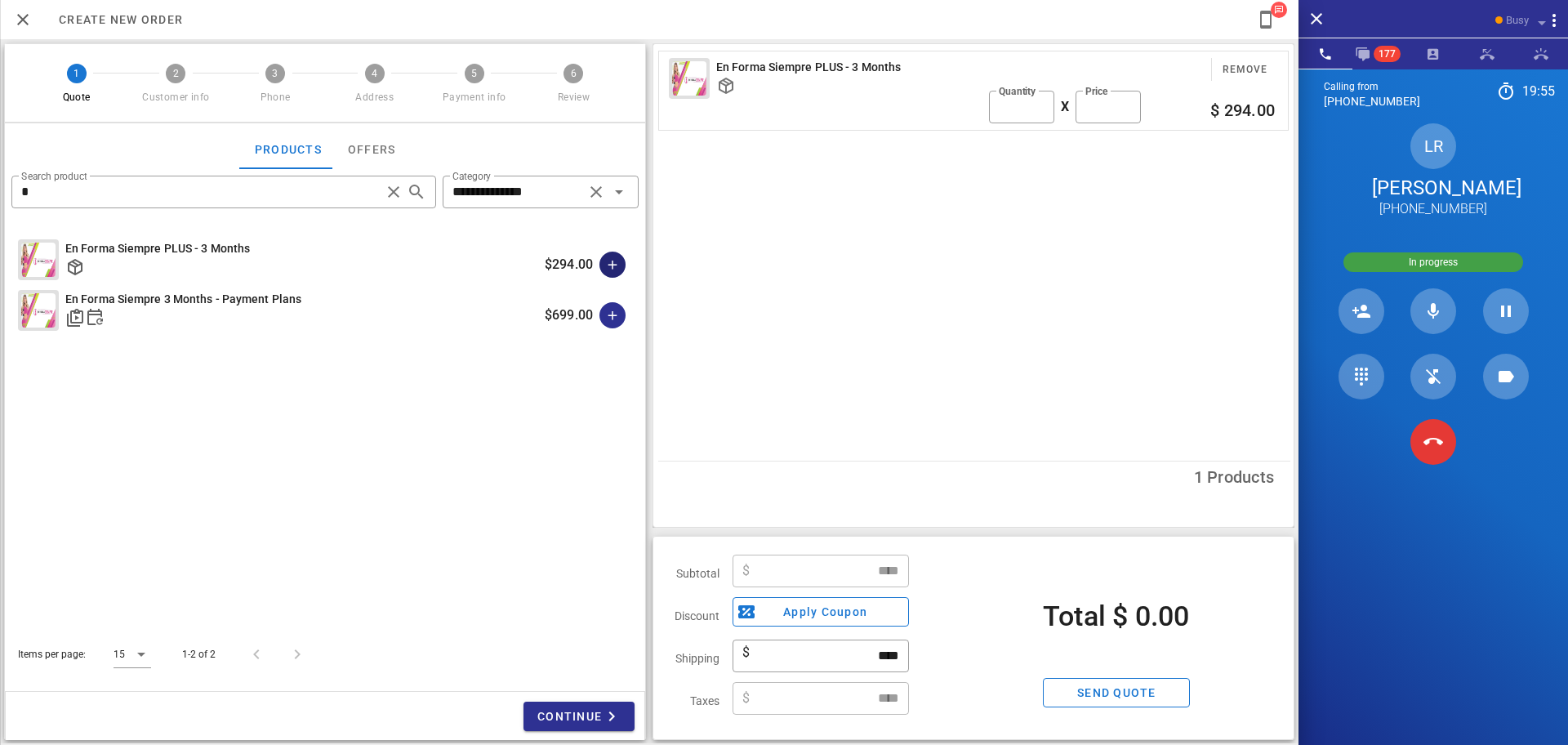 type on "******" 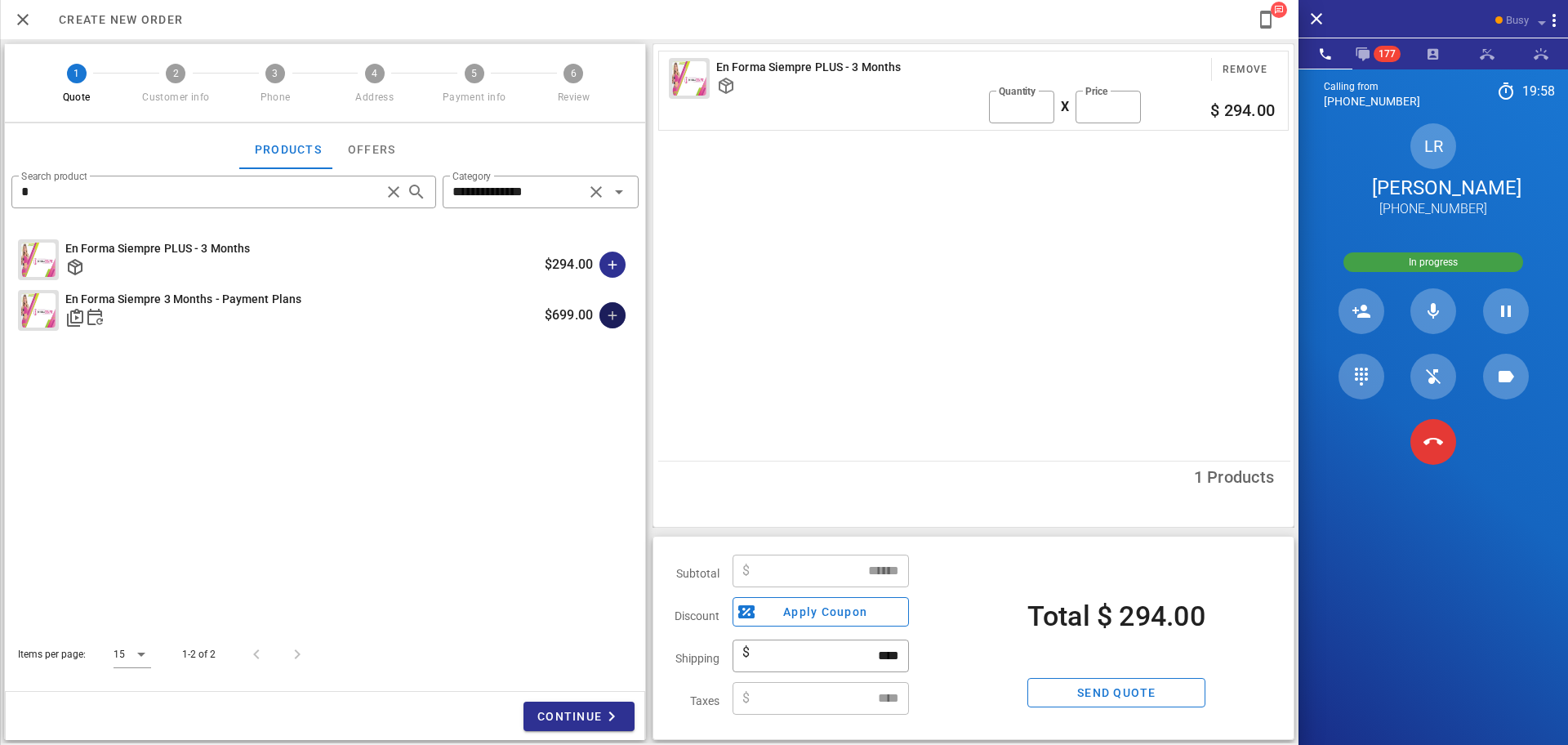 click at bounding box center [612, 315] 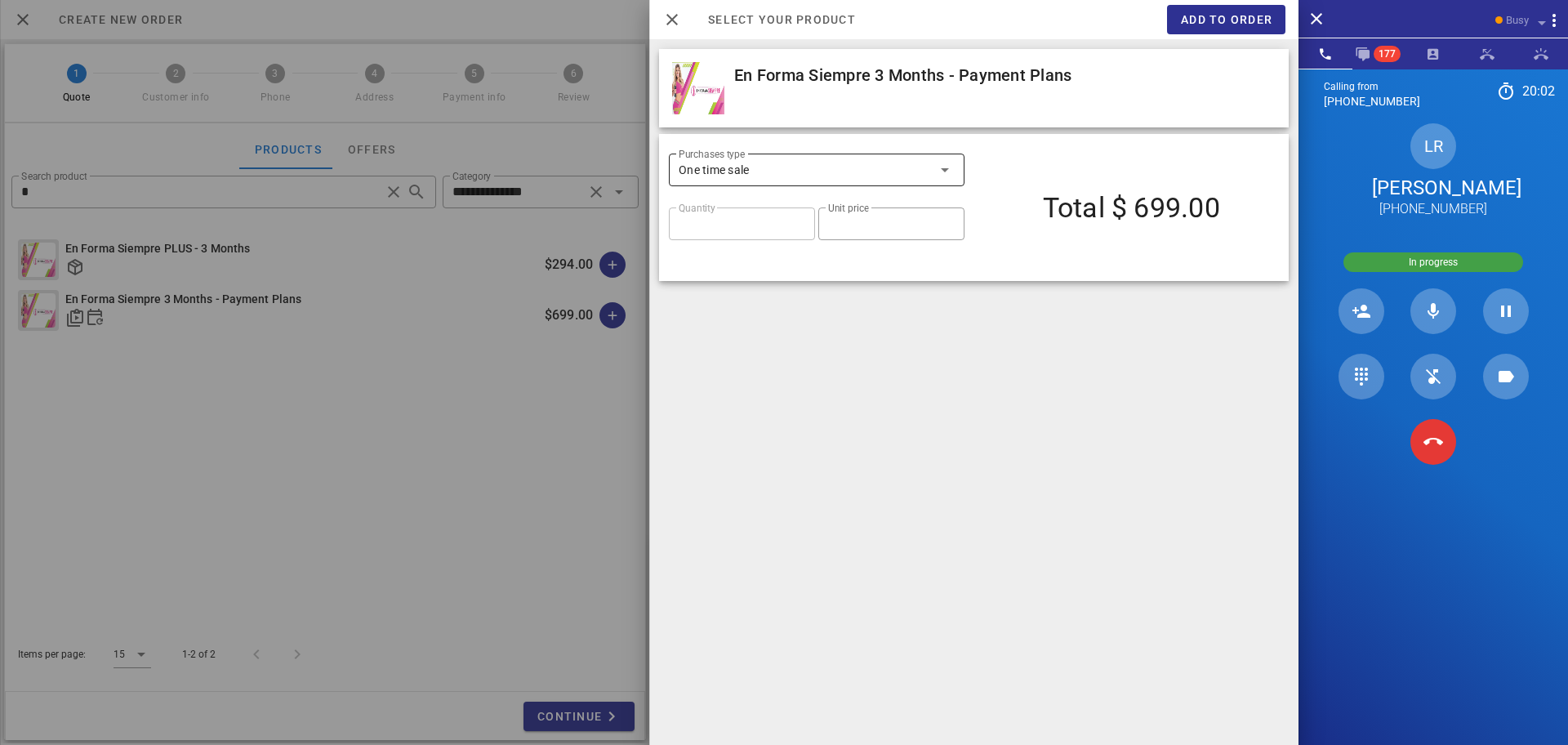 click on "One time sale" at bounding box center [805, 170] 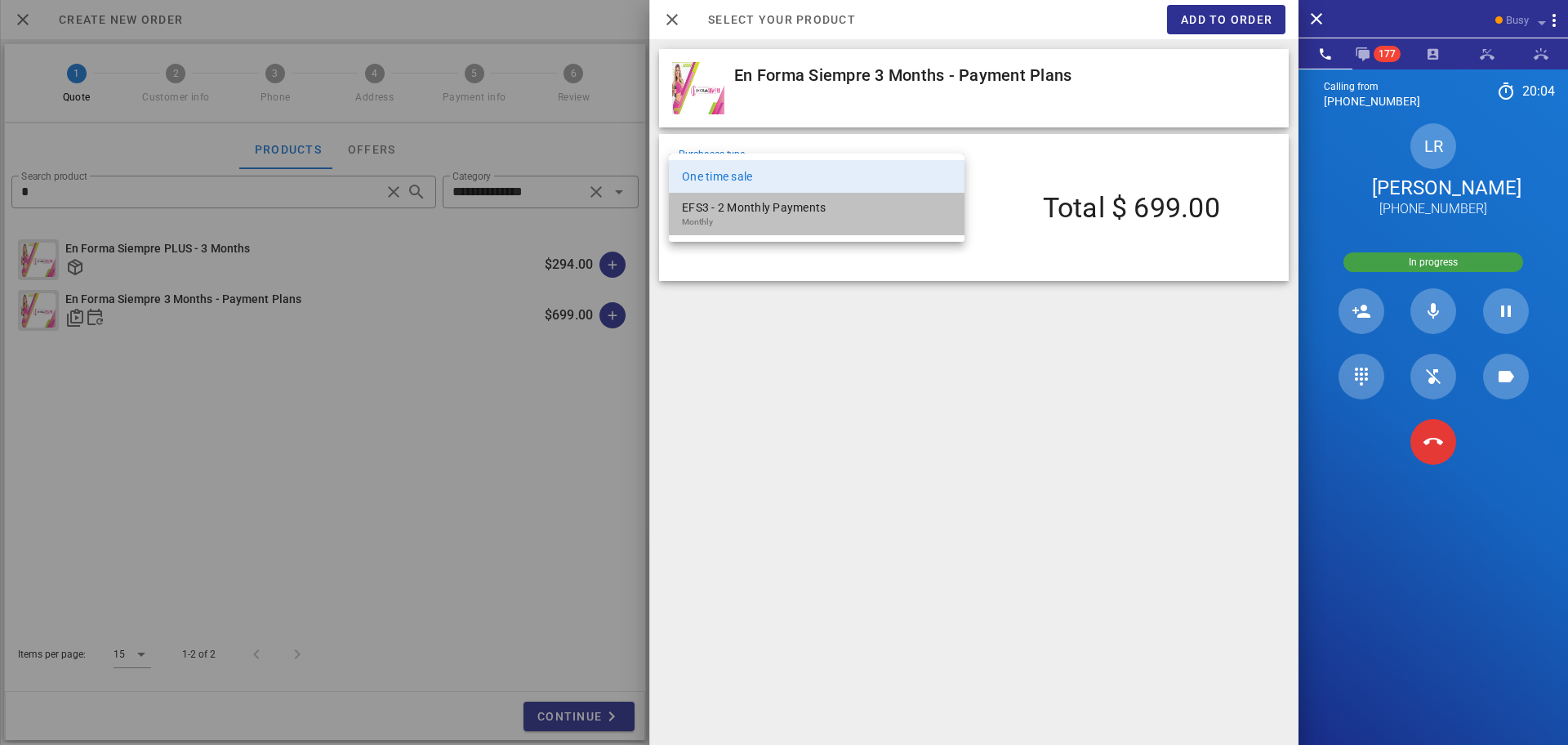 click on "EFS3 - 2 Monthly Payments" at bounding box center [817, 207] 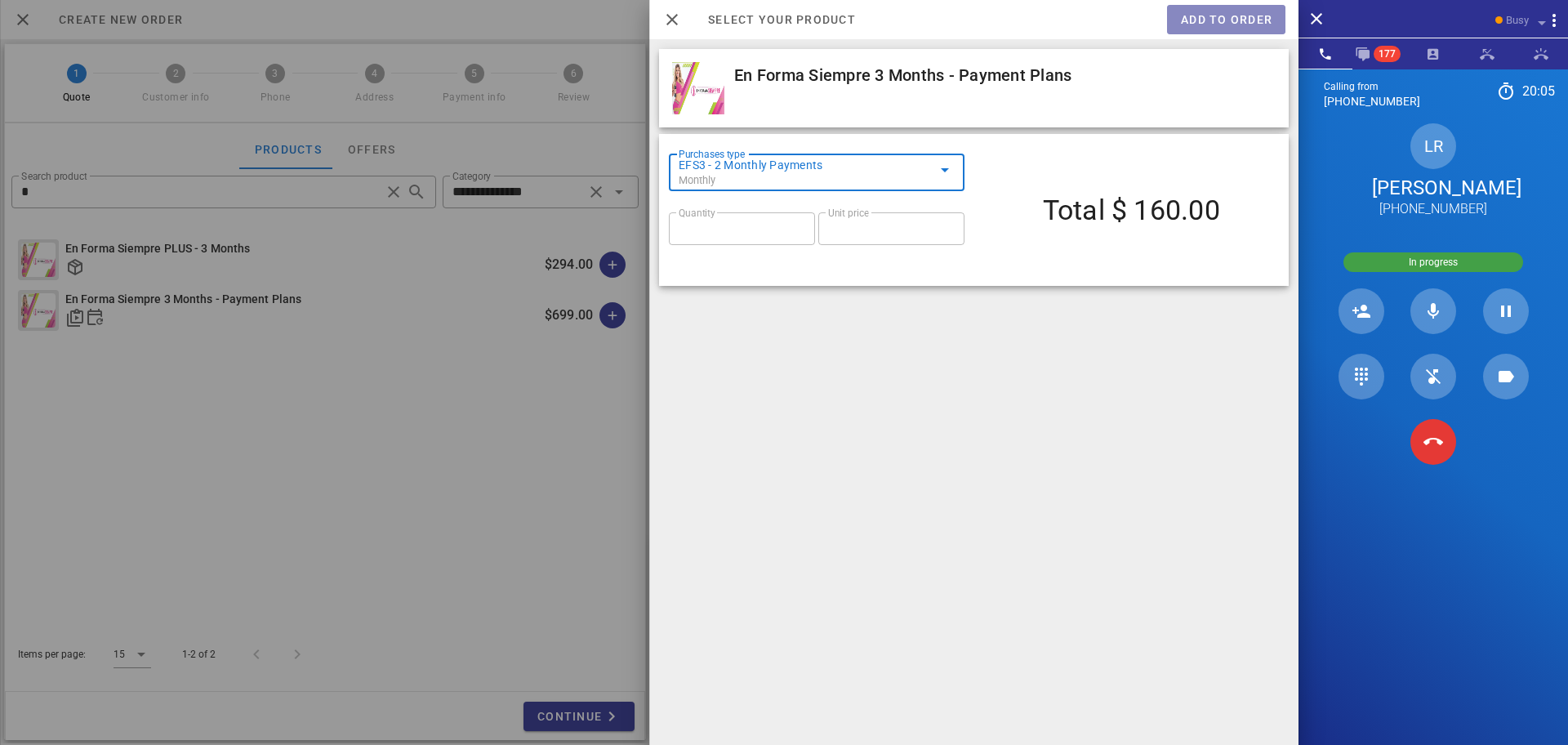 click on "Add to order" at bounding box center (1226, 20) 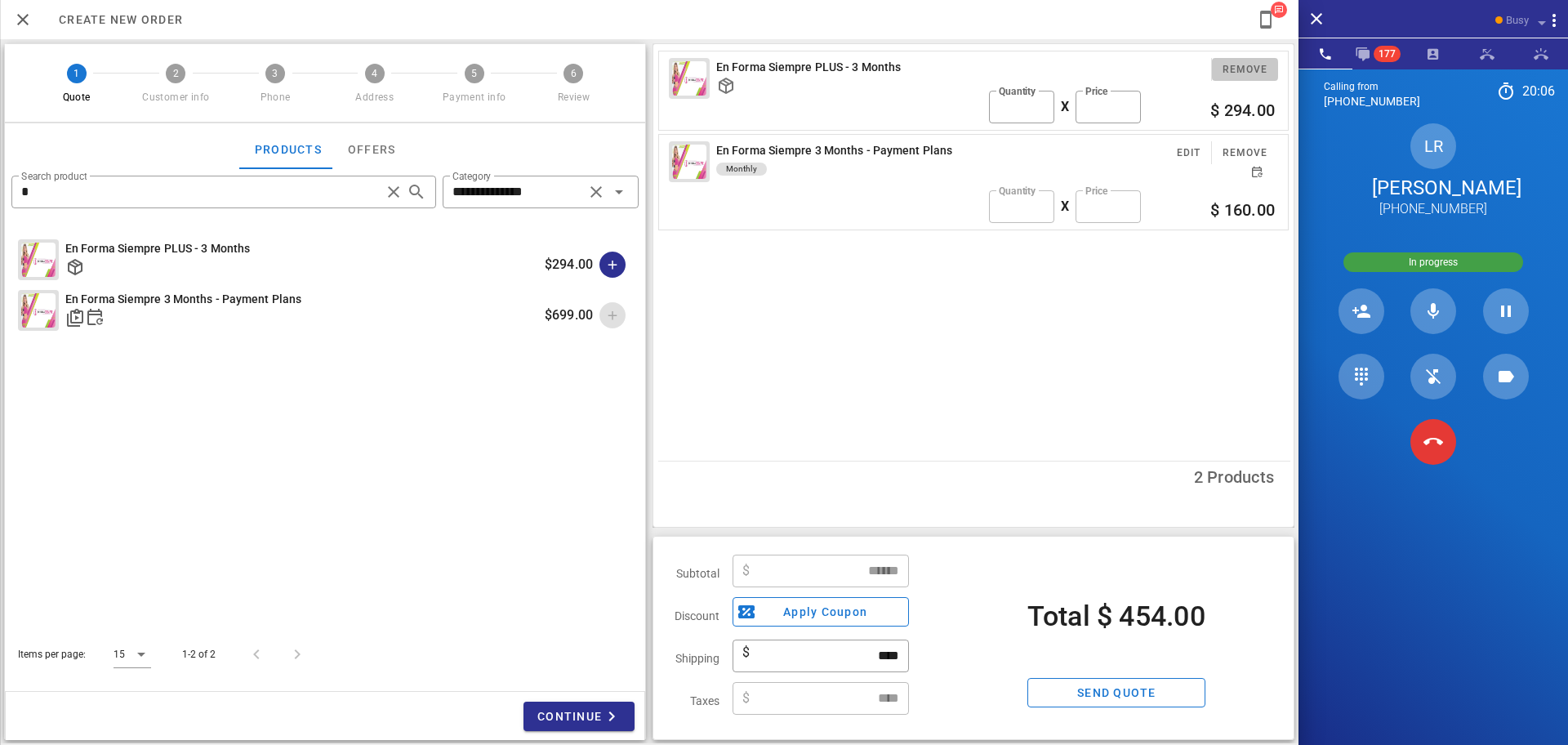 click on "Remove" at bounding box center (1245, 69) 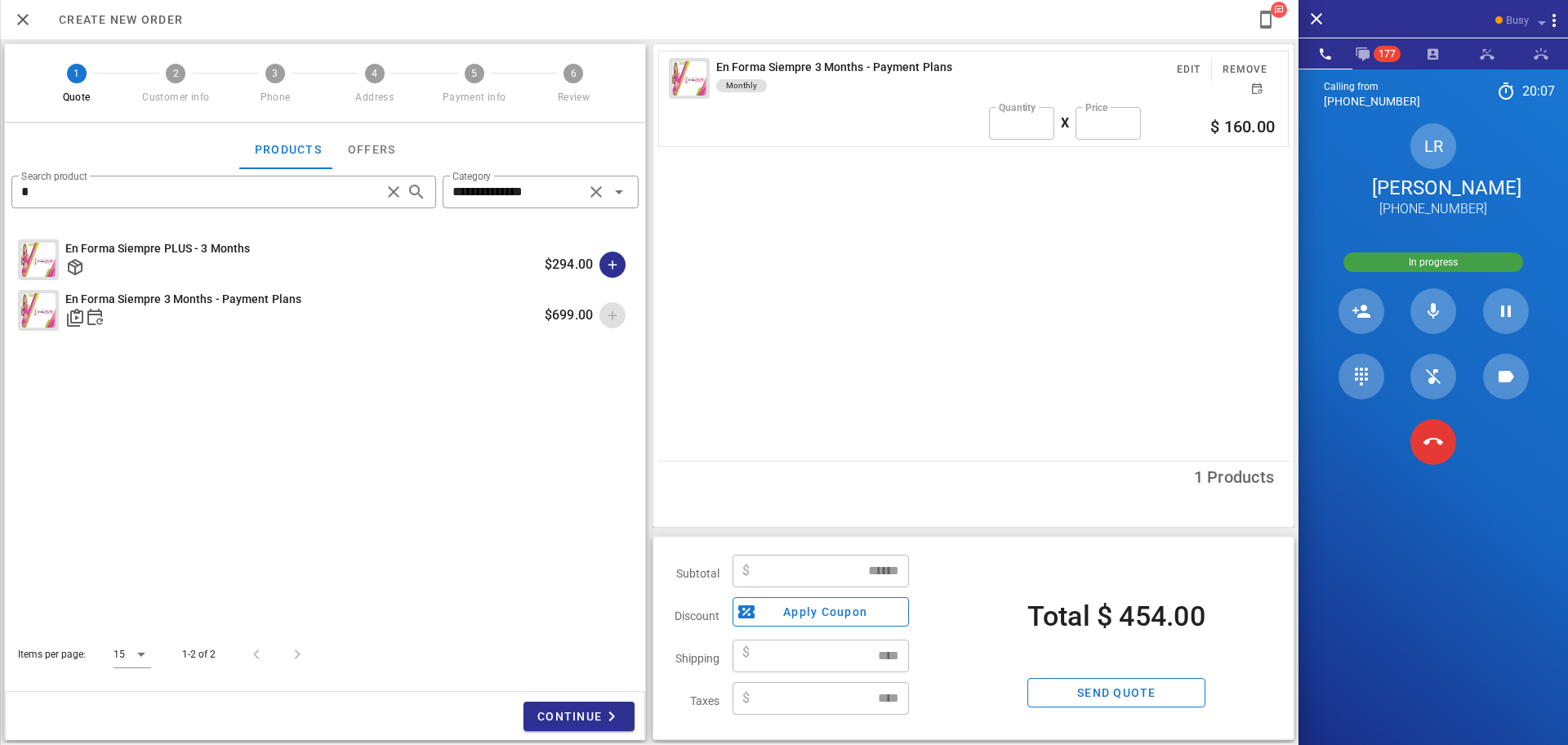 click on "En Forma Siempre 3 Months - Payment Plans  Monthly   Edit   Remove  ​ Quantity * X ​ Price ***  $ 160.00" at bounding box center [976, 252] 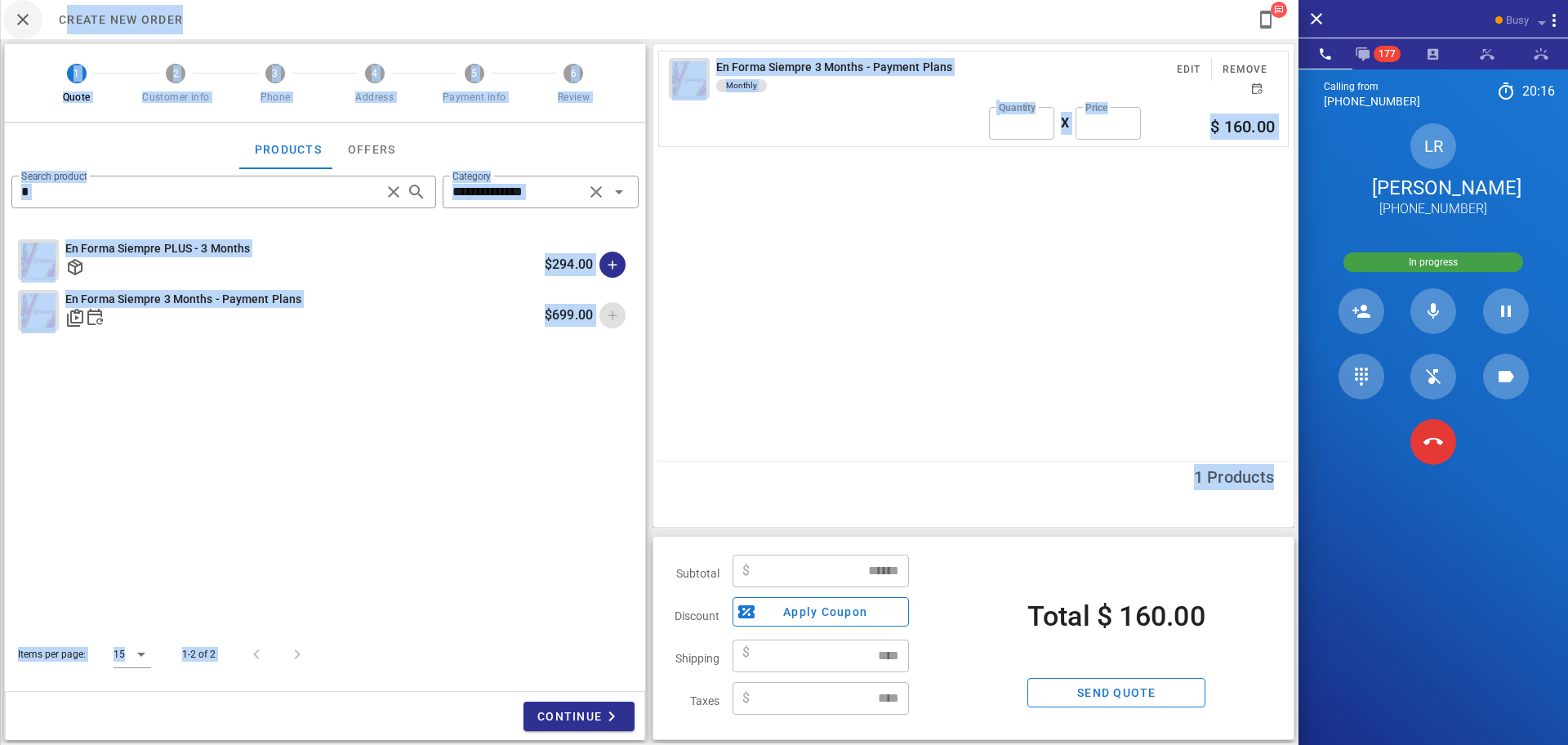 drag, startPoint x: 1265, startPoint y: 492, endPoint x: 20, endPoint y: 31, distance: 1327.6091 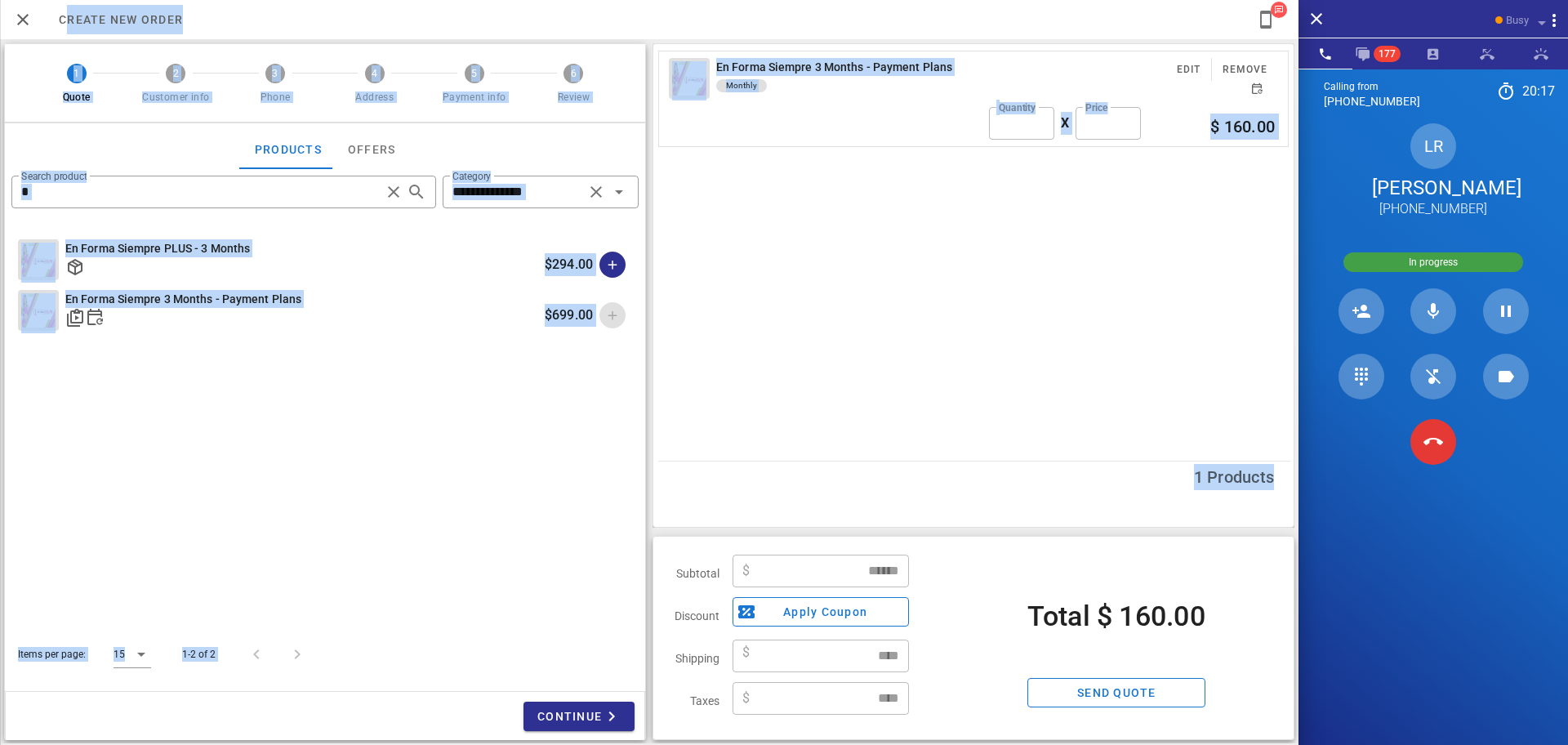 click on "1 Quote" at bounding box center [76, 83] 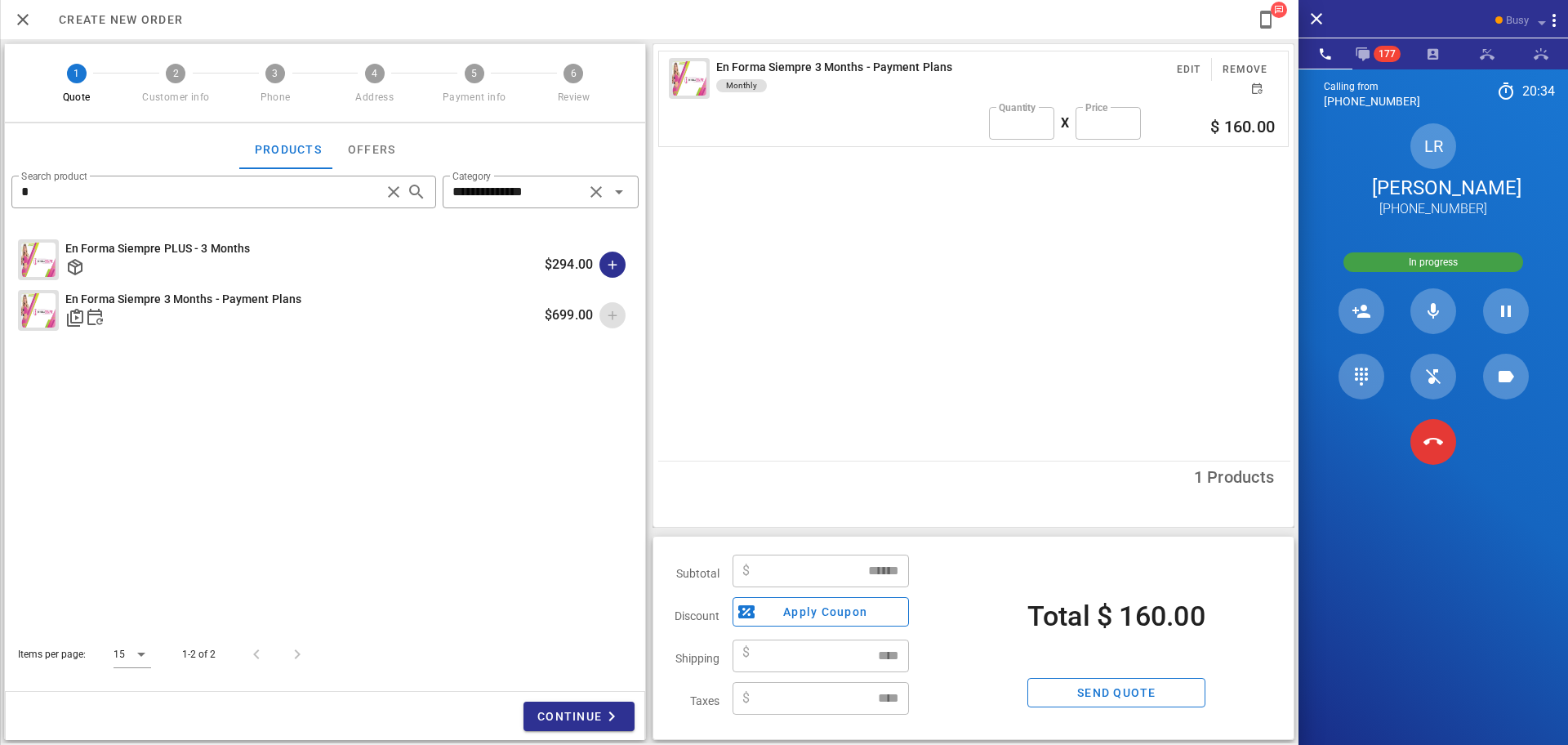 click on "X" at bounding box center (1065, 123) 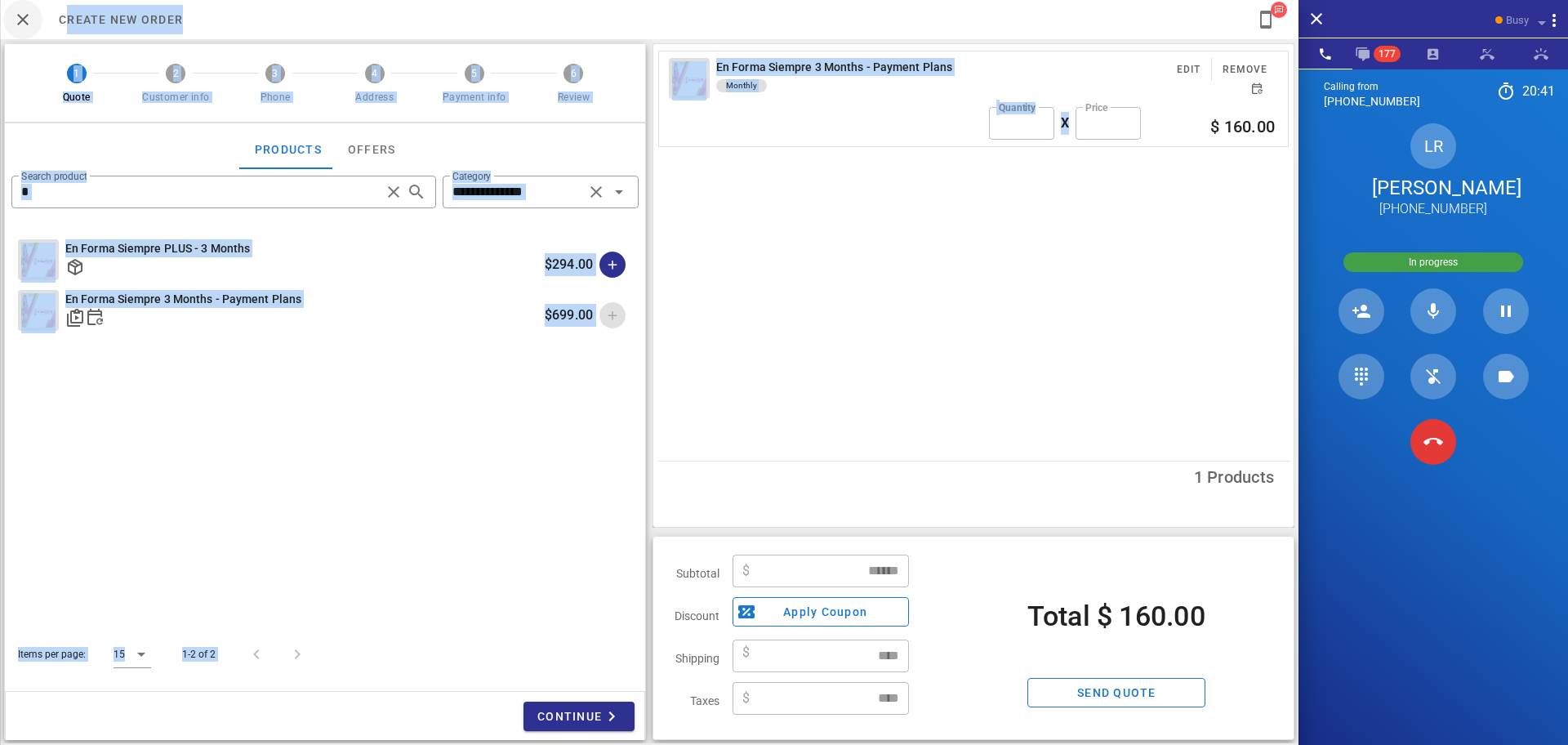 drag, startPoint x: 1058, startPoint y: 123, endPoint x: 25, endPoint y: 13, distance: 1038.84 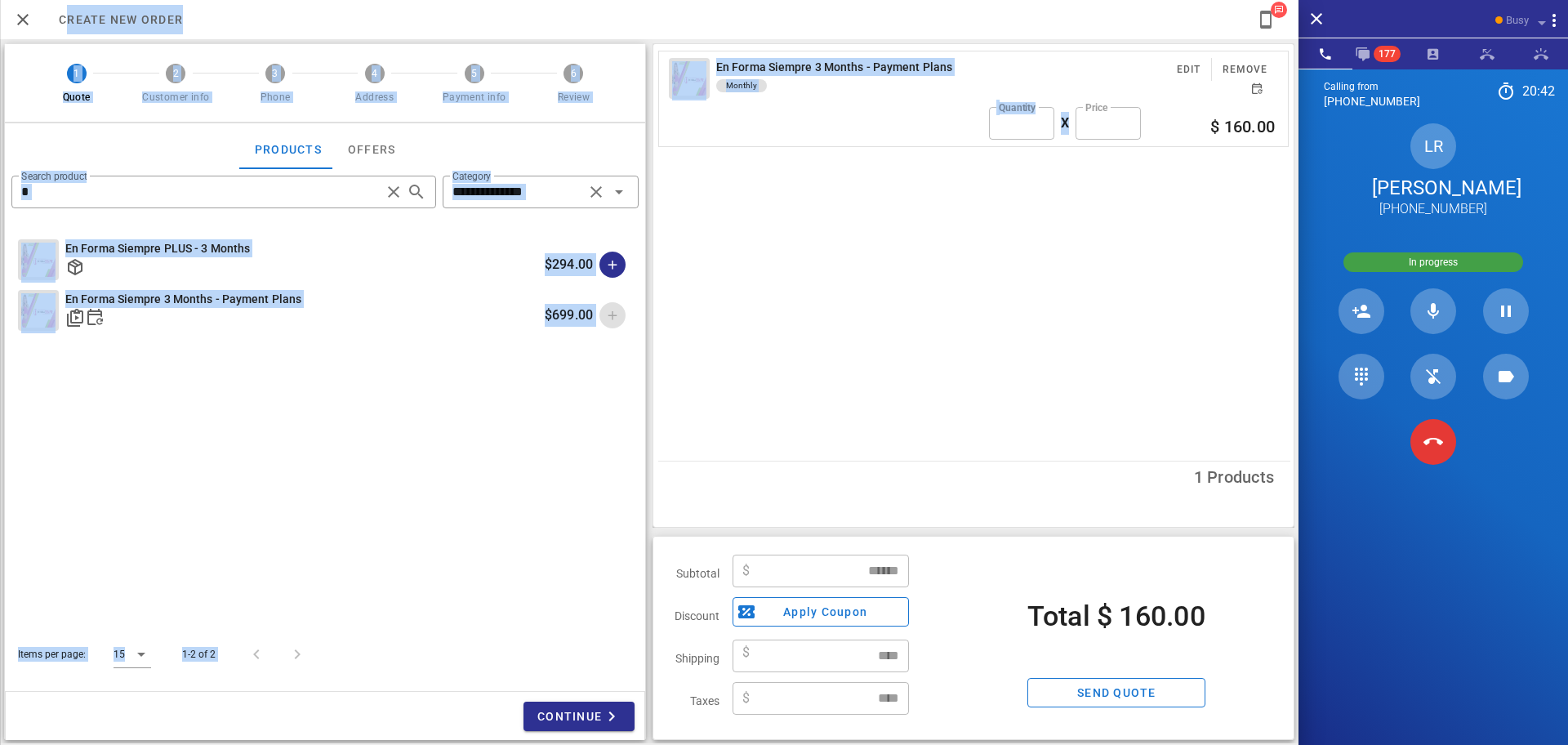 click on "**********" at bounding box center [649, 391] 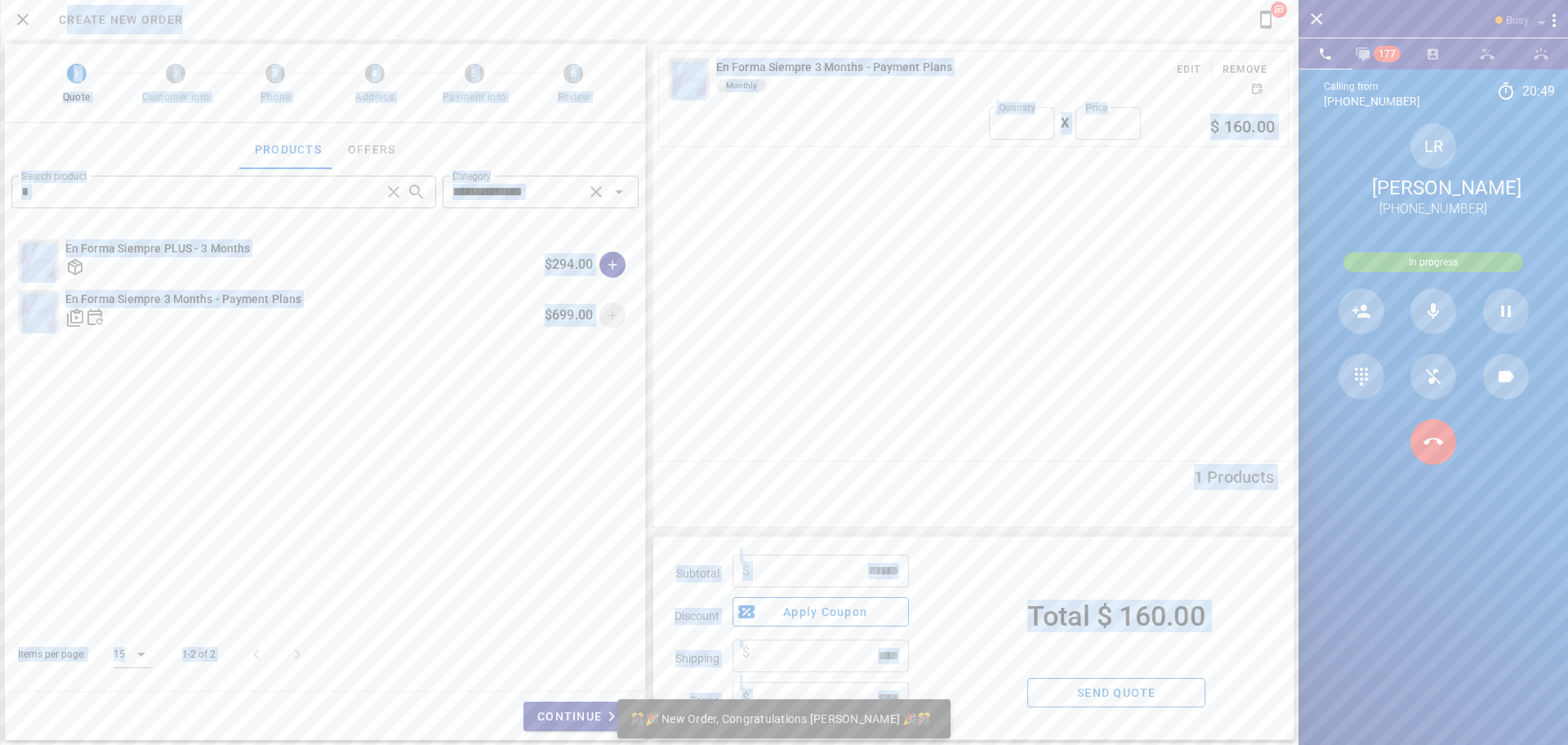 drag, startPoint x: 57, startPoint y: 20, endPoint x: 1241, endPoint y: 704, distance: 1367.3741 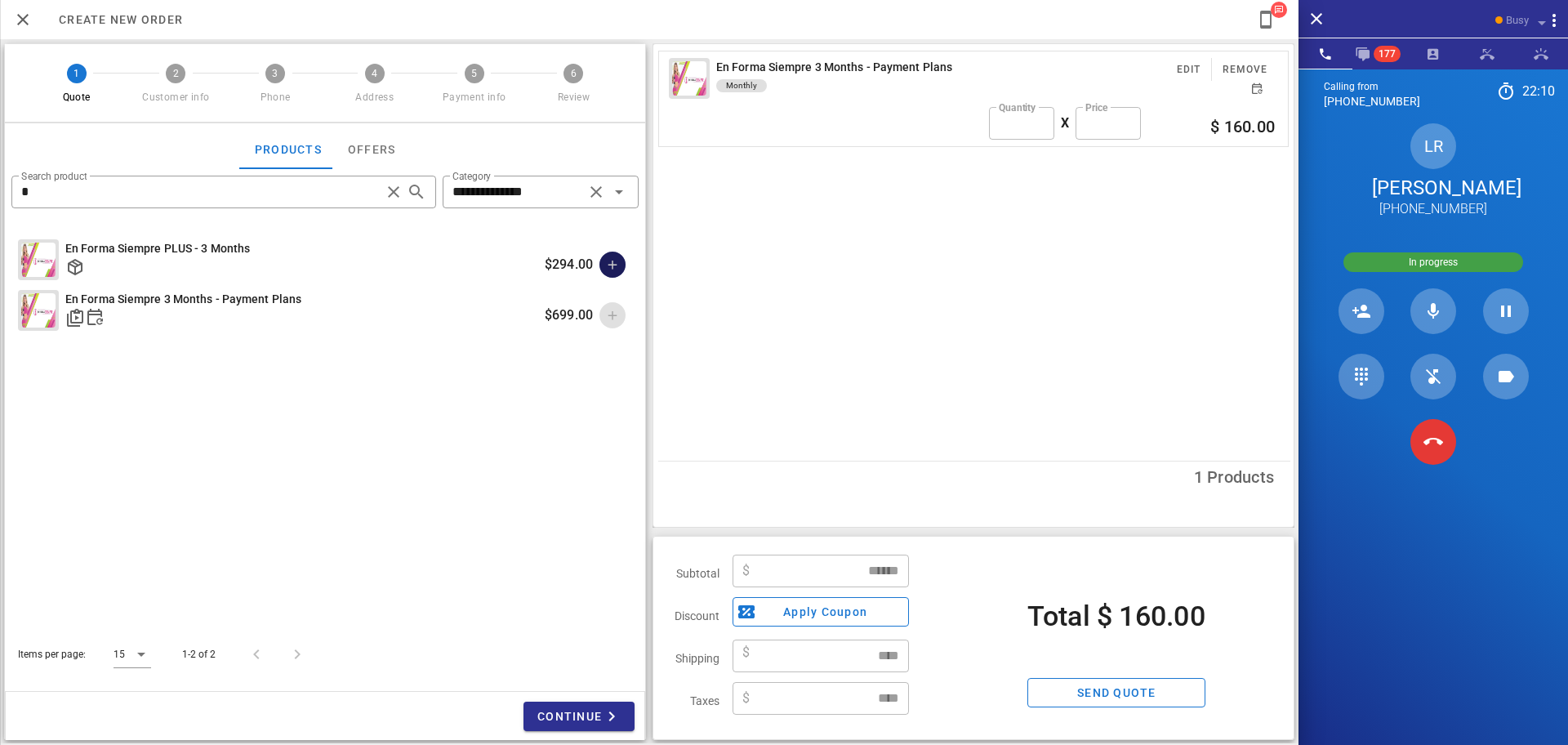 click at bounding box center [612, 265] 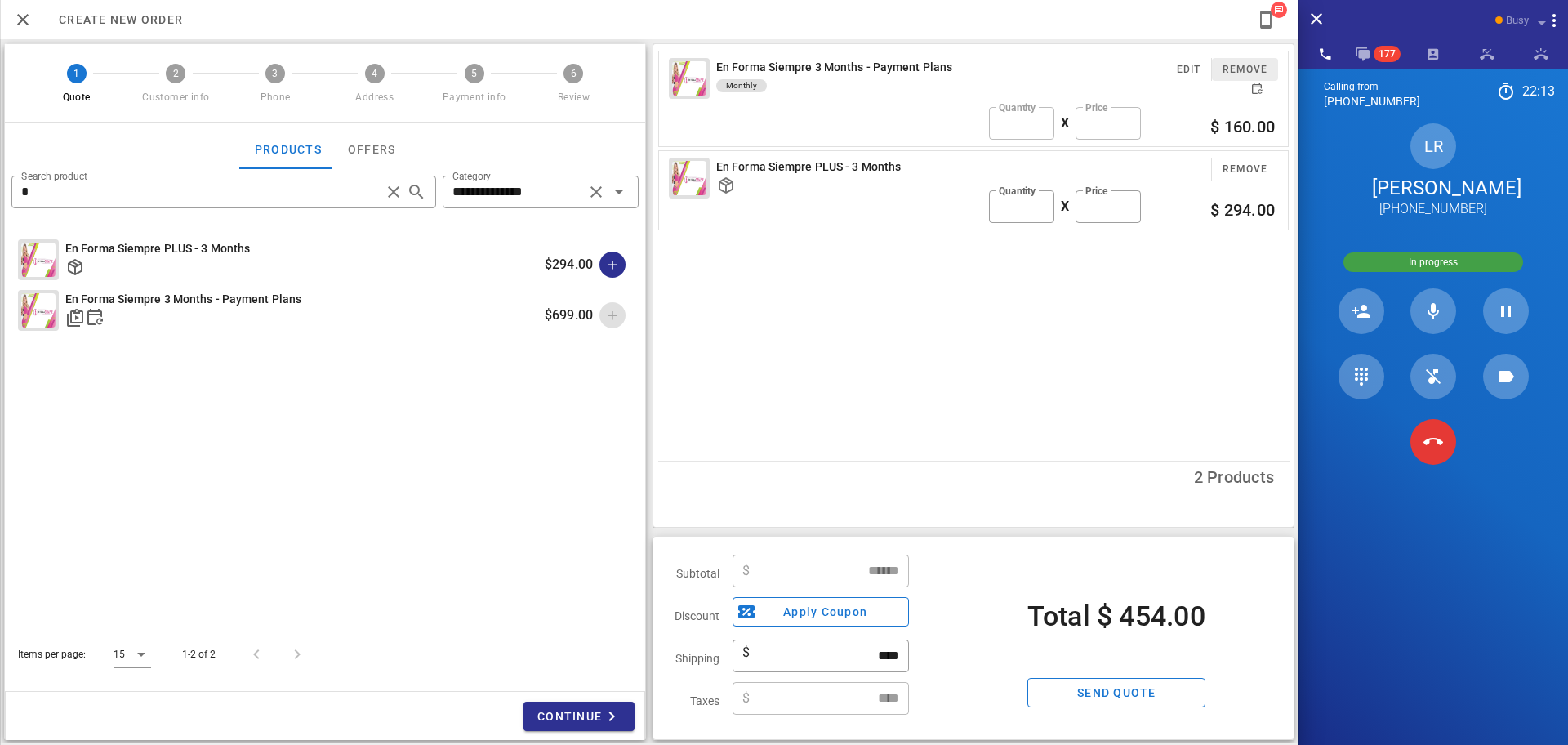 click on "Remove" at bounding box center (1245, 69) 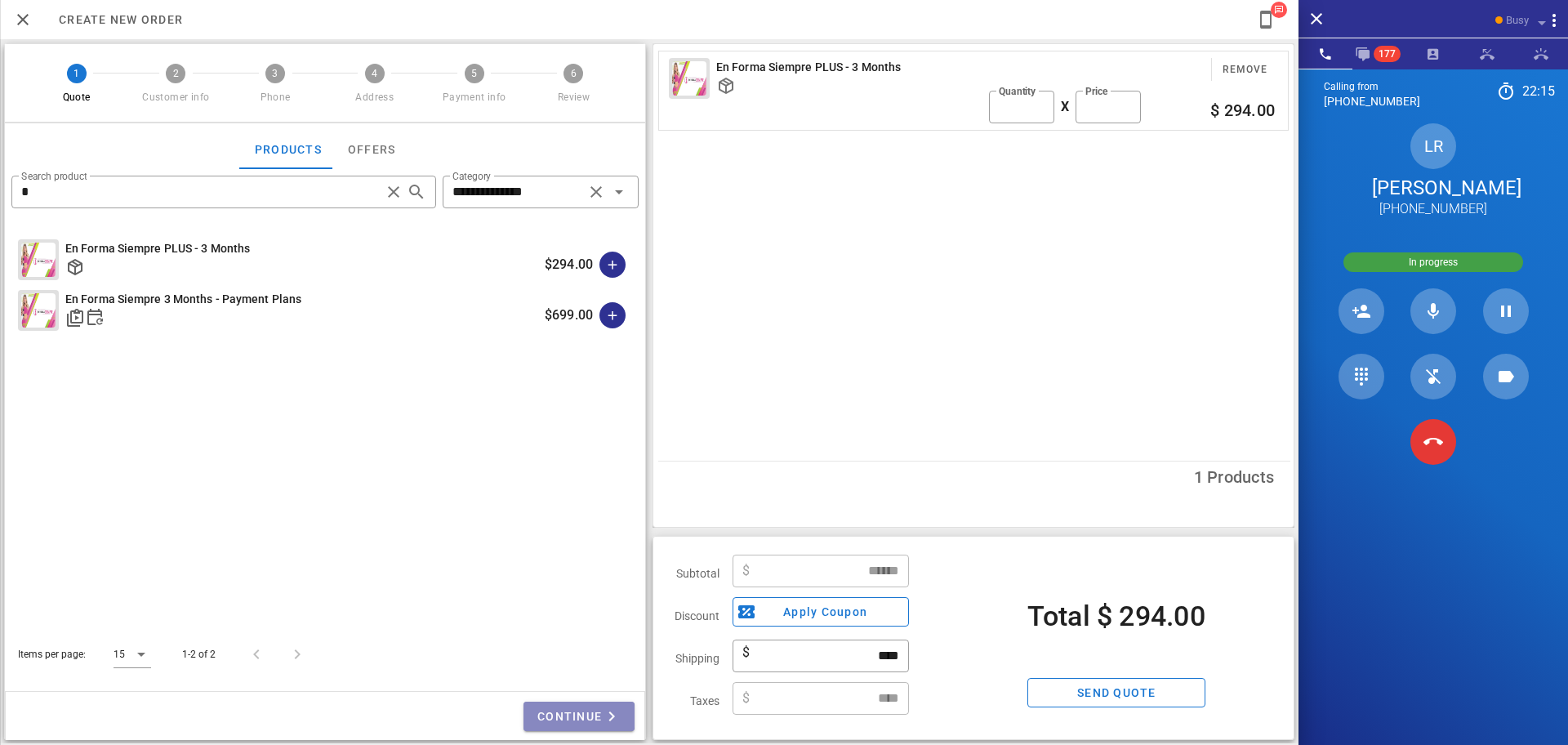 click on "Continue" at bounding box center (579, 716) 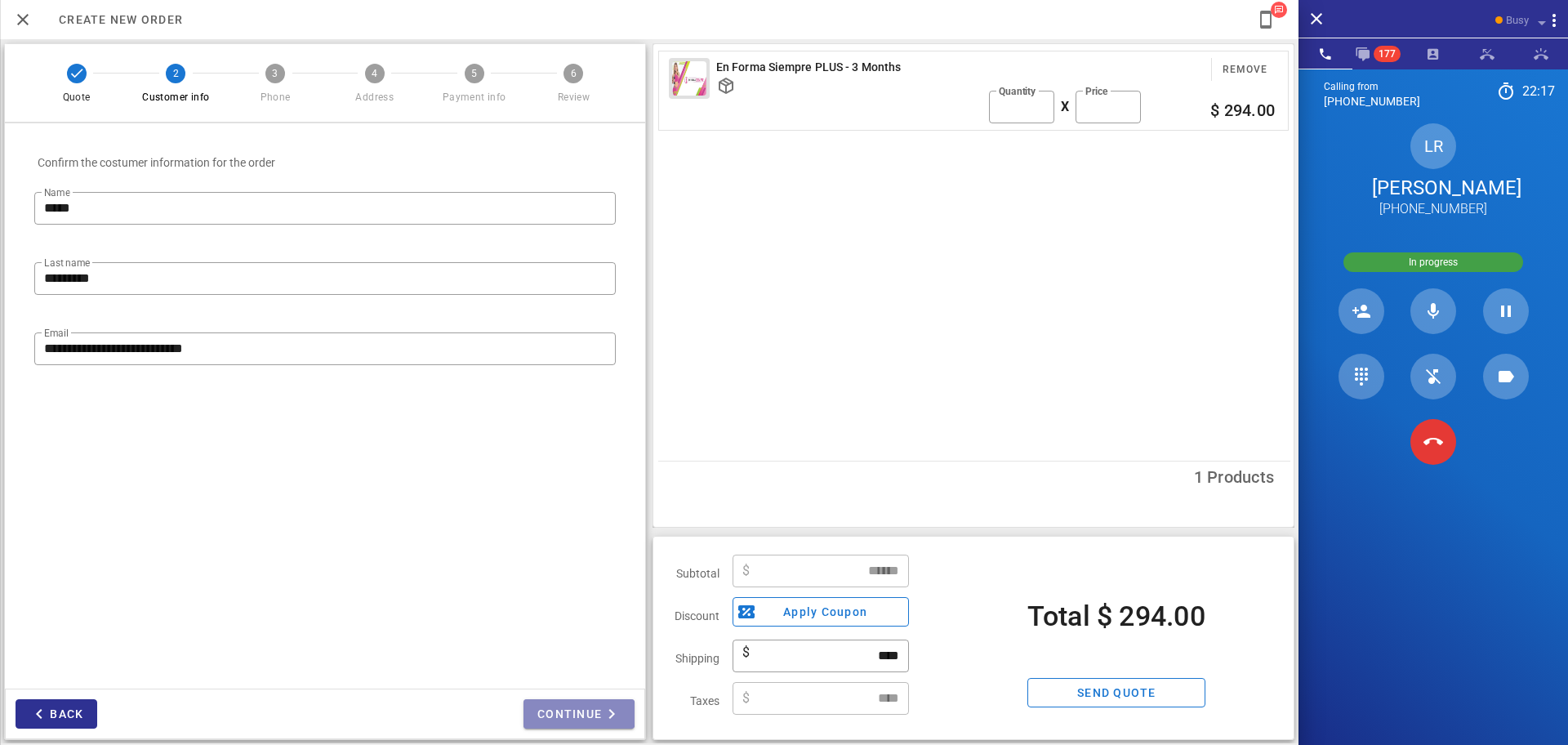 click on "Continue" at bounding box center [579, 714] 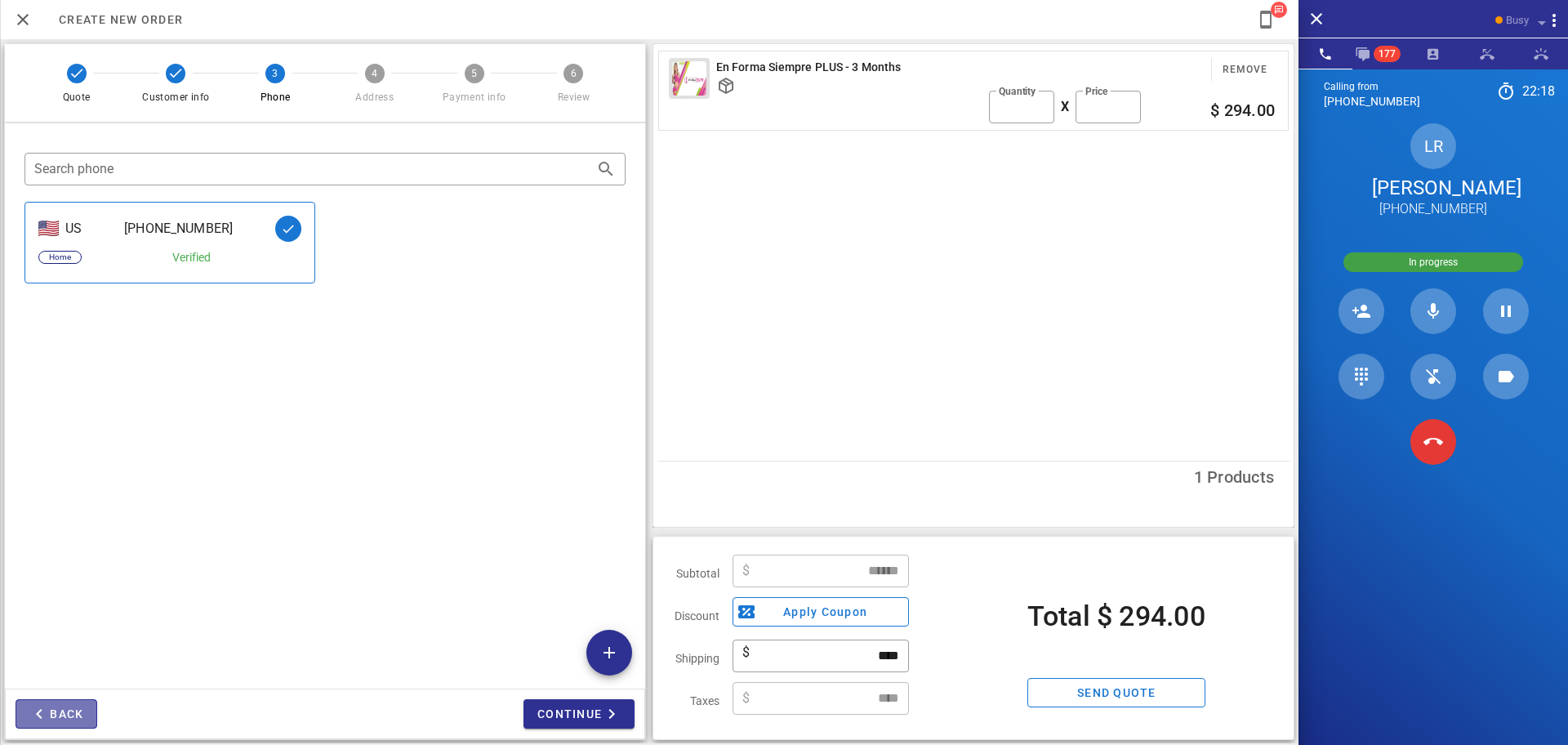 click on "Back" at bounding box center [56, 714] 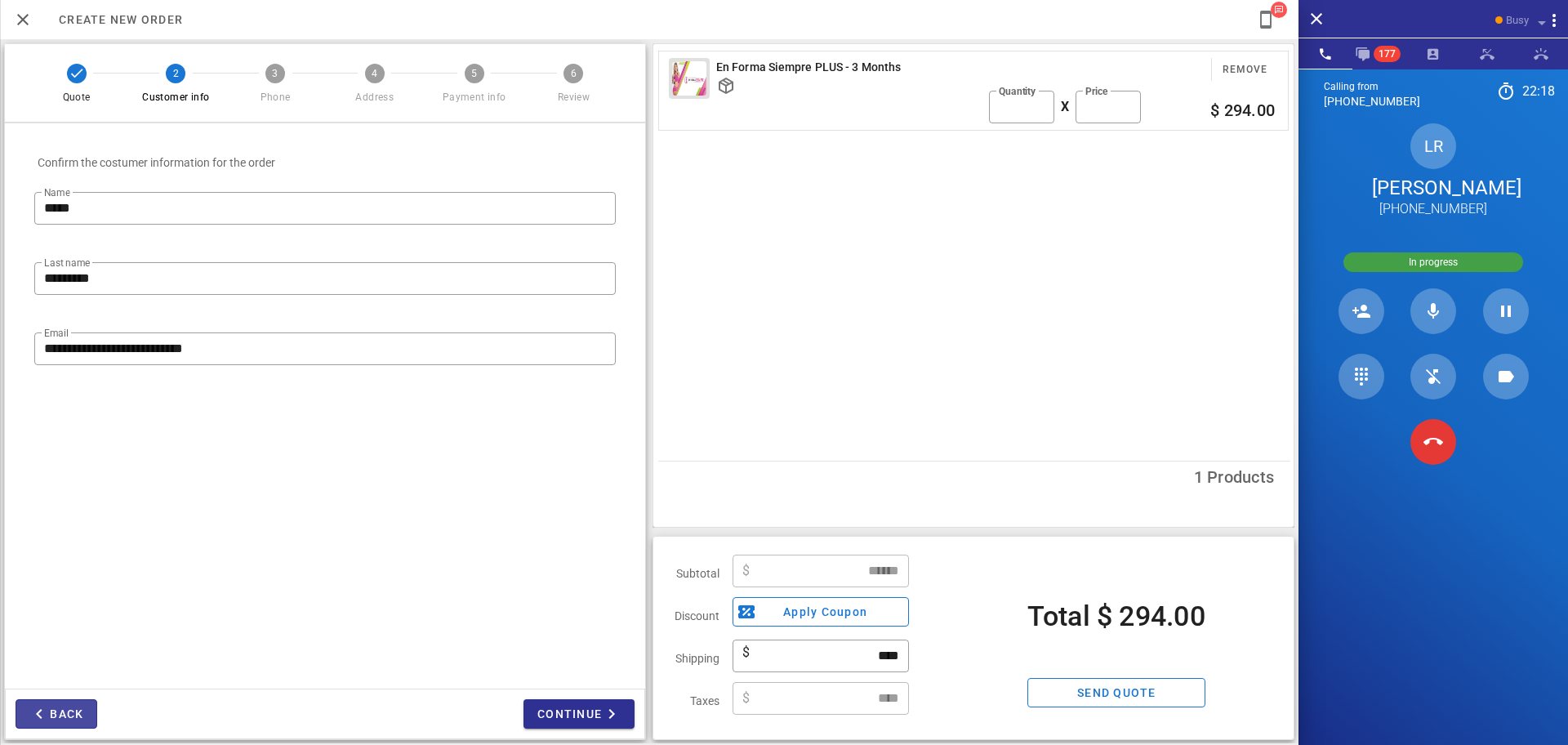 click on "Back" at bounding box center (56, 714) 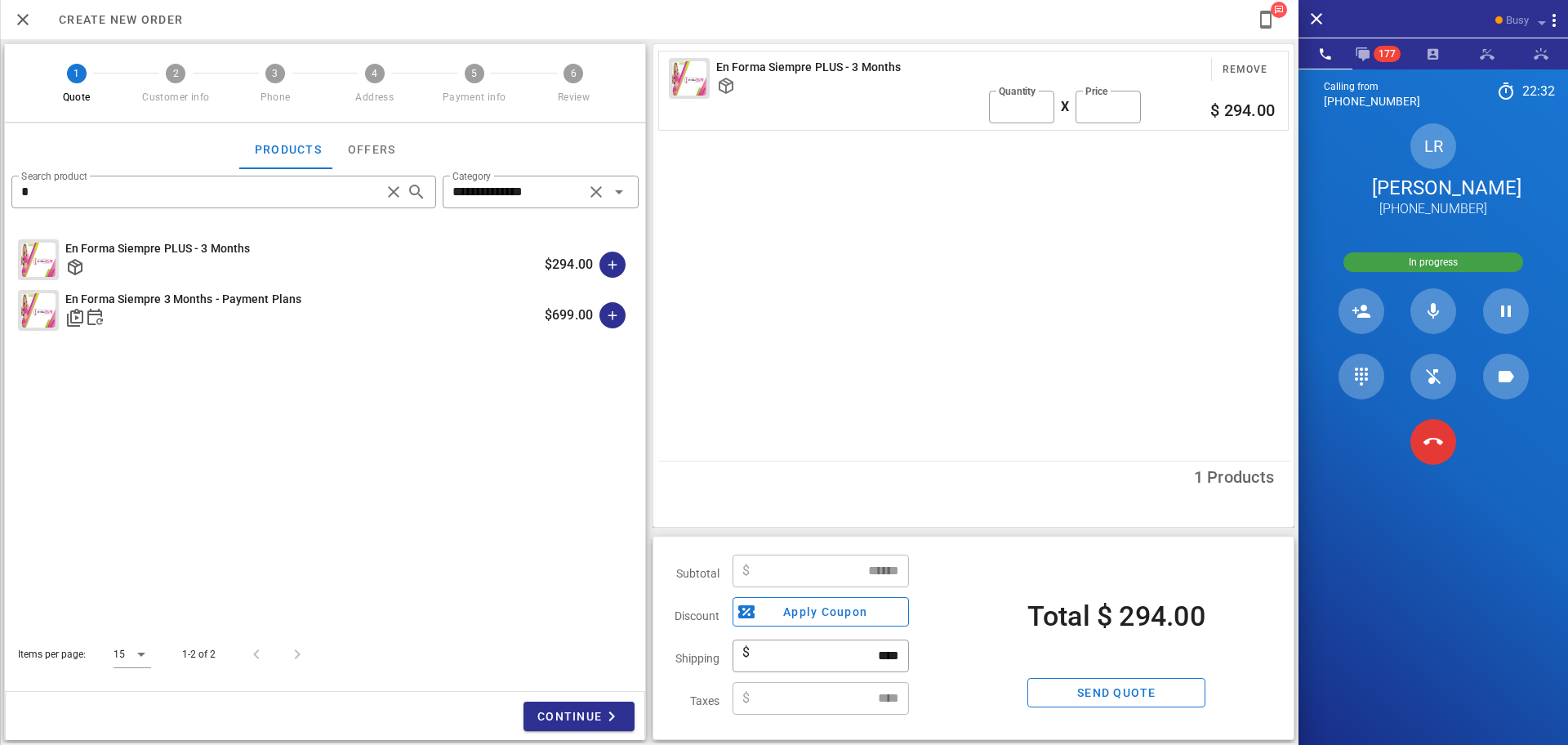click on "En Forma Siempre PLUS - 3 Months  Remove  ​ Quantity * X ​ Price ***  $ 294.00" at bounding box center (976, 252) 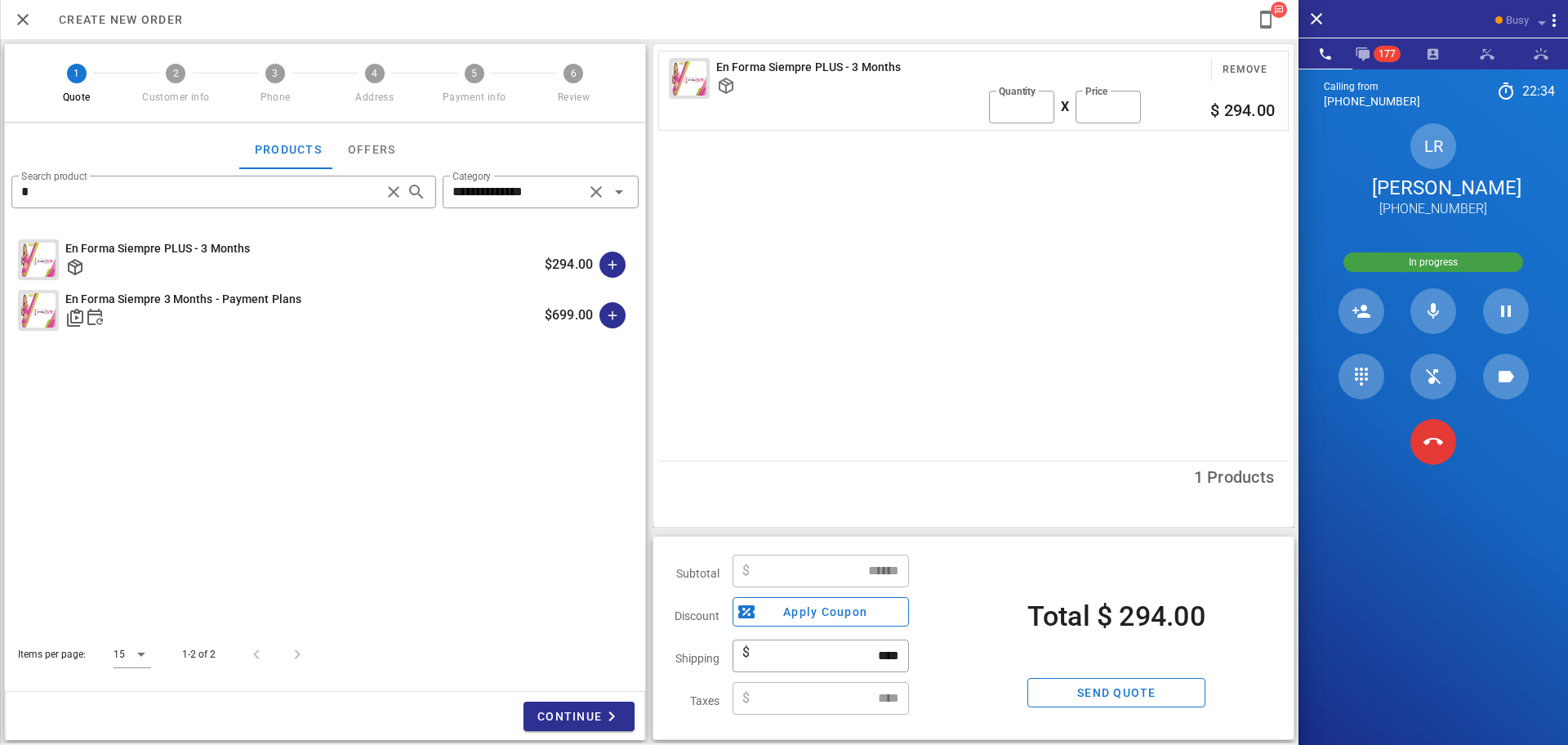 click on "En Forma Siempre PLUS - 3 Months  $294.00  En Forma Siempre 3 Months - Payment Plans  $699.00" at bounding box center [325, 430] 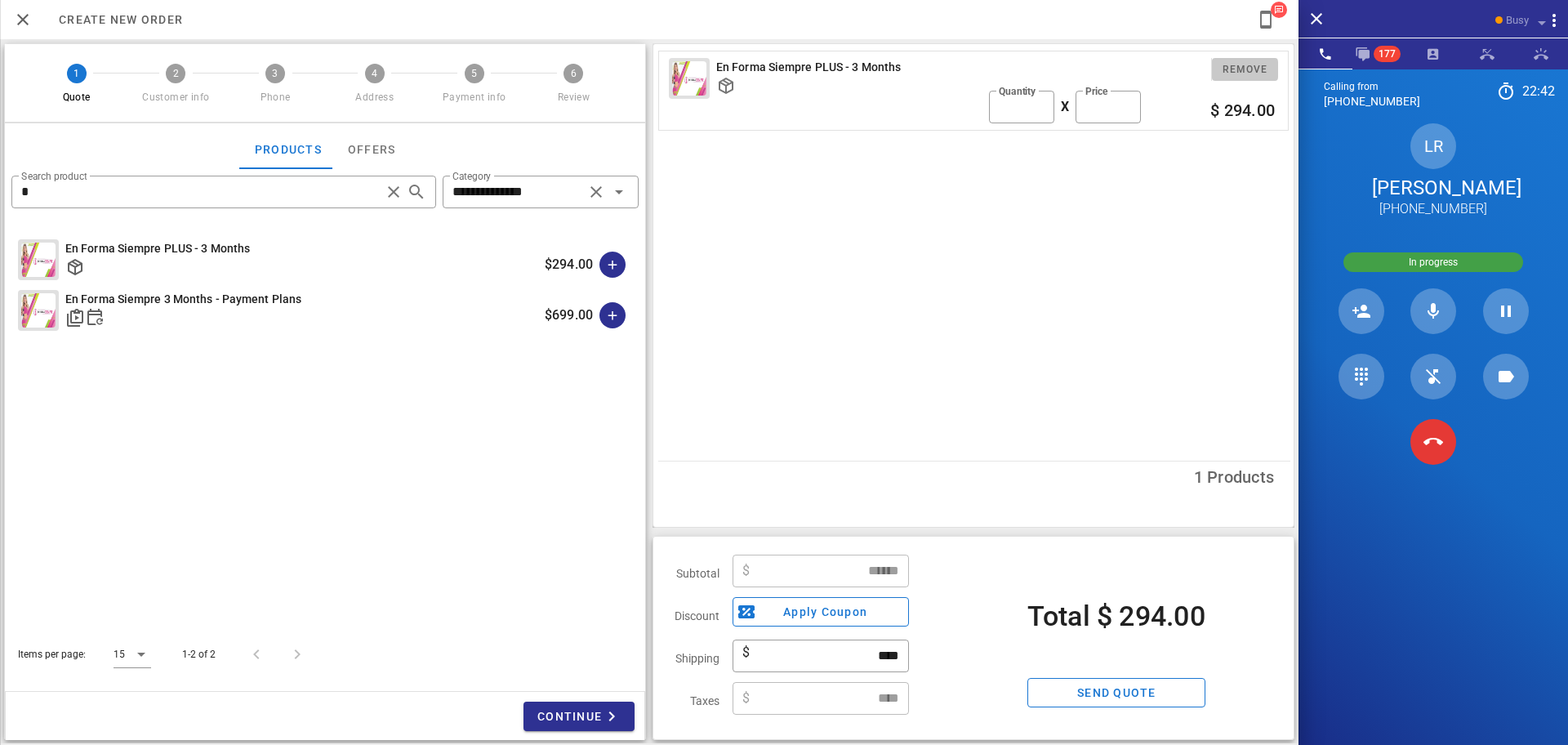 click on "Remove" at bounding box center [1245, 69] 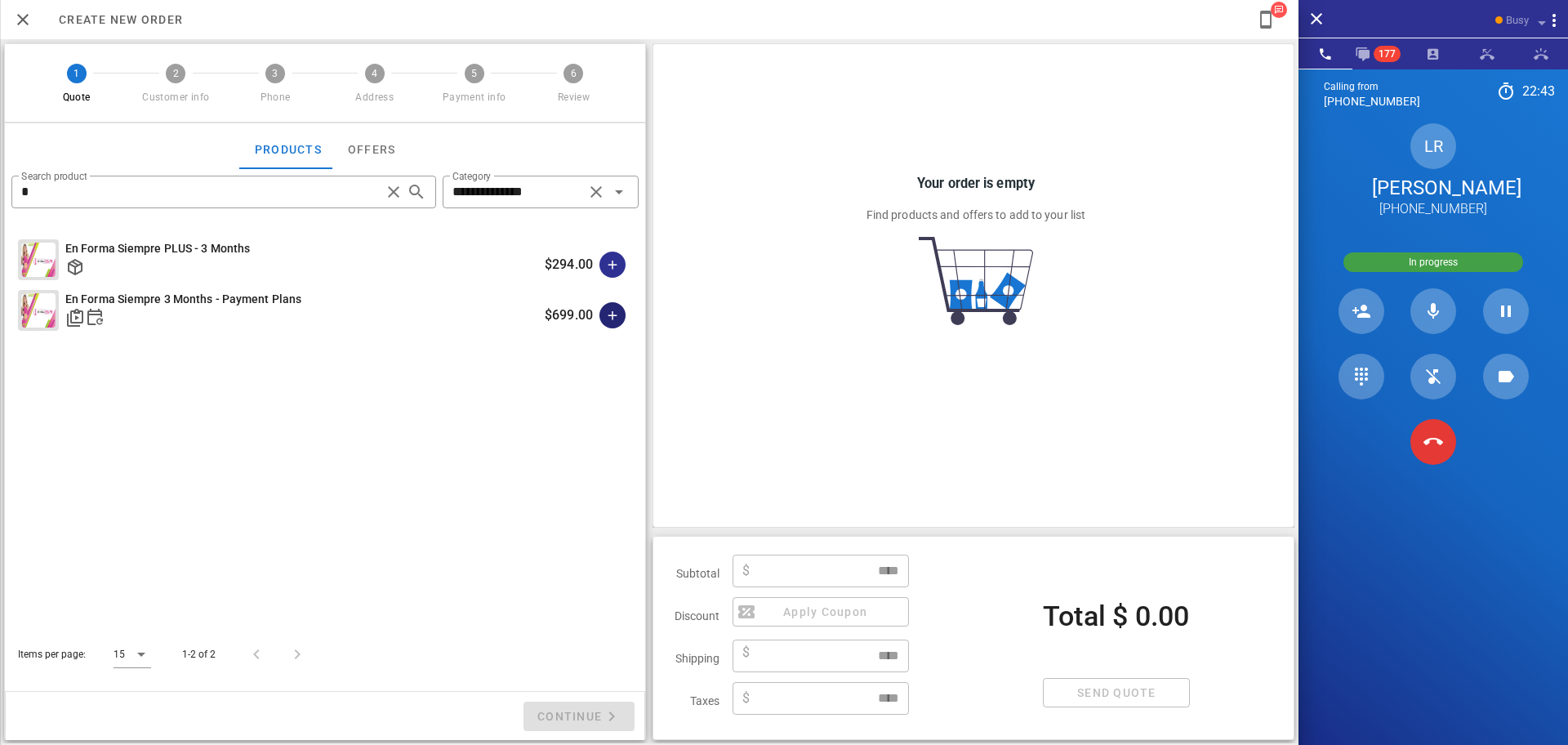 click at bounding box center (612, 315) 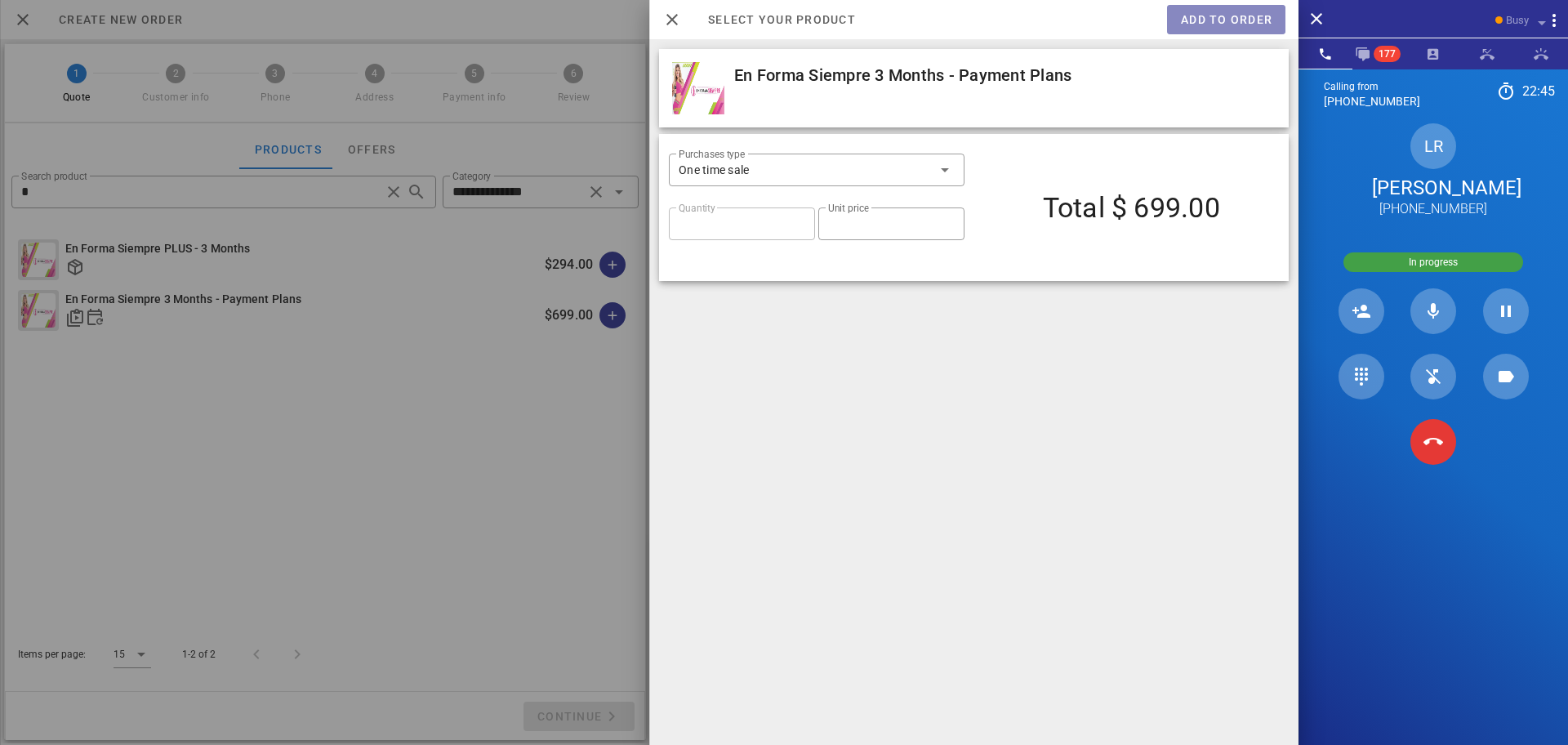 click on "Add to order" at bounding box center [1226, 20] 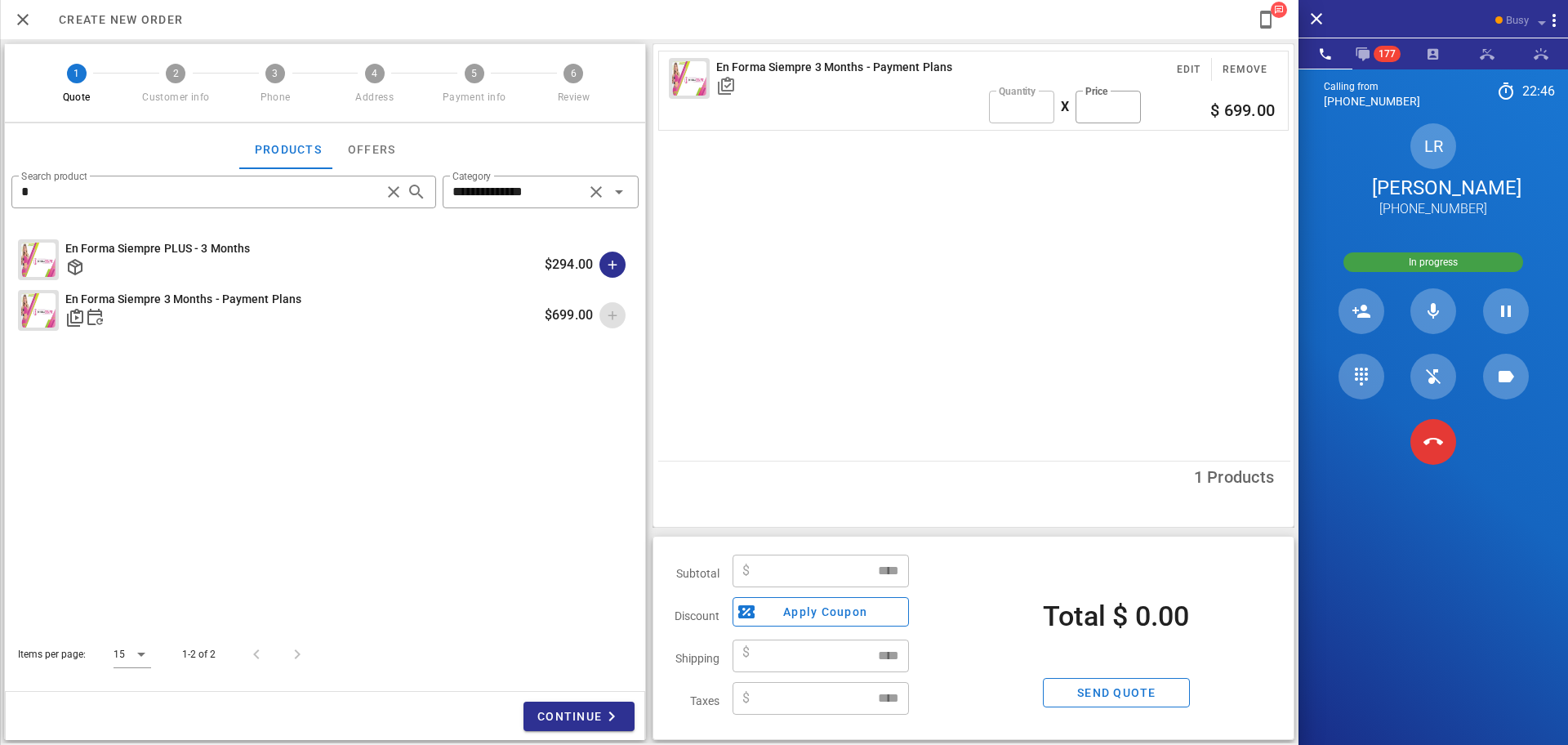 type on "******" 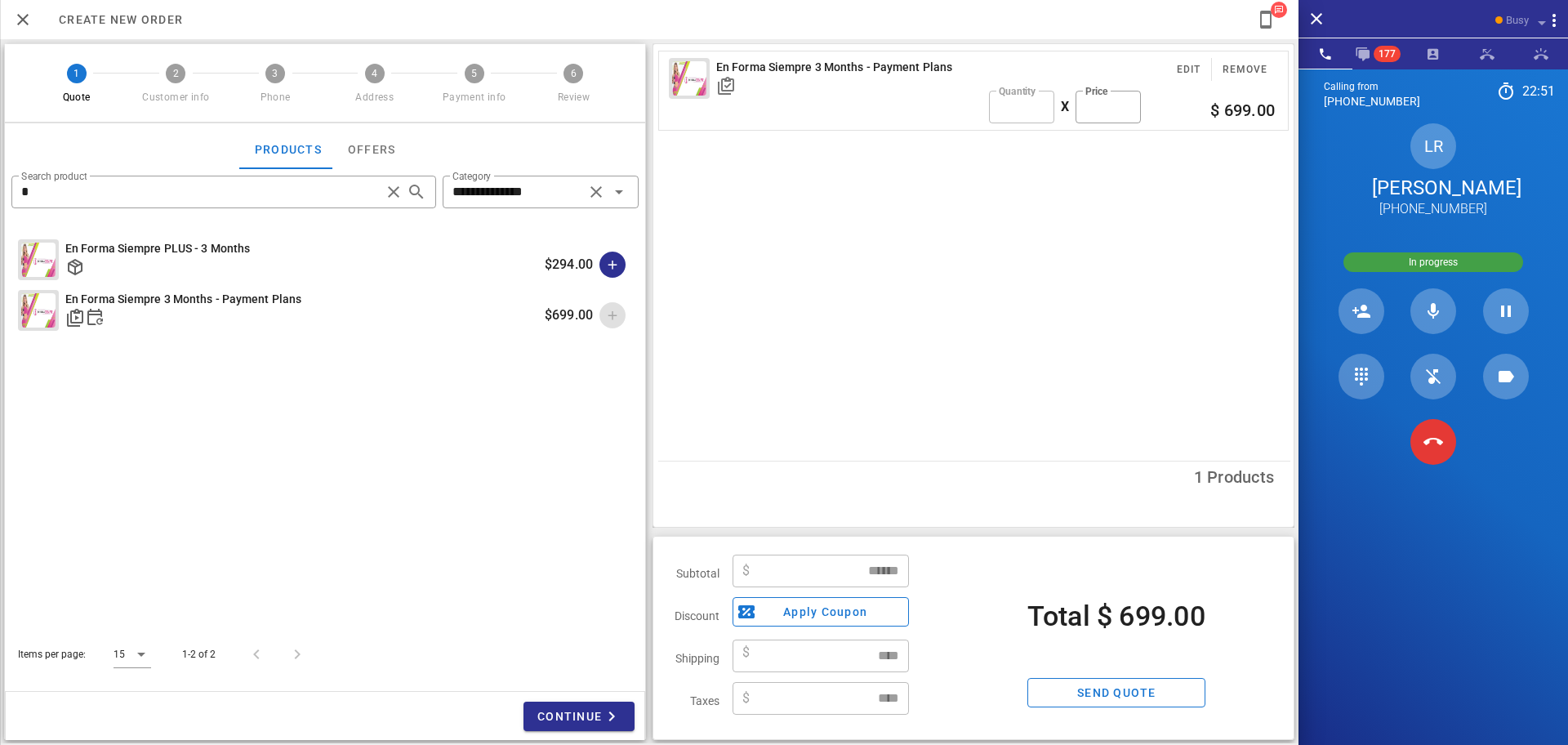 click on "En Forma Siempre 3 Months - Payment Plans  Edit   Remove  ​ Quantity * X ​ Price ******  $ 699.00" at bounding box center [976, 252] 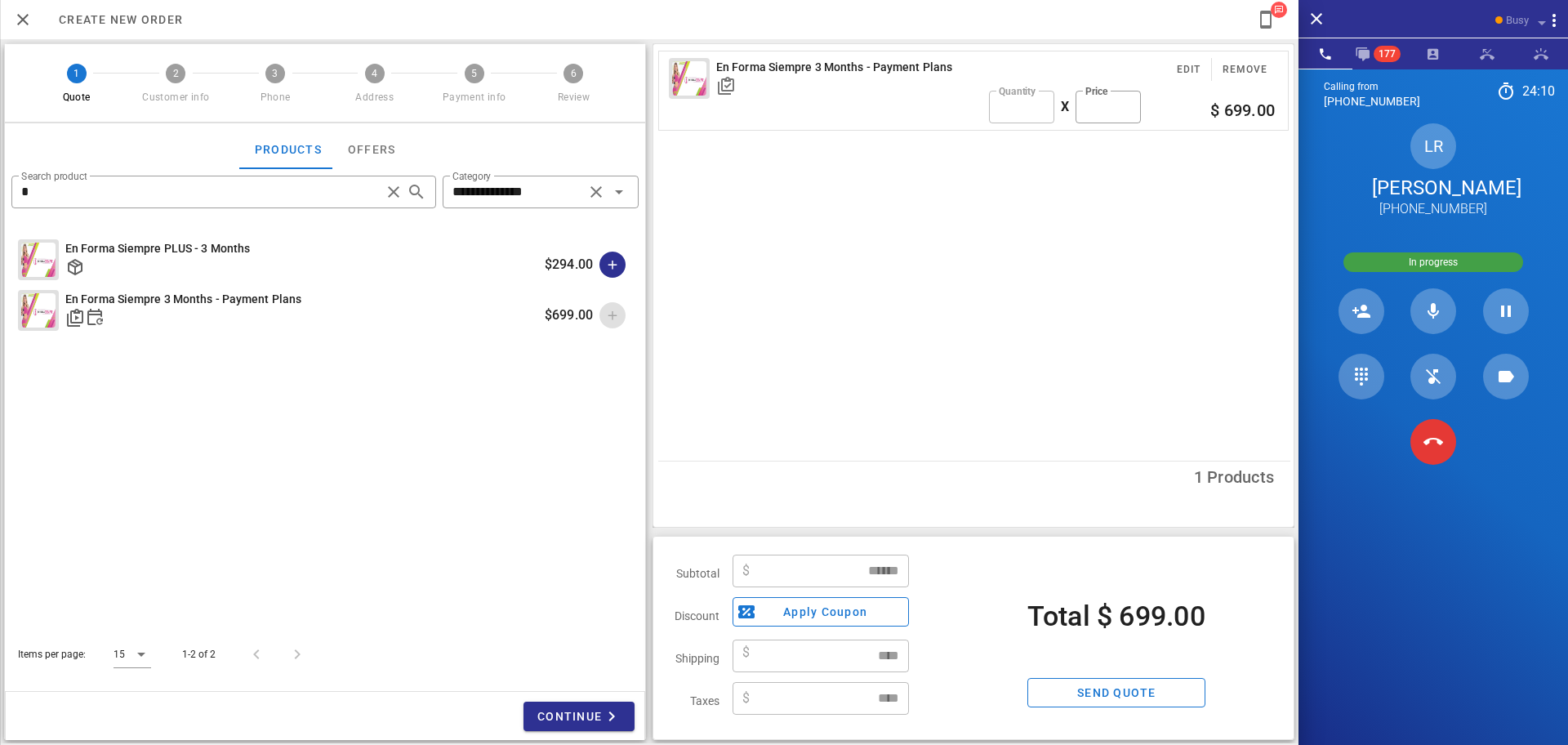 click on "En Forma Siempre 3 Months - Payment Plans  Edit   Remove  ​ Quantity * X ​ Price ******  $ 699.00  1 Products" at bounding box center [973, 275] 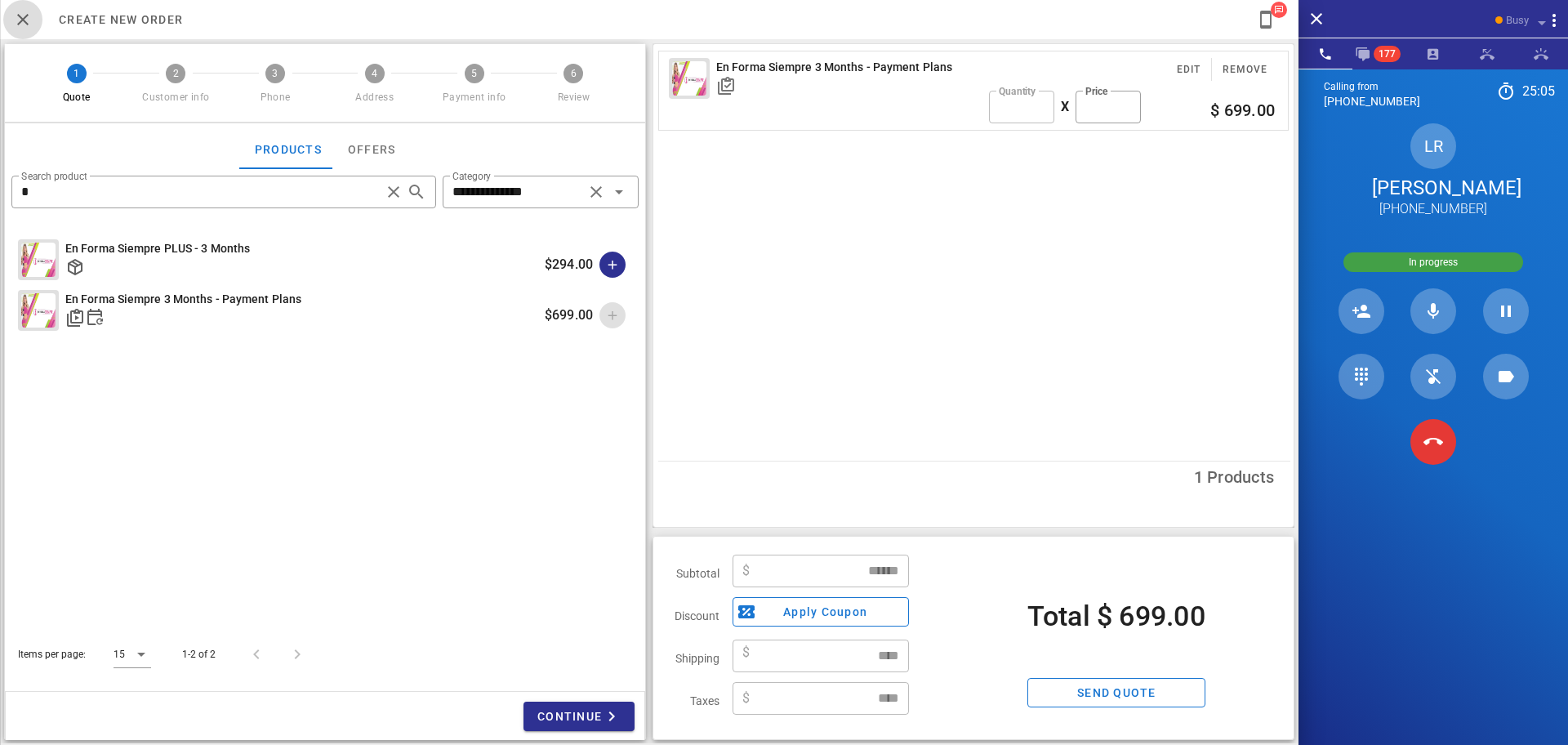 click at bounding box center (23, 20) 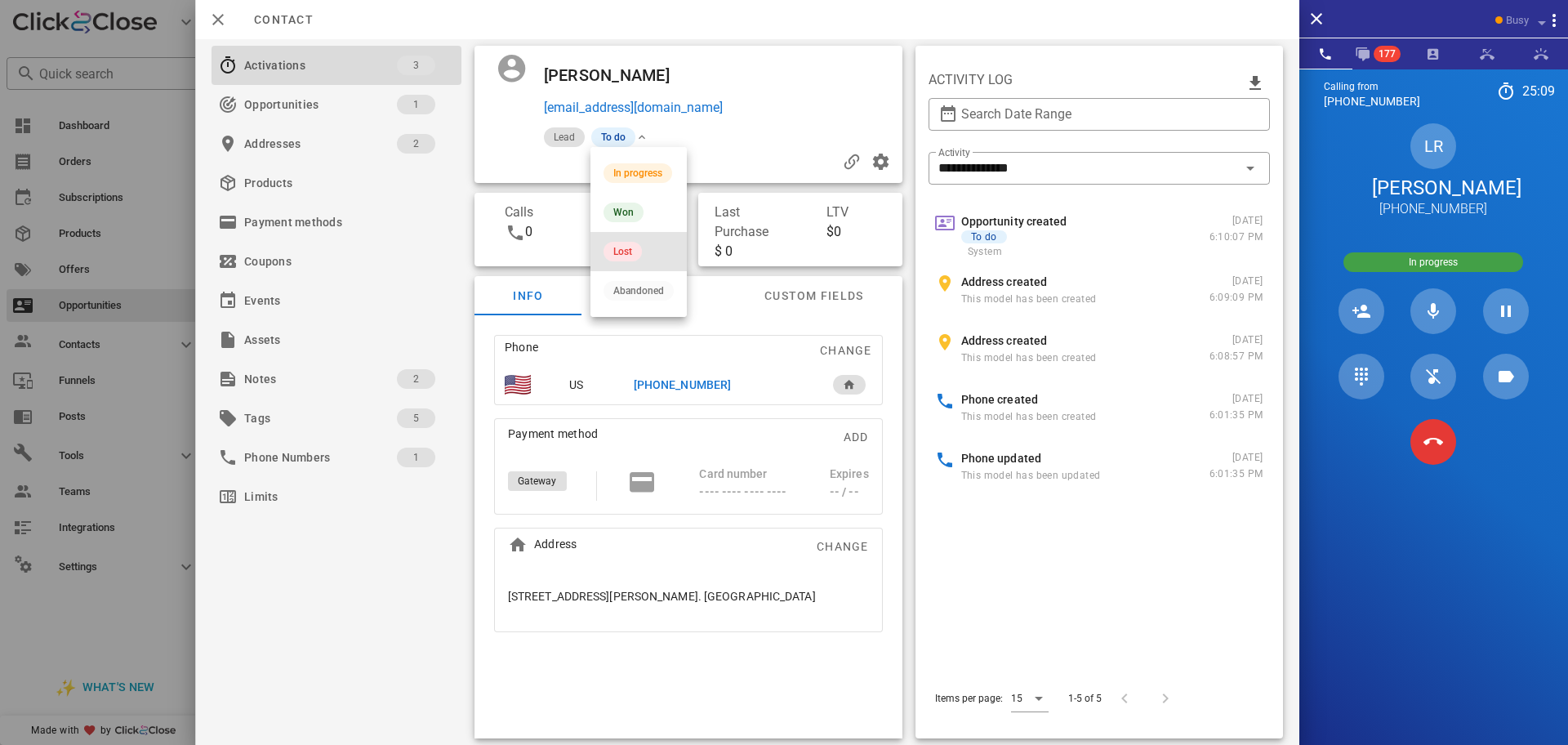 click on "Lost" at bounding box center [622, 252] 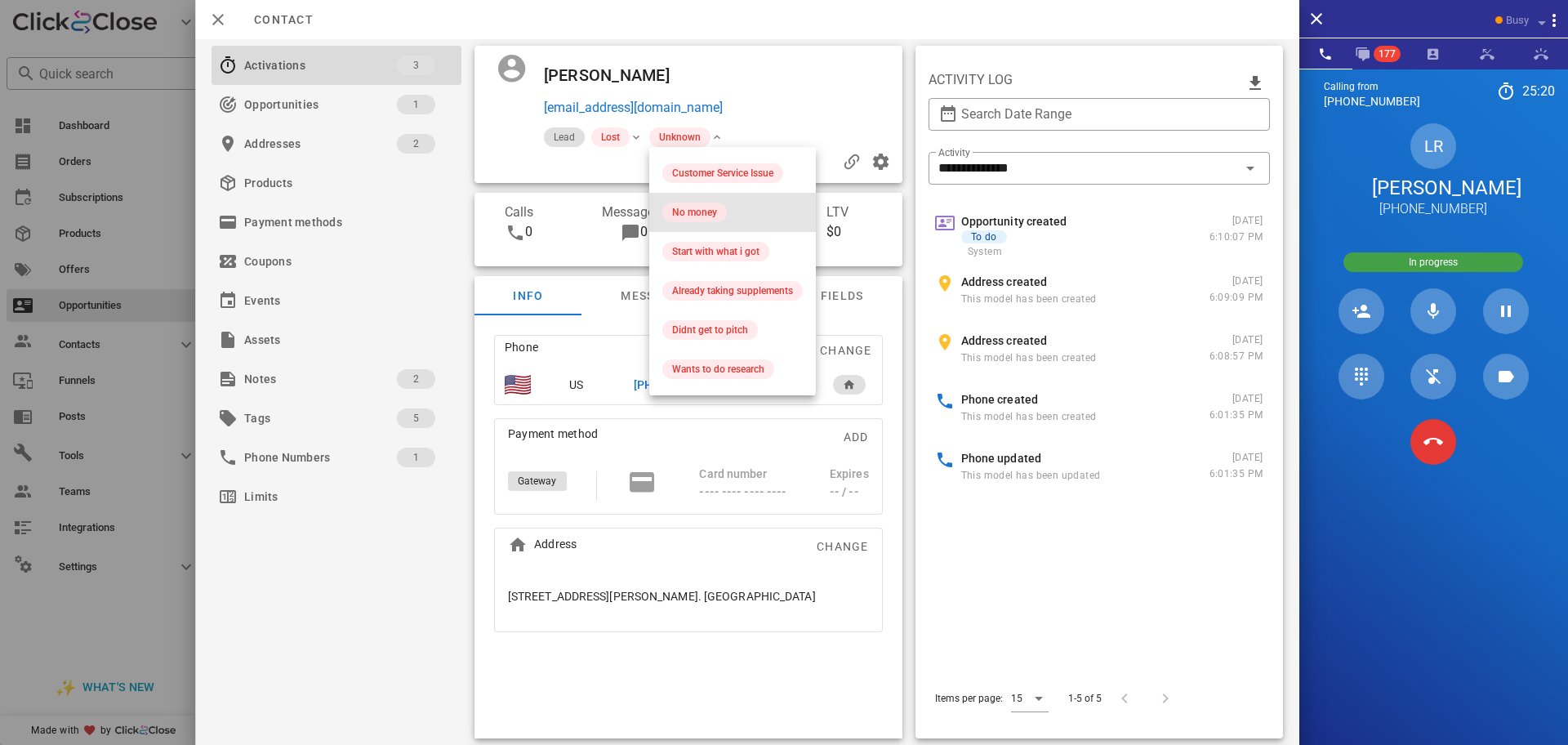 click on "No money" at bounding box center (694, 212) 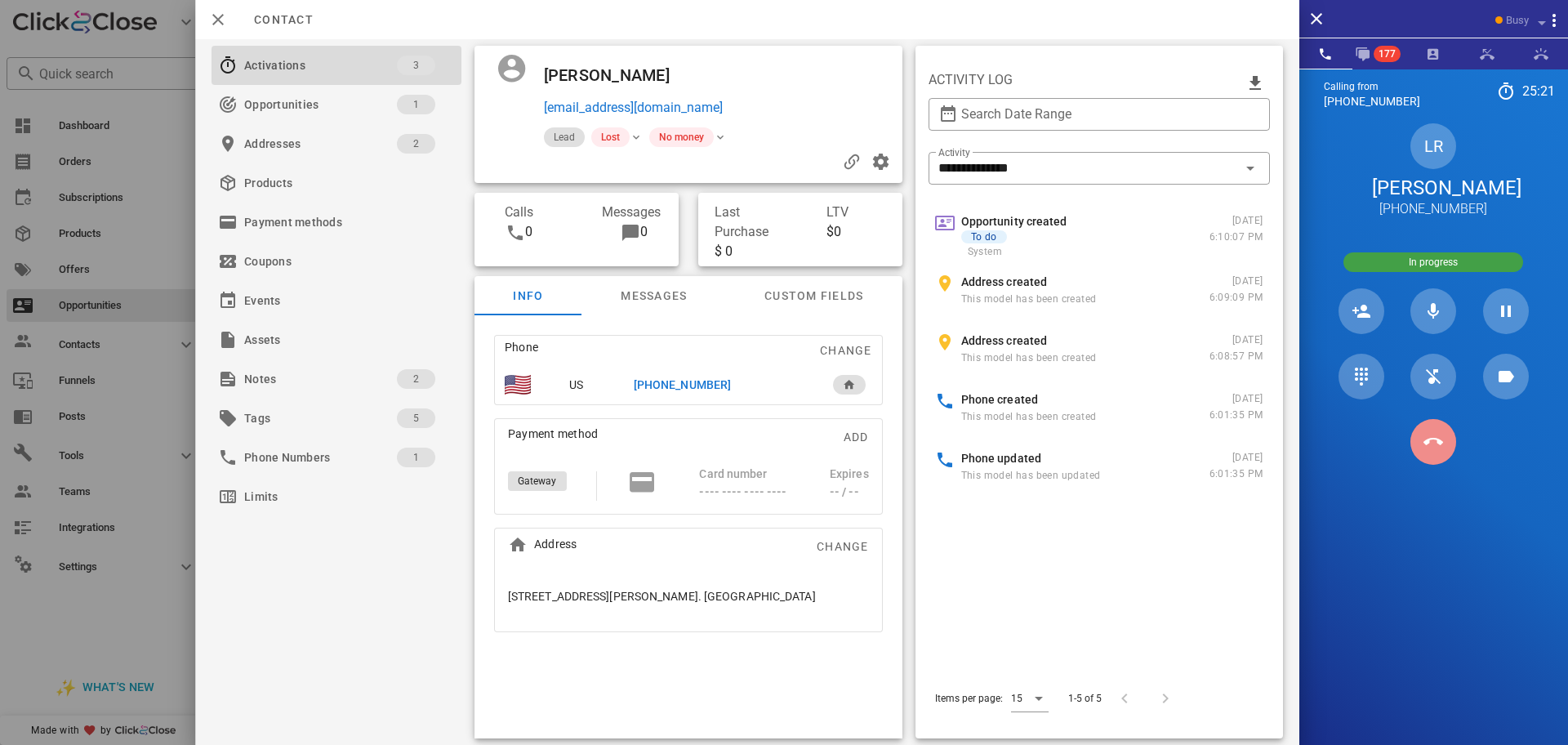 click at bounding box center [1433, 442] 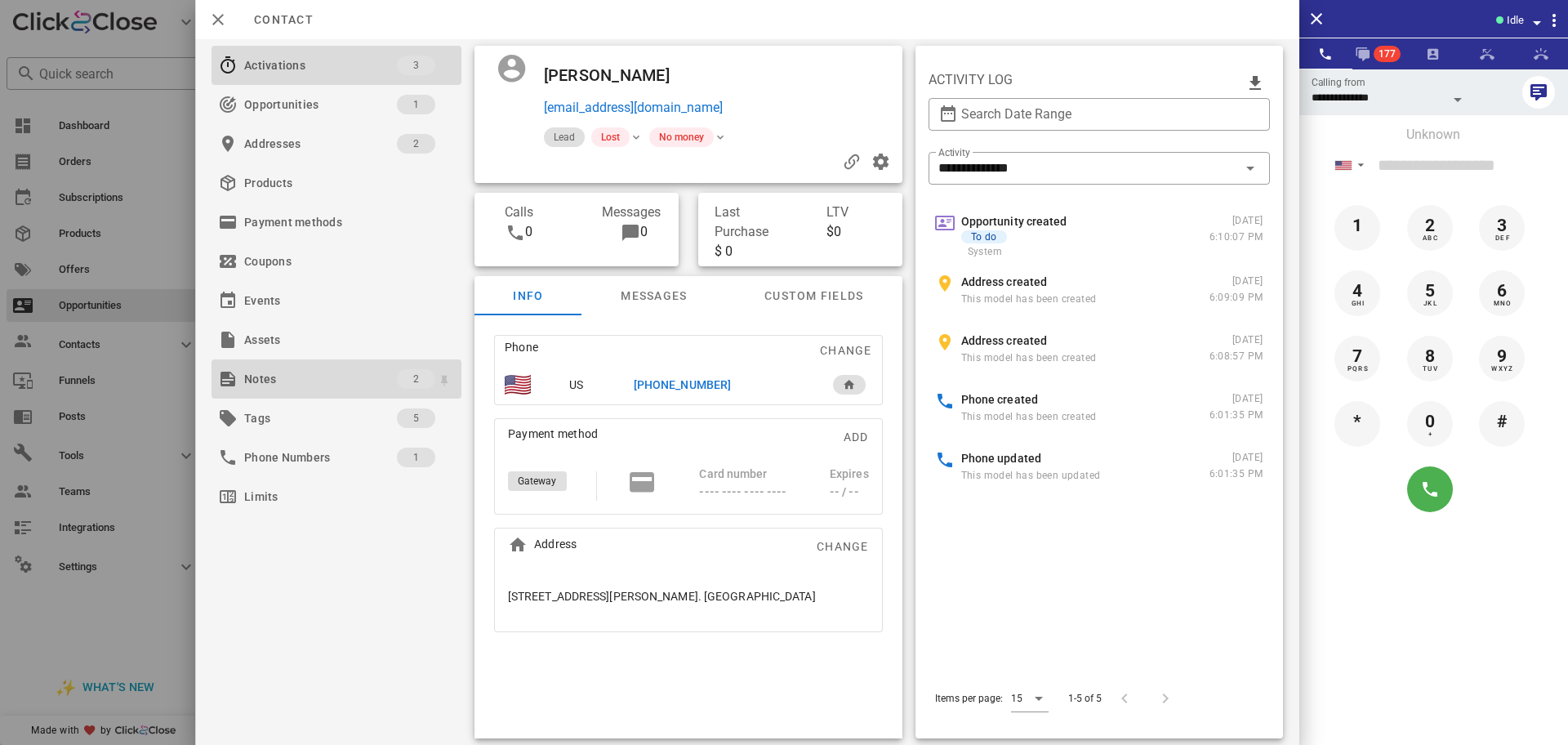 click on "Notes" at bounding box center (320, 379) 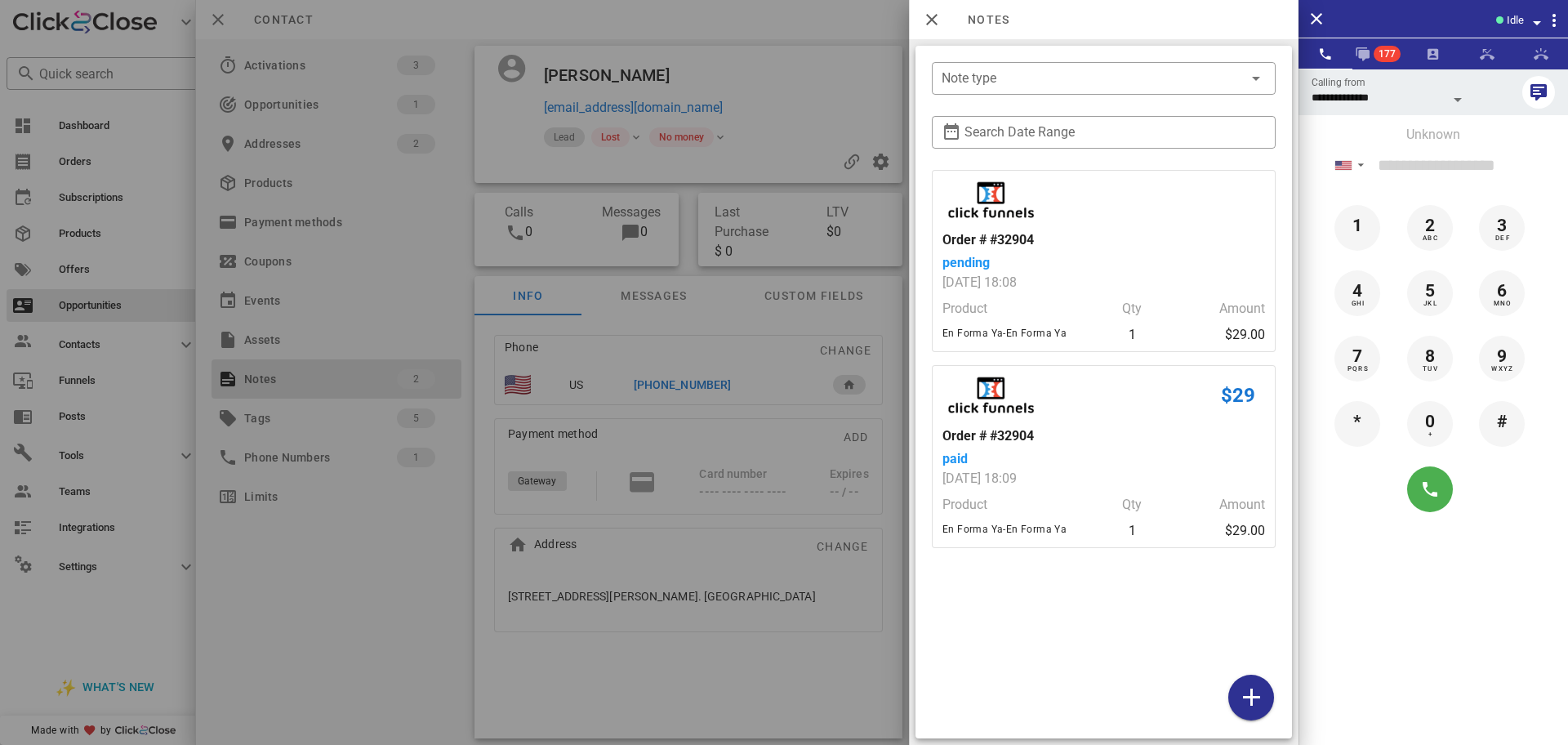 click at bounding box center [784, 372] 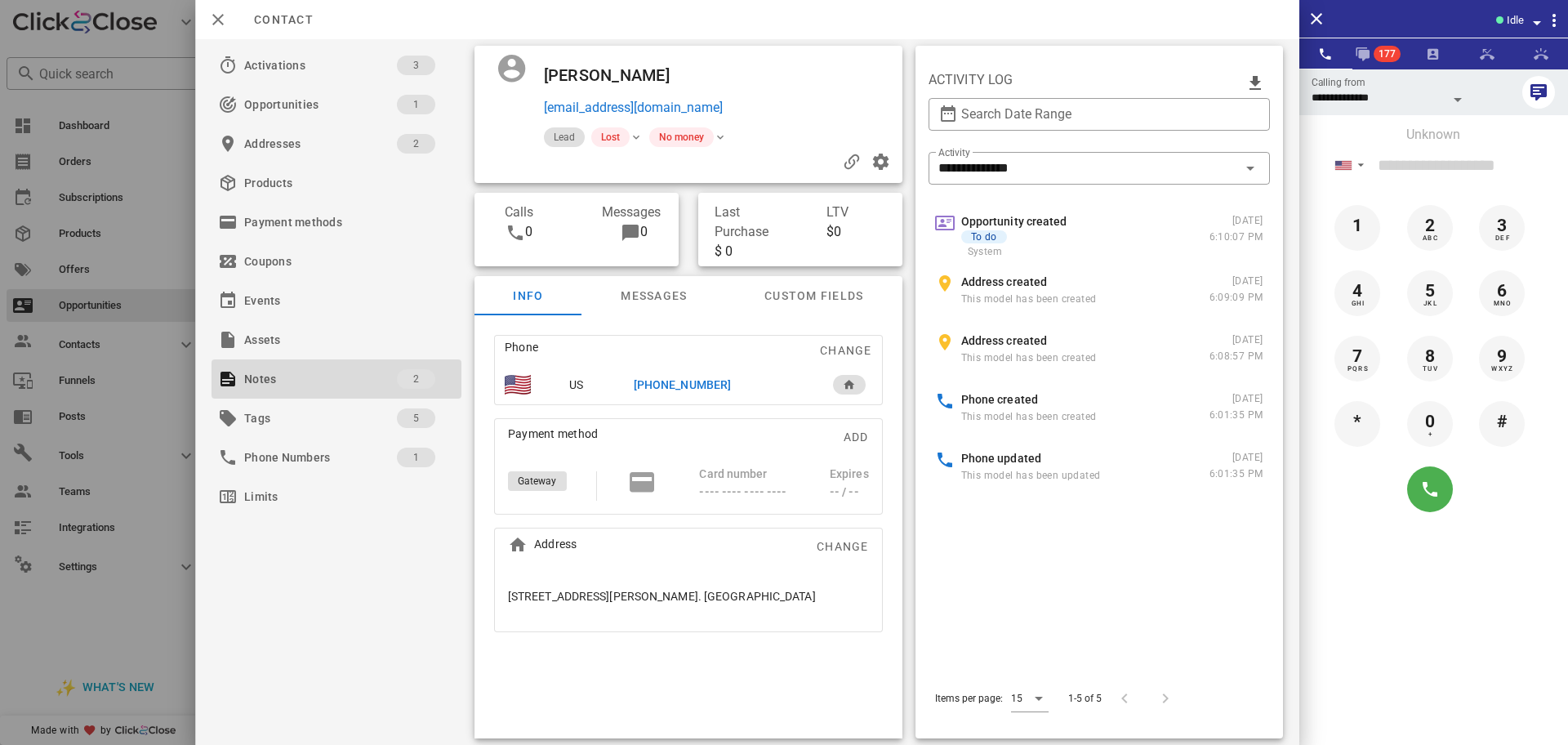 drag, startPoint x: 718, startPoint y: 85, endPoint x: 785, endPoint y: 110, distance: 71.51224 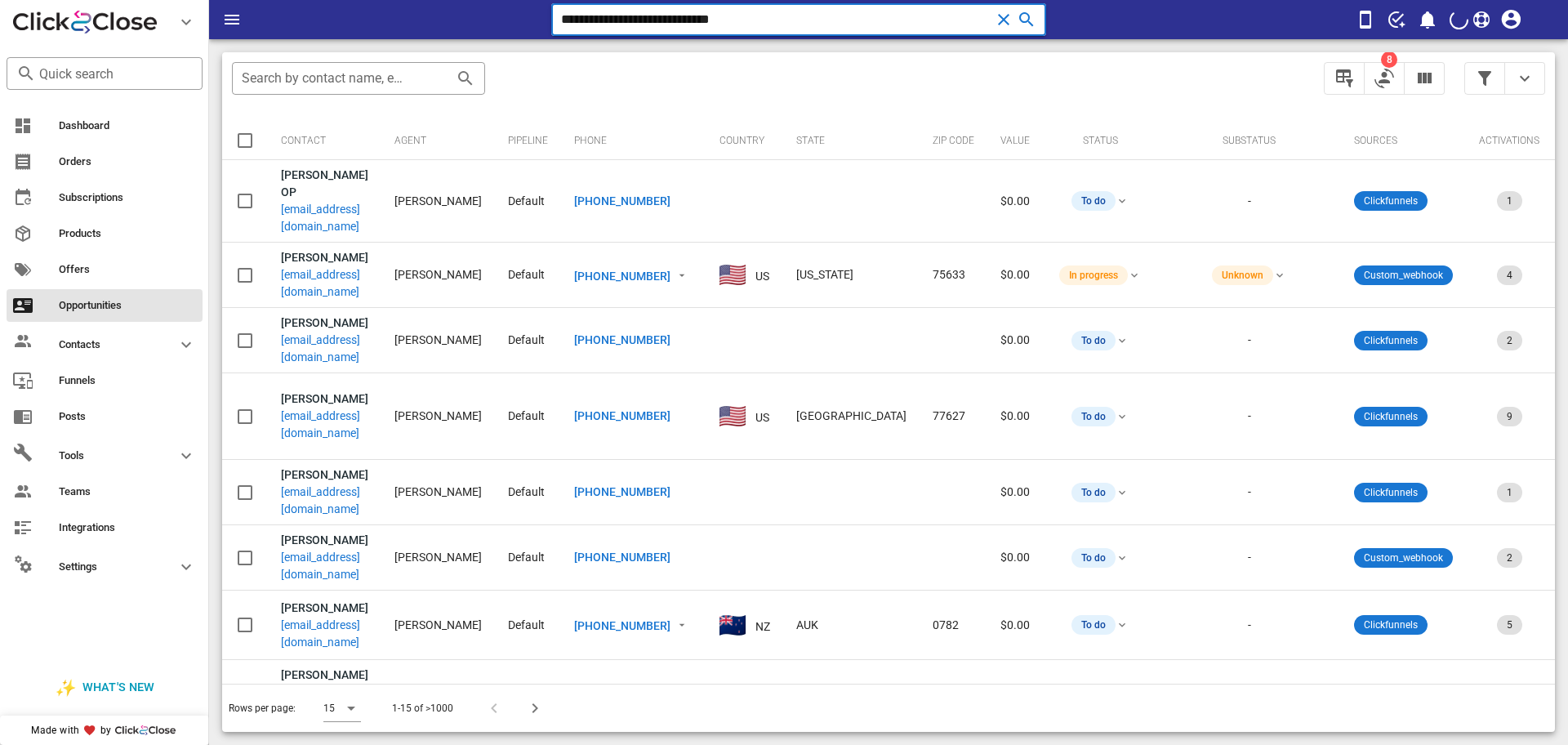 scroll, scrollTop: 0, scrollLeft: 0, axis: both 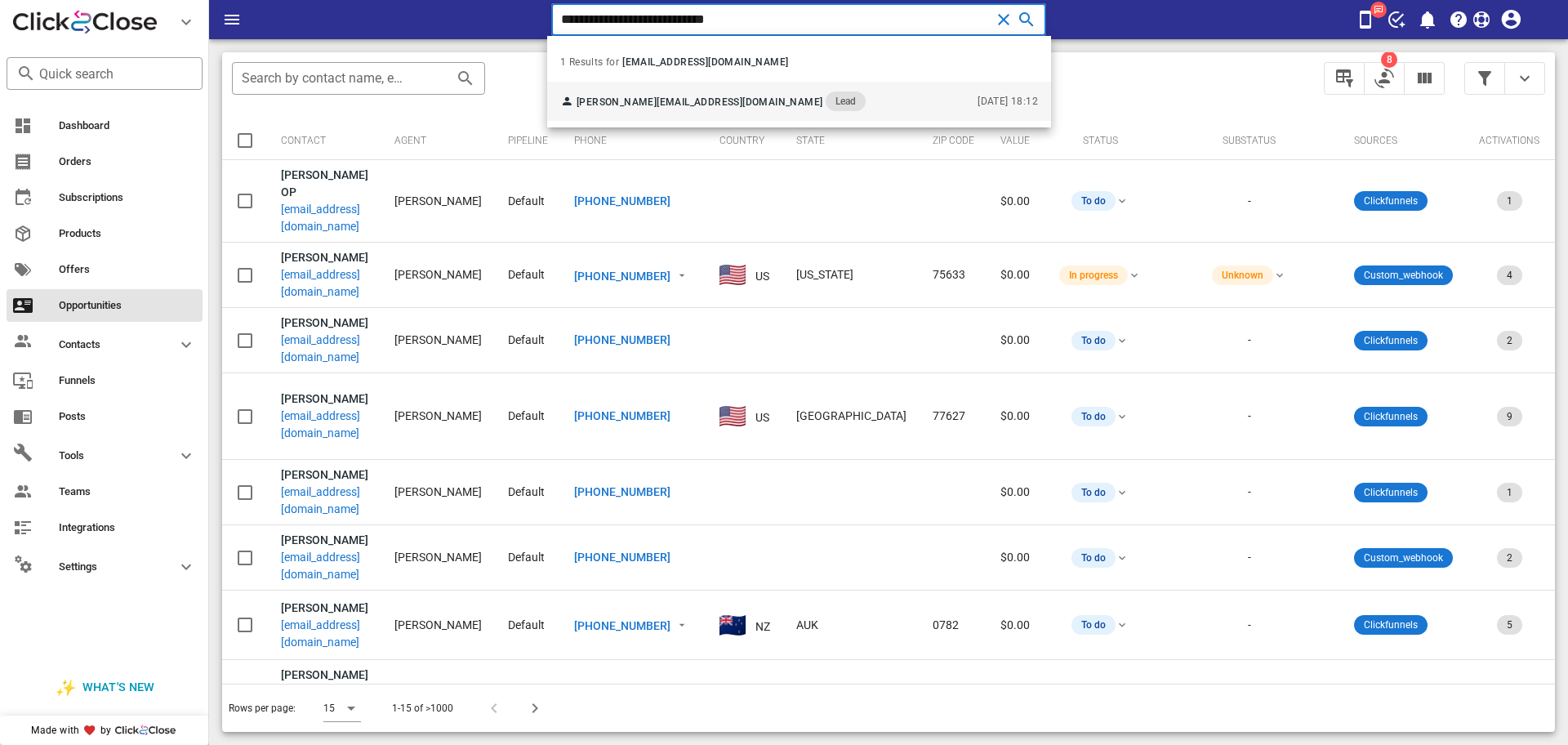 type on "**********" 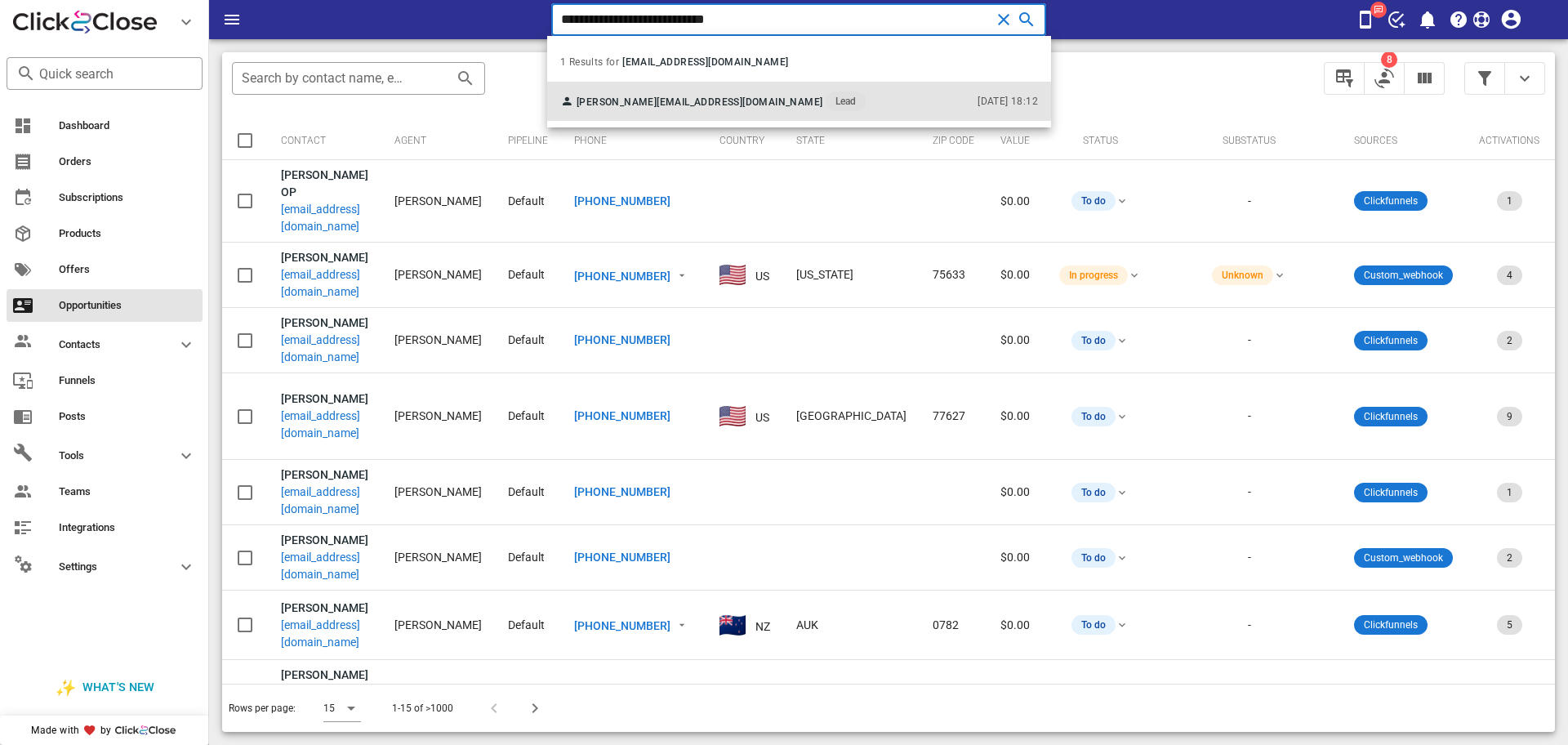 click on "Laura Rodriguez   laurarodriguez0682@gmail.com   Lead   07/06/2025 18:12" at bounding box center [799, 101] 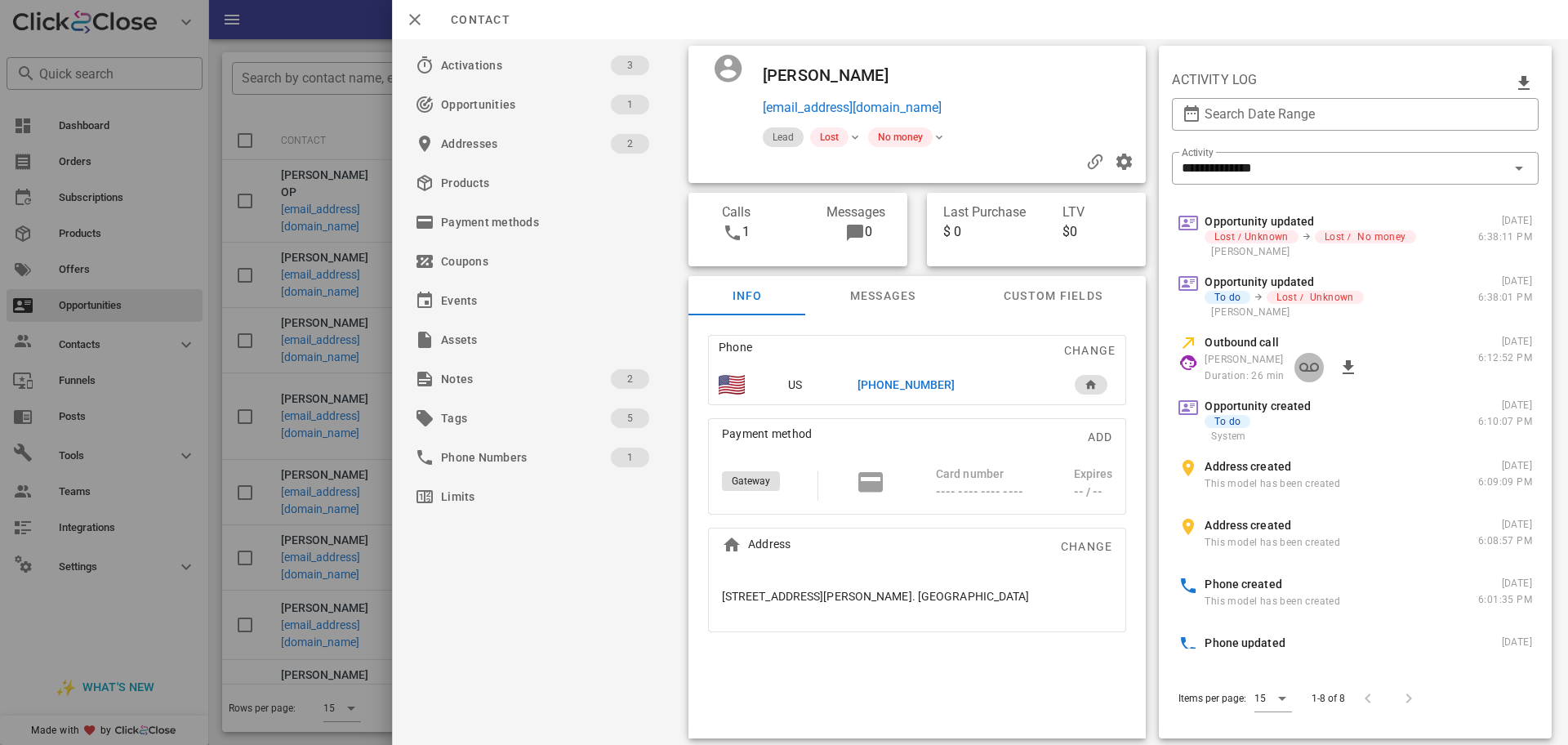 click at bounding box center (1309, 368) 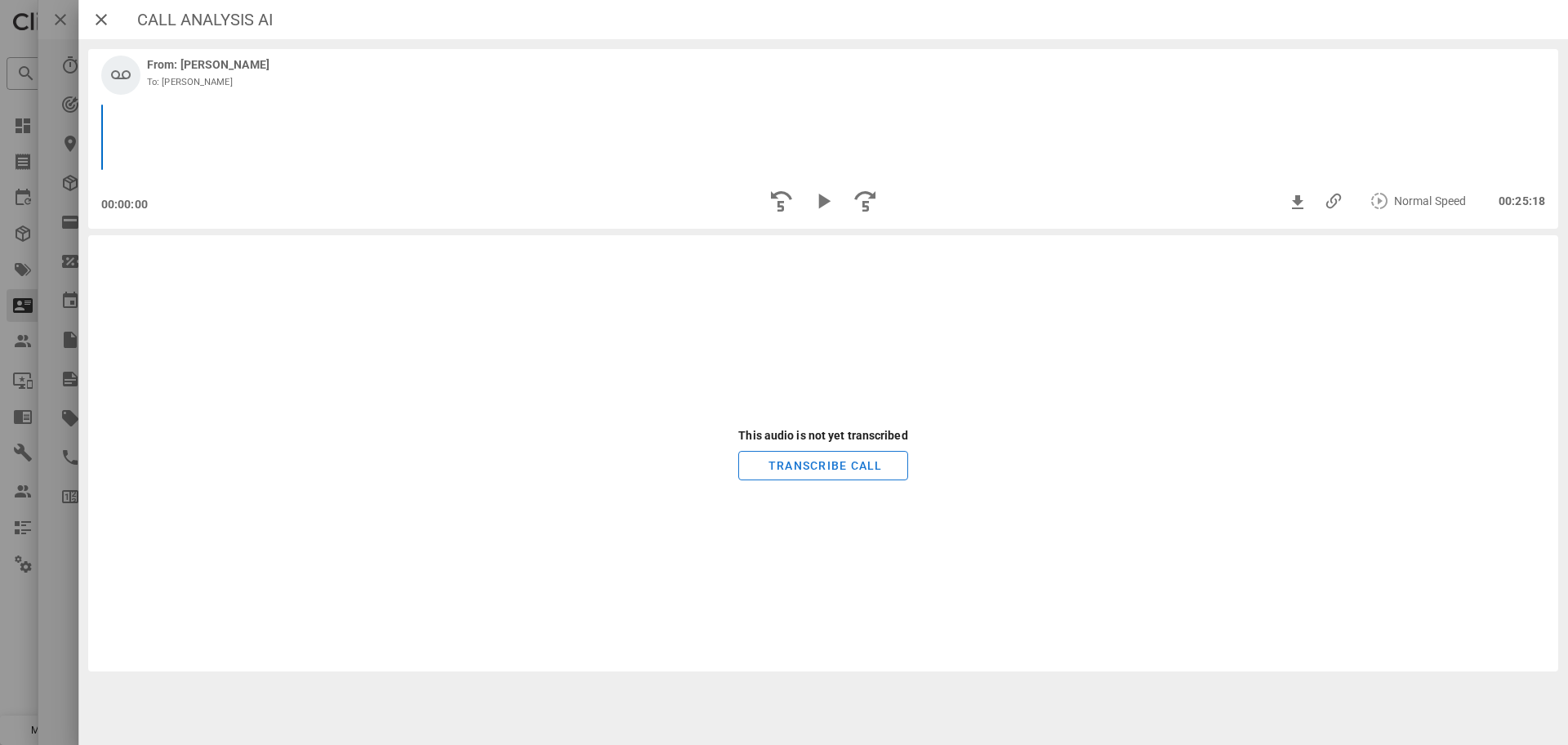 click on "From: Wilmer Velasquez   To: Laura Rodriguez" at bounding box center (823, 75) 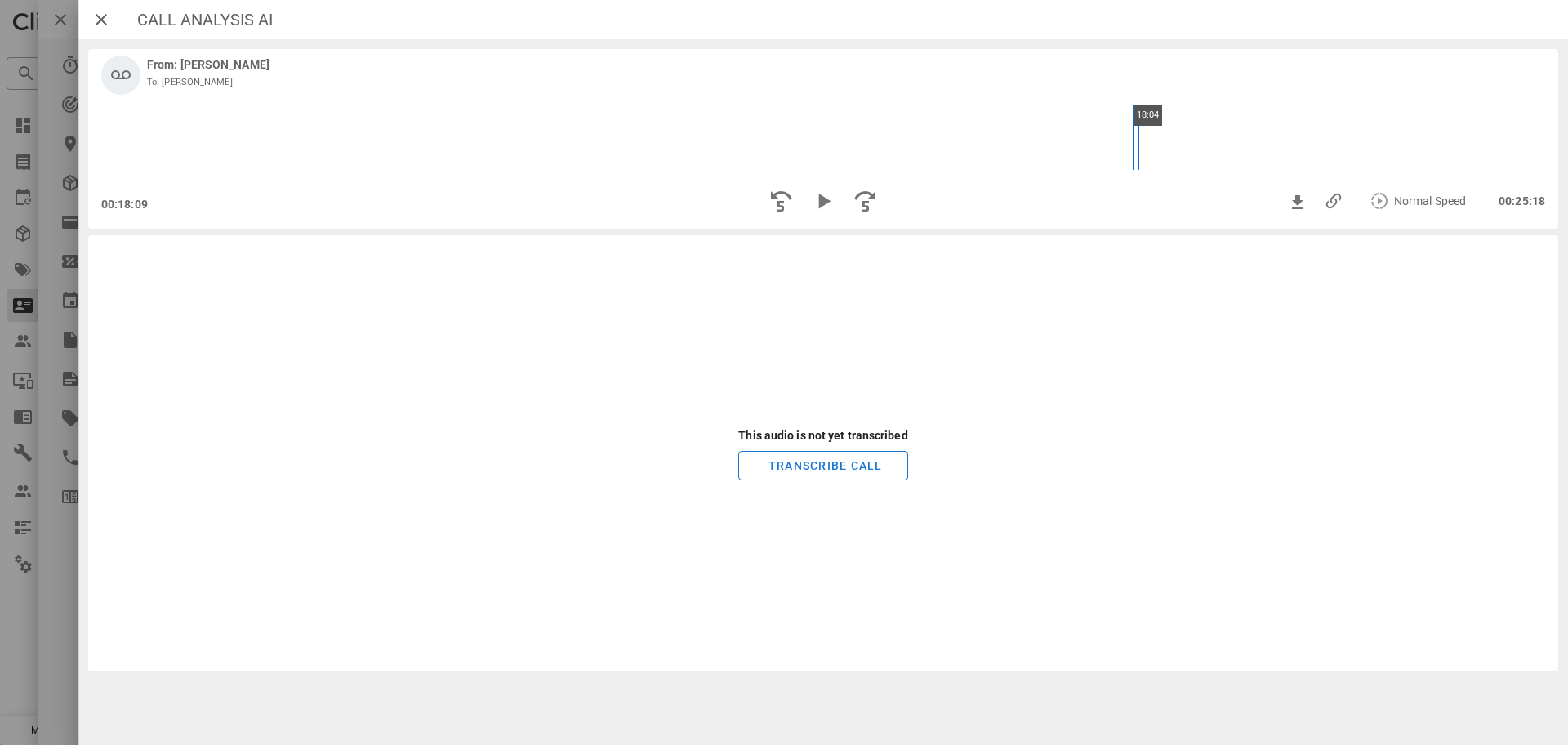 click on "18:04" at bounding box center [823, 137] 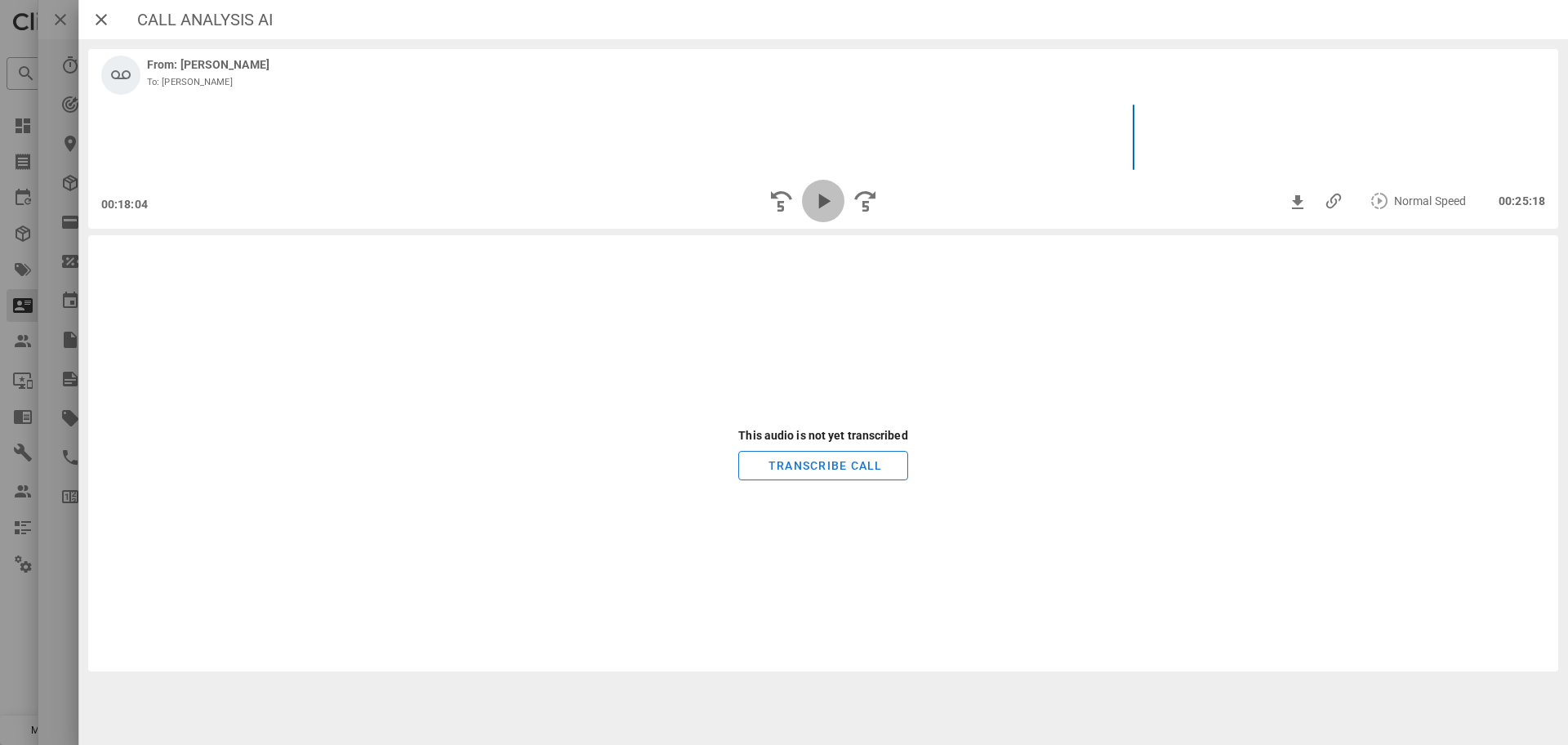 click at bounding box center [823, 201] 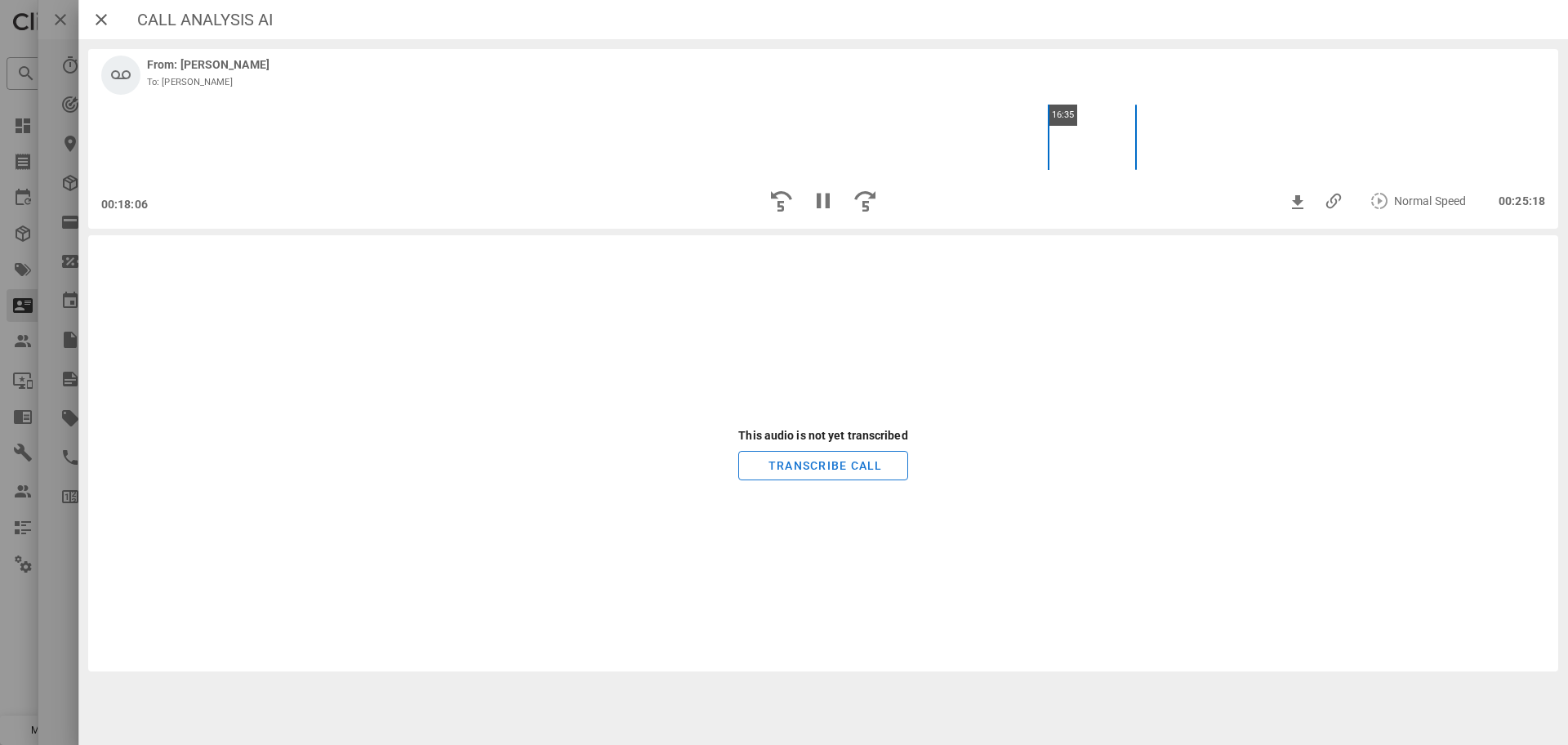 click on "16:35" at bounding box center (823, 137) 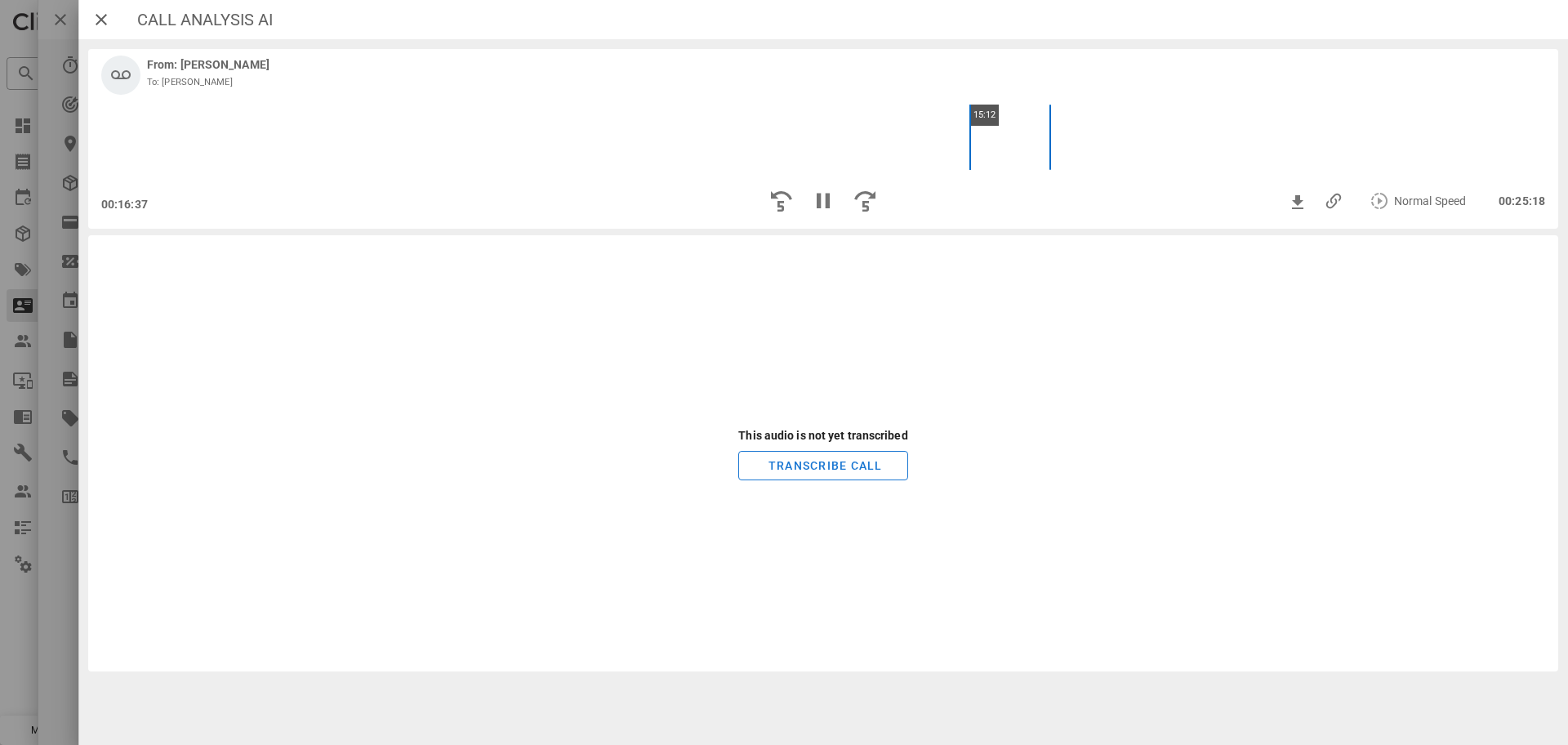 click on "15:12" at bounding box center (823, 137) 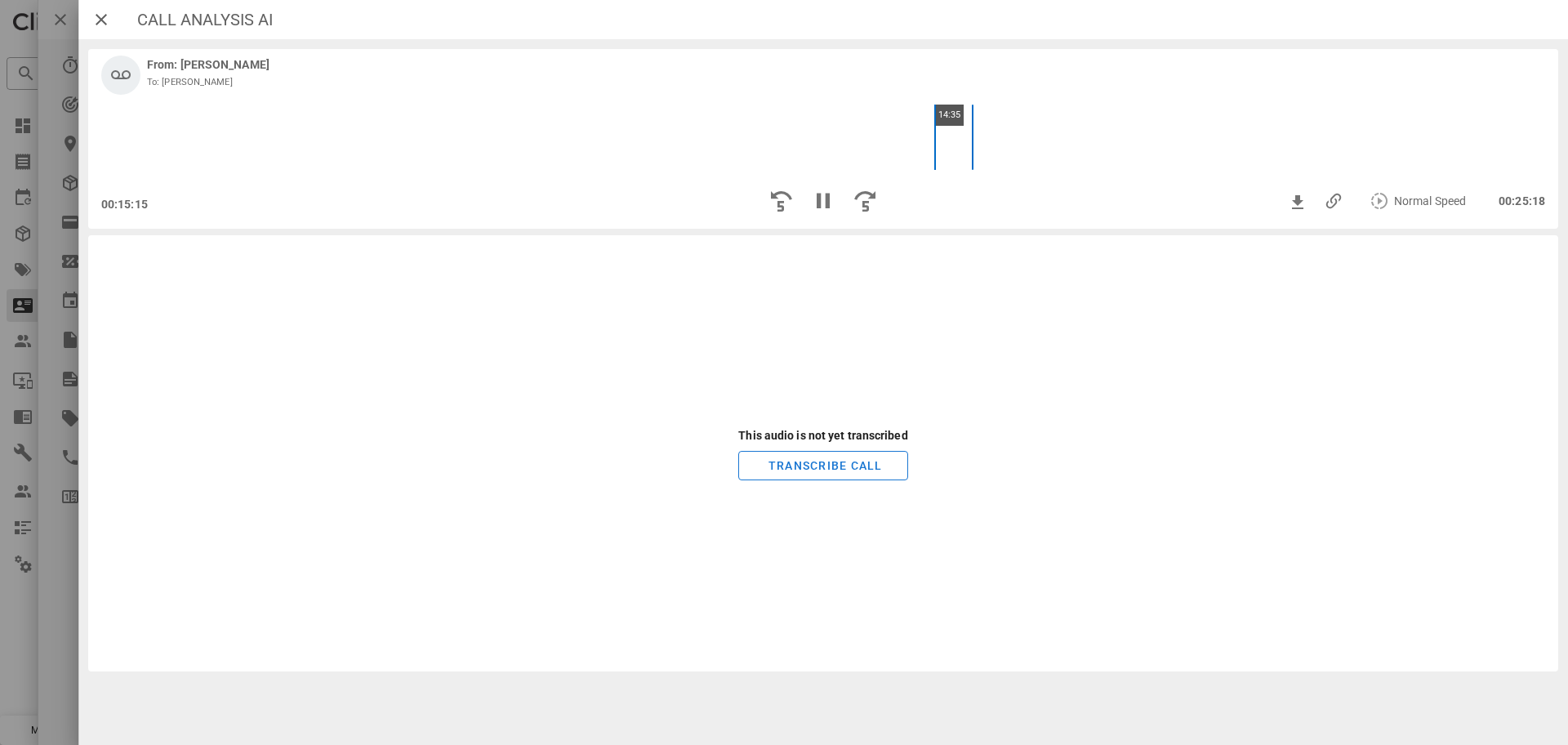 click on "14:35" at bounding box center [823, 137] 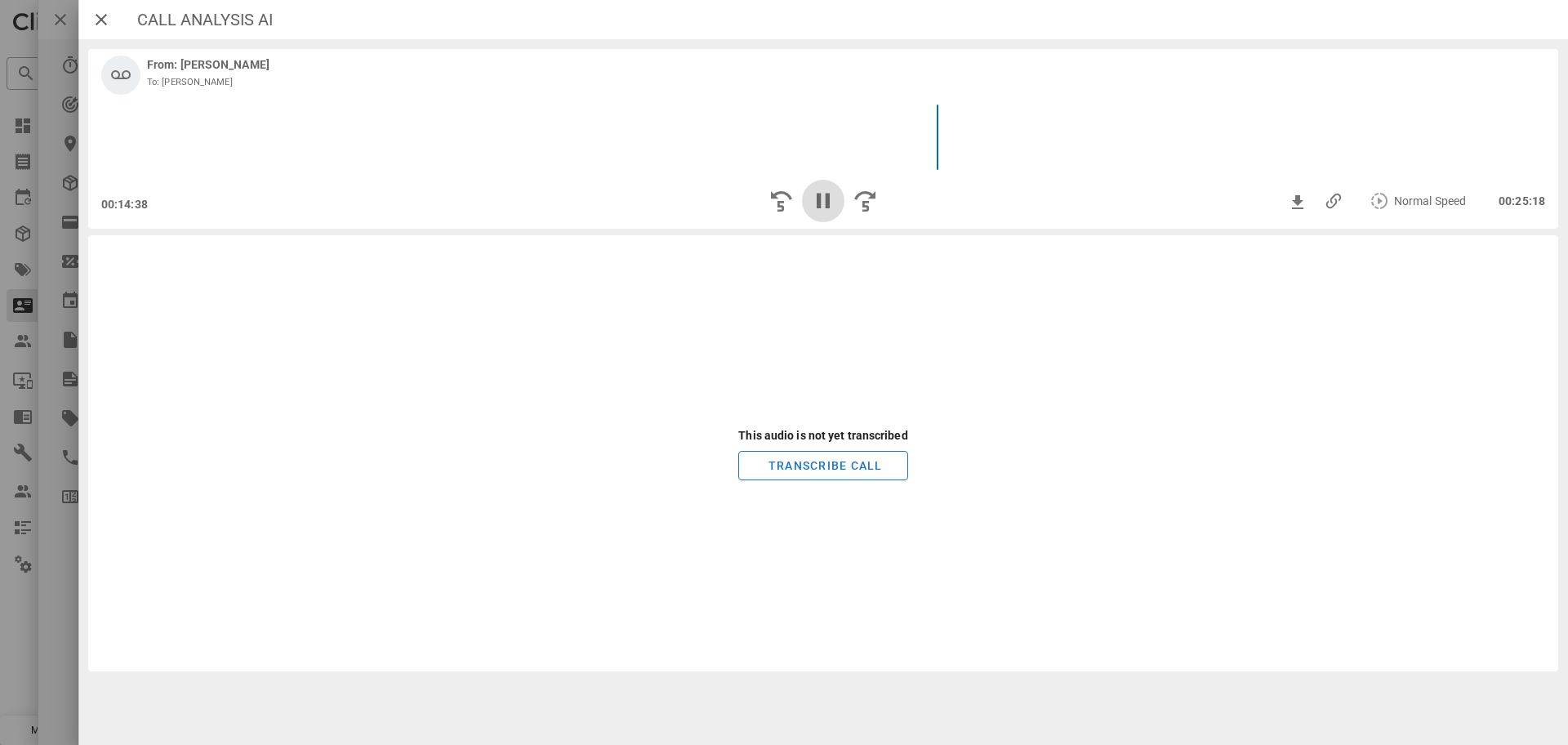 click at bounding box center [823, 201] 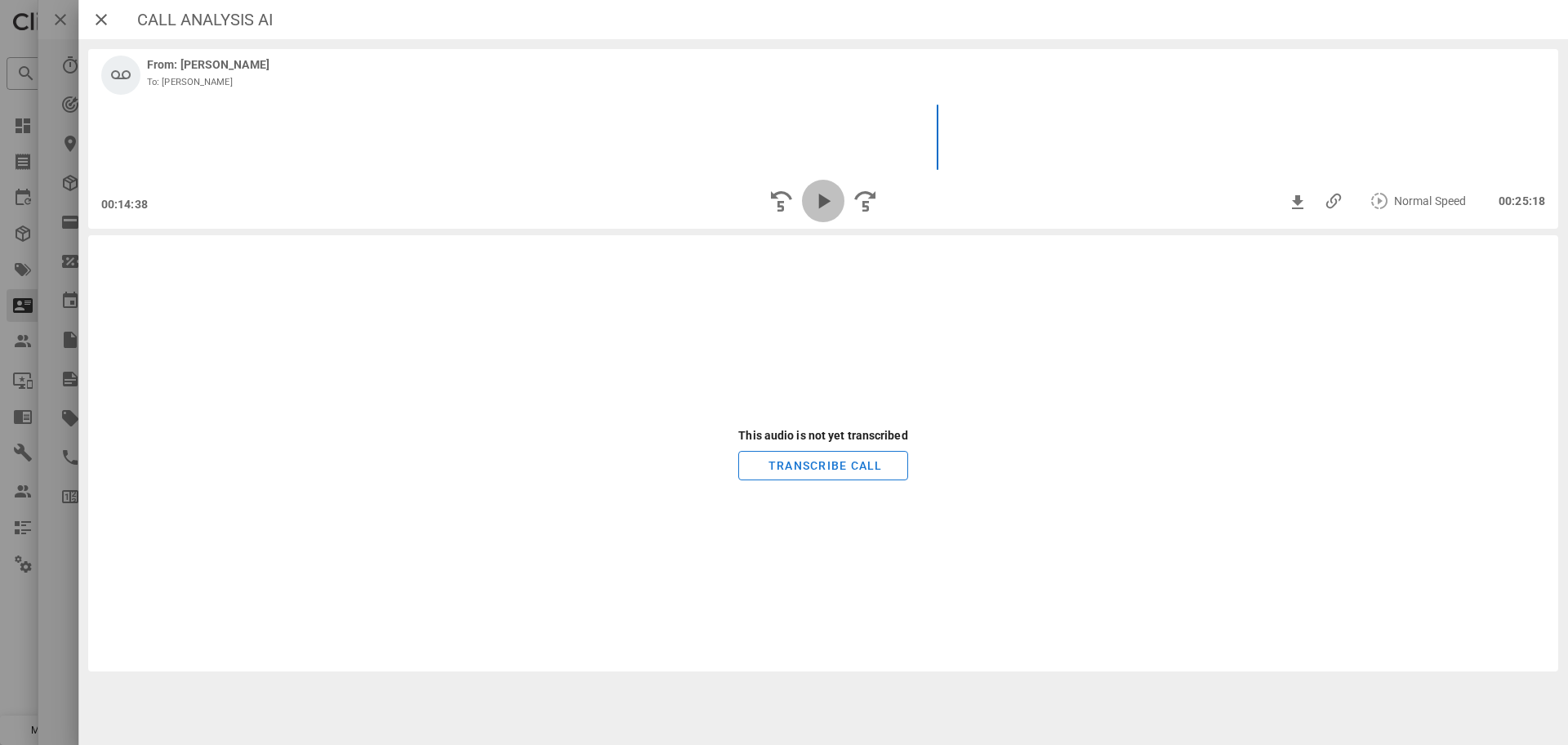 click at bounding box center (823, 201) 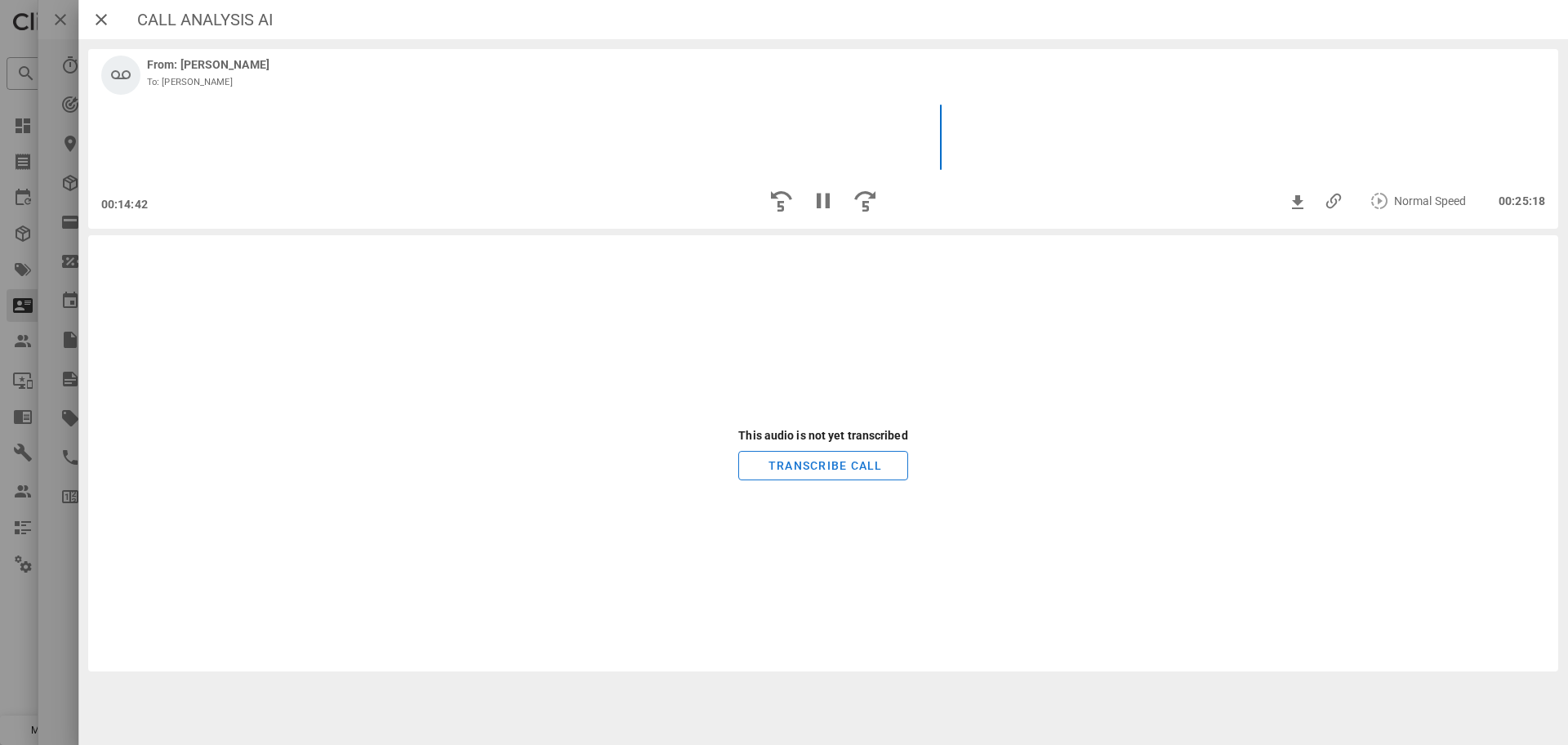 click on "Normal Speed 00:25:18" at bounding box center [1304, 201] 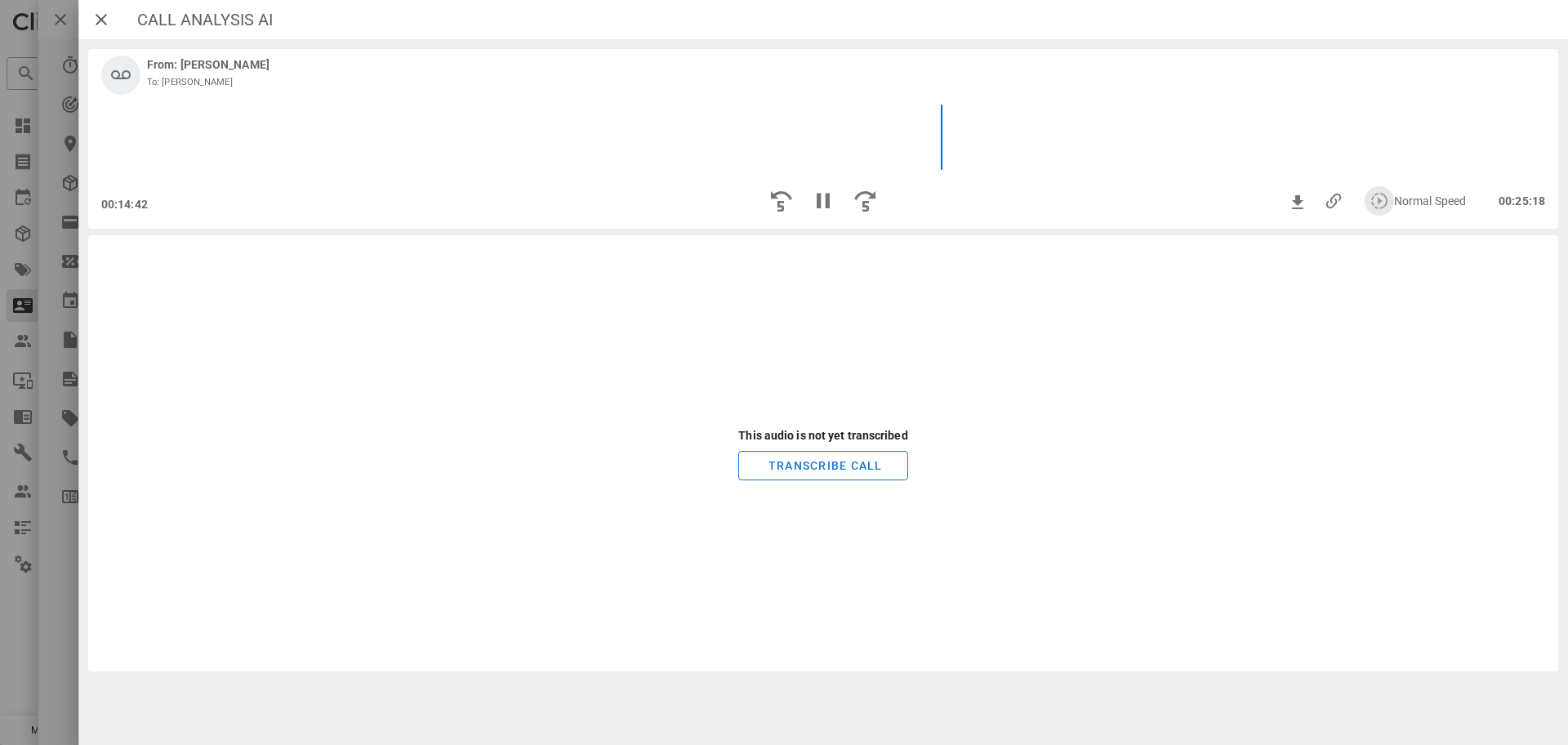click at bounding box center (1379, 201) 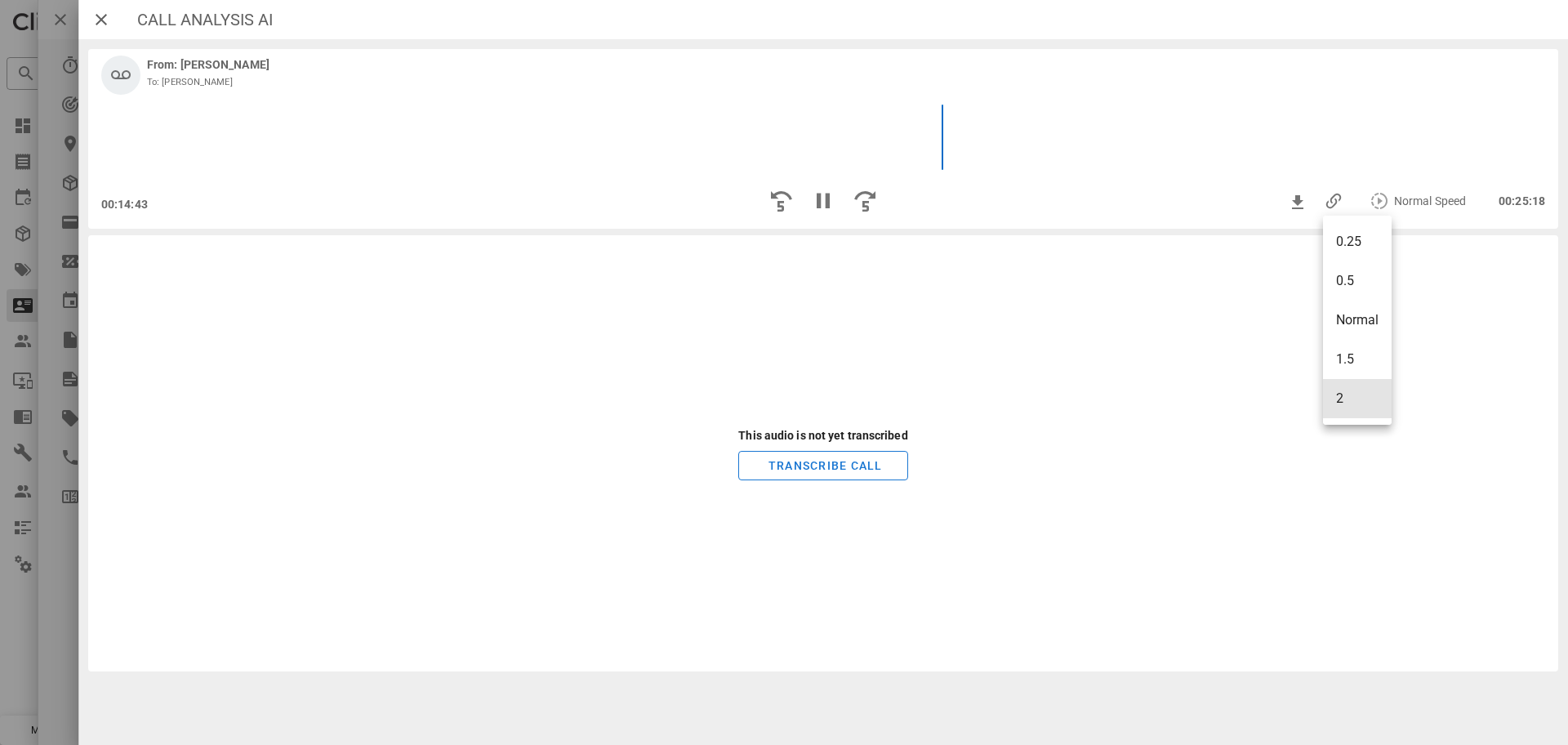click on "2" at bounding box center (1357, 399) 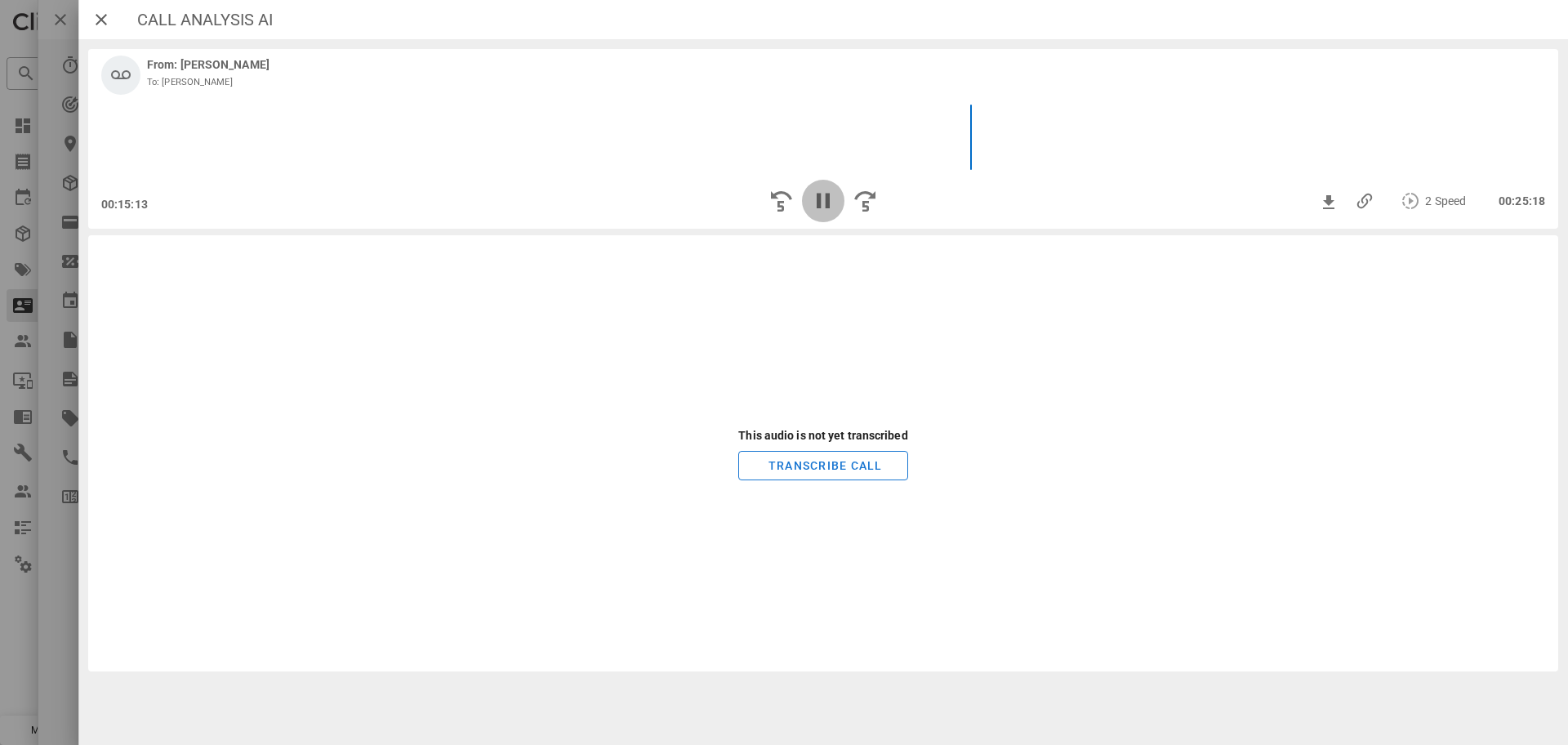 click at bounding box center (823, 201) 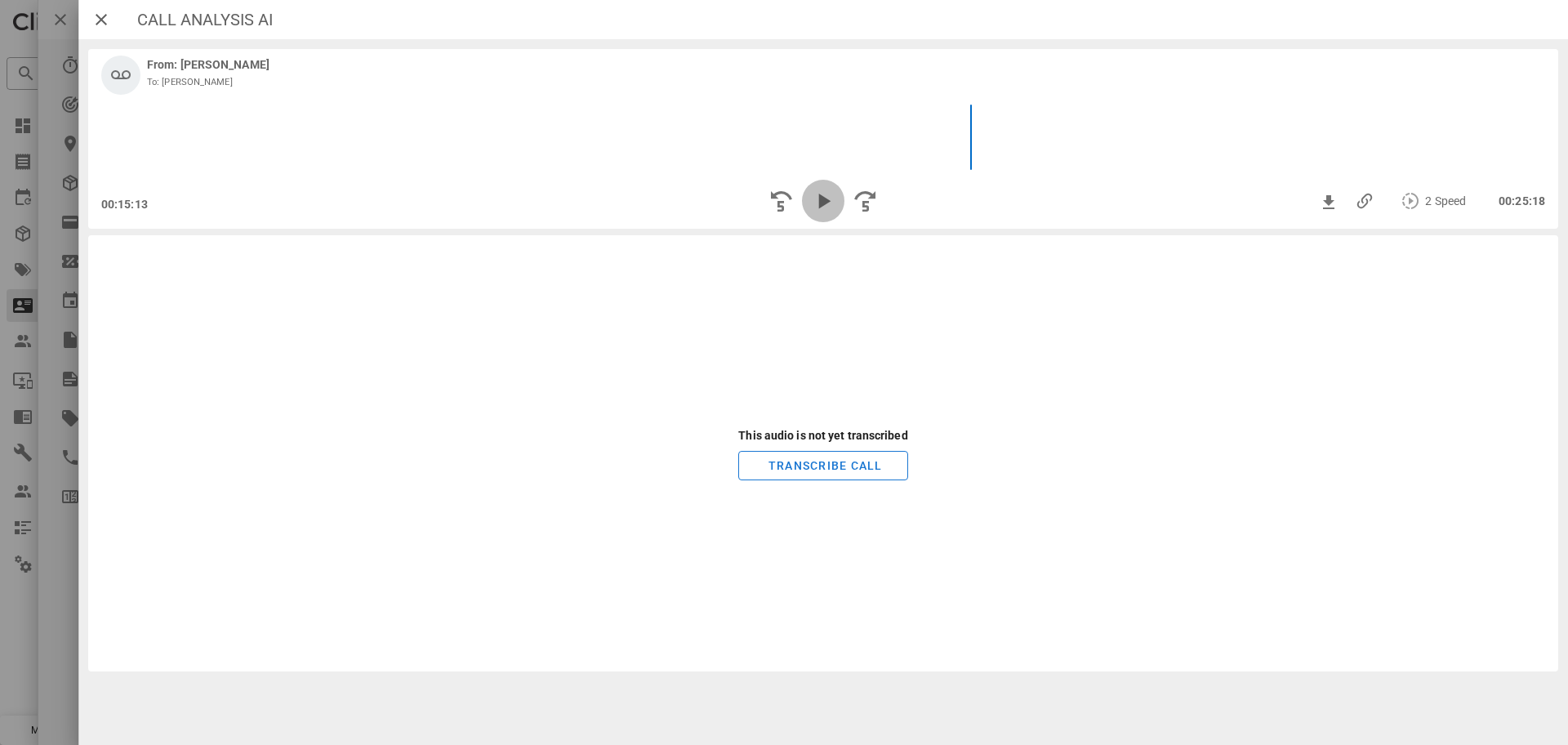 click at bounding box center [823, 201] 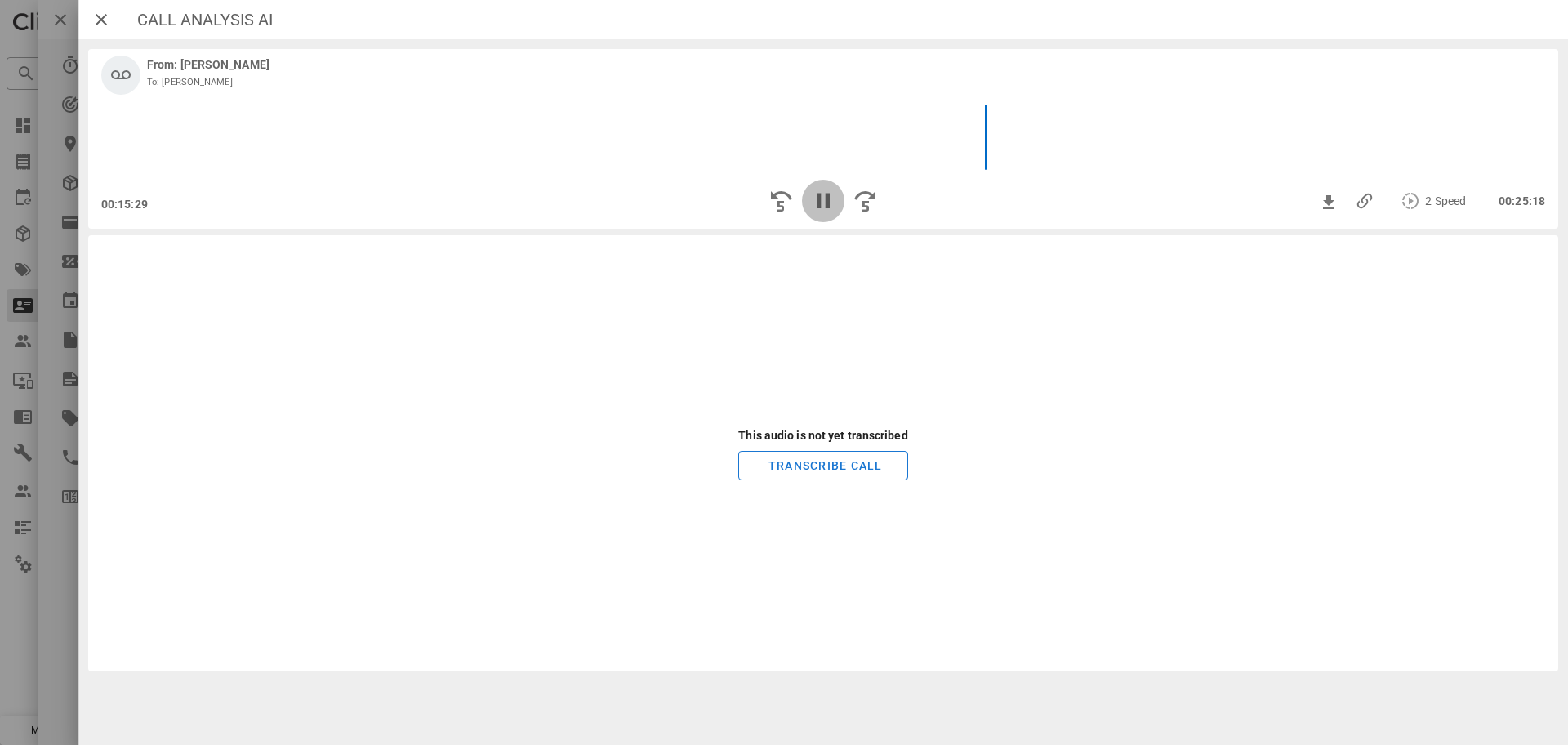 click at bounding box center [823, 201] 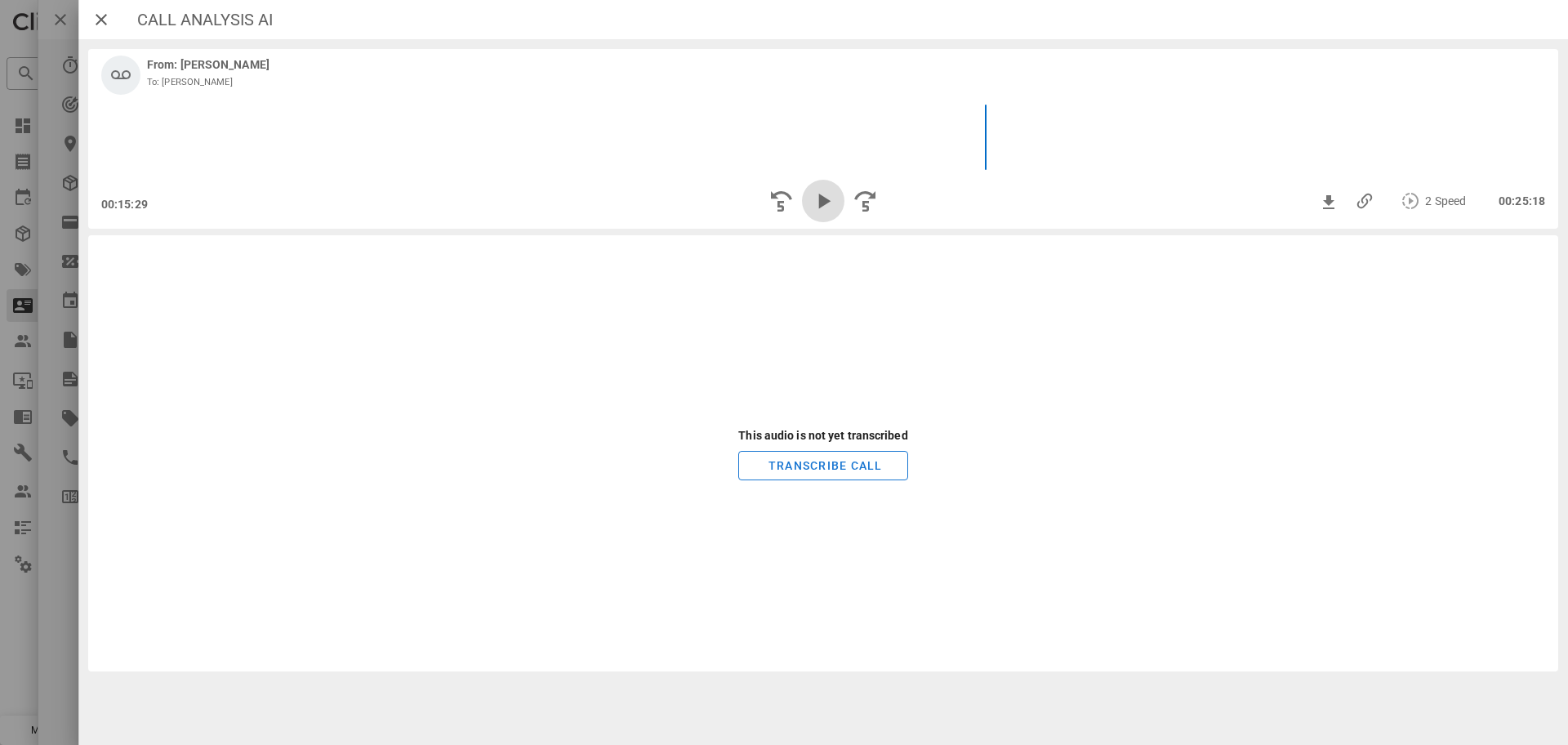 click at bounding box center (823, 201) 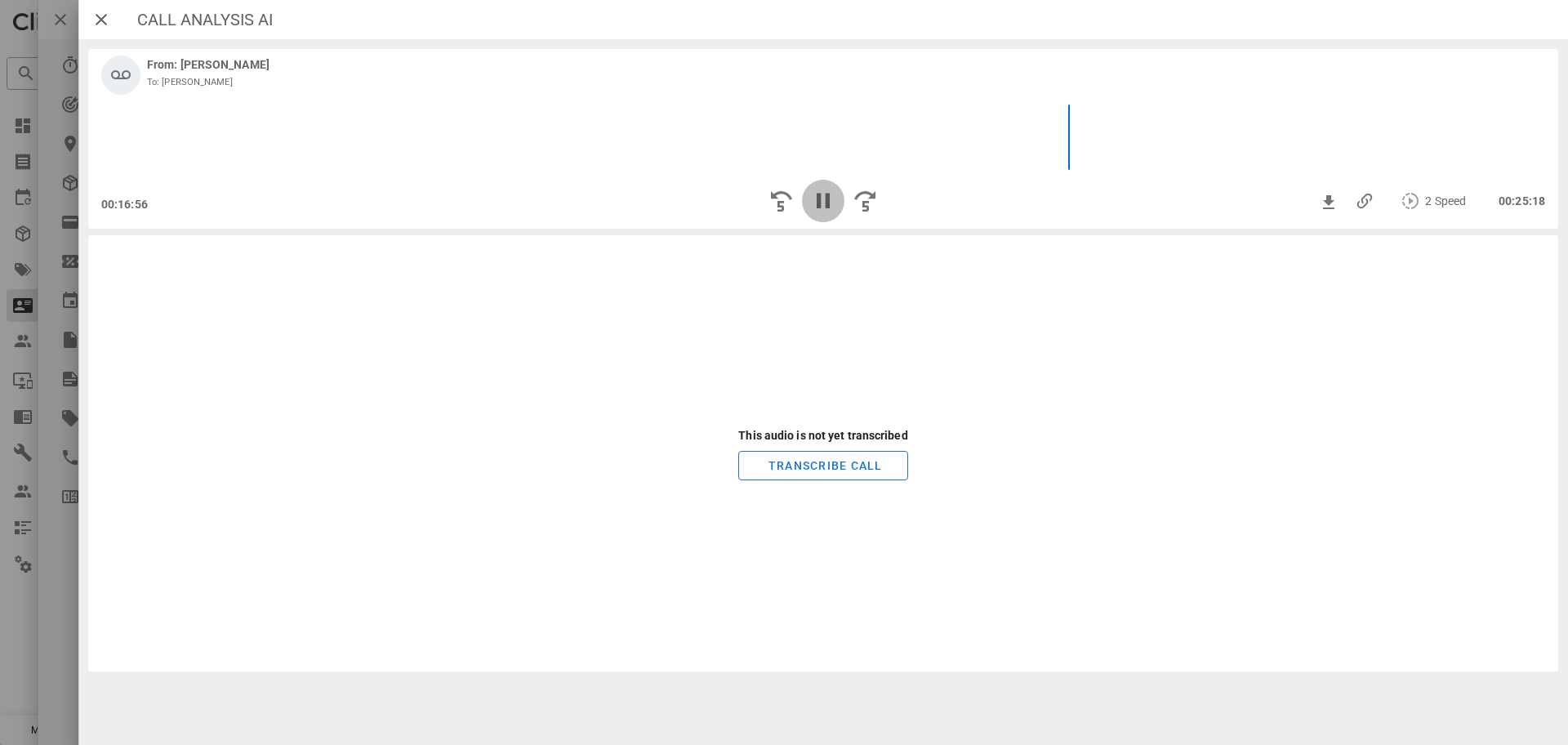 click at bounding box center [823, 201] 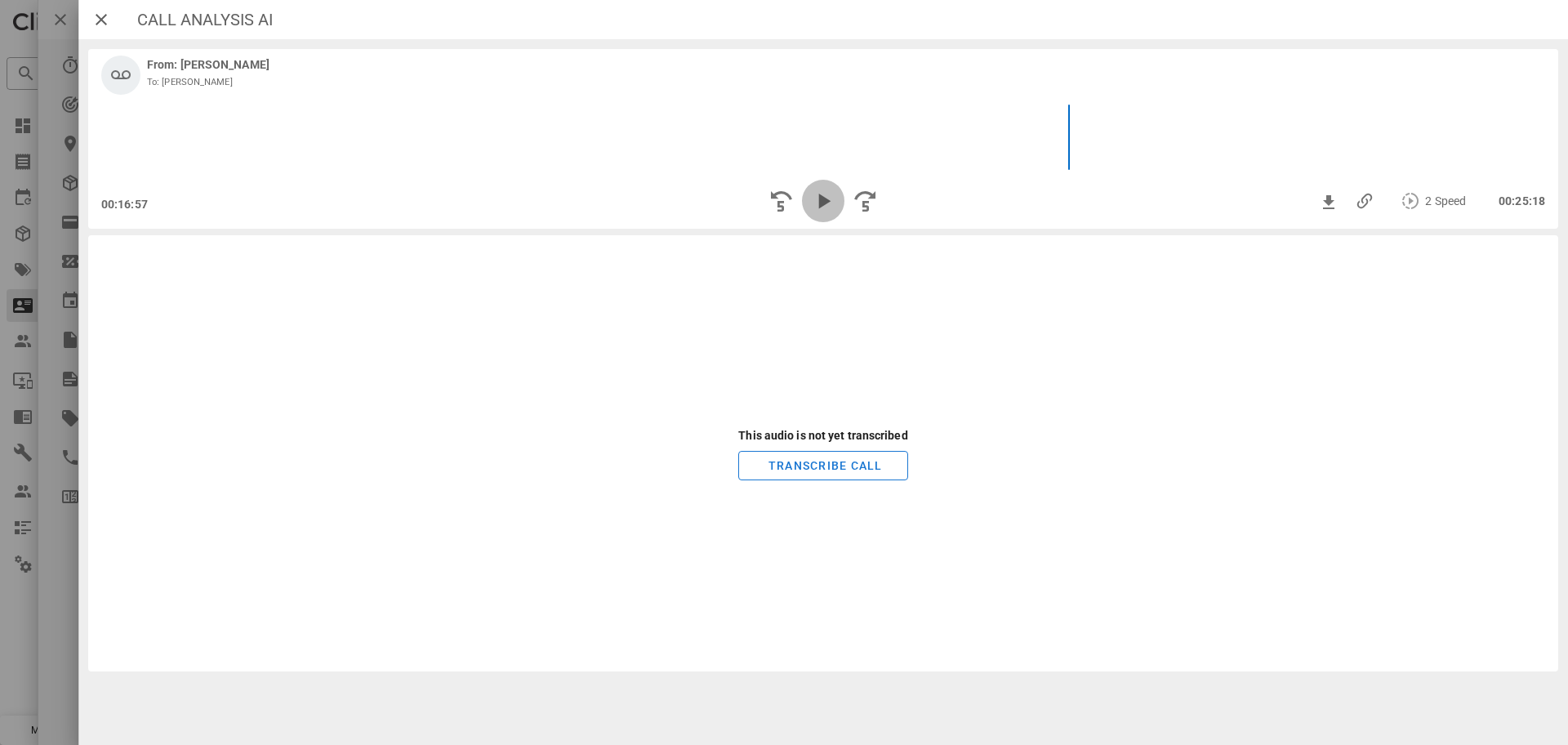 click at bounding box center [823, 201] 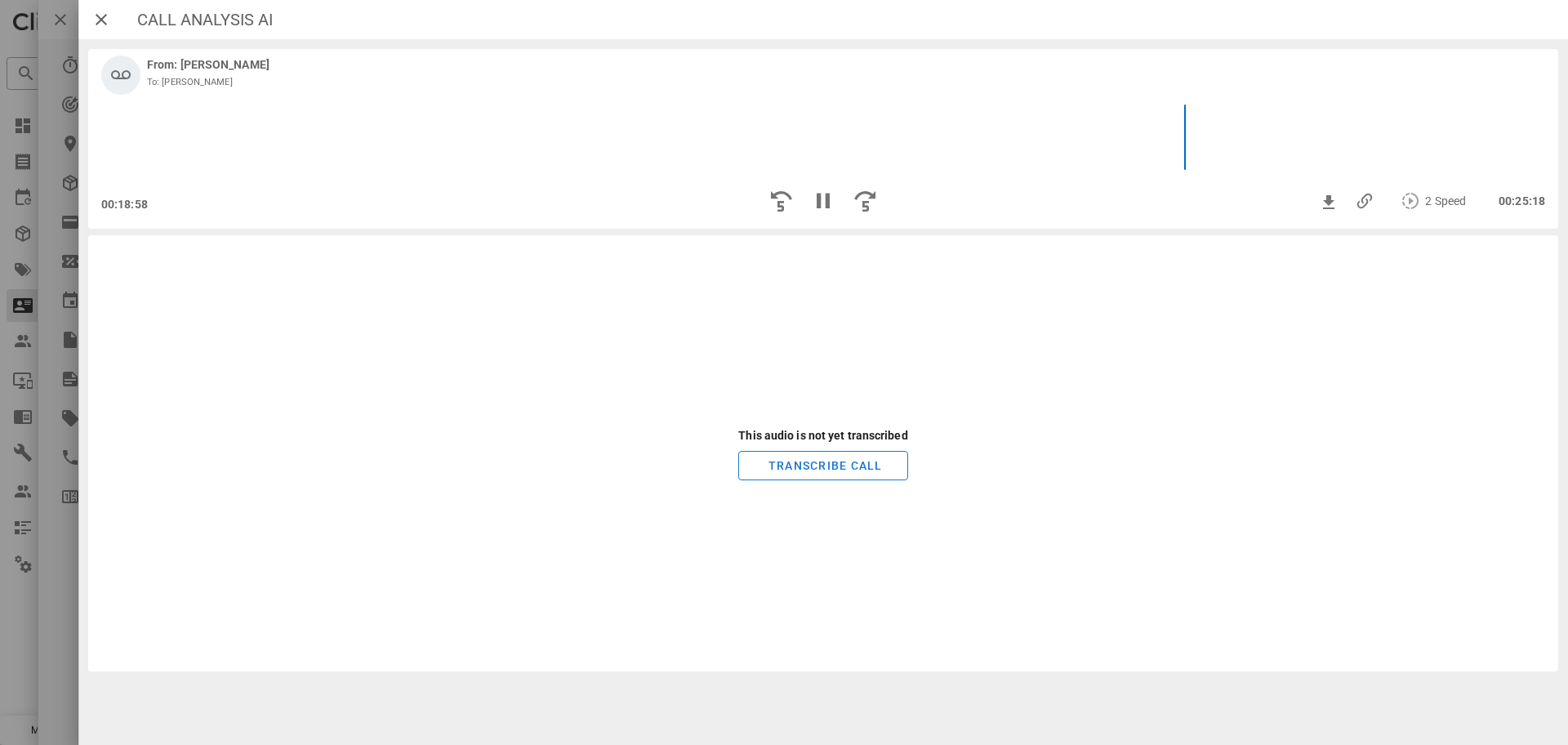 click on "Call Analysis AI" at bounding box center [823, 20] 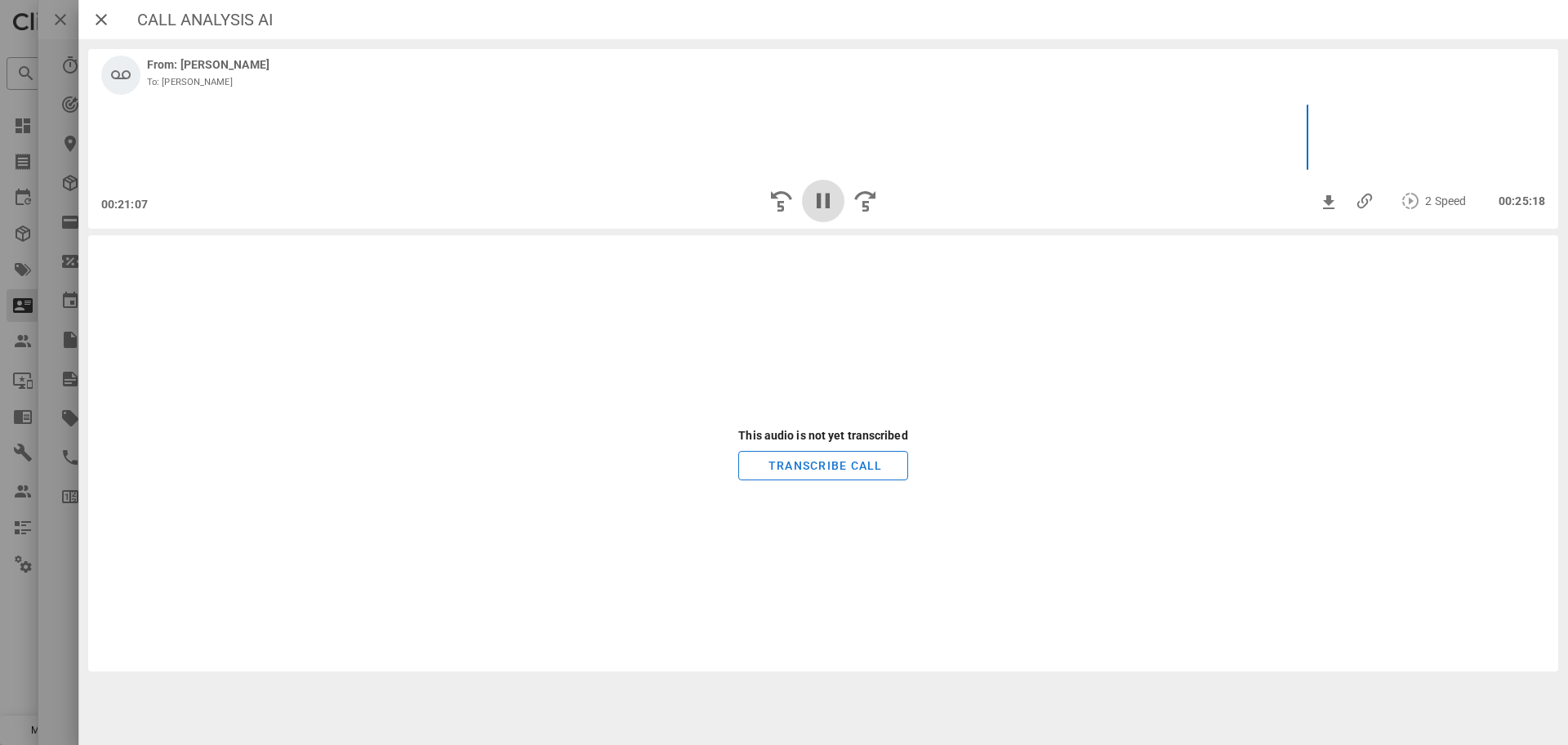 click at bounding box center (823, 201) 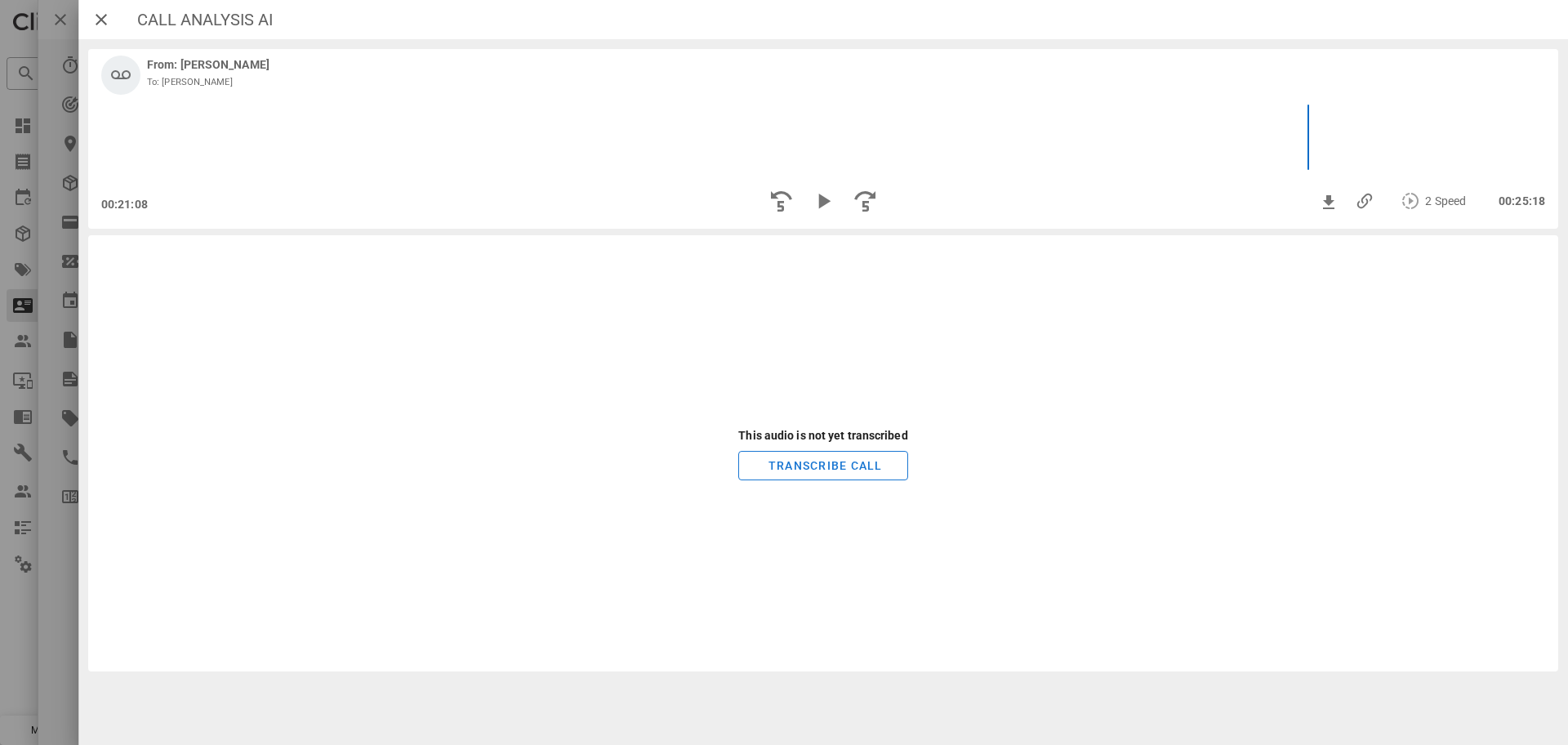 click at bounding box center [784, 372] 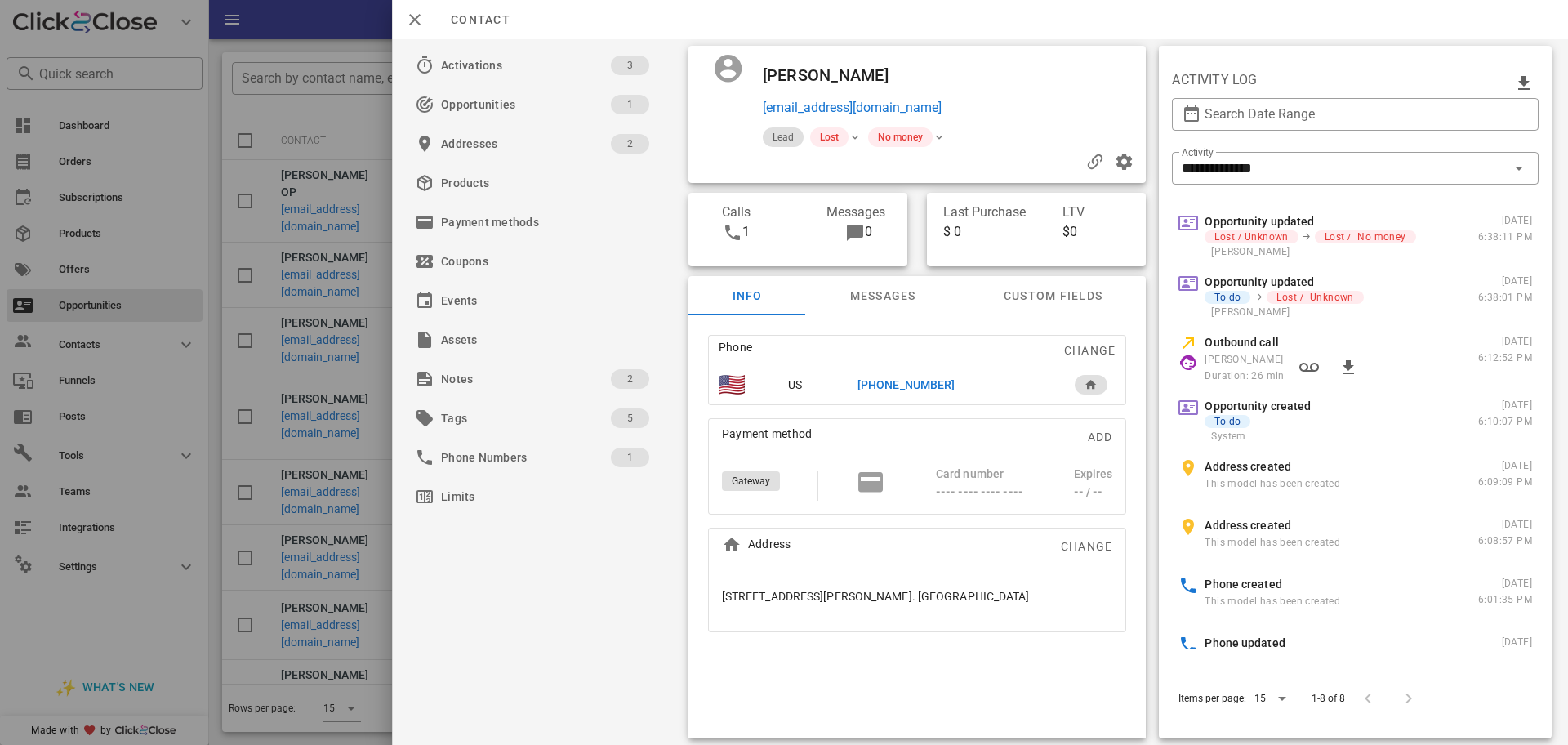 drag, startPoint x: 280, startPoint y: 212, endPoint x: 290, endPoint y: 212, distance: 10 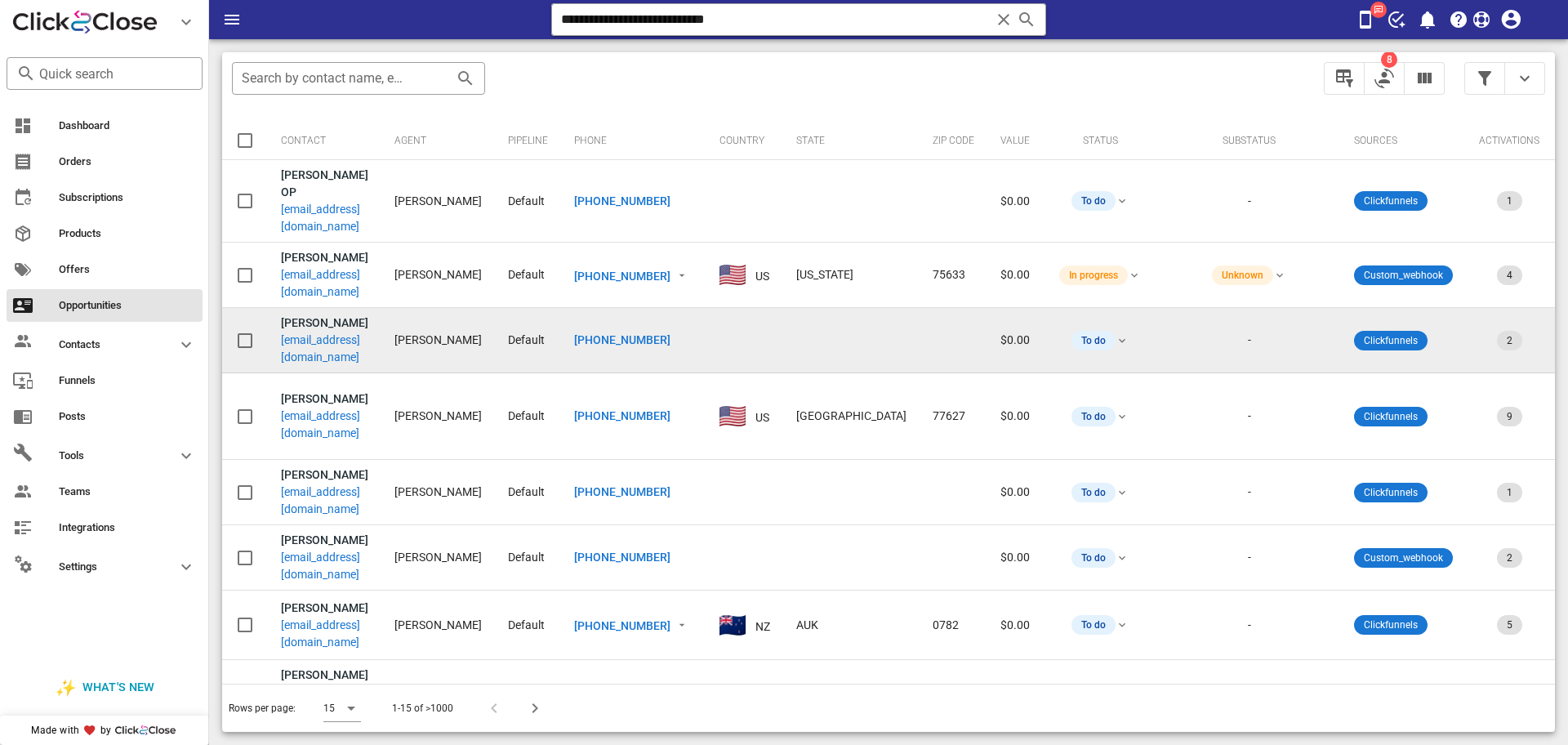 click on "[EMAIL_ADDRESS][DOMAIN_NAME]" at bounding box center [324, 349] 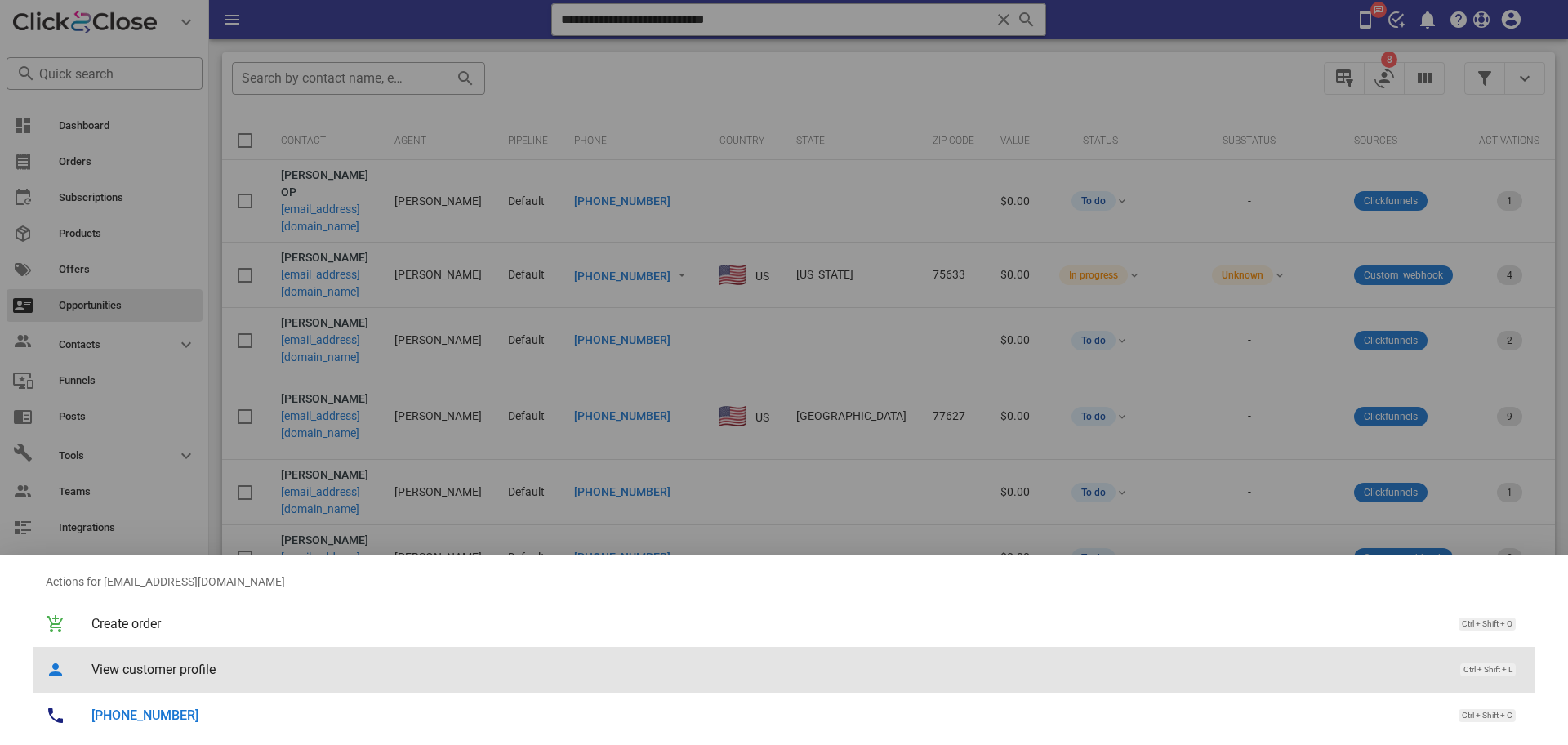 click on "View customer profile" at bounding box center [768, 669] 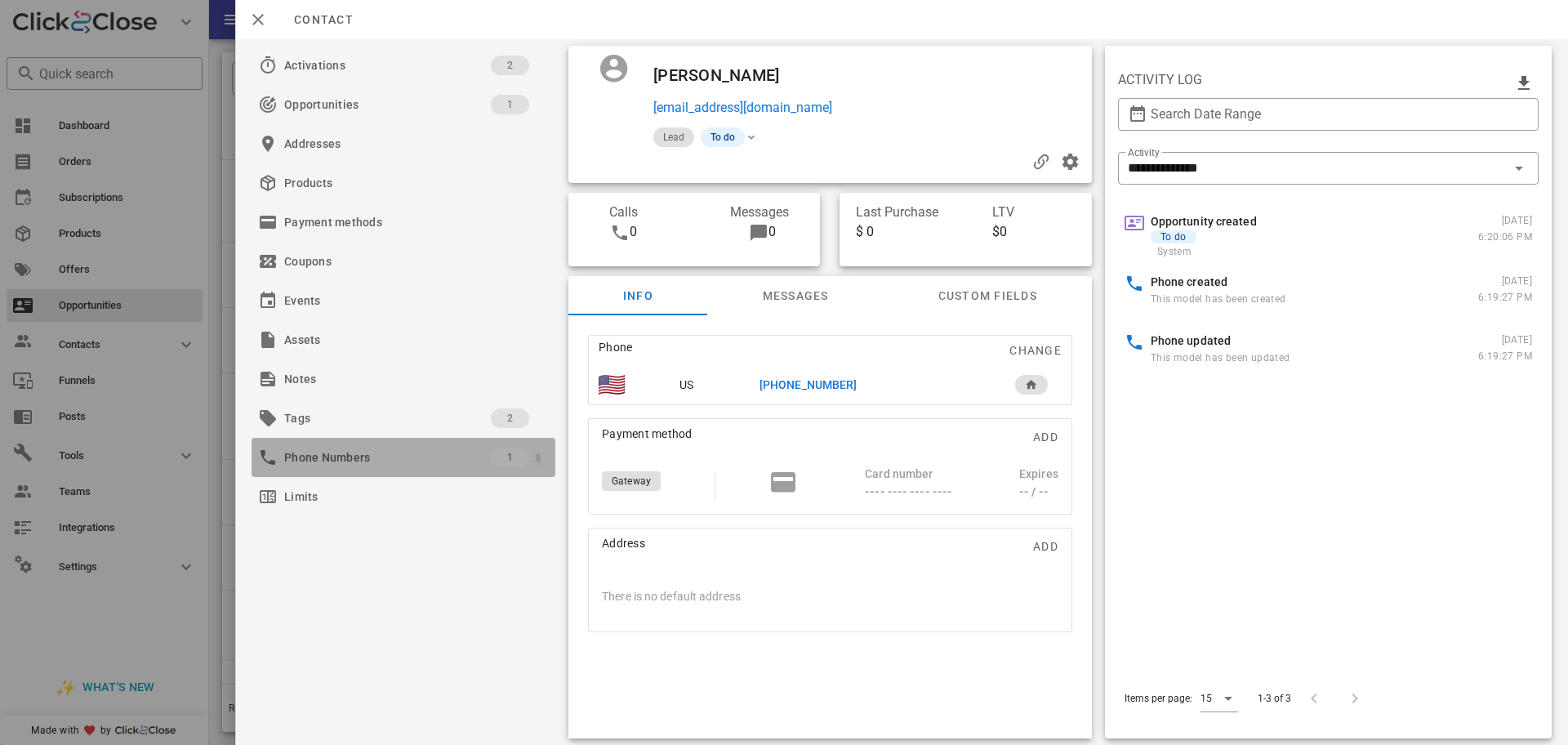 click on "Phone Numbers  1" at bounding box center (403, 457) 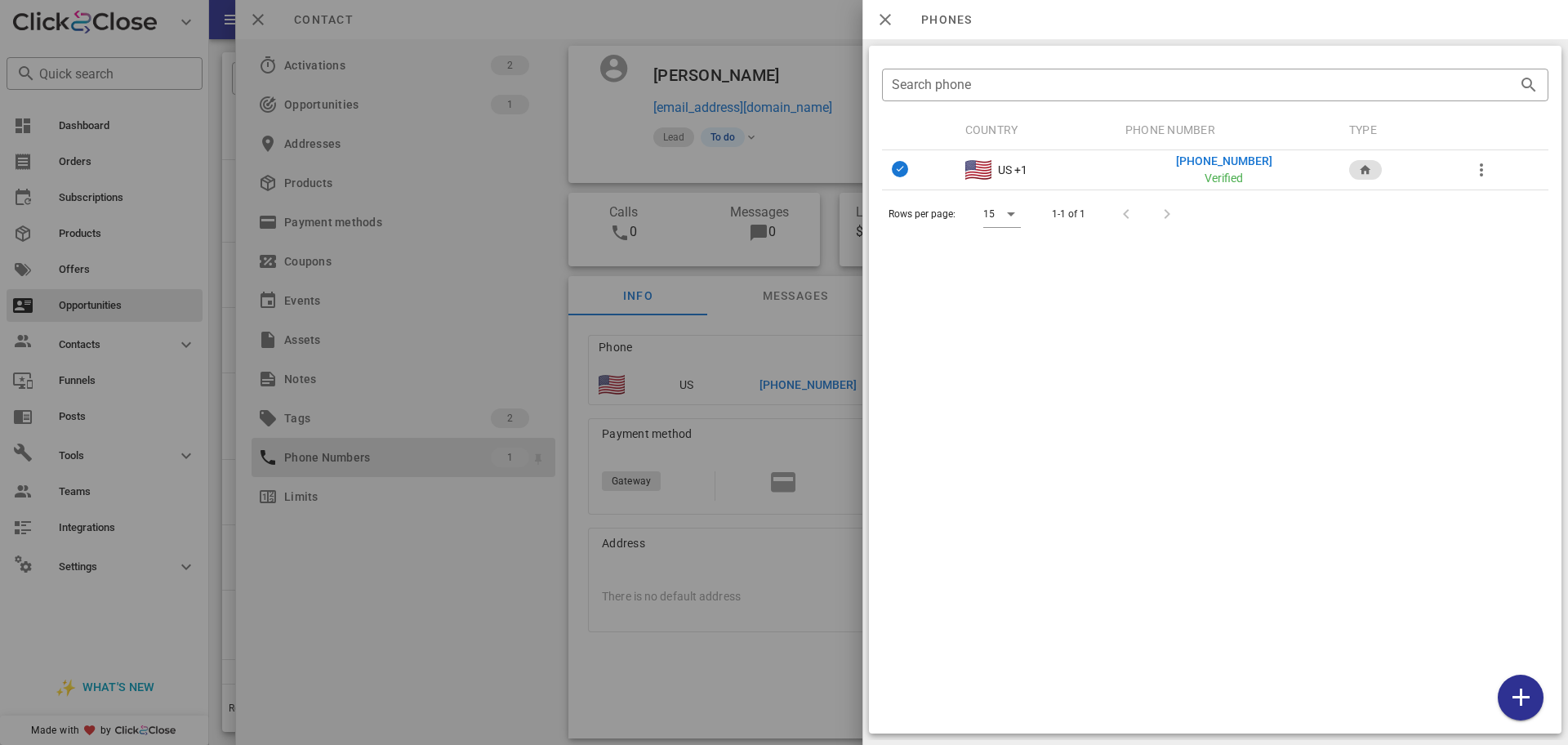 drag, startPoint x: 588, startPoint y: 529, endPoint x: 492, endPoint y: 451, distance: 123.69317 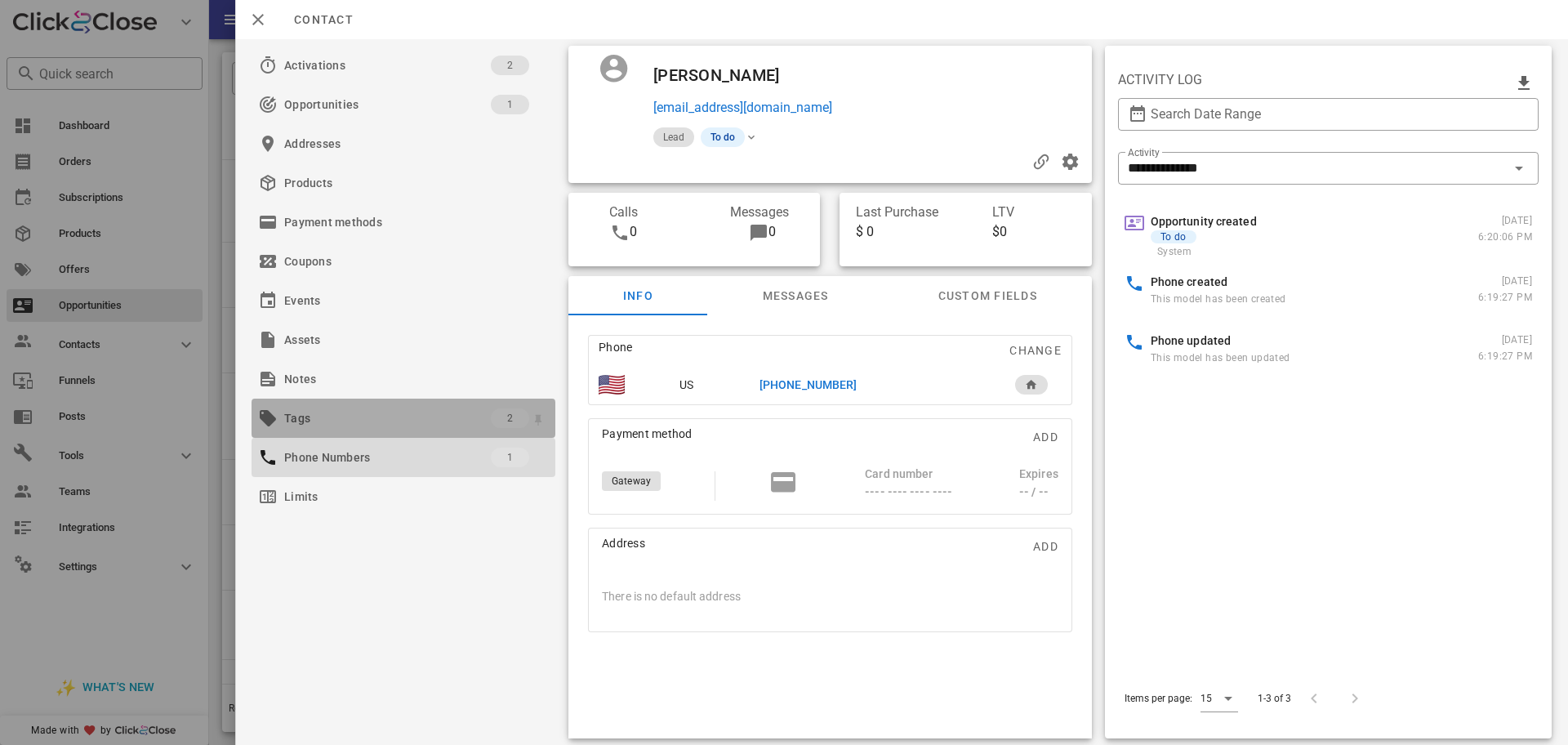 click on "Tags" at bounding box center (387, 418) 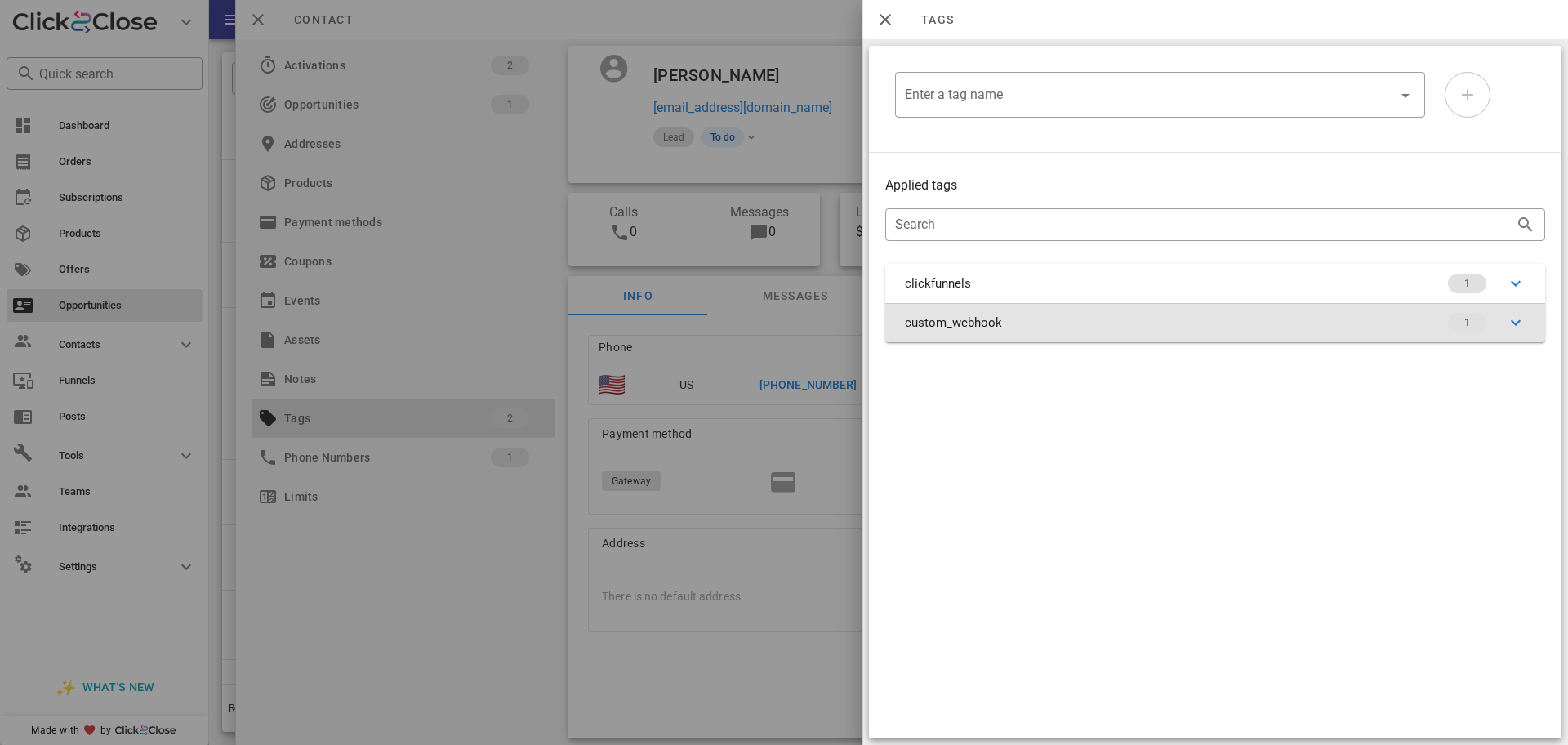 click on "custom_webhook  1" at bounding box center (1215, 323) 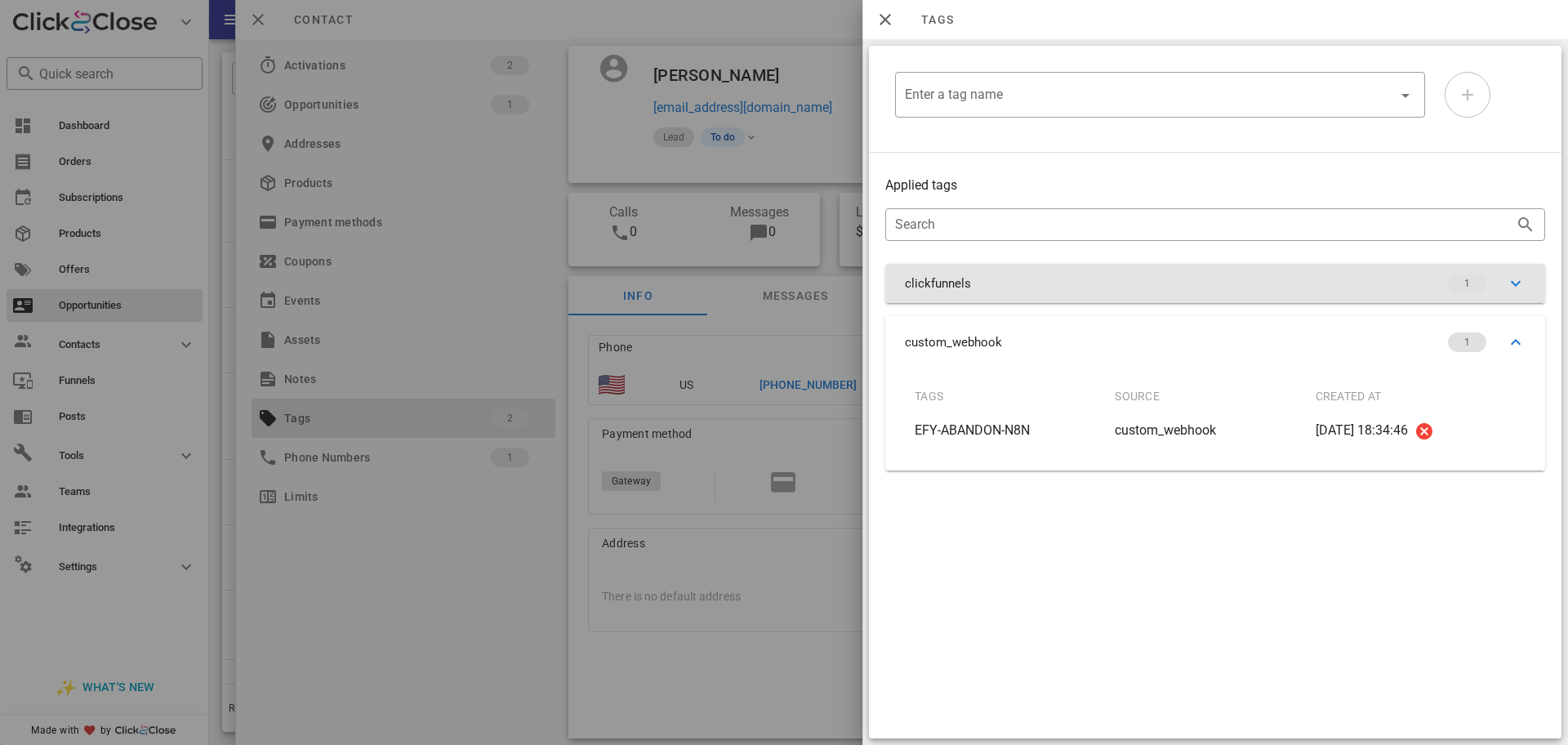 click on "clickfunnels  1" at bounding box center (1215, 283) 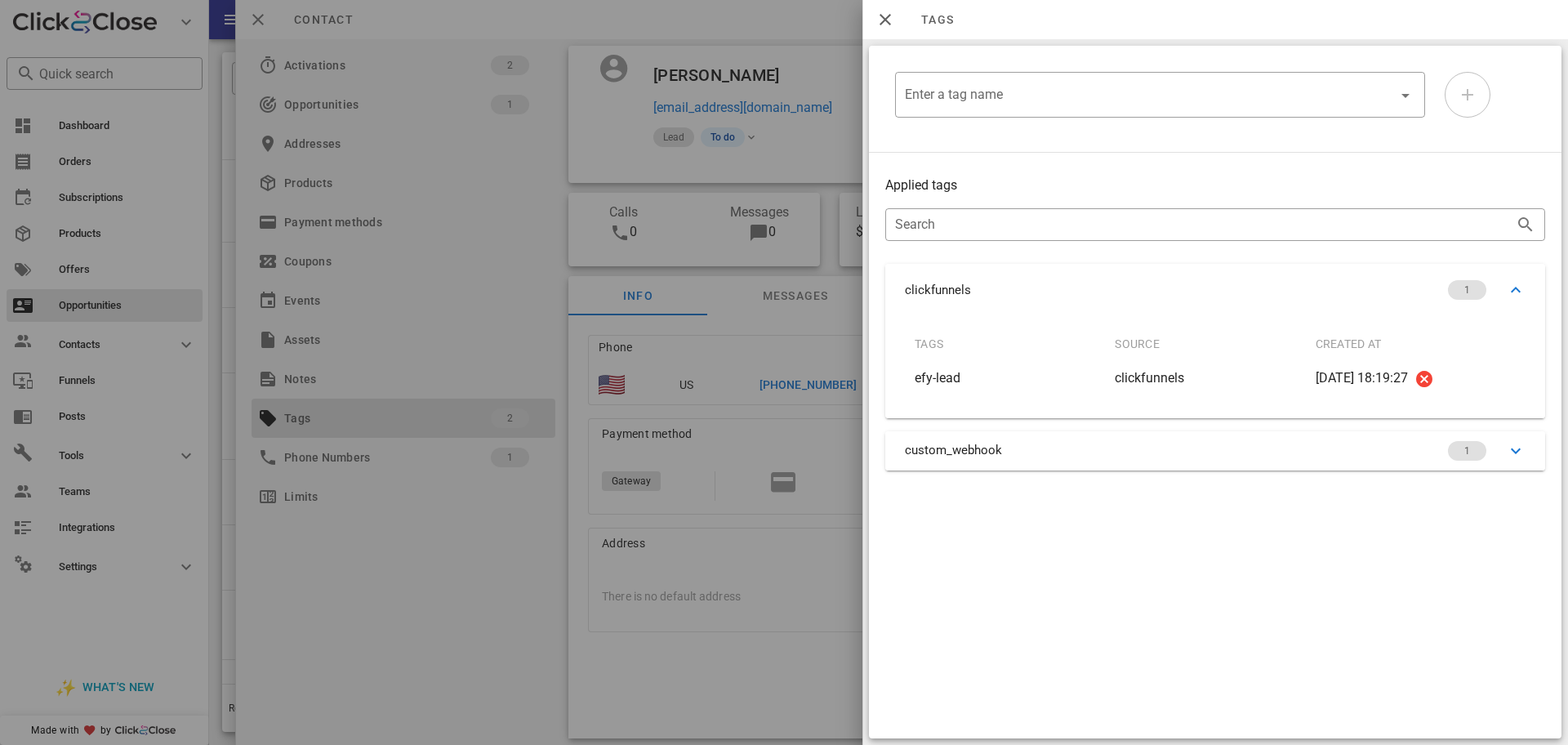click at bounding box center (784, 372) 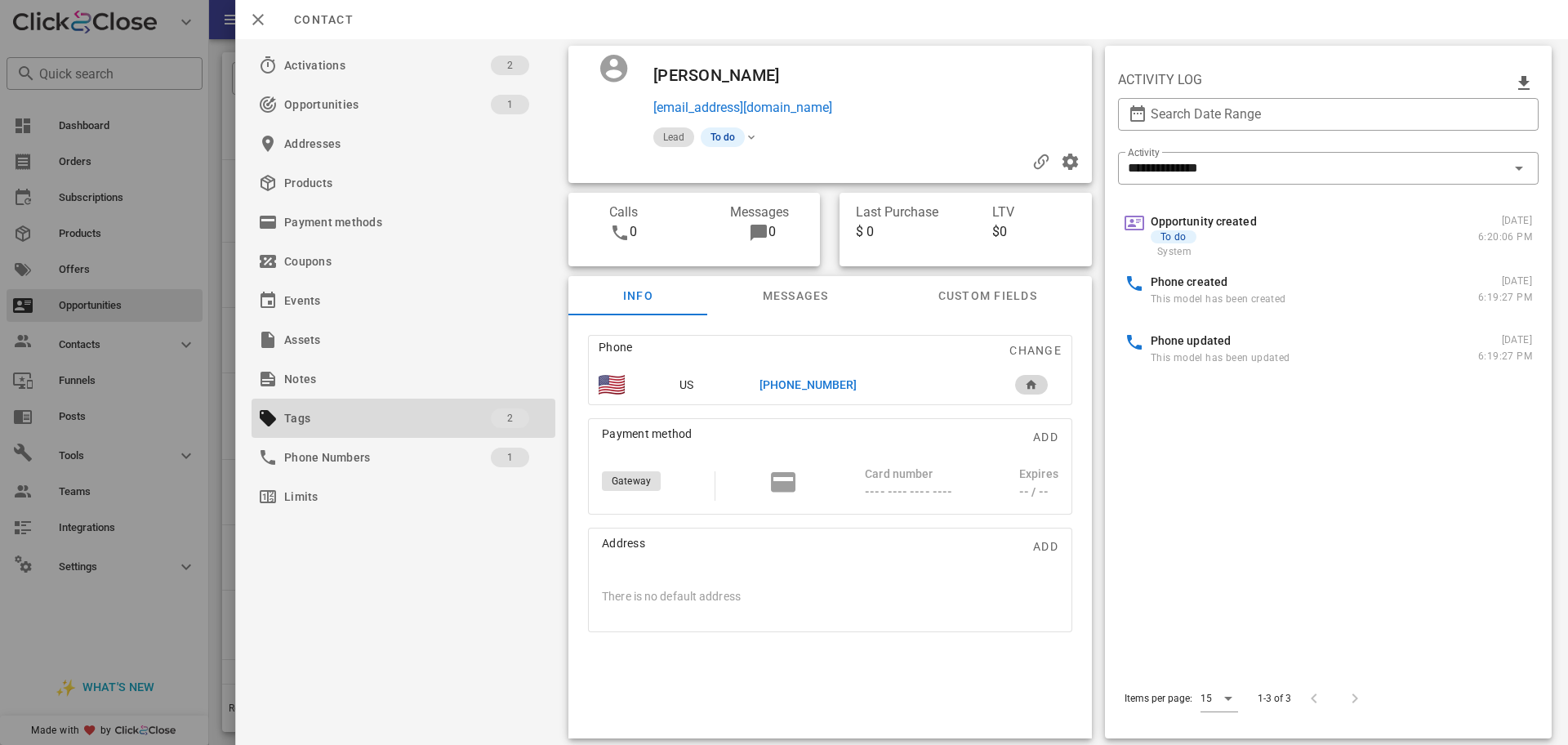 click on "[PHONE_NUMBER]" at bounding box center (808, 385) 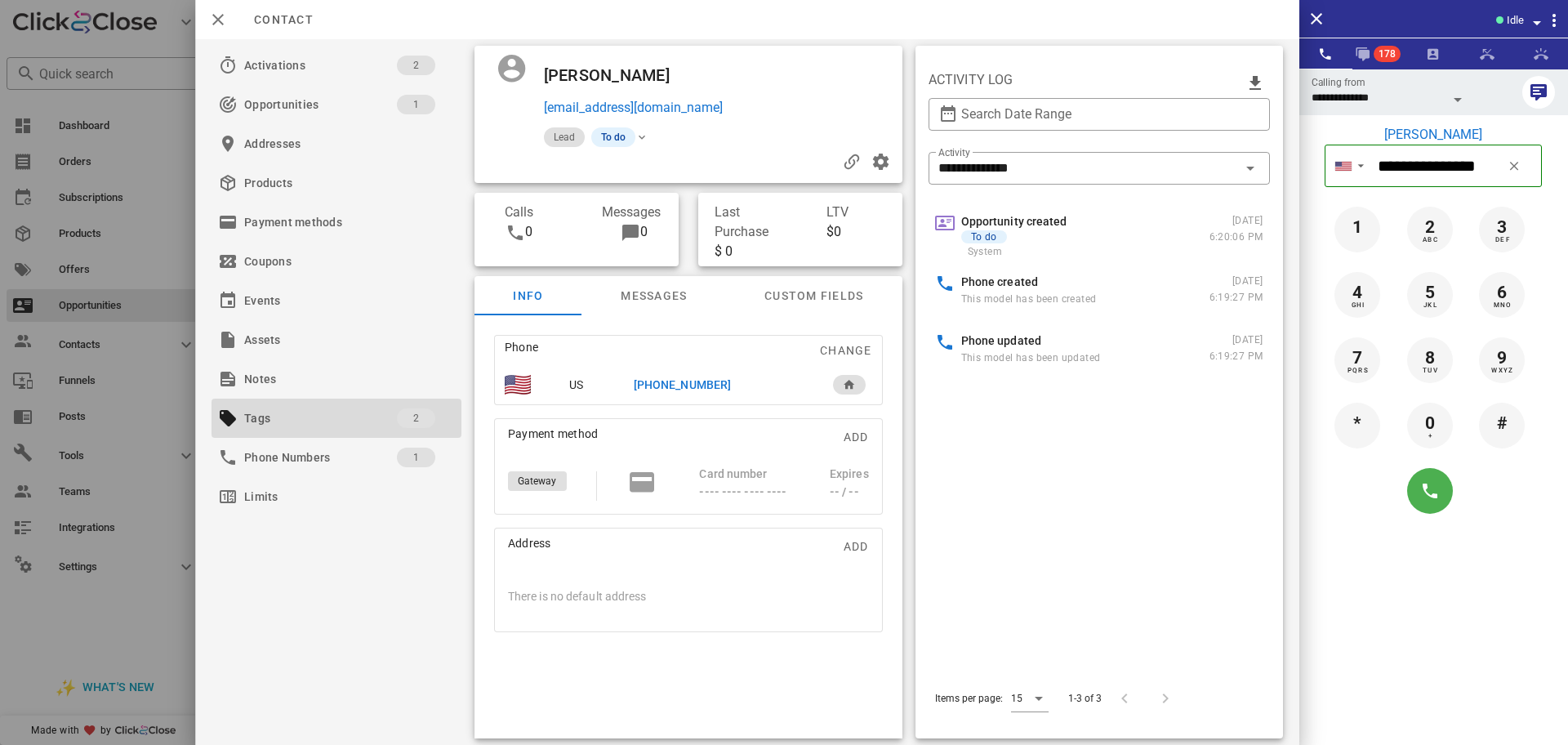 click at bounding box center [1433, 491] 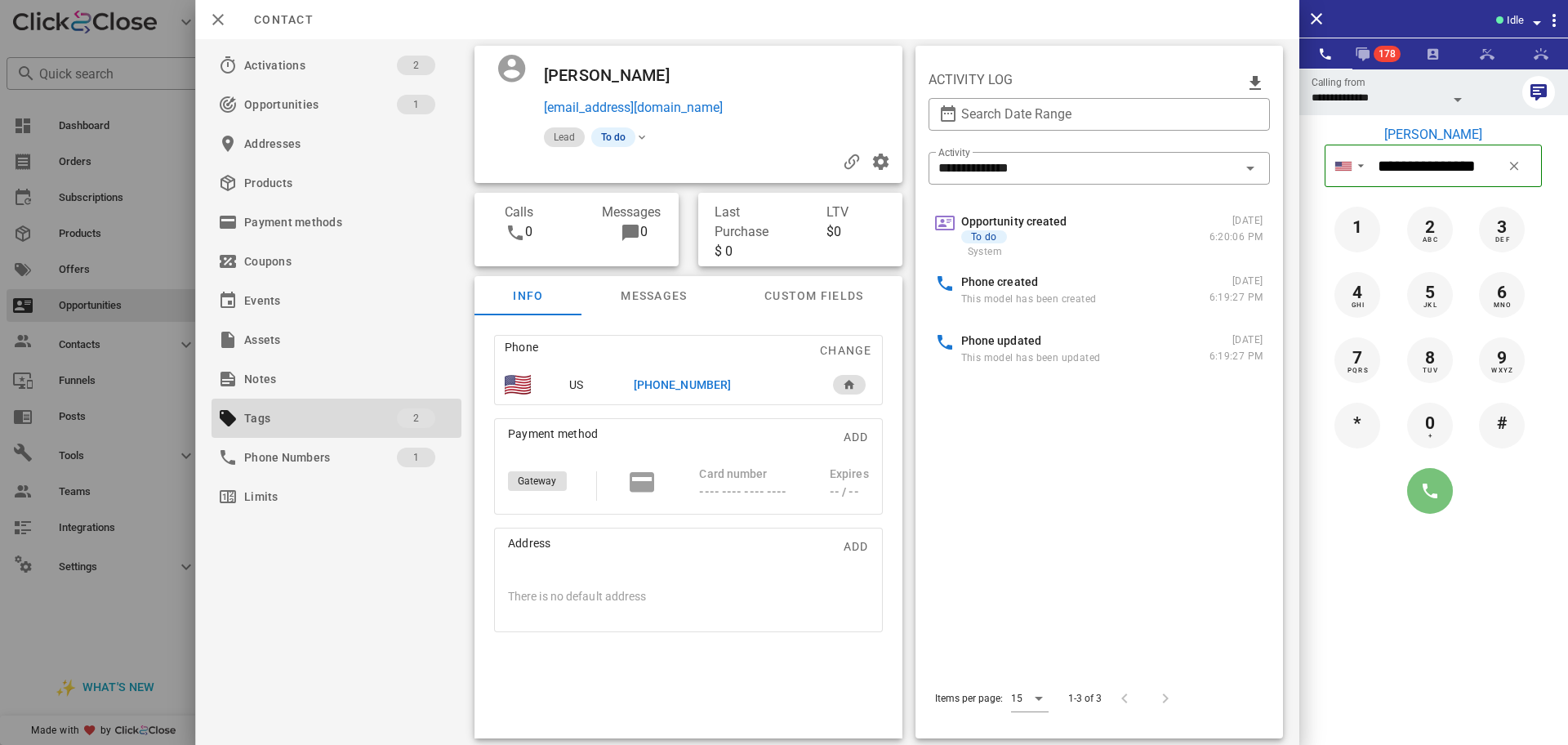 click at bounding box center [1430, 491] 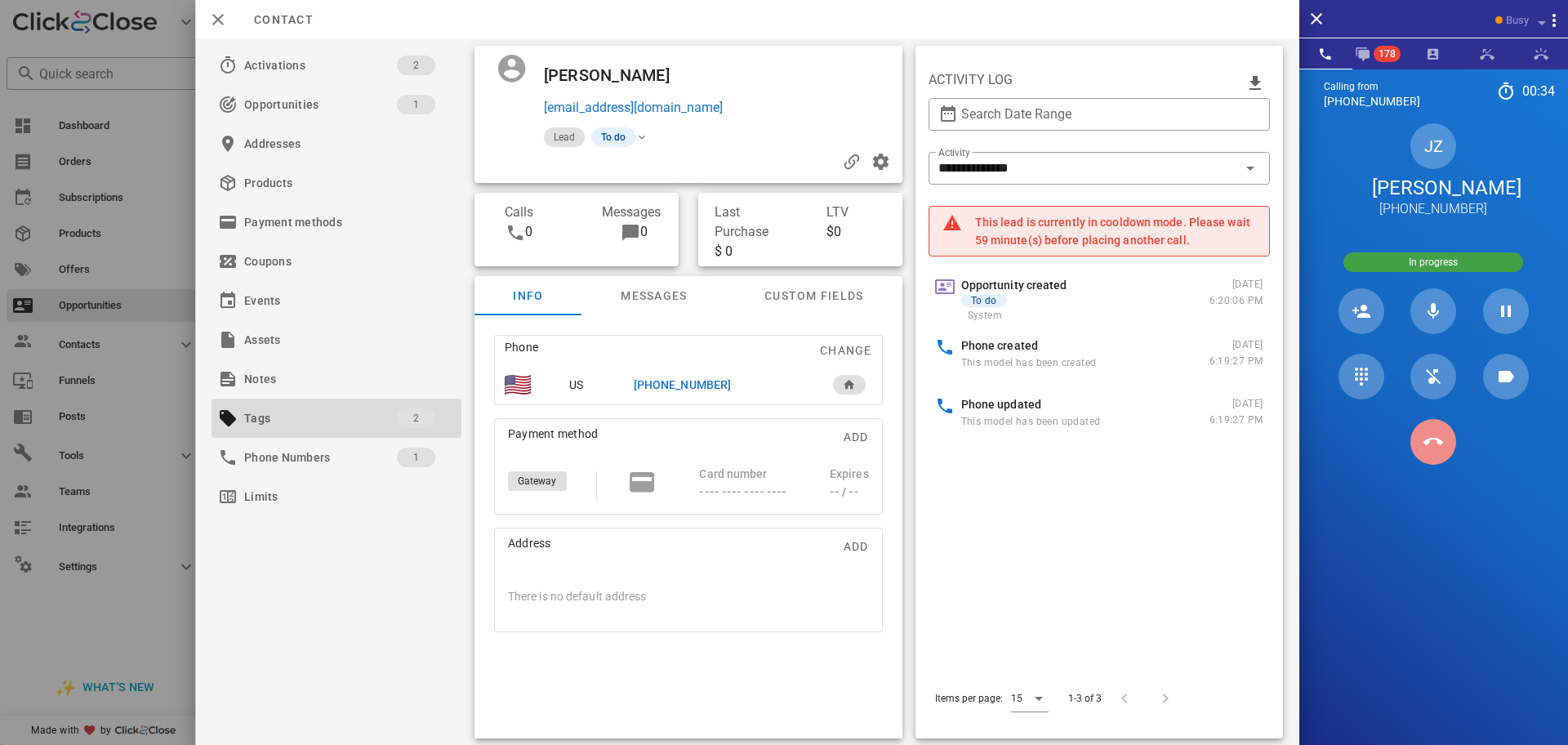 click at bounding box center (1433, 442) 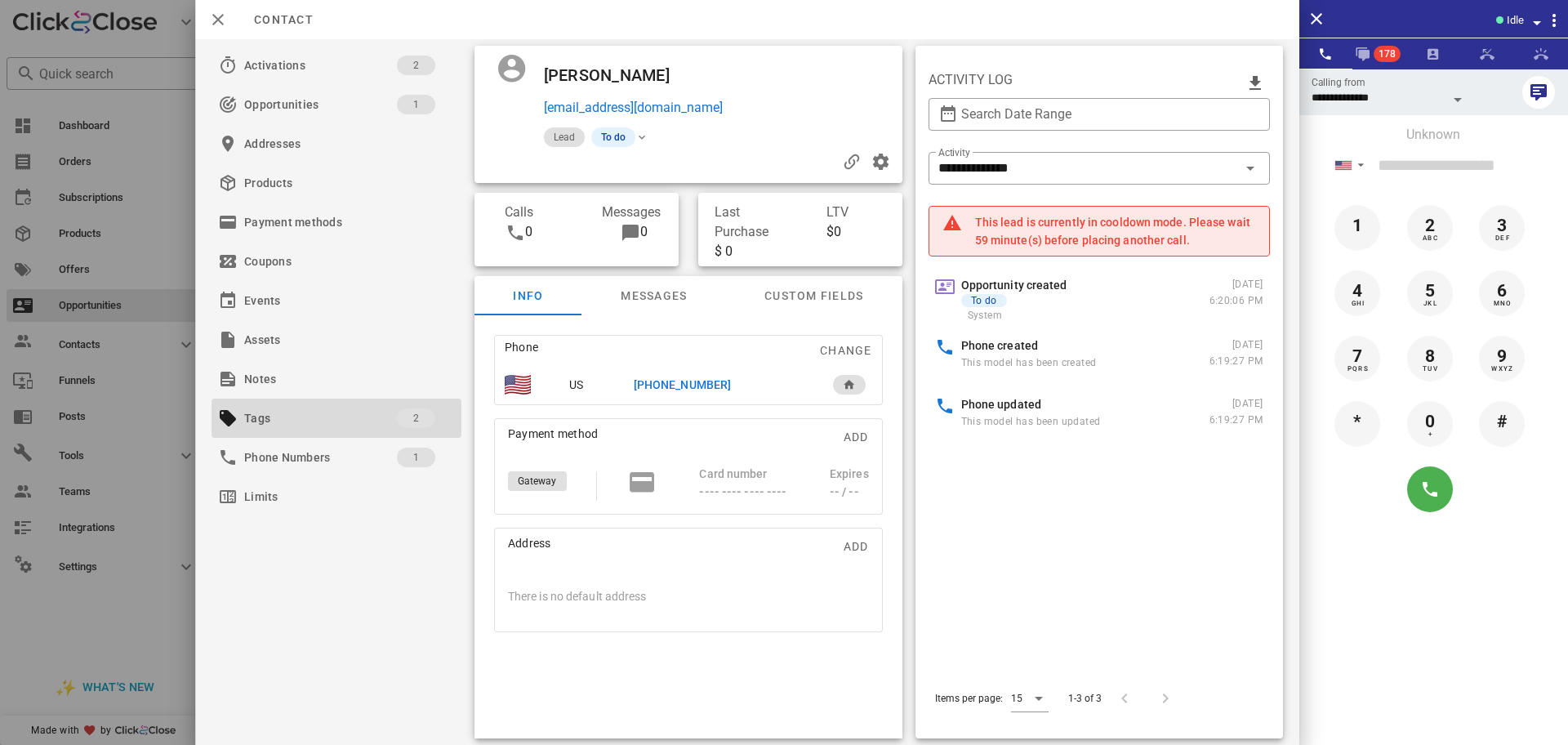 click on "[PHONE_NUMBER]" at bounding box center [681, 385] 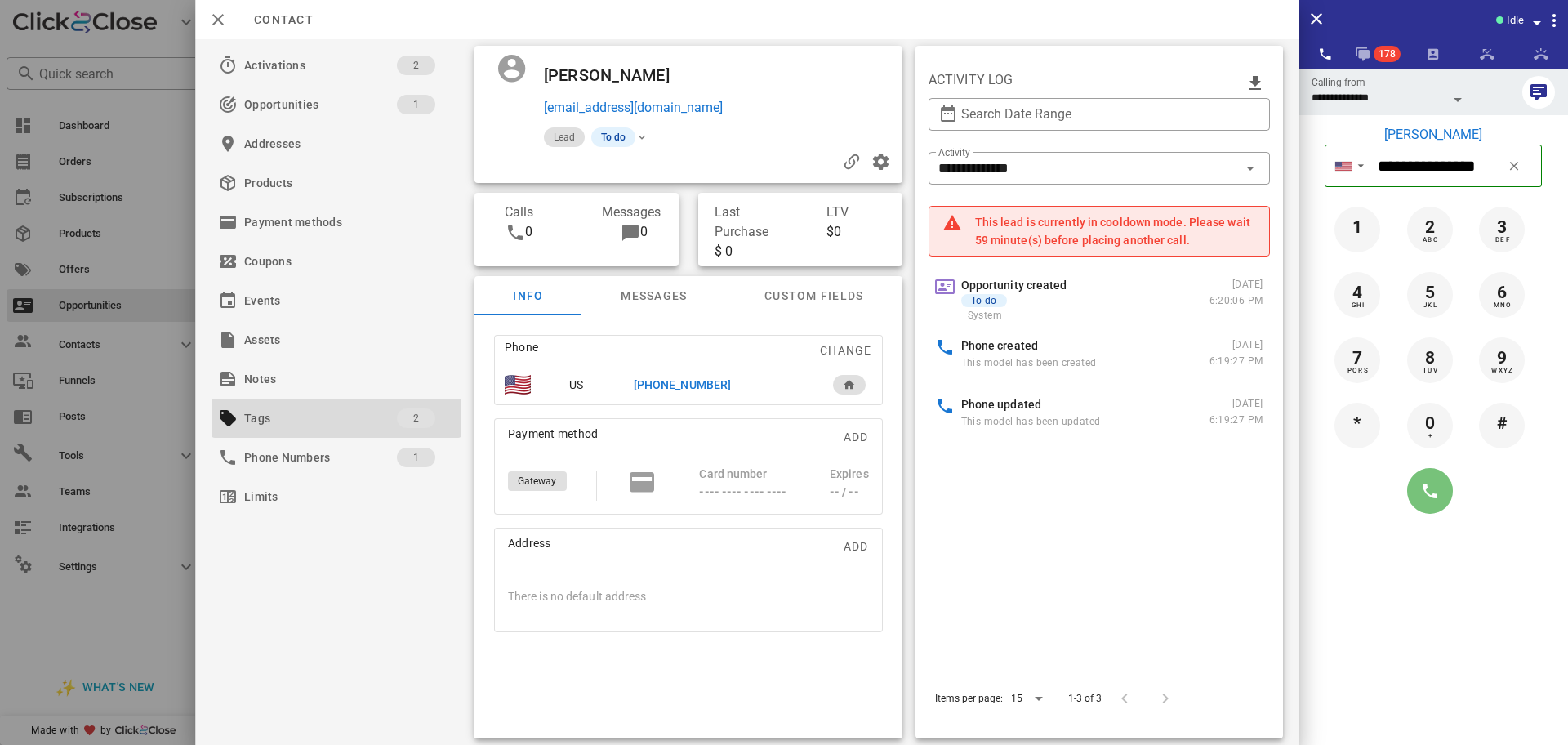 click at bounding box center [1430, 491] 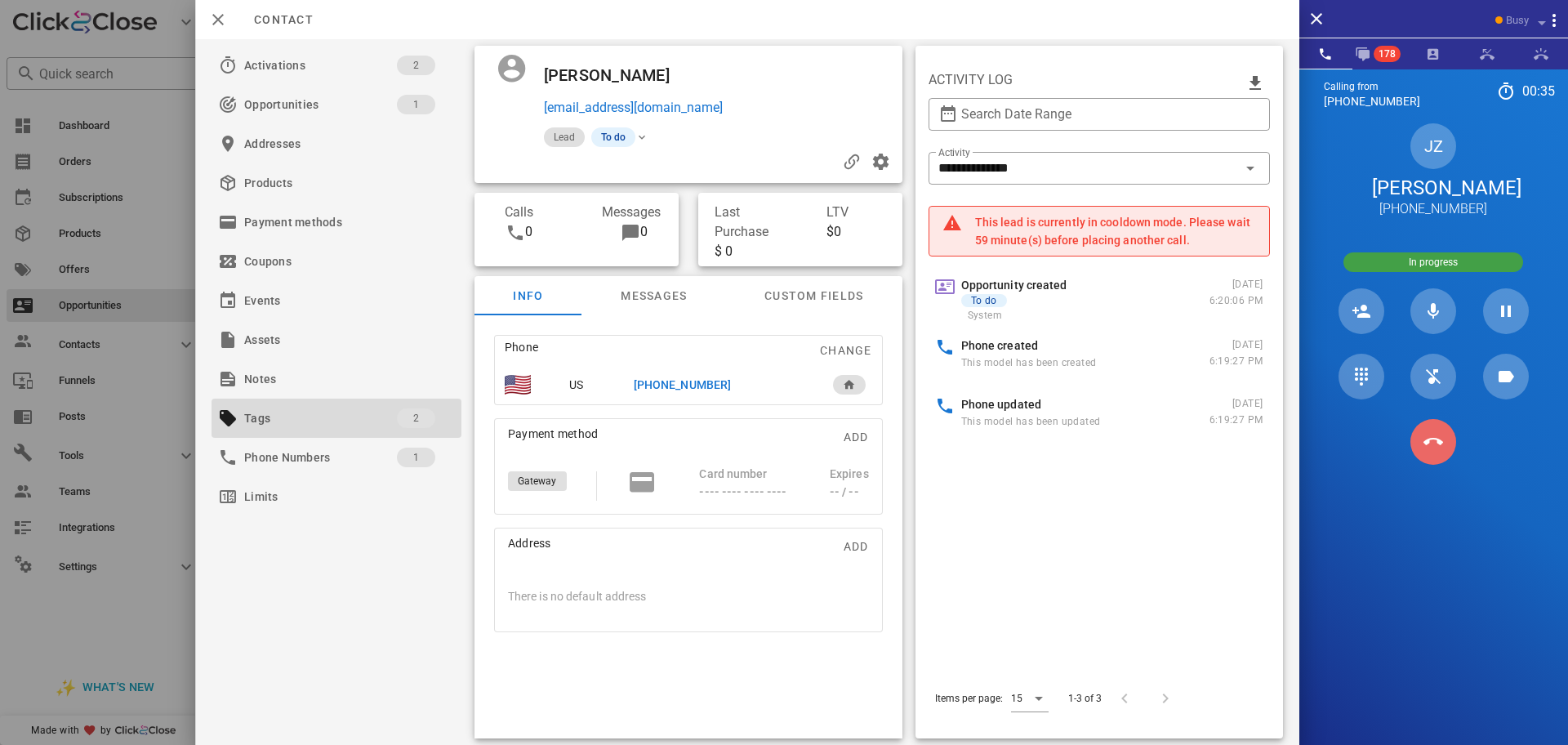 click at bounding box center [1433, 442] 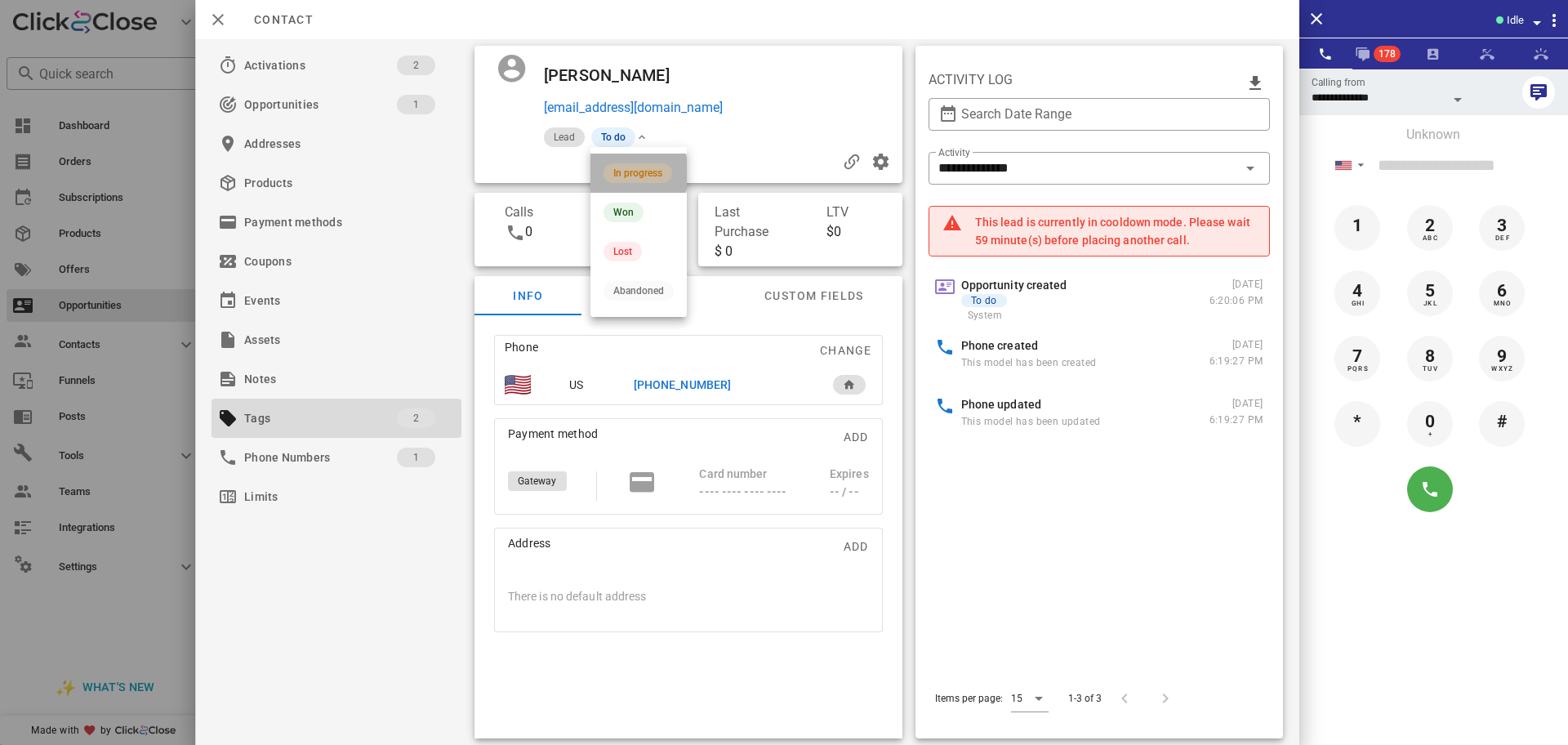 click on "In progress" at bounding box center [638, 173] 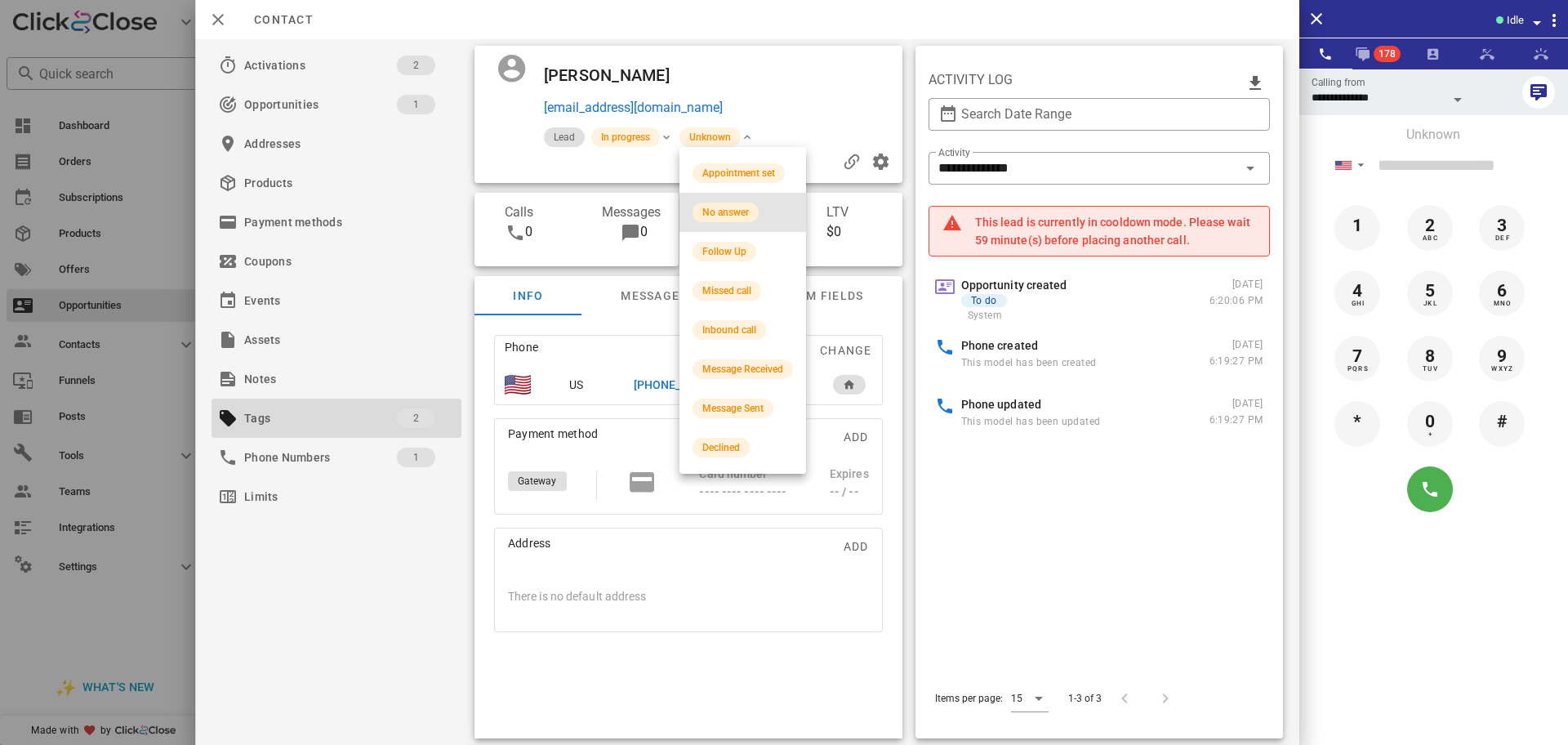 click on "No answer" at bounding box center (725, 212) 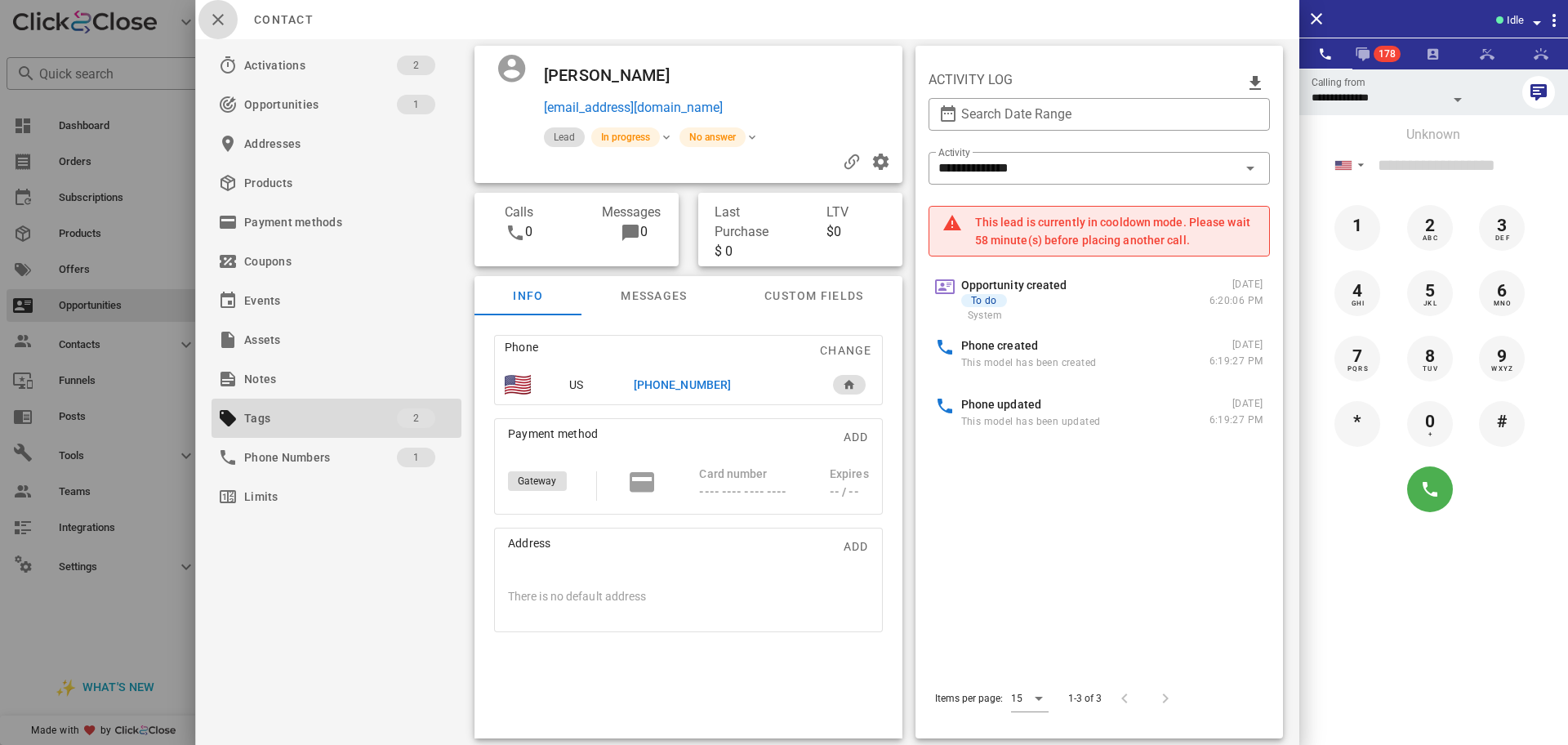 click at bounding box center (218, 20) 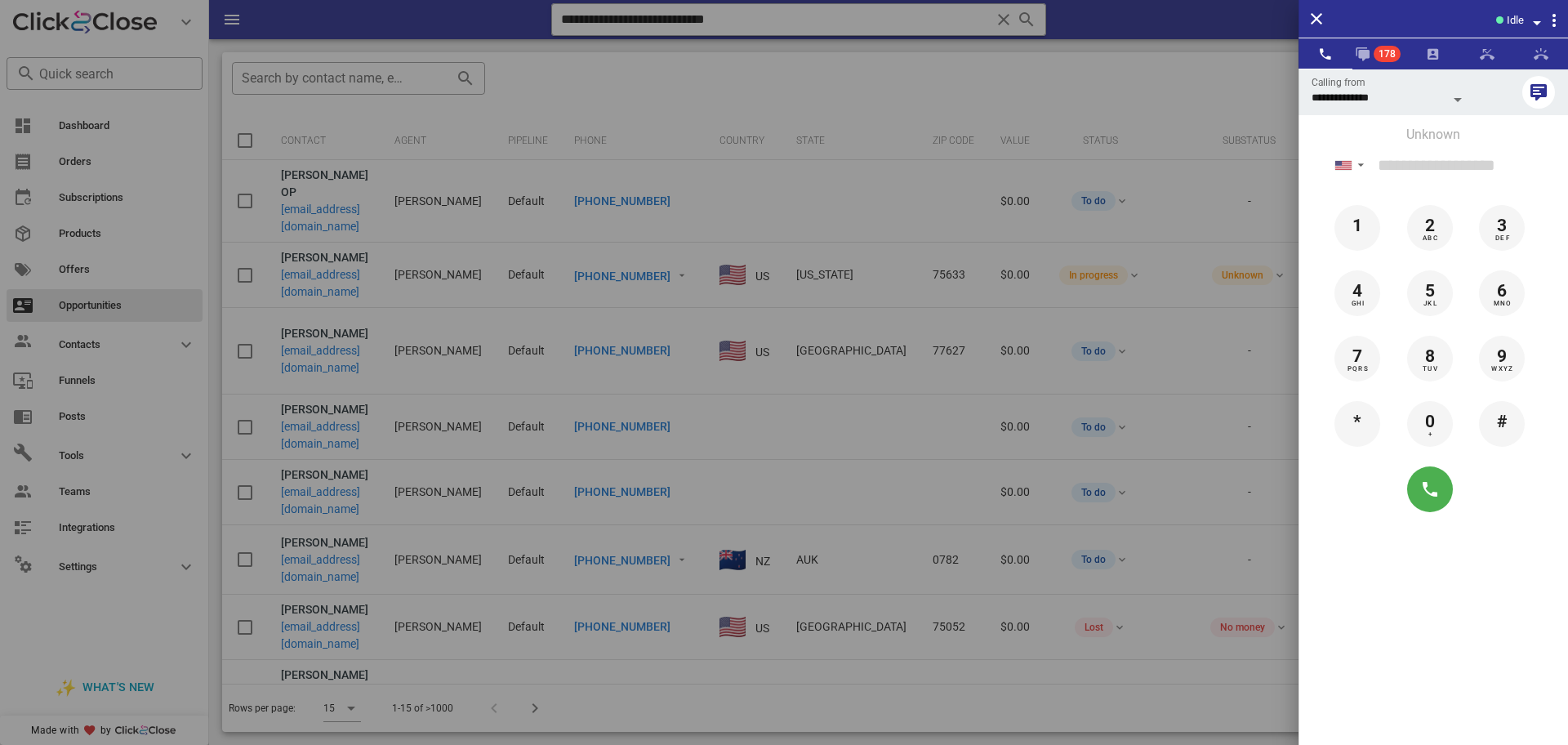 click at bounding box center (784, 372) 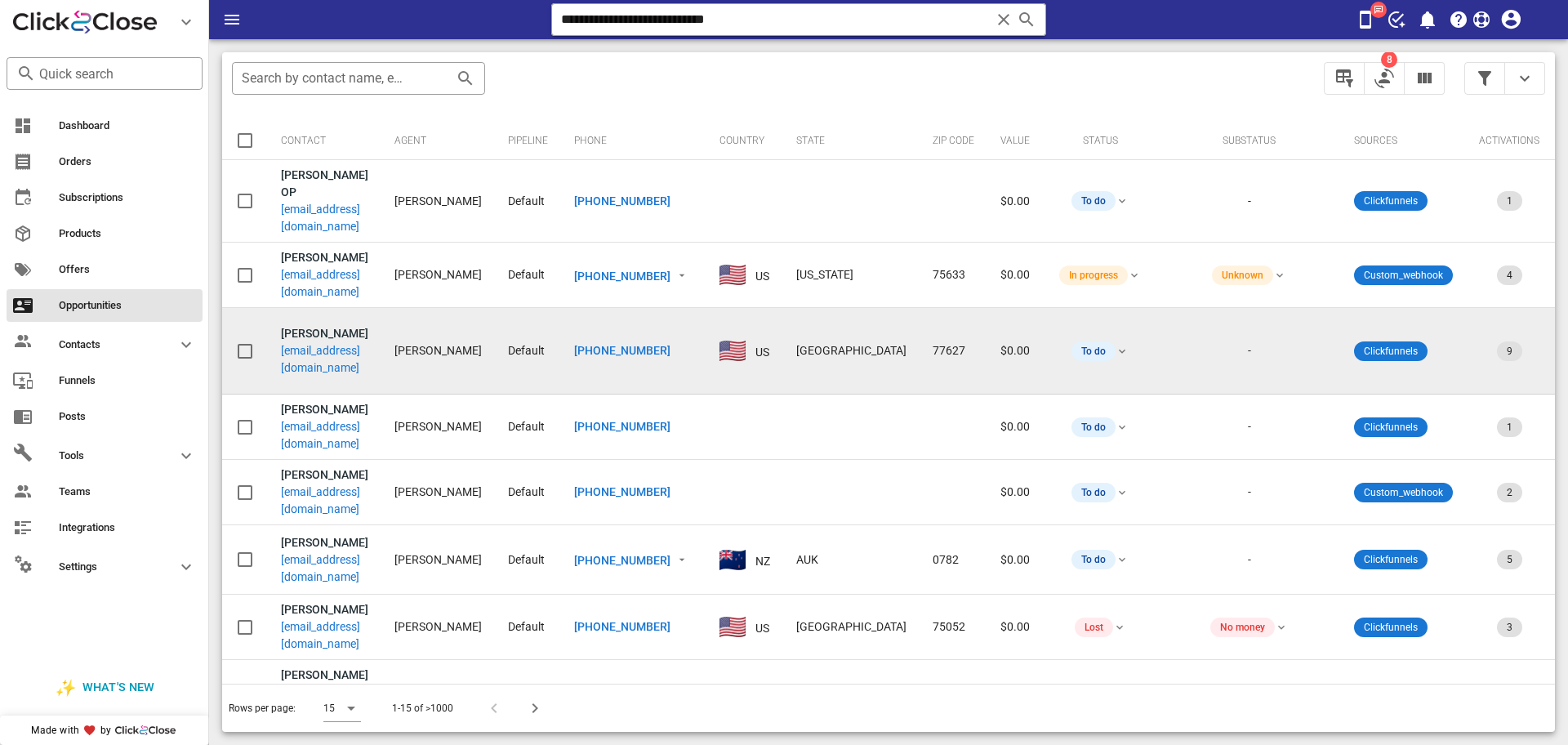 click on "kcgutierrez.83@gmail.com" at bounding box center [324, 359] 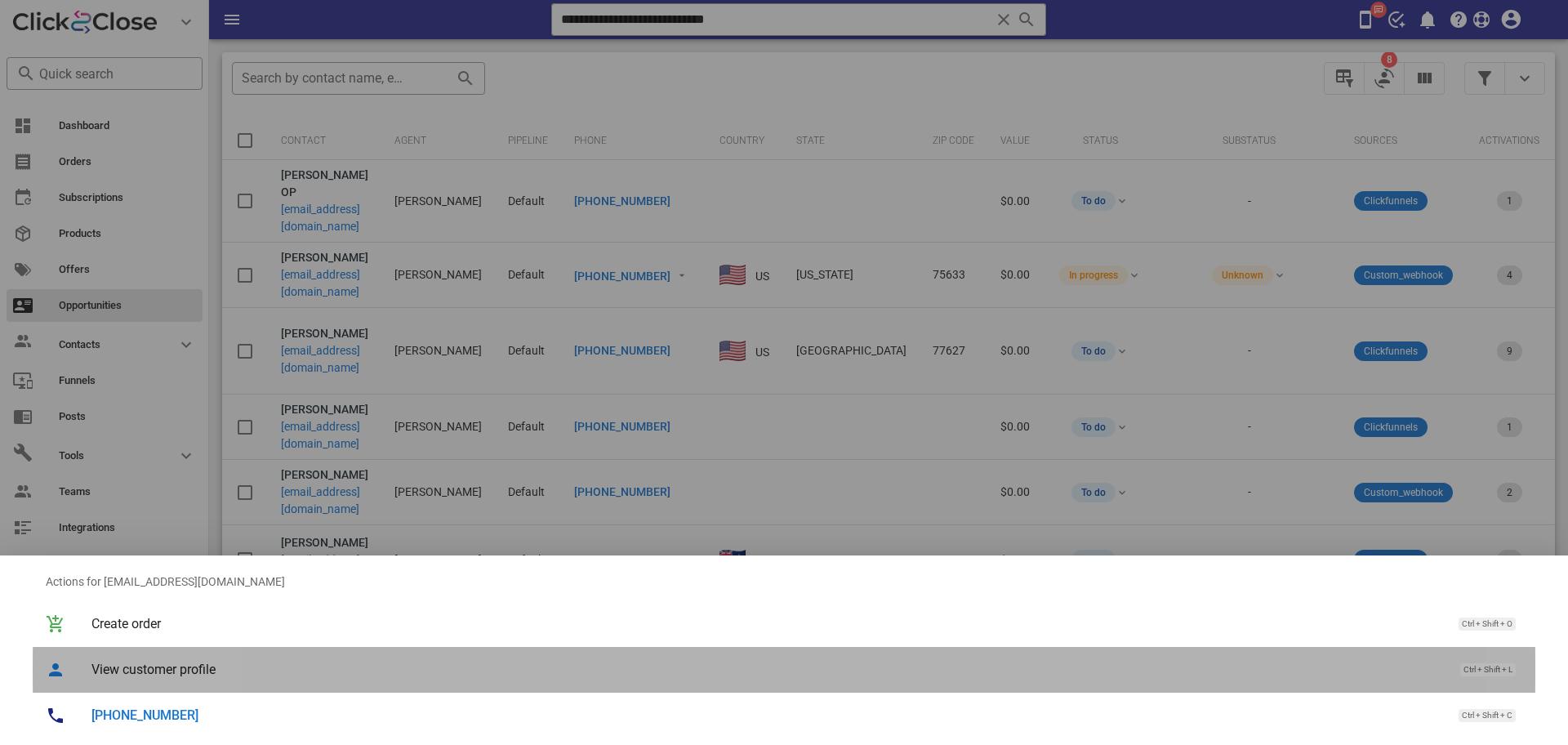 click on "View customer profile" at bounding box center (768, 669) 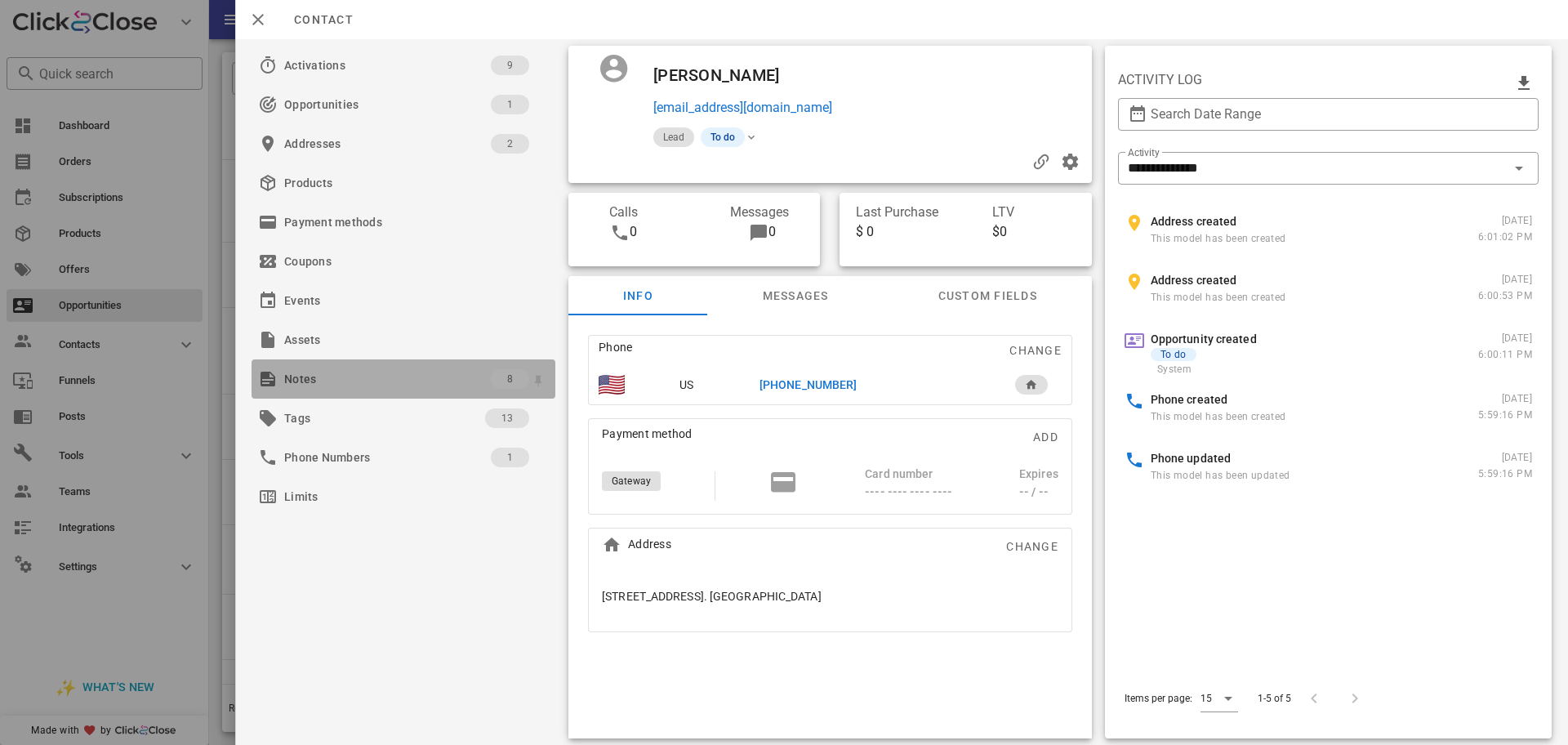 click on "Notes" at bounding box center (387, 379) 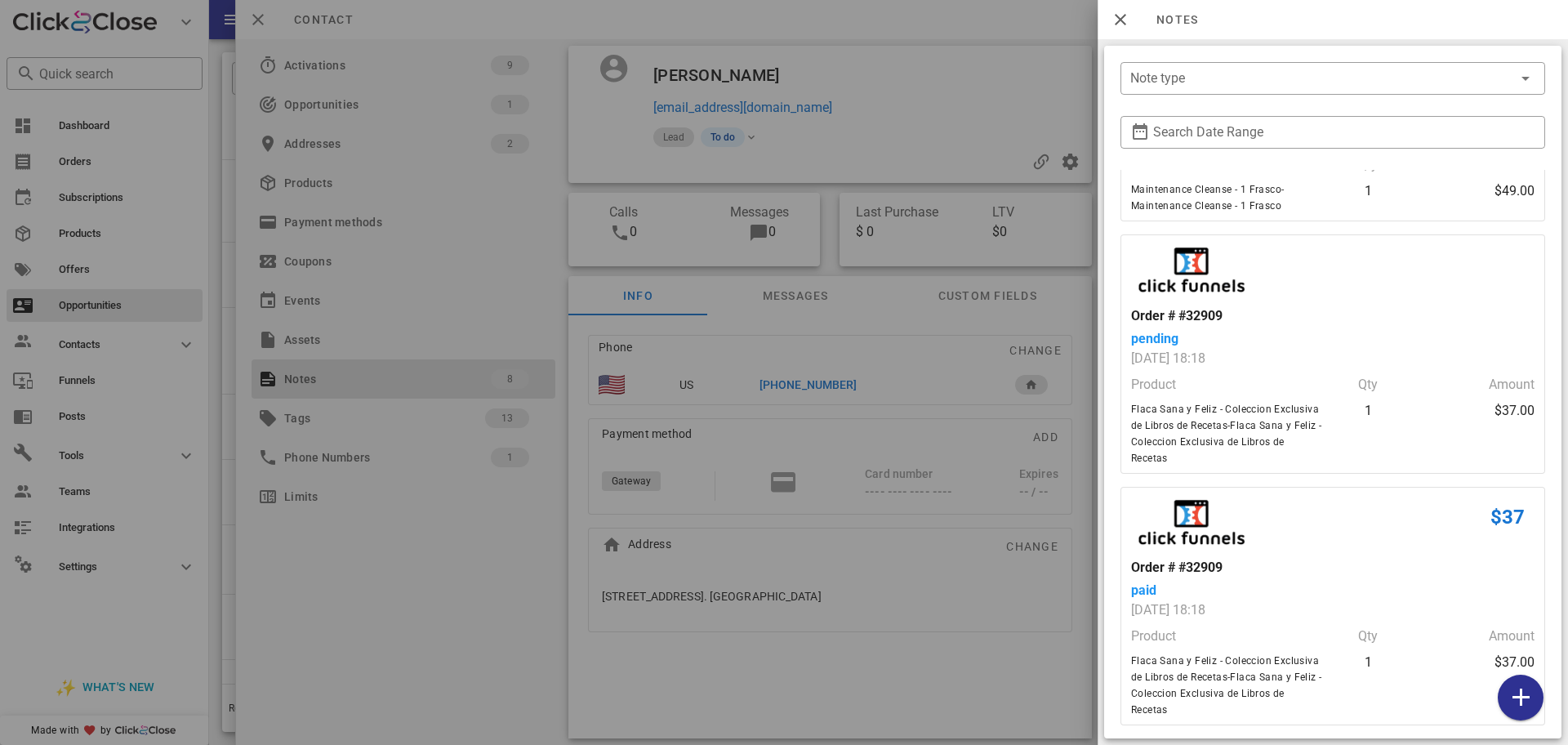 scroll, scrollTop: 1329, scrollLeft: 0, axis: vertical 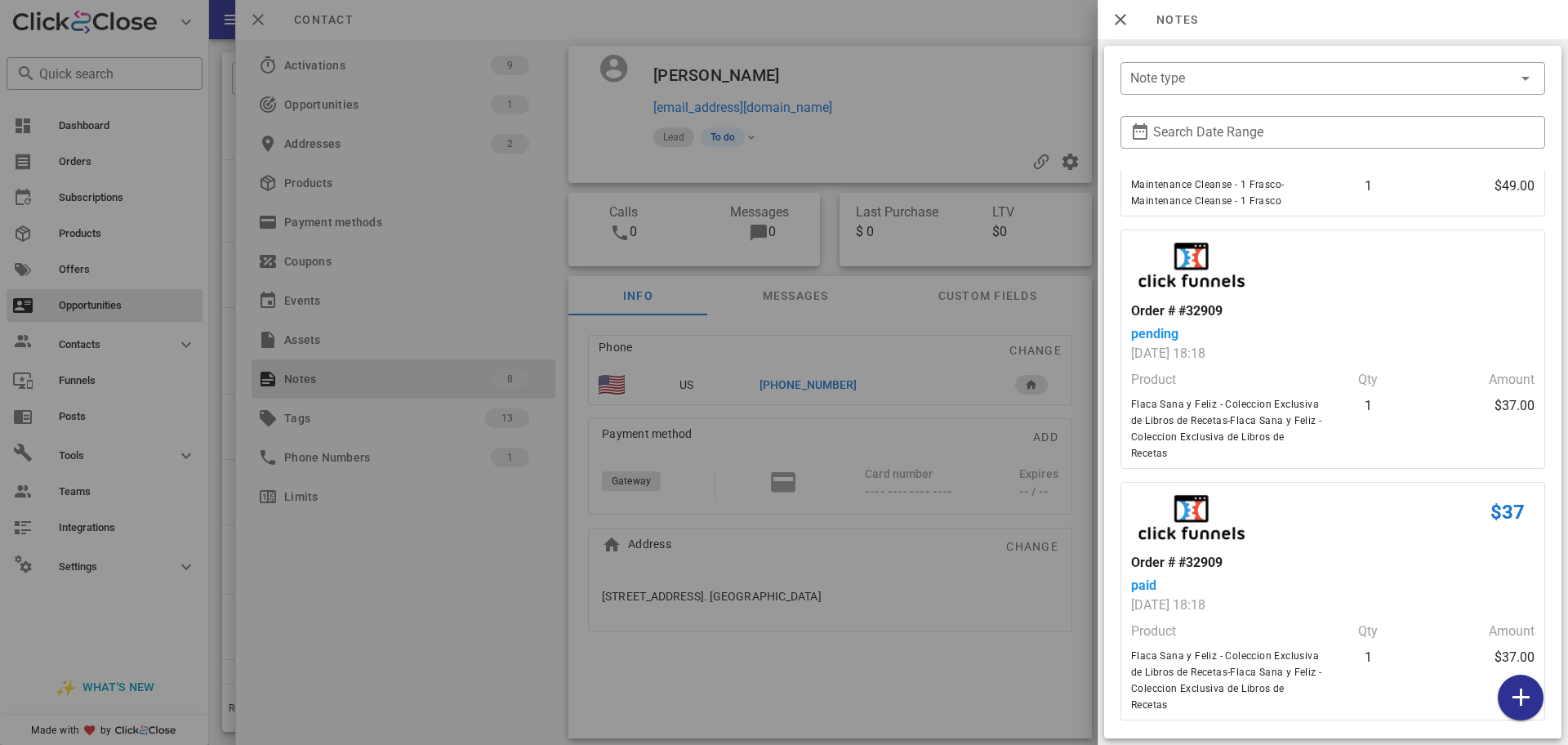 click at bounding box center [784, 372] 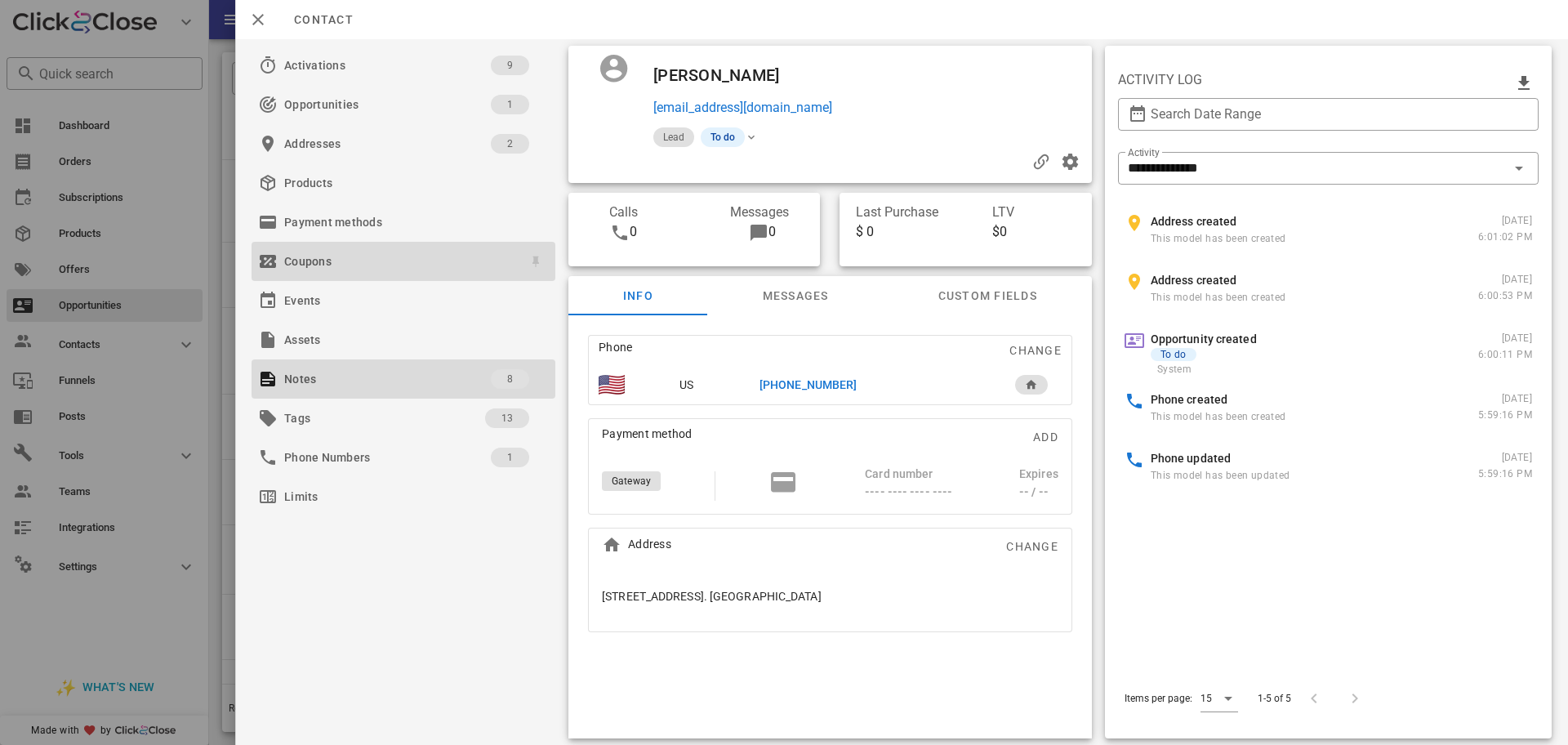 click on "Coupons" at bounding box center (400, 261) 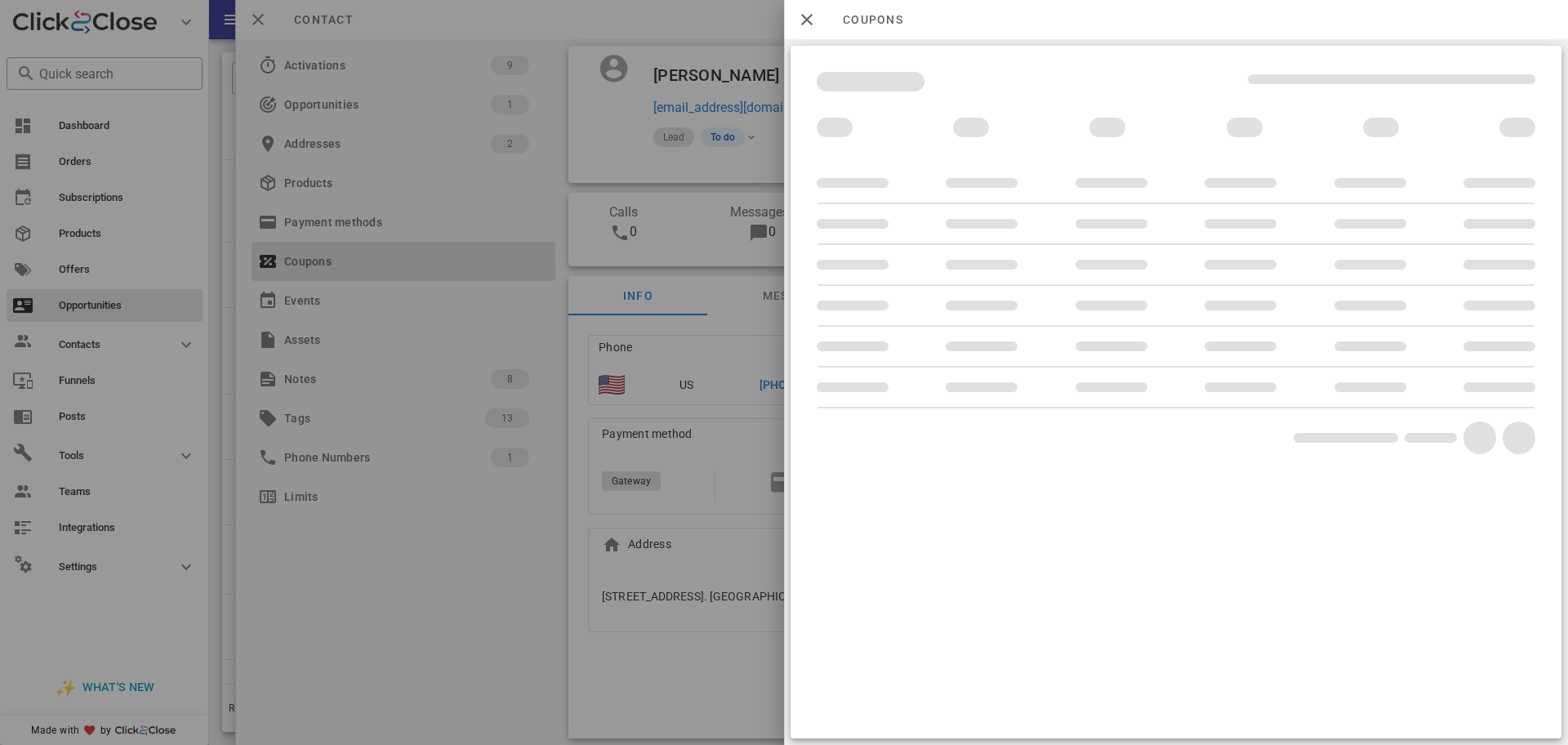 click at bounding box center [784, 372] 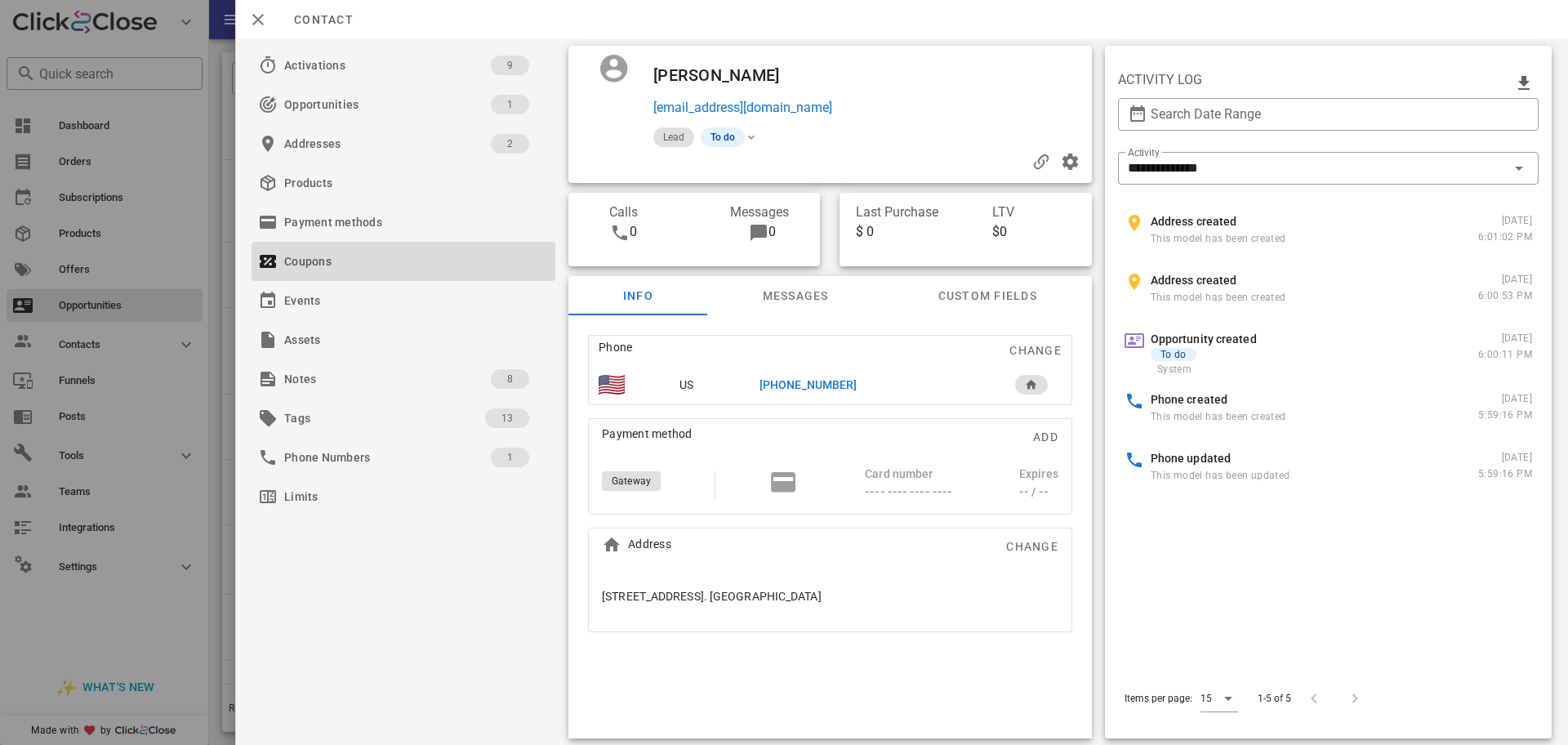 click at bounding box center [784, 372] 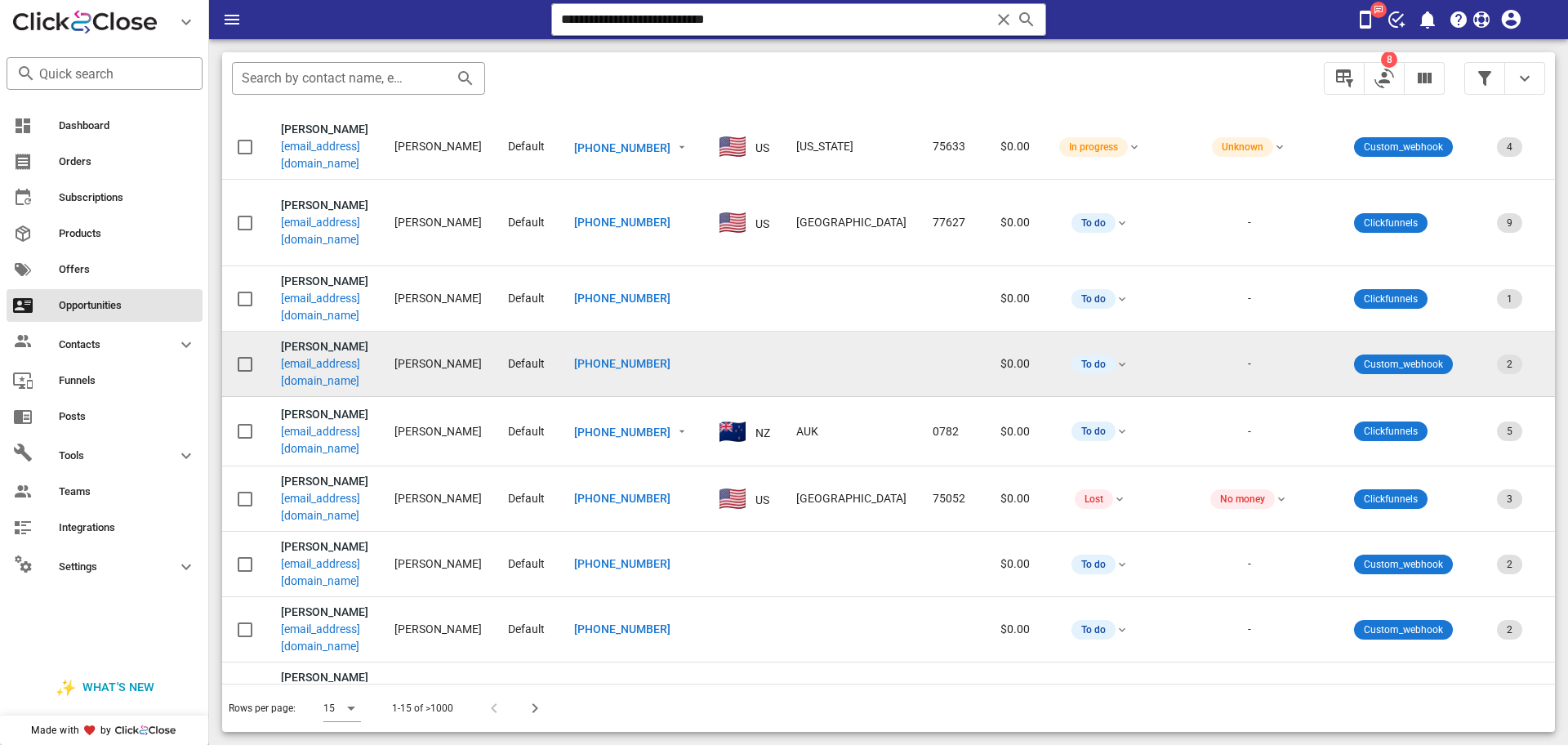 scroll, scrollTop: 239, scrollLeft: 0, axis: vertical 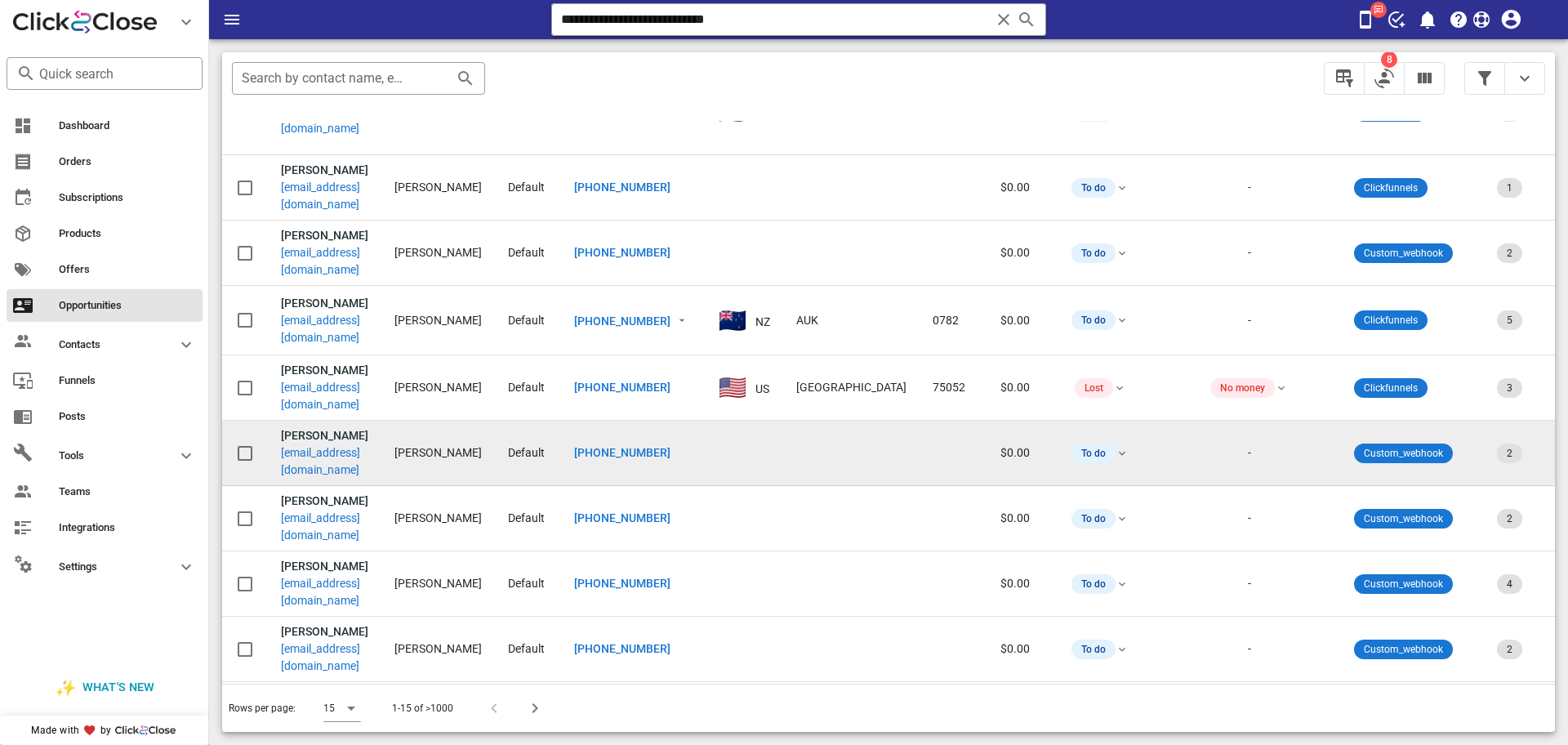 click on "adruss1021@gmail.com" at bounding box center [324, 462] 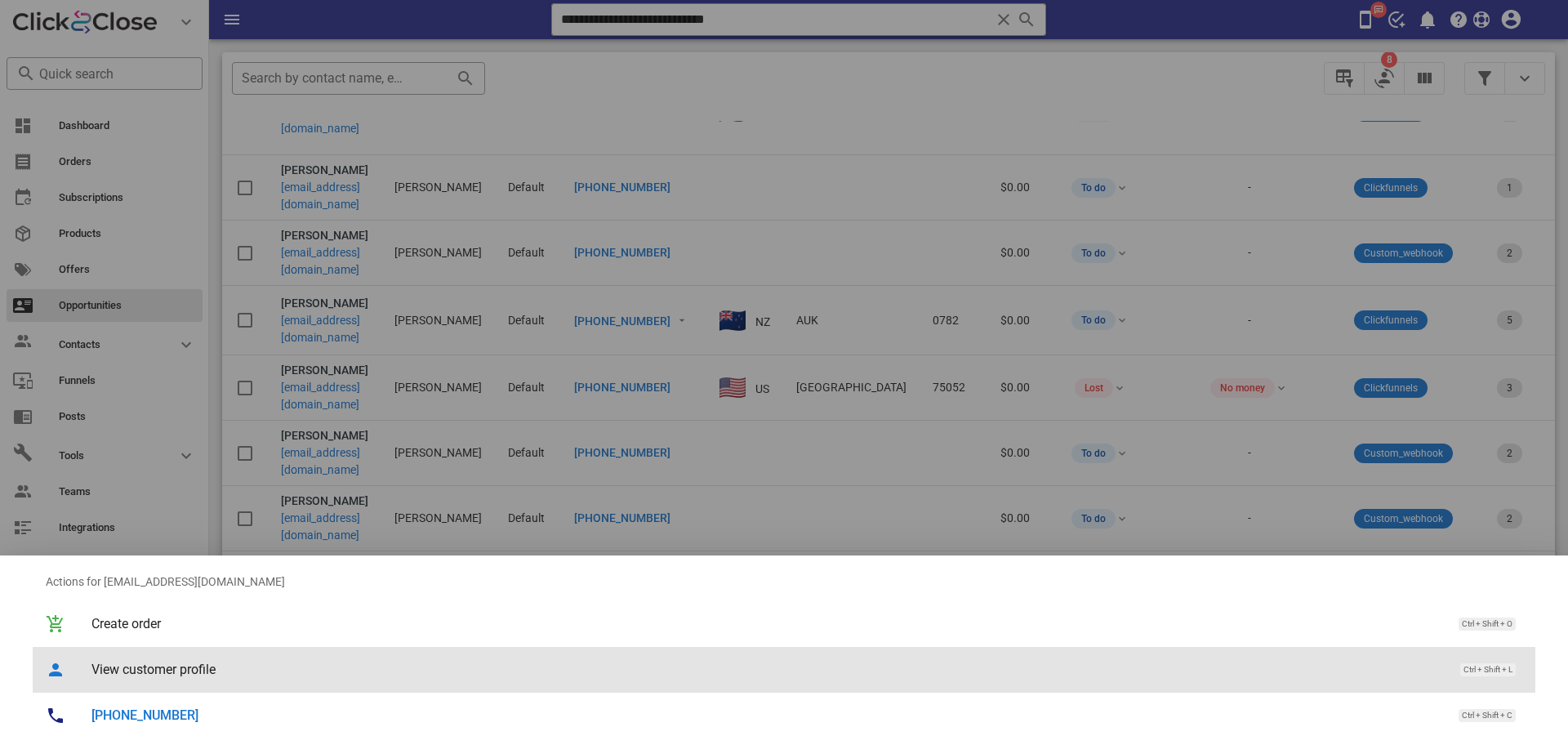 click on "View customer profile Ctrl + Shift + L" at bounding box center [807, 669] 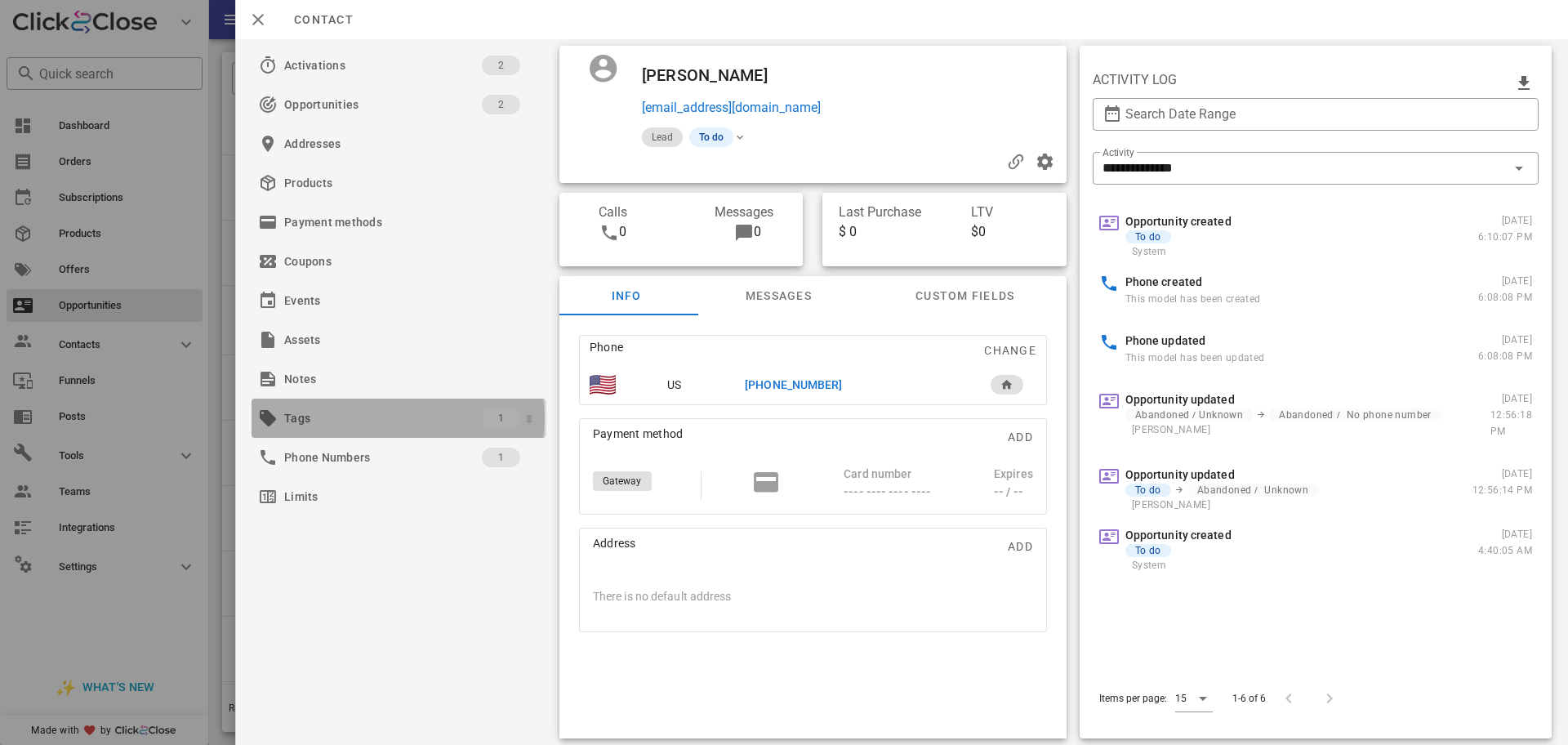 click on "Tags" at bounding box center [383, 418] 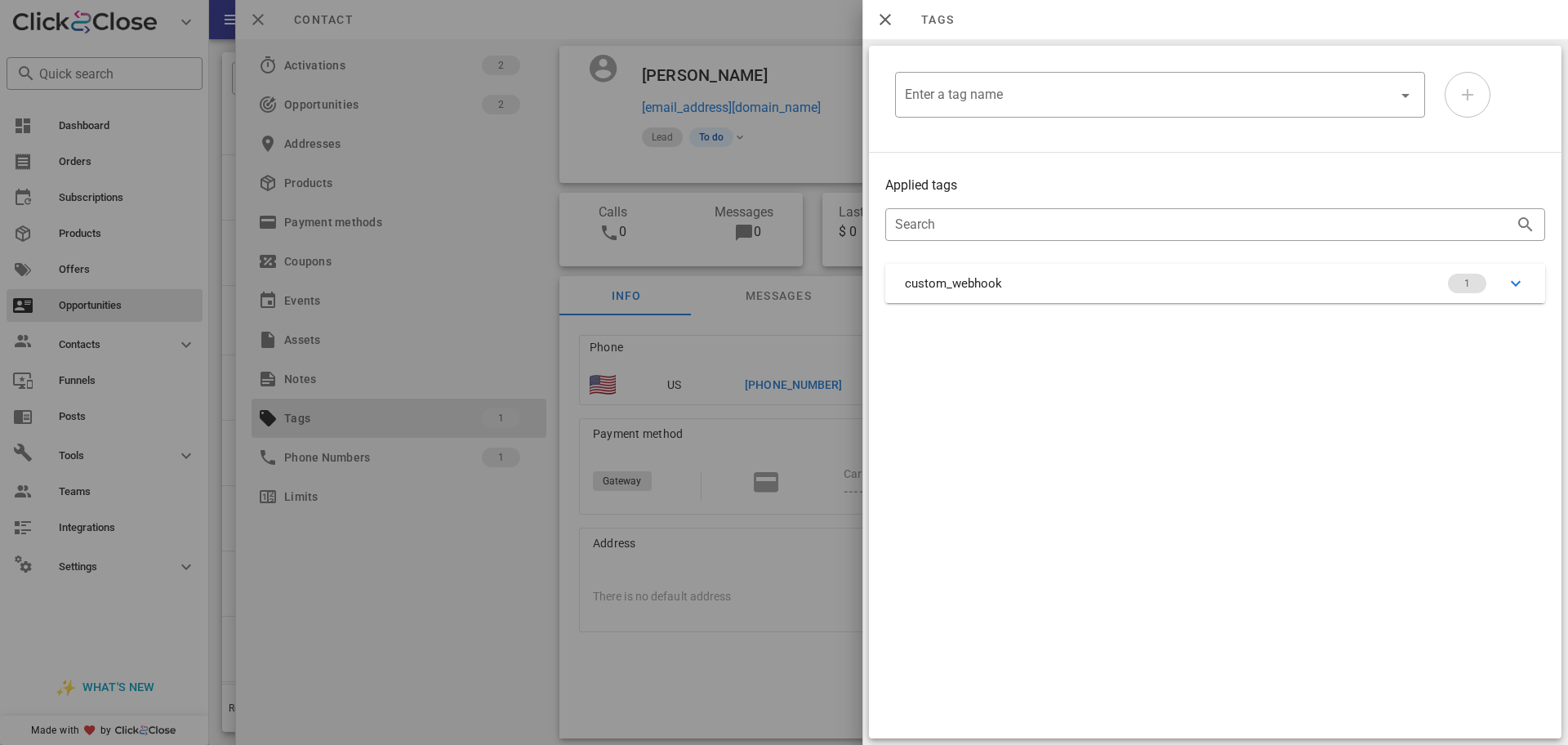 click on "custom_webhook  1" at bounding box center (1215, 283) 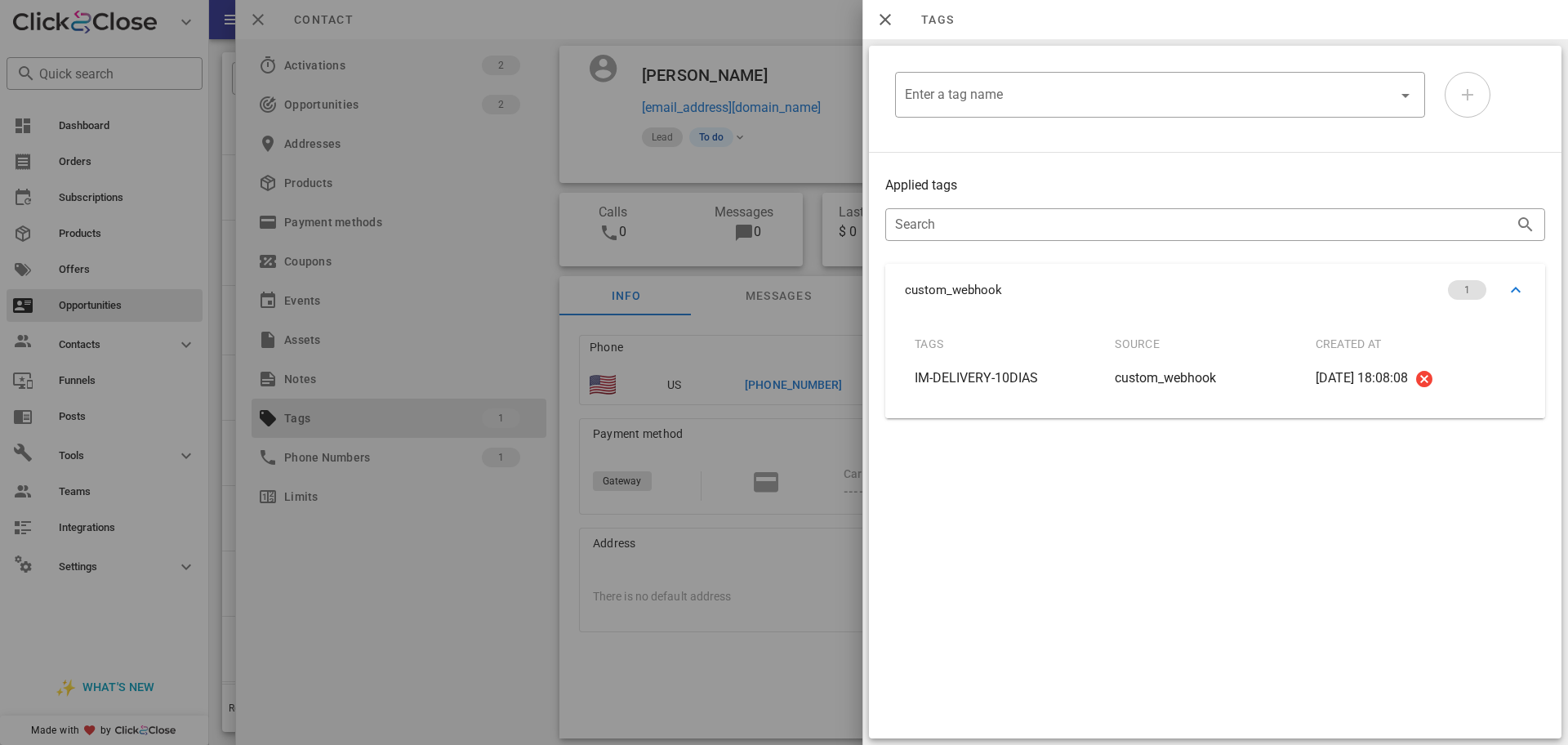 click at bounding box center [784, 372] 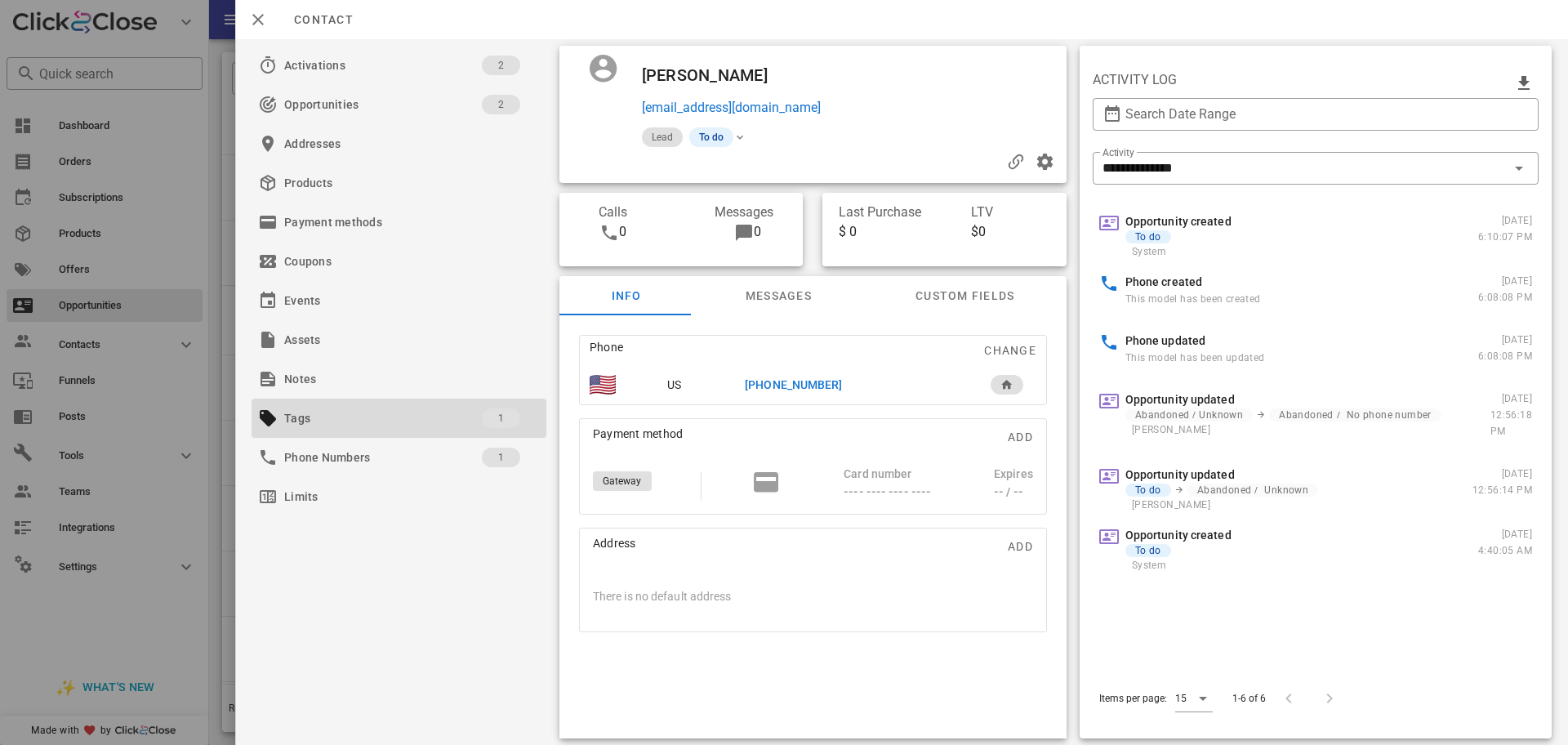 click at bounding box center [784, 372] 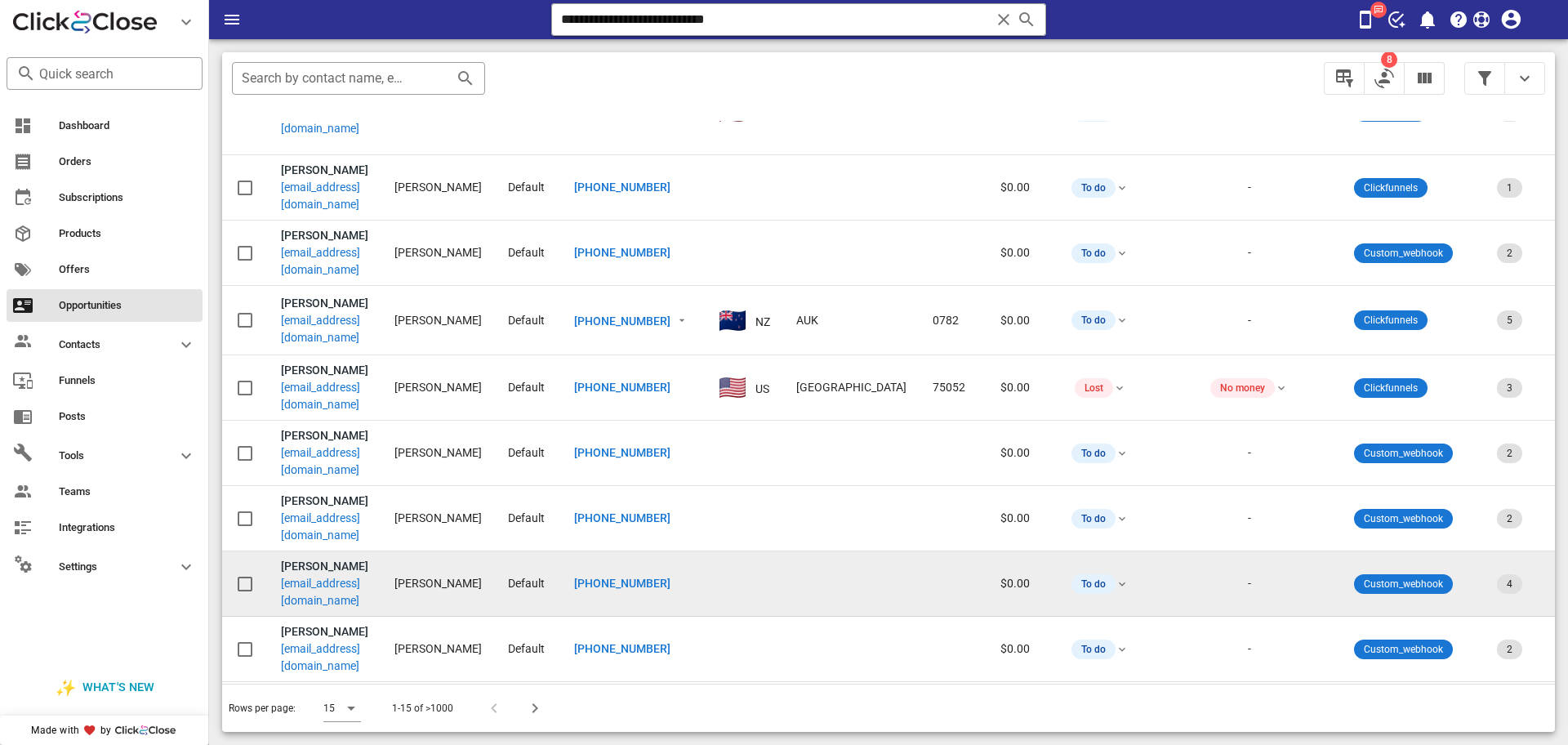 scroll, scrollTop: 0, scrollLeft: 0, axis: both 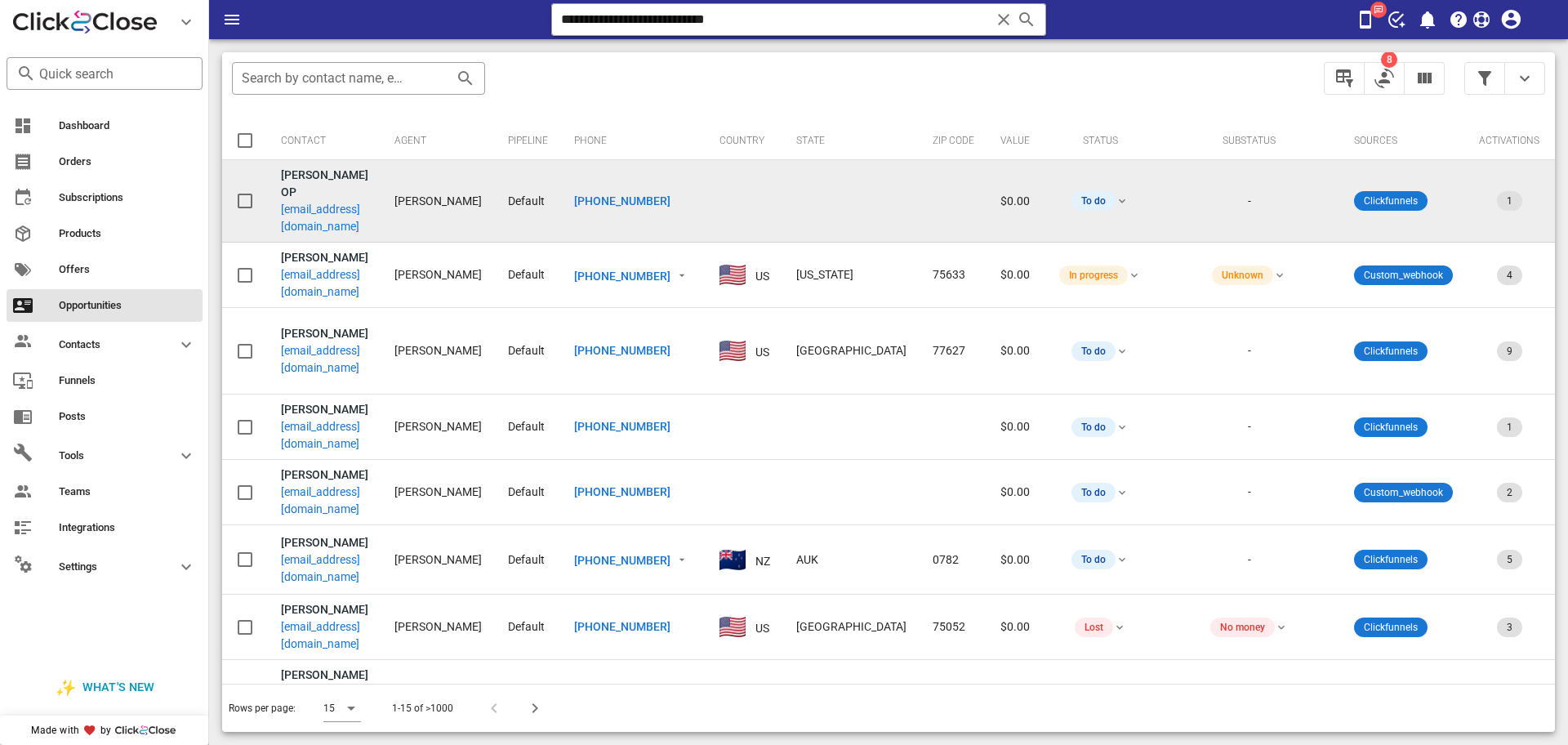 click on "[EMAIL_ADDRESS][DOMAIN_NAME]" at bounding box center [324, 218] 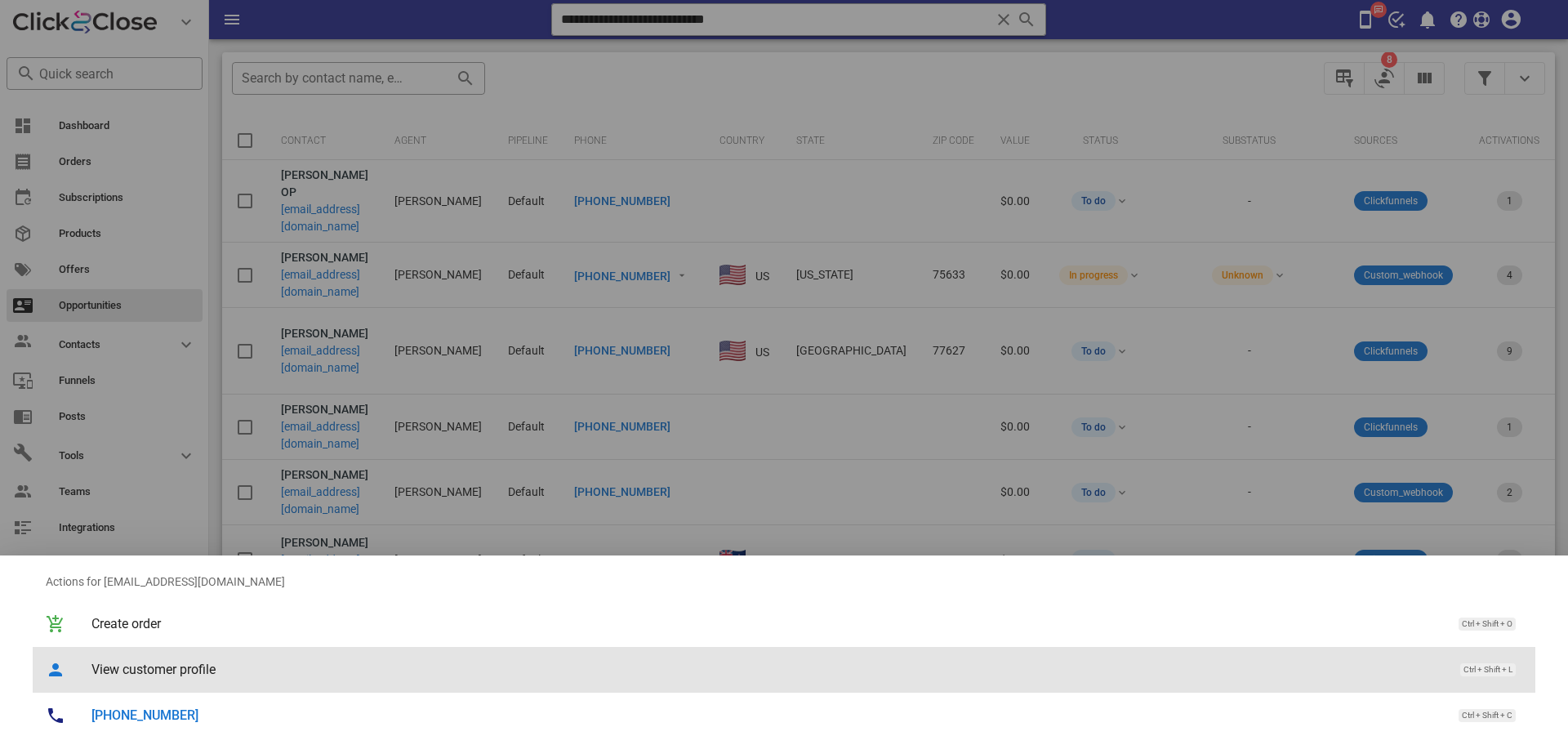 click on "View customer profile" at bounding box center [768, 669] 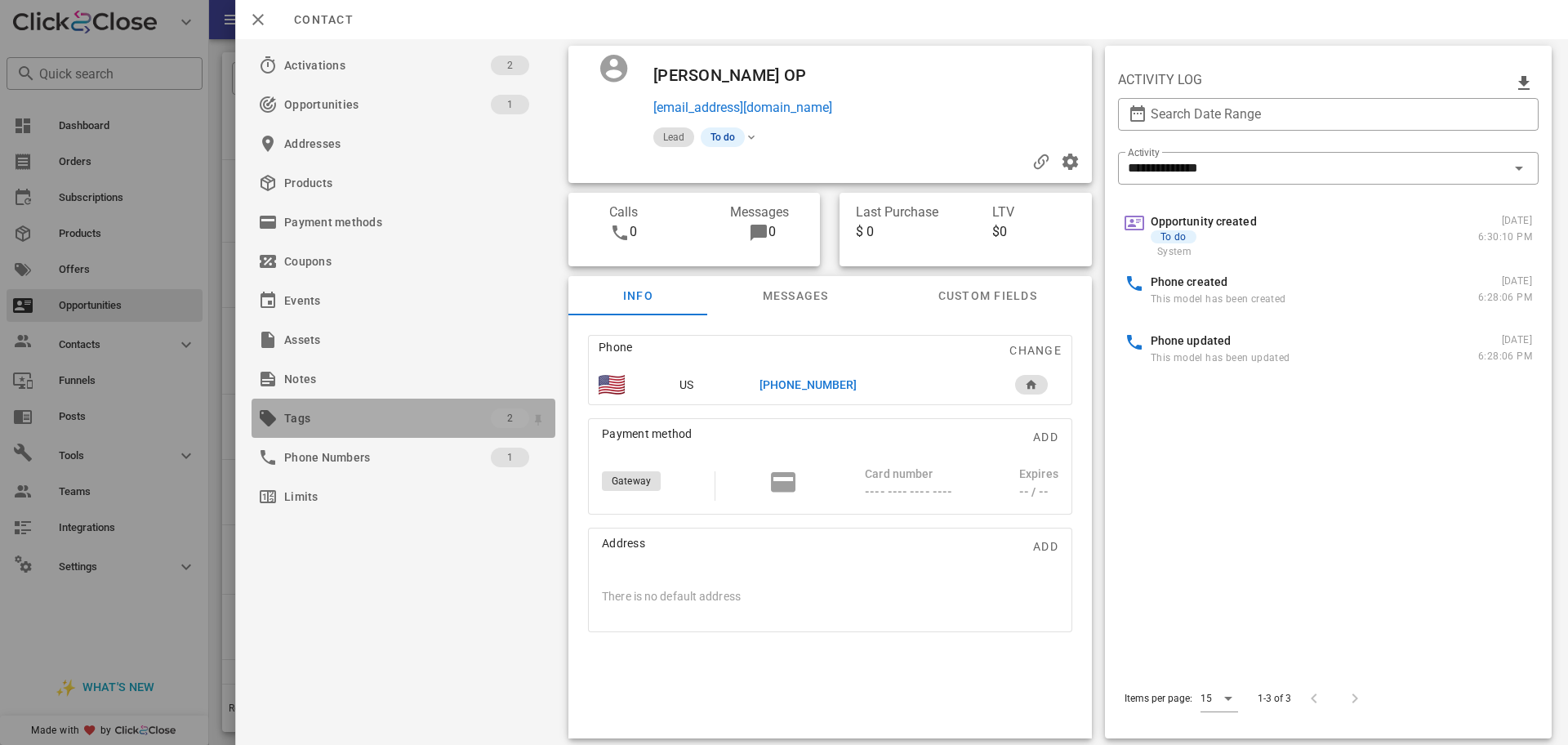 click on "Tags" at bounding box center [387, 418] 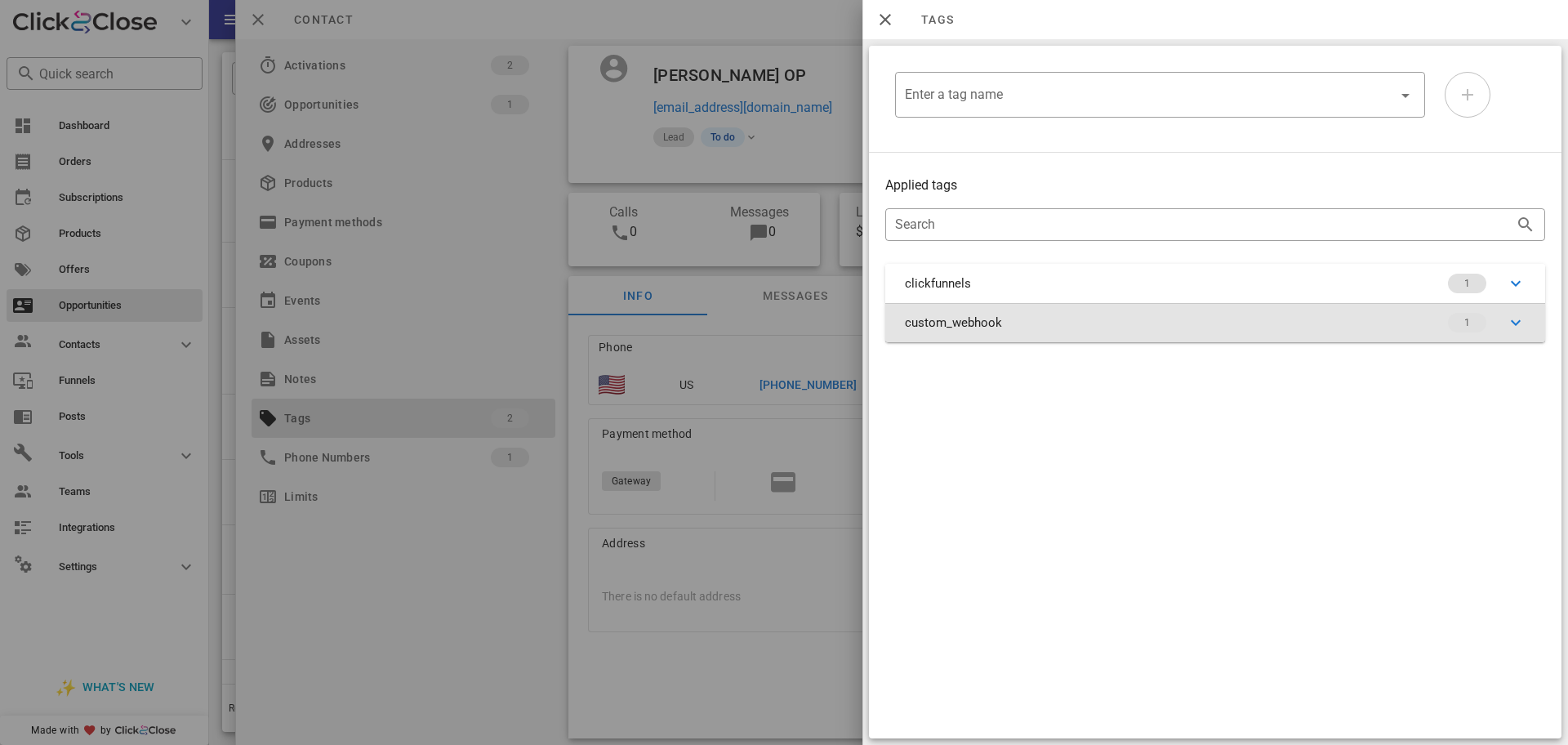 click on "custom_webhook  1" at bounding box center [1215, 323] 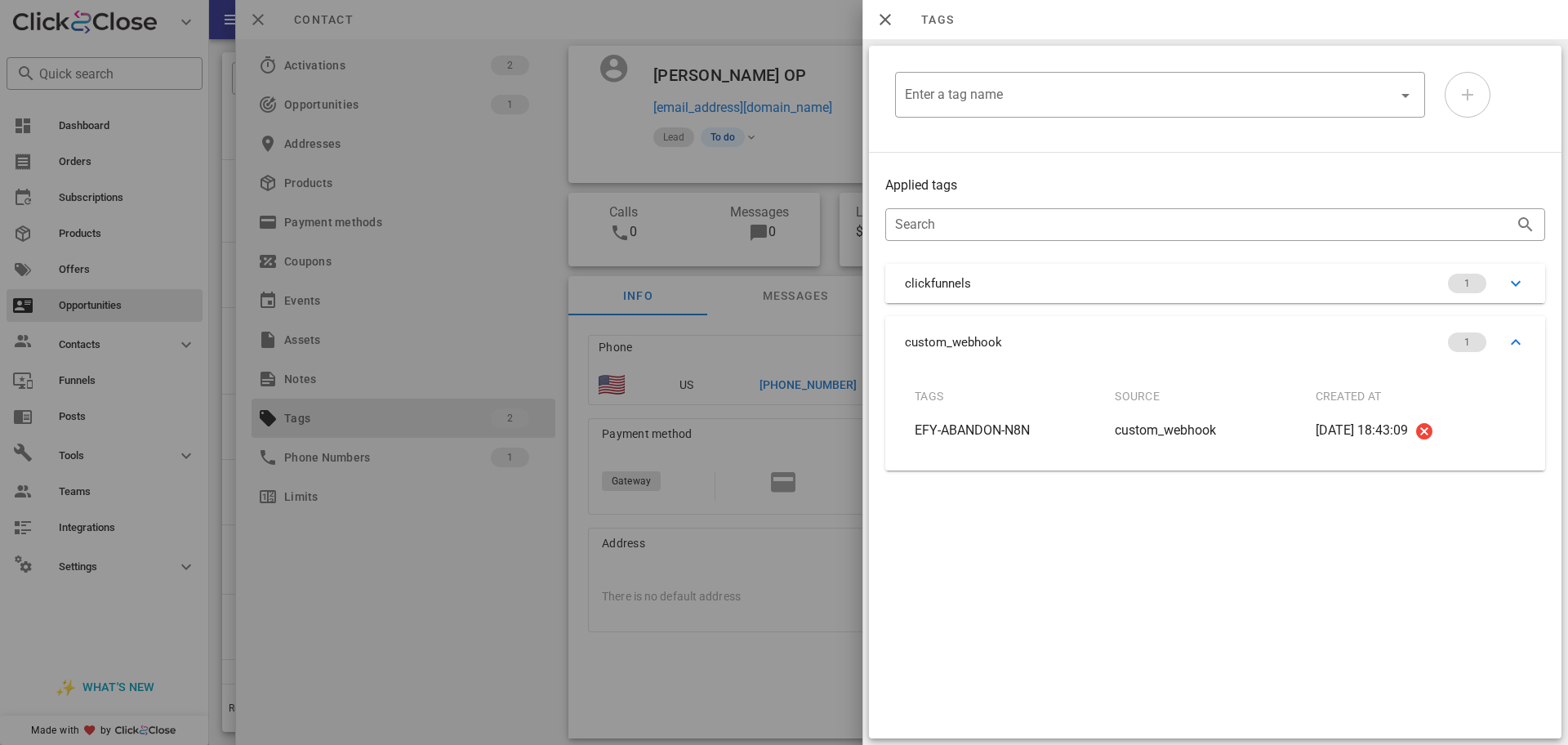 click on "clickfunnels  1" at bounding box center (1215, 283) 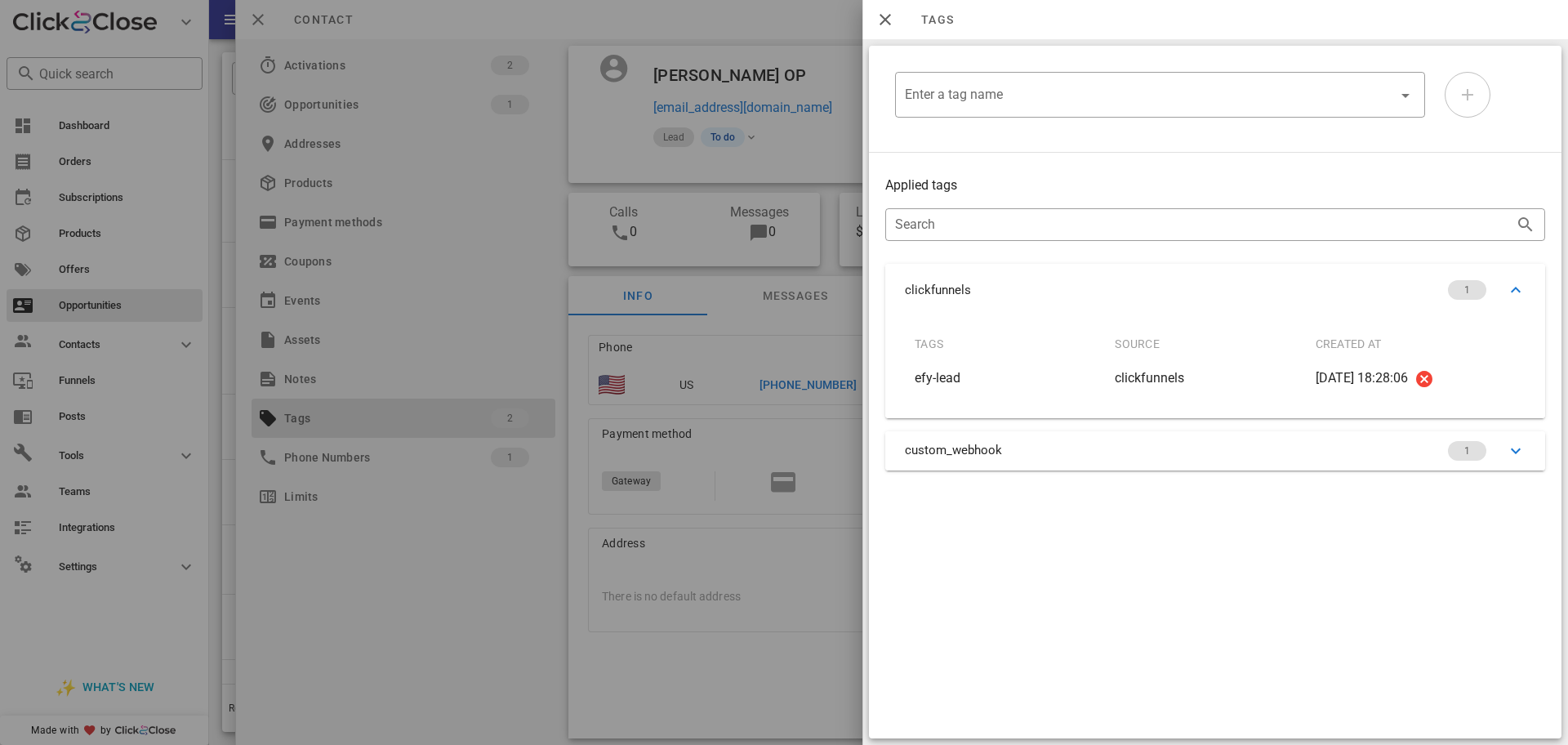 click at bounding box center (784, 372) 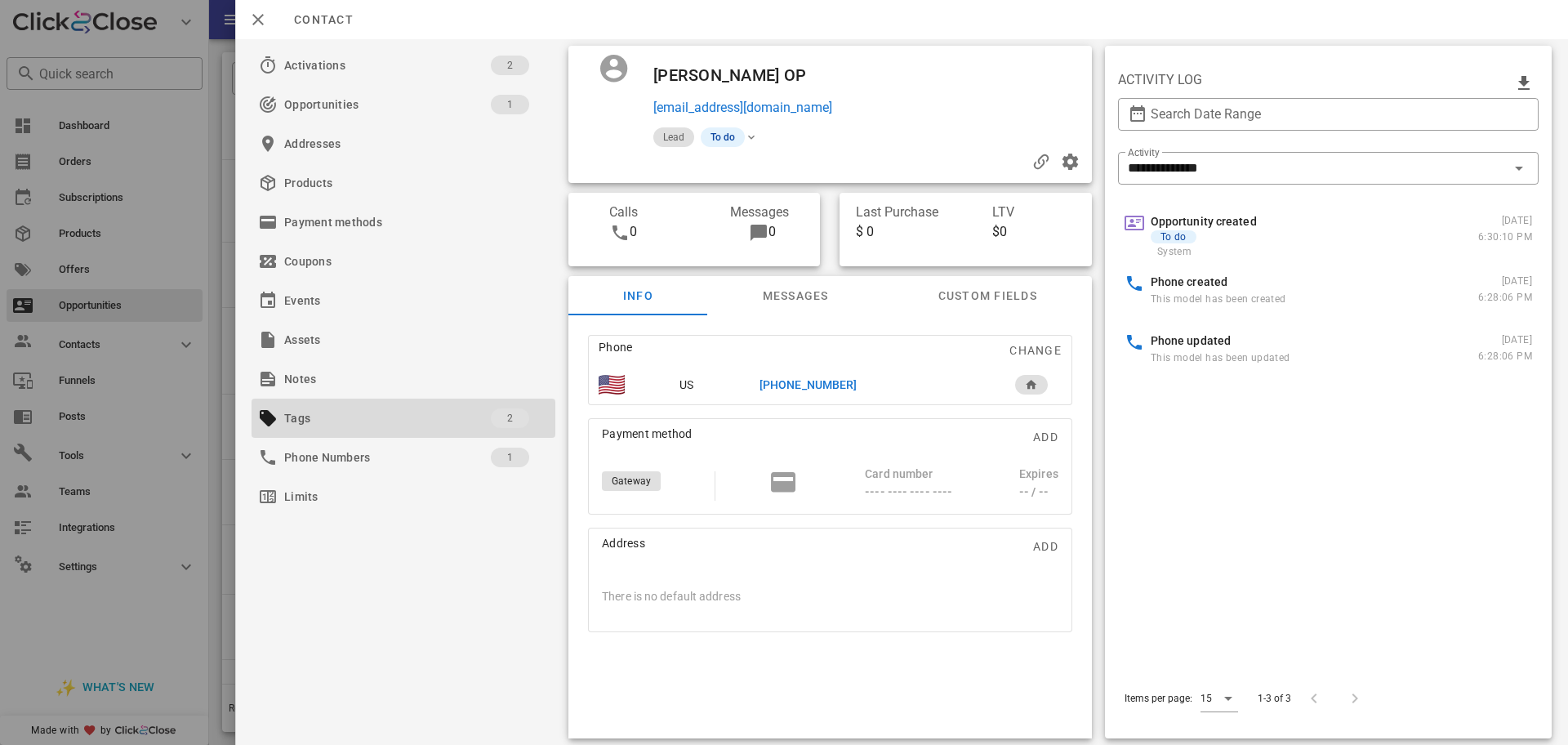 click on "[PHONE_NUMBER]" at bounding box center [808, 385] 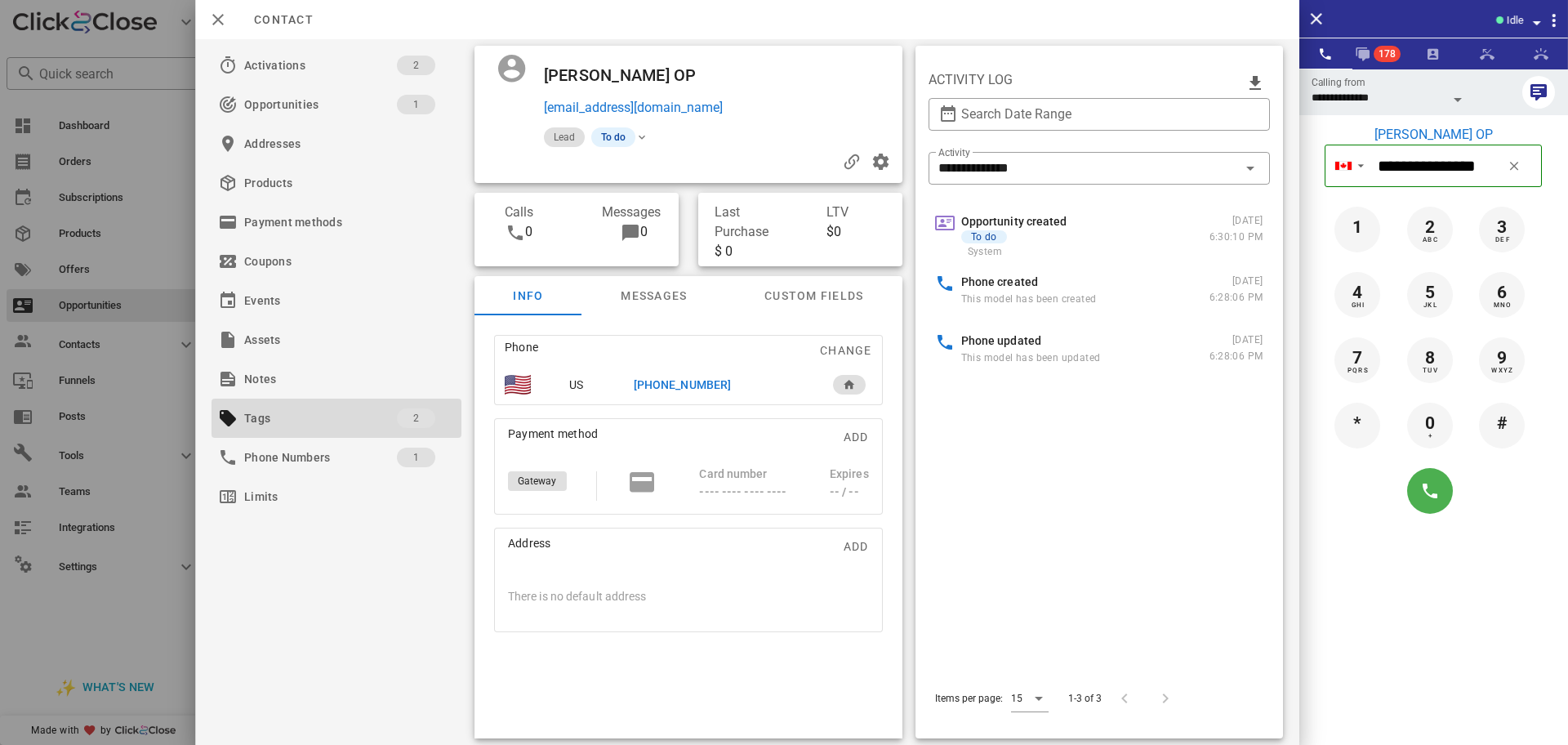 click at bounding box center [1433, 491] 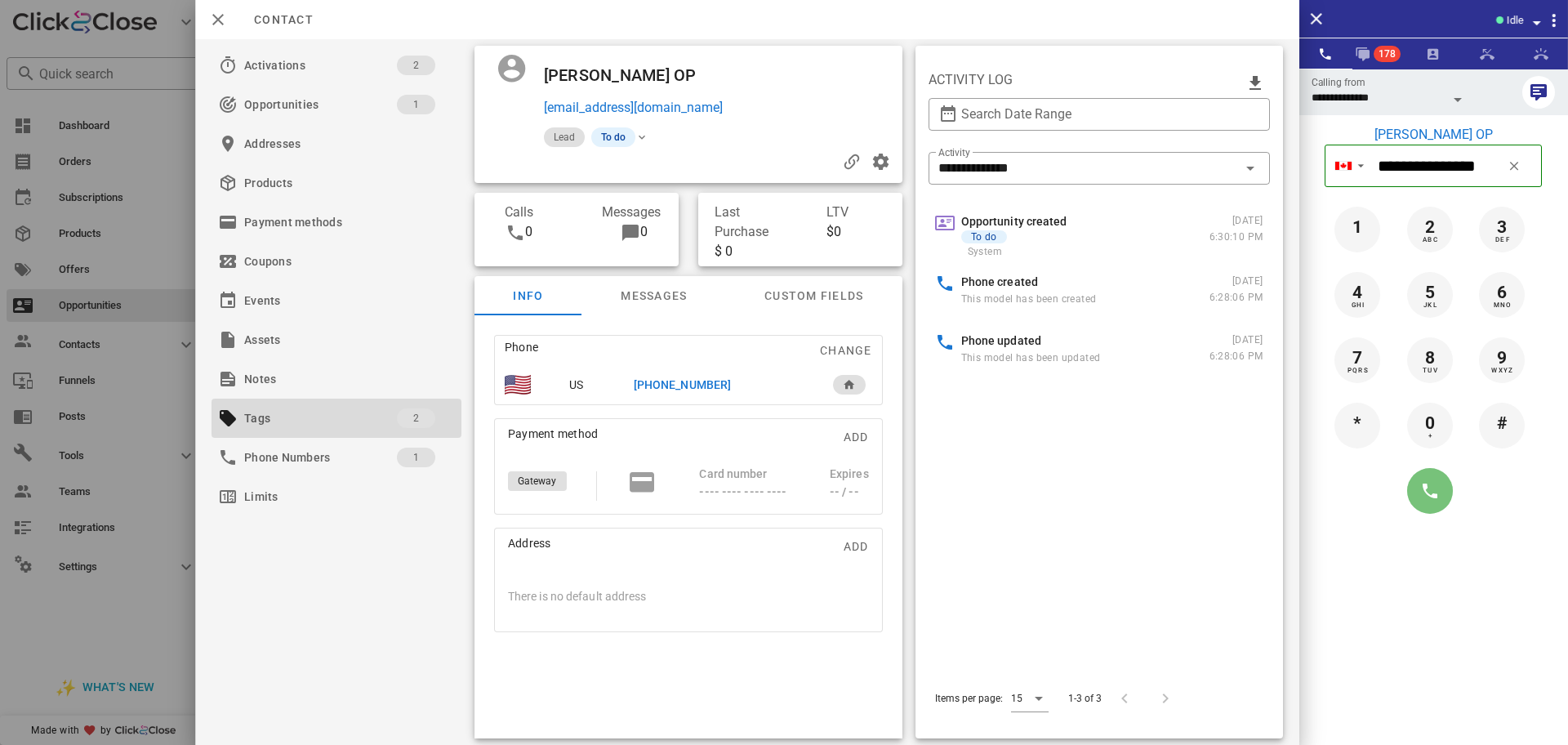 click at bounding box center [1430, 491] 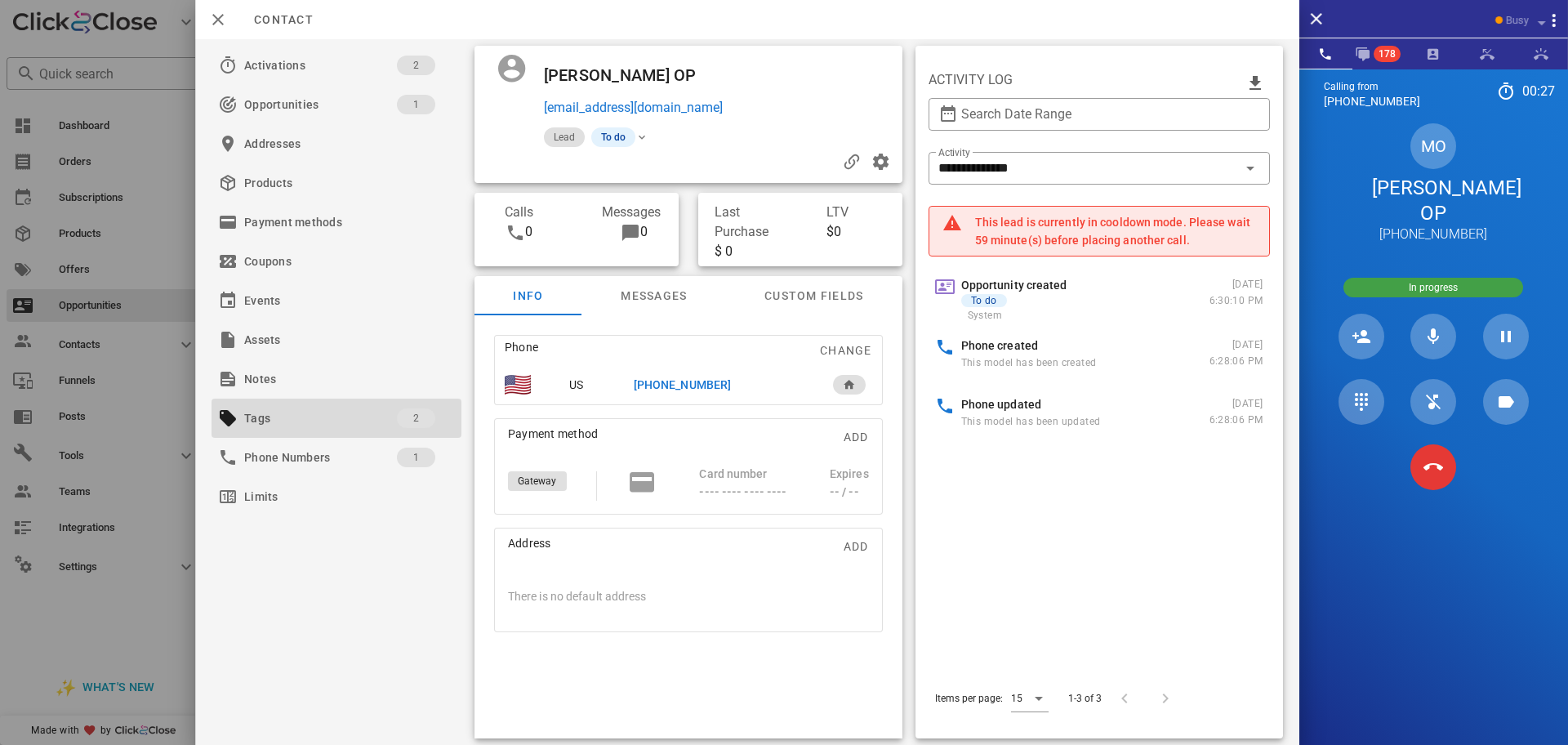 drag, startPoint x: 693, startPoint y: 615, endPoint x: 1054, endPoint y: 473, distance: 387.92396 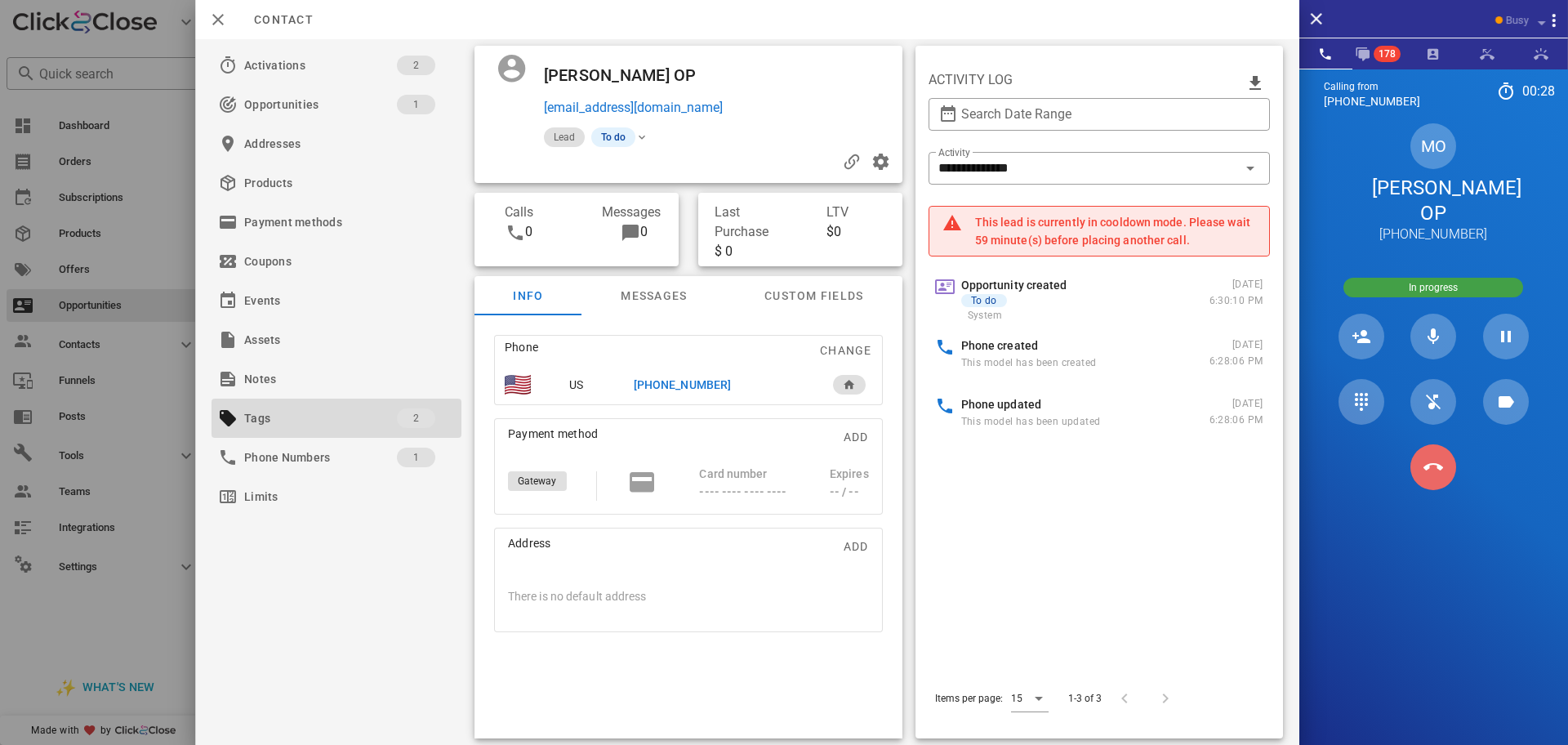 click at bounding box center [1433, 467] 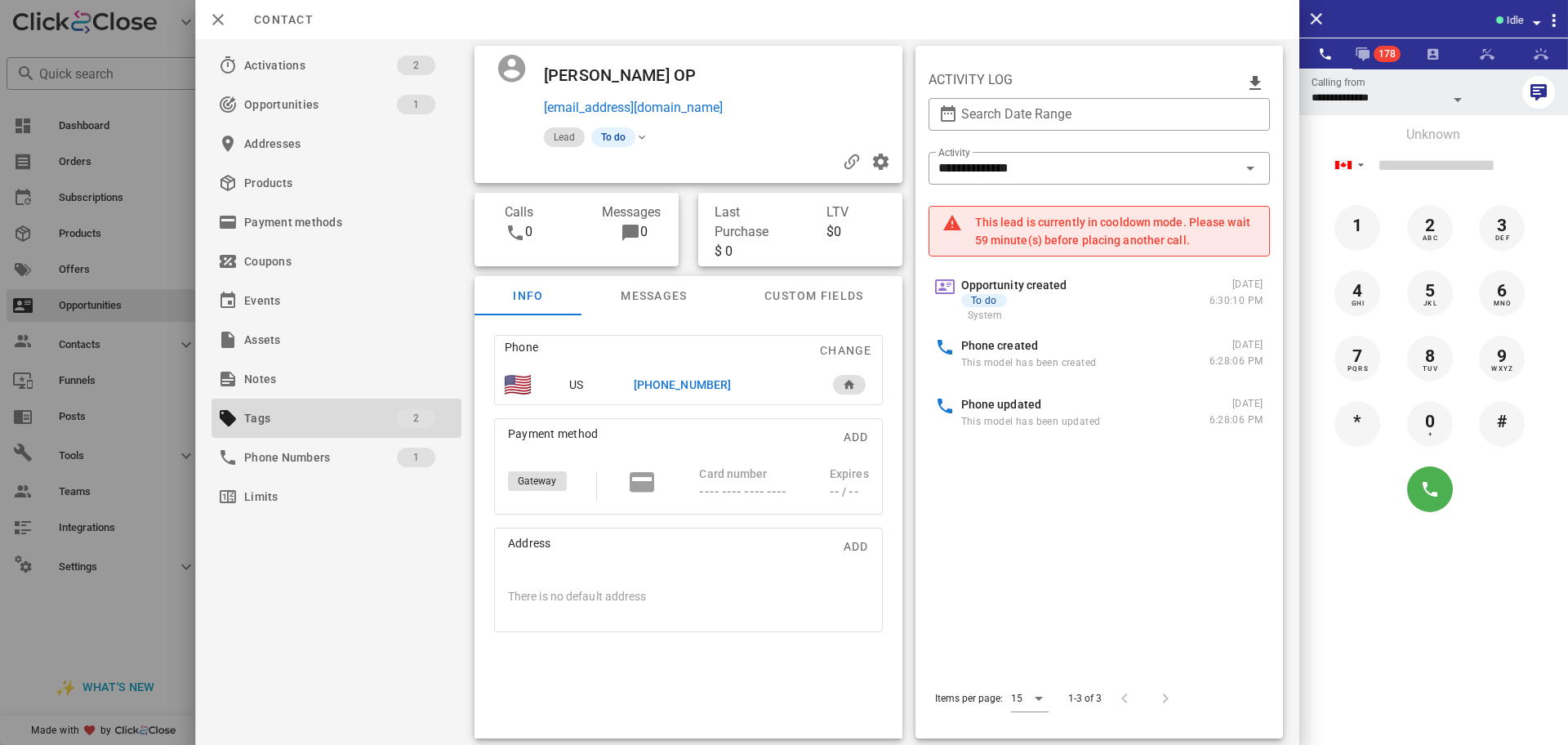 click on "[PHONE_NUMBER]" at bounding box center [681, 385] 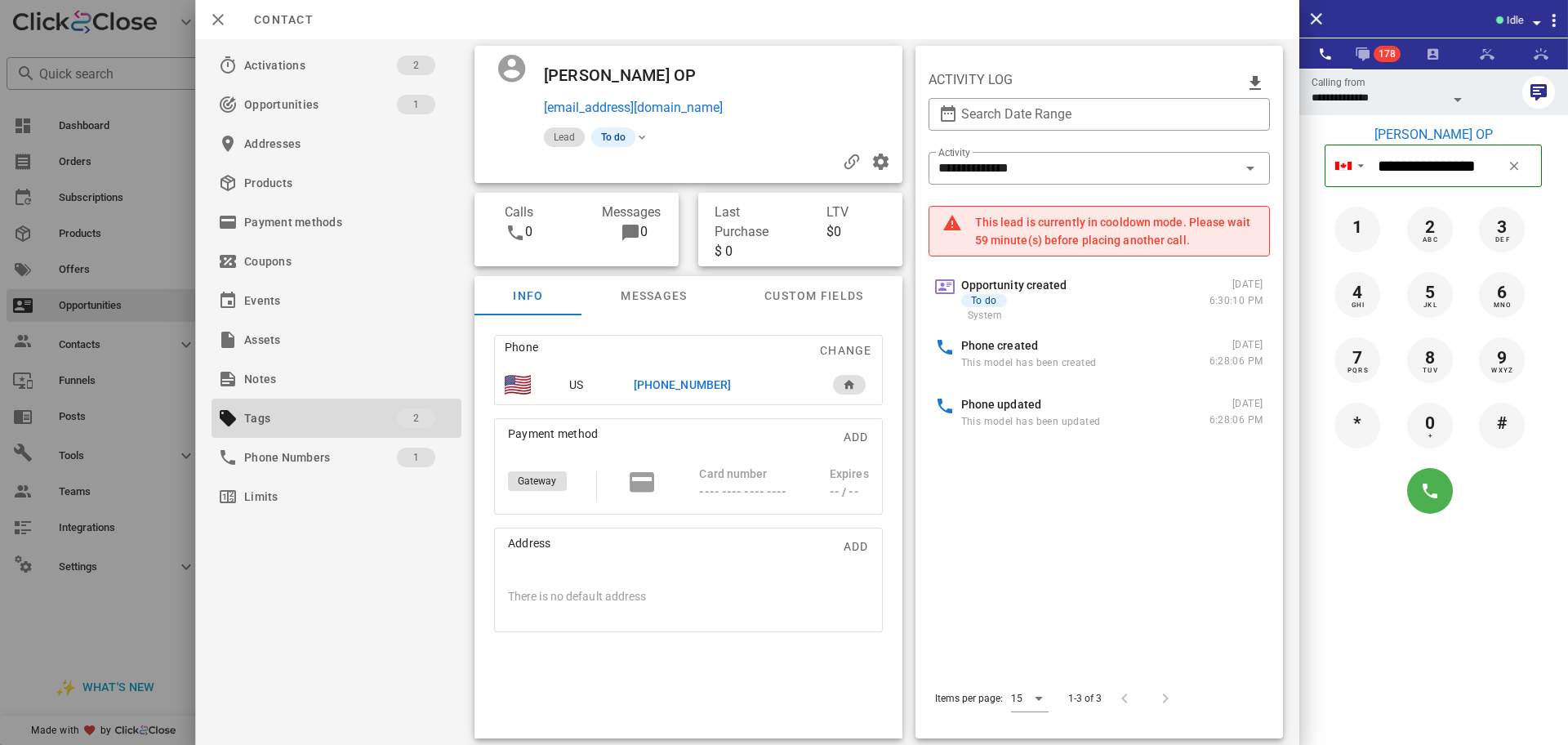 click at bounding box center (1433, 491) 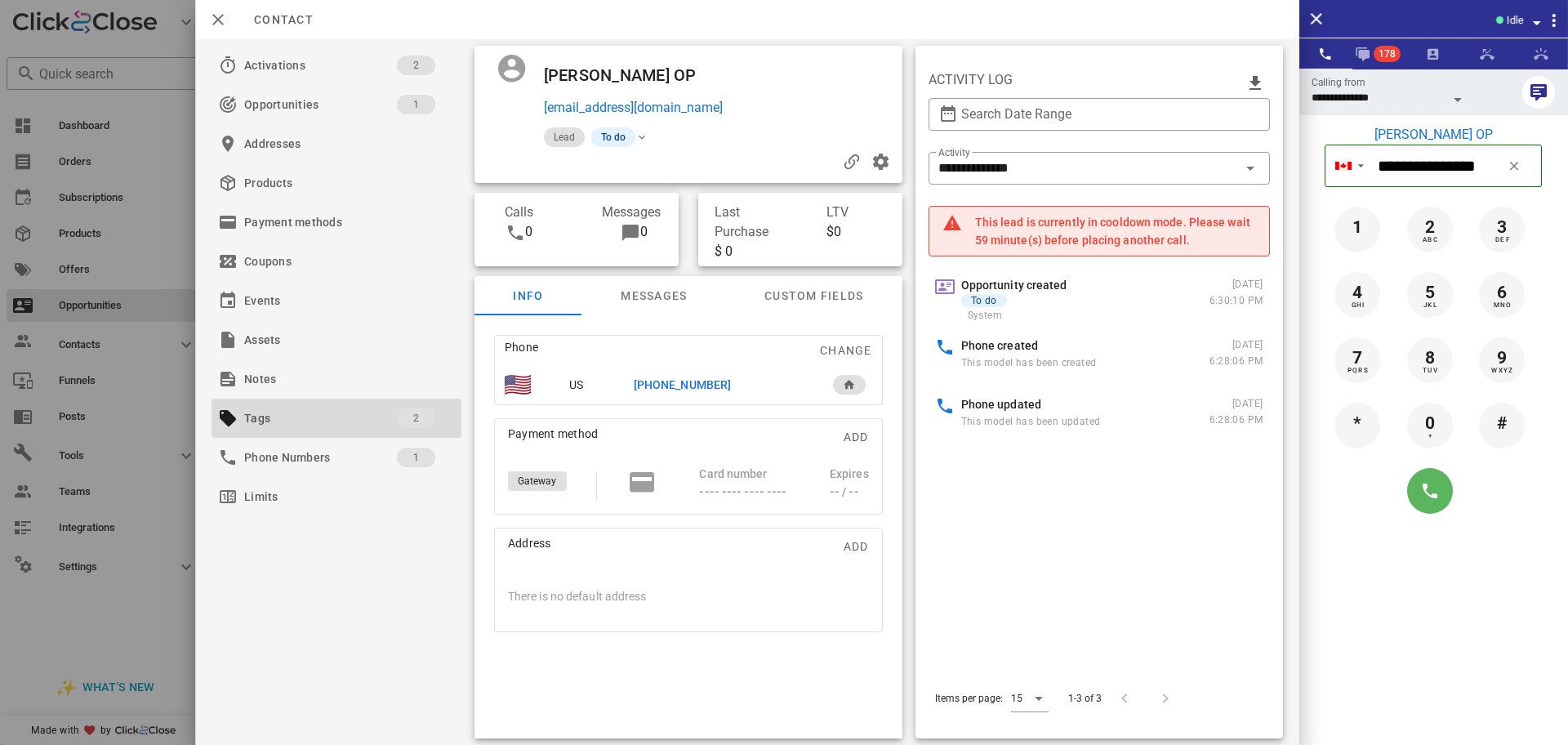 drag, startPoint x: 1446, startPoint y: 471, endPoint x: 1421, endPoint y: 482, distance: 27.313 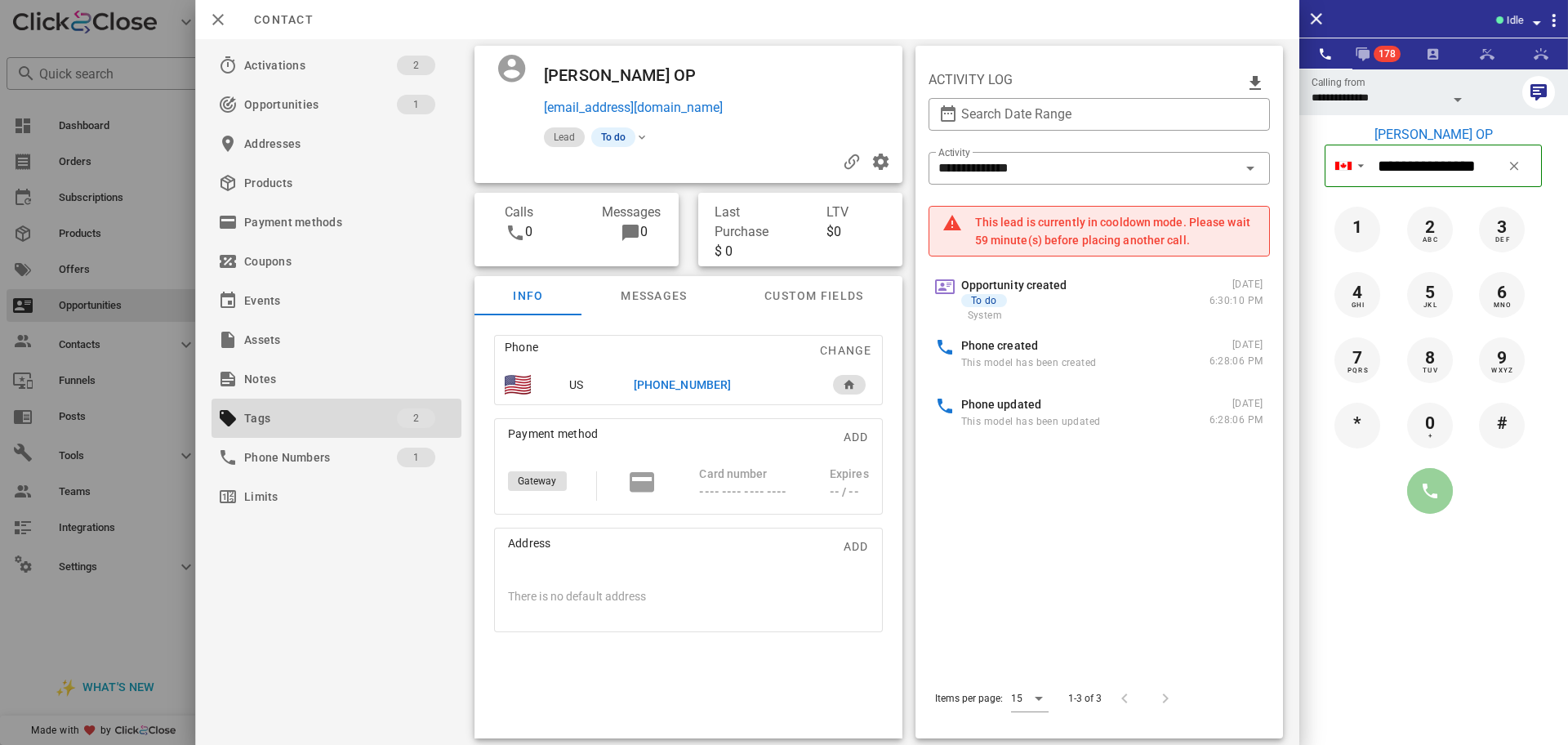click at bounding box center (1430, 491) 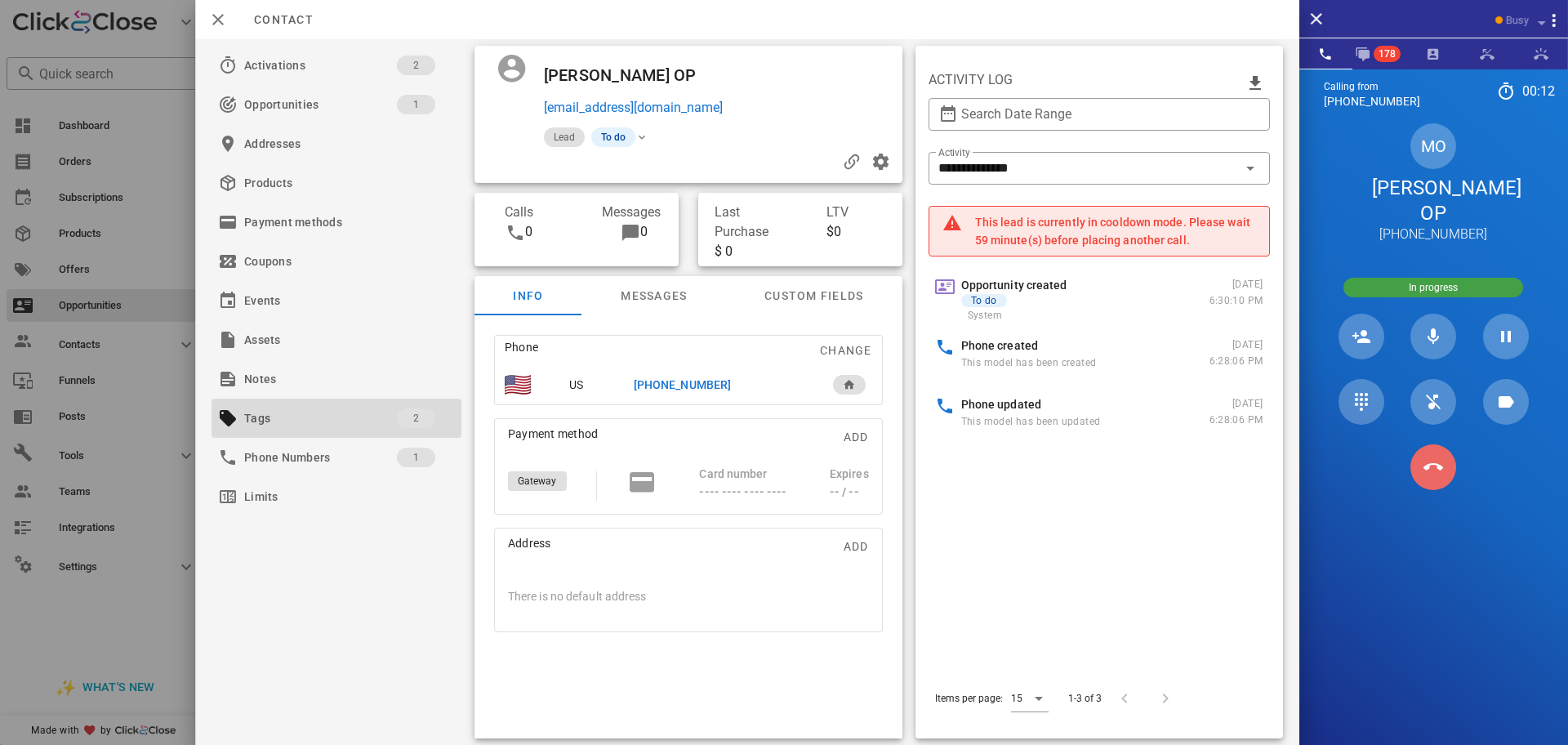 click at bounding box center [1433, 467] 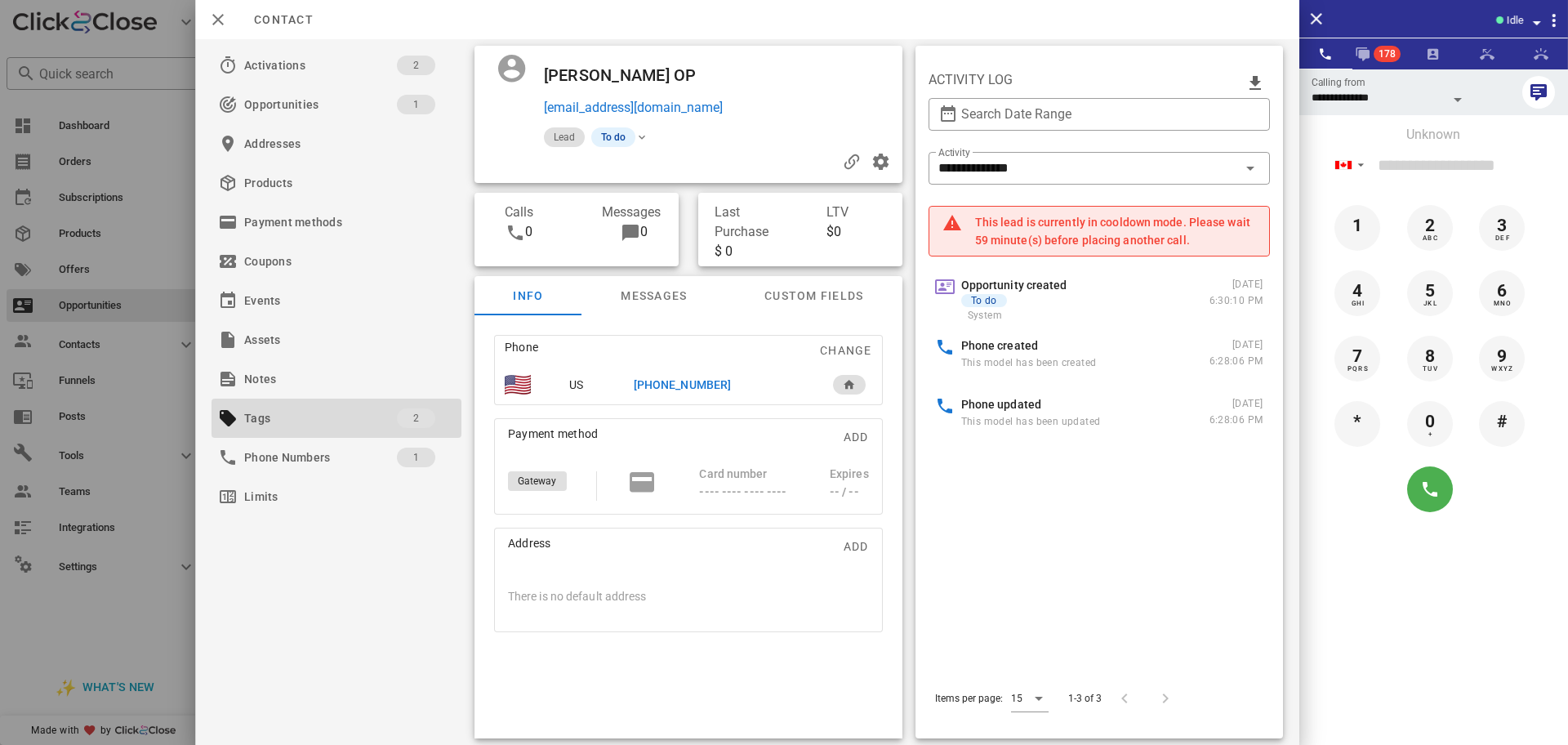 click at bounding box center (688, 162) 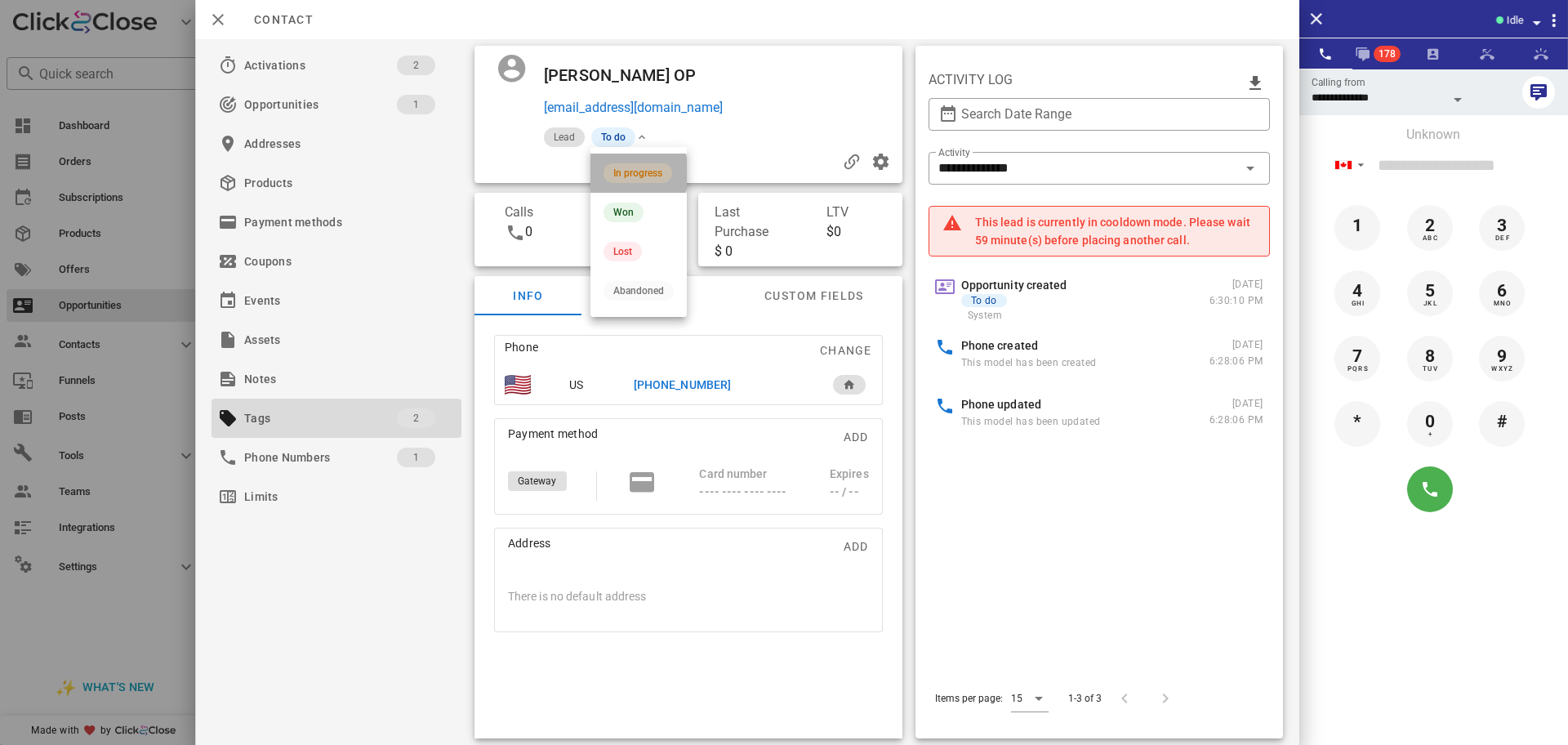 click on "In progress" at bounding box center [639, 173] 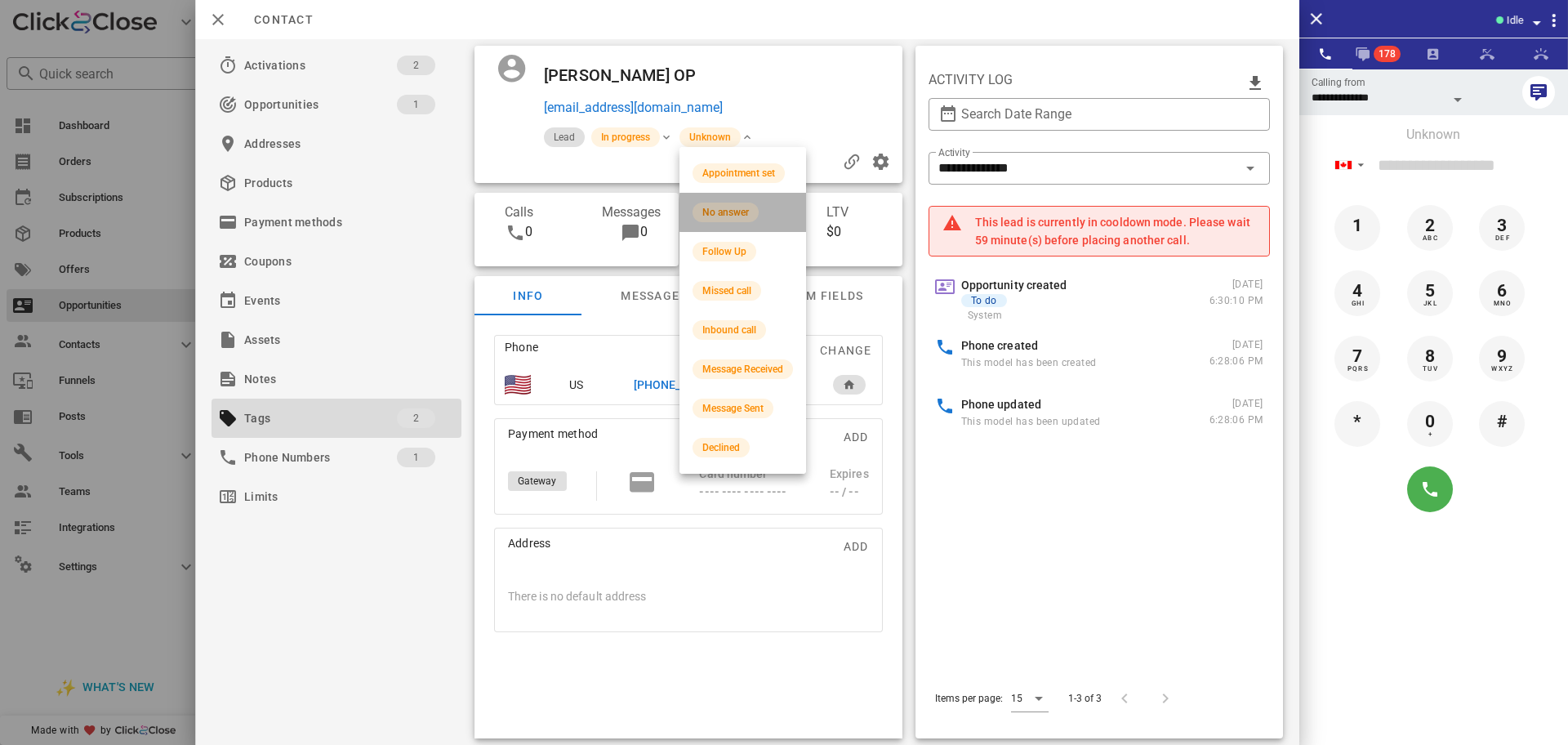 drag, startPoint x: 764, startPoint y: 217, endPoint x: 421, endPoint y: 80, distance: 369.3481 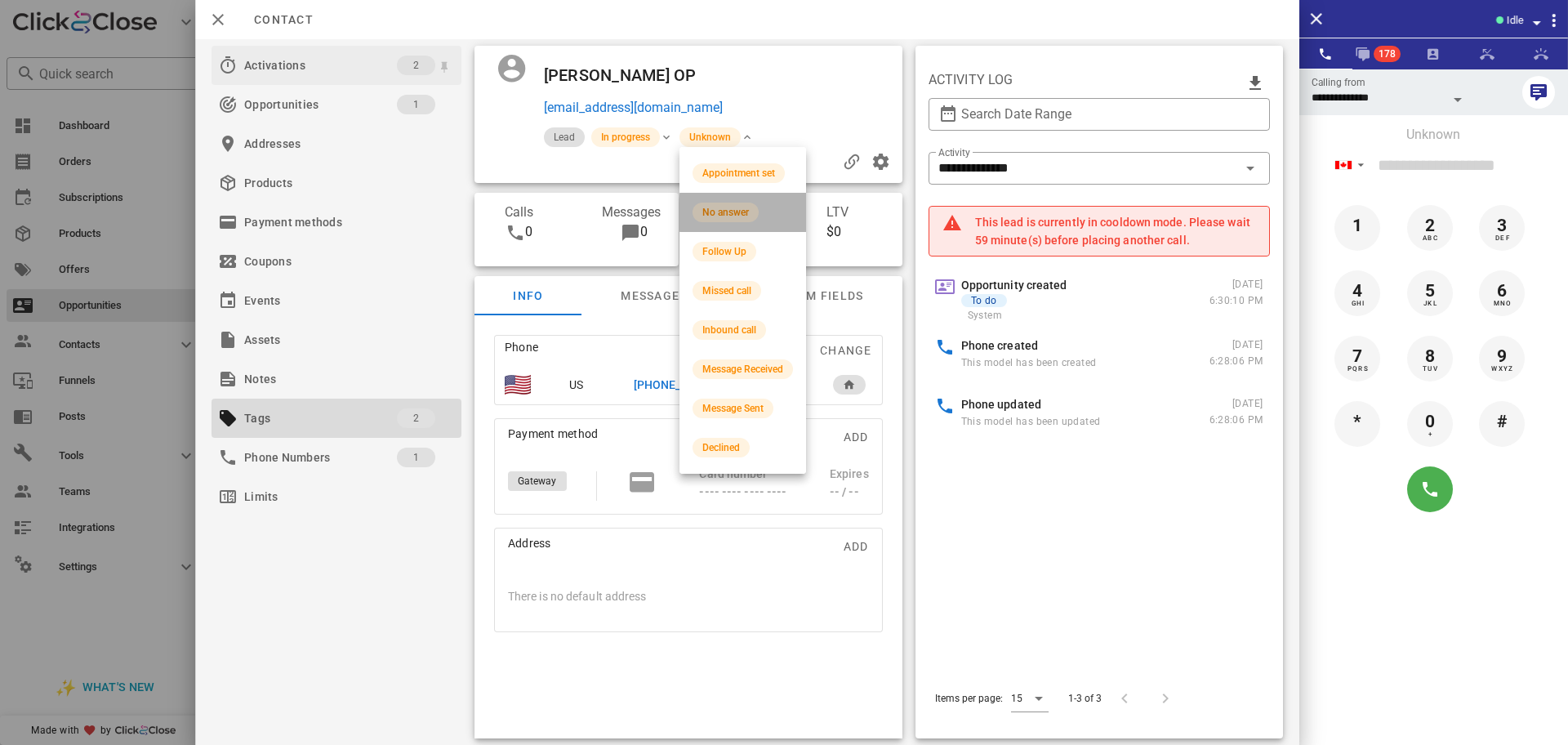 click on "No answer" at bounding box center [742, 212] 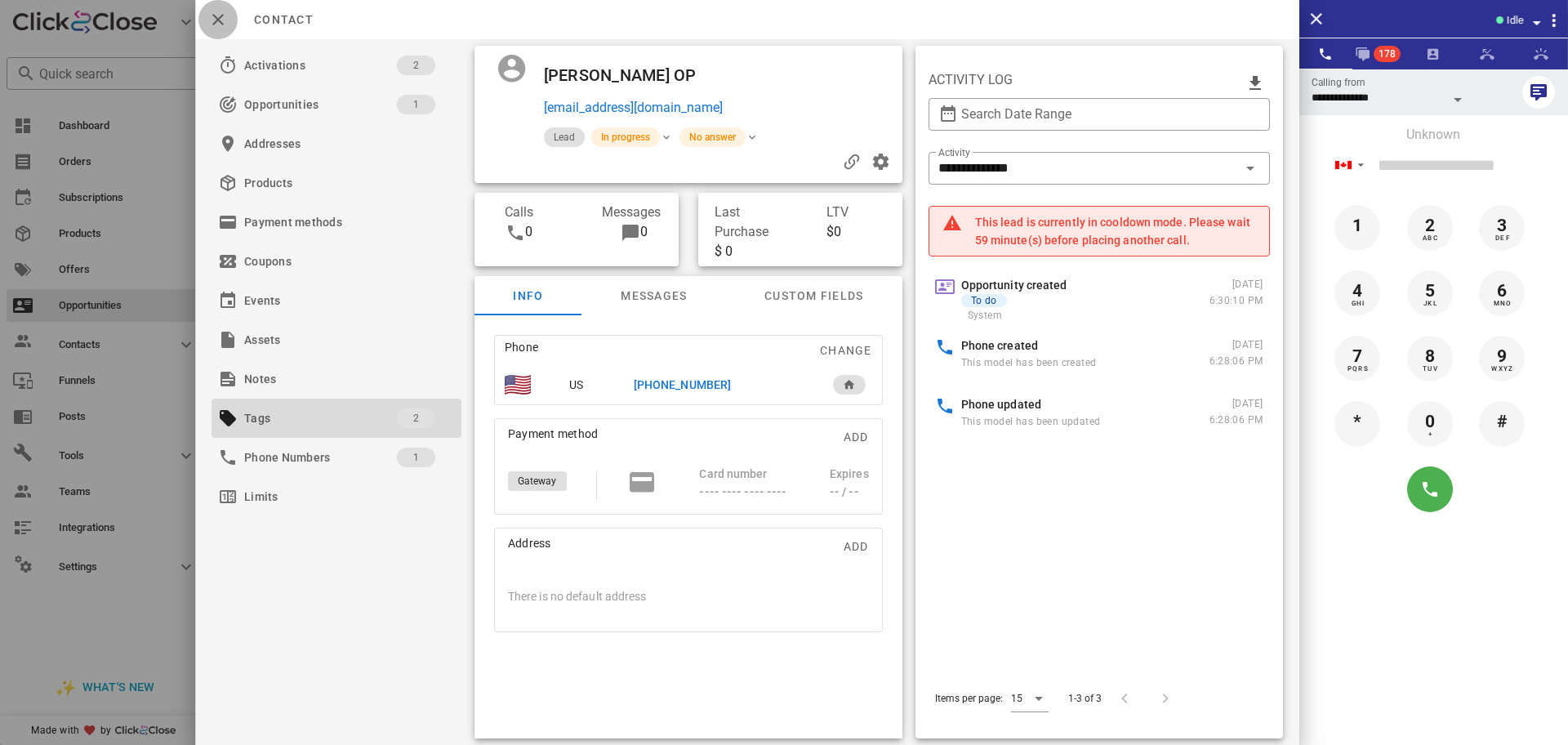 click at bounding box center [218, 20] 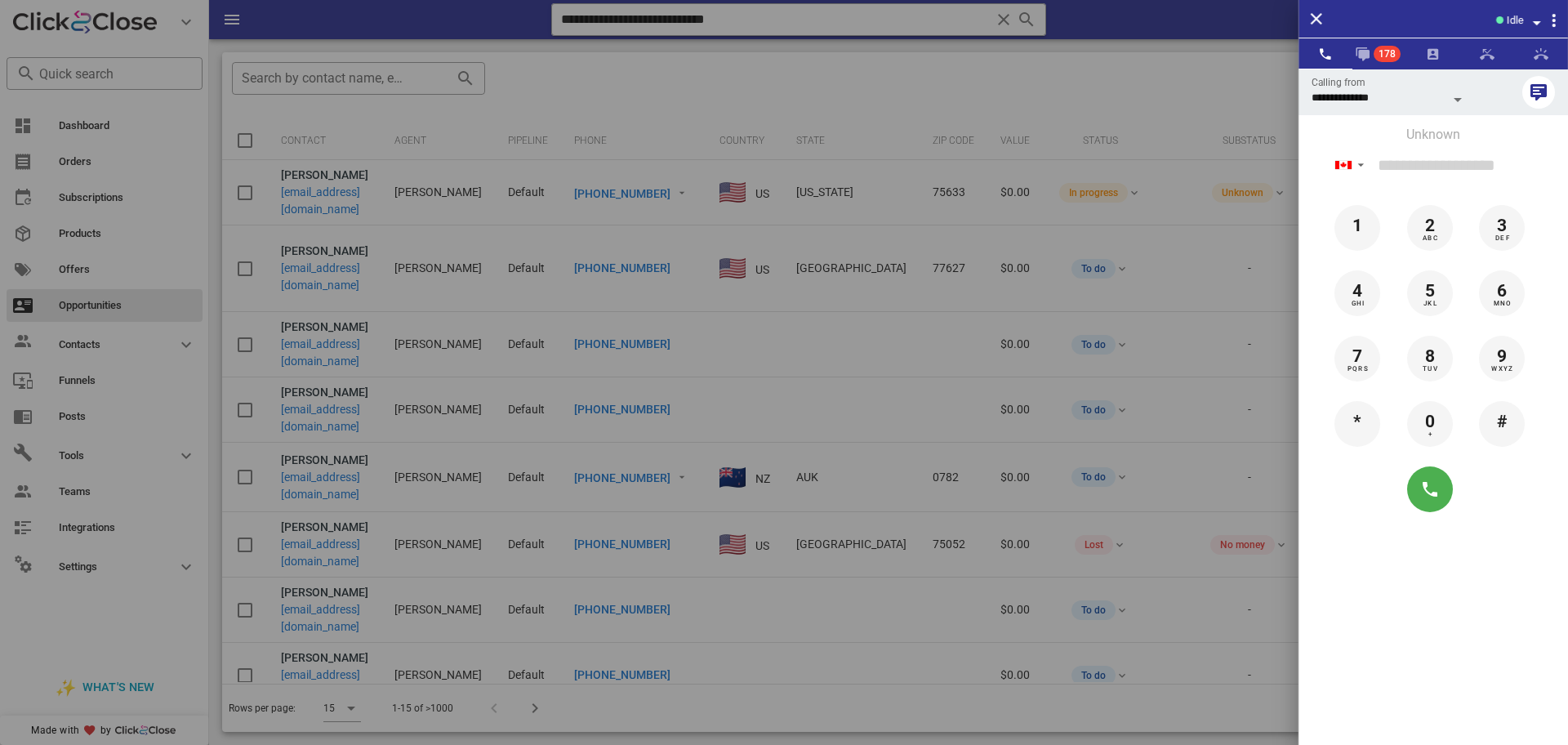 click at bounding box center (784, 372) 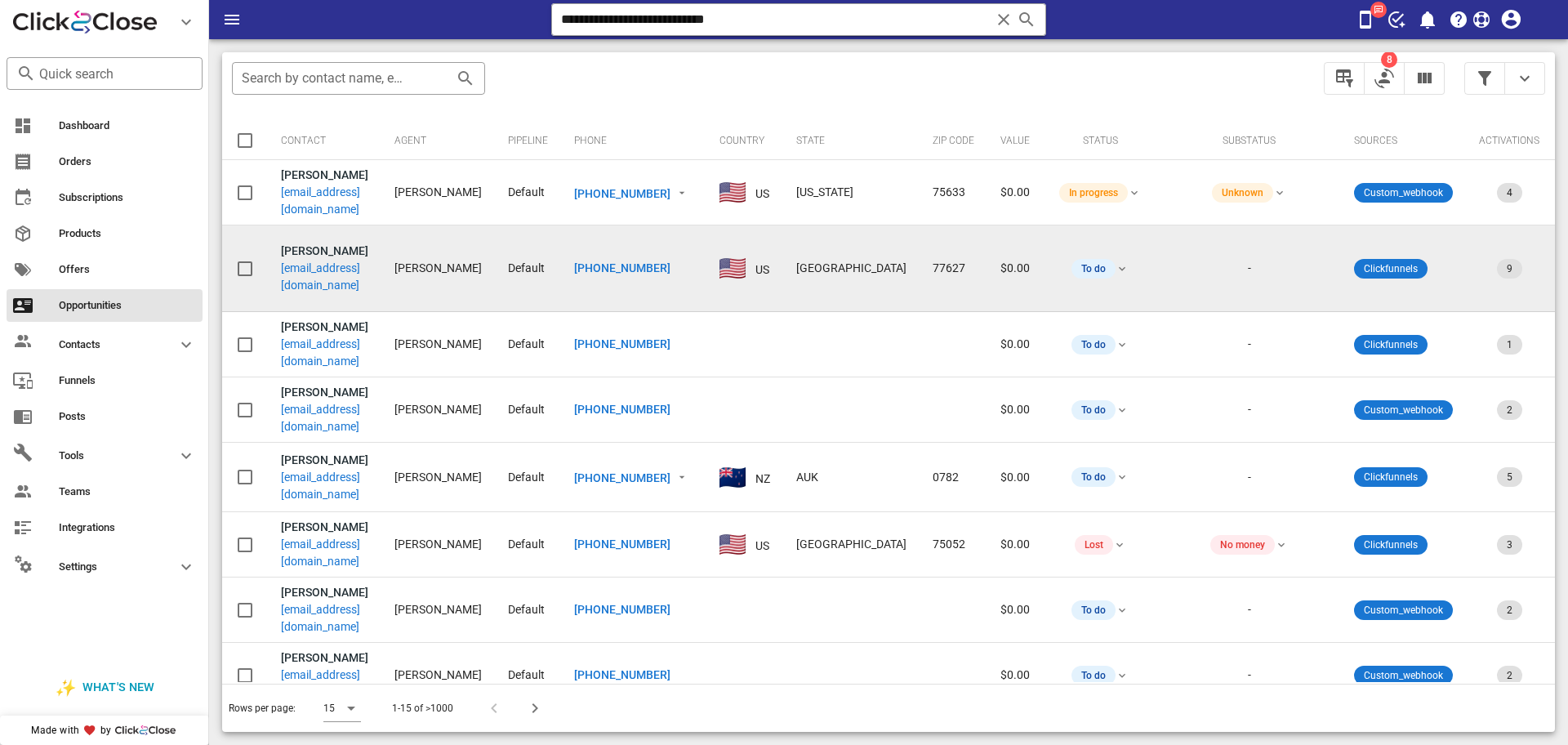 click on "Karla Gutierrez  kcgutierrez.83@gmail.com" at bounding box center [324, 268] 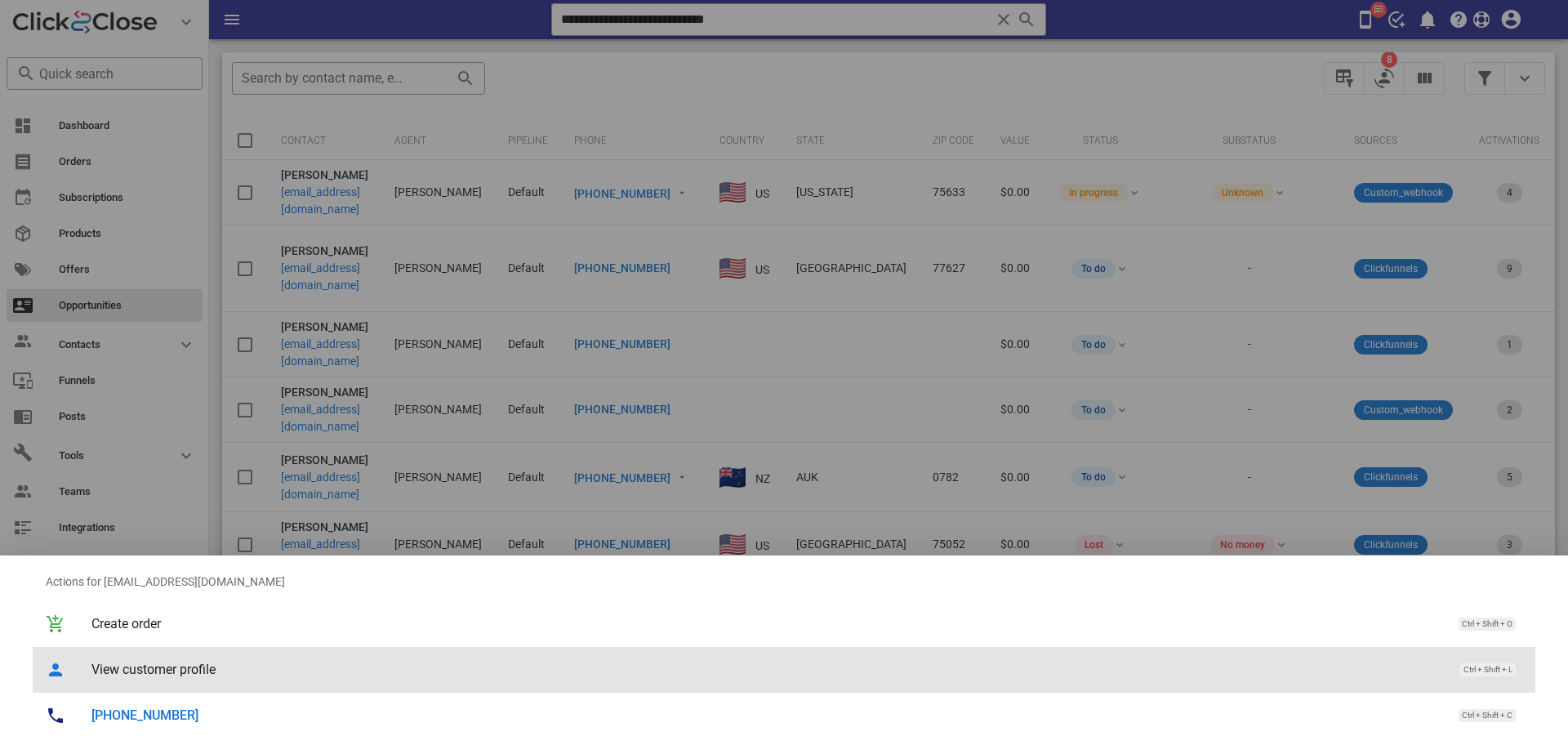 click on "View customer profile" at bounding box center [768, 669] 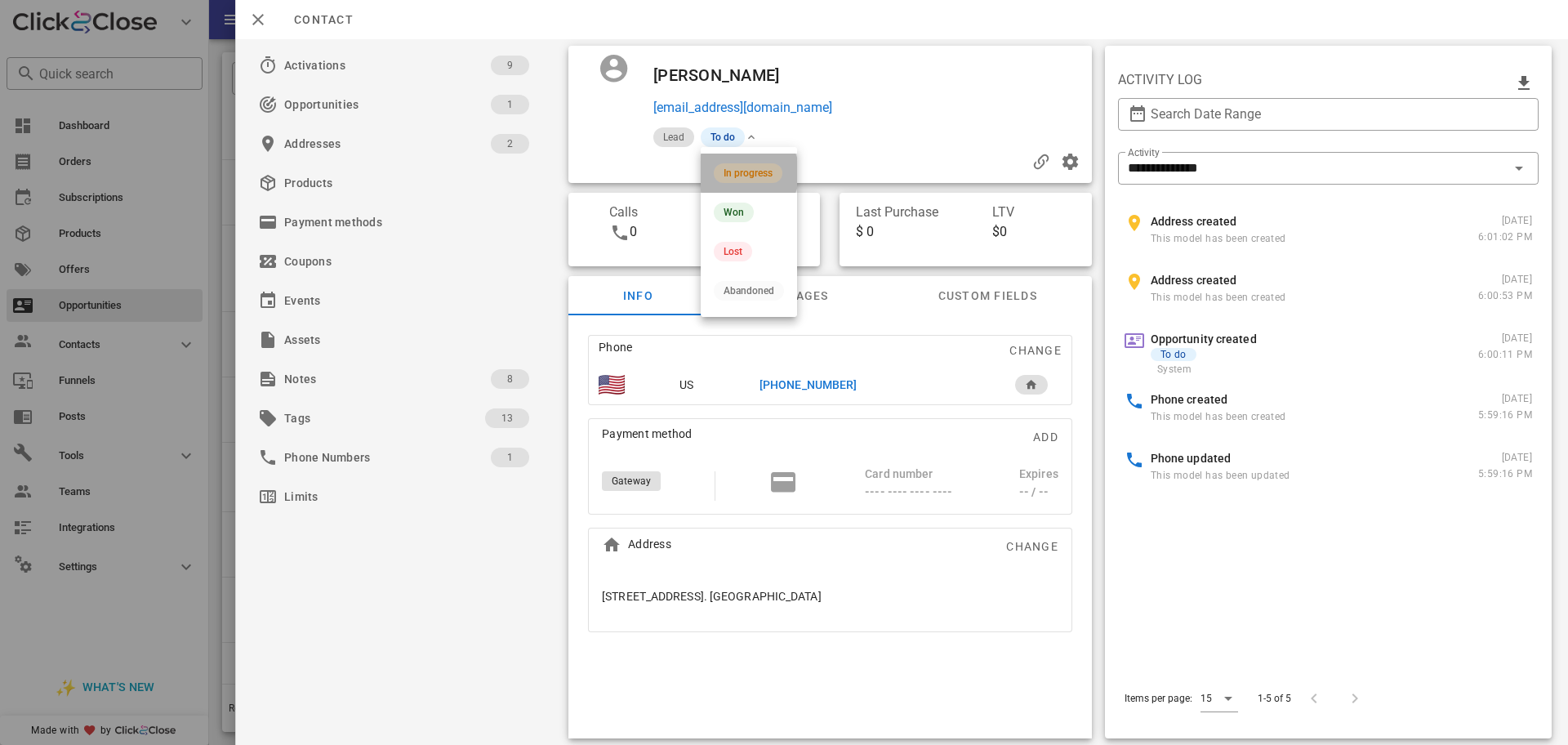 click on "In progress" at bounding box center [748, 173] 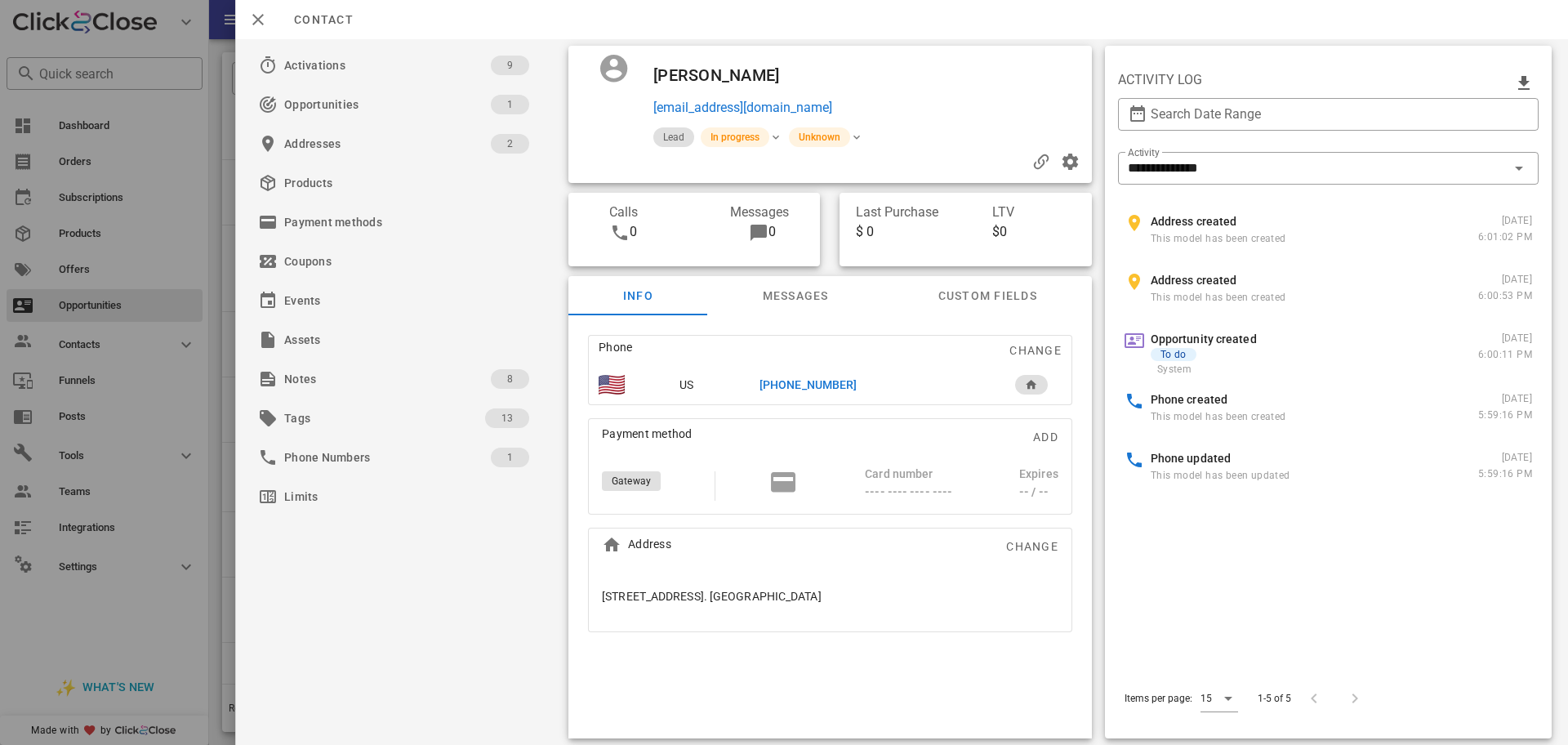 click on "+14097286278" at bounding box center (808, 385) 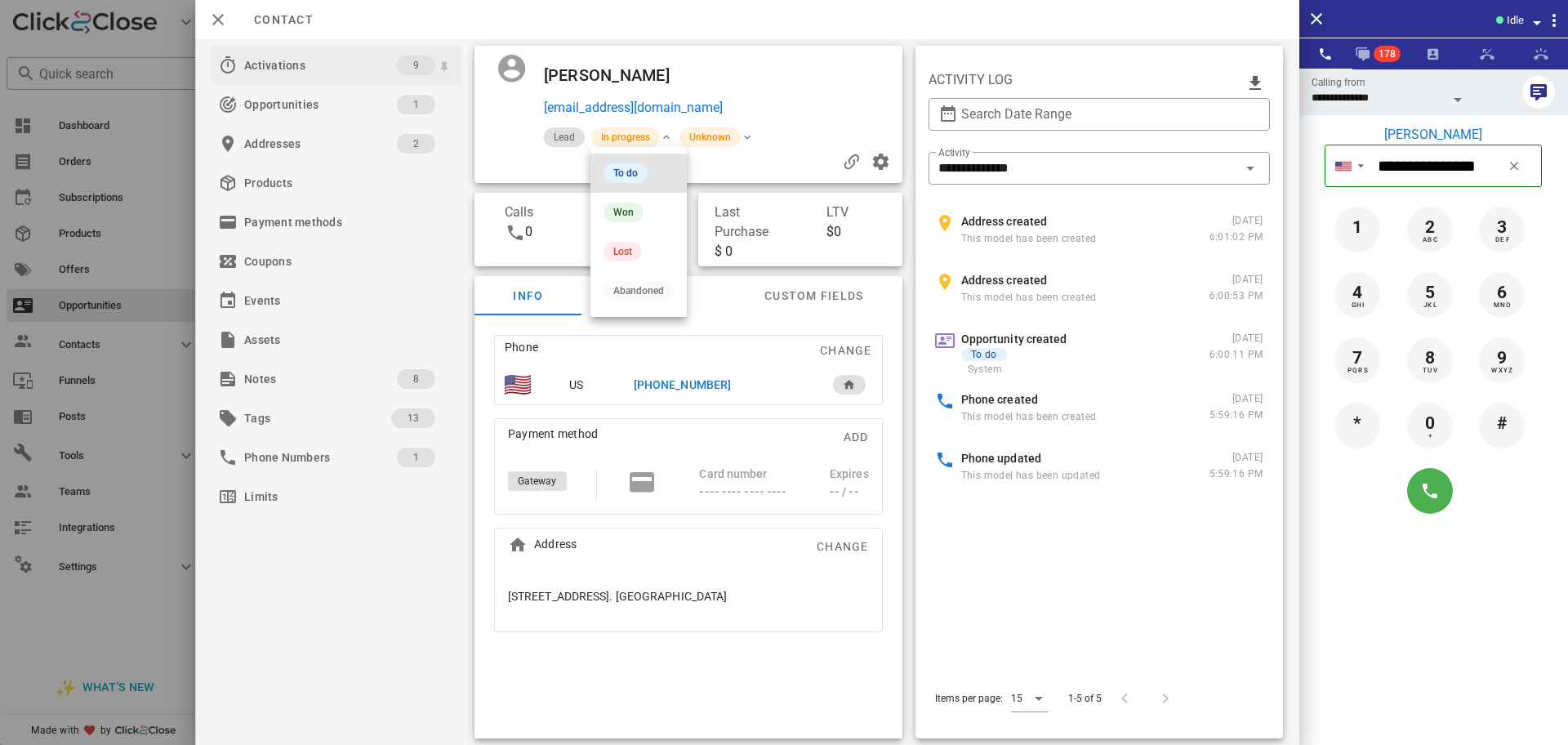 drag, startPoint x: 652, startPoint y: 166, endPoint x: 343, endPoint y: 63, distance: 325.715 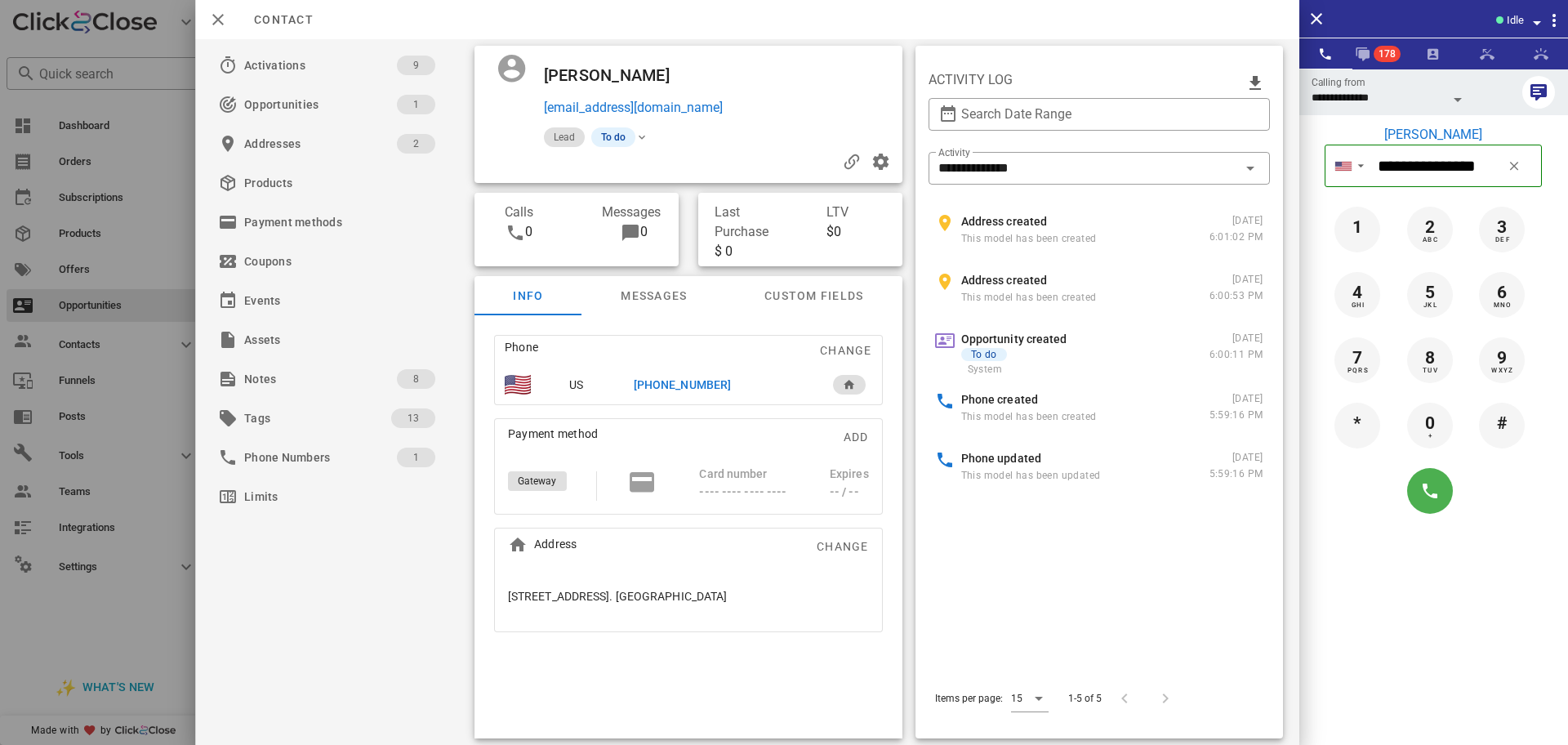 click at bounding box center (784, 372) 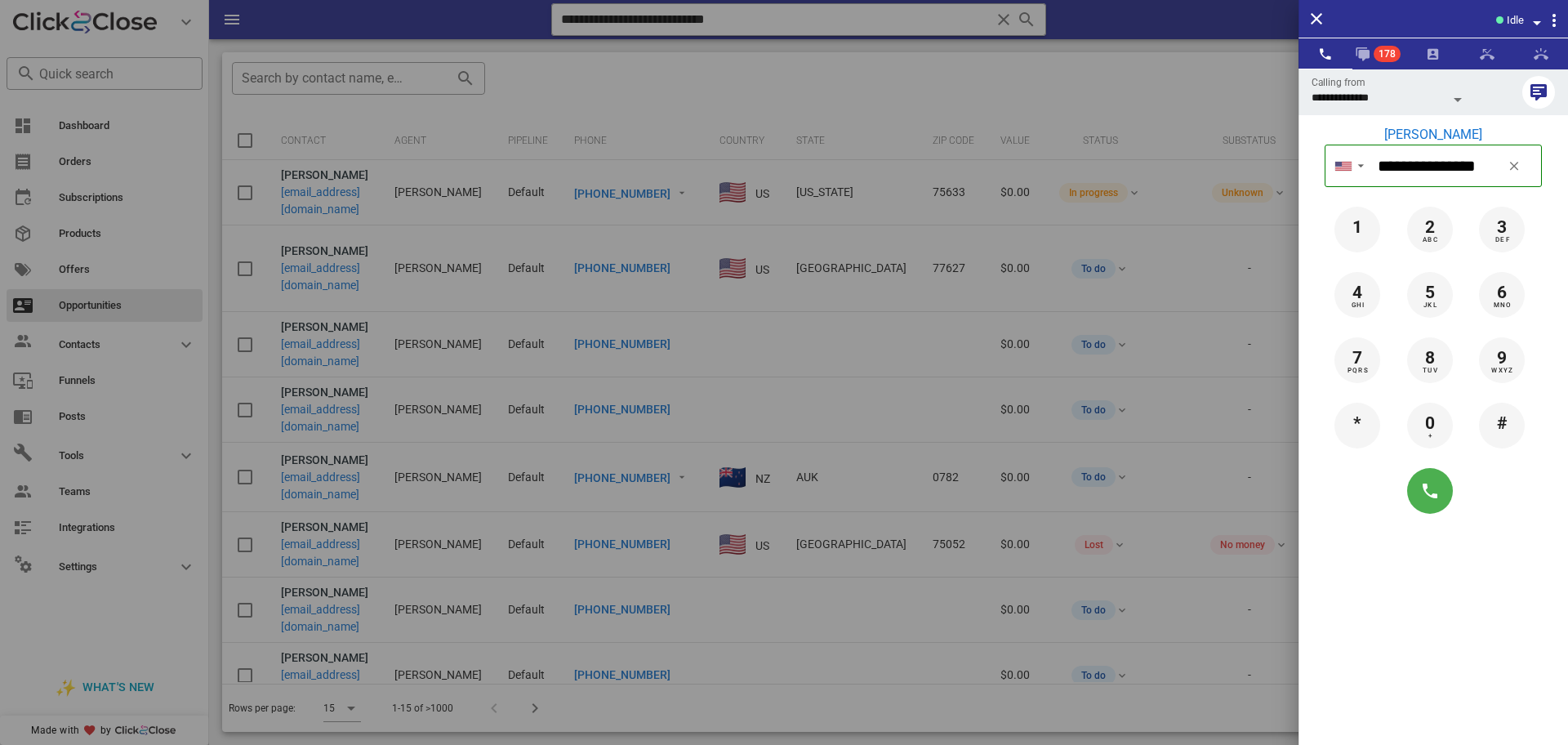 click at bounding box center (784, 372) 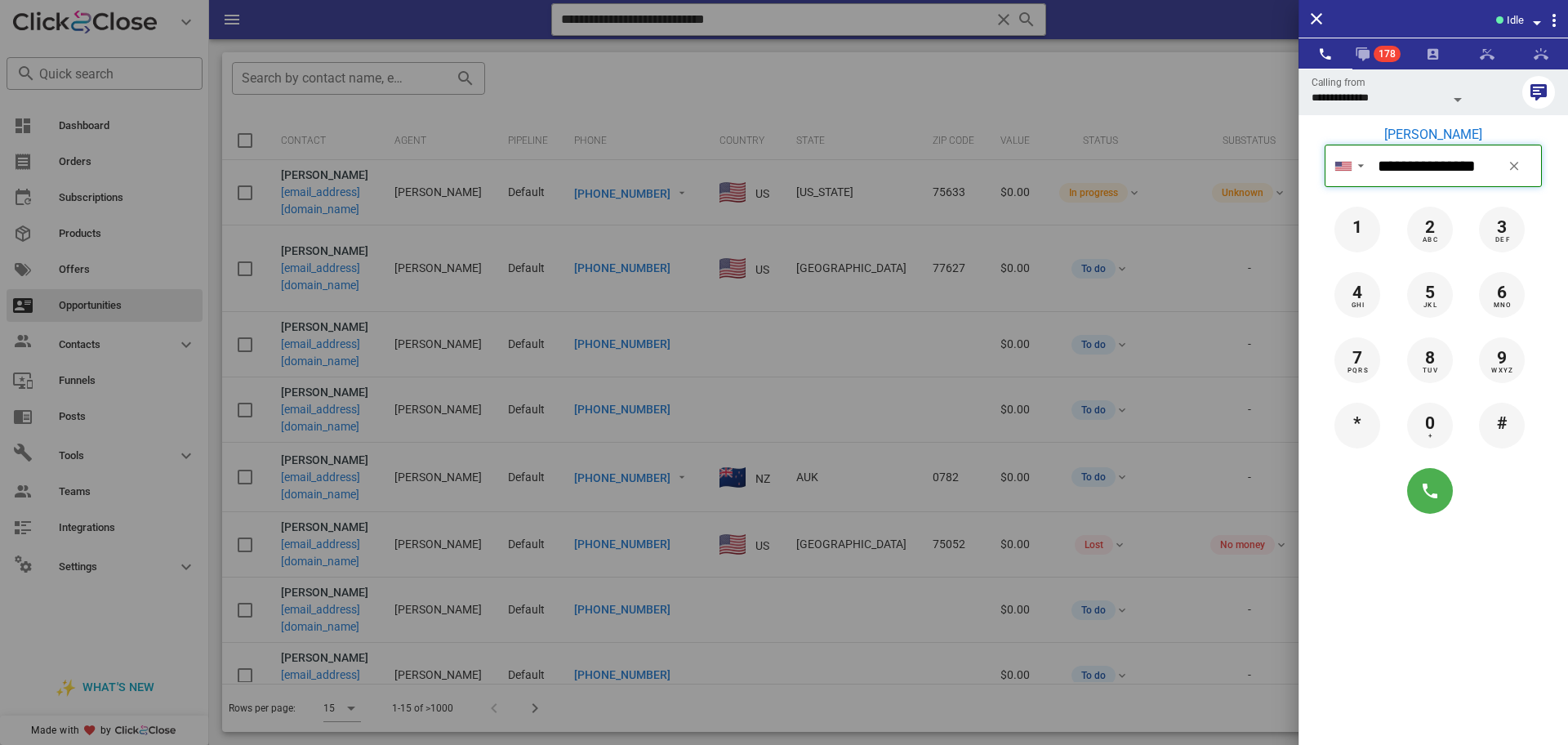 type 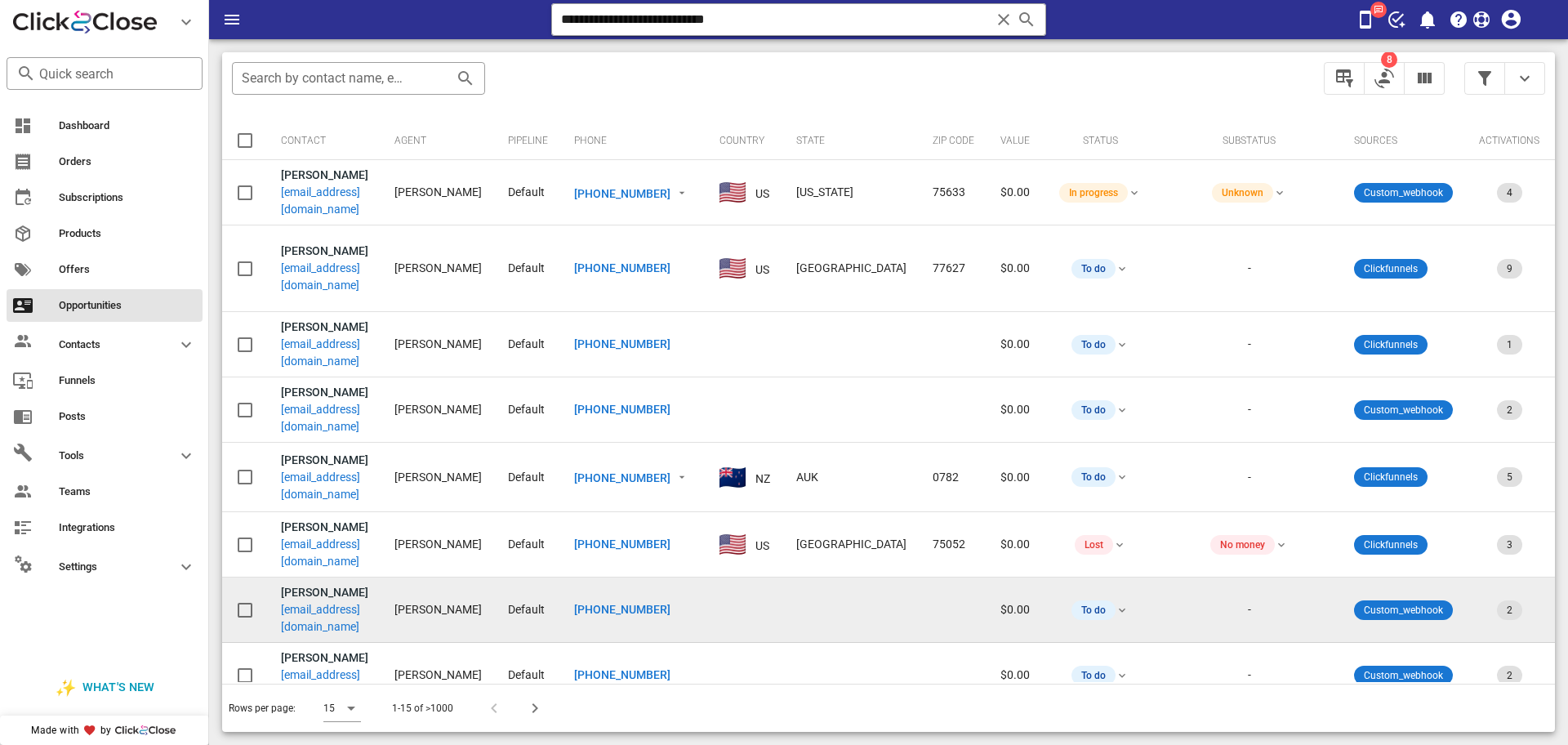click on "adruss1021@gmail.com" at bounding box center [324, 618] 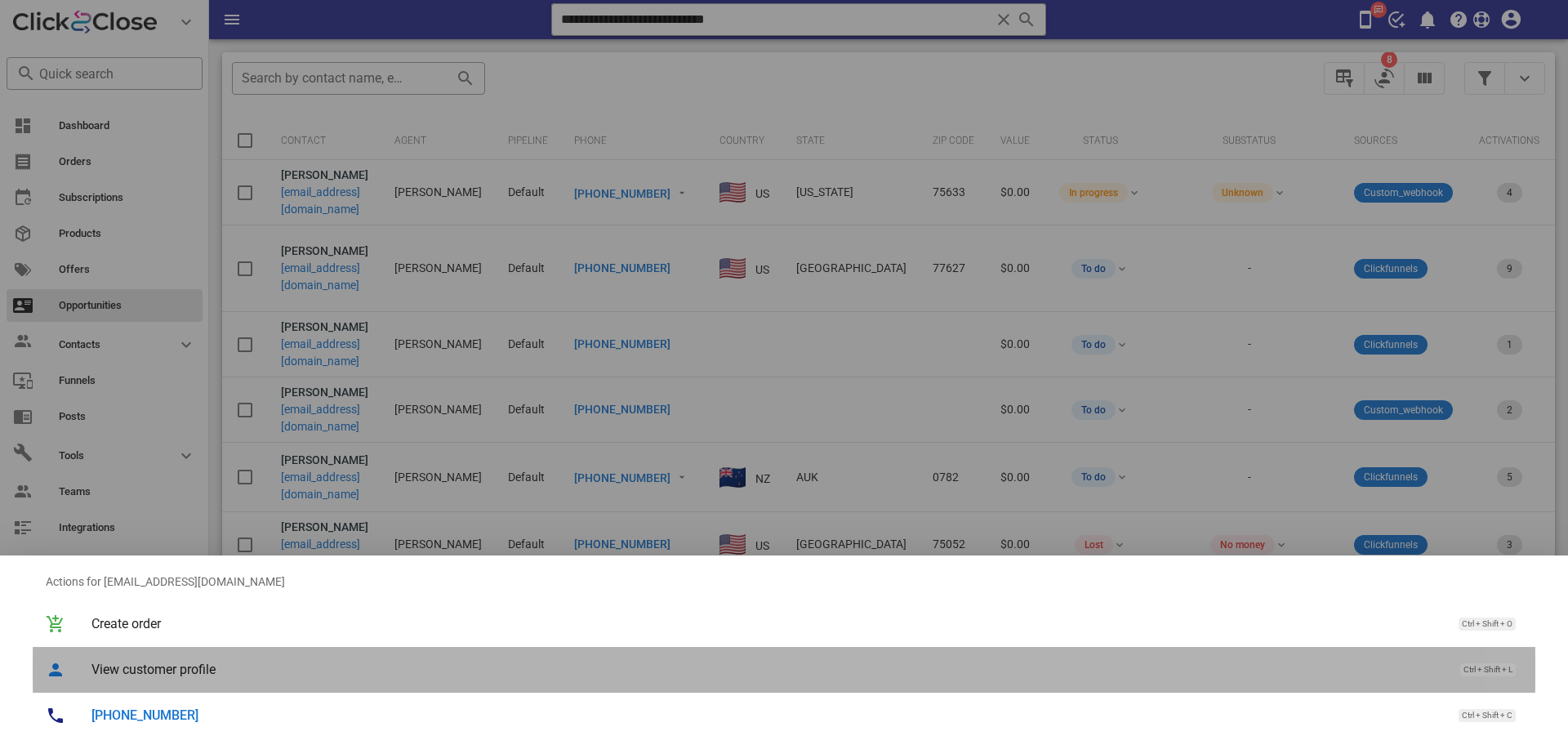 click on "View customer profile Ctrl + Shift + L" at bounding box center (807, 669) 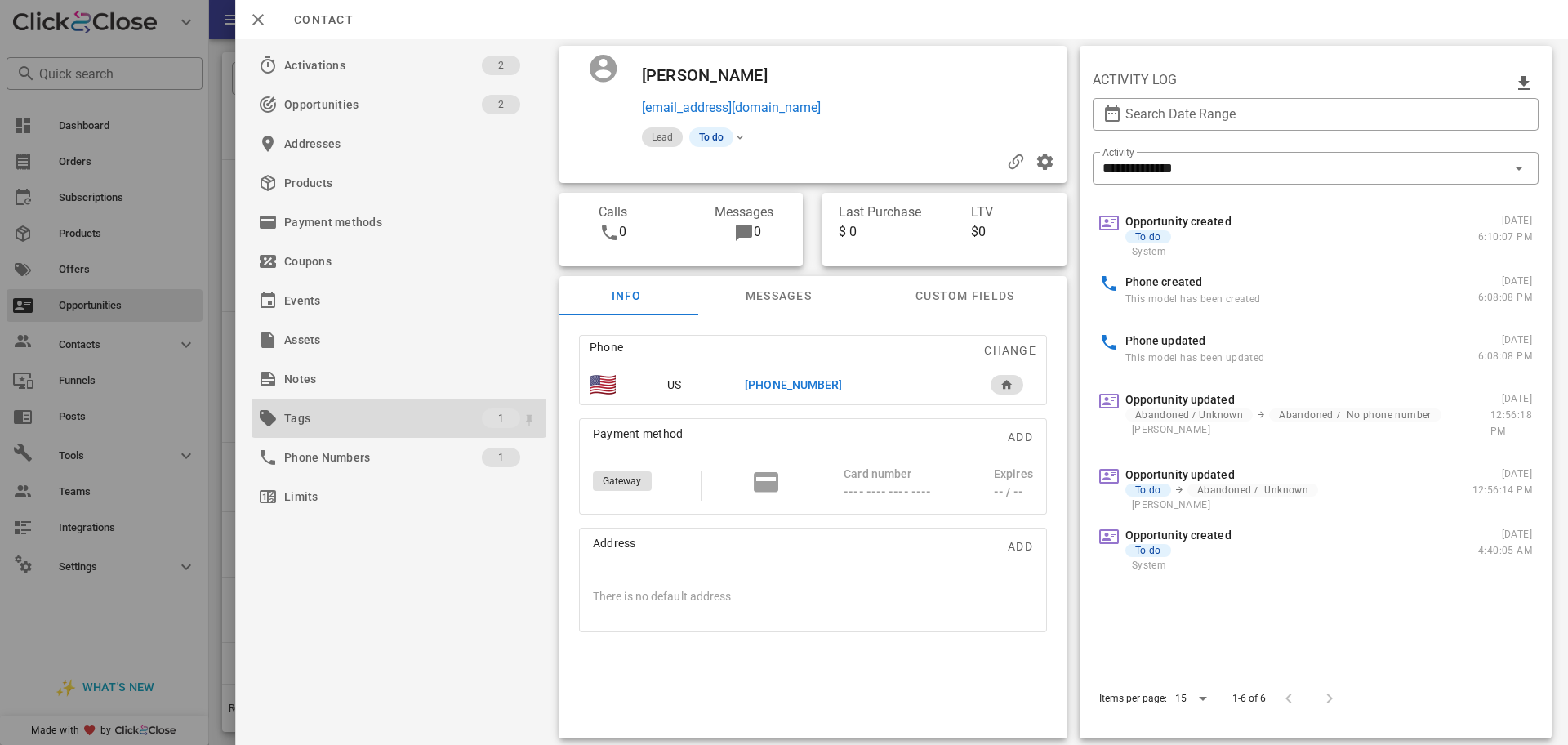 click on "Tags" at bounding box center (383, 418) 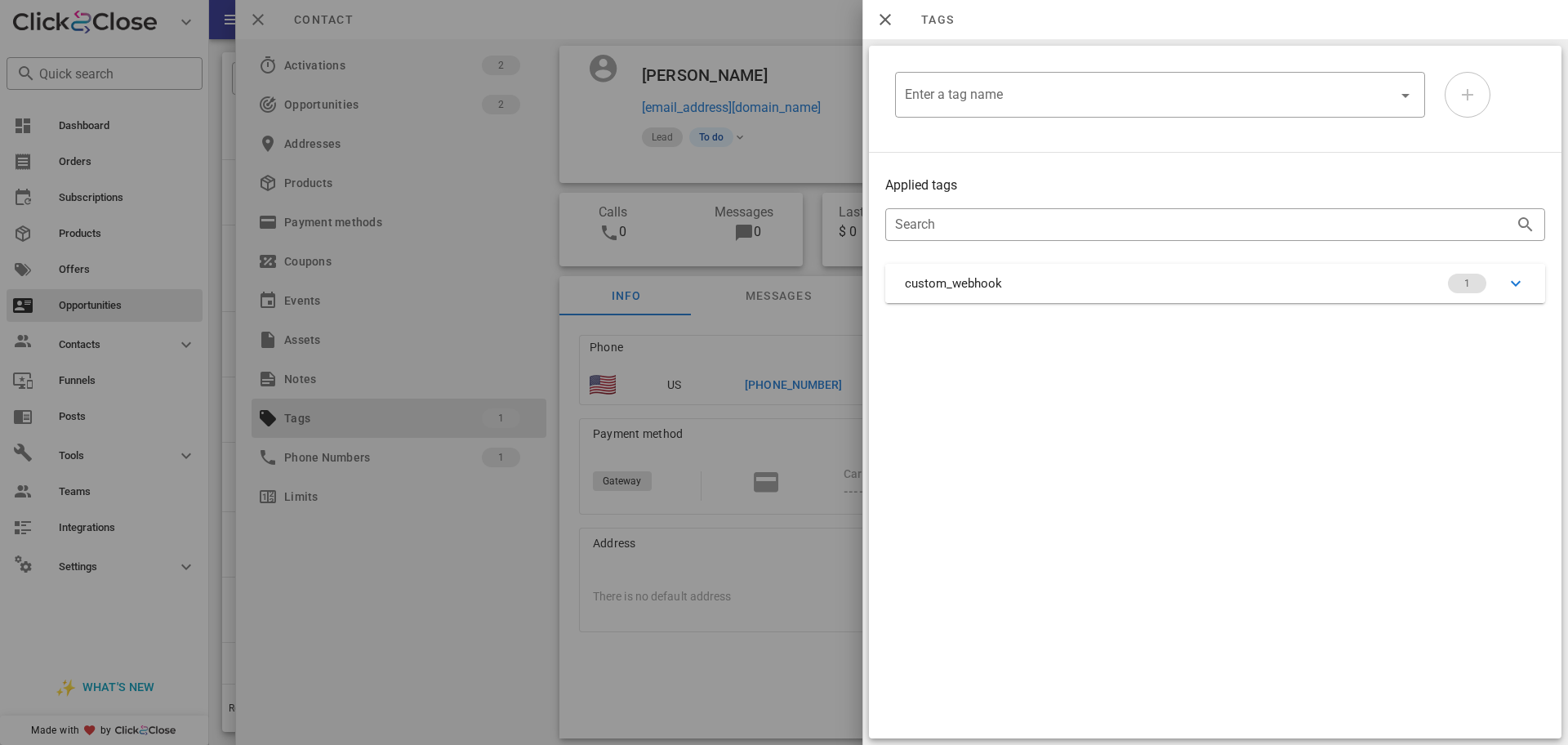 click on "custom_webhook  1" at bounding box center [1215, 283] 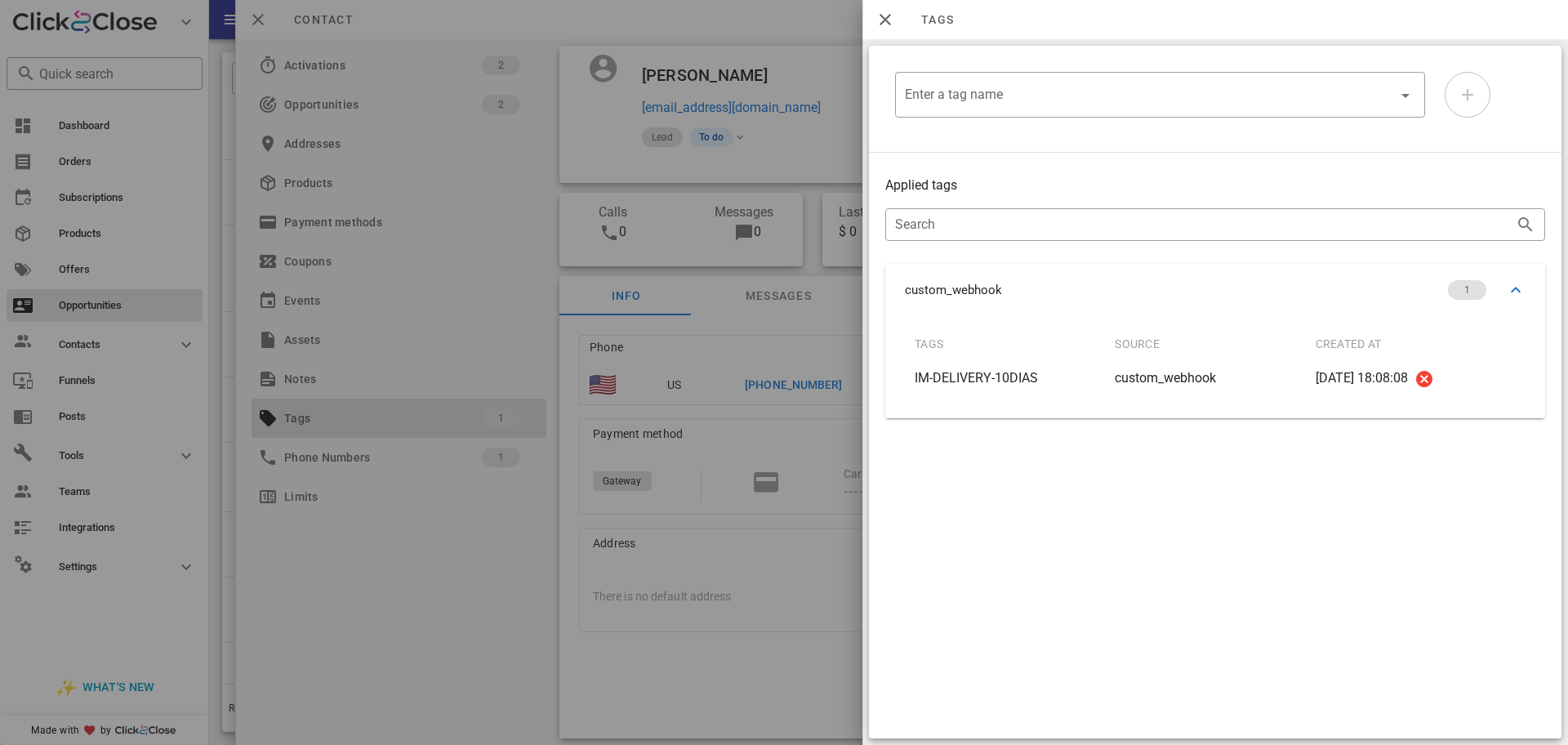 click at bounding box center (784, 372) 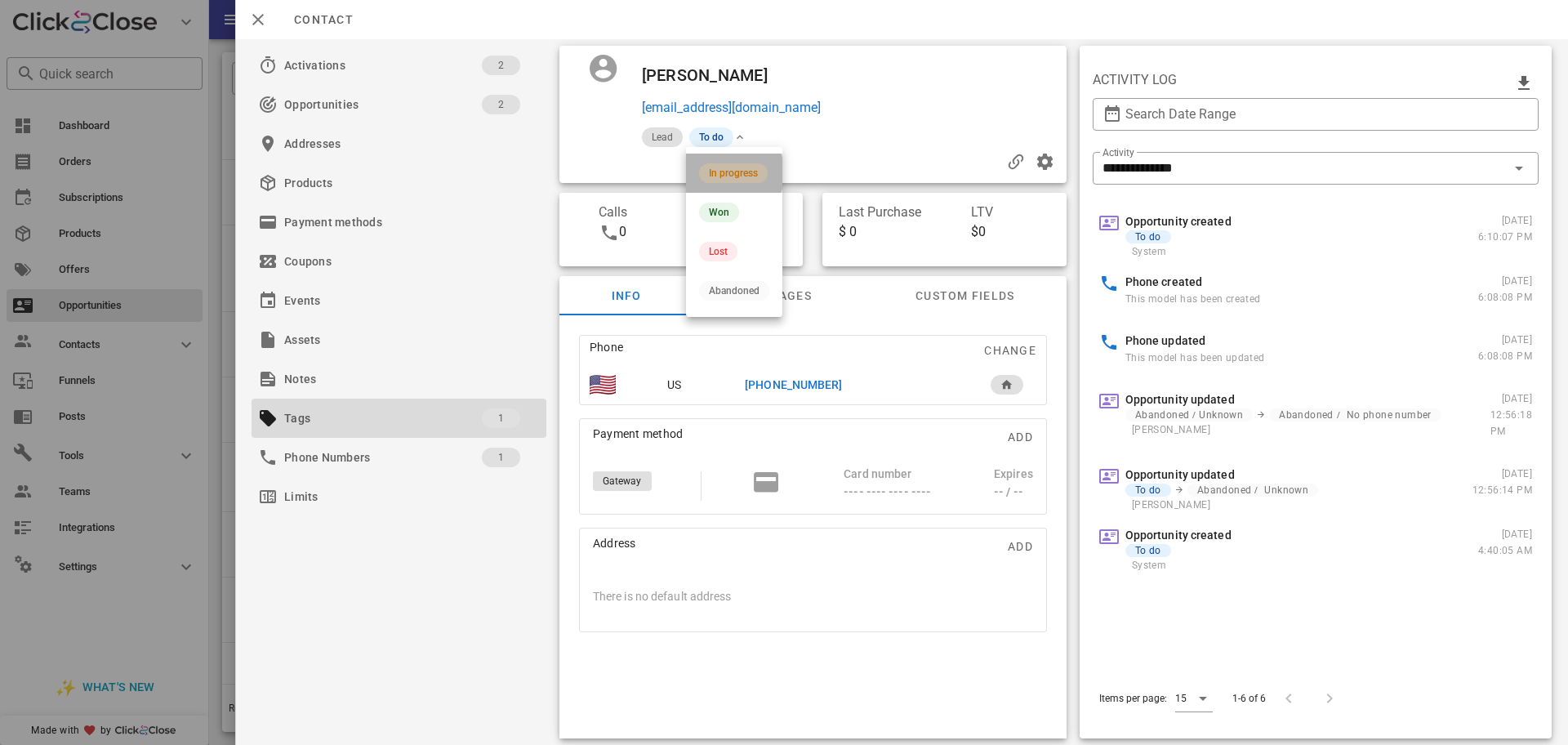 click on "In progress" at bounding box center [733, 173] 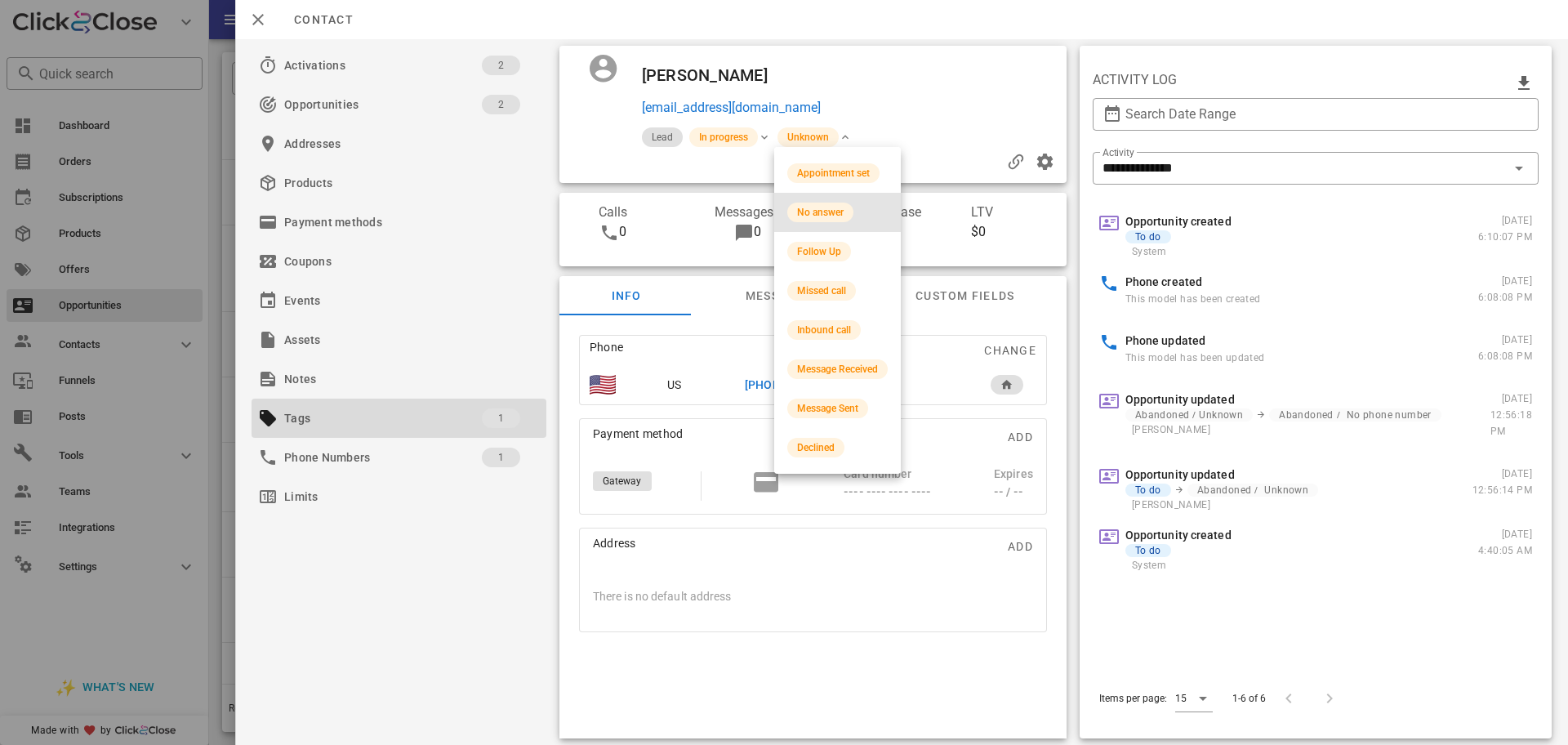 drag, startPoint x: 840, startPoint y: 212, endPoint x: 826, endPoint y: 210, distance: 14.142136 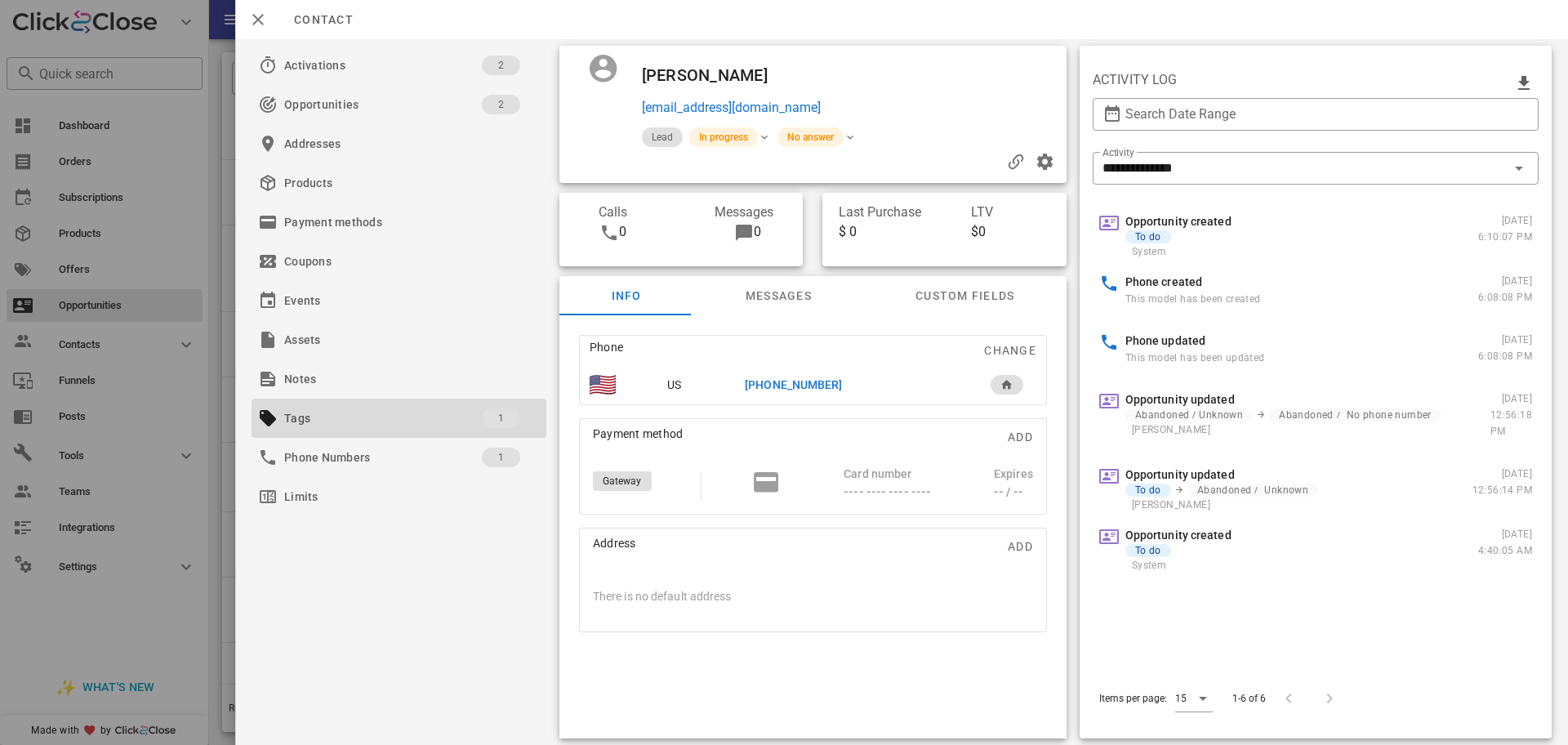 click at bounding box center [784, 372] 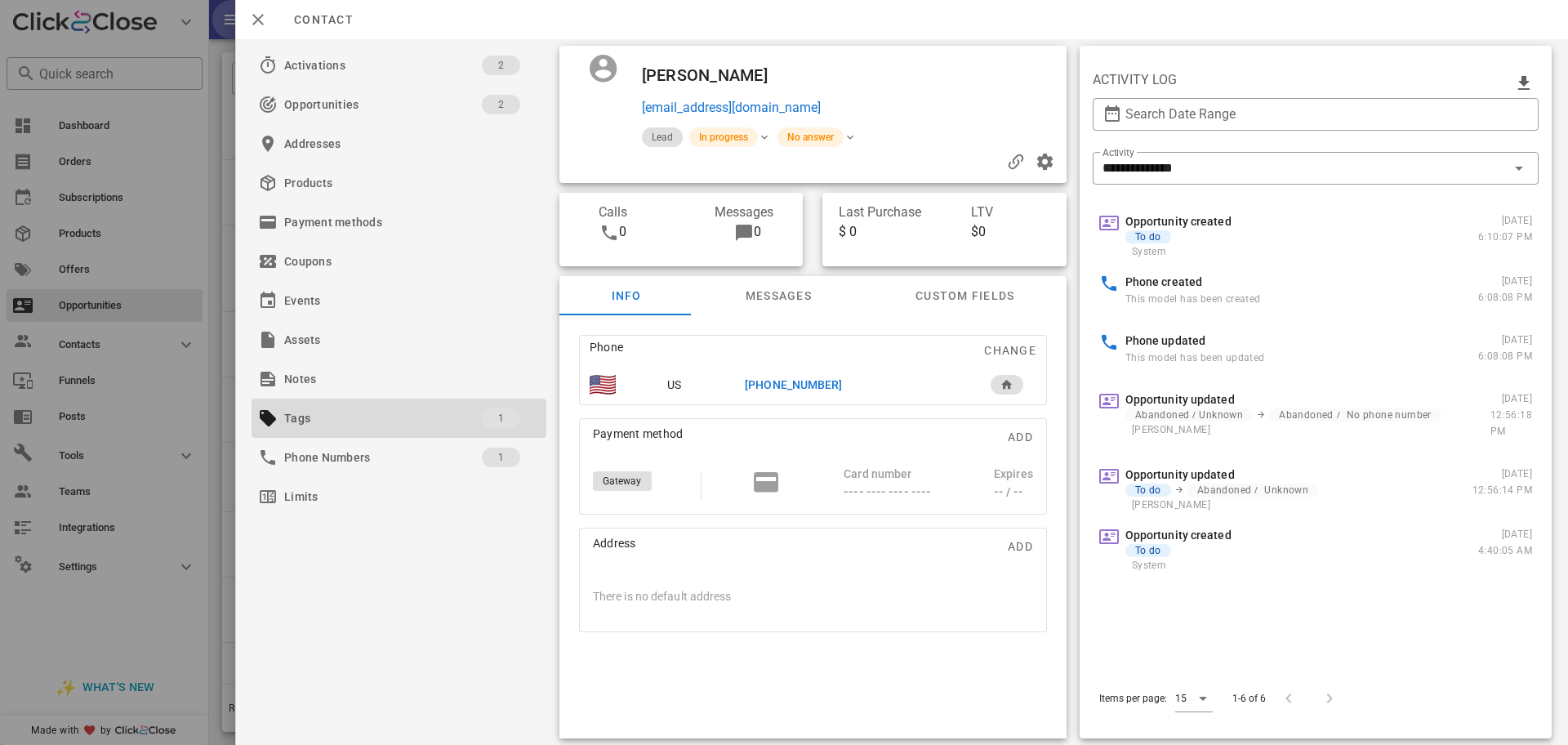 click at bounding box center [232, 20] 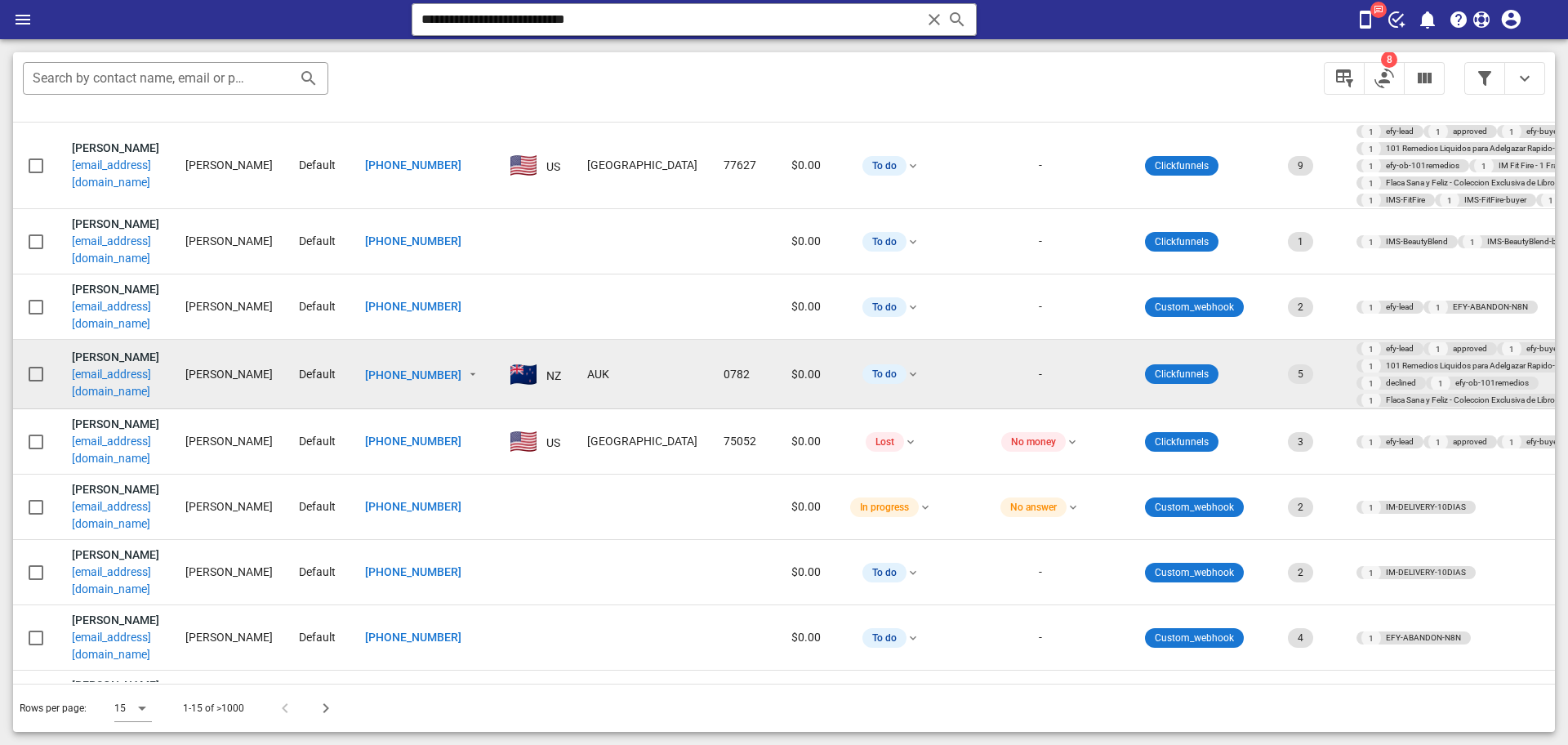 scroll, scrollTop: 191, scrollLeft: 0, axis: vertical 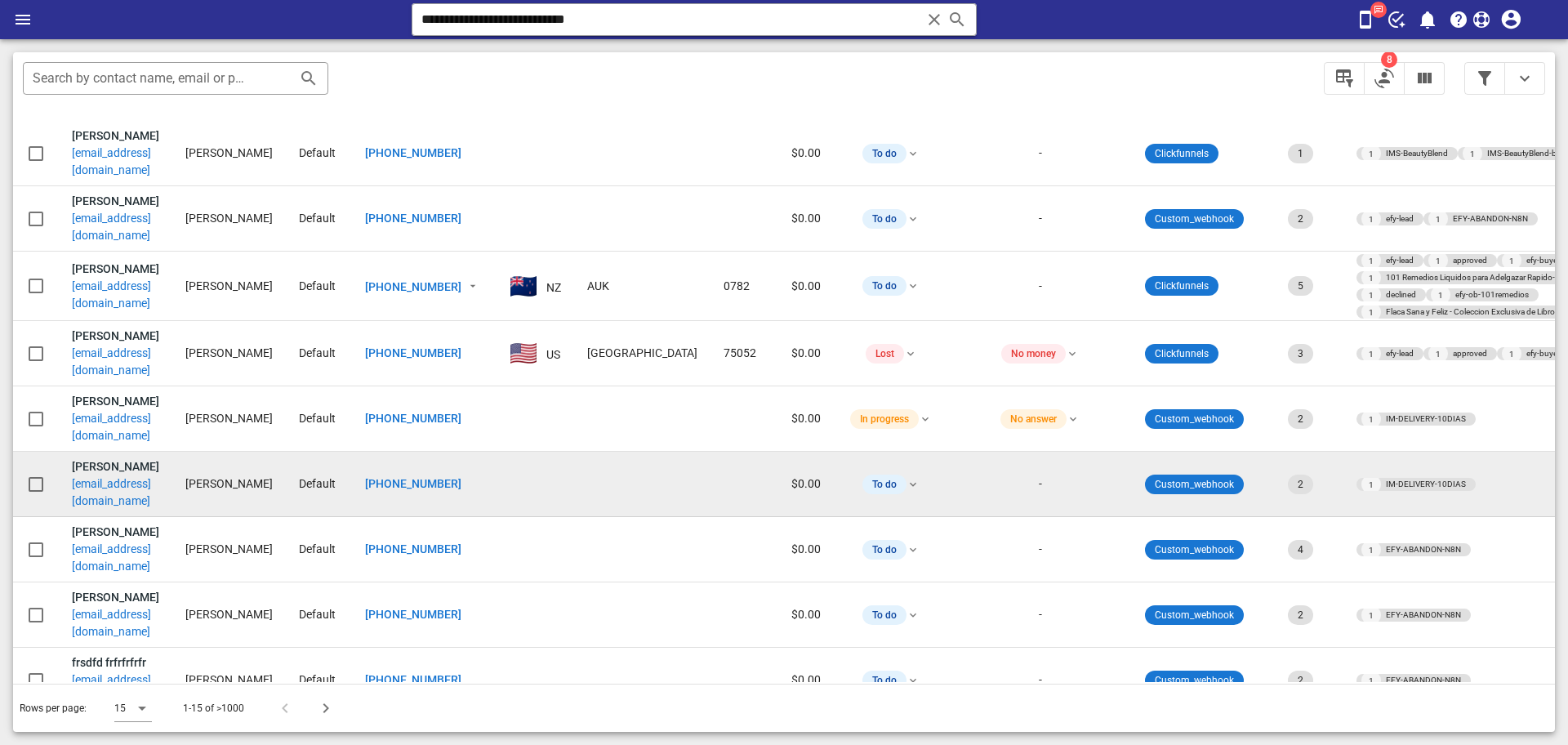 click on "raquel_martinez68@icloud.com" at bounding box center (115, 493) 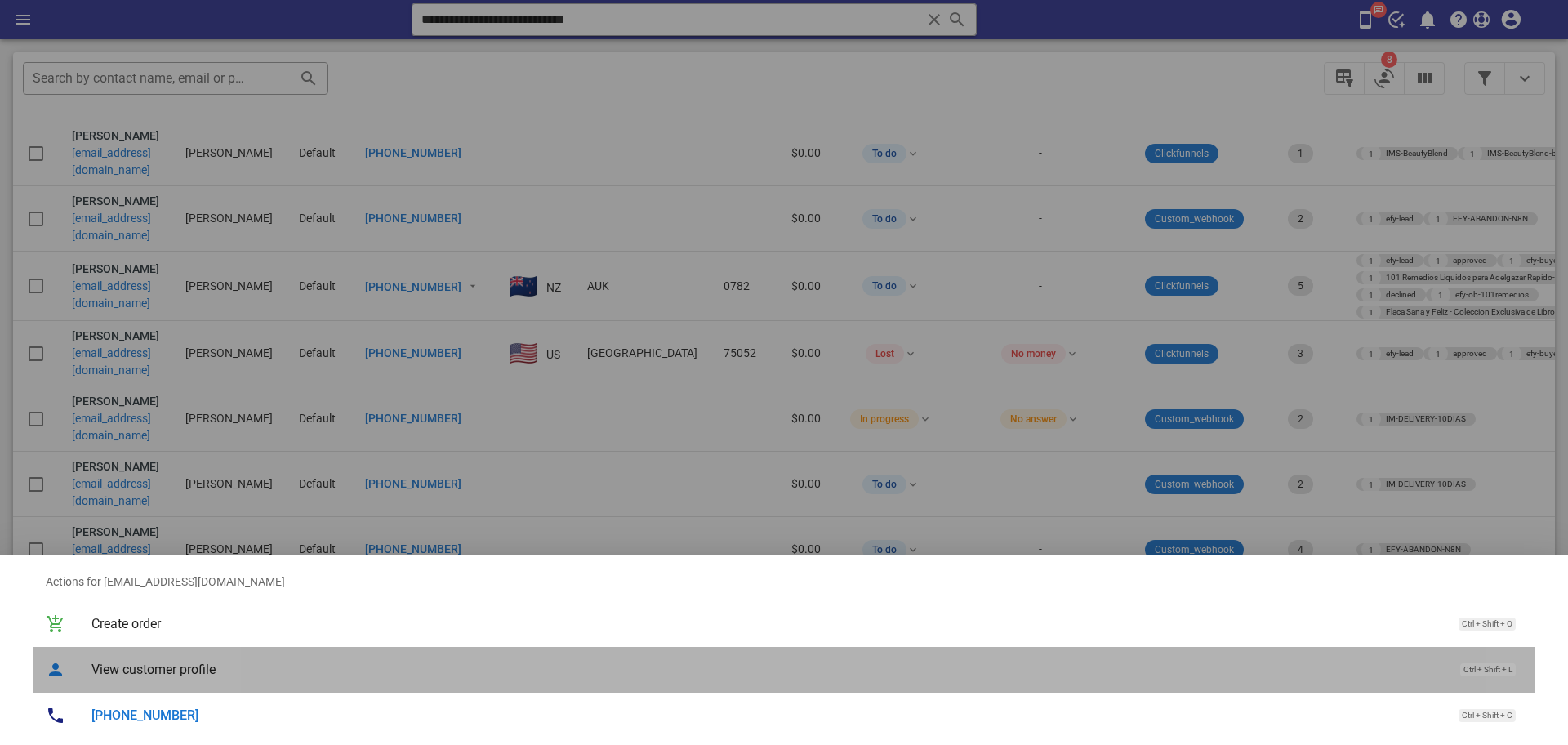 click on "View customer profile Ctrl + Shift + L" at bounding box center [784, 670] 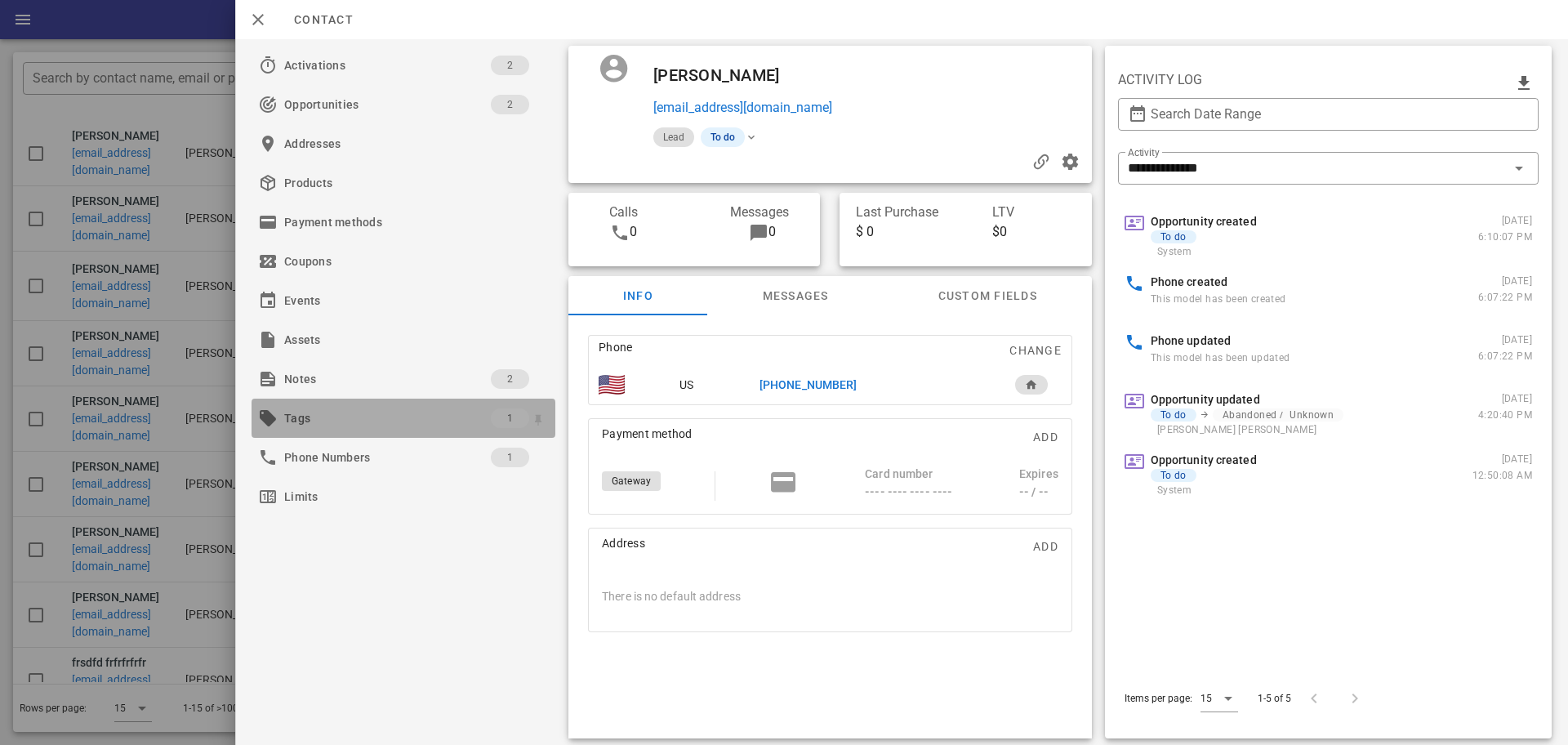 click on "Tags" at bounding box center [387, 418] 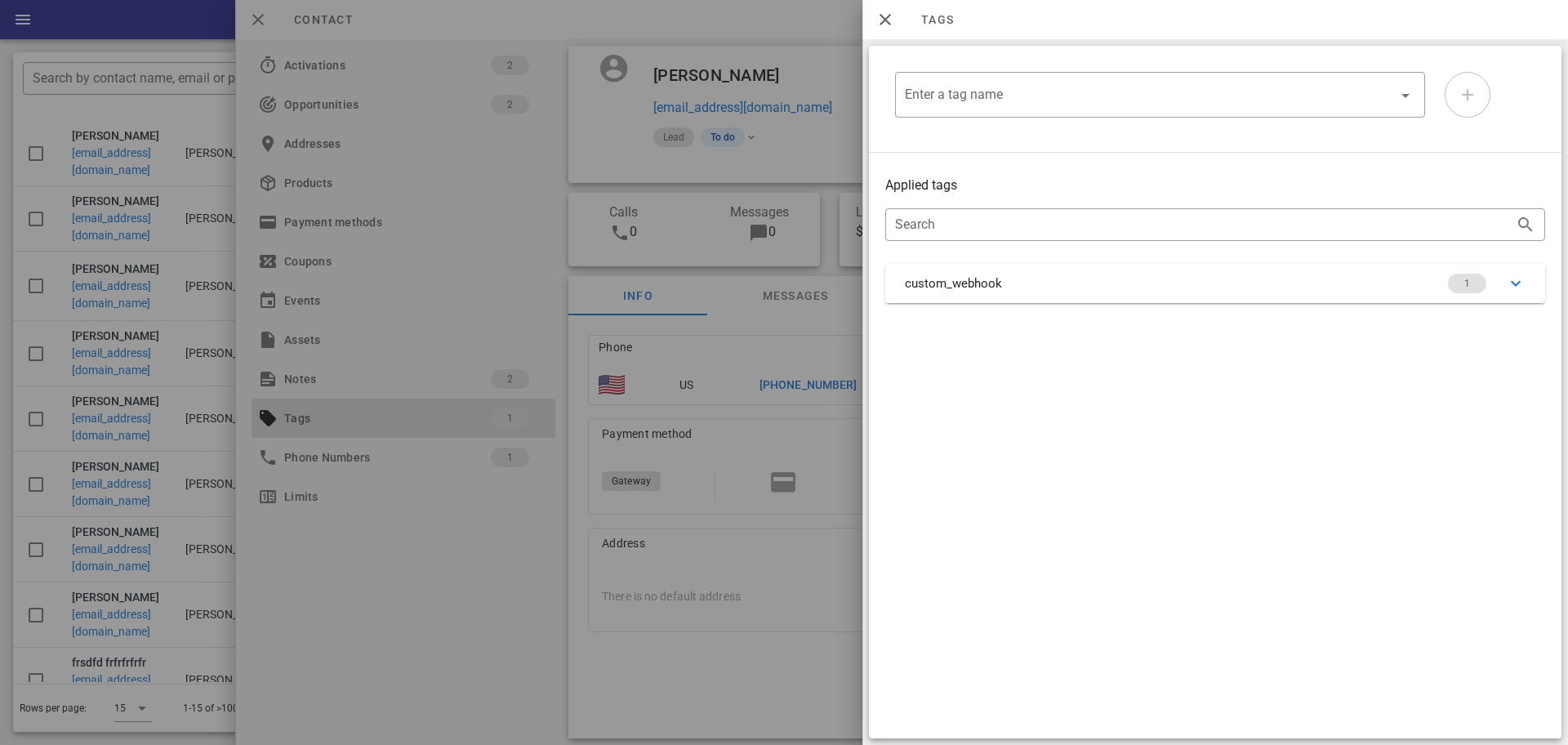click at bounding box center (784, 372) 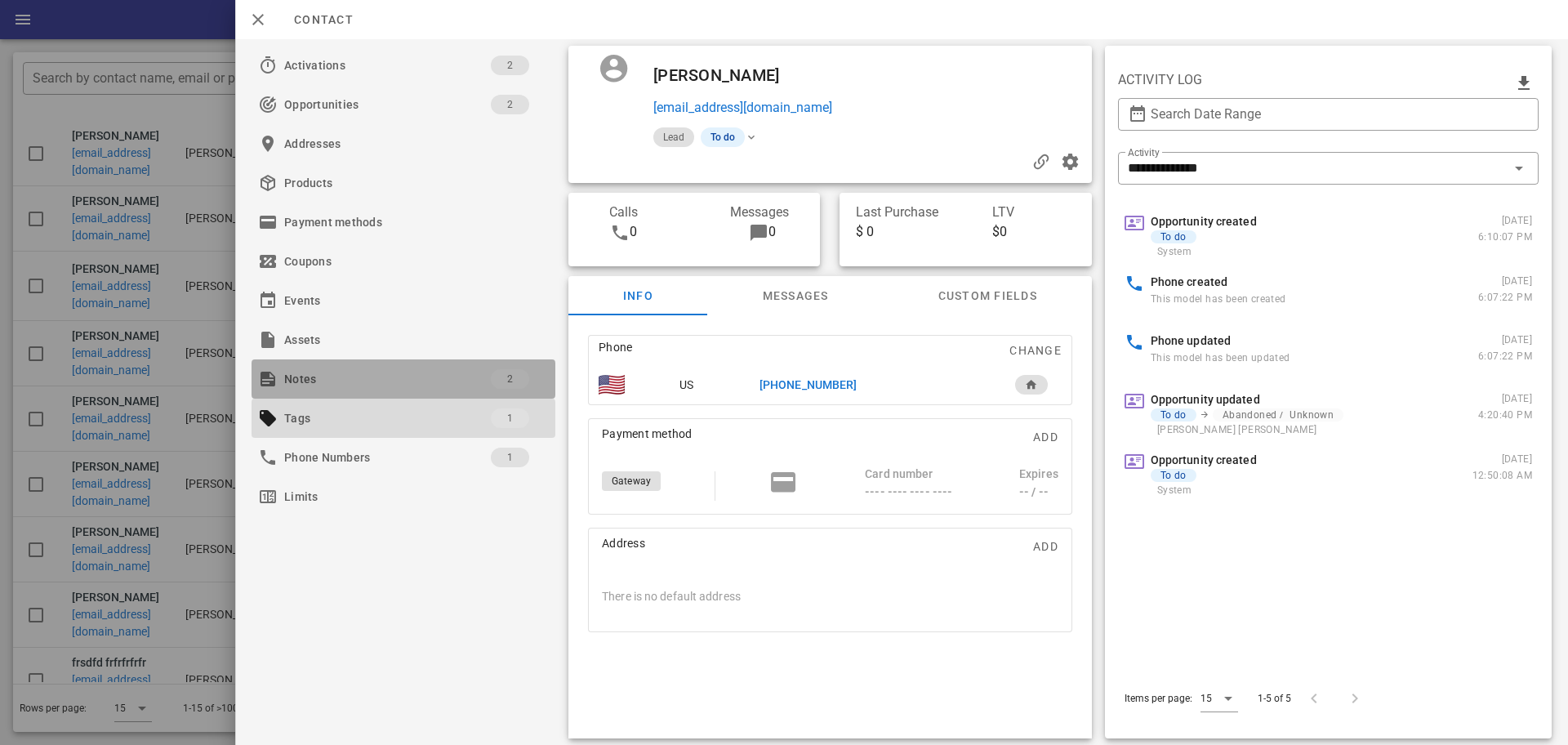 click on "Notes" at bounding box center (387, 379) 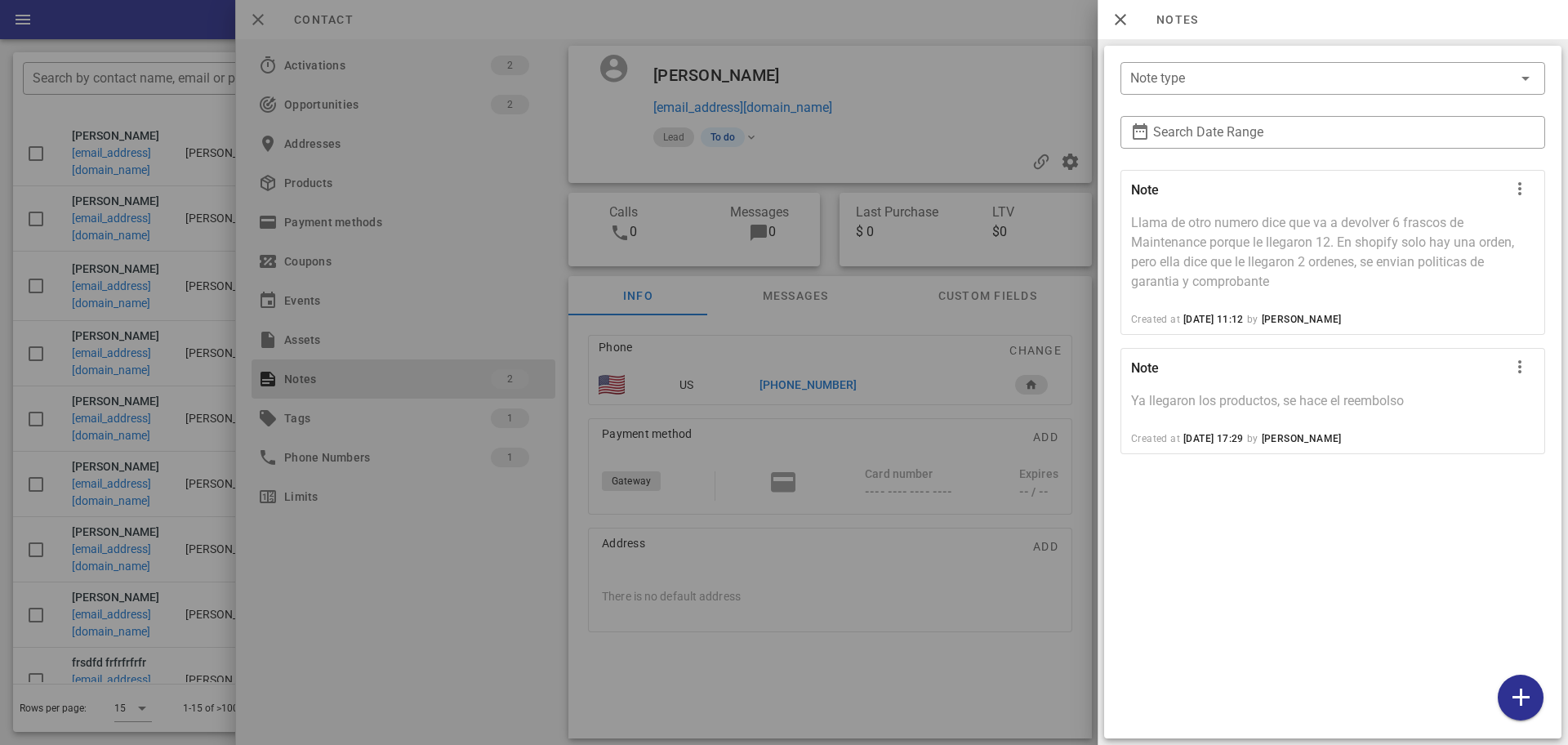 click at bounding box center [784, 372] 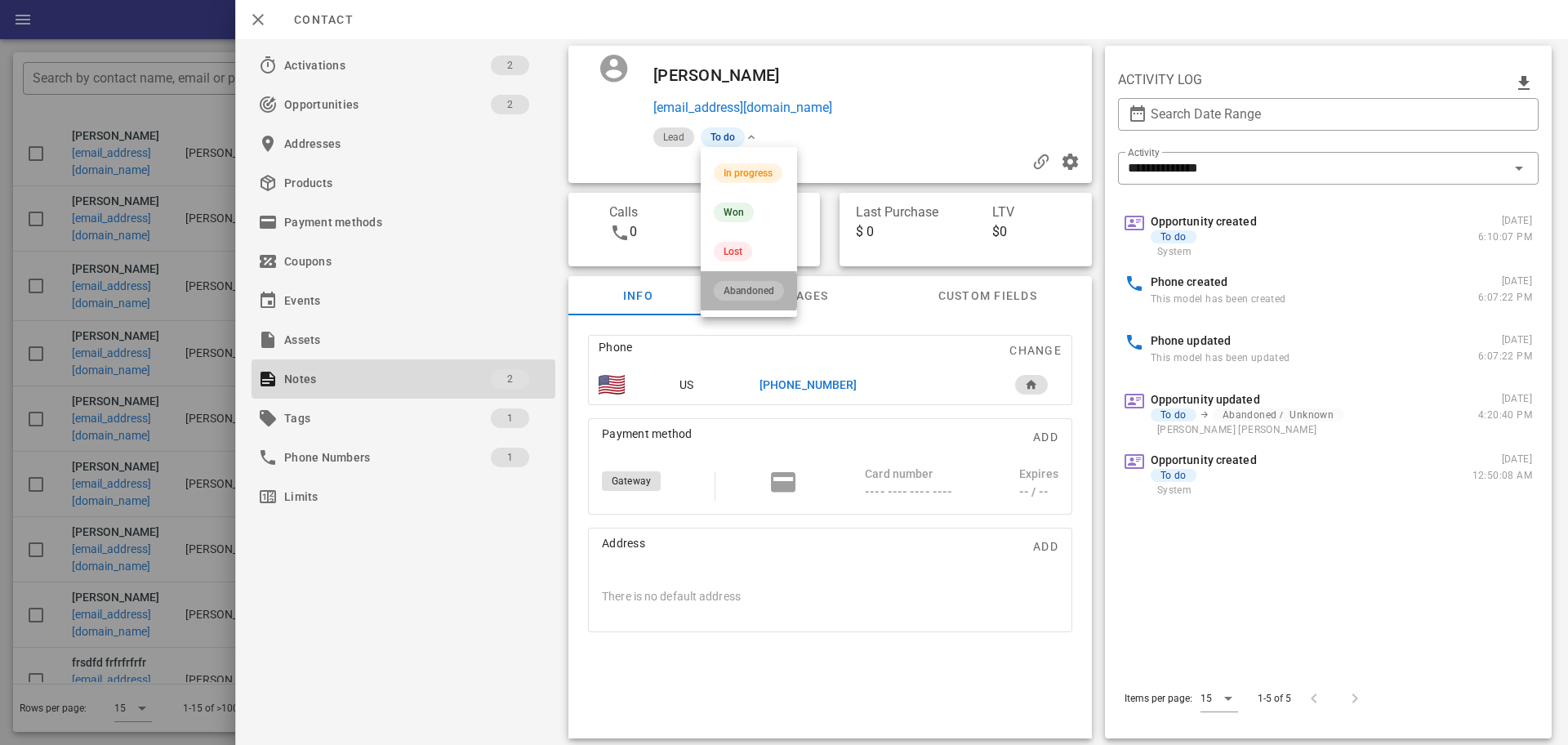 click on "Abandoned" at bounding box center (749, 291) 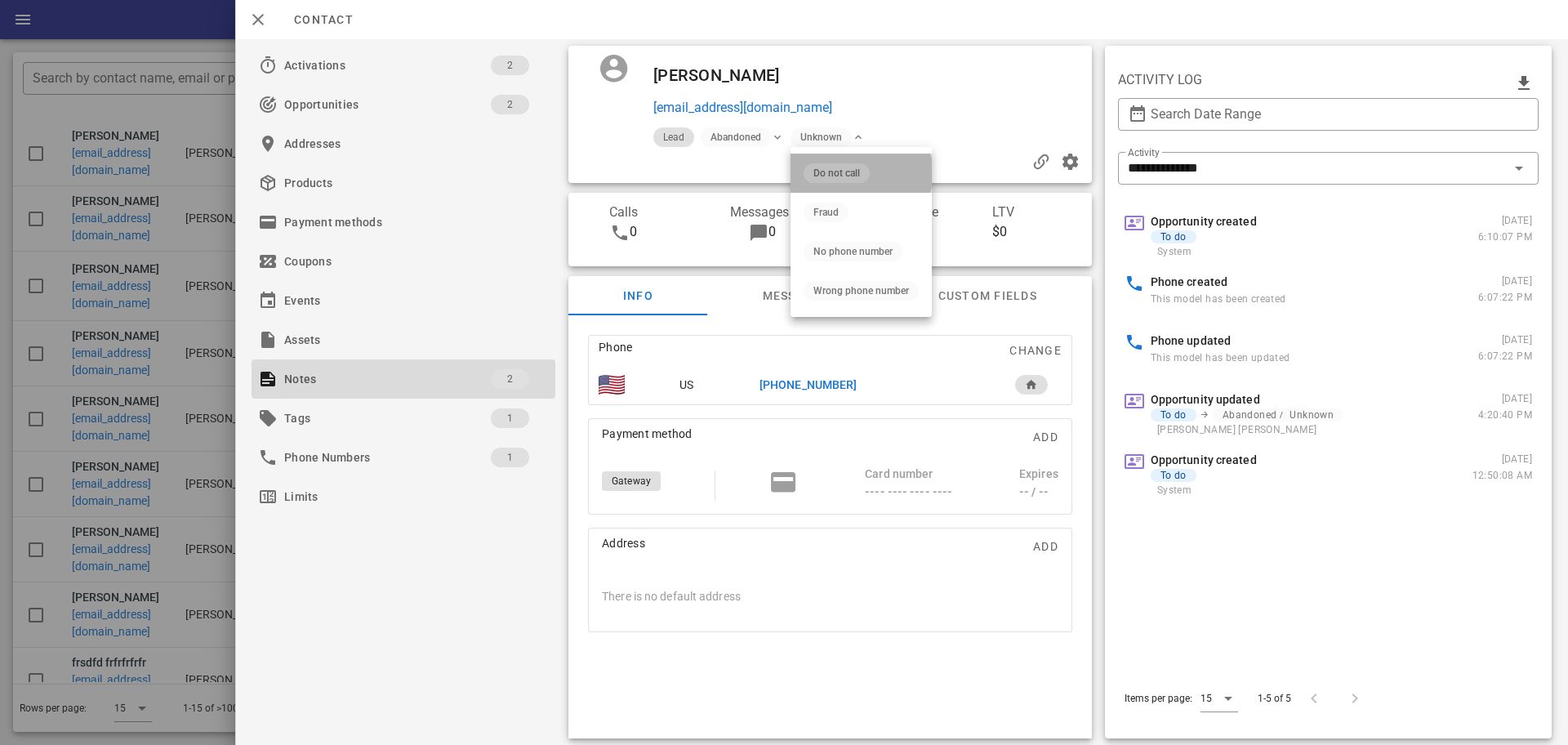 click on "Do not call" at bounding box center (836, 173) 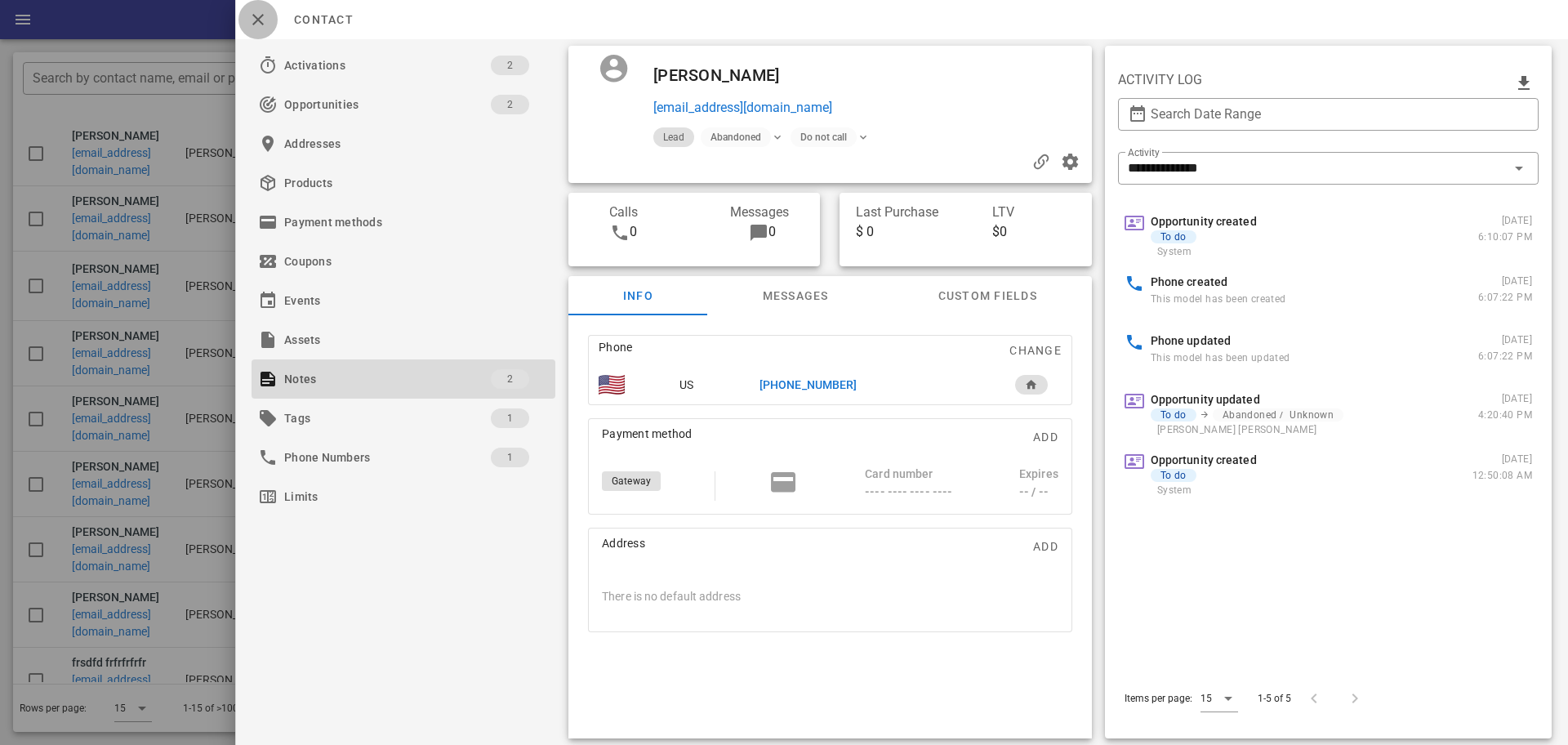 click at bounding box center [258, 20] 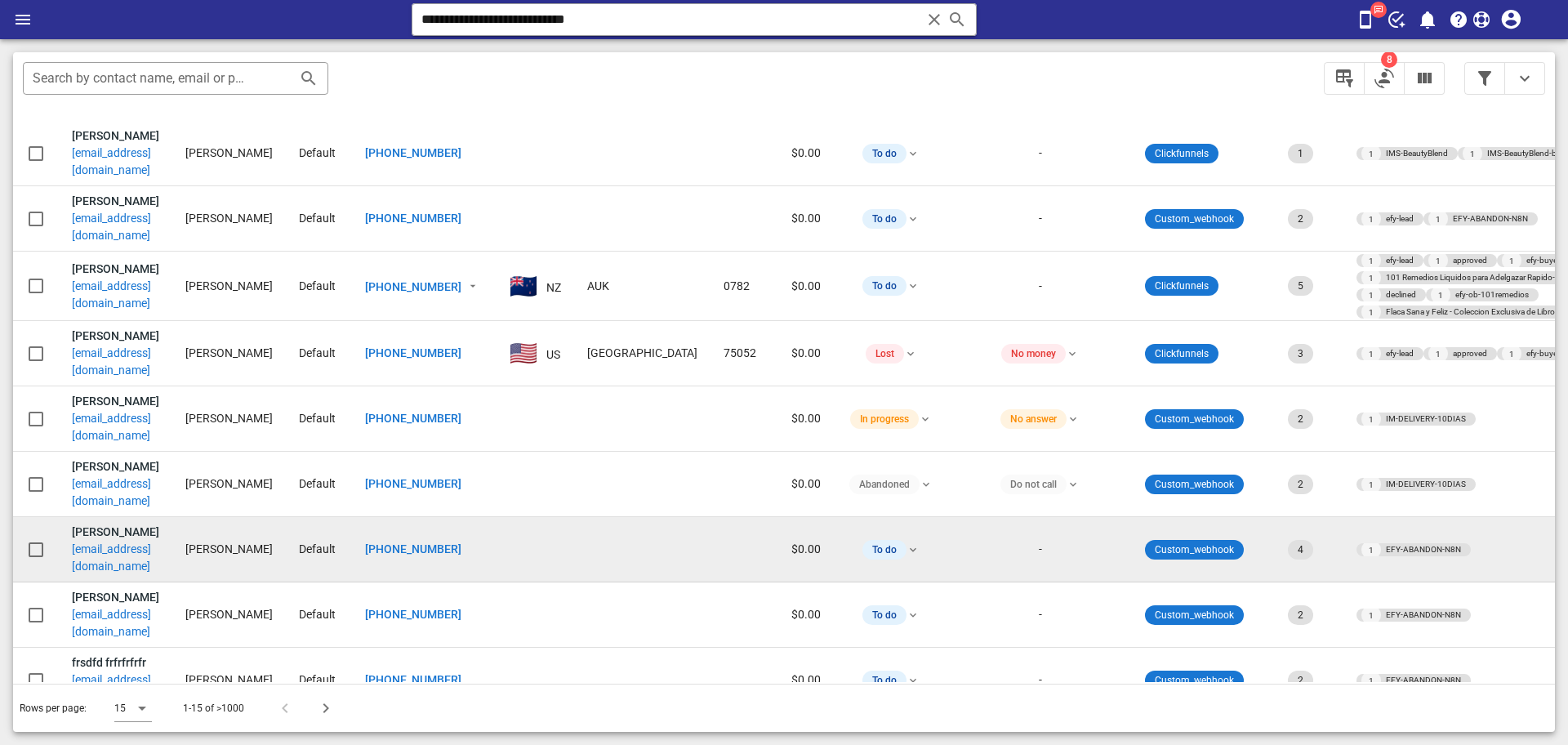 click on "Carmen Santovena  navacar333@yahoo.com" at bounding box center (115, 549) 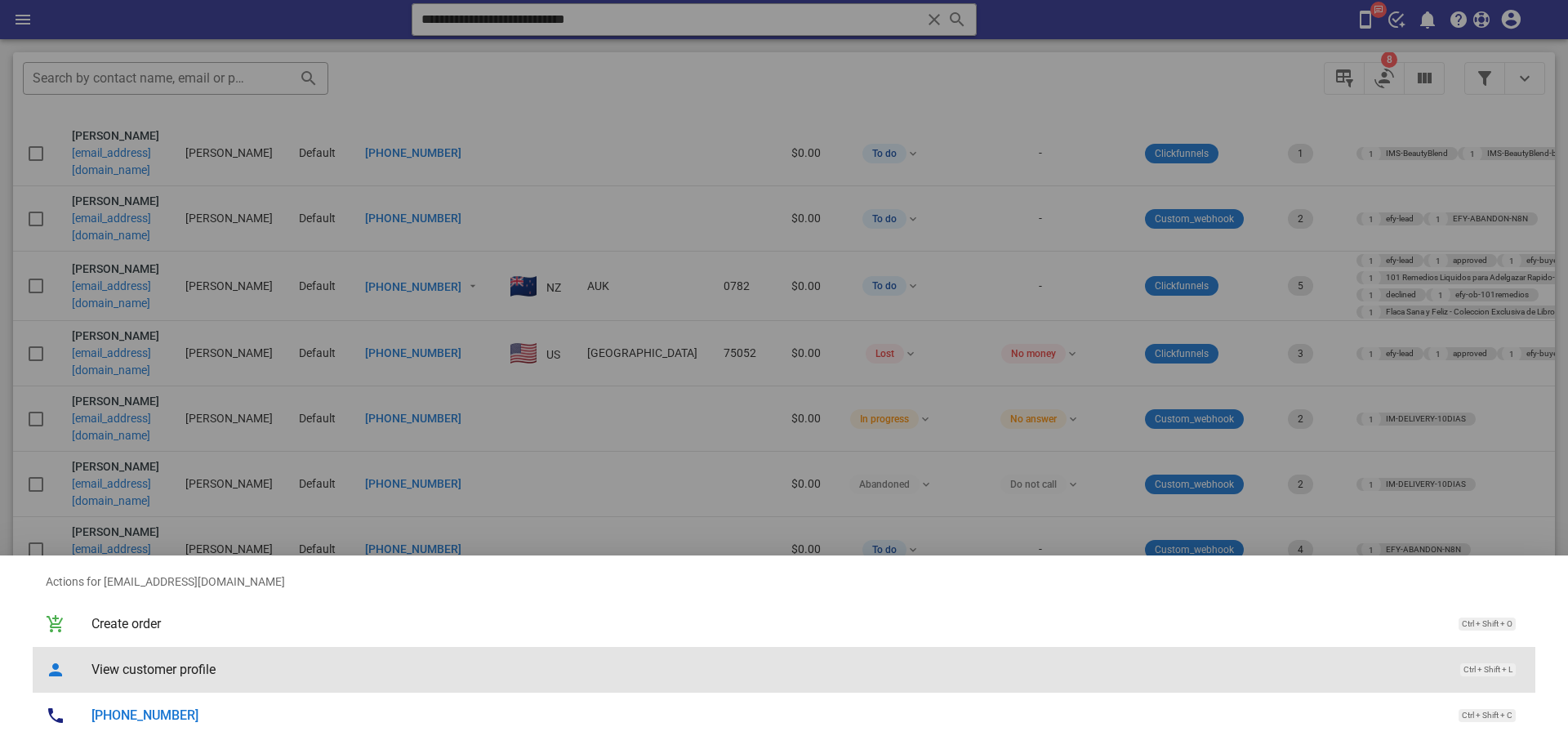 click on "View customer profile Ctrl + Shift + L" at bounding box center (807, 669) 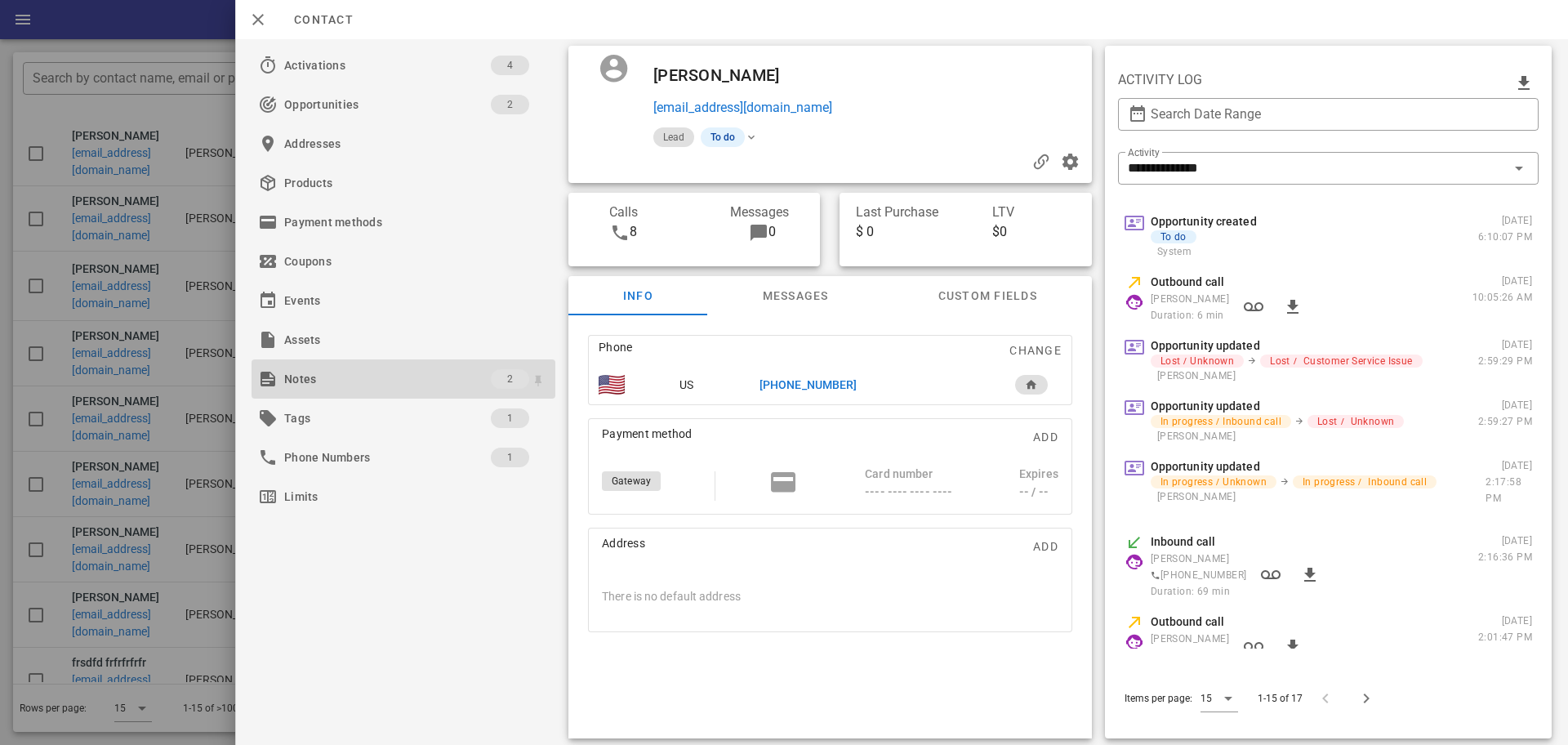 click on "Notes" at bounding box center (387, 379) 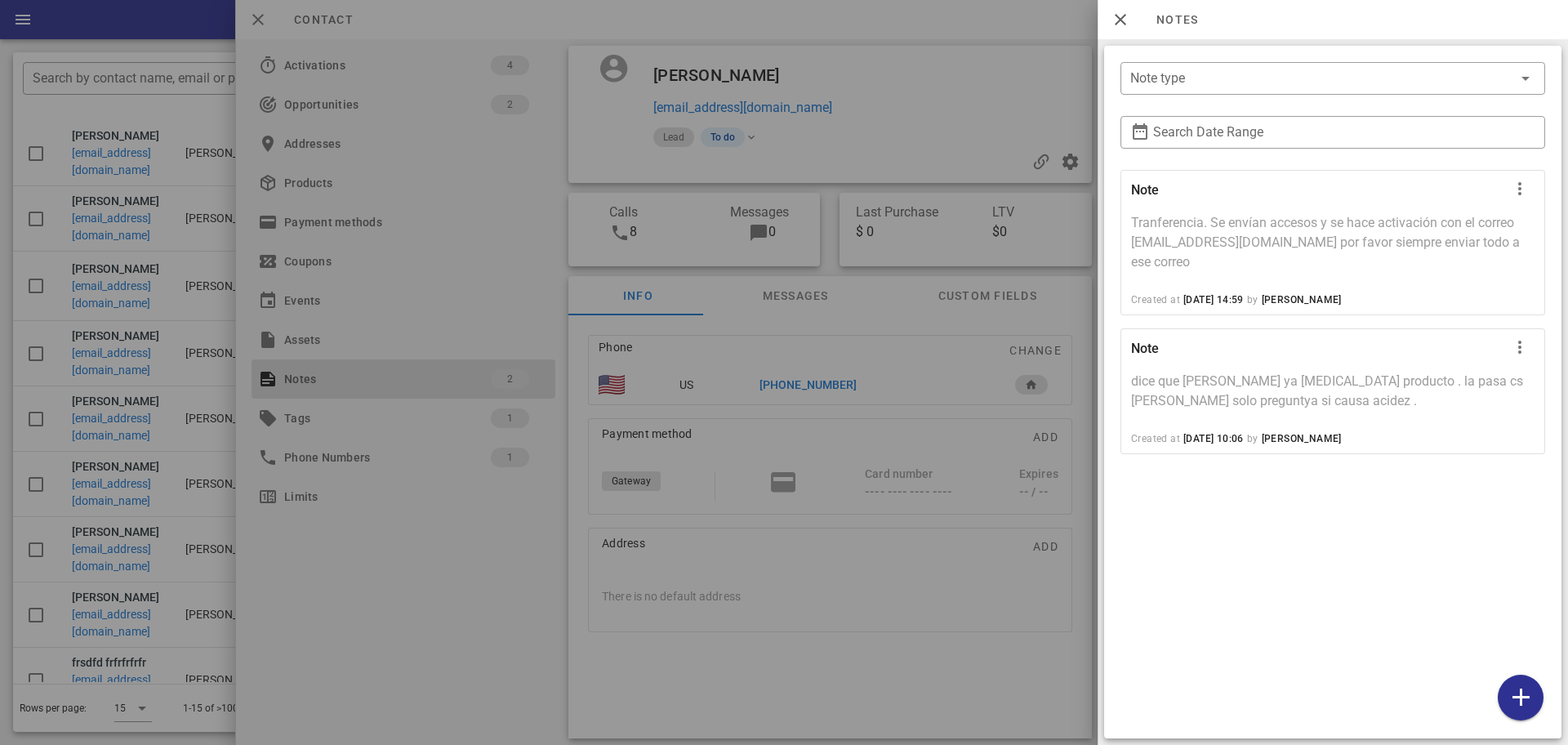 click at bounding box center [784, 372] 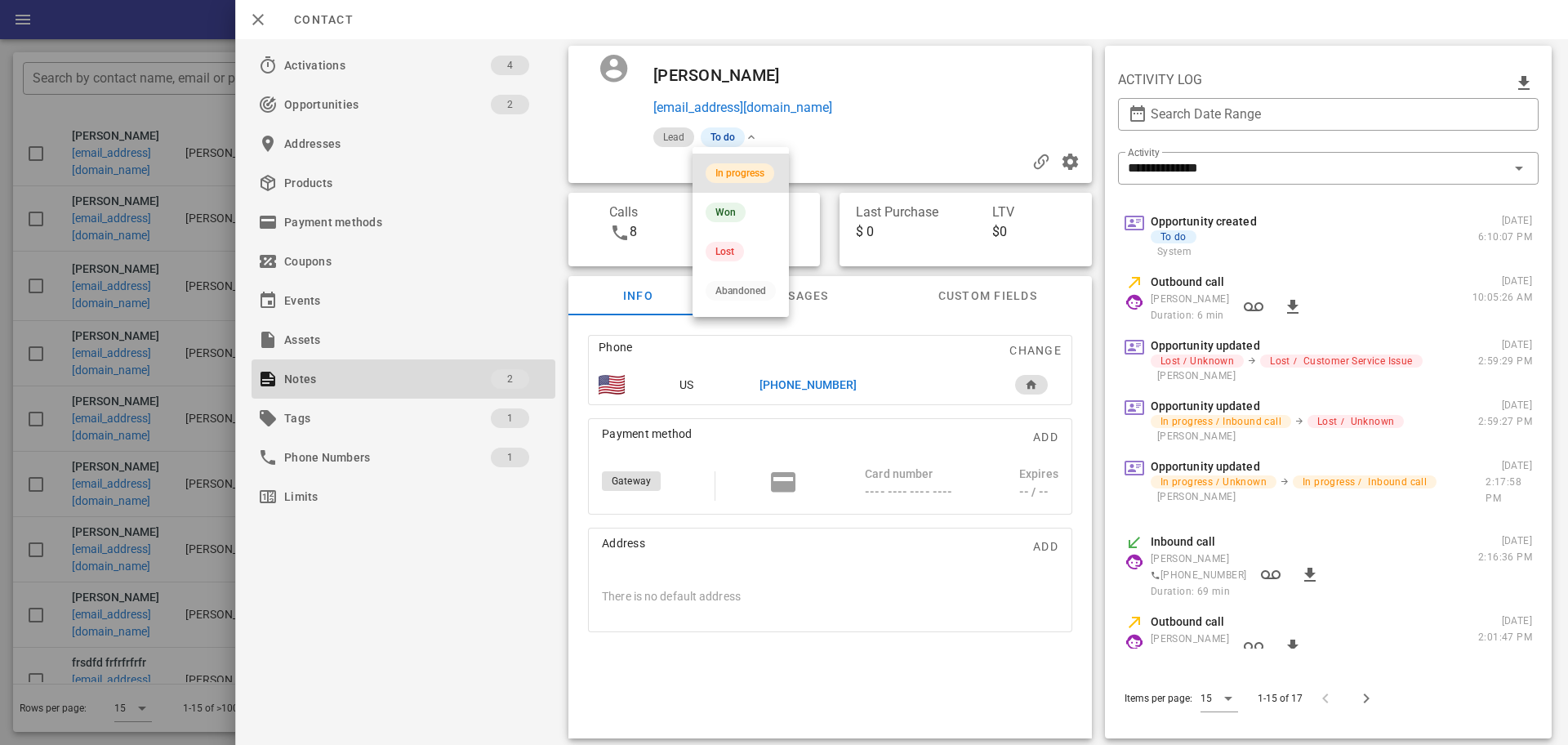 click on "In progress" at bounding box center (740, 173) 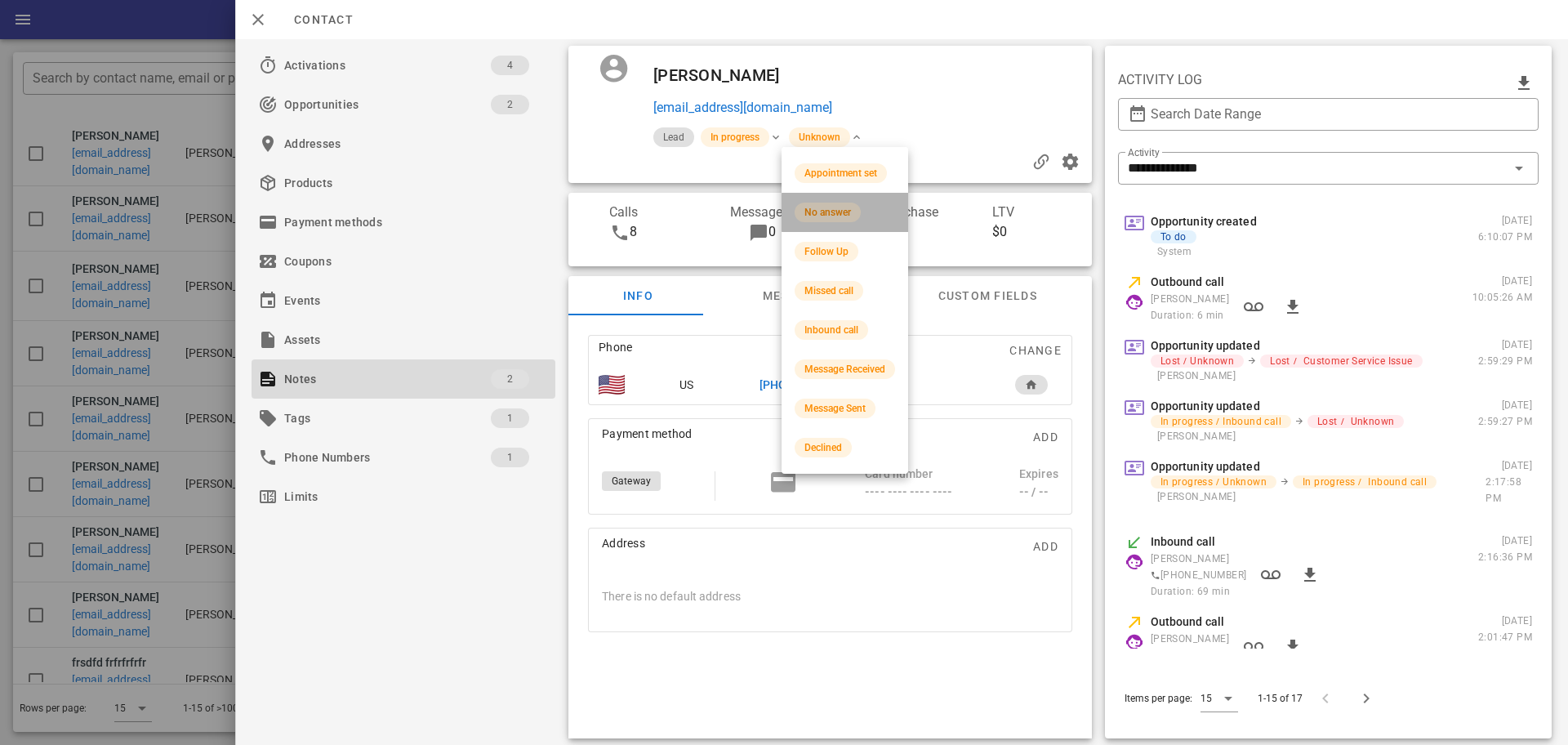 drag, startPoint x: 847, startPoint y: 219, endPoint x: 152, endPoint y: 7, distance: 726.61475 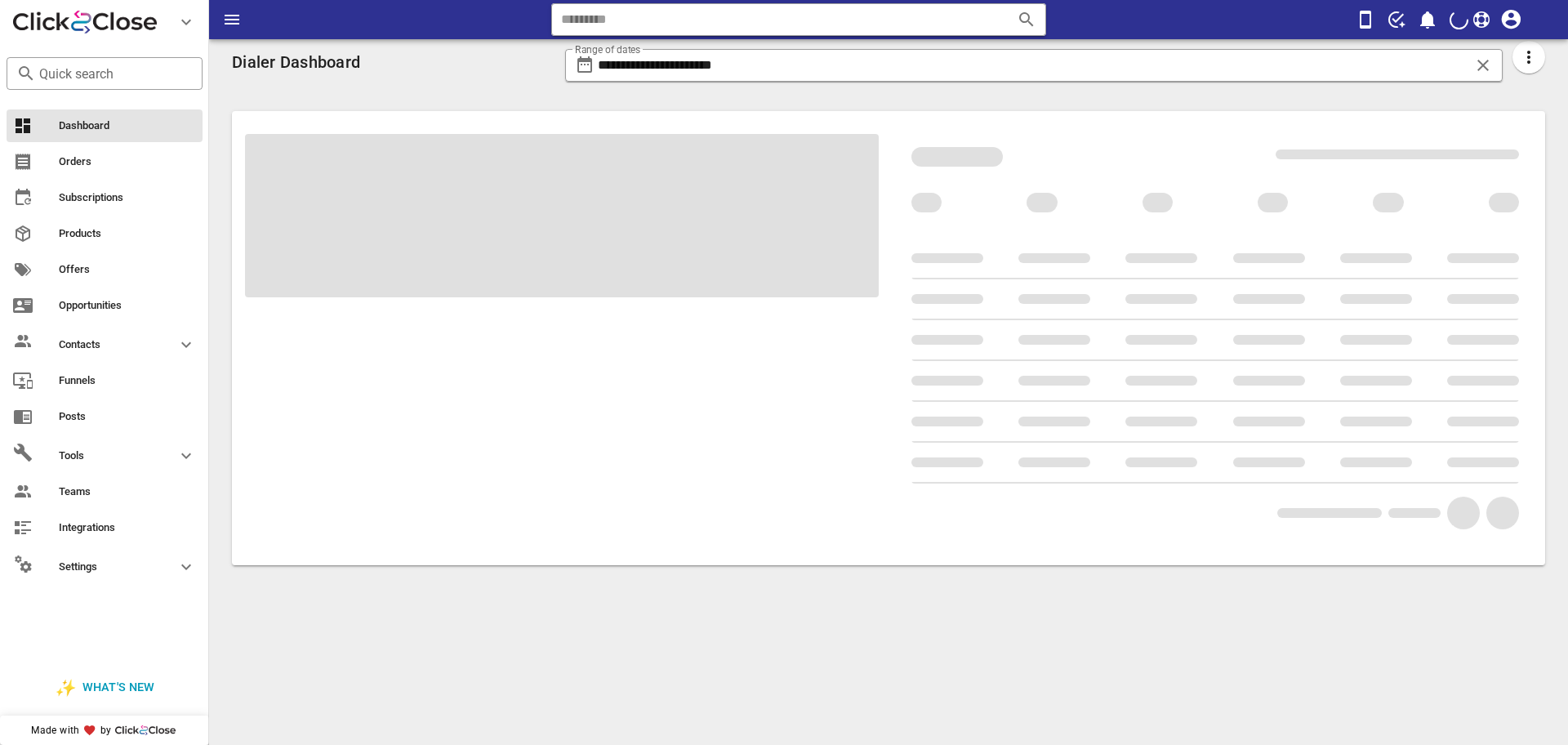 scroll, scrollTop: 0, scrollLeft: 0, axis: both 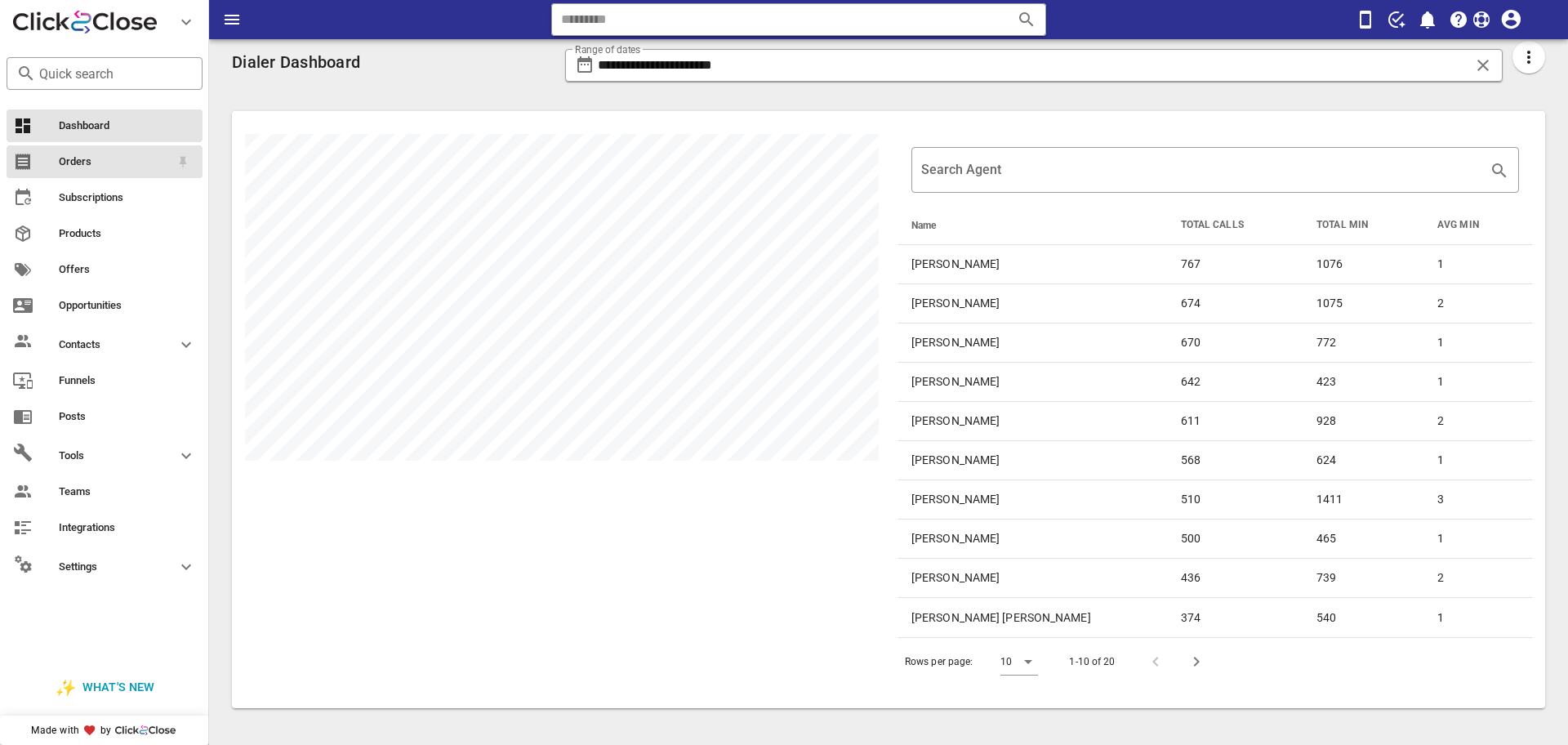 click on "Orders" at bounding box center [105, 162] 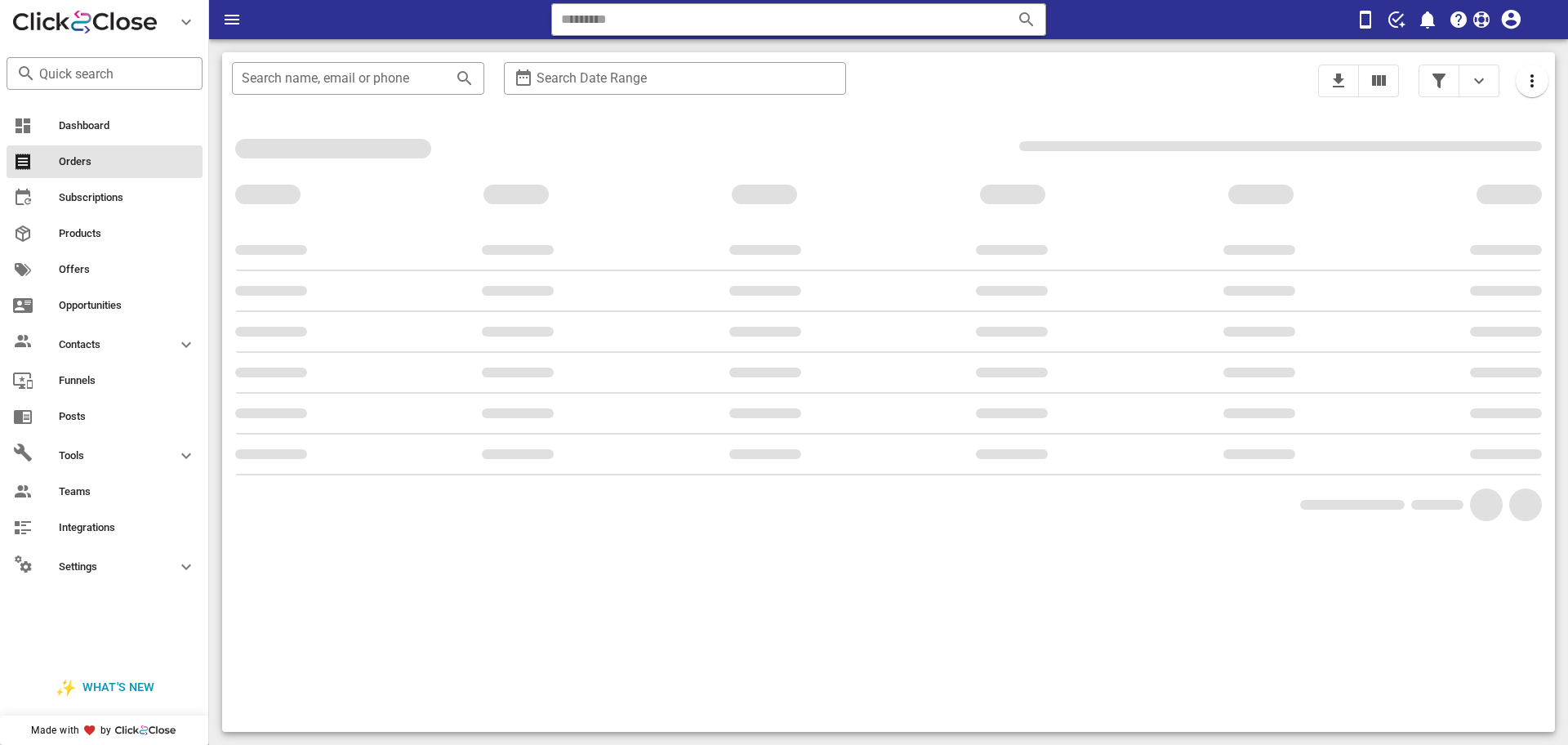 click on "Dashboard Orders Subscriptions Products Offers Opportunities Contacts Funnels Posts Tools Teams Integrations Settings" at bounding box center [105, 348] 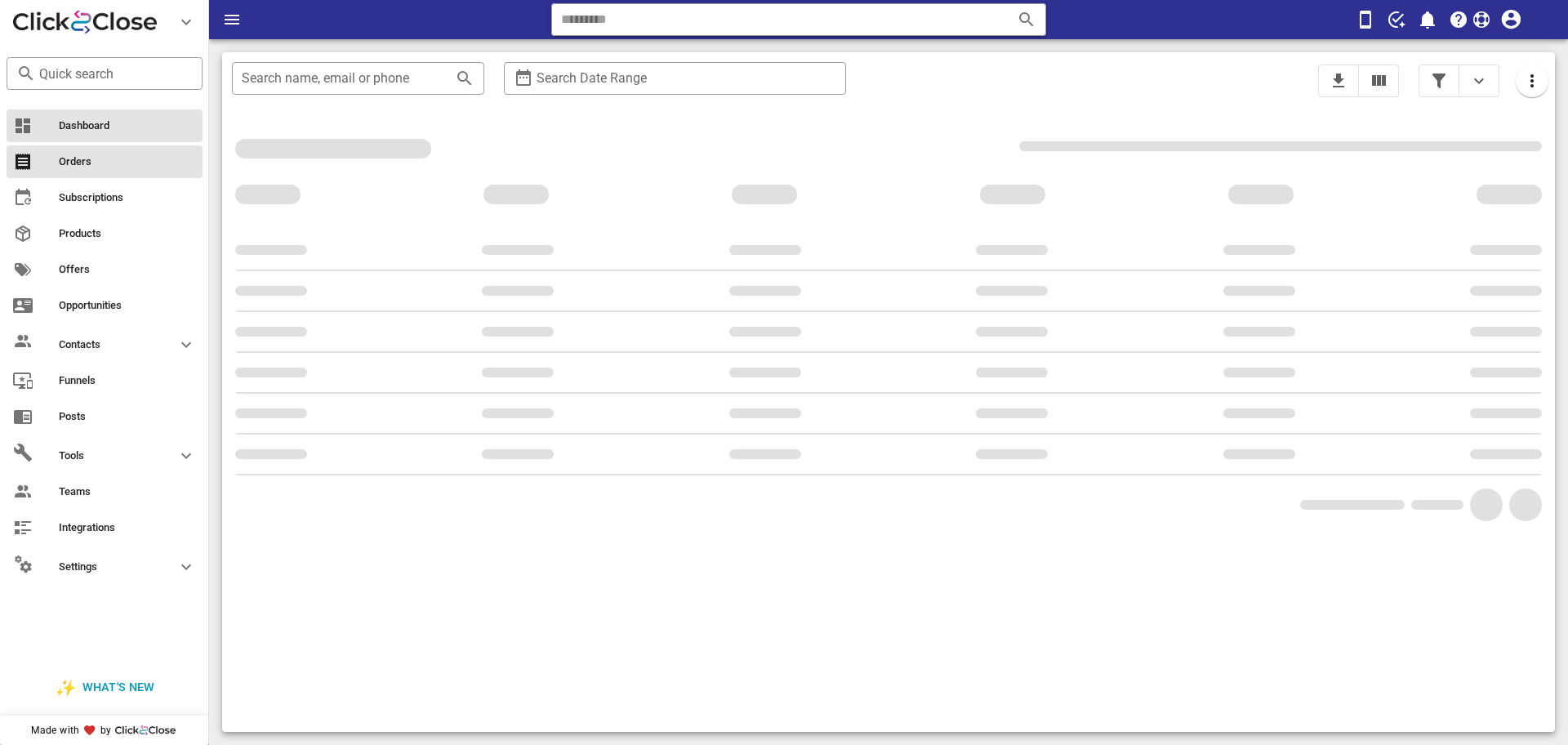 click on "Dashboard" at bounding box center [127, 126] 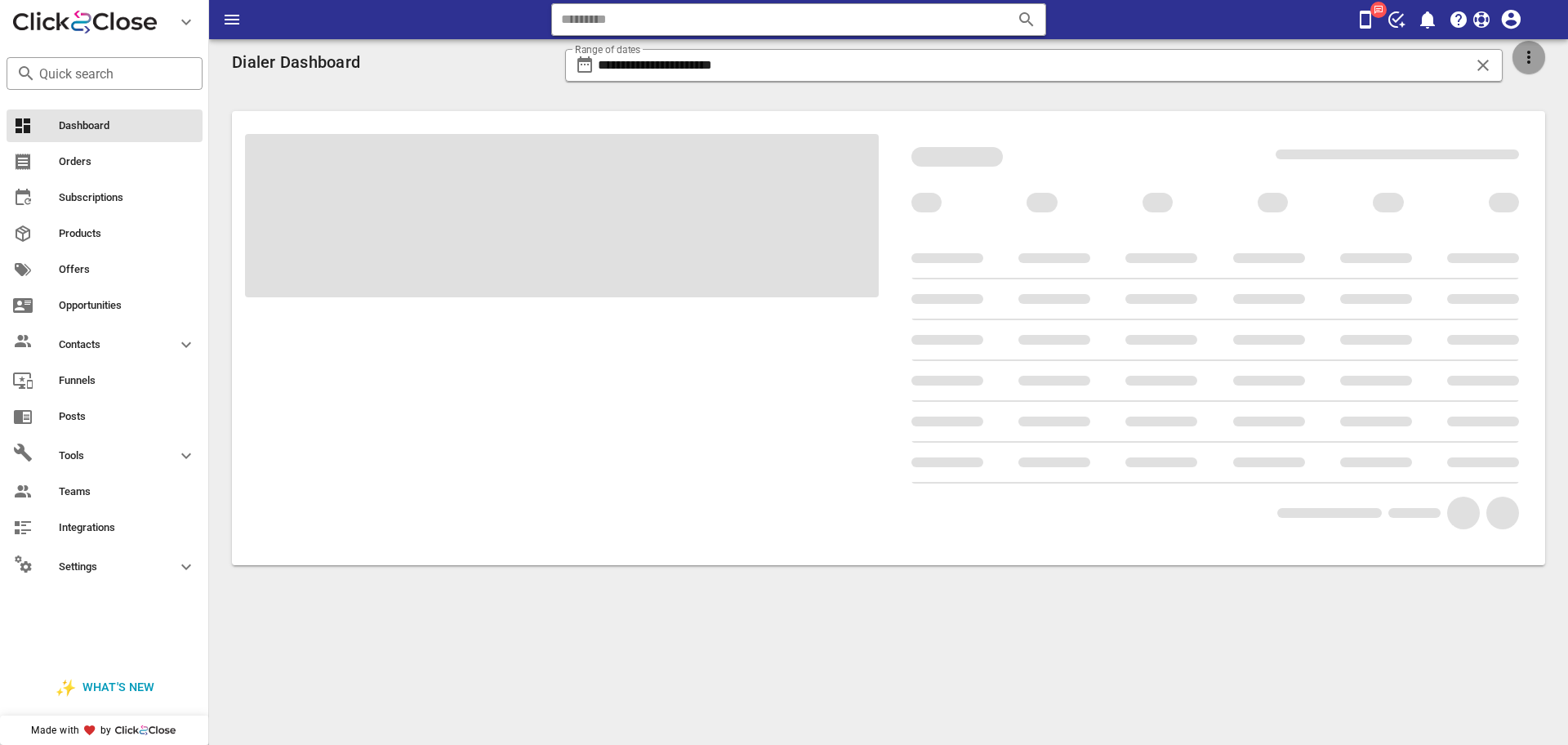 click at bounding box center [1529, 57] 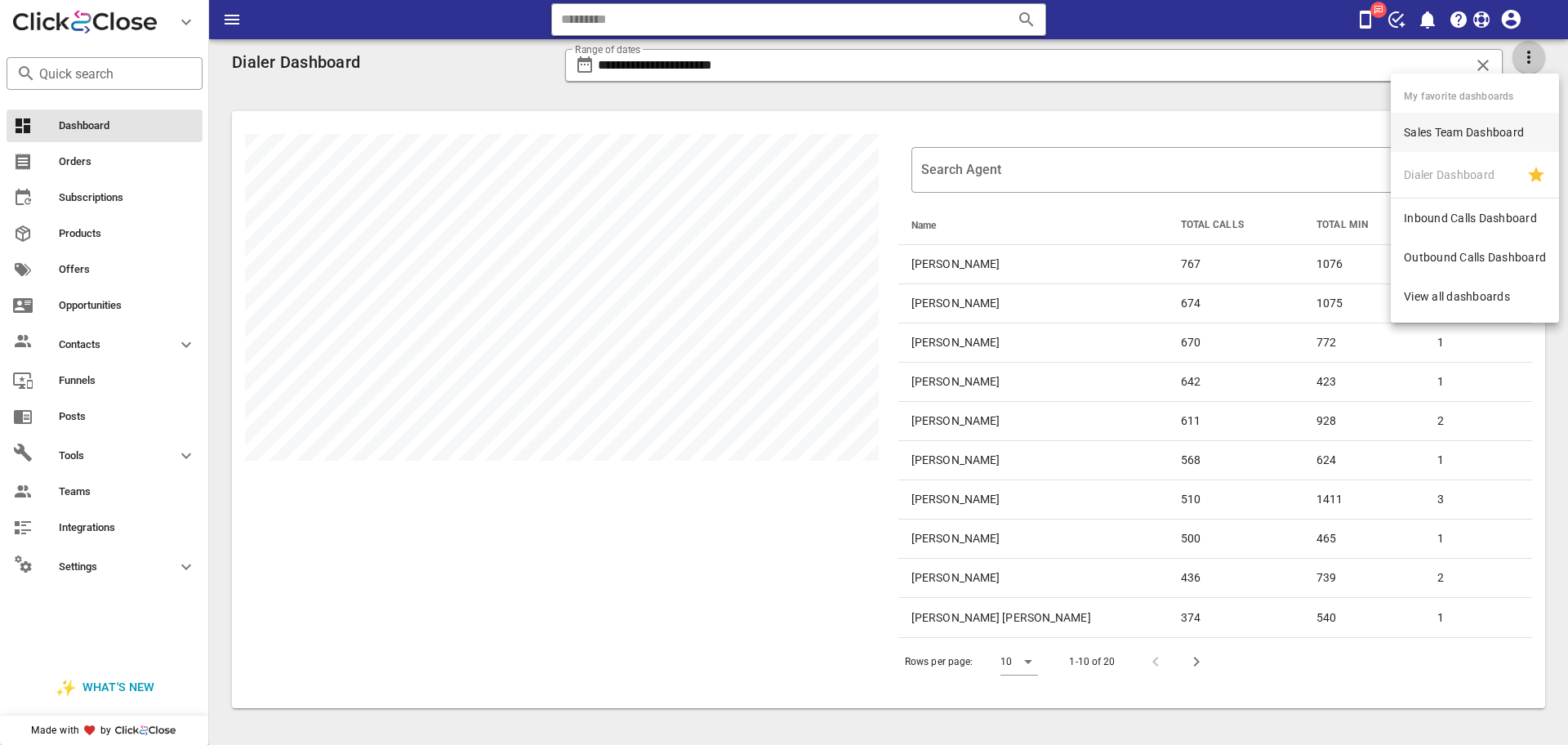 scroll, scrollTop: 816289, scrollLeft: 815353, axis: both 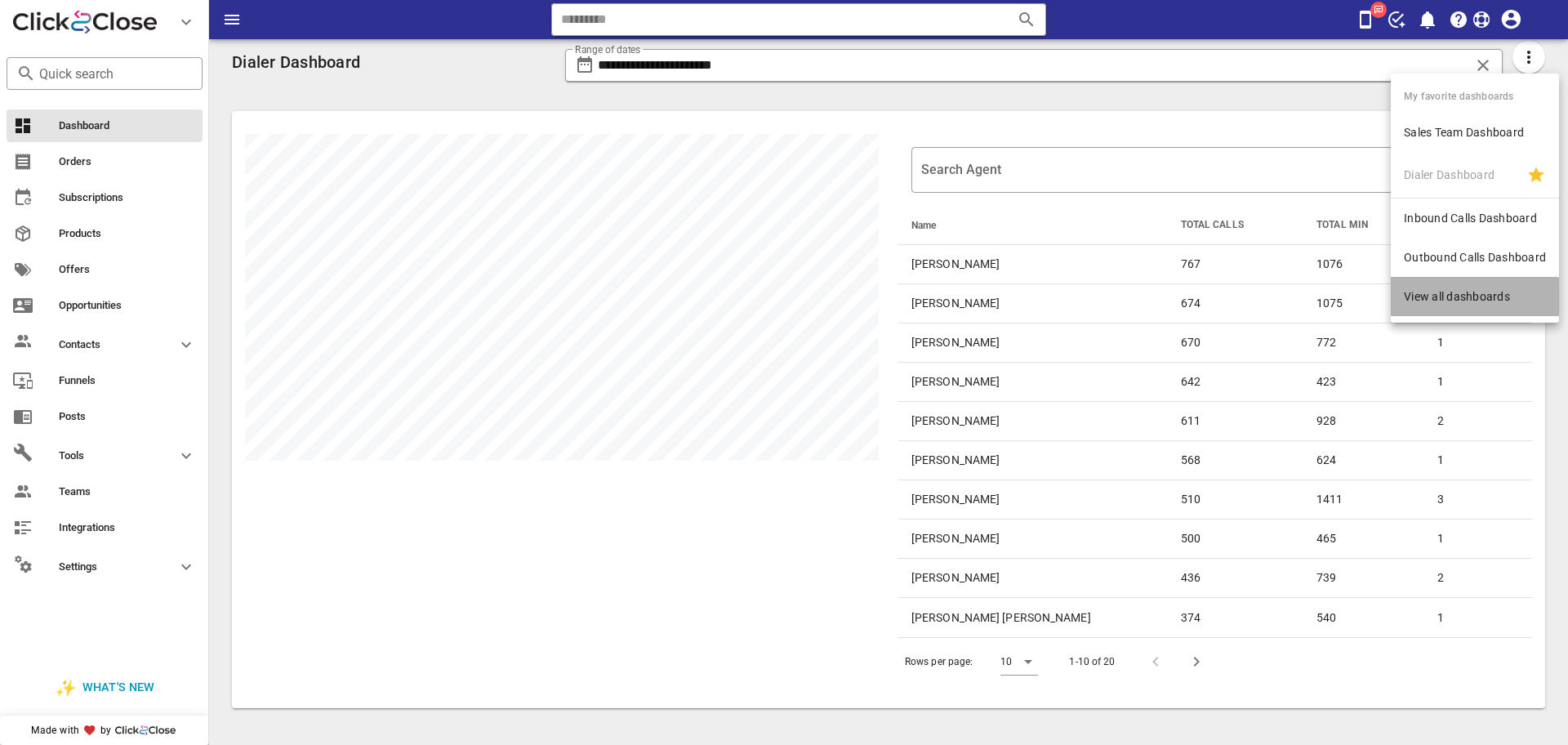 click on "View all dashboards" at bounding box center [1475, 297] 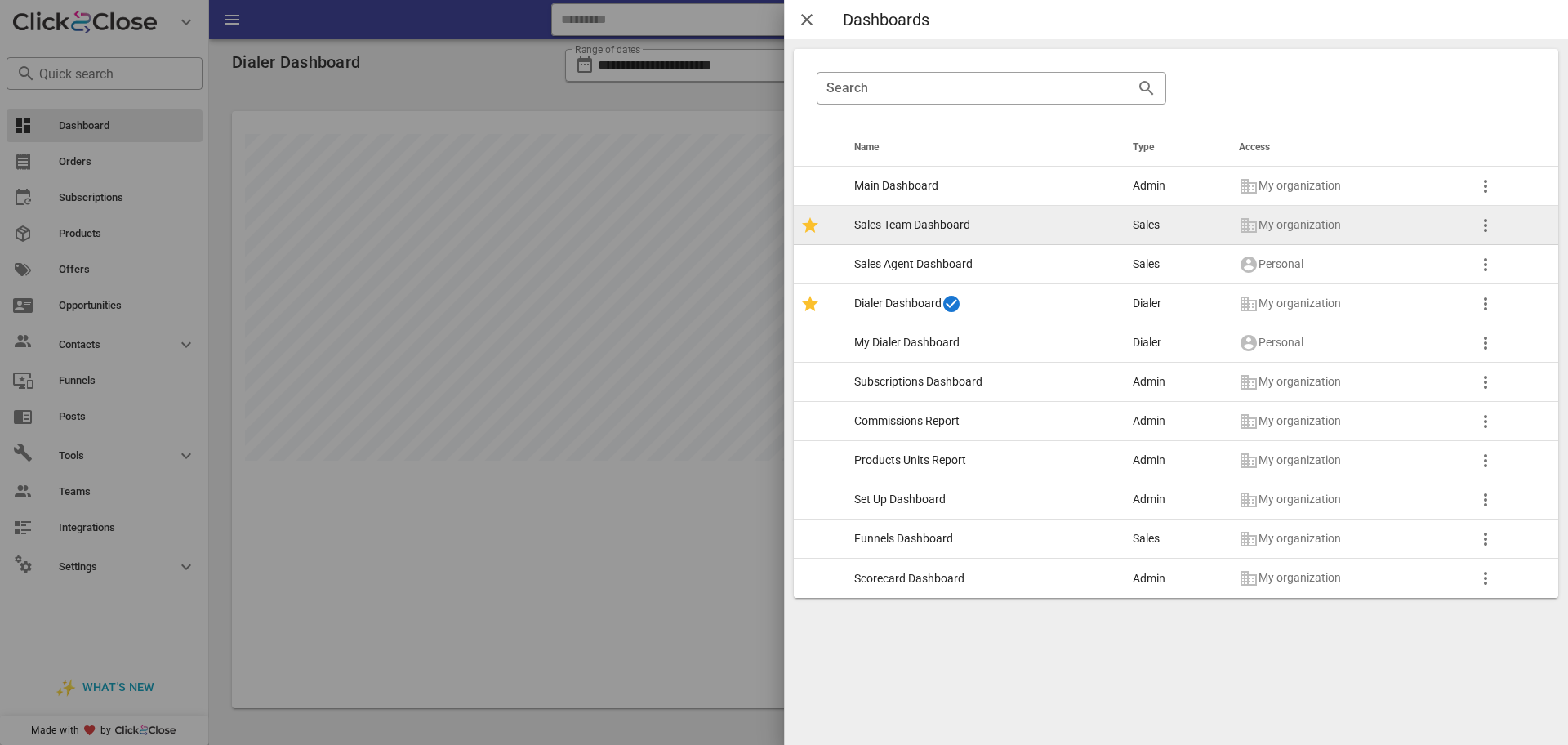 click on "Sales Team Dashboard" at bounding box center [981, 225] 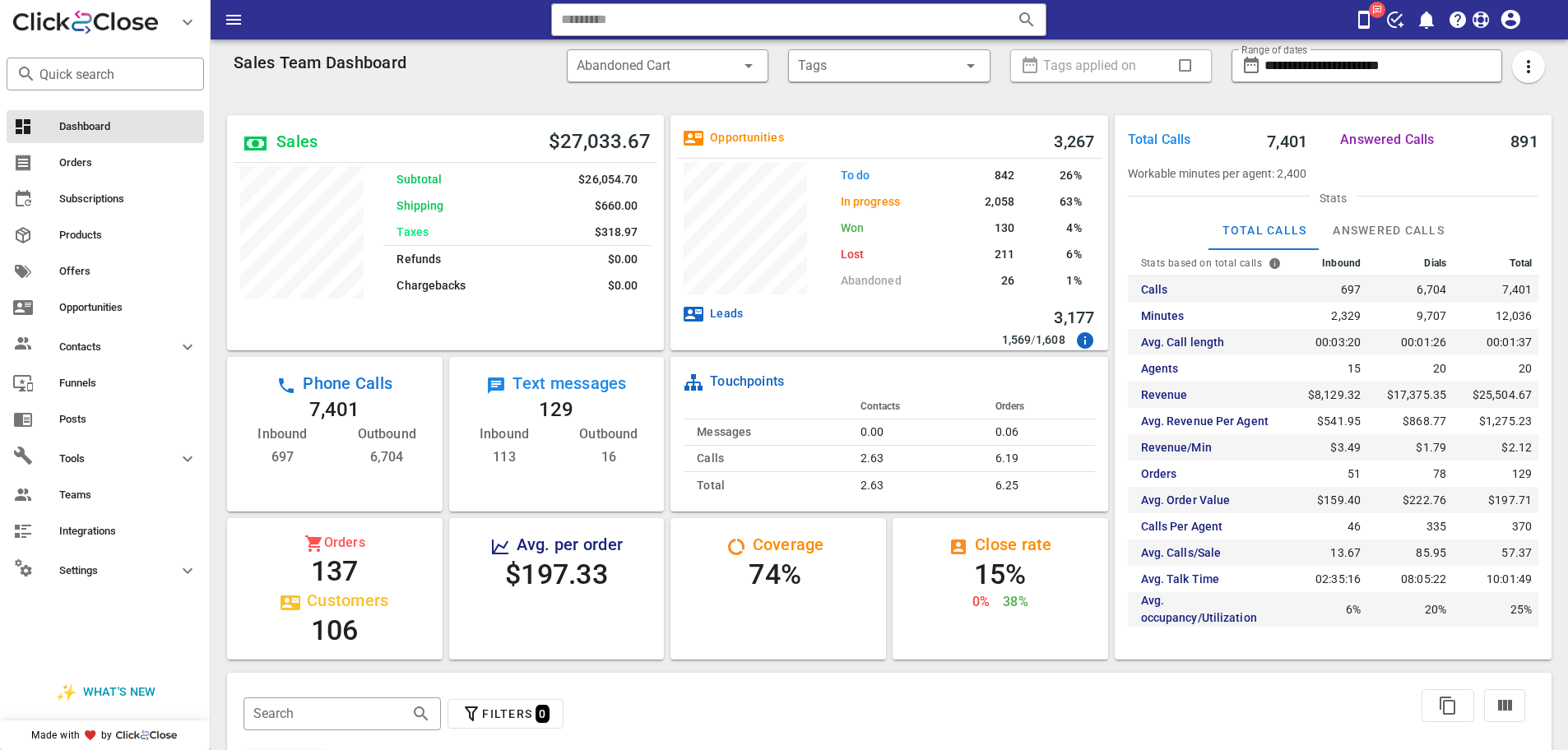 scroll, scrollTop: 325, scrollLeft: 0, axis: vertical 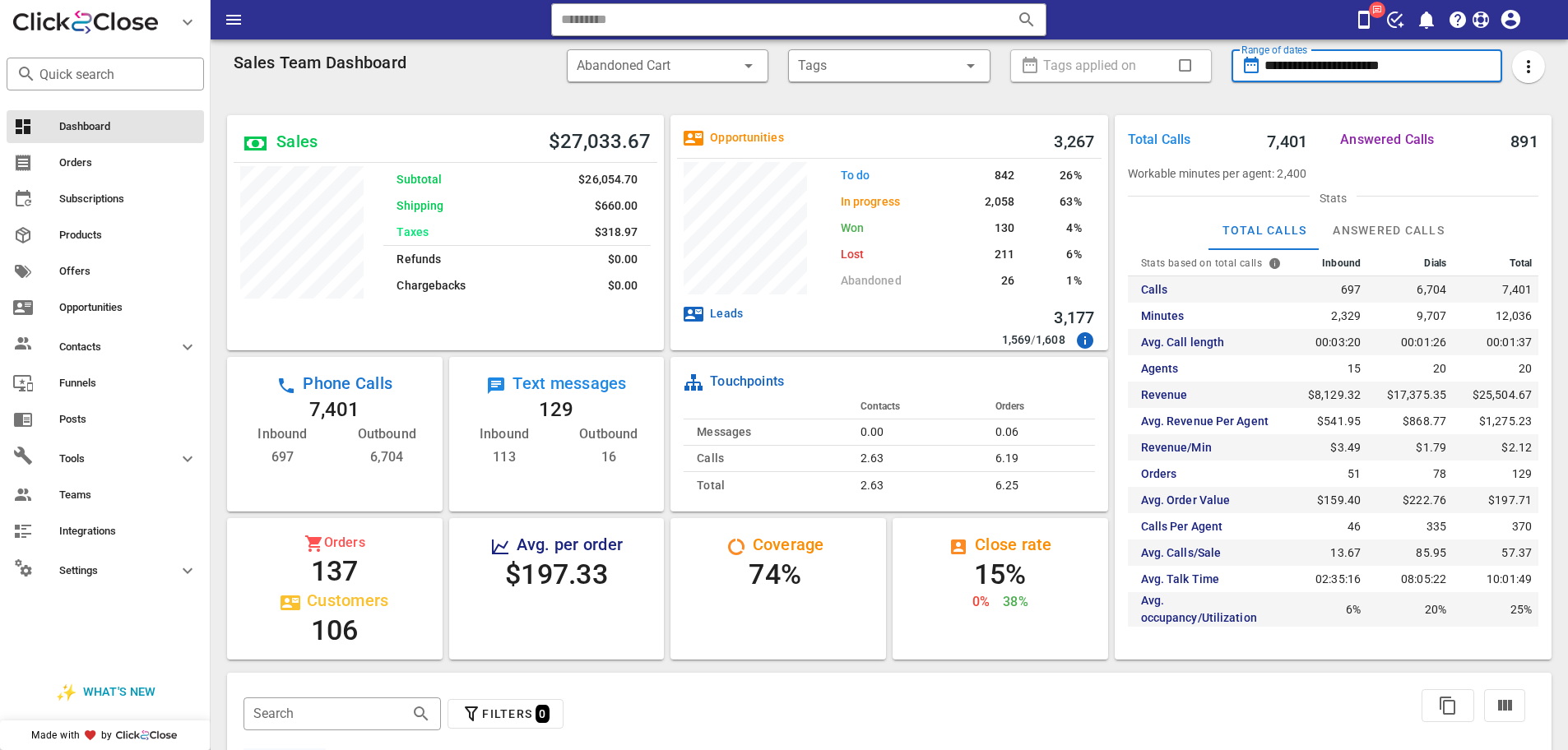 click on "**********" at bounding box center [1378, 66] 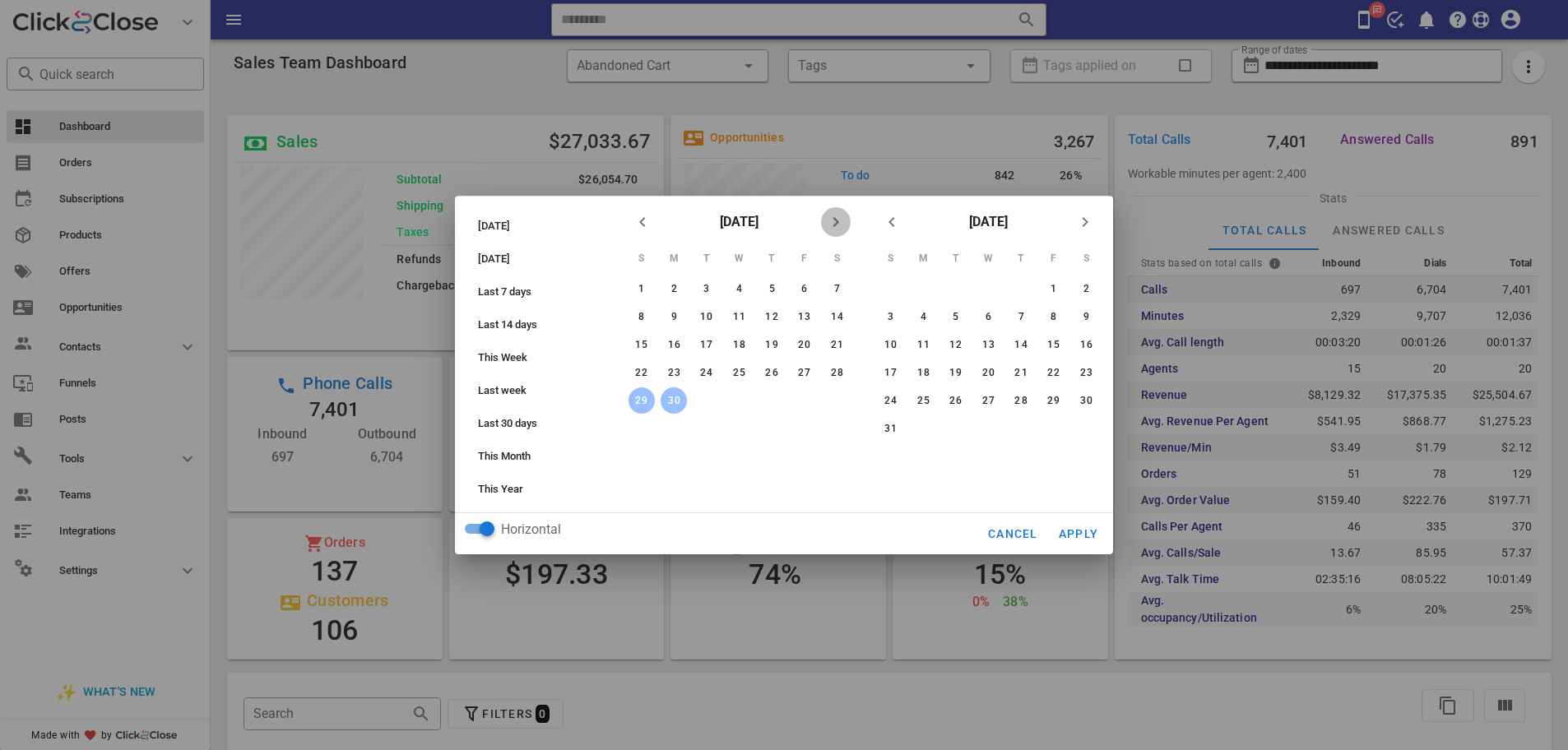 click at bounding box center [836, 222] 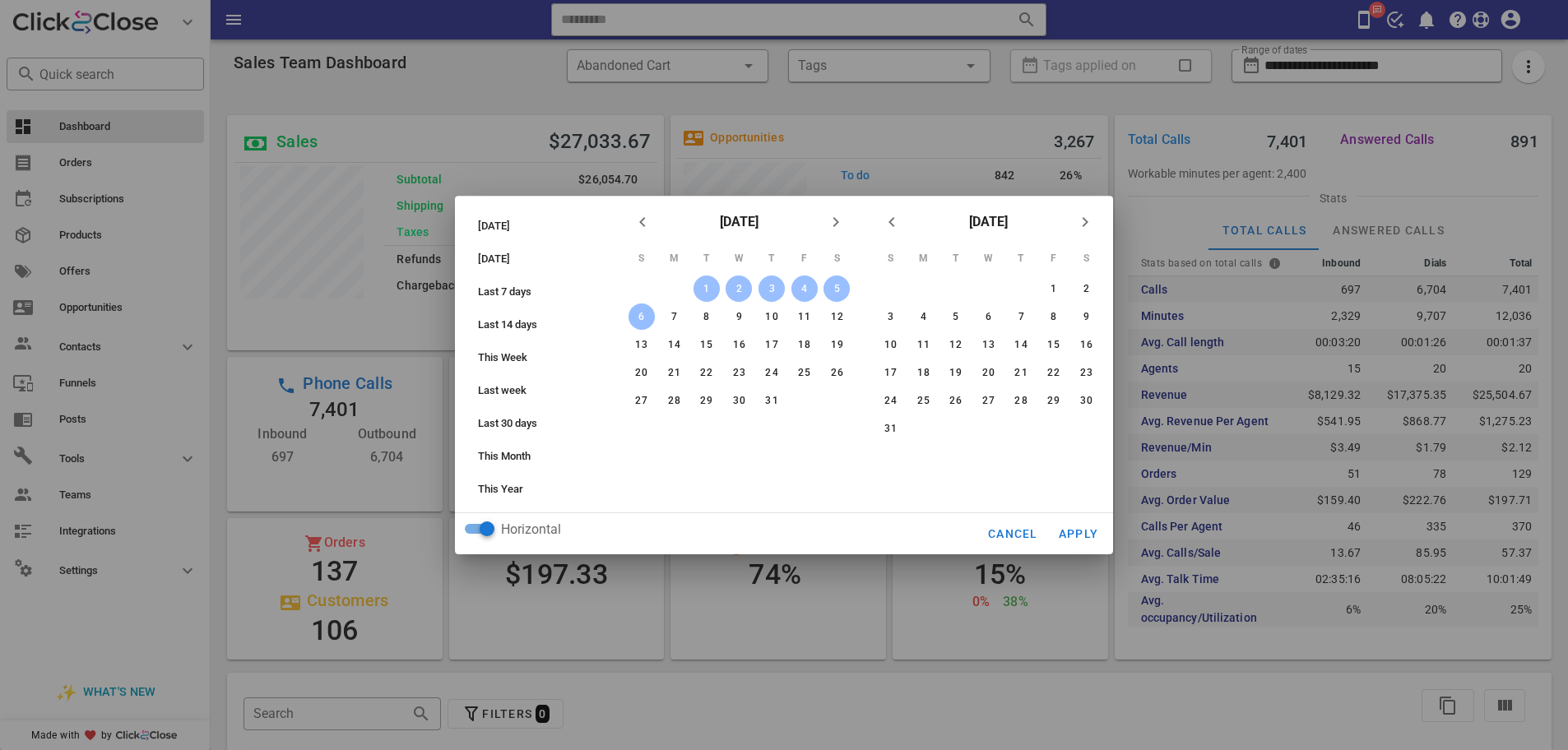click on "6" at bounding box center (642, 317) 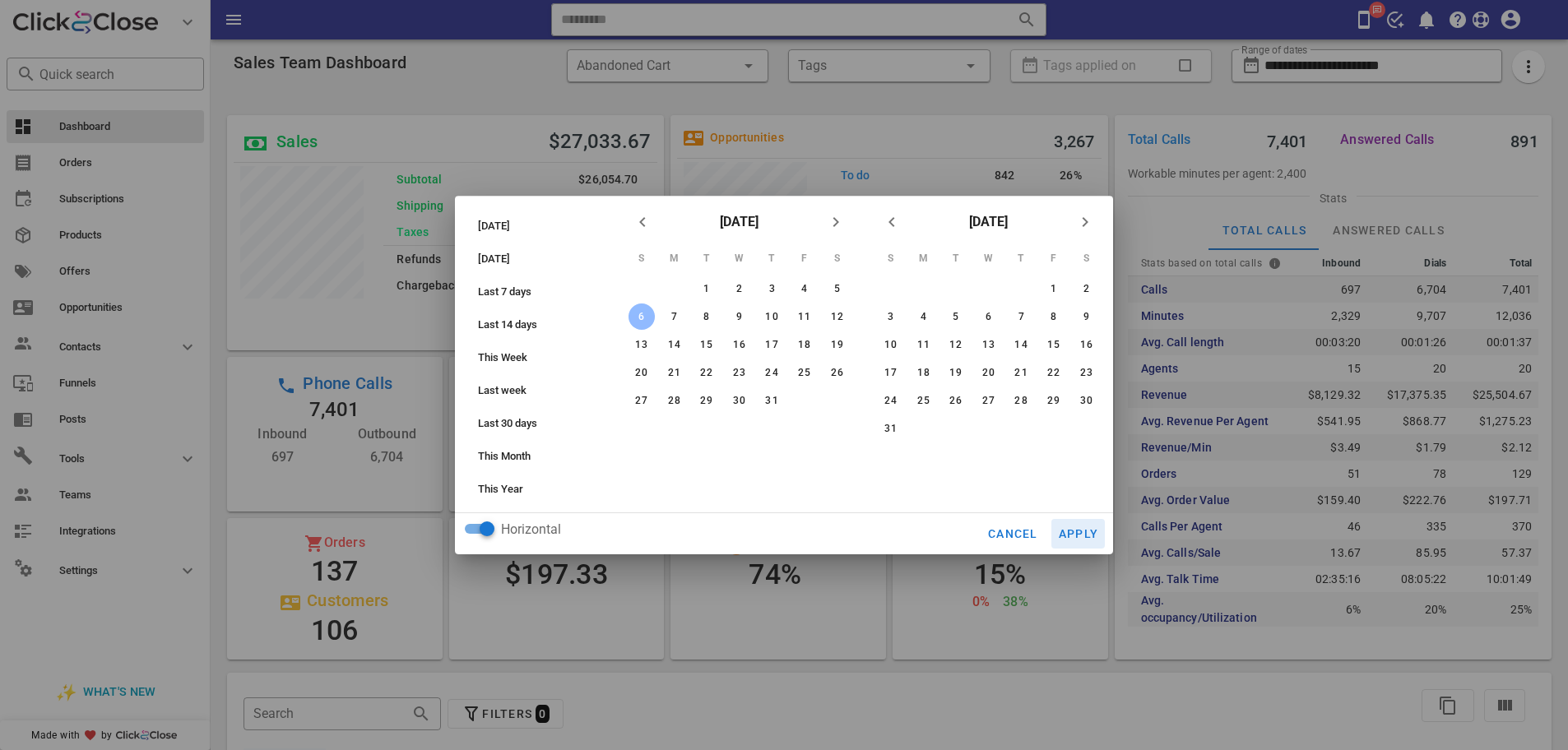 click on "Apply" at bounding box center (1079, 534) 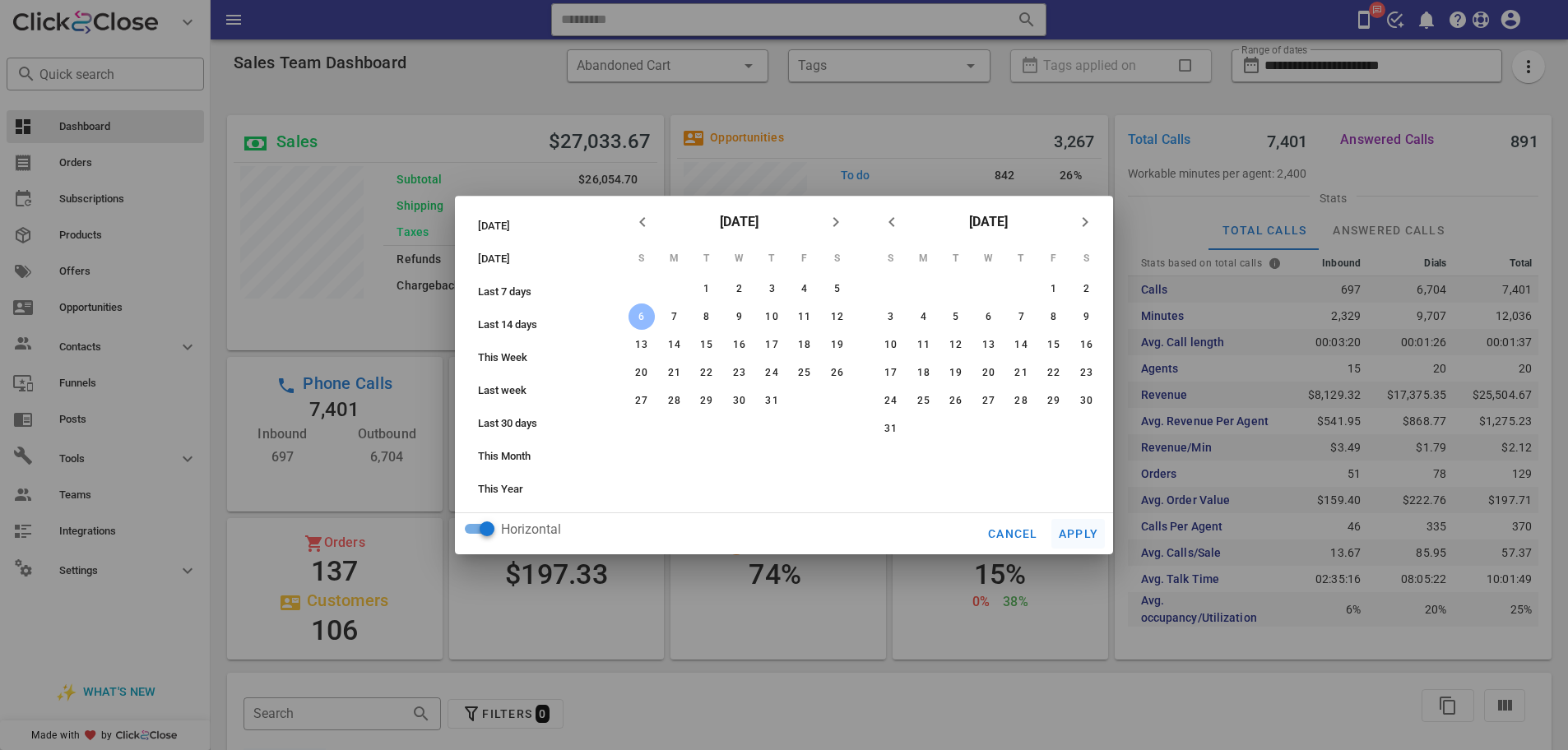 type on "**********" 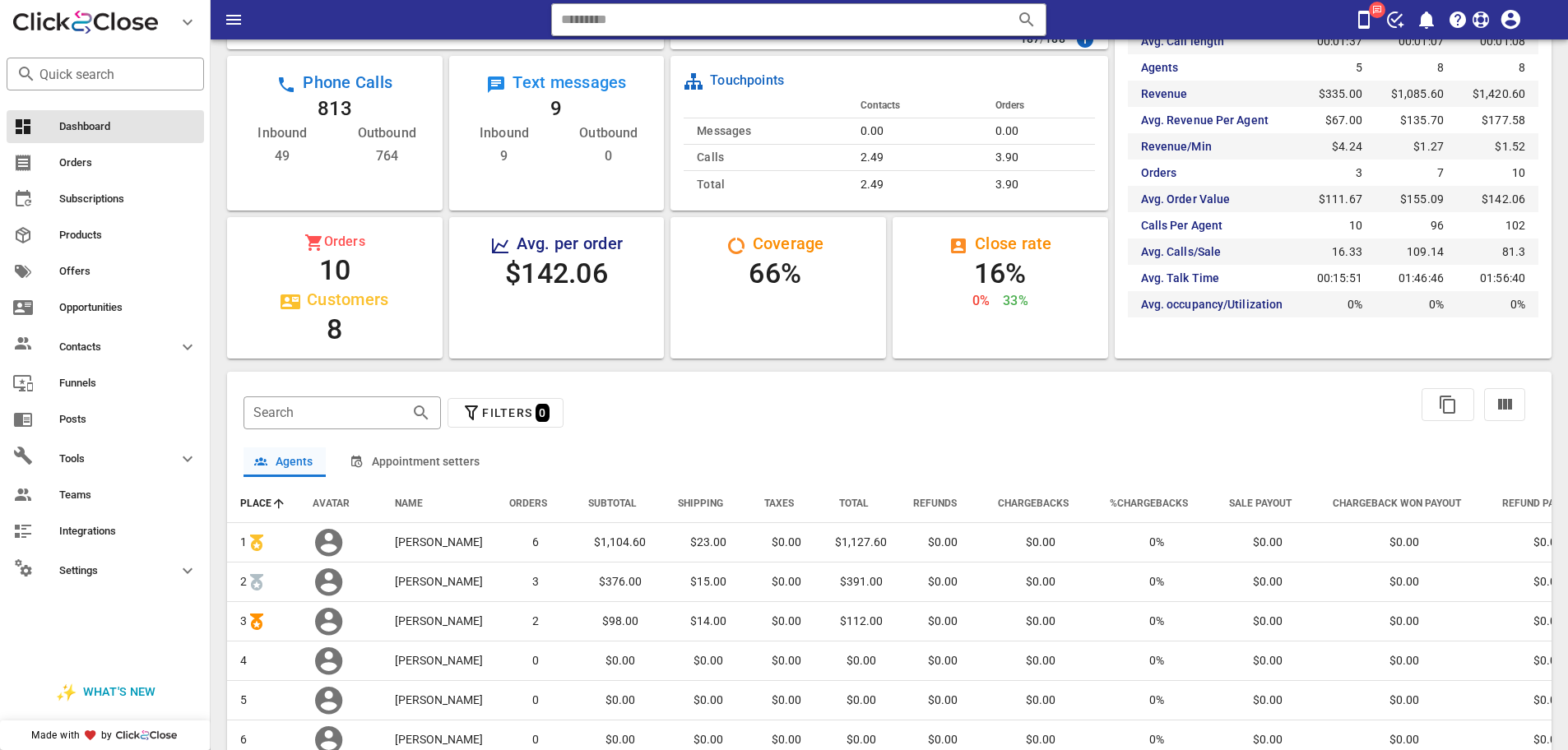 scroll, scrollTop: 452, scrollLeft: 0, axis: vertical 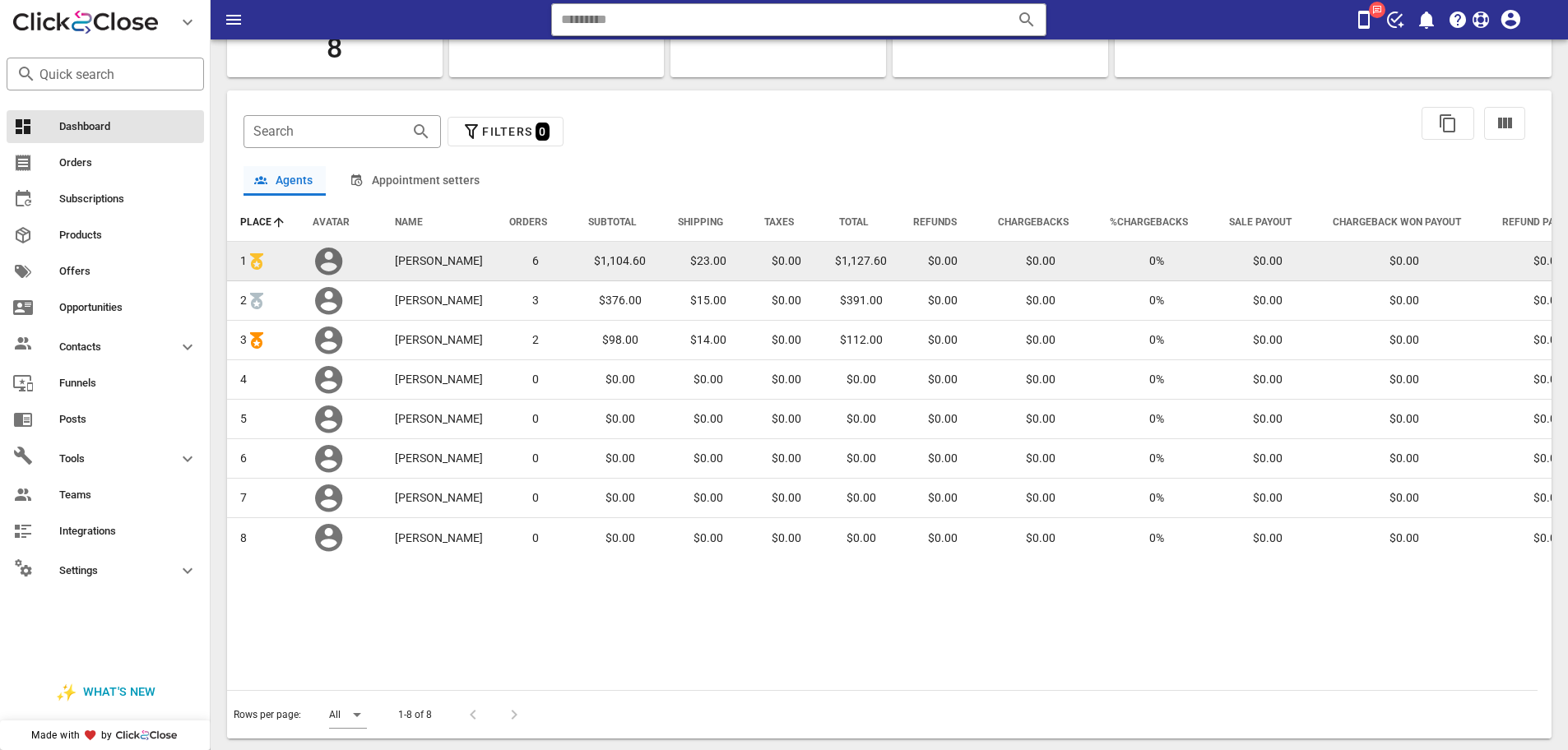 click on "$1,104.60" at bounding box center [619, 262] 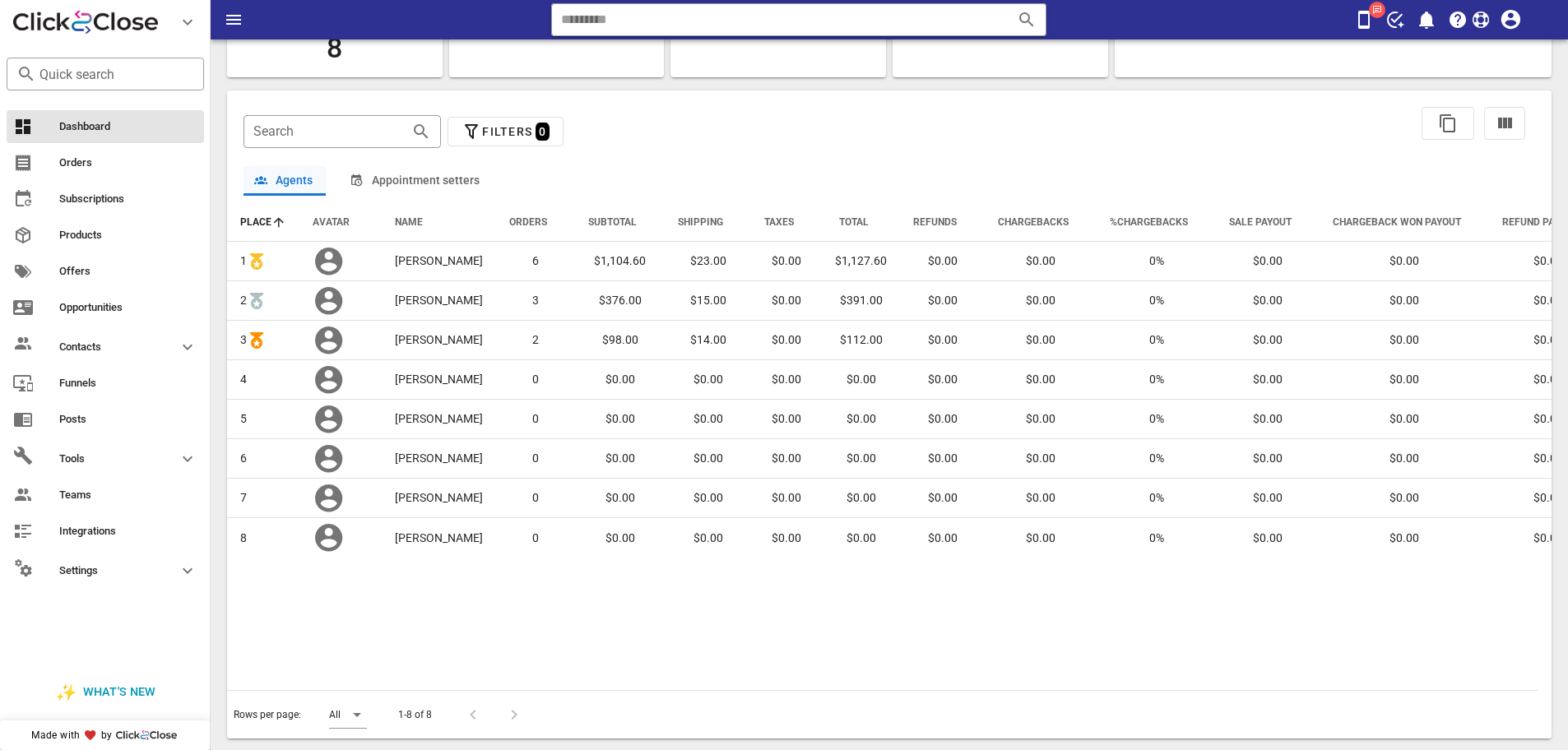 copy on "1,104.60" 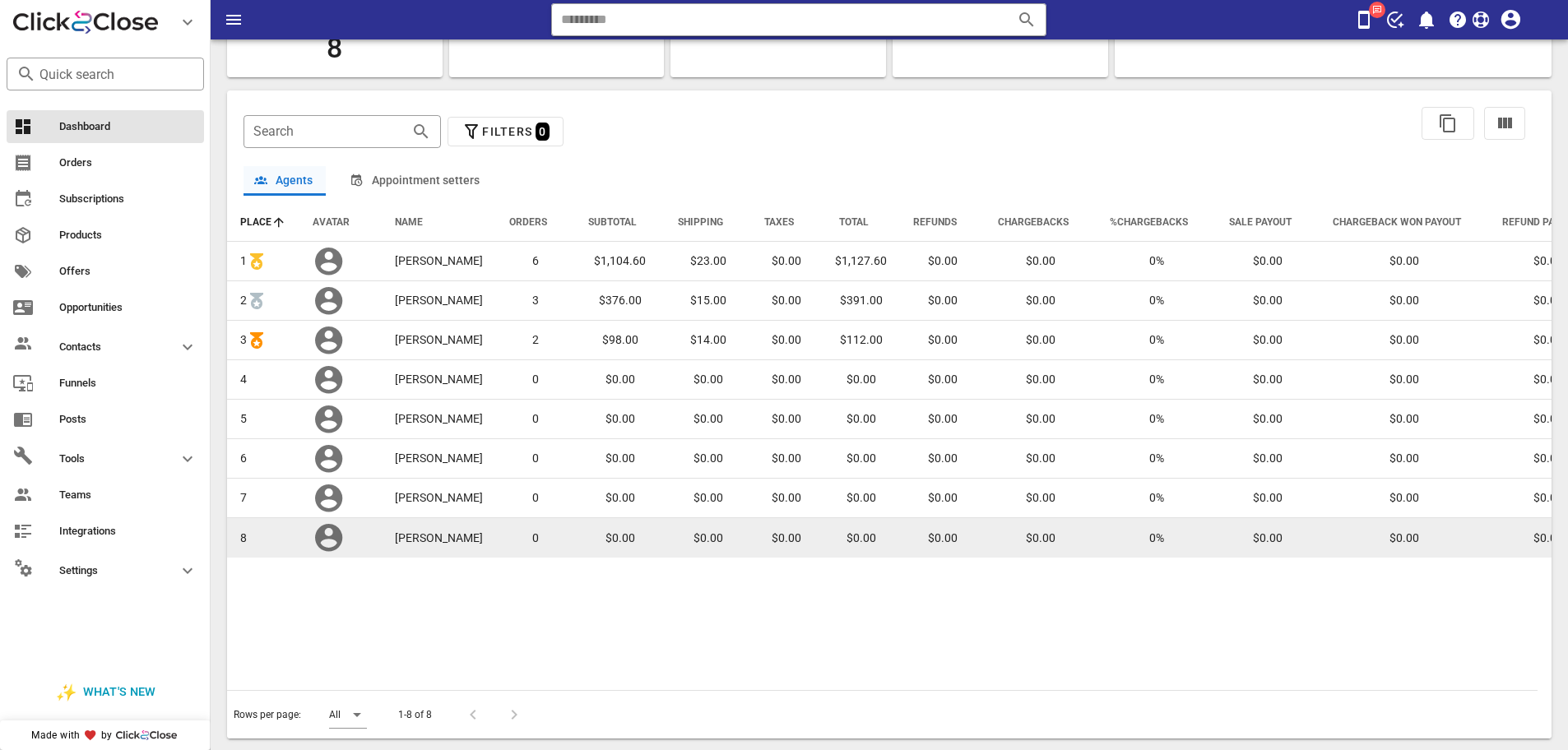 drag, startPoint x: 613, startPoint y: 715, endPoint x: 614, endPoint y: 546, distance: 169.00296 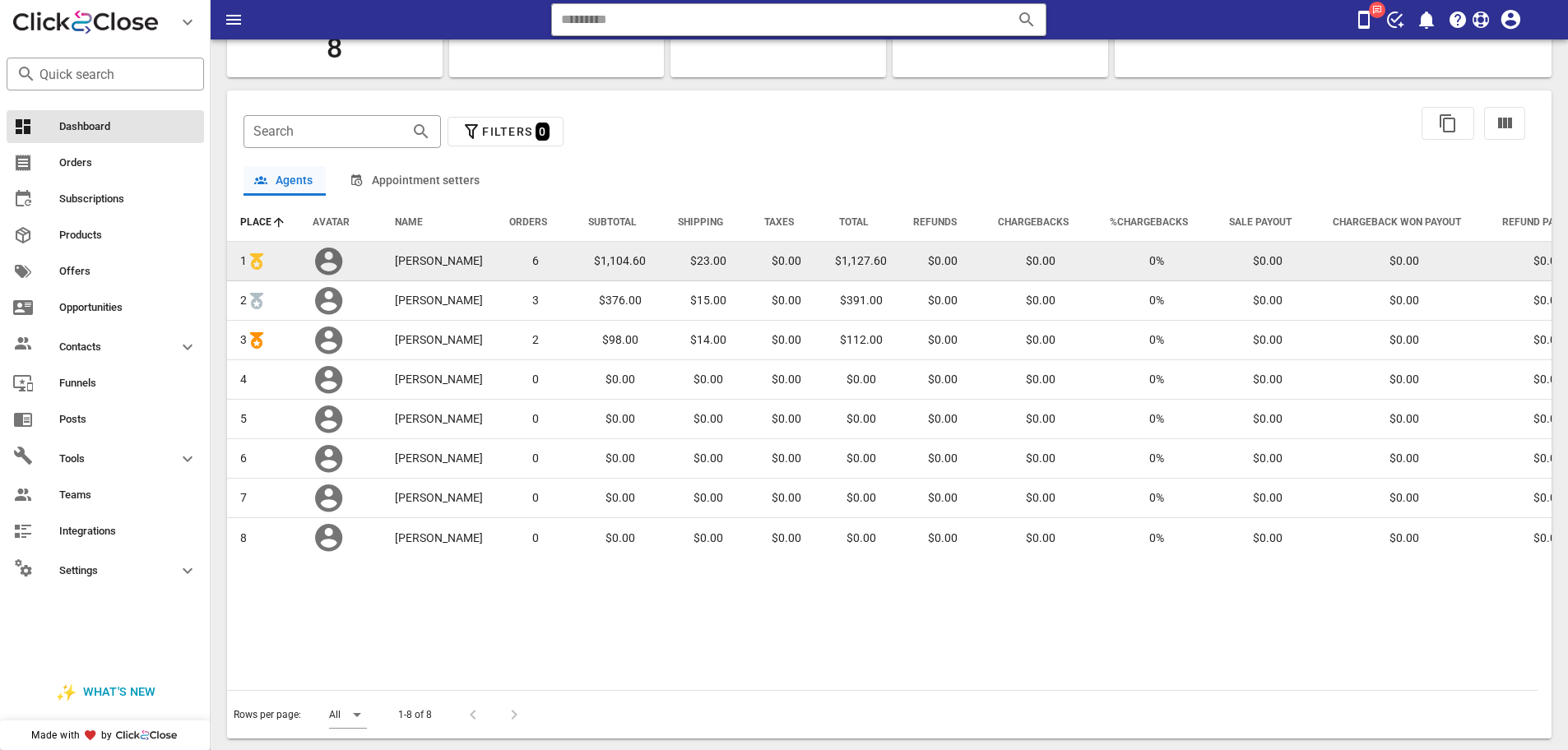click on "$1,127.60" at bounding box center (861, 262) 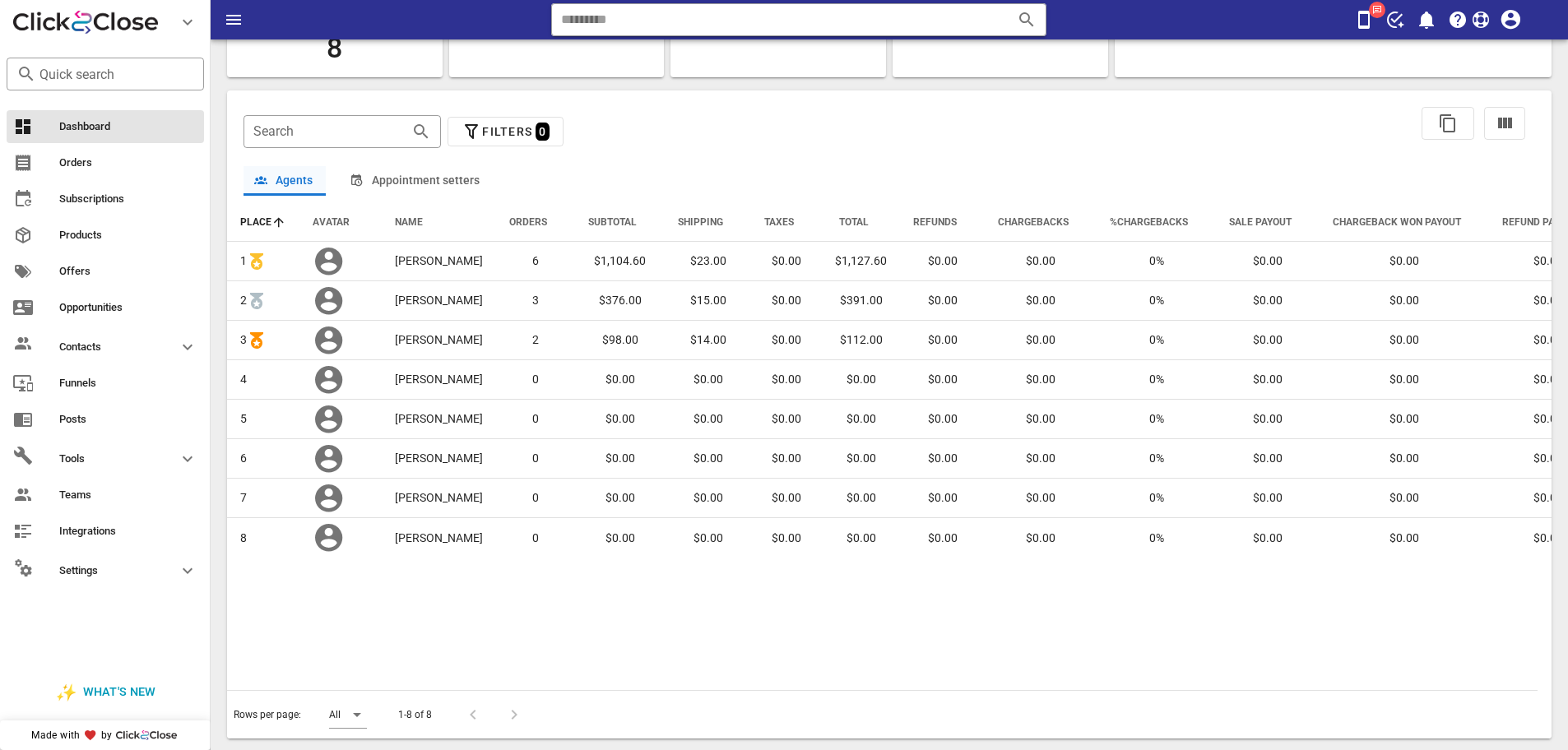 copy on "1,127.60" 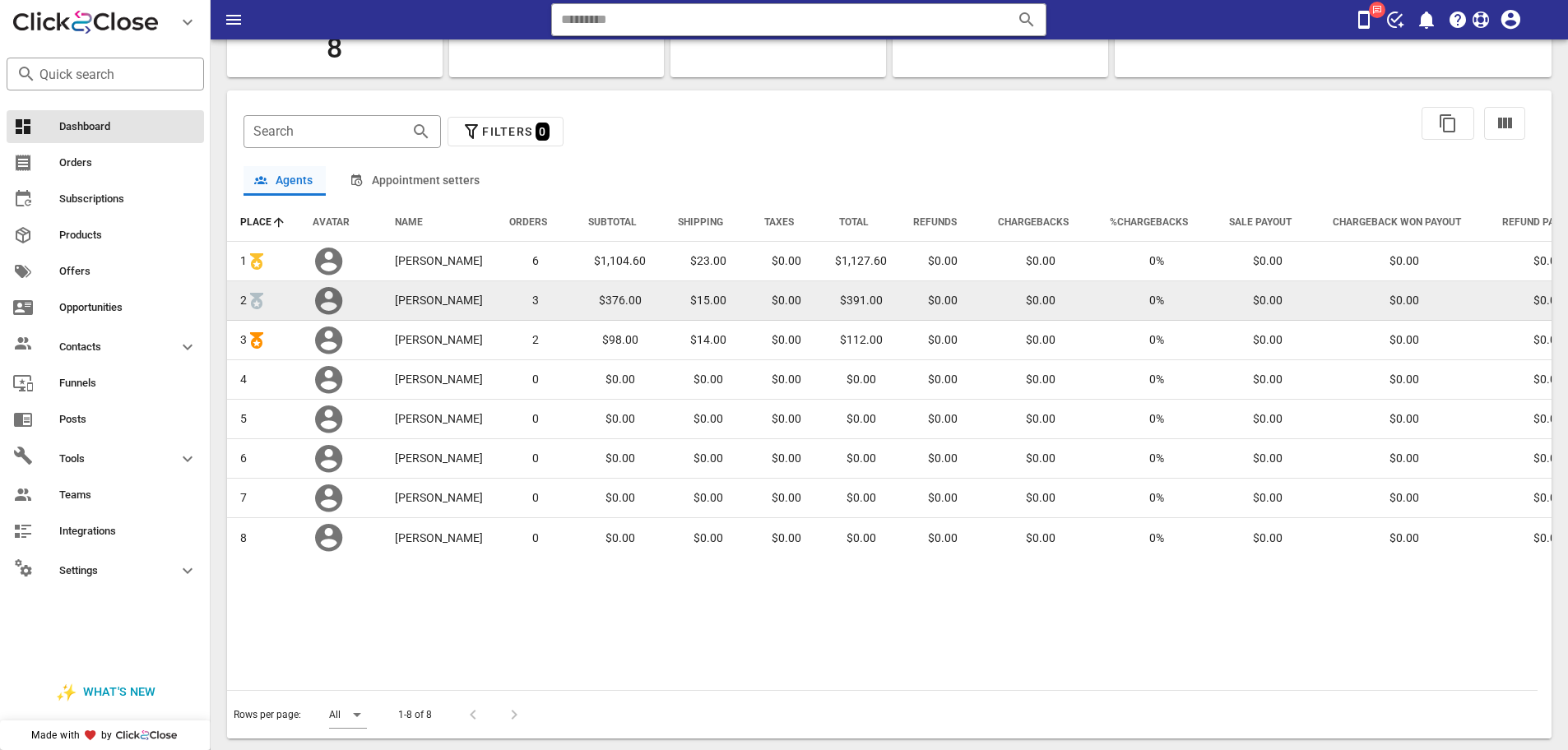 click on "$376.00" at bounding box center [619, 301] 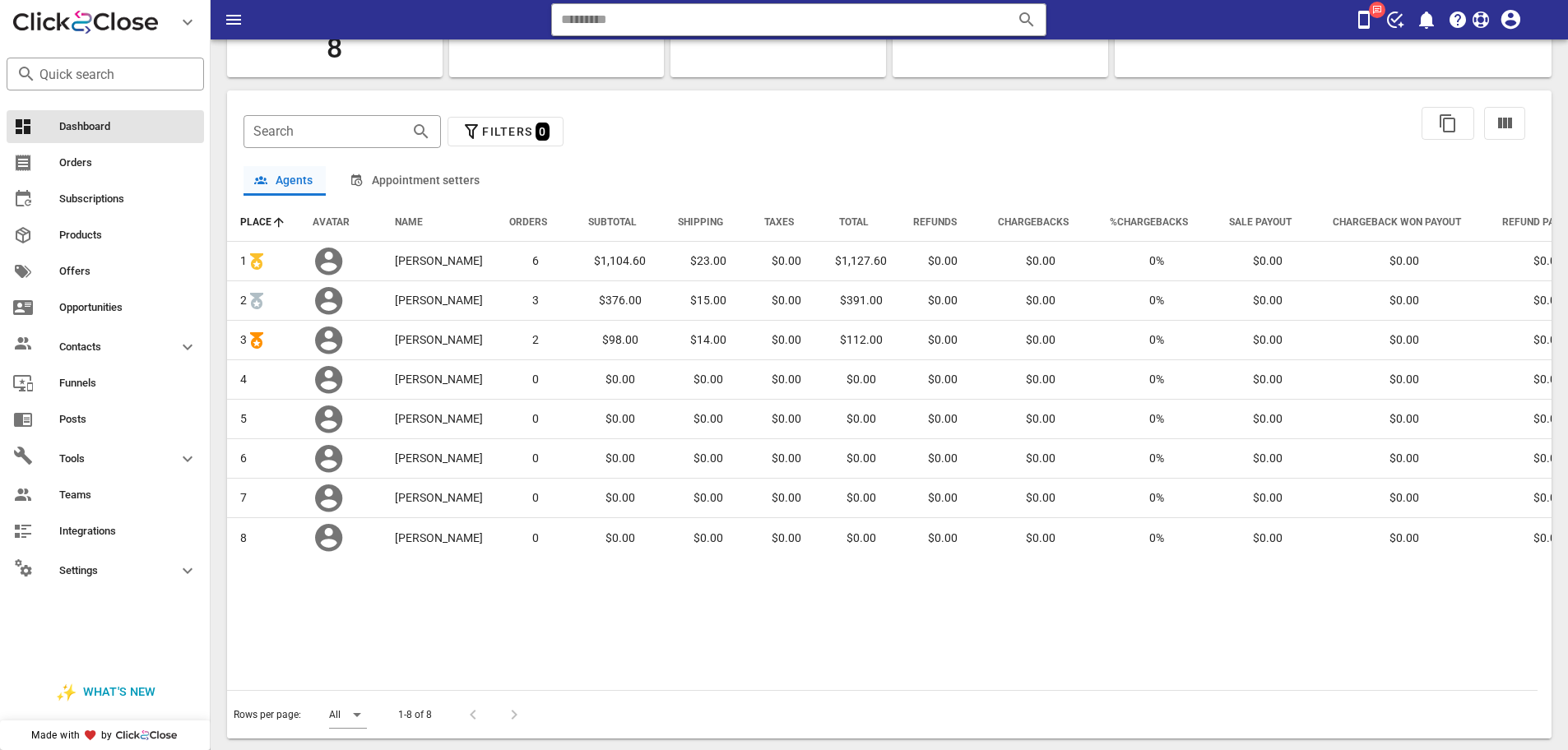 copy on "376.00" 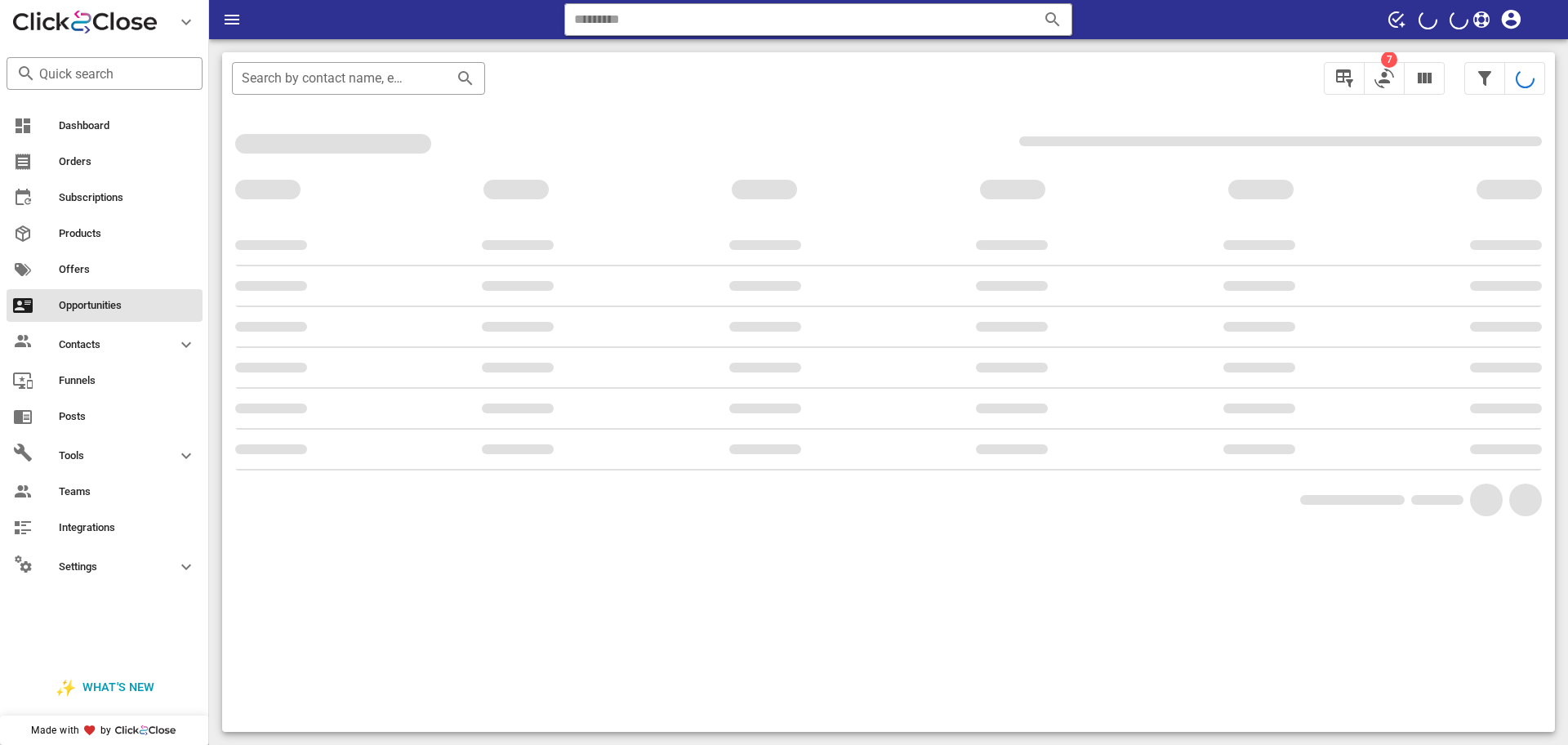 scroll, scrollTop: 0, scrollLeft: 0, axis: both 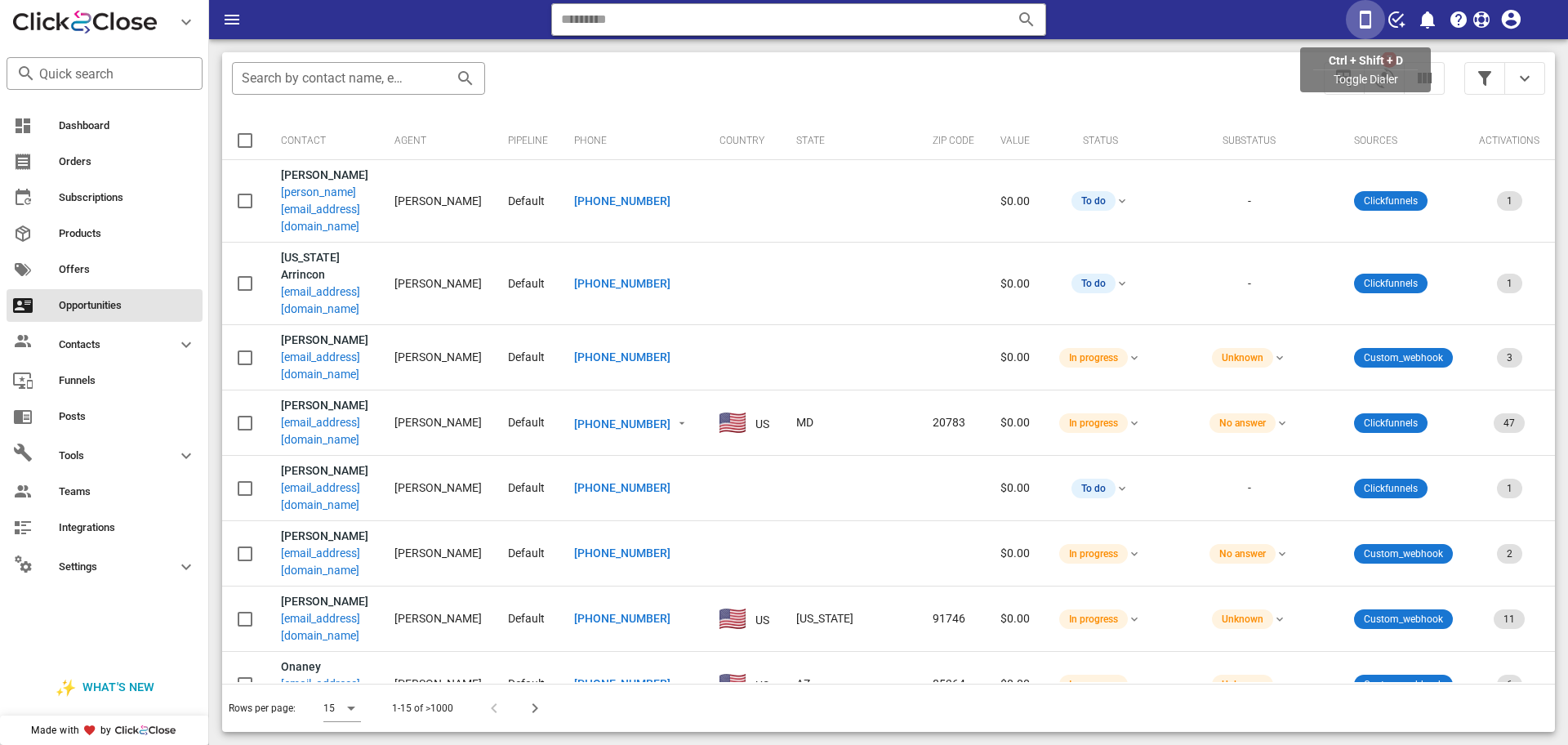 click at bounding box center (1365, 20) 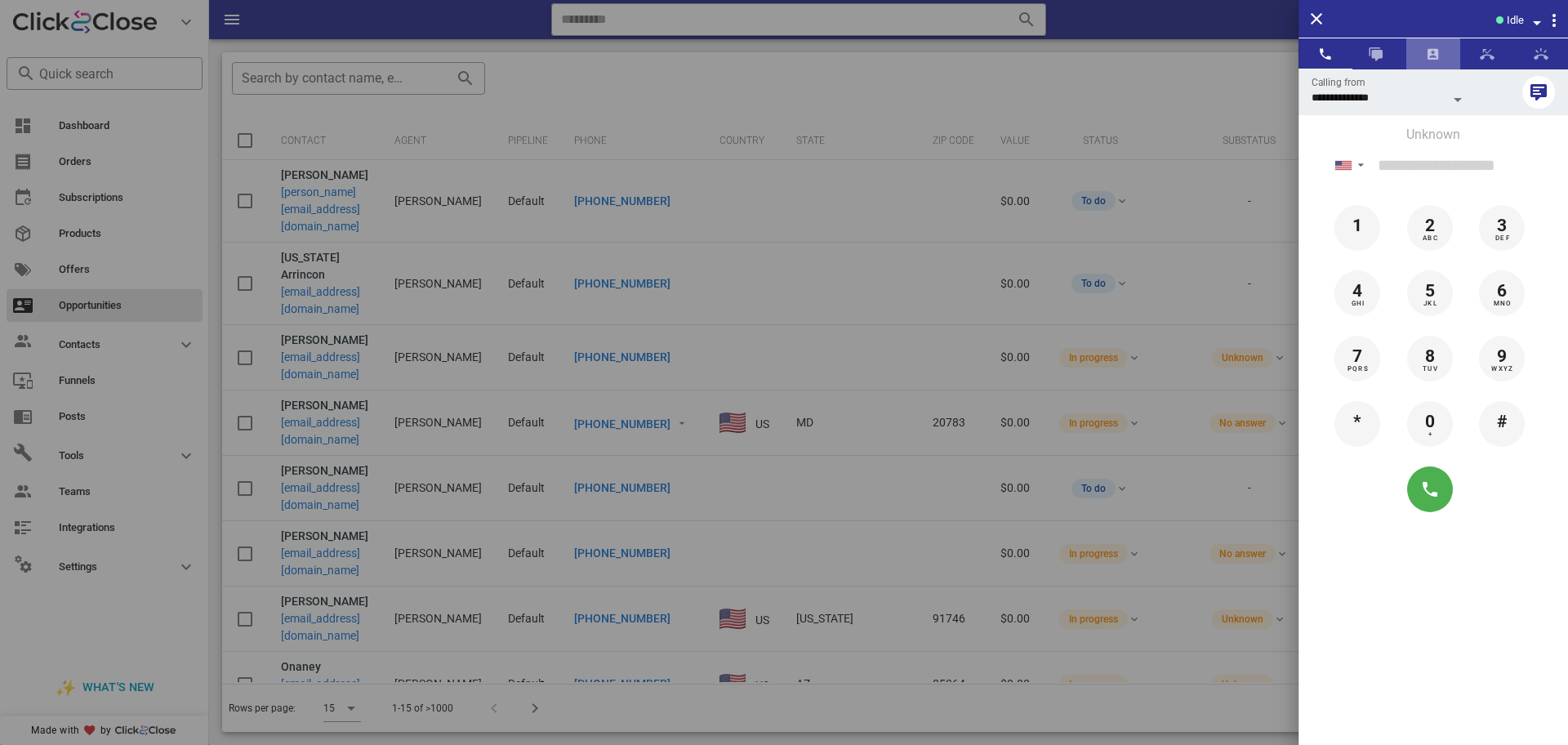 click at bounding box center (1433, 54) 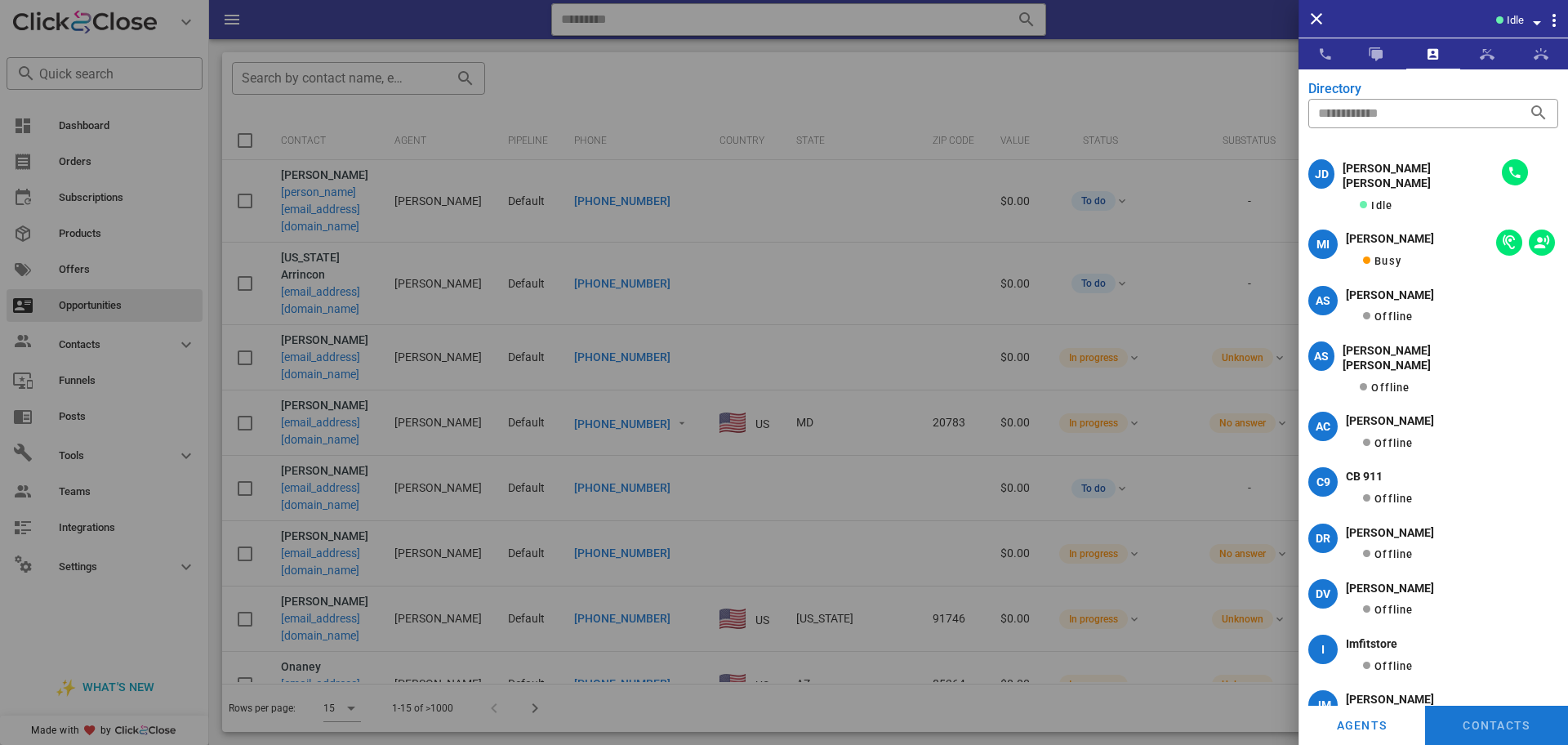 click at bounding box center (784, 372) 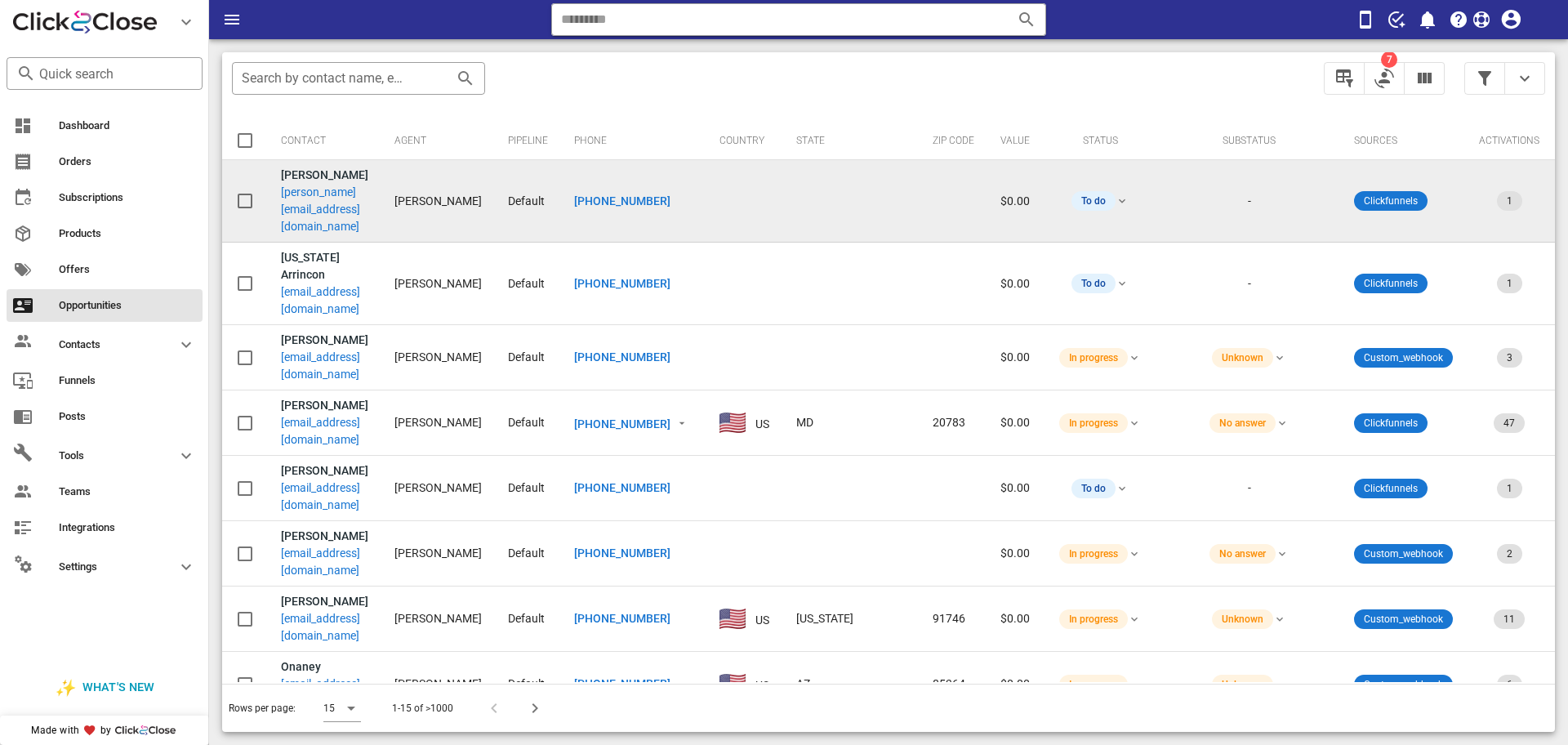 click on "[PERSON_NAME][EMAIL_ADDRESS][DOMAIN_NAME]" at bounding box center [324, 209] 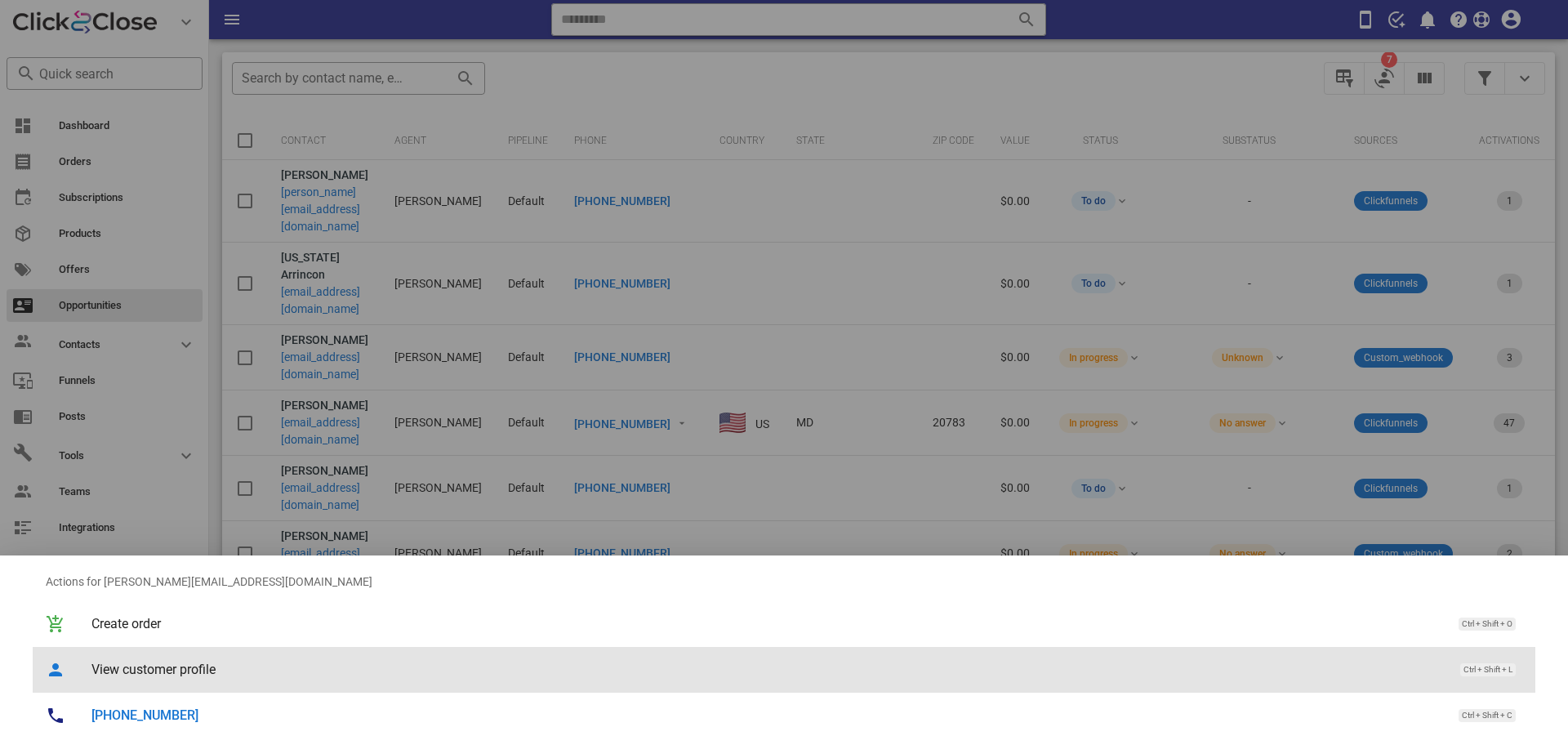 click on "View customer profile Ctrl + Shift + L" at bounding box center [807, 669] 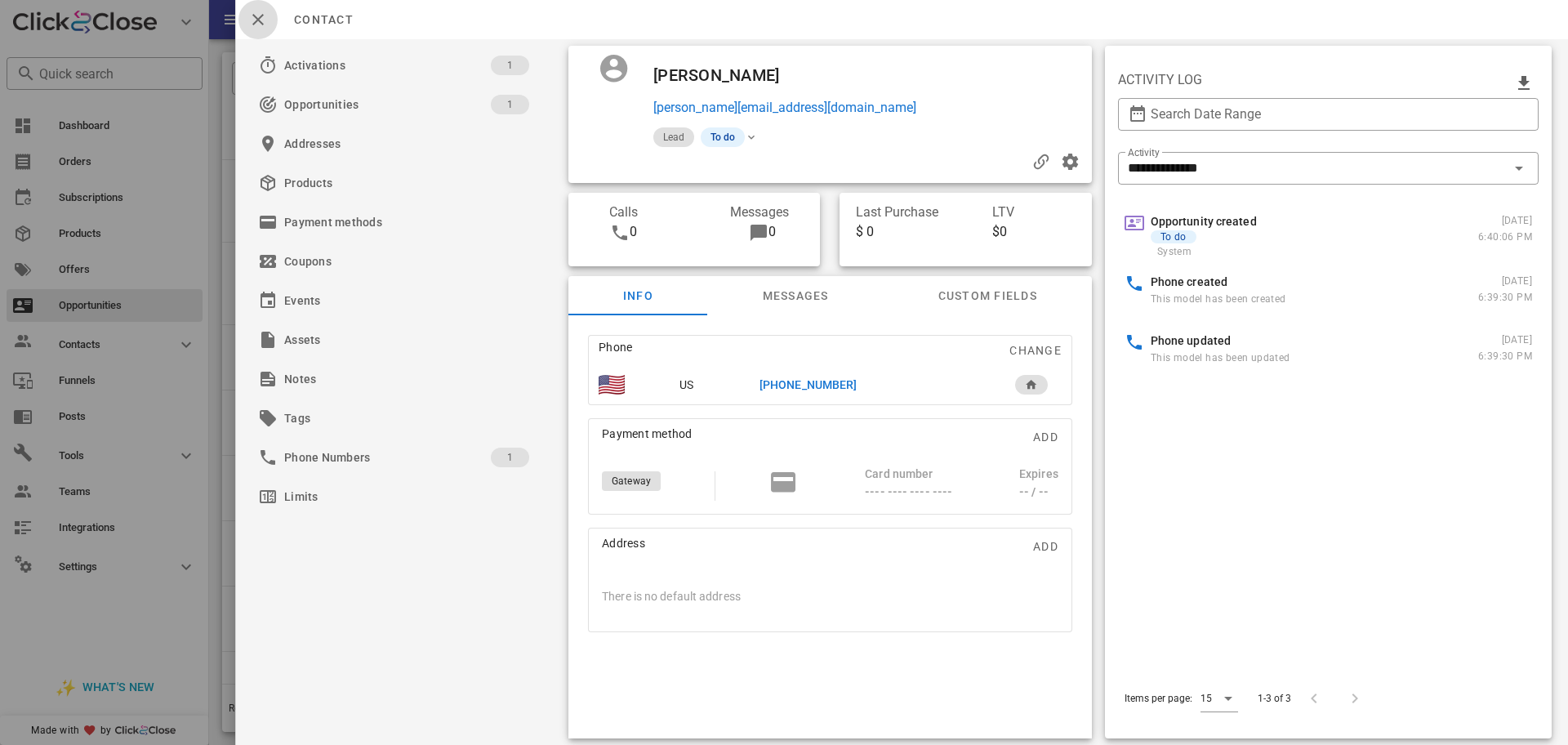 click at bounding box center [258, 20] 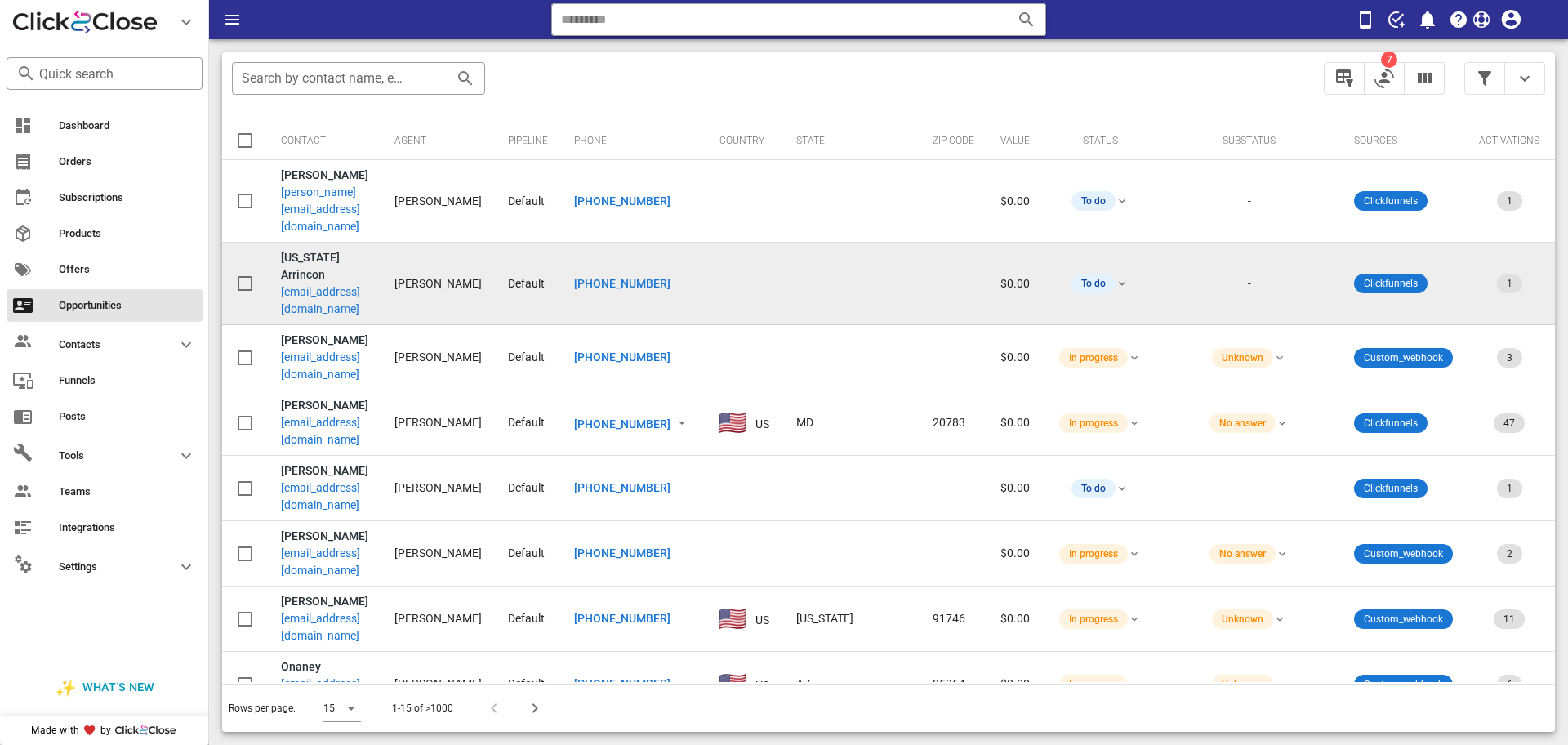 click on "[EMAIL_ADDRESS][DOMAIN_NAME]" at bounding box center [324, 301] 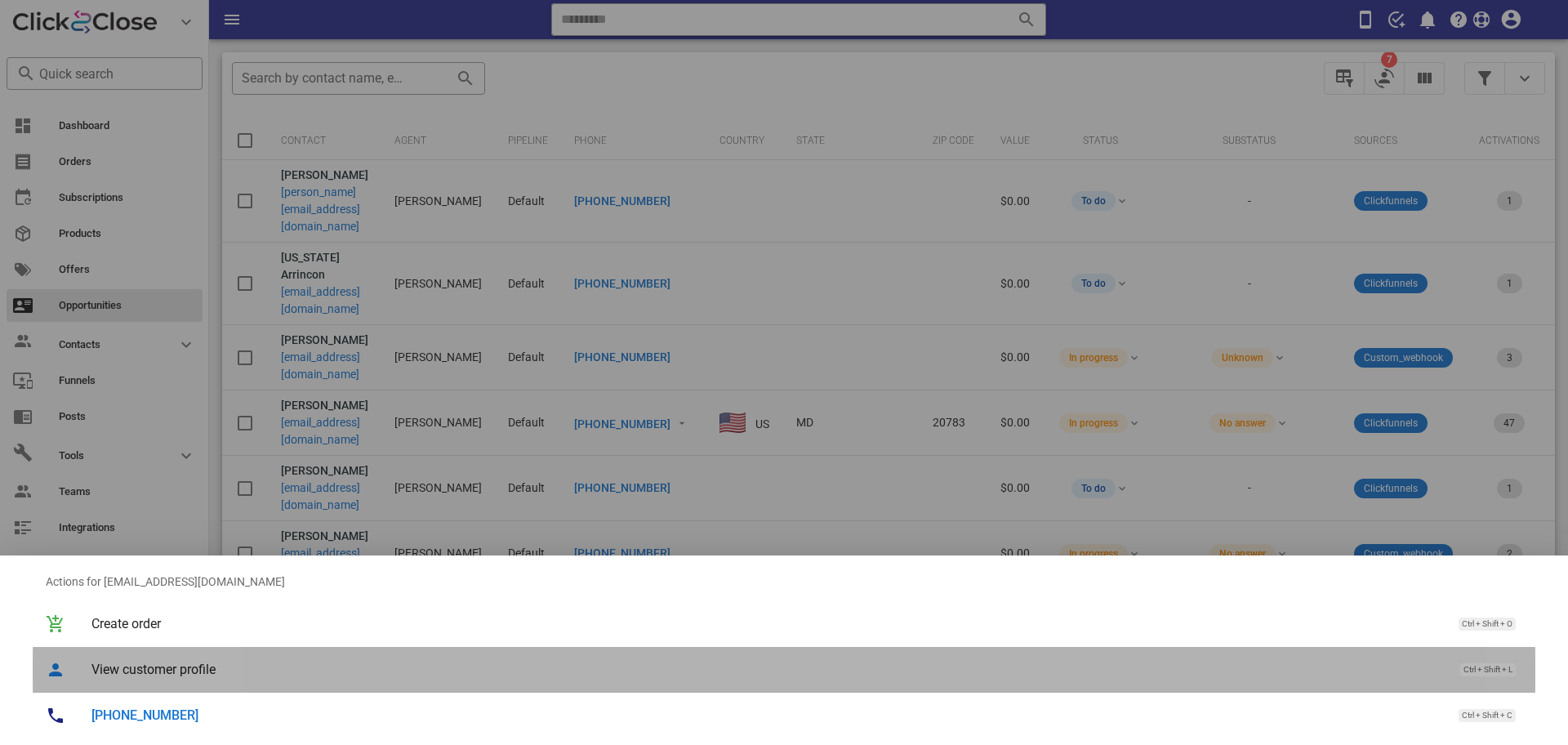 click on "View customer profile Ctrl + Shift + L" at bounding box center [807, 669] 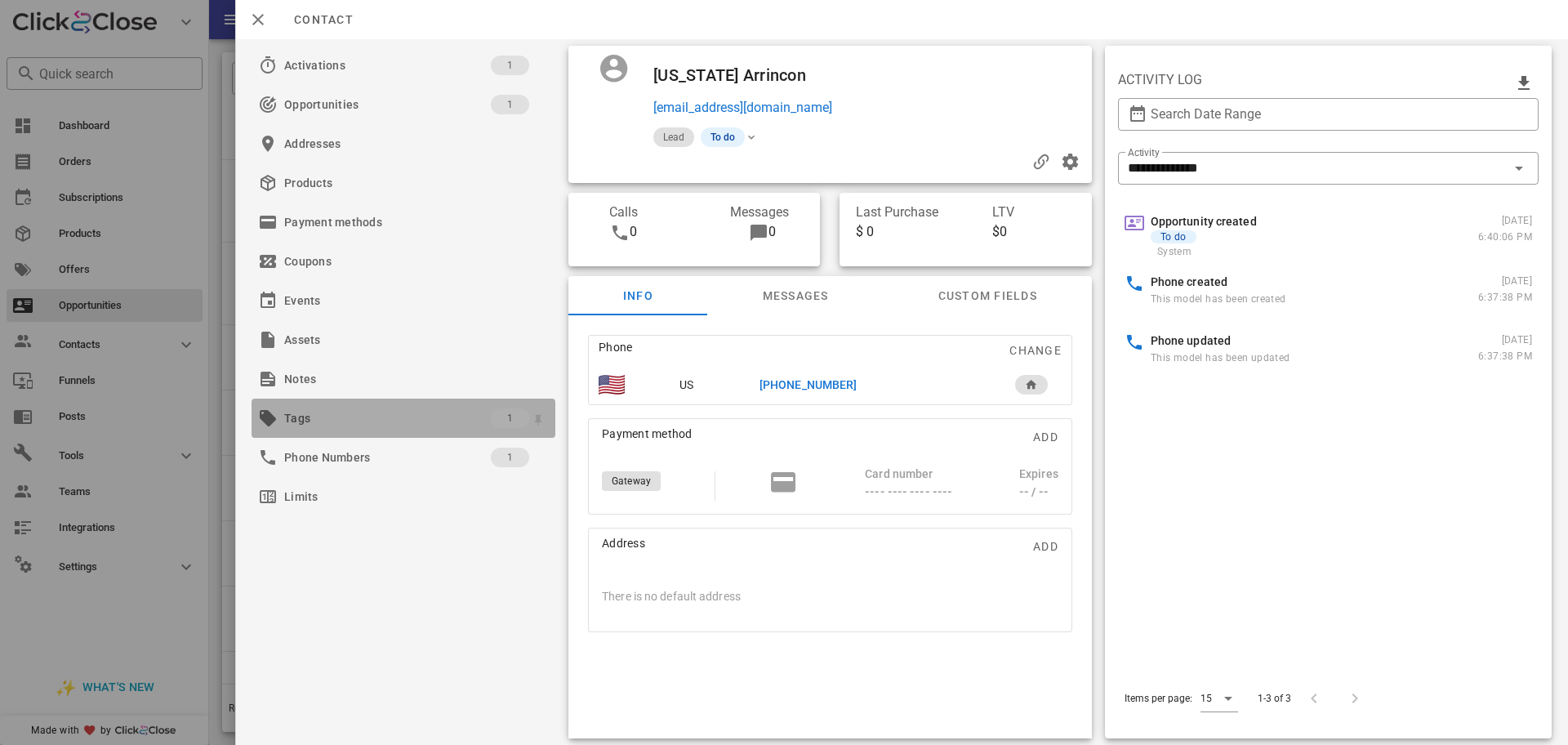 click on "Tags" at bounding box center (387, 418) 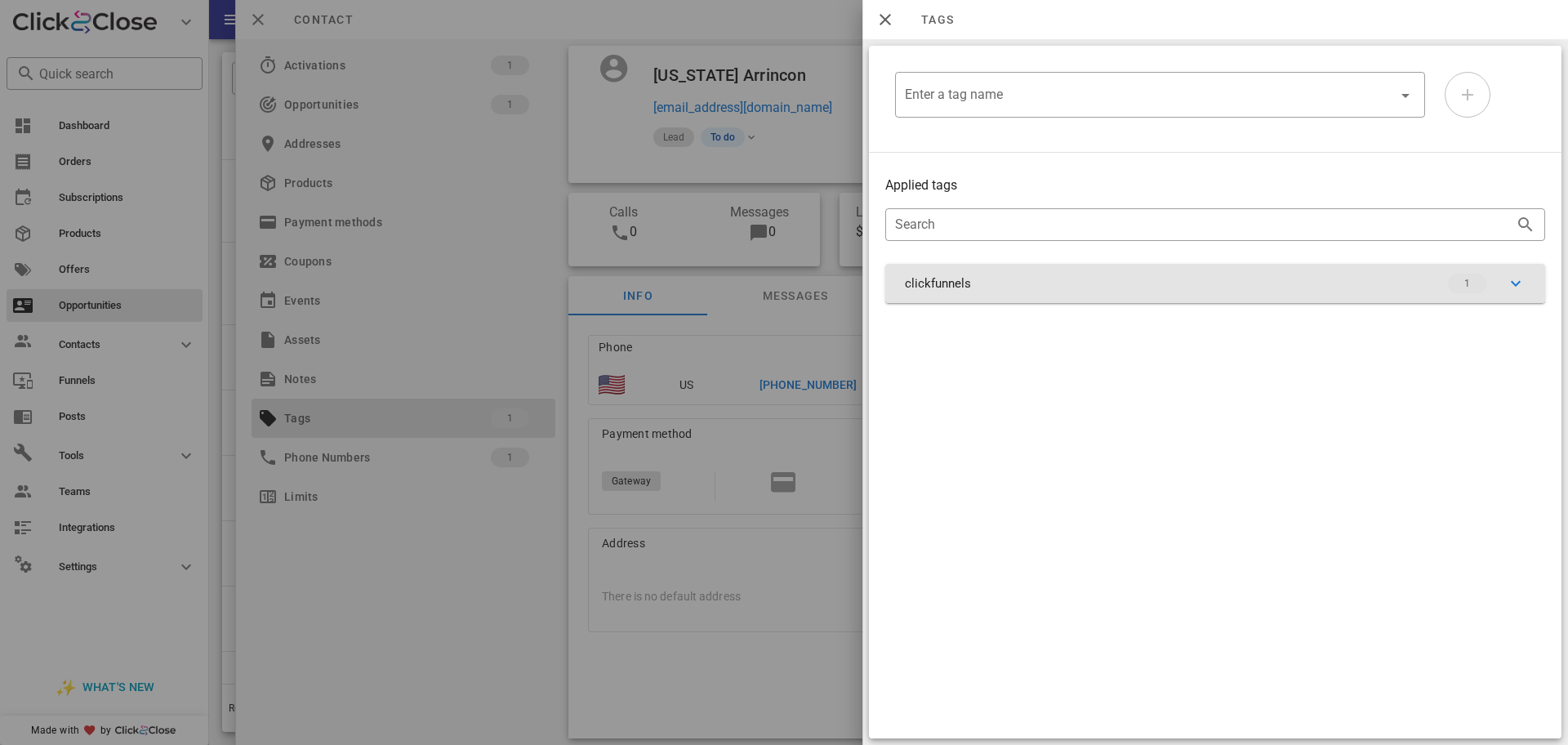 click on "clickfunnels  1" at bounding box center (1215, 283) 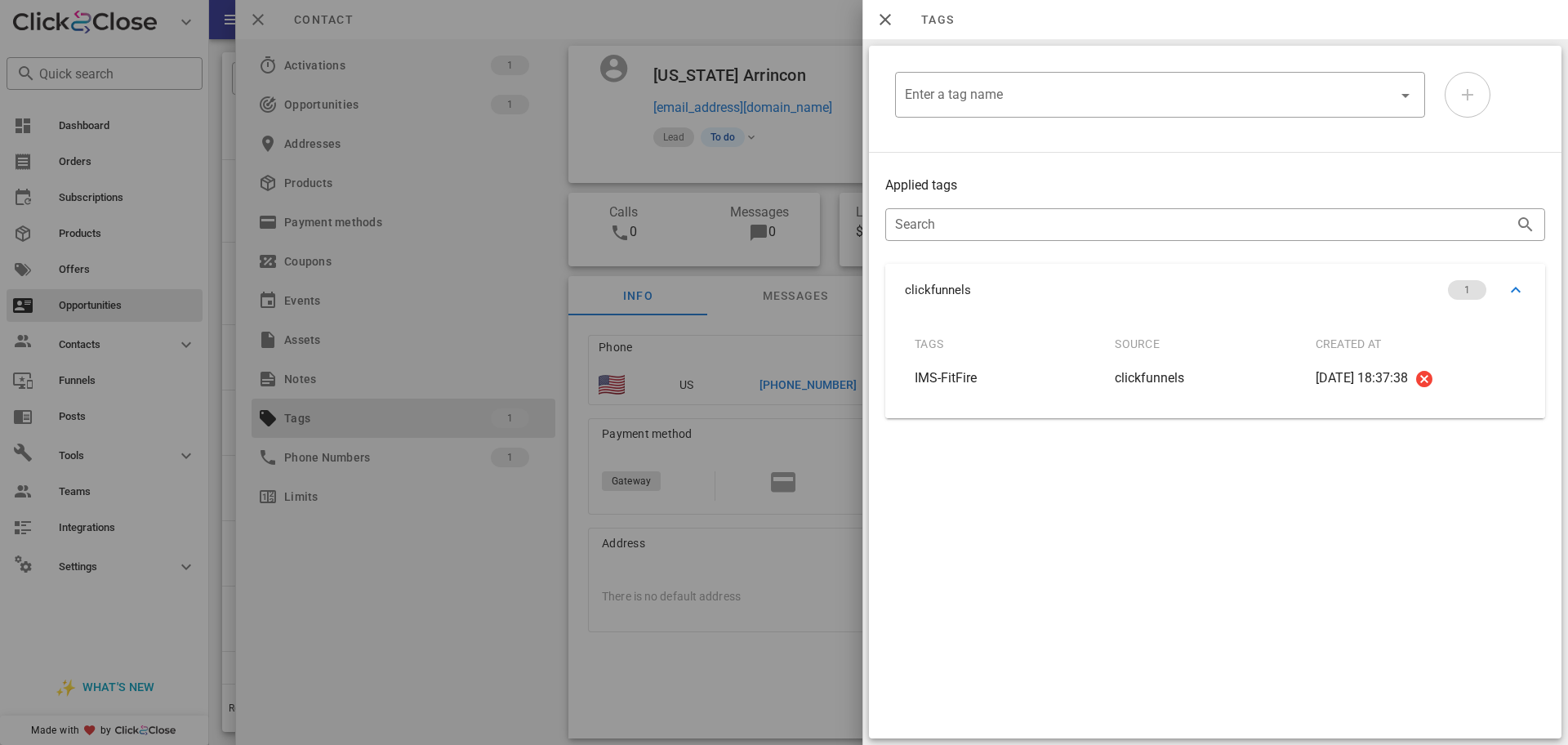 click at bounding box center [784, 372] 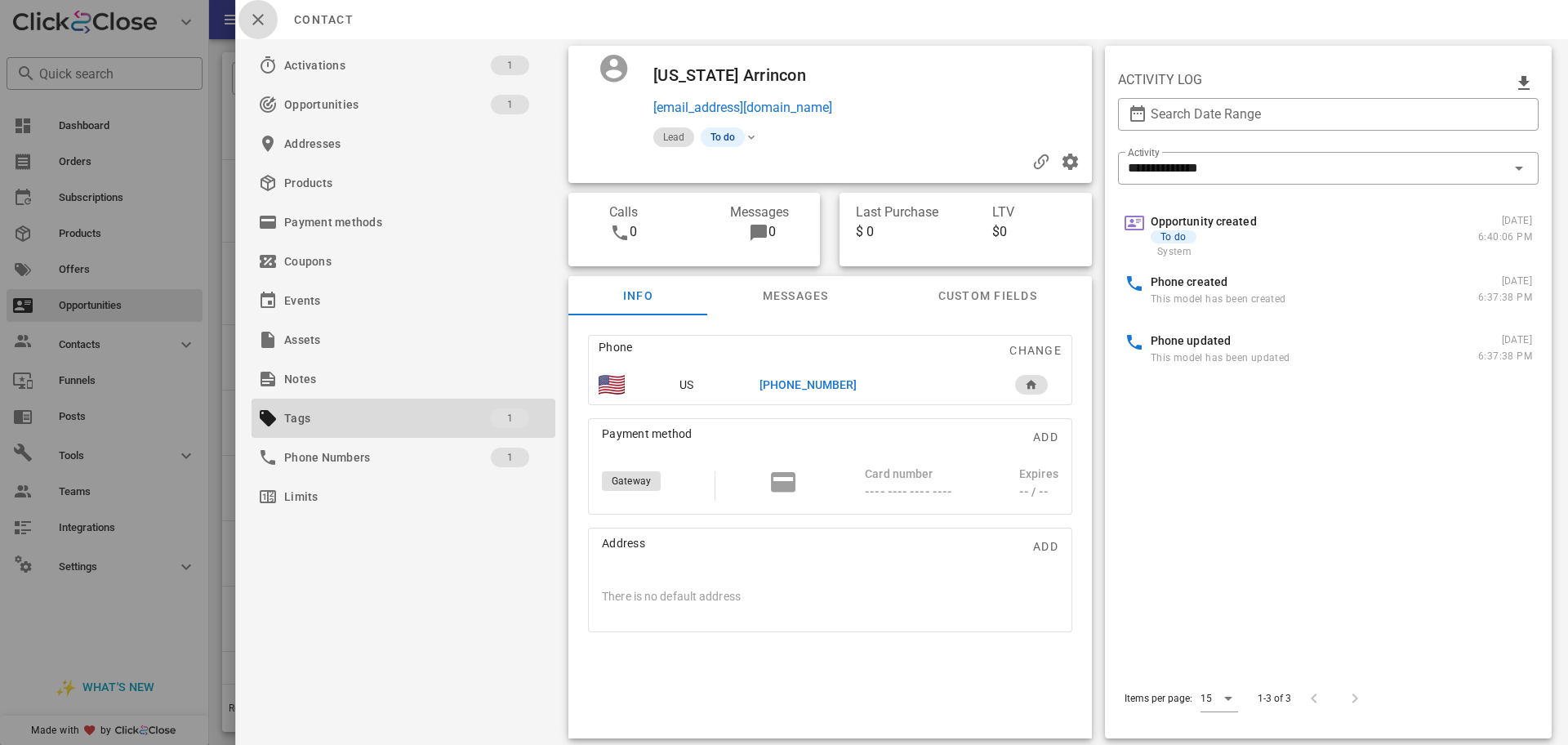 click at bounding box center (258, 20) 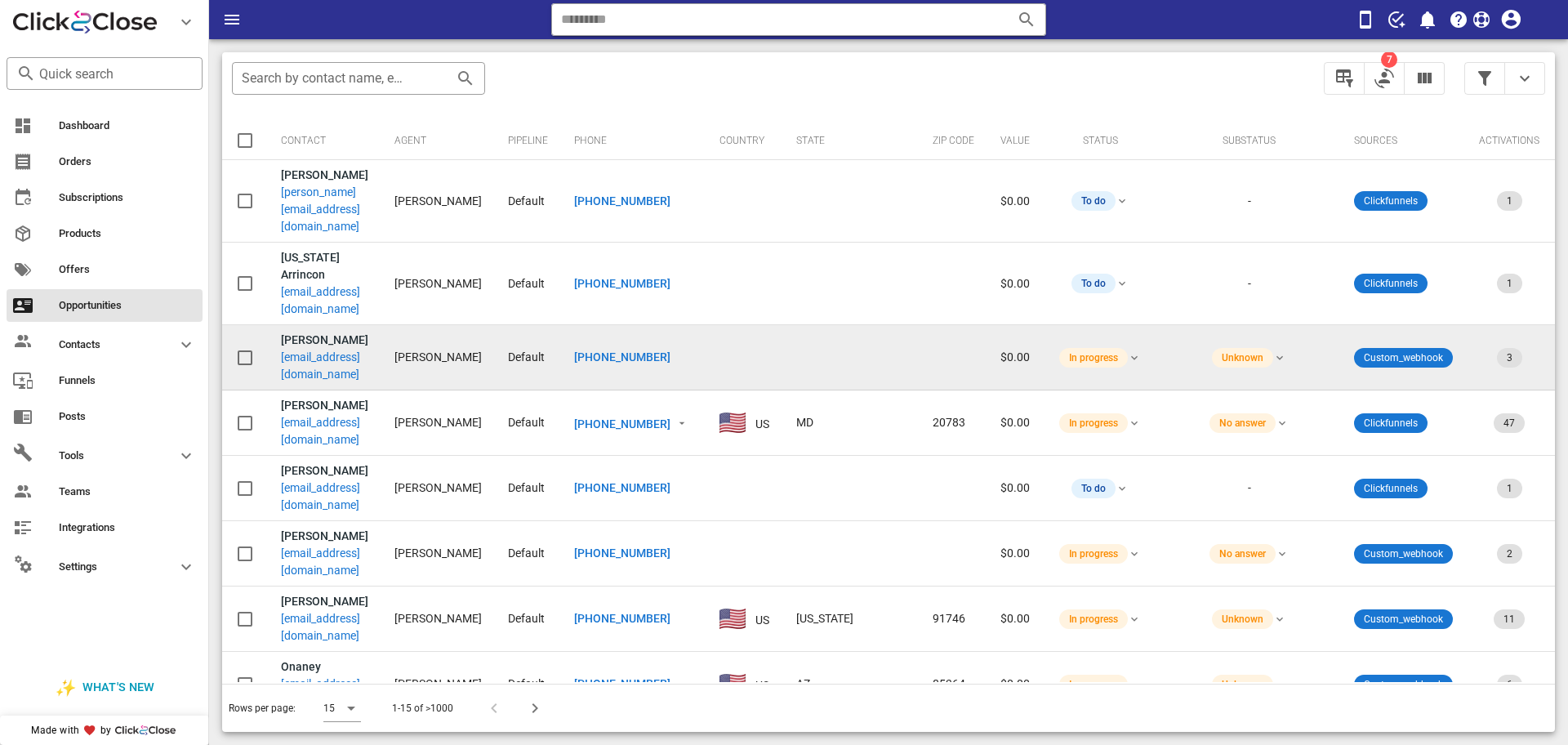 click on "[PERSON_NAME]" at bounding box center (324, 340) 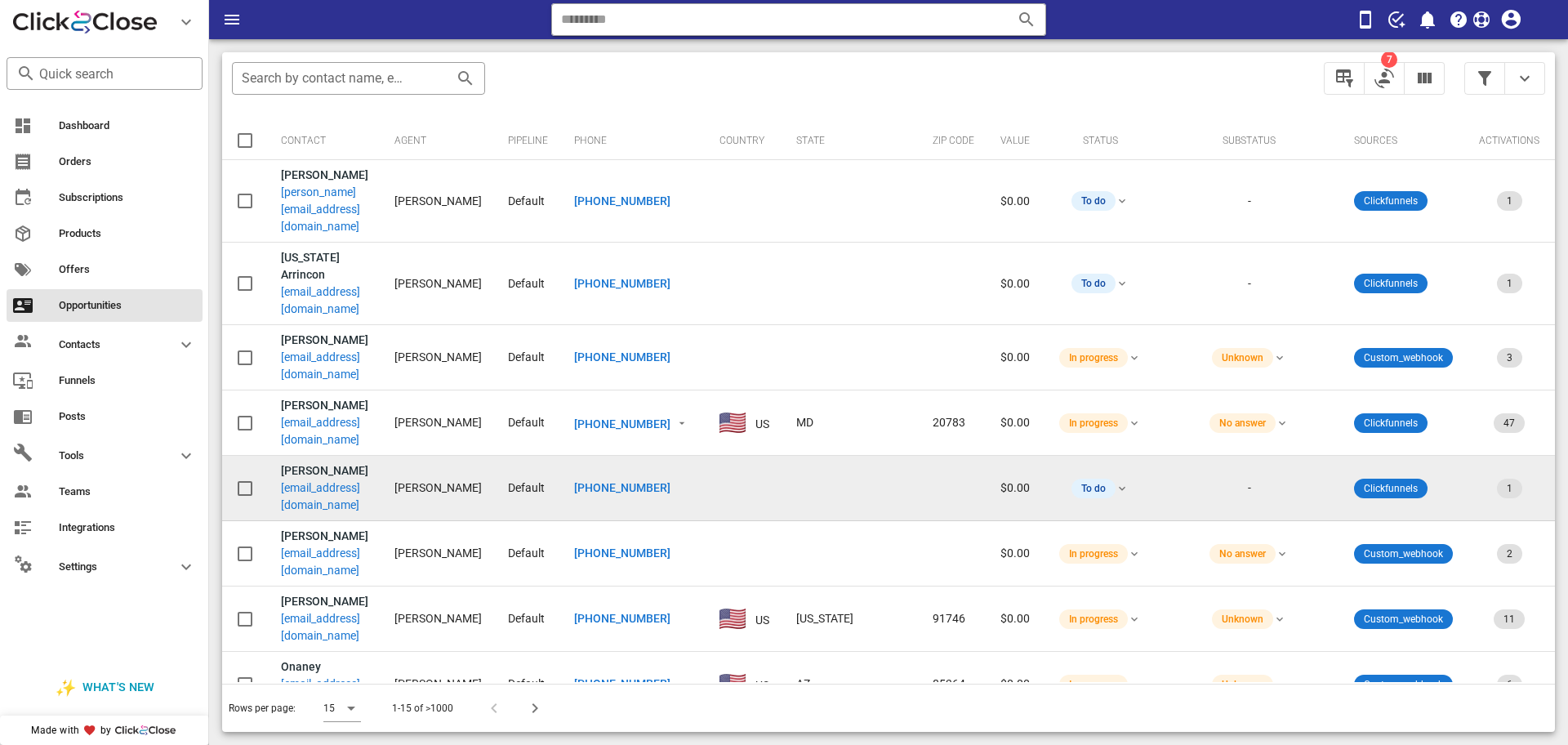 click on "[EMAIL_ADDRESS][DOMAIN_NAME]" at bounding box center [324, 497] 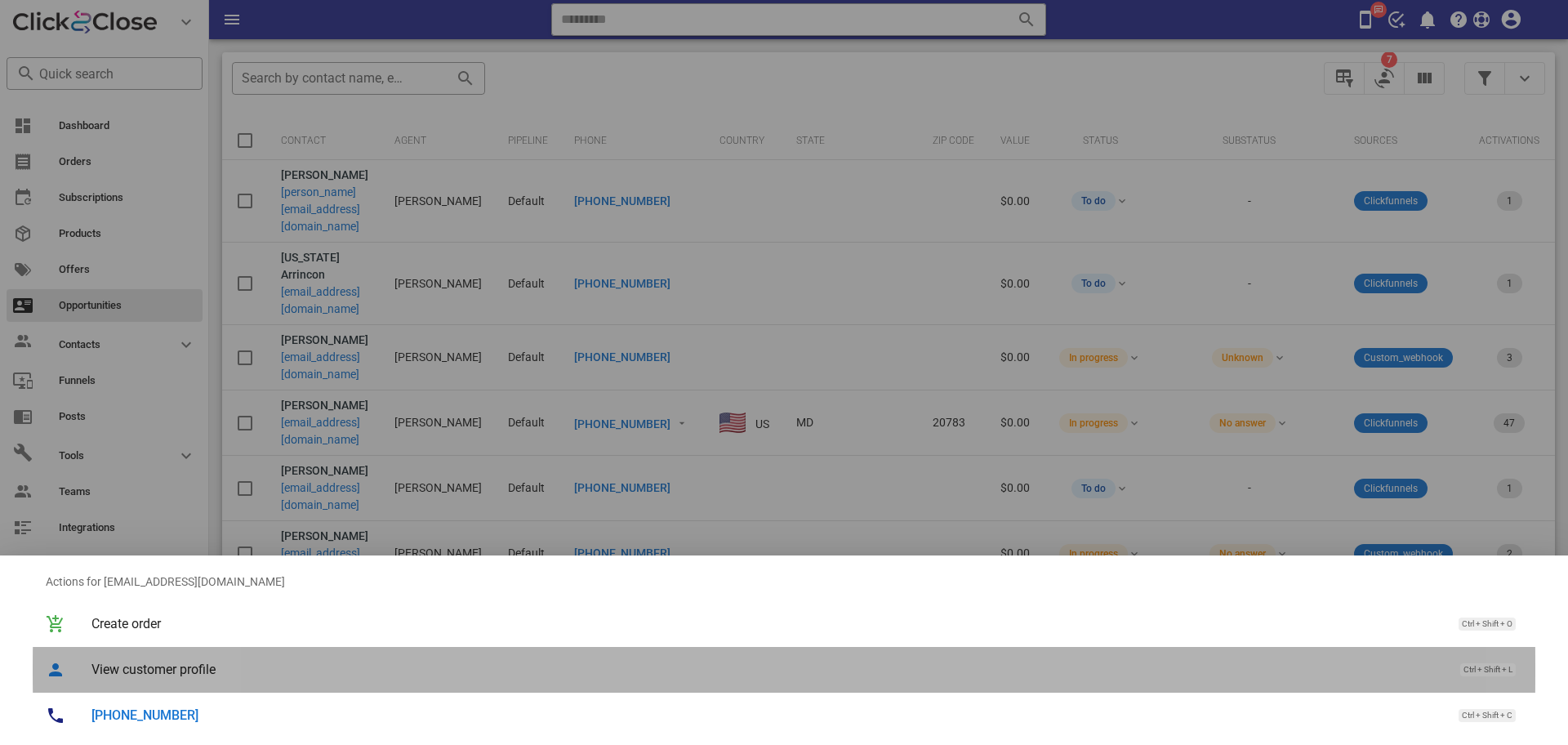 click on "View customer profile Ctrl + Shift + L" at bounding box center [807, 669] 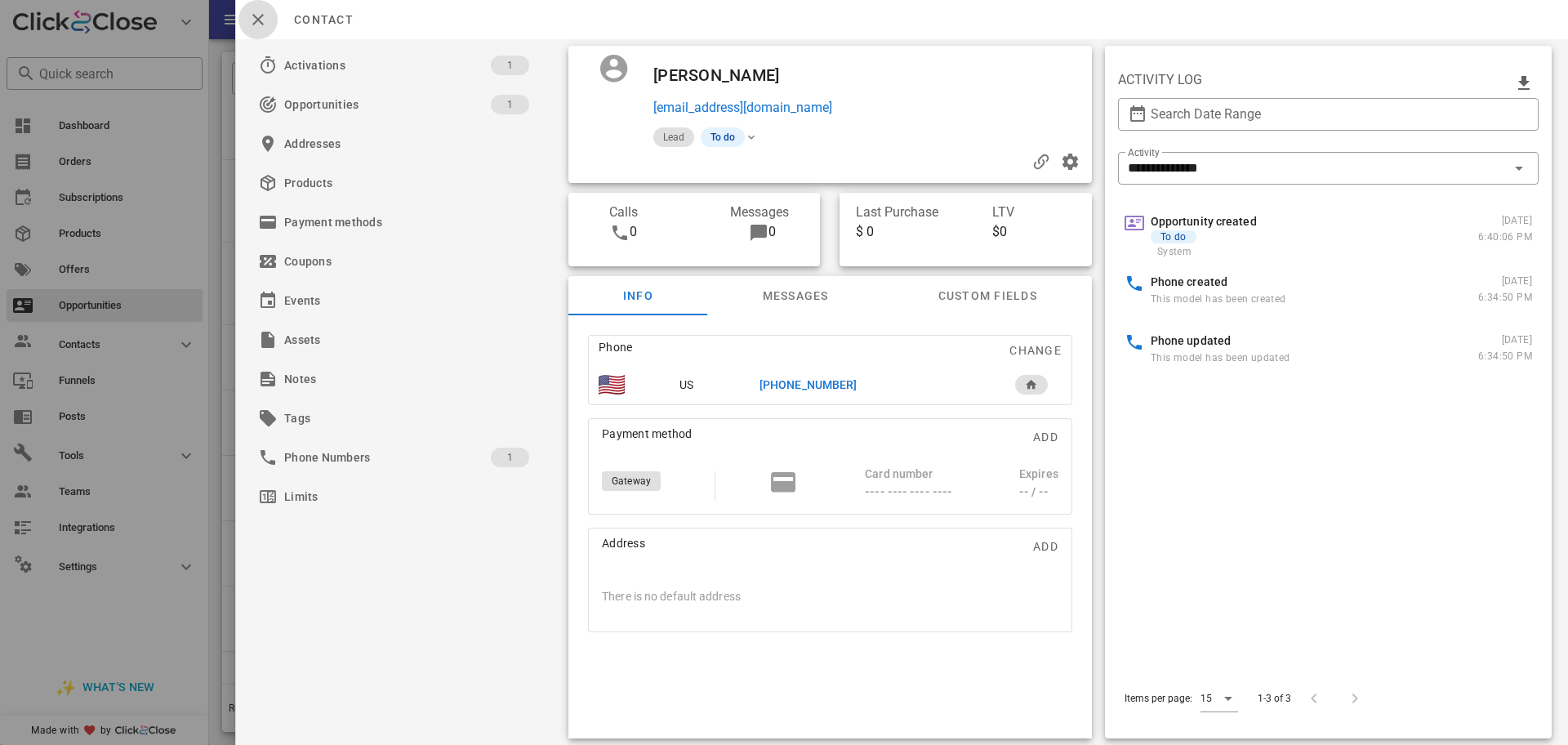 click at bounding box center (258, 20) 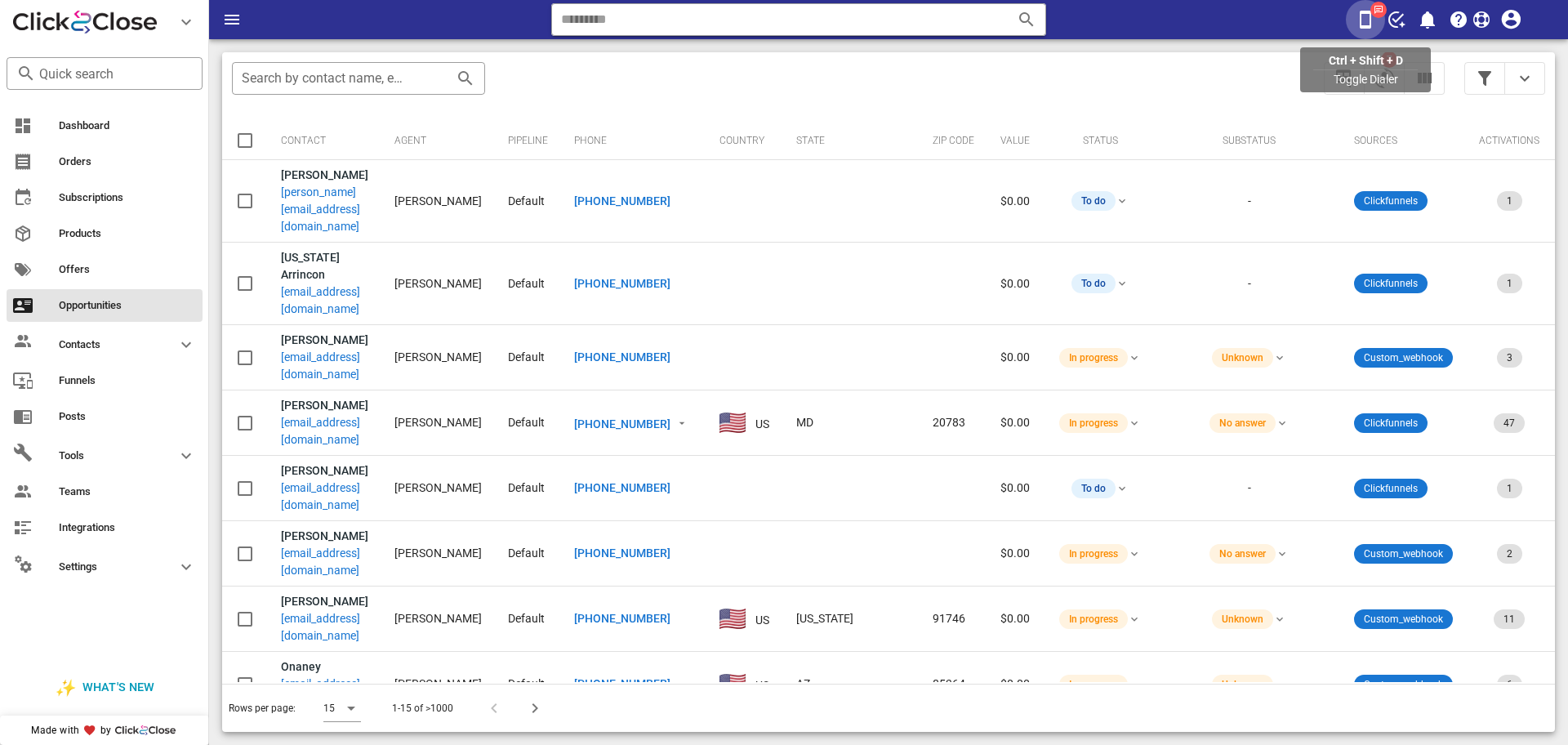 click at bounding box center (1365, 20) 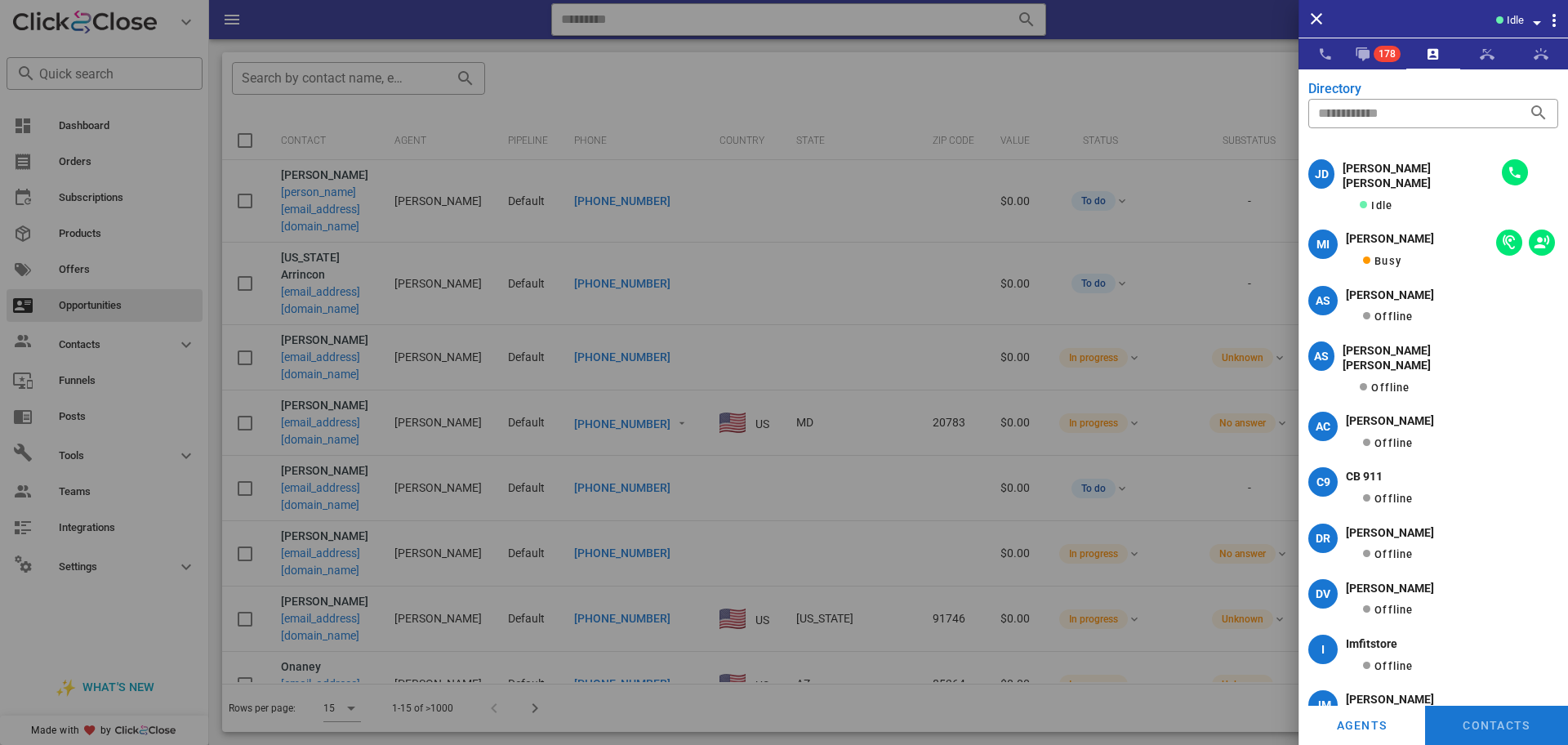 click at bounding box center (784, 372) 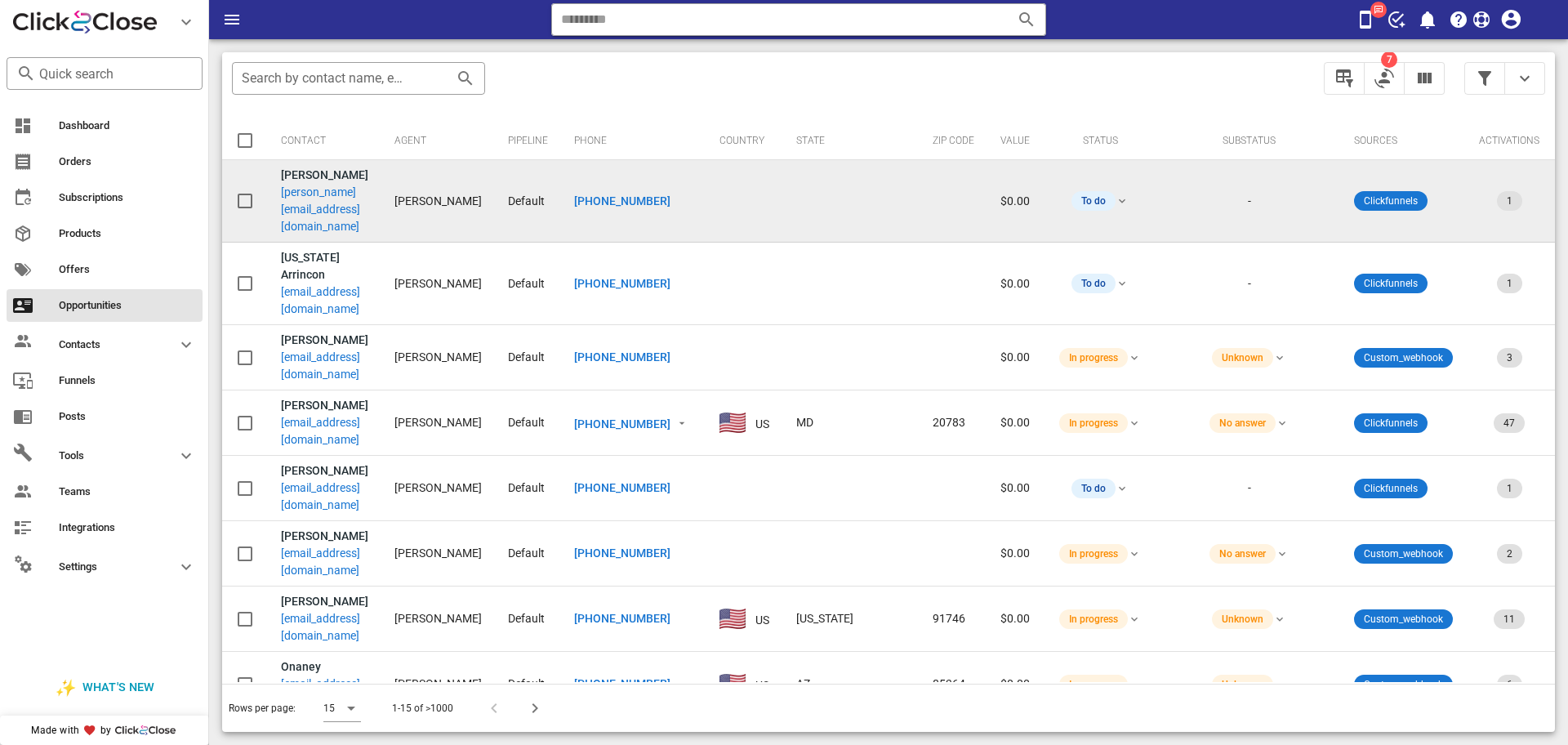 click on "Alice Duque  alice.duqueg@gmail.com" at bounding box center [324, 201] 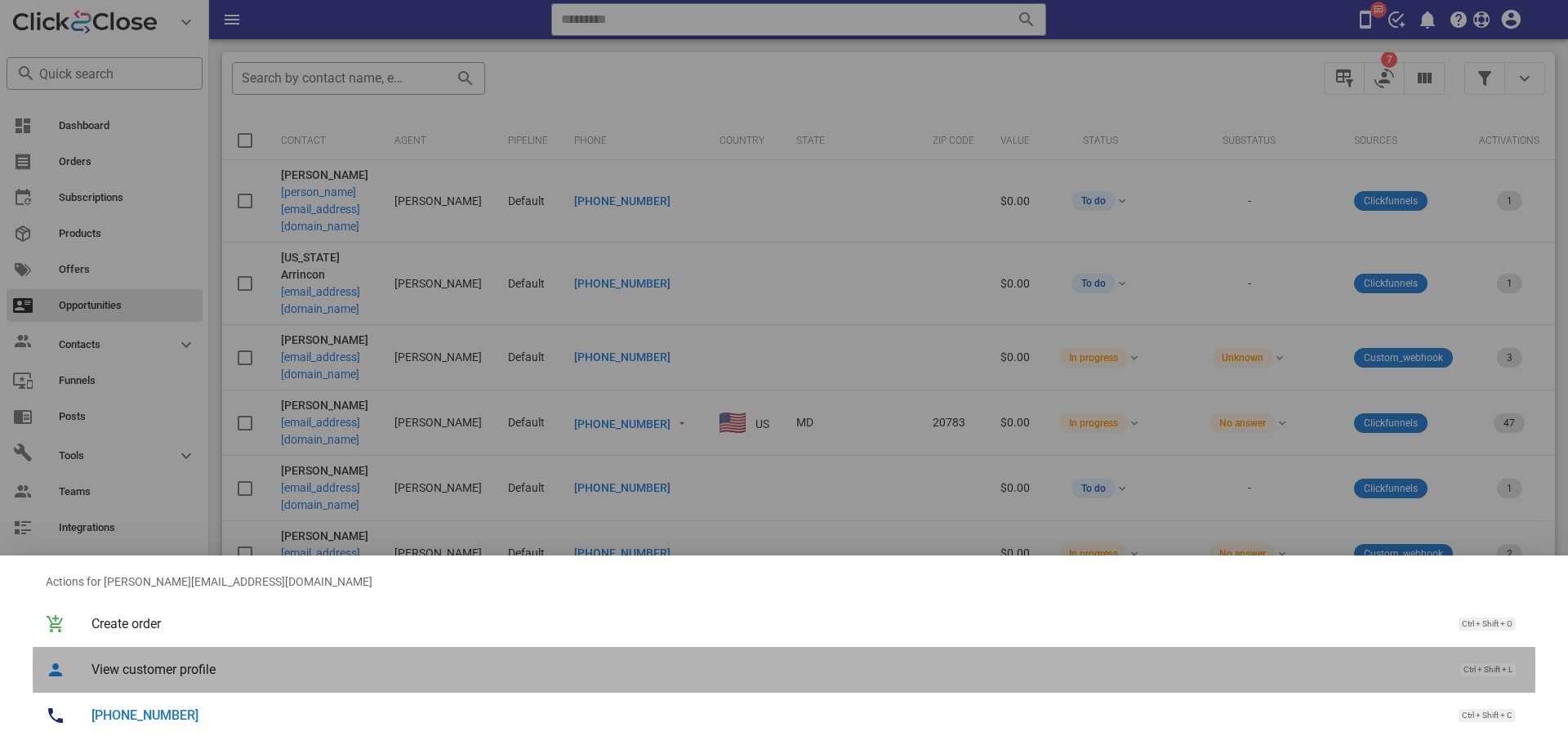 click on "View customer profile Ctrl + Shift + L" at bounding box center (807, 669) 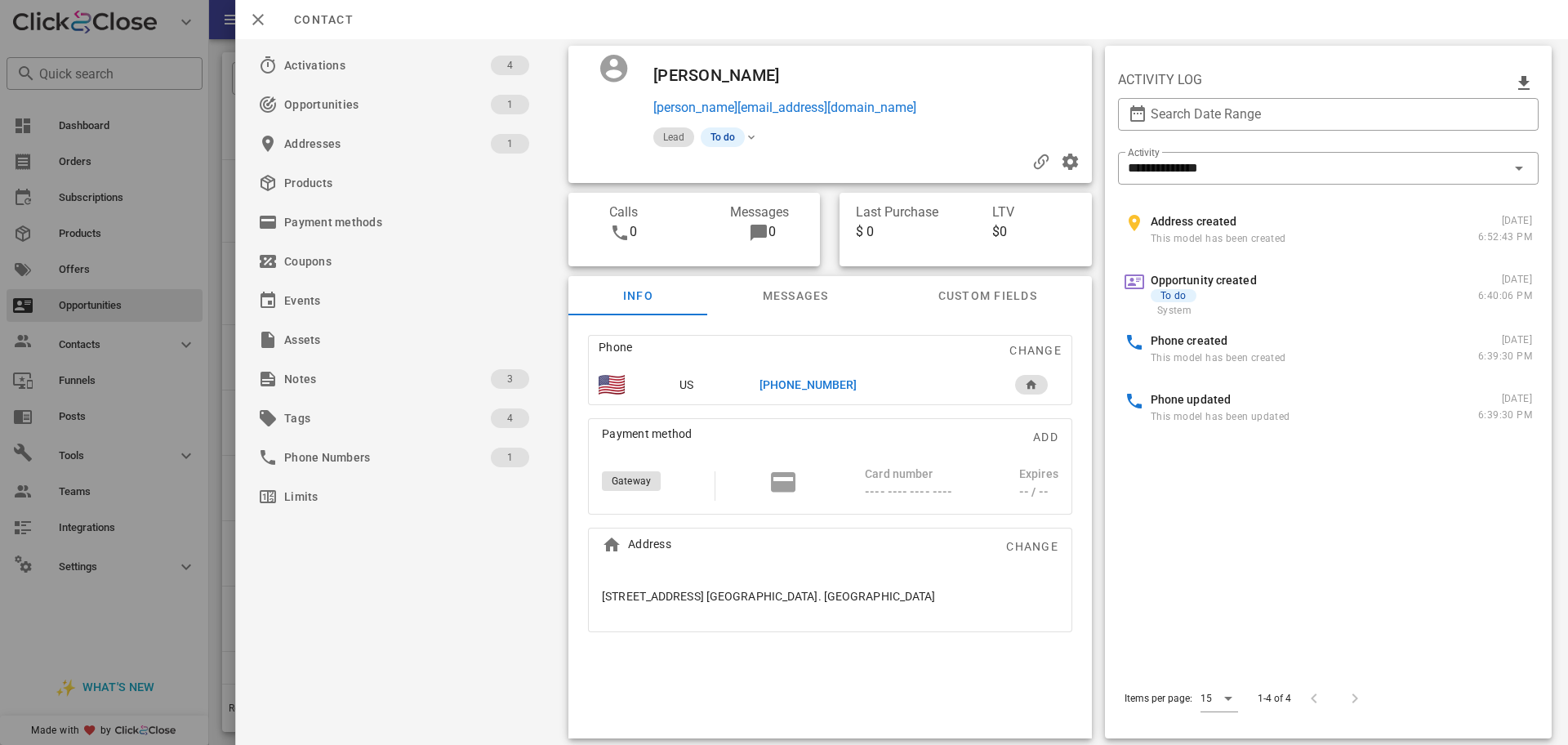 click on "[PHONE_NUMBER]" at bounding box center [808, 385] 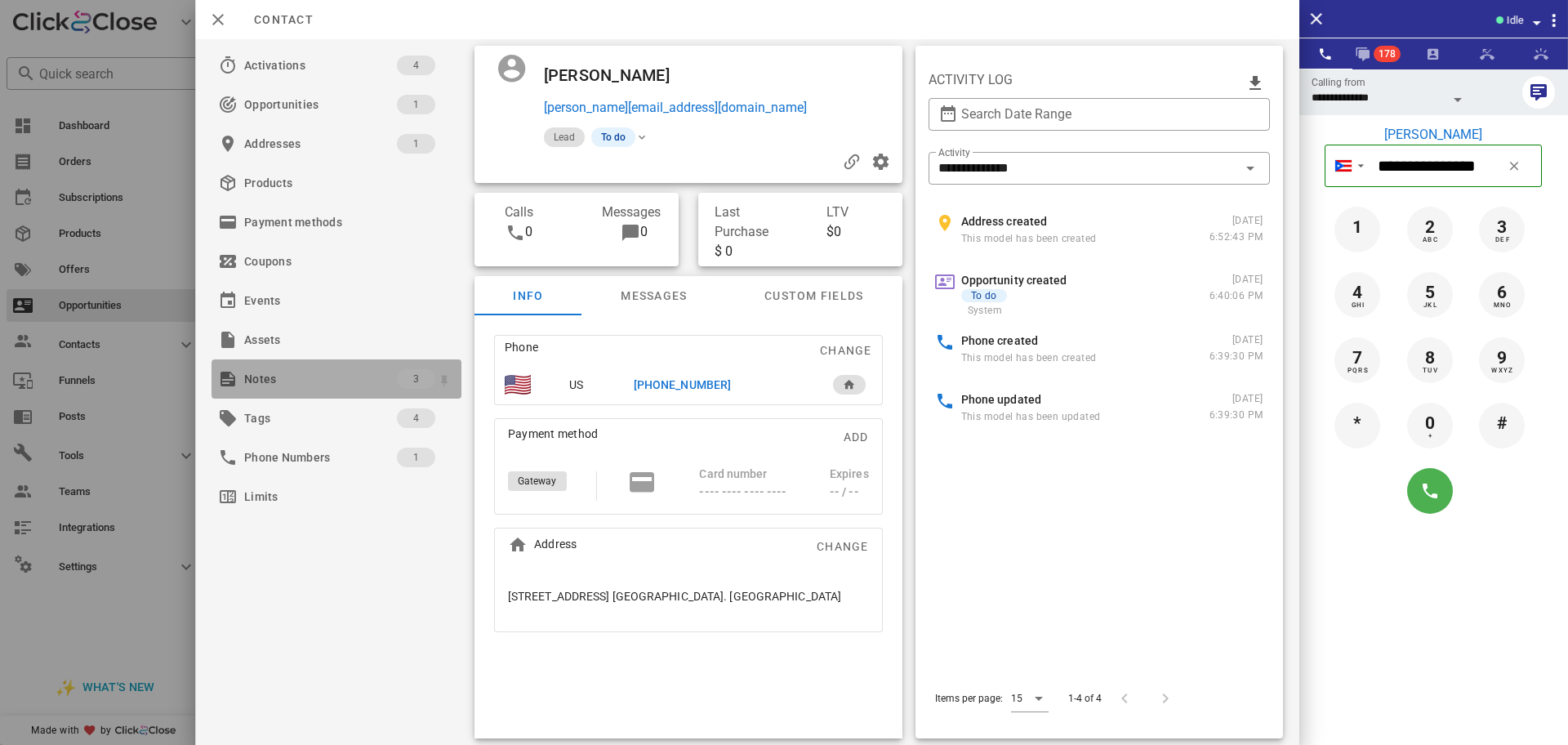 click on "Notes" at bounding box center [320, 379] 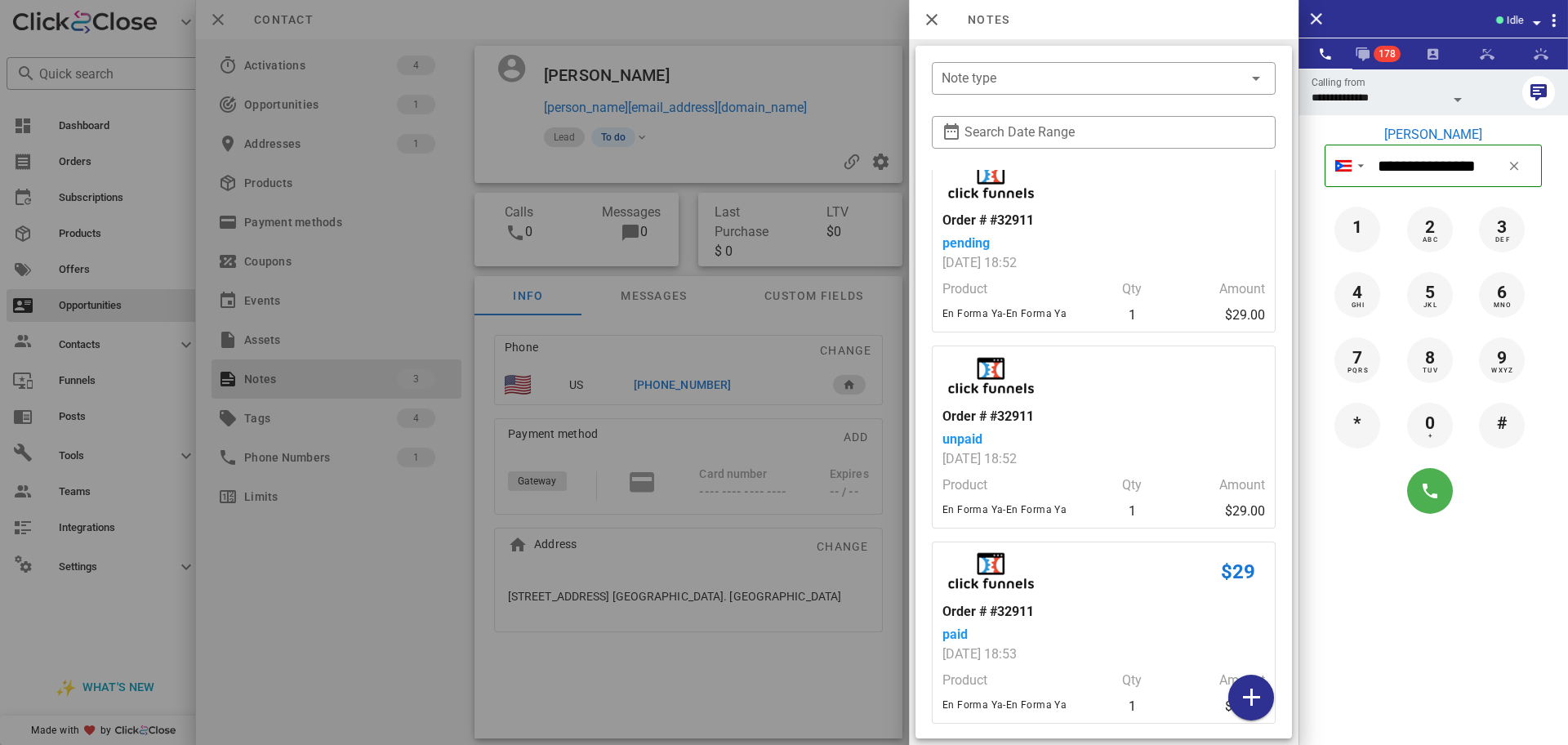 scroll, scrollTop: 30, scrollLeft: 0, axis: vertical 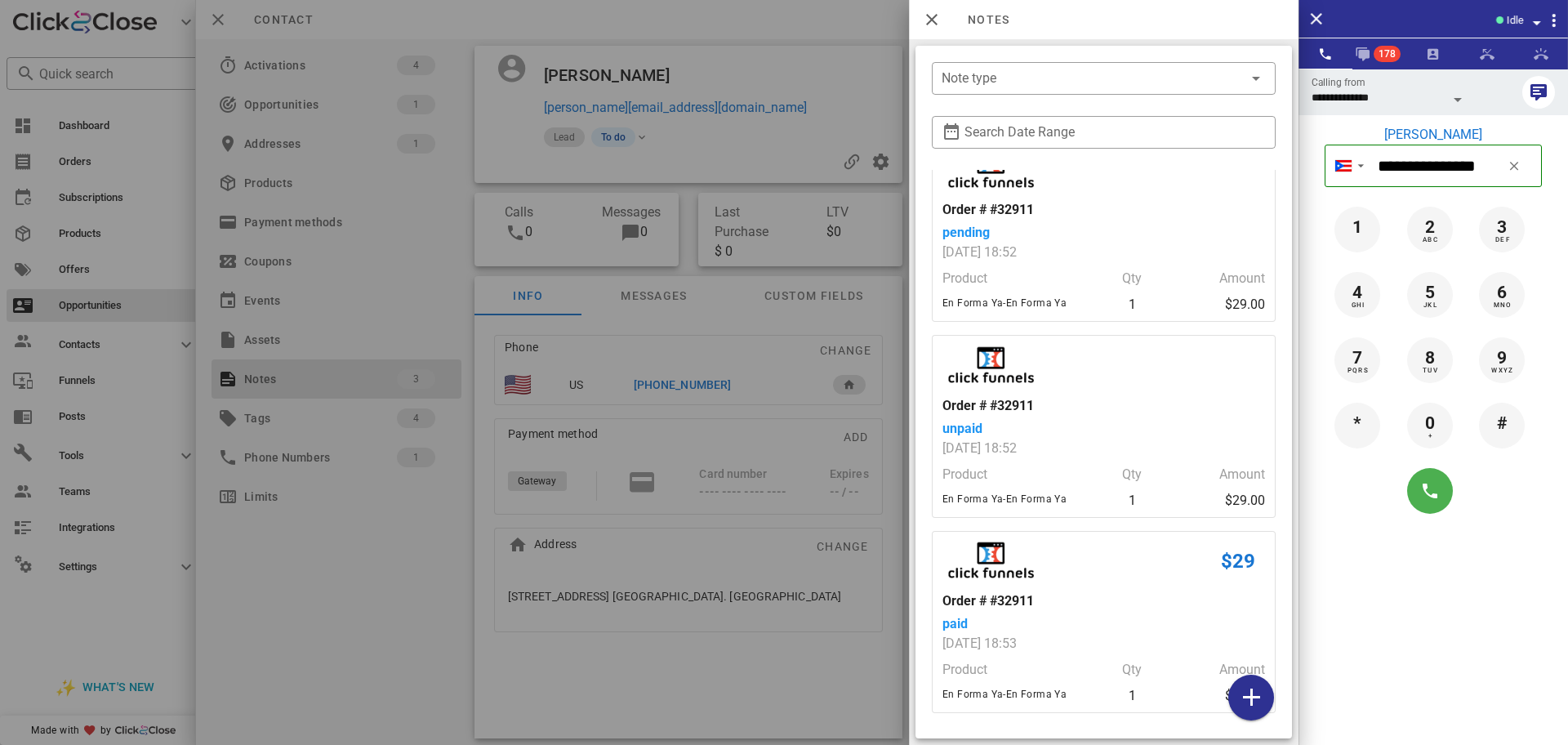 click at bounding box center (784, 372) 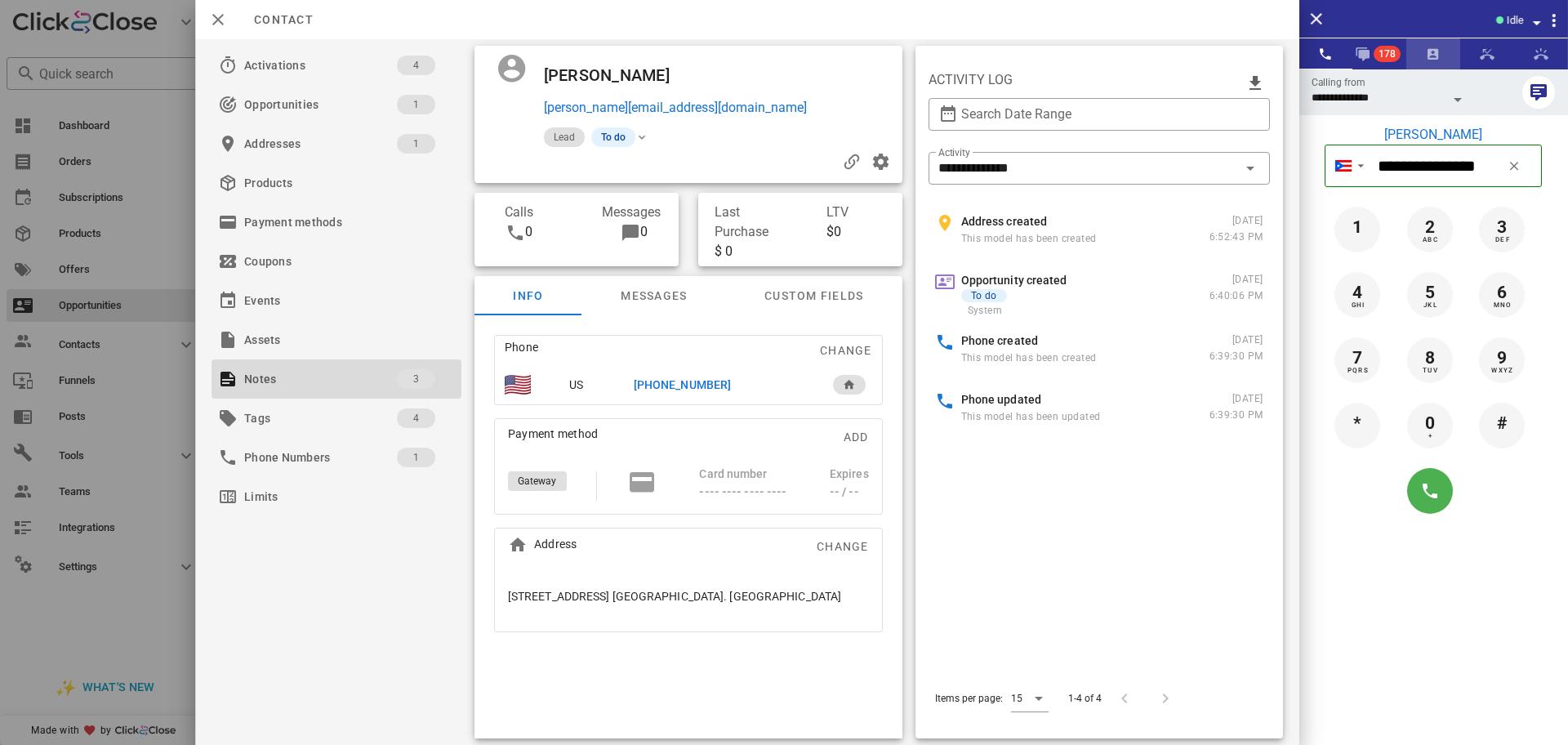 click at bounding box center (1433, 54) 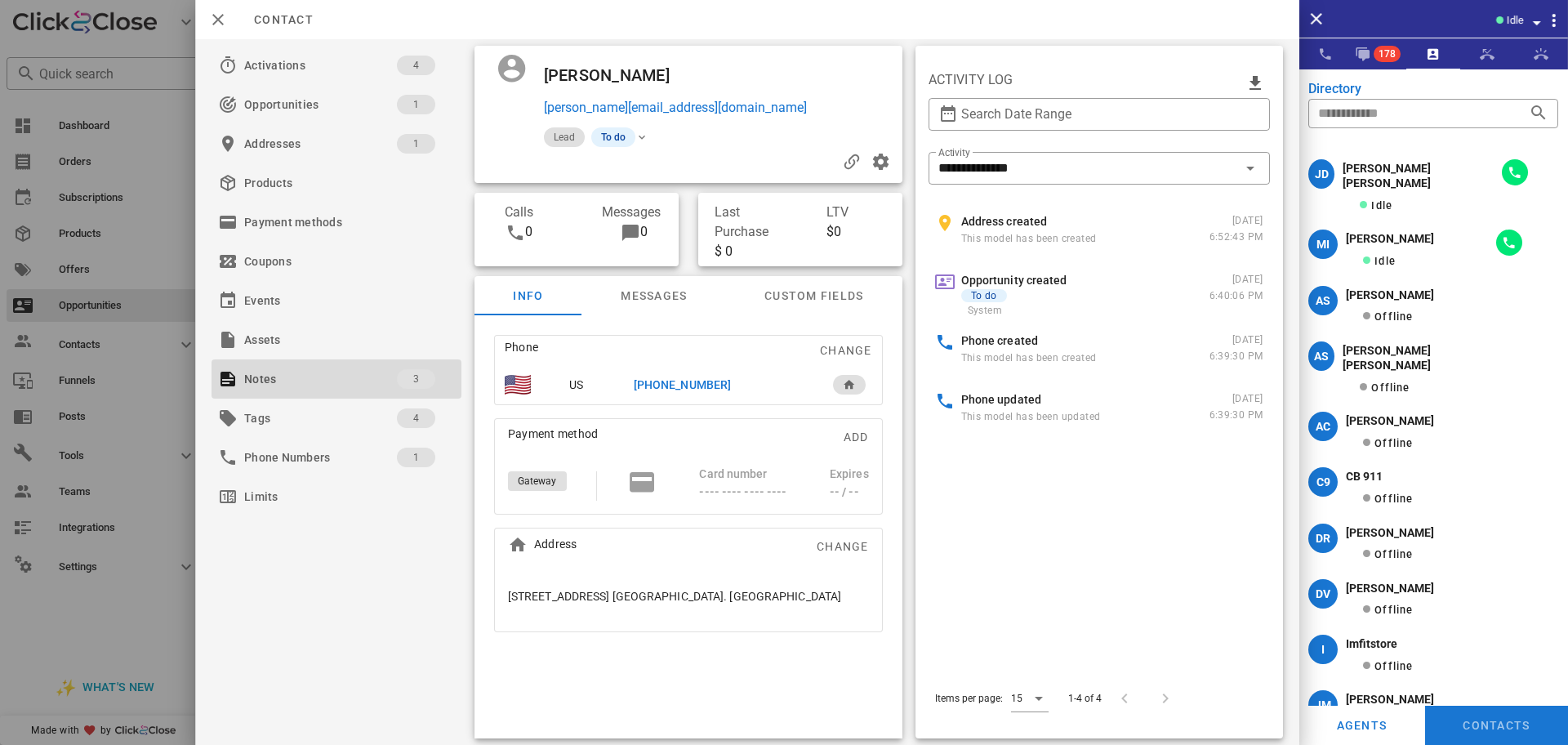 click on "Address created  This model has been created   07/06/2025   6:52:43 PM  Opportunity created To do System  07/06/2025   6:40:06 PM  Phone created  This model has been created   07/06/2025   6:39:30 PM  Phone updated  This model has been updated   07/06/2025   6:39:30 PM" at bounding box center (1098, 427) 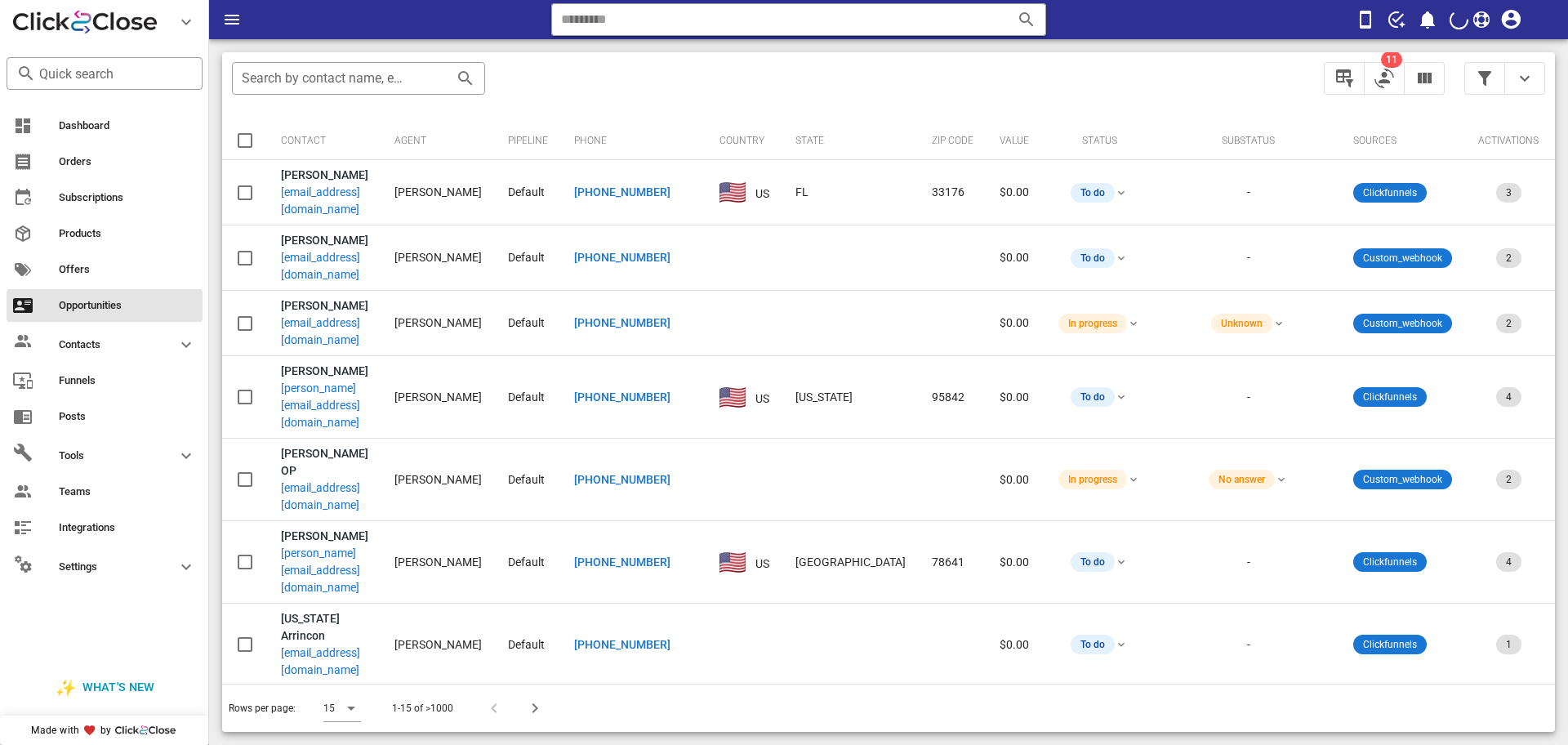 scroll, scrollTop: 0, scrollLeft: 0, axis: both 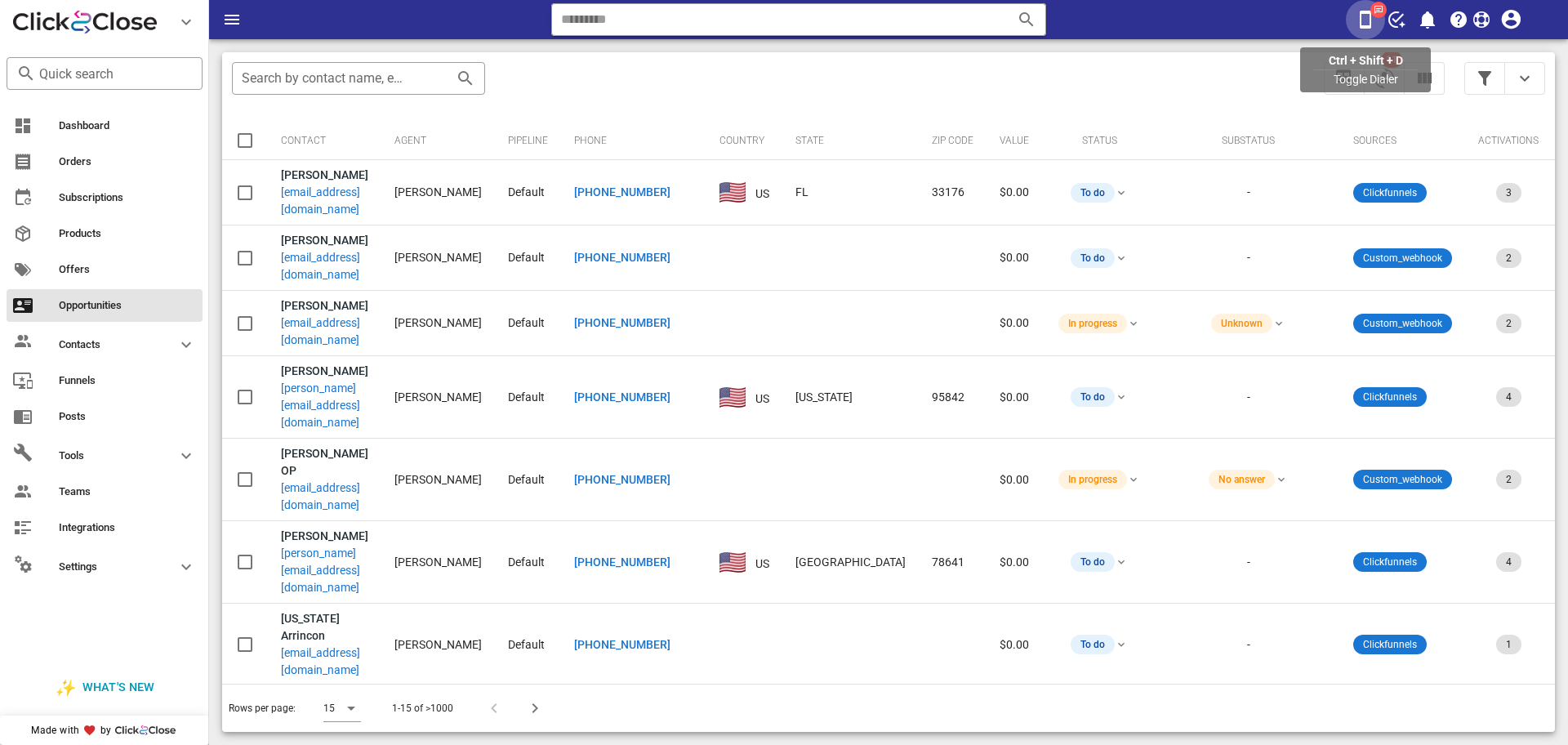 click at bounding box center (1365, 20) 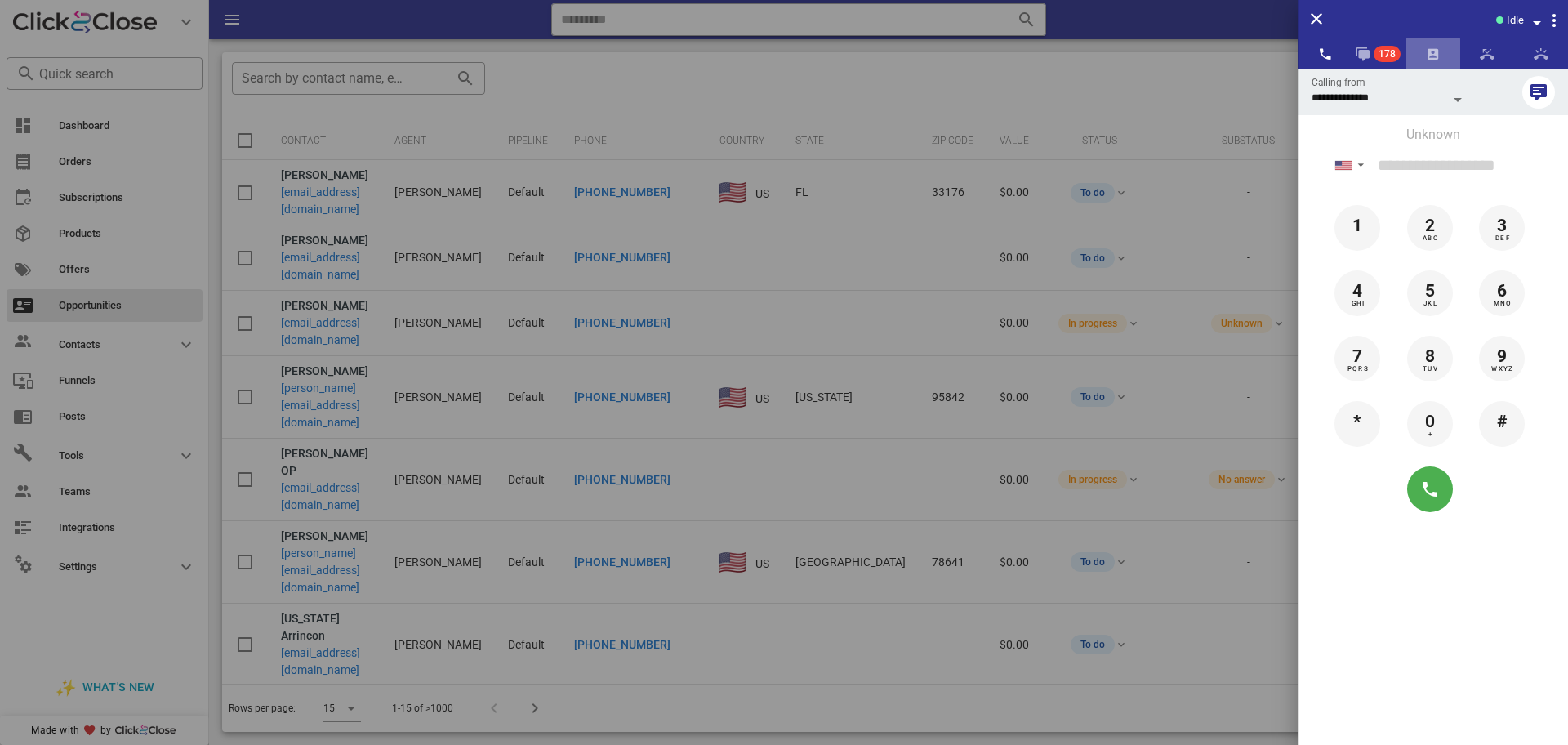 click at bounding box center (1433, 54) 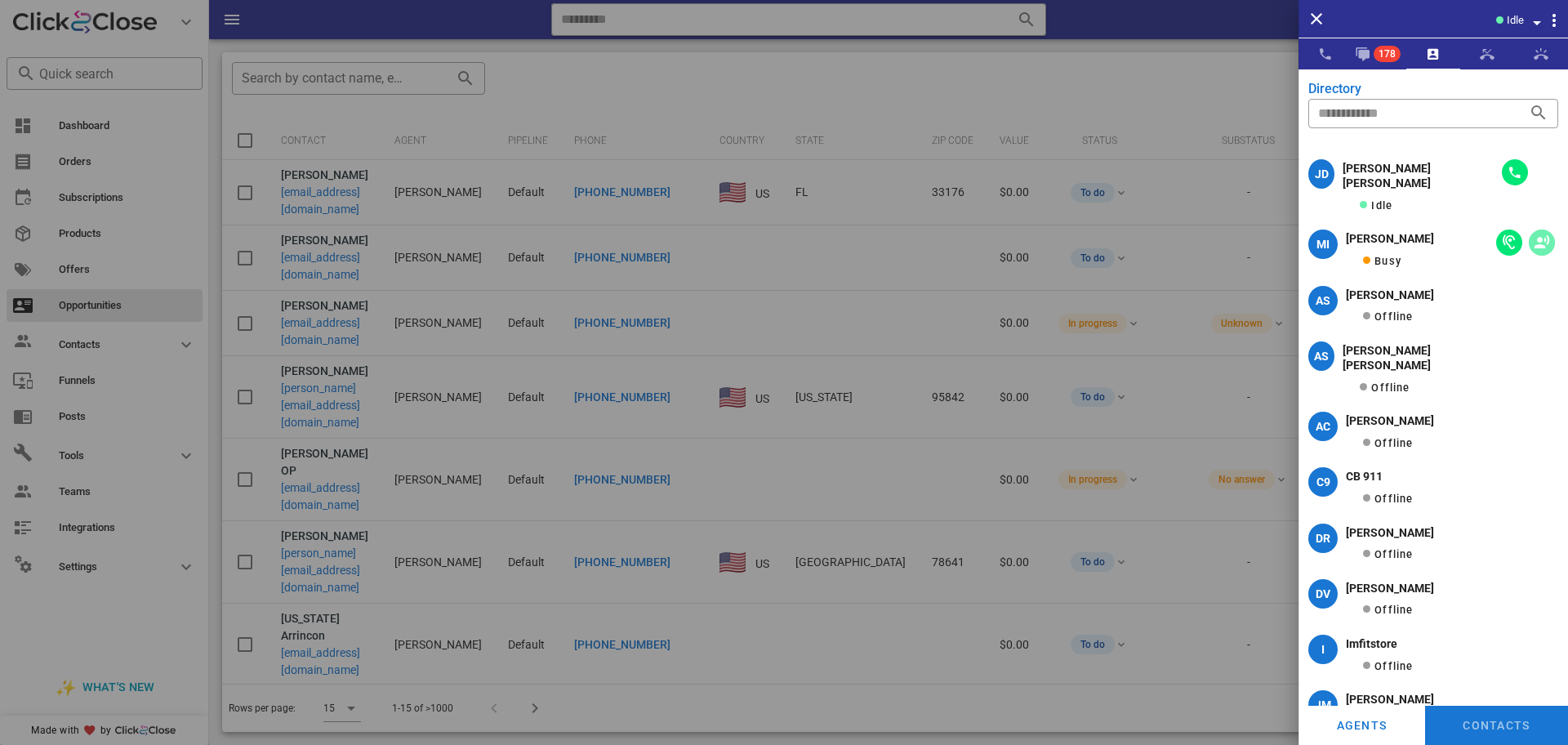 click at bounding box center (1542, 243) 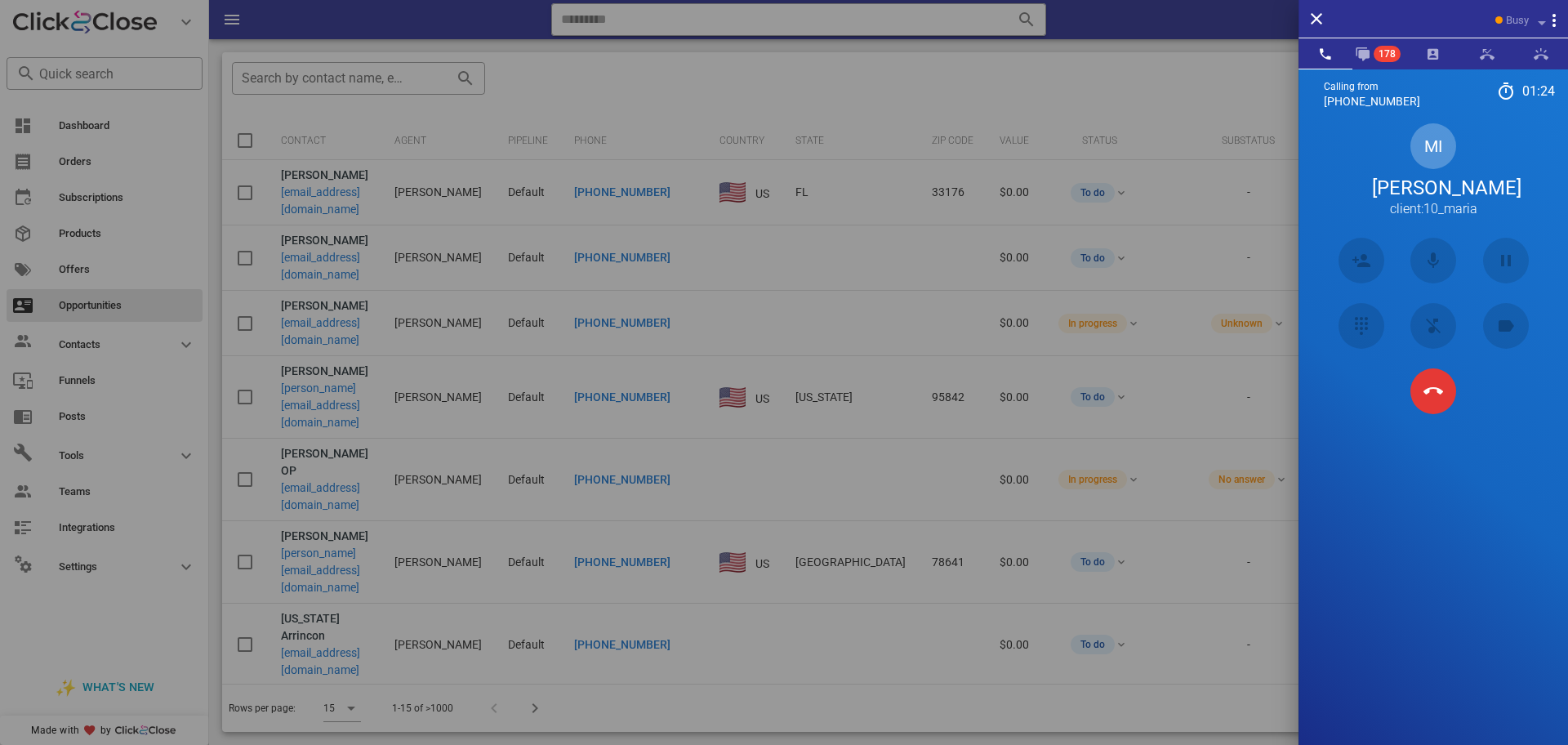 click at bounding box center [1505, 391] 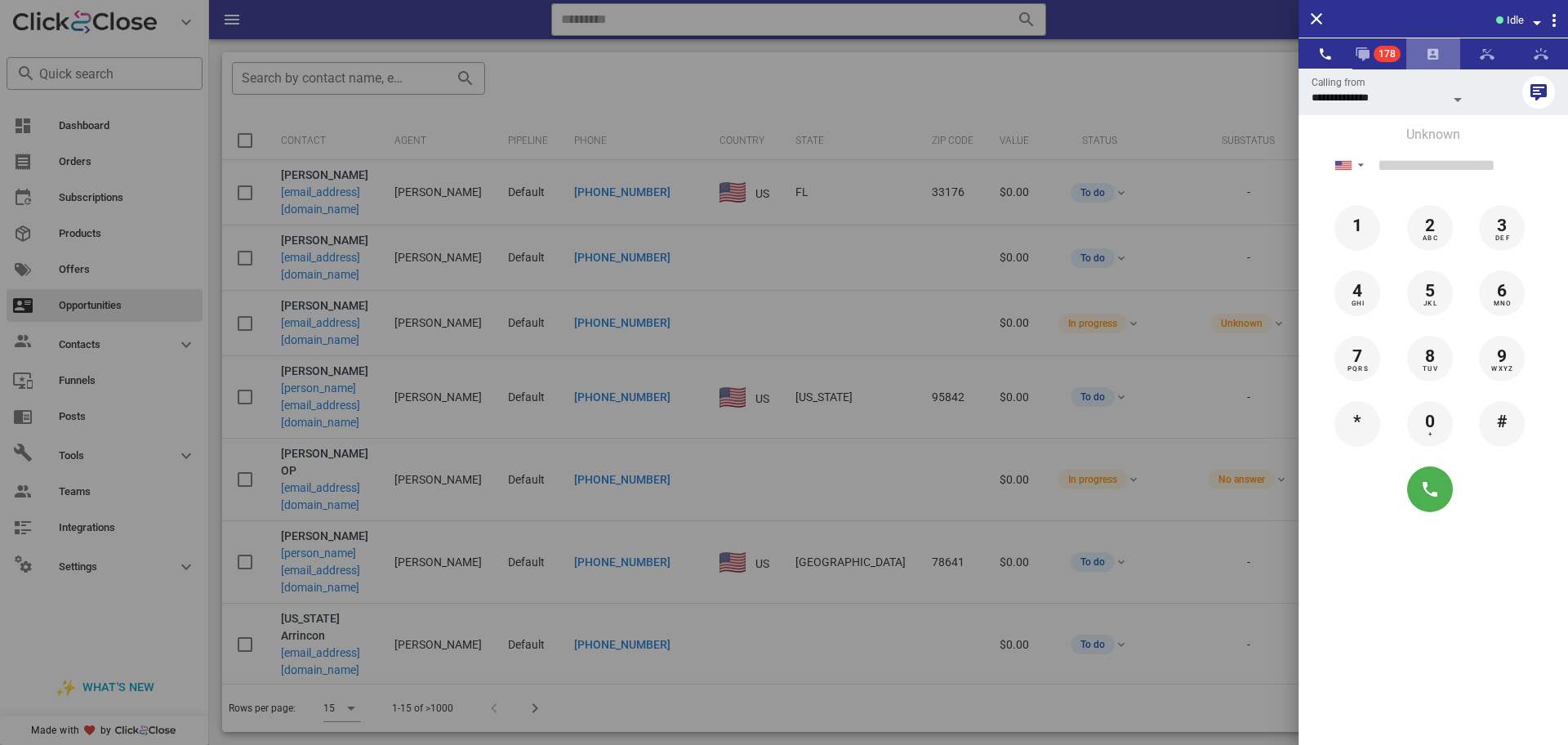 click at bounding box center (1433, 54) 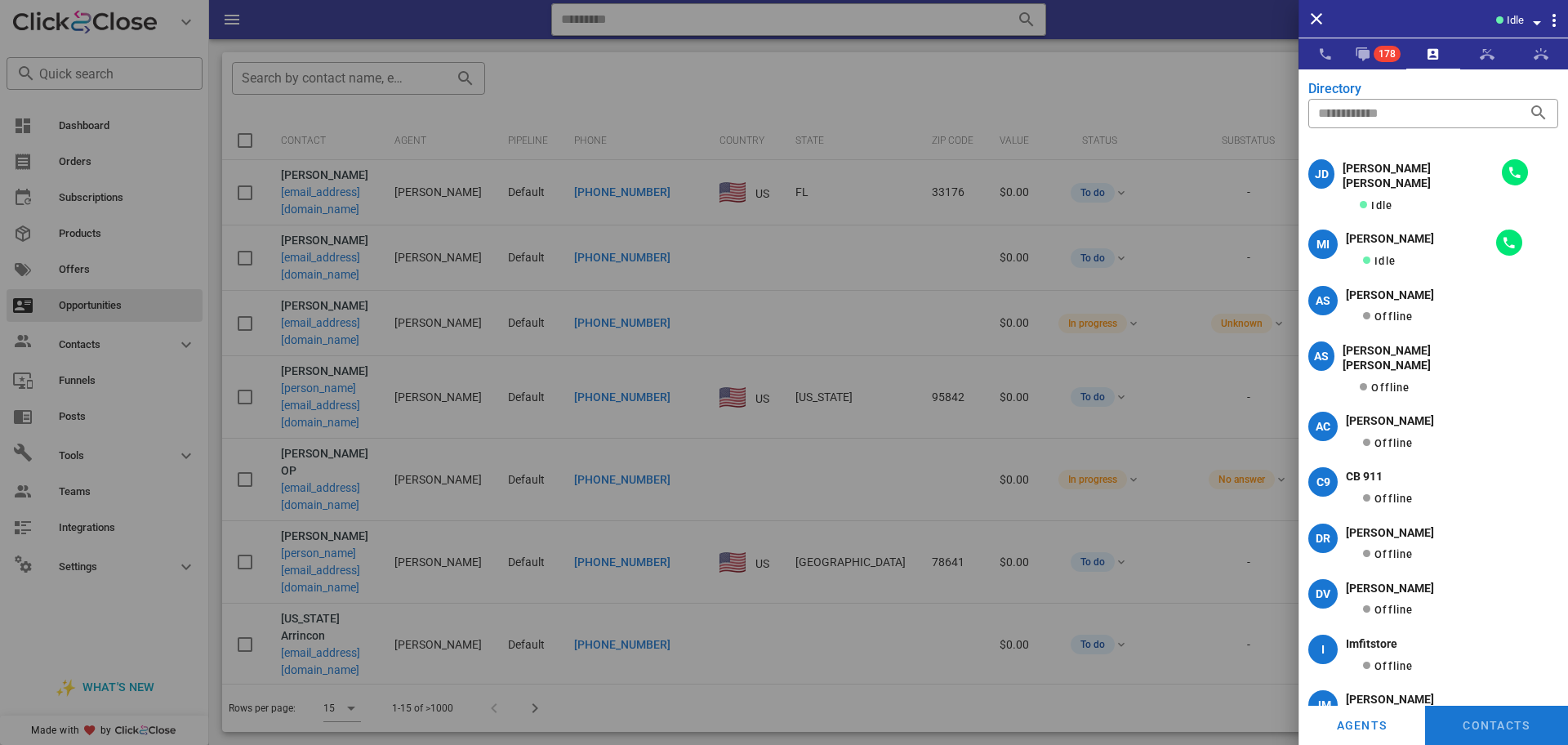click on "Idle" at bounding box center [1458, 19] 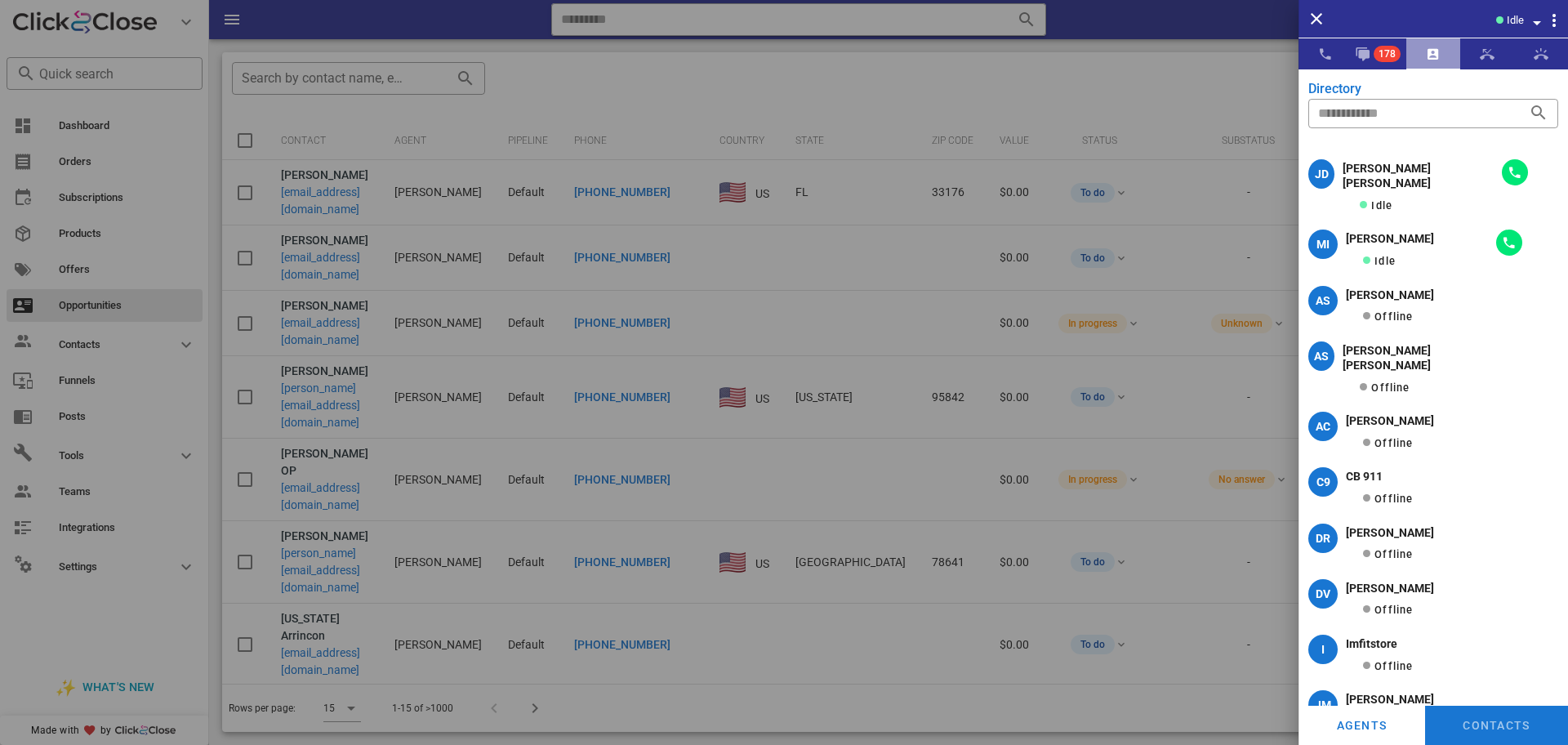 click at bounding box center [1433, 54] 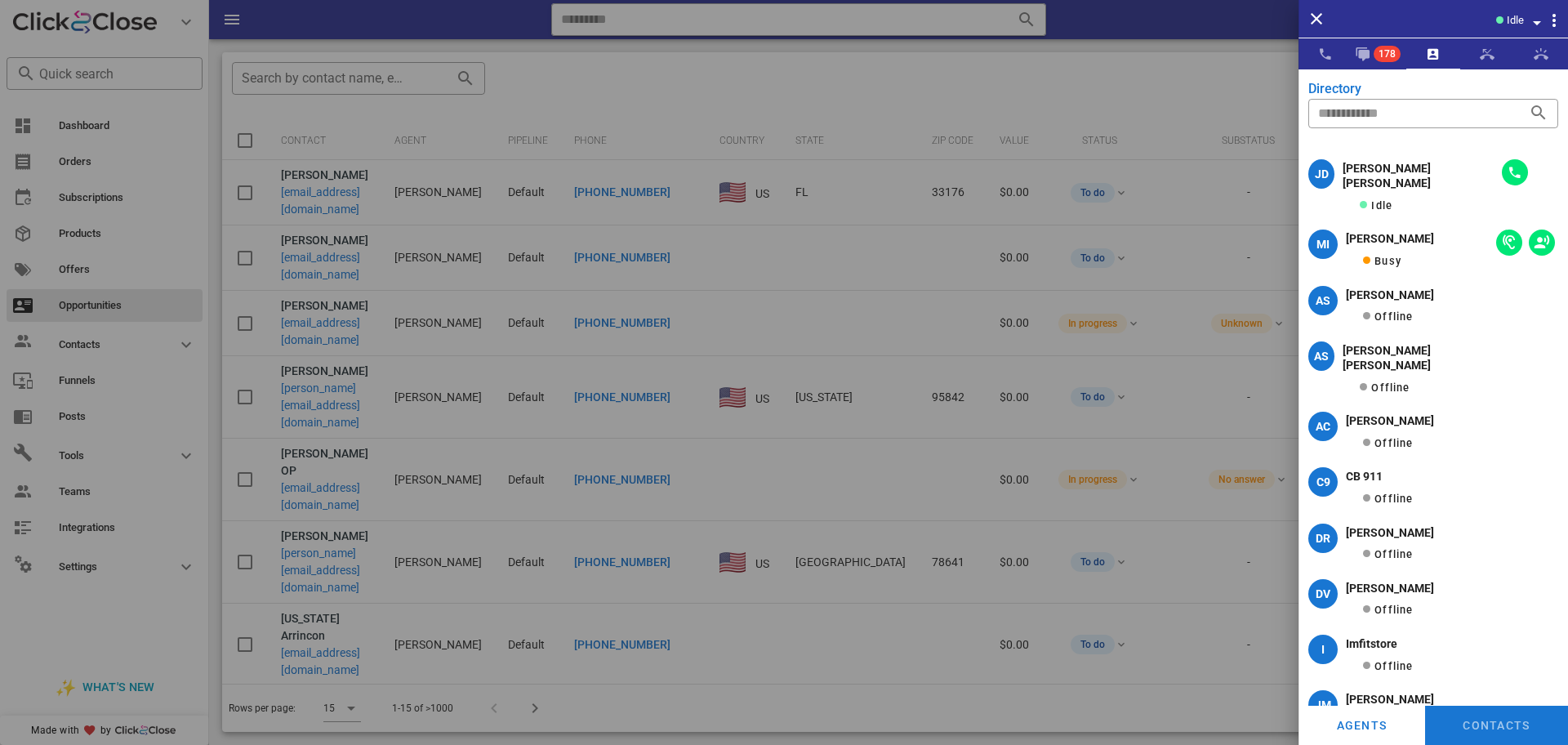 click on "Idle" at bounding box center [1458, 19] 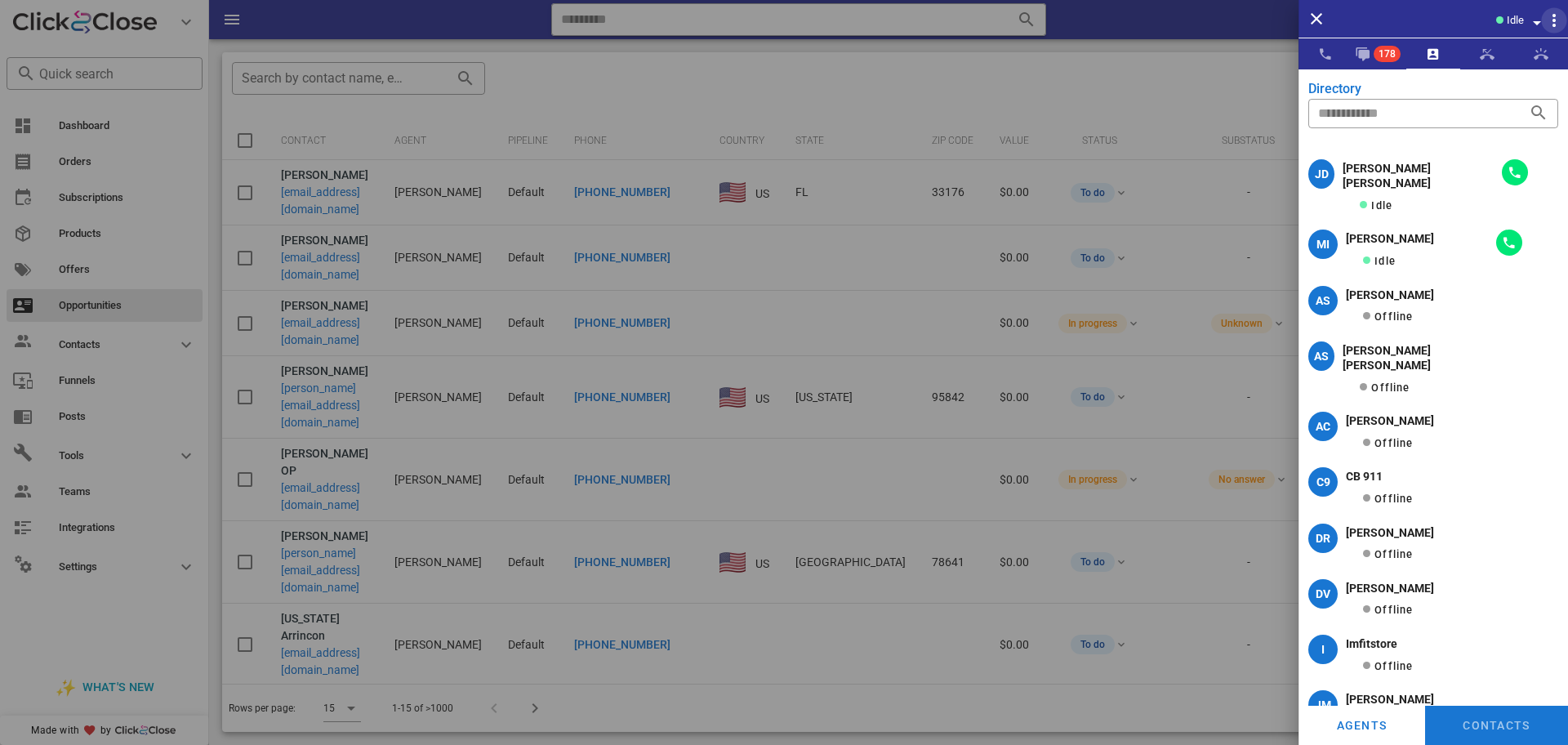 type 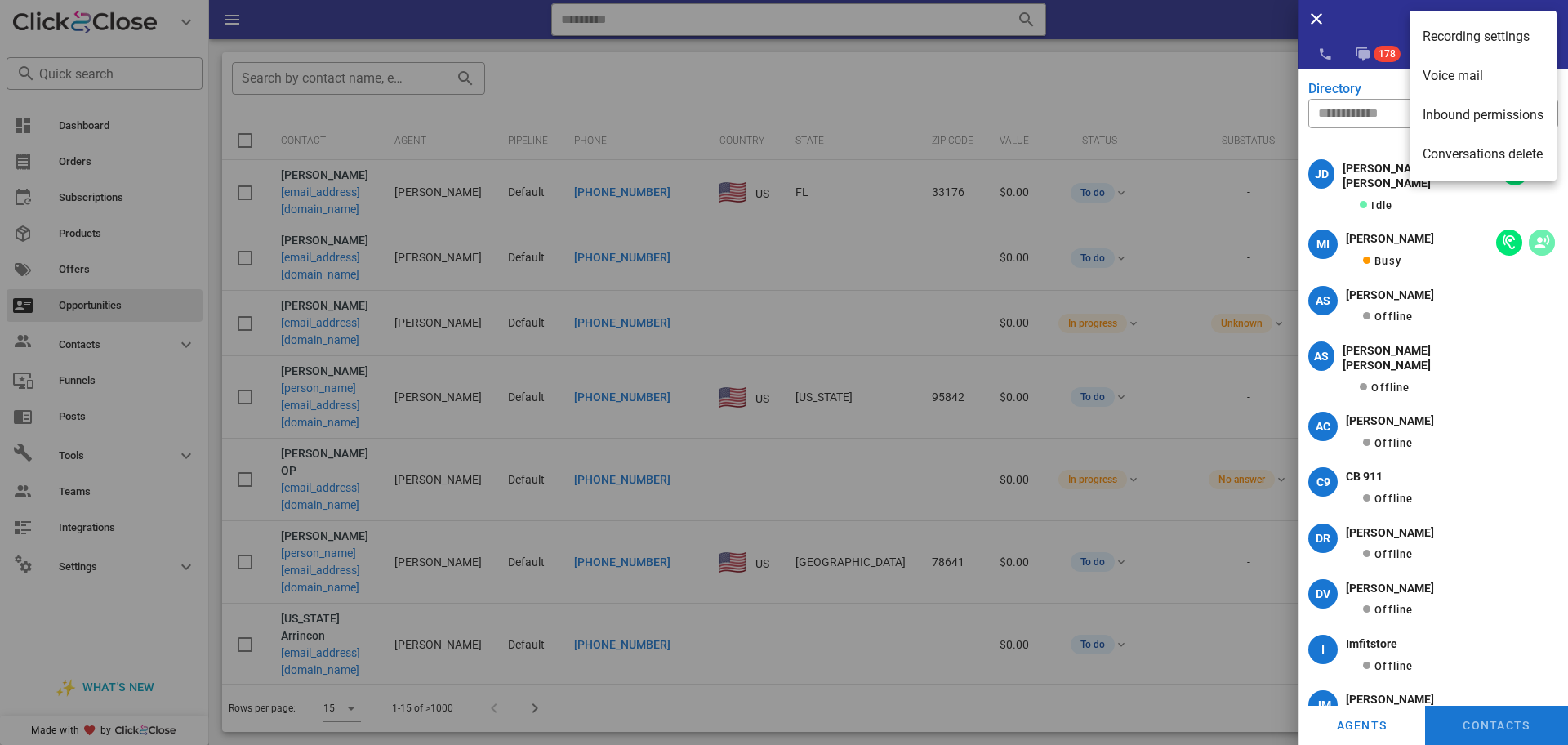 click at bounding box center [1542, 243] 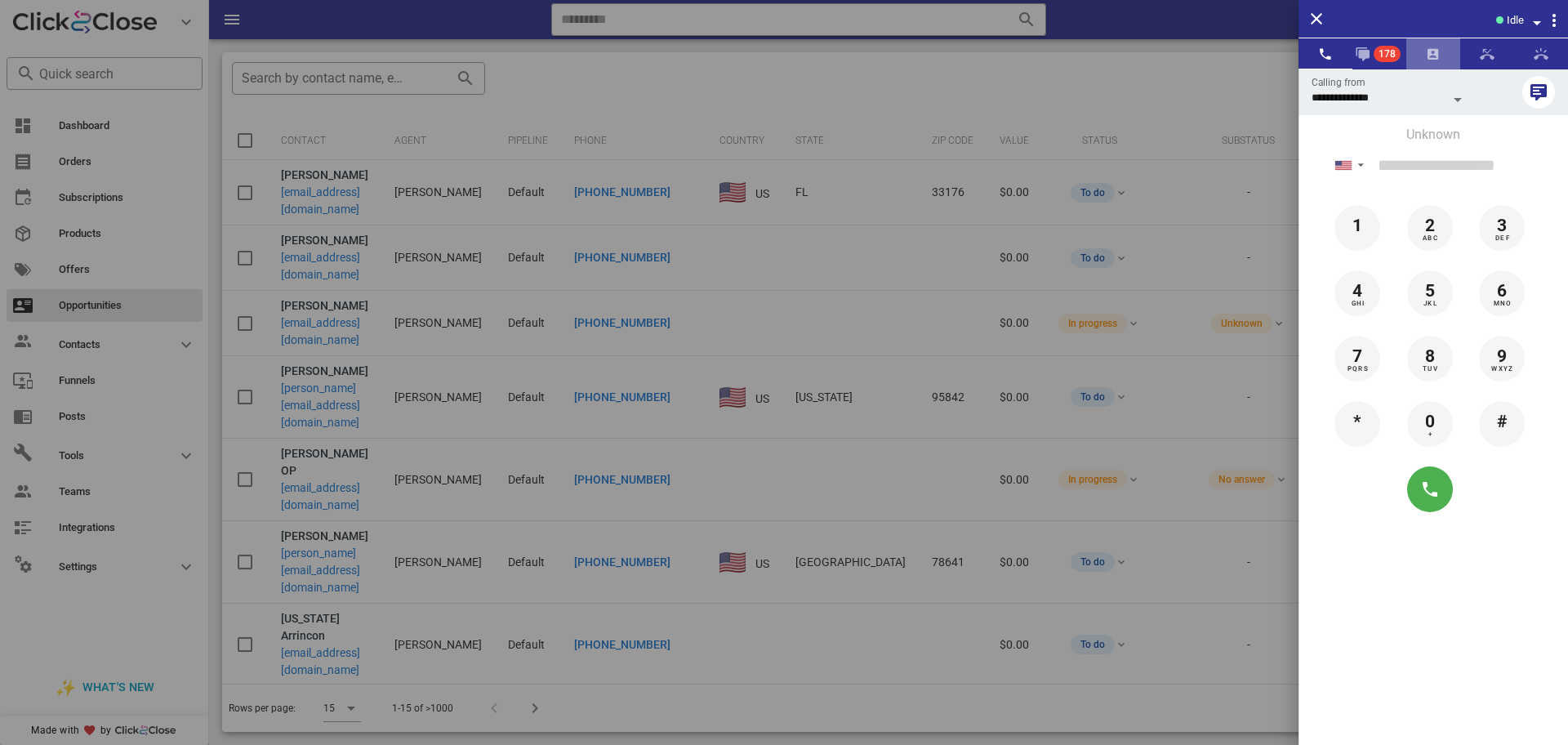 click at bounding box center [1433, 54] 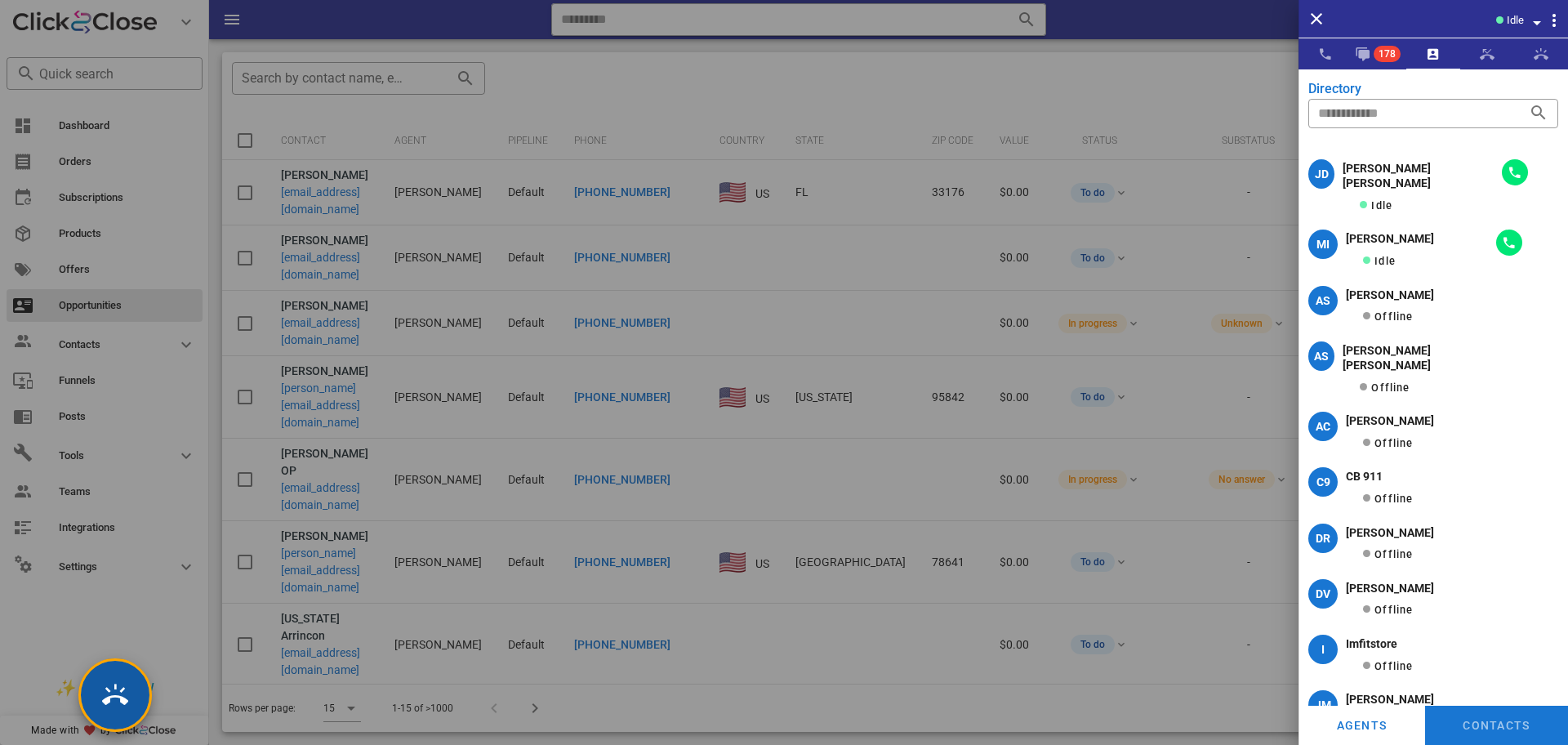 click at bounding box center (115, 695) 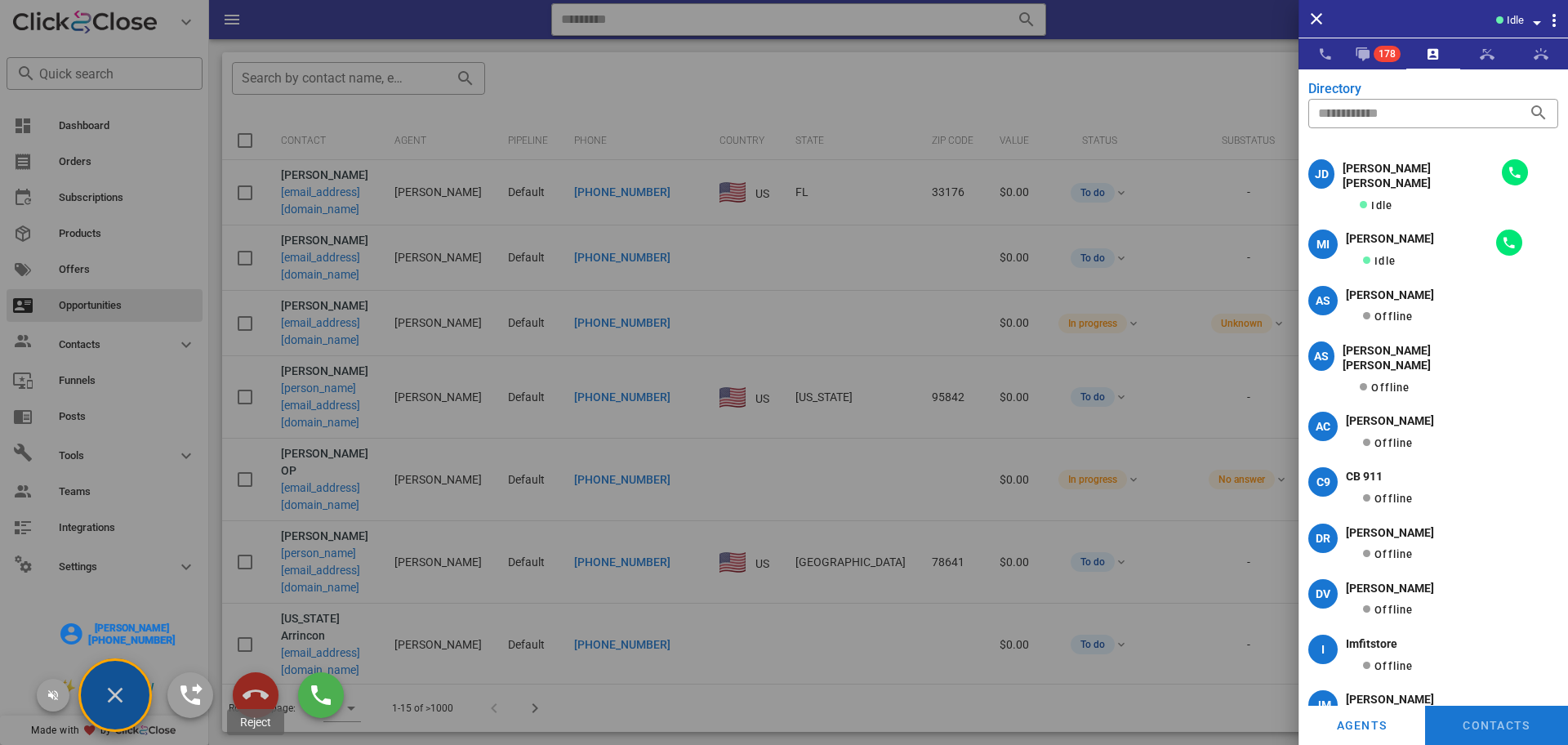 click at bounding box center [256, 695] 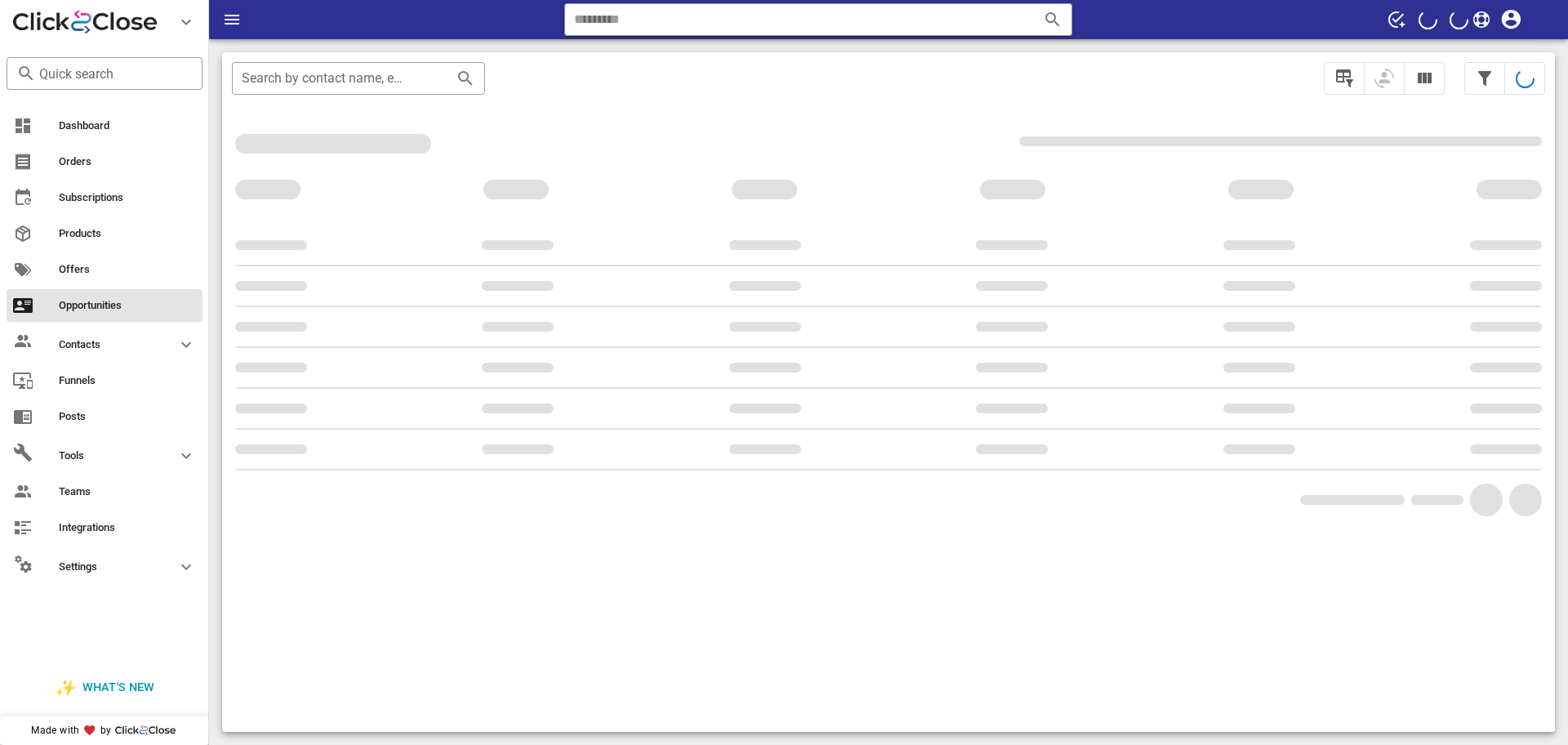 scroll, scrollTop: 0, scrollLeft: 0, axis: both 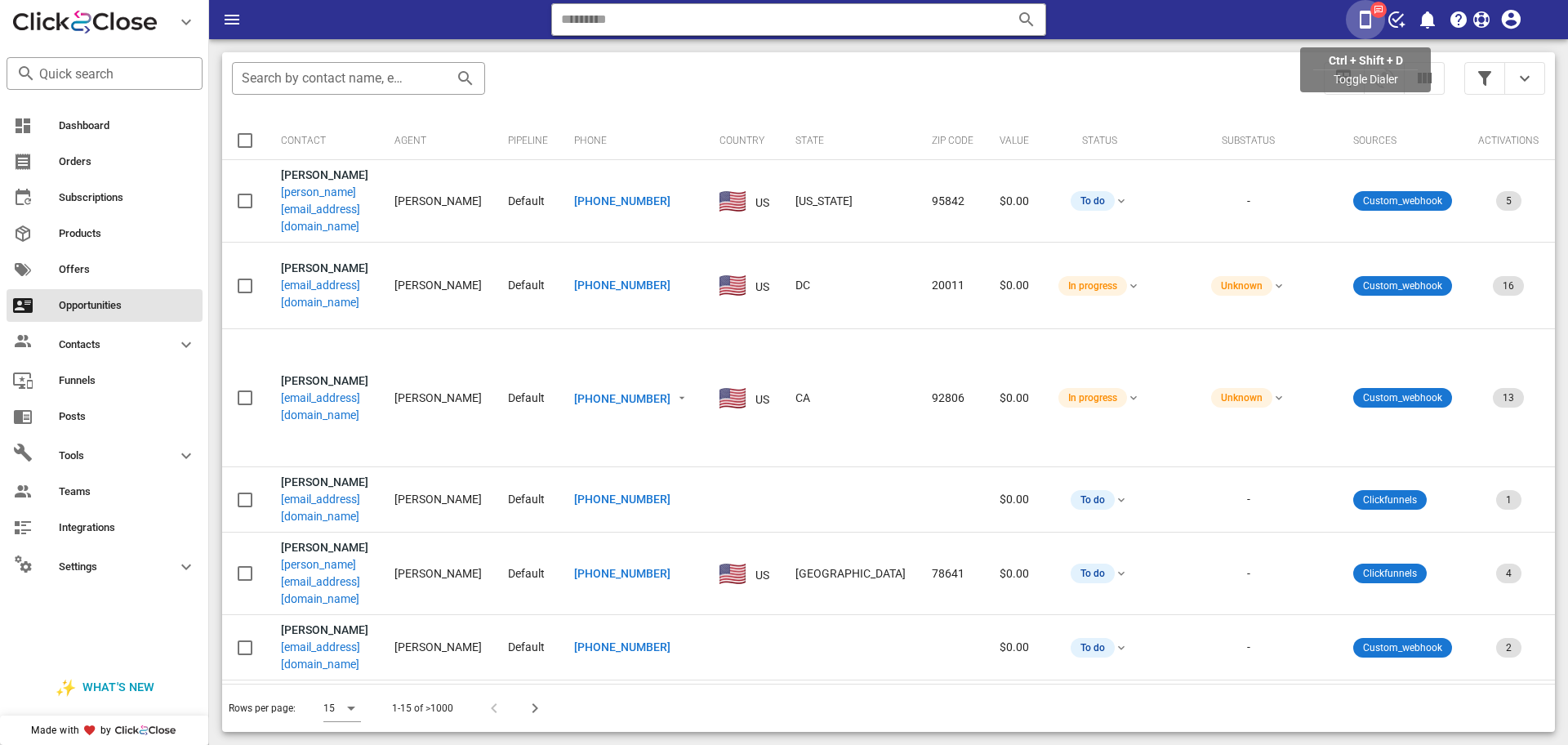 click at bounding box center (1365, 20) 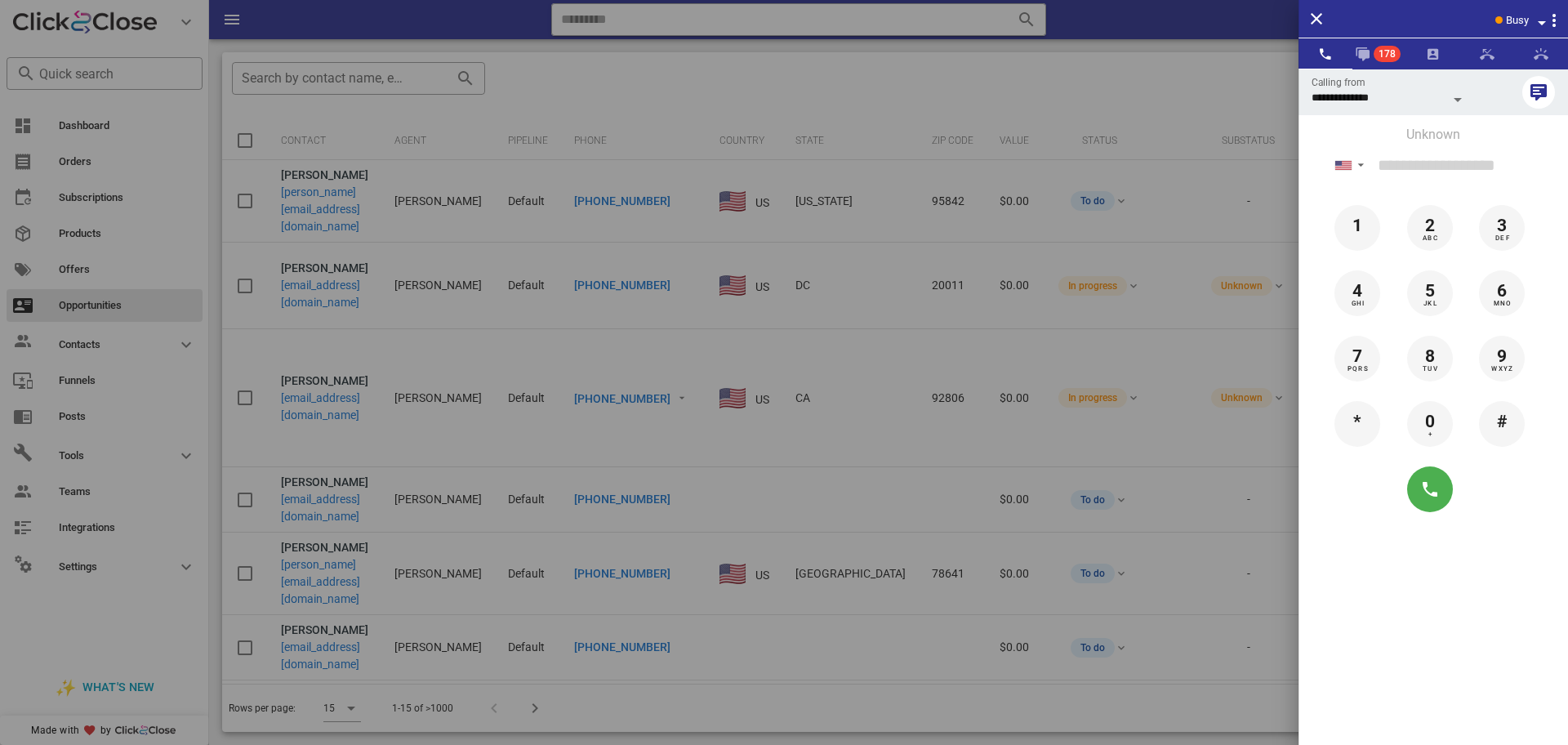 click on "**********" at bounding box center (1433, 441) 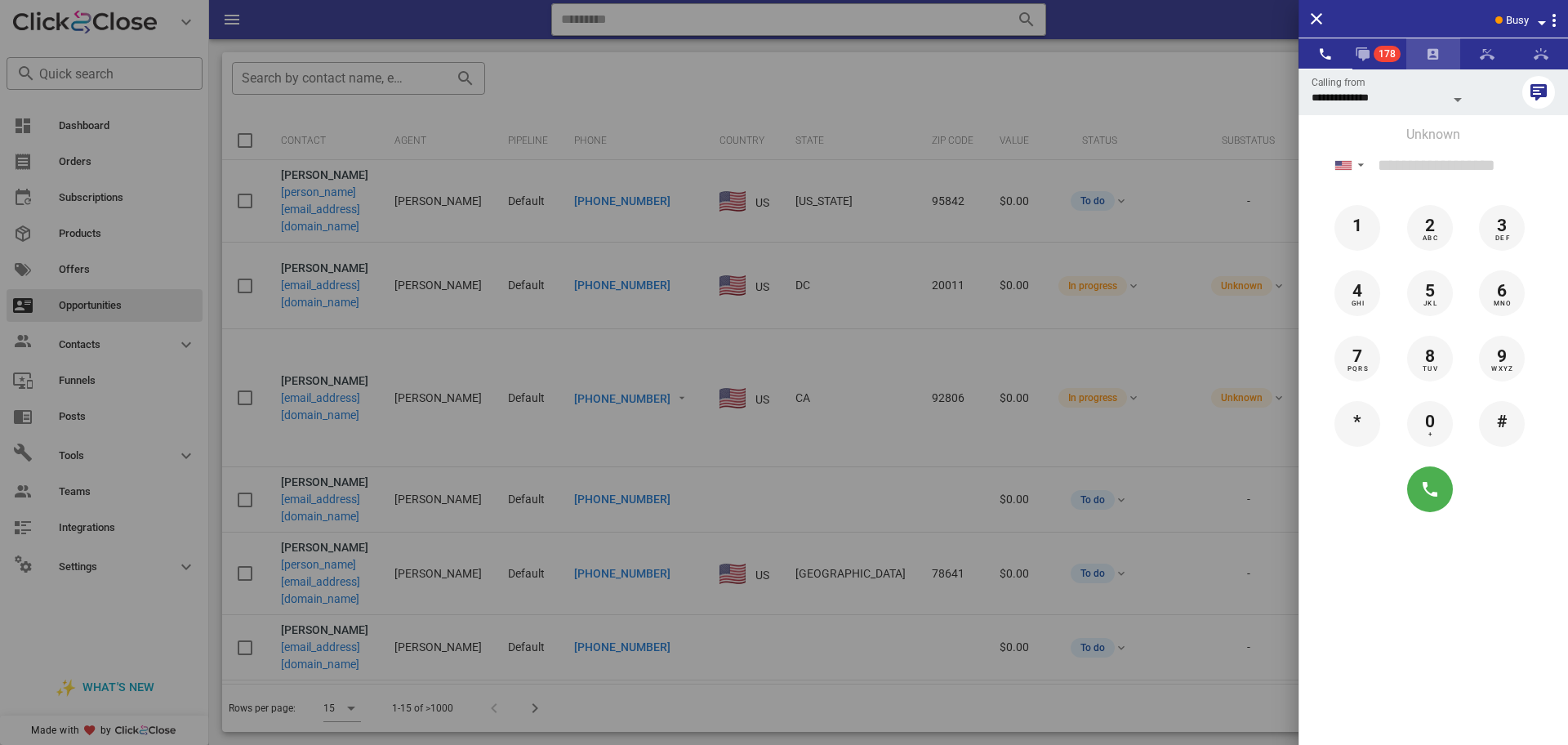click at bounding box center [1433, 54] 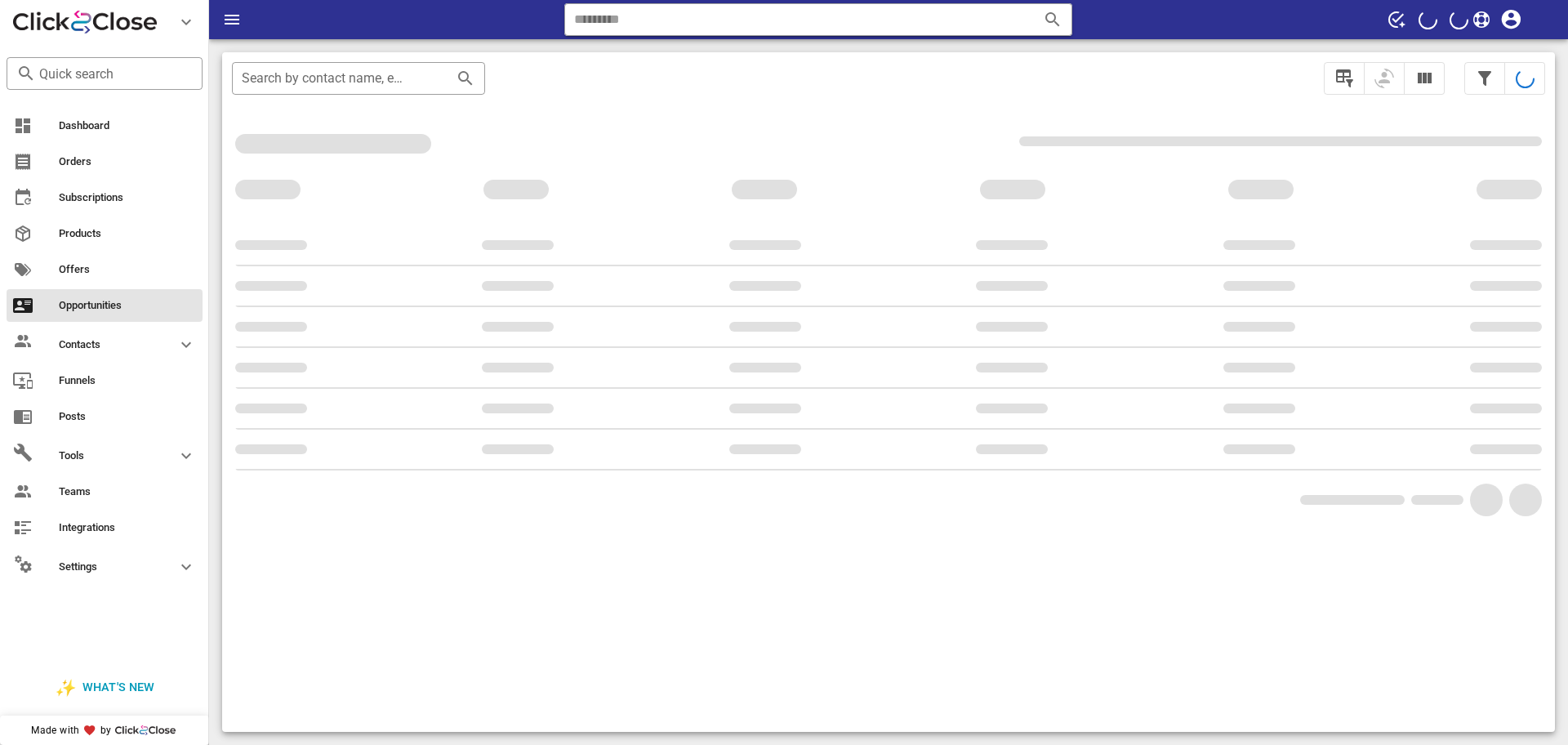 scroll, scrollTop: 0, scrollLeft: 0, axis: both 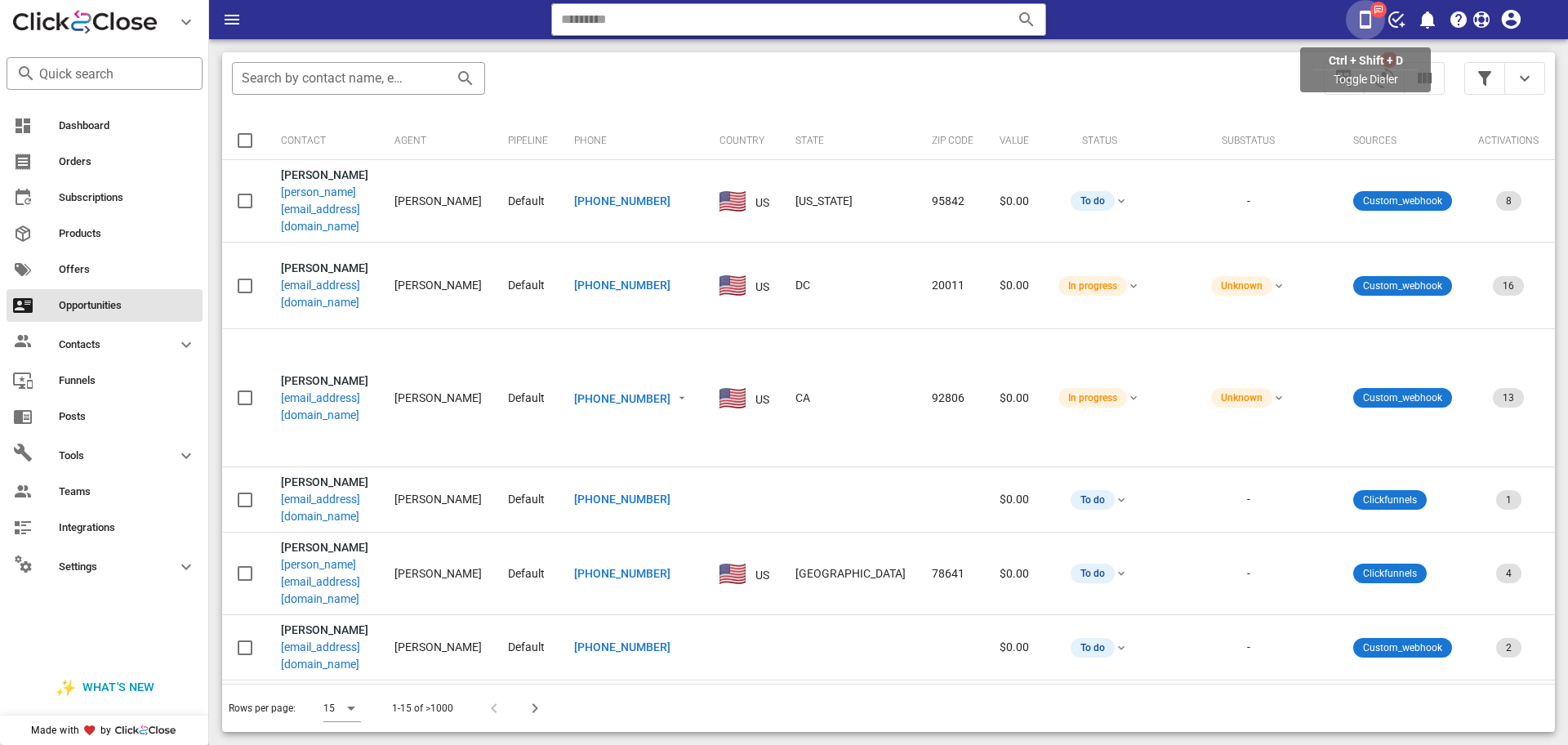 click at bounding box center [1365, 20] 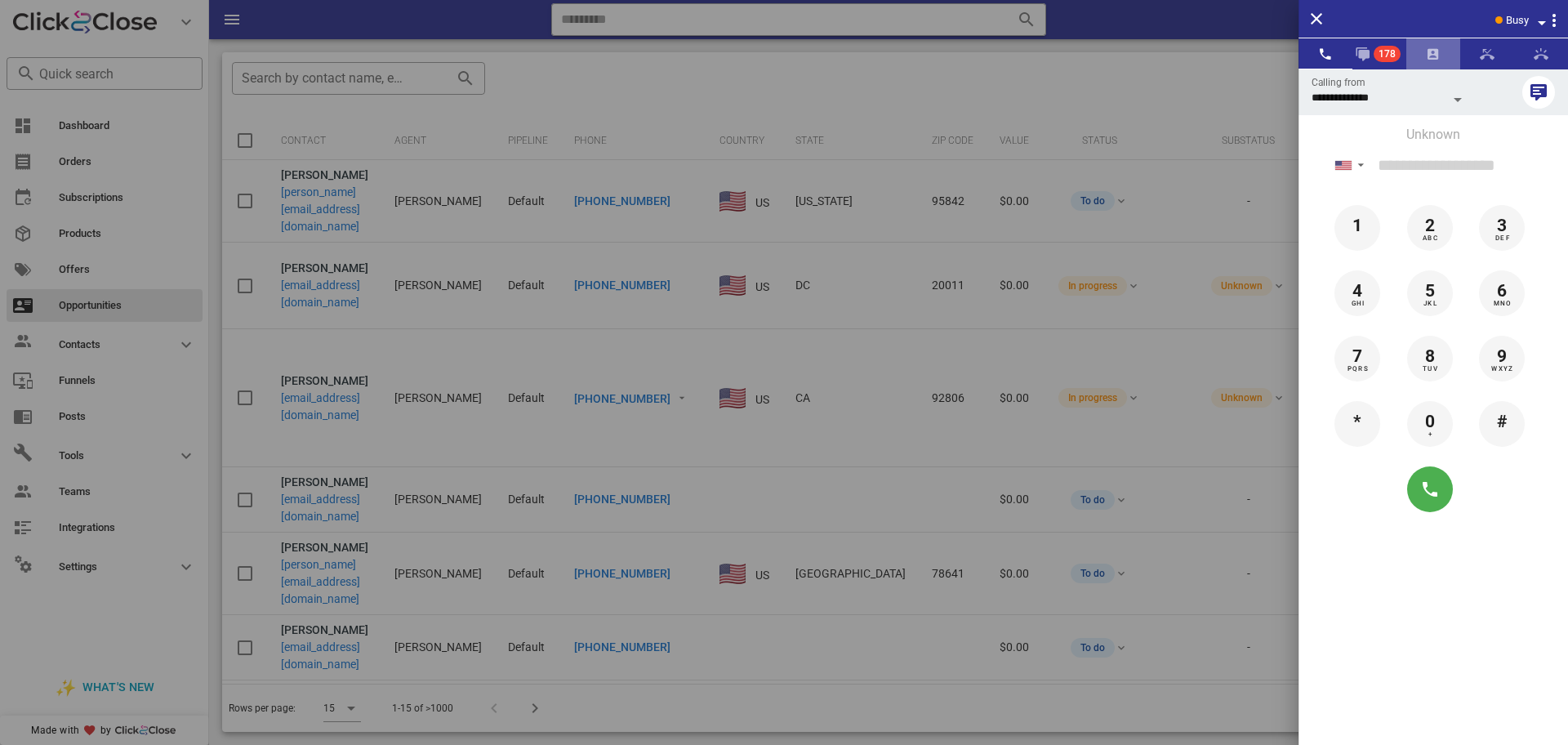 click at bounding box center [1433, 54] 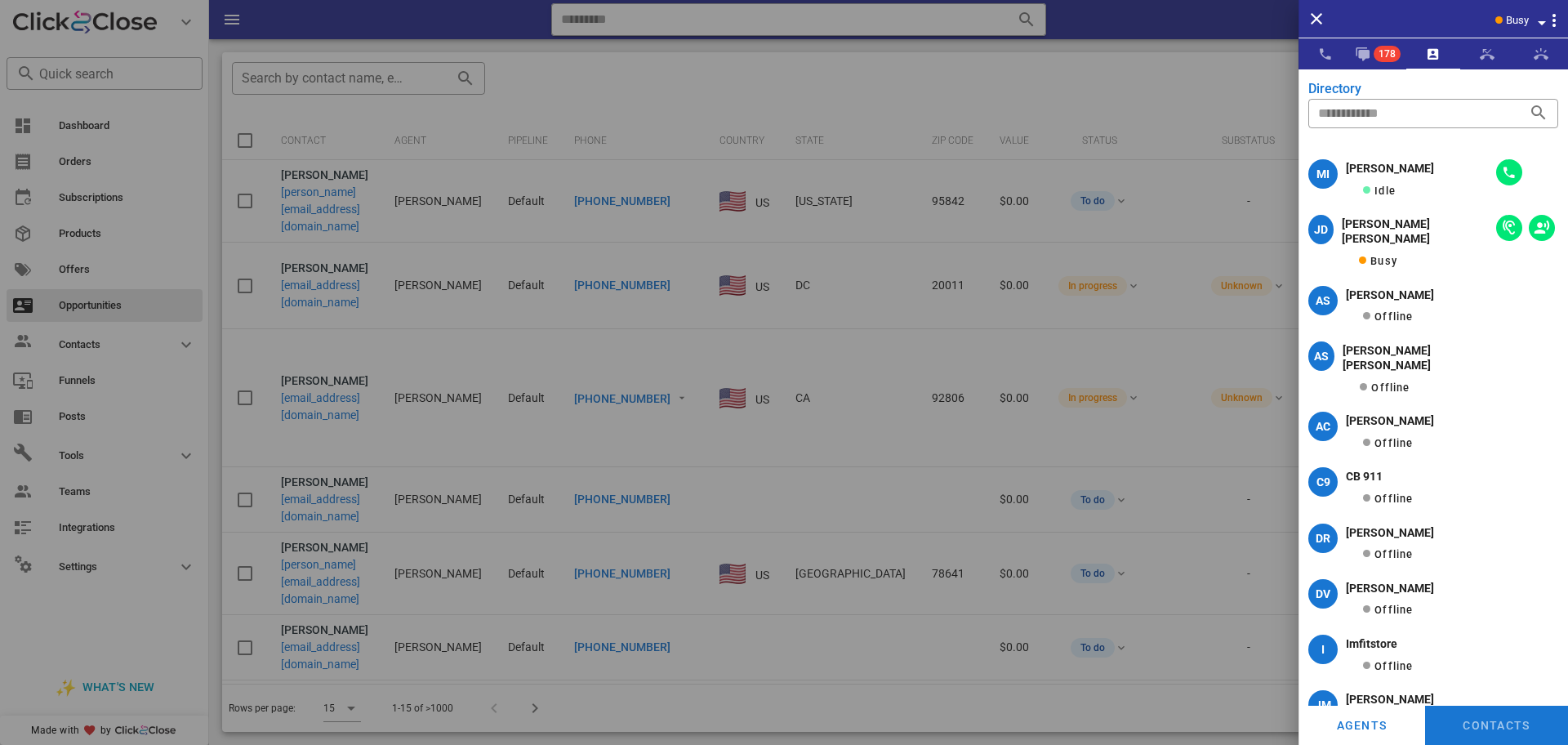 click on "Busy" at bounding box center [1457, 19] 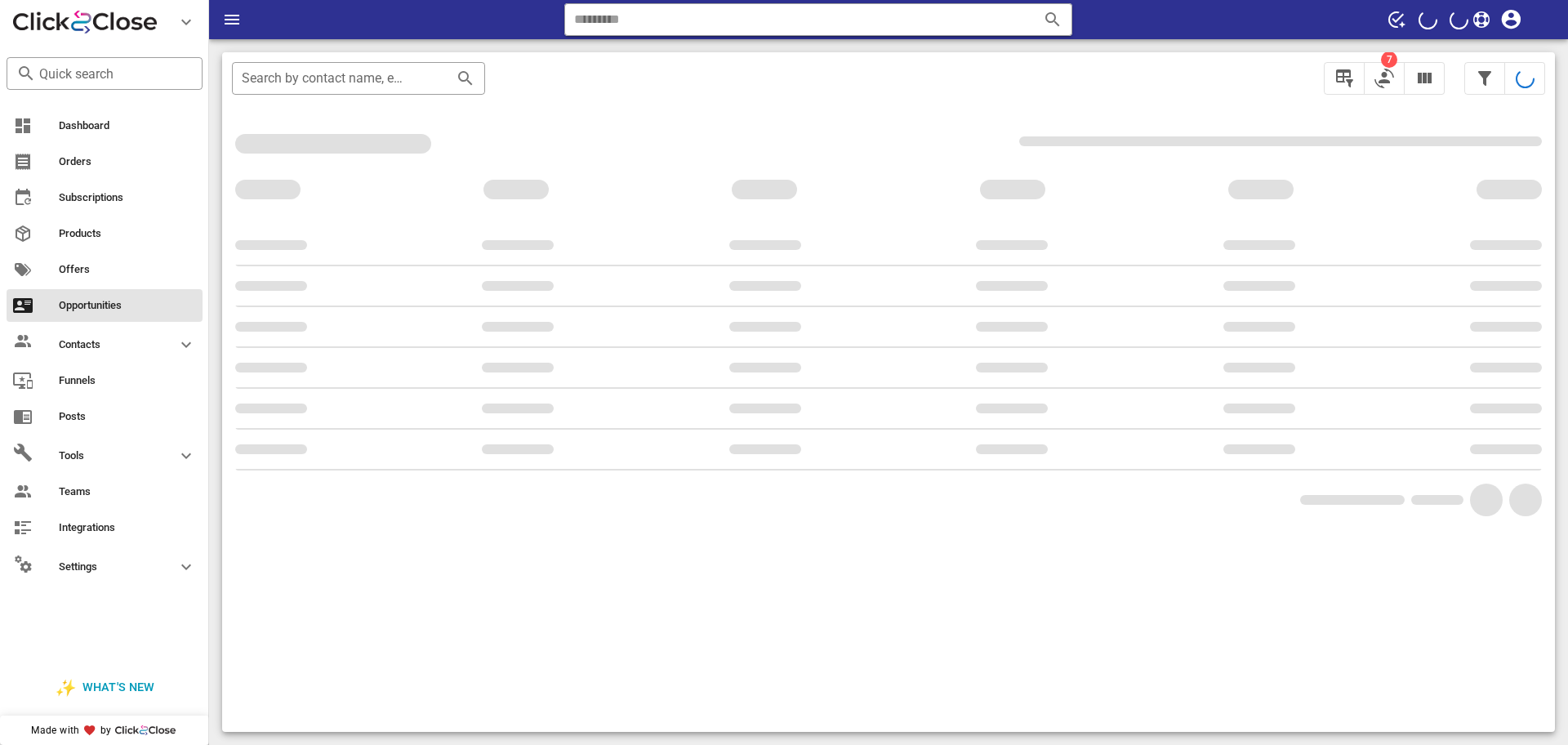 scroll, scrollTop: 0, scrollLeft: 0, axis: both 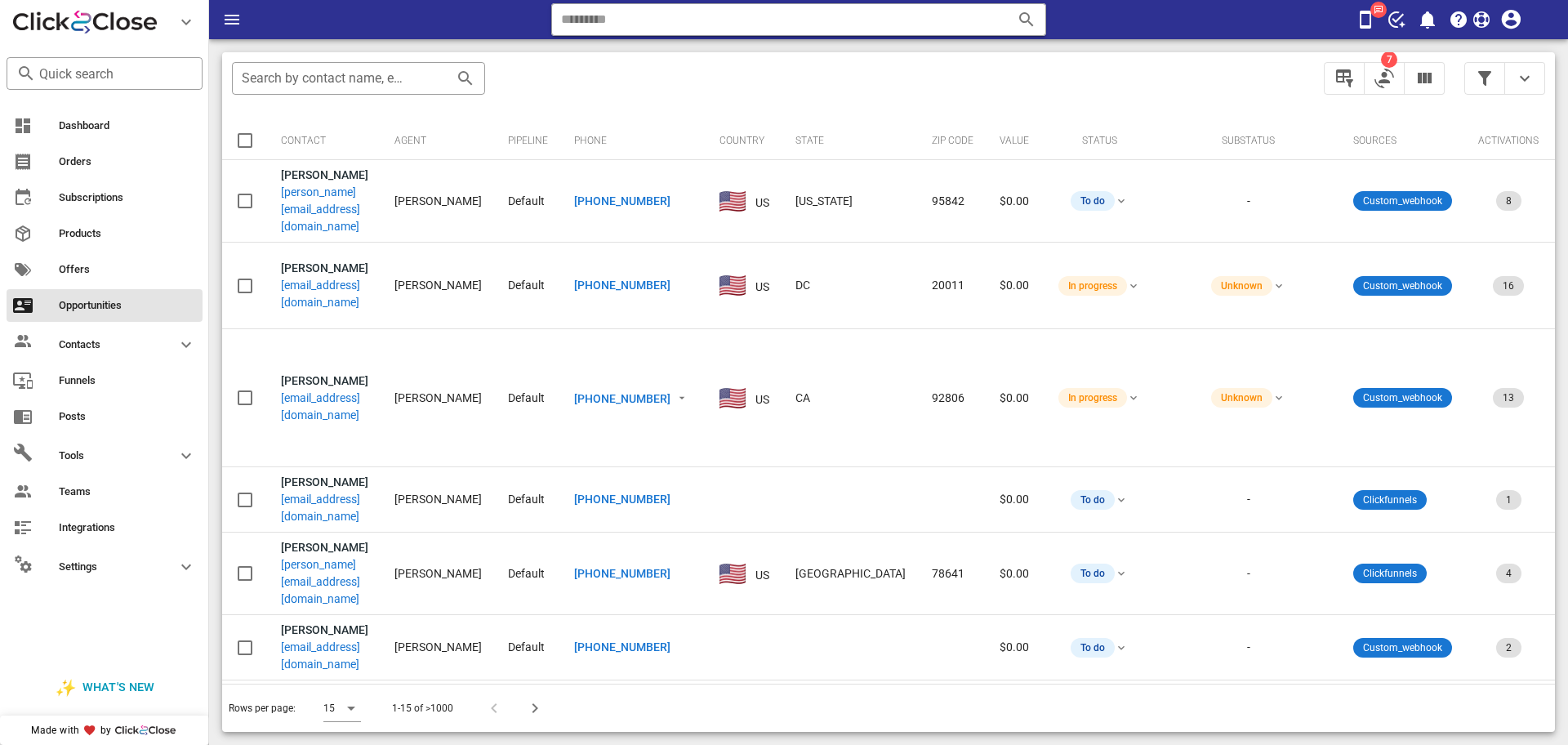 click on "Rows per page: 15  1-15 of >1000" at bounding box center [889, 707] 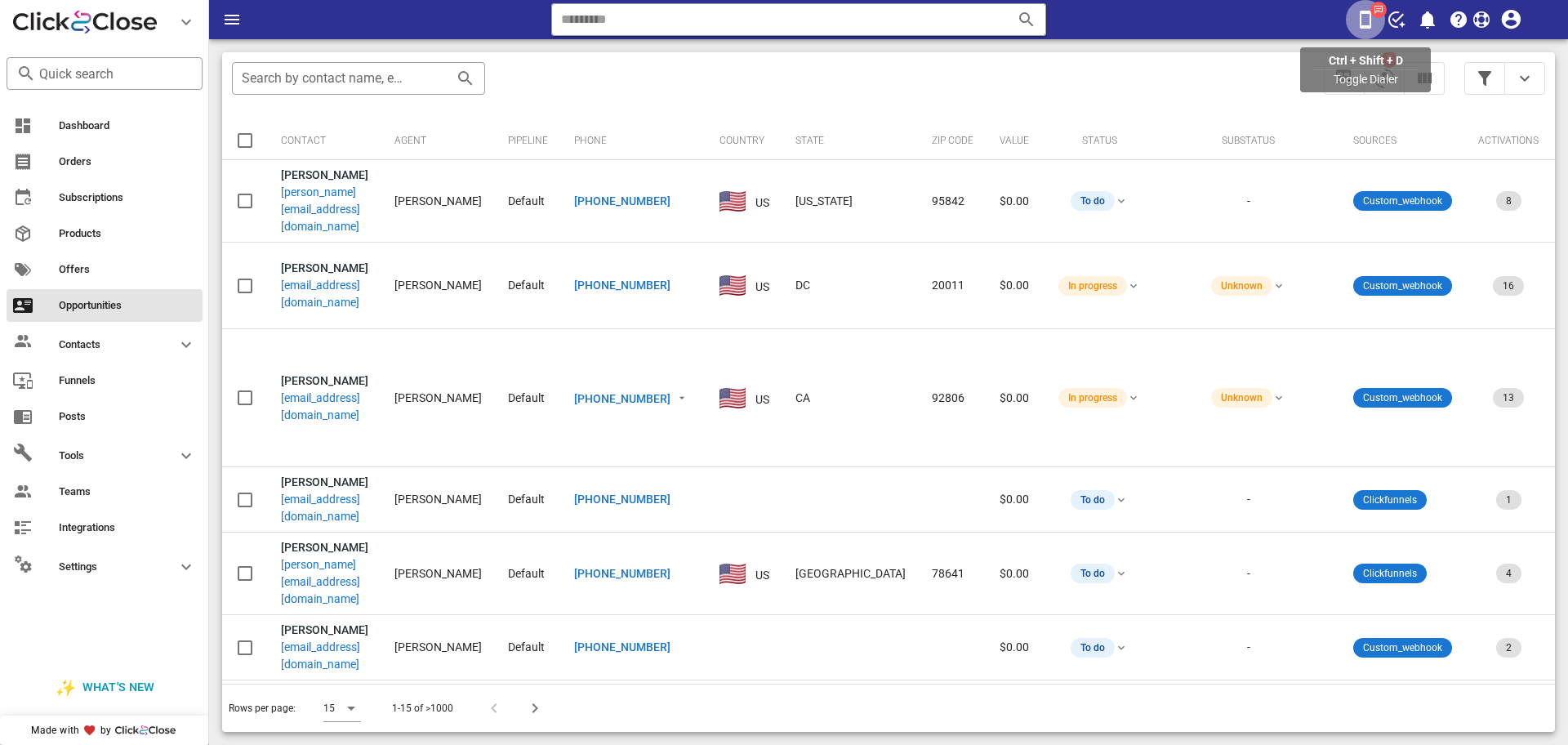 click at bounding box center [1365, 20] 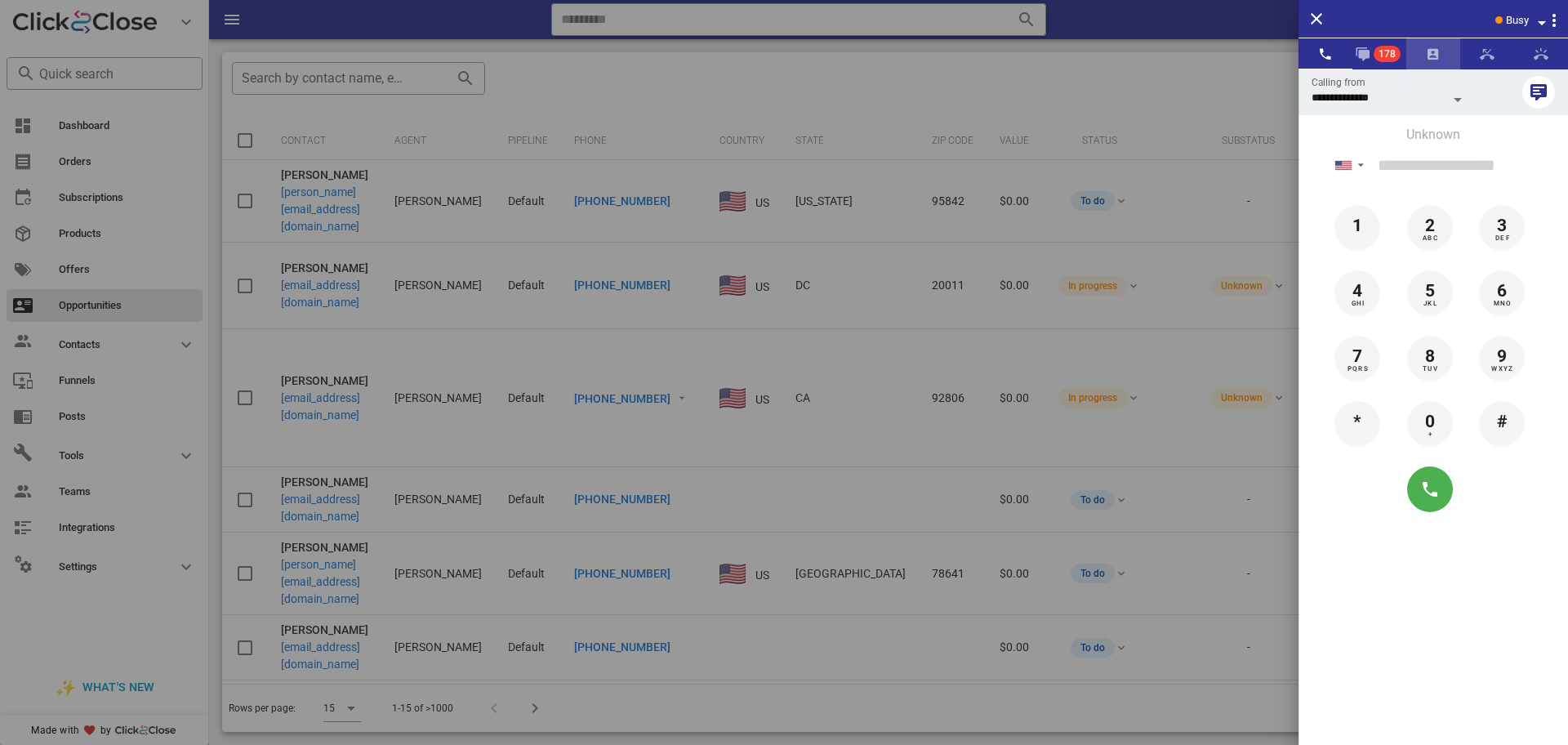 click at bounding box center (1433, 54) 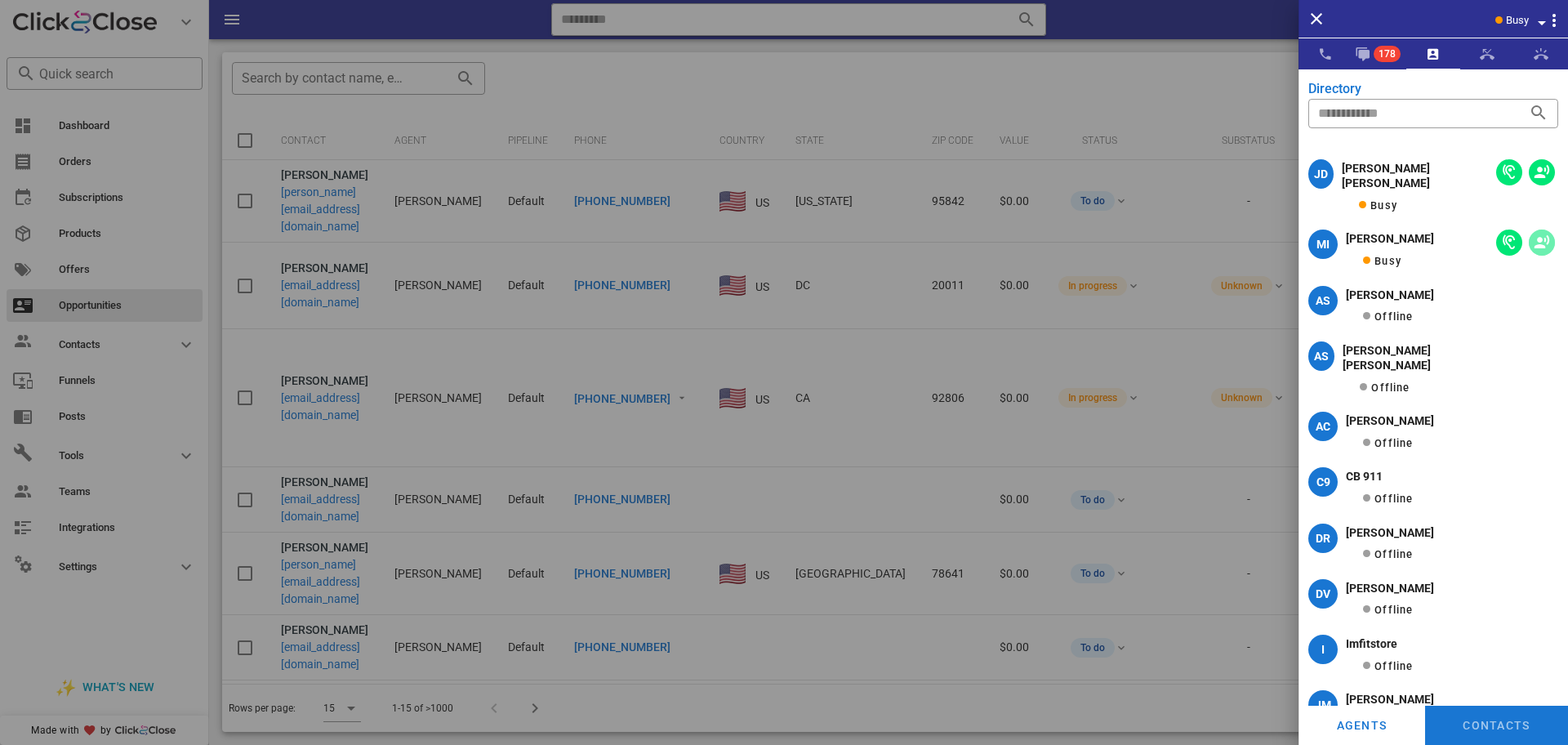 click at bounding box center [1542, 243] 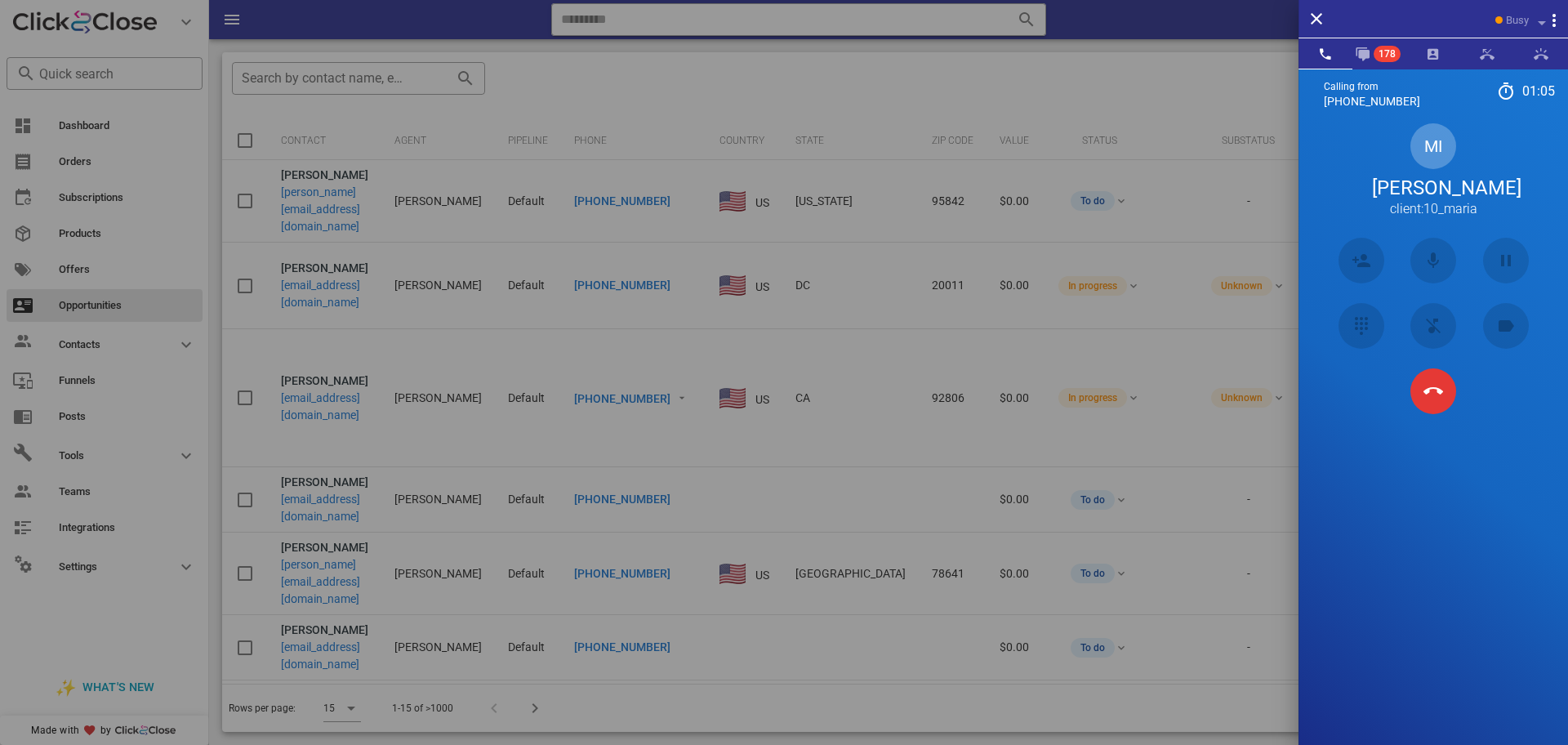 click on "Calling from [PHONE_NUMBER] 01: 05  Unknown      ▼     [GEOGRAPHIC_DATA]
+376
[GEOGRAPHIC_DATA]
+54
[GEOGRAPHIC_DATA]
+297
[GEOGRAPHIC_DATA]
+61
[GEOGRAPHIC_DATA] ([GEOGRAPHIC_DATA])
+32
[GEOGRAPHIC_DATA]
+591
[GEOGRAPHIC_DATA] ([GEOGRAPHIC_DATA])
+55
[GEOGRAPHIC_DATA]
+1
[GEOGRAPHIC_DATA]
+56
[GEOGRAPHIC_DATA]
+57
[GEOGRAPHIC_DATA]
+[GEOGRAPHIC_DATA] ([GEOGRAPHIC_DATA])
+1
[GEOGRAPHIC_DATA]
+593
[GEOGRAPHIC_DATA]
+503
[GEOGRAPHIC_DATA]
+33
[GEOGRAPHIC_DATA] ([GEOGRAPHIC_DATA])
+49
[GEOGRAPHIC_DATA]
+590
[GEOGRAPHIC_DATA]
+502
[GEOGRAPHIC_DATA]
+504
[GEOGRAPHIC_DATA] ([GEOGRAPHIC_DATA])
+354
[GEOGRAPHIC_DATA] ([GEOGRAPHIC_DATA])
+91
[GEOGRAPHIC_DATA] (‫[GEOGRAPHIC_DATA]‬‎)
+972
[GEOGRAPHIC_DATA] ([GEOGRAPHIC_DATA])
+39" at bounding box center (1433, 441) 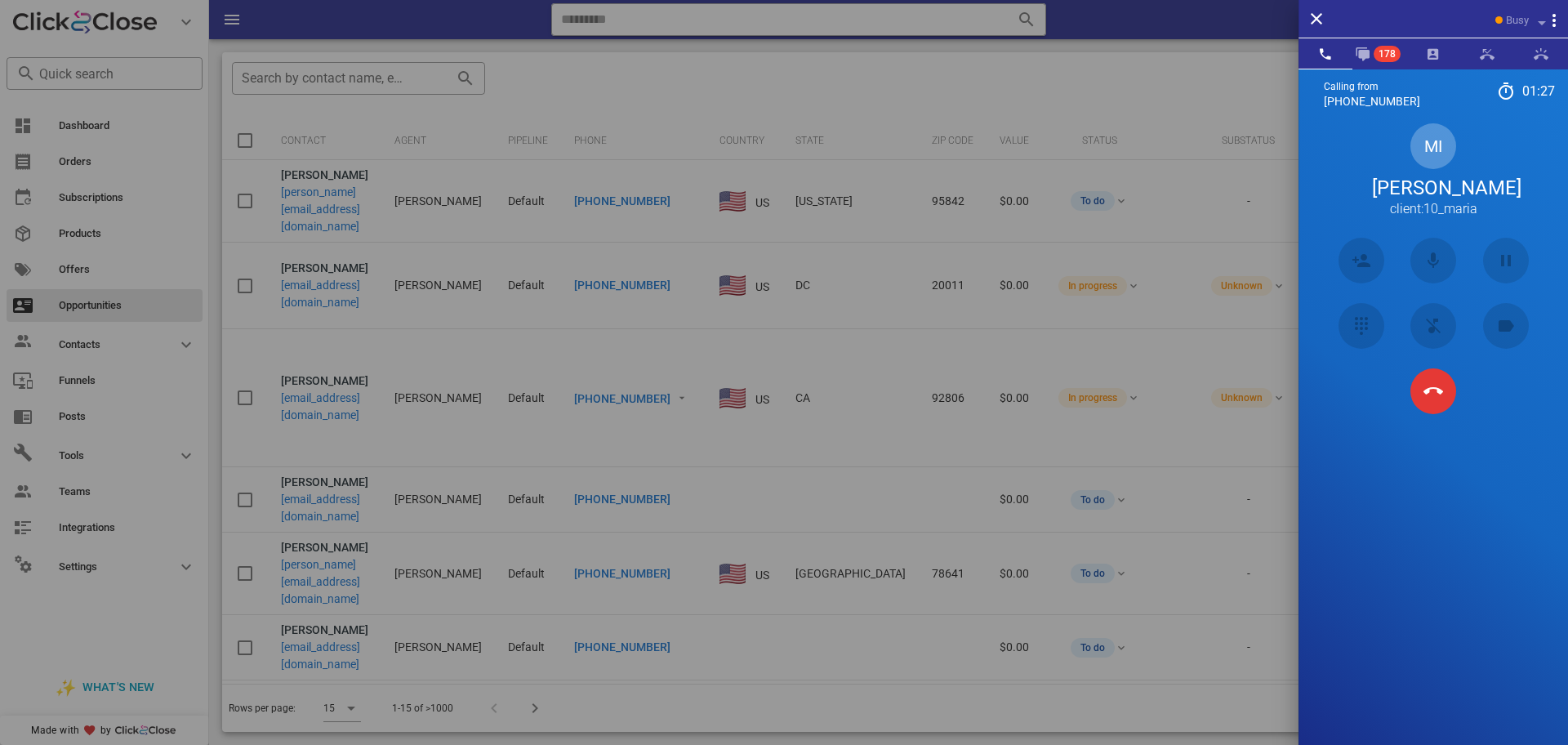 click on "Calling from [PHONE_NUMBER] 01: 27  Unknown      ▼     [GEOGRAPHIC_DATA]
+376
[GEOGRAPHIC_DATA]
+54
[GEOGRAPHIC_DATA]
+297
[GEOGRAPHIC_DATA]
+61
[GEOGRAPHIC_DATA] ([GEOGRAPHIC_DATA])
+32
[GEOGRAPHIC_DATA]
+591
[GEOGRAPHIC_DATA] ([GEOGRAPHIC_DATA])
+55
[GEOGRAPHIC_DATA]
+1
[GEOGRAPHIC_DATA]
+56
[GEOGRAPHIC_DATA]
+57
[GEOGRAPHIC_DATA]
+[GEOGRAPHIC_DATA] ([GEOGRAPHIC_DATA])
+1
[GEOGRAPHIC_DATA]
+593
[GEOGRAPHIC_DATA]
+503
[GEOGRAPHIC_DATA]
+33
[GEOGRAPHIC_DATA] ([GEOGRAPHIC_DATA])
+49
[GEOGRAPHIC_DATA]
+590
[GEOGRAPHIC_DATA]
+502
[GEOGRAPHIC_DATA]
+504
[GEOGRAPHIC_DATA] ([GEOGRAPHIC_DATA])
+354
[GEOGRAPHIC_DATA] ([GEOGRAPHIC_DATA])
+91
[GEOGRAPHIC_DATA] (‫[GEOGRAPHIC_DATA]‬‎)
+972
[GEOGRAPHIC_DATA] ([GEOGRAPHIC_DATA])
+39" at bounding box center (1433, 441) 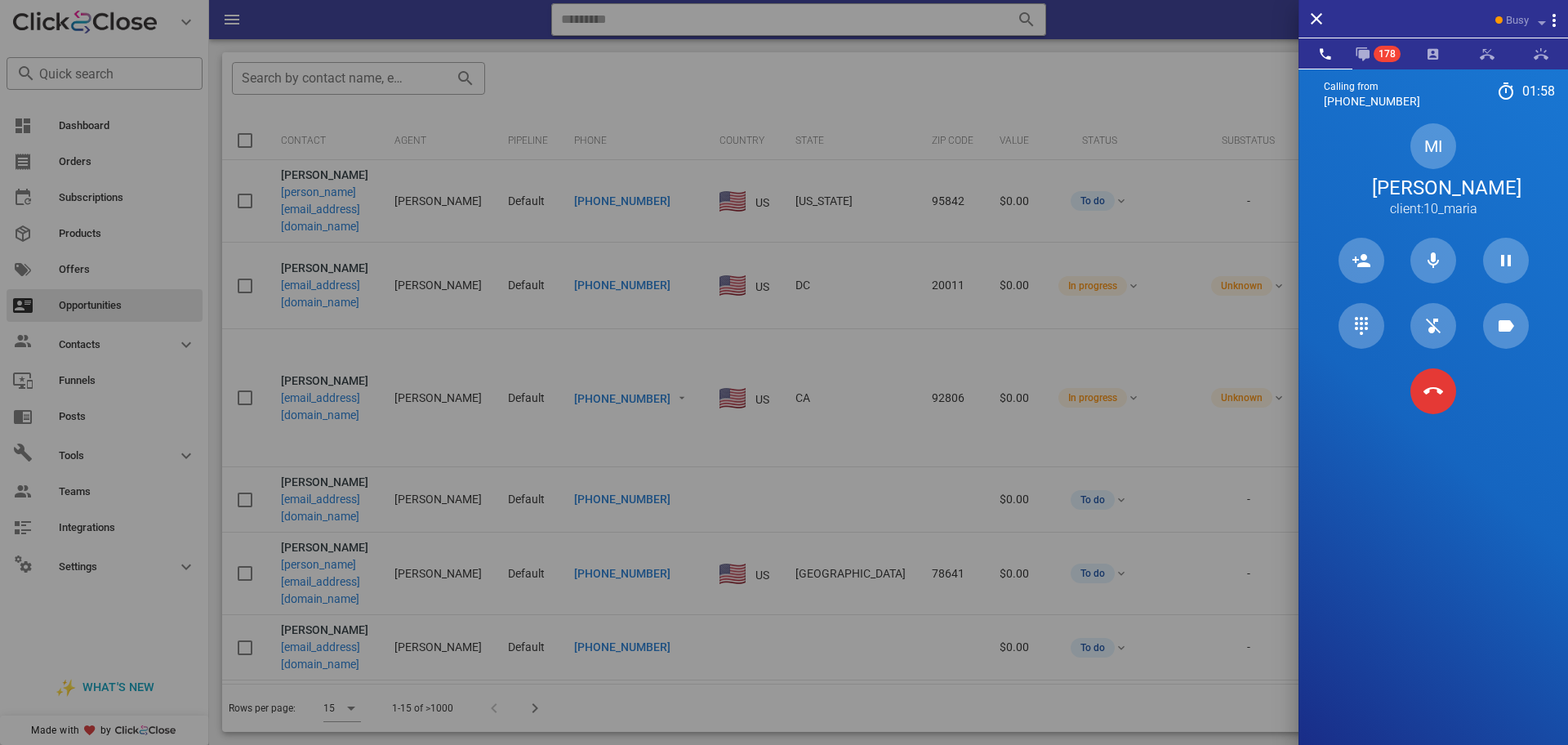 click on "Calling from [PHONE_NUMBER] 01: 58  Unknown      ▼     [GEOGRAPHIC_DATA]
+376
[GEOGRAPHIC_DATA]
+54
[GEOGRAPHIC_DATA]
+297
[GEOGRAPHIC_DATA]
+61
[GEOGRAPHIC_DATA] ([GEOGRAPHIC_DATA])
+32
[GEOGRAPHIC_DATA]
+591
[GEOGRAPHIC_DATA] ([GEOGRAPHIC_DATA])
+55
[GEOGRAPHIC_DATA]
+1
[GEOGRAPHIC_DATA]
+56
[GEOGRAPHIC_DATA]
+57
[GEOGRAPHIC_DATA]
+[GEOGRAPHIC_DATA] ([GEOGRAPHIC_DATA])
+1
[GEOGRAPHIC_DATA]
+593
[GEOGRAPHIC_DATA]
+503
[GEOGRAPHIC_DATA]
+33
[GEOGRAPHIC_DATA] ([GEOGRAPHIC_DATA])
+49
[GEOGRAPHIC_DATA]
+590
[GEOGRAPHIC_DATA]
+502
[GEOGRAPHIC_DATA]
+504
[GEOGRAPHIC_DATA] ([GEOGRAPHIC_DATA])
+354
[GEOGRAPHIC_DATA] ([GEOGRAPHIC_DATA])
+91
[GEOGRAPHIC_DATA] (‫[GEOGRAPHIC_DATA]‬‎)
+972
[GEOGRAPHIC_DATA] ([GEOGRAPHIC_DATA])
+39" at bounding box center (1433, 441) 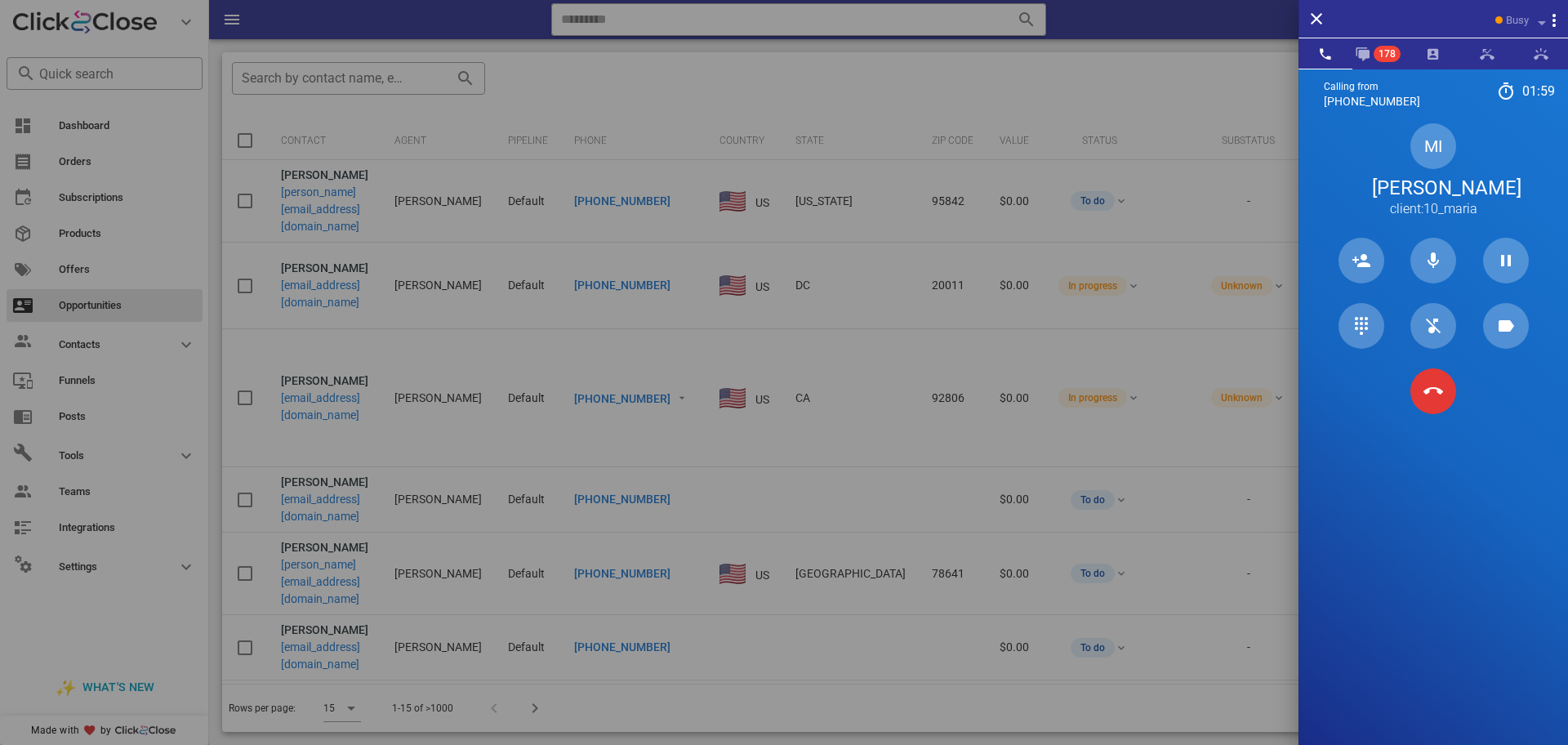 click on "Calling from [PHONE_NUMBER] 01: 59  Unknown      ▼     [GEOGRAPHIC_DATA]
+376
[GEOGRAPHIC_DATA]
+54
[GEOGRAPHIC_DATA]
+297
[GEOGRAPHIC_DATA]
+61
[GEOGRAPHIC_DATA] ([GEOGRAPHIC_DATA])
+32
[GEOGRAPHIC_DATA]
+591
[GEOGRAPHIC_DATA] ([GEOGRAPHIC_DATA])
+55
[GEOGRAPHIC_DATA]
+1
[GEOGRAPHIC_DATA]
+56
[GEOGRAPHIC_DATA]
+57
[GEOGRAPHIC_DATA]
+[GEOGRAPHIC_DATA] ([GEOGRAPHIC_DATA])
+1
[GEOGRAPHIC_DATA]
+593
[GEOGRAPHIC_DATA]
+503
[GEOGRAPHIC_DATA]
+33
[GEOGRAPHIC_DATA] ([GEOGRAPHIC_DATA])
+49
[GEOGRAPHIC_DATA]
+590
[GEOGRAPHIC_DATA]
+502
[GEOGRAPHIC_DATA]
+504
[GEOGRAPHIC_DATA] ([GEOGRAPHIC_DATA])
+354
[GEOGRAPHIC_DATA] ([GEOGRAPHIC_DATA])
+91
[GEOGRAPHIC_DATA] (‫[GEOGRAPHIC_DATA]‬‎)
+972
[GEOGRAPHIC_DATA] ([GEOGRAPHIC_DATA])
+39" at bounding box center [1433, 441] 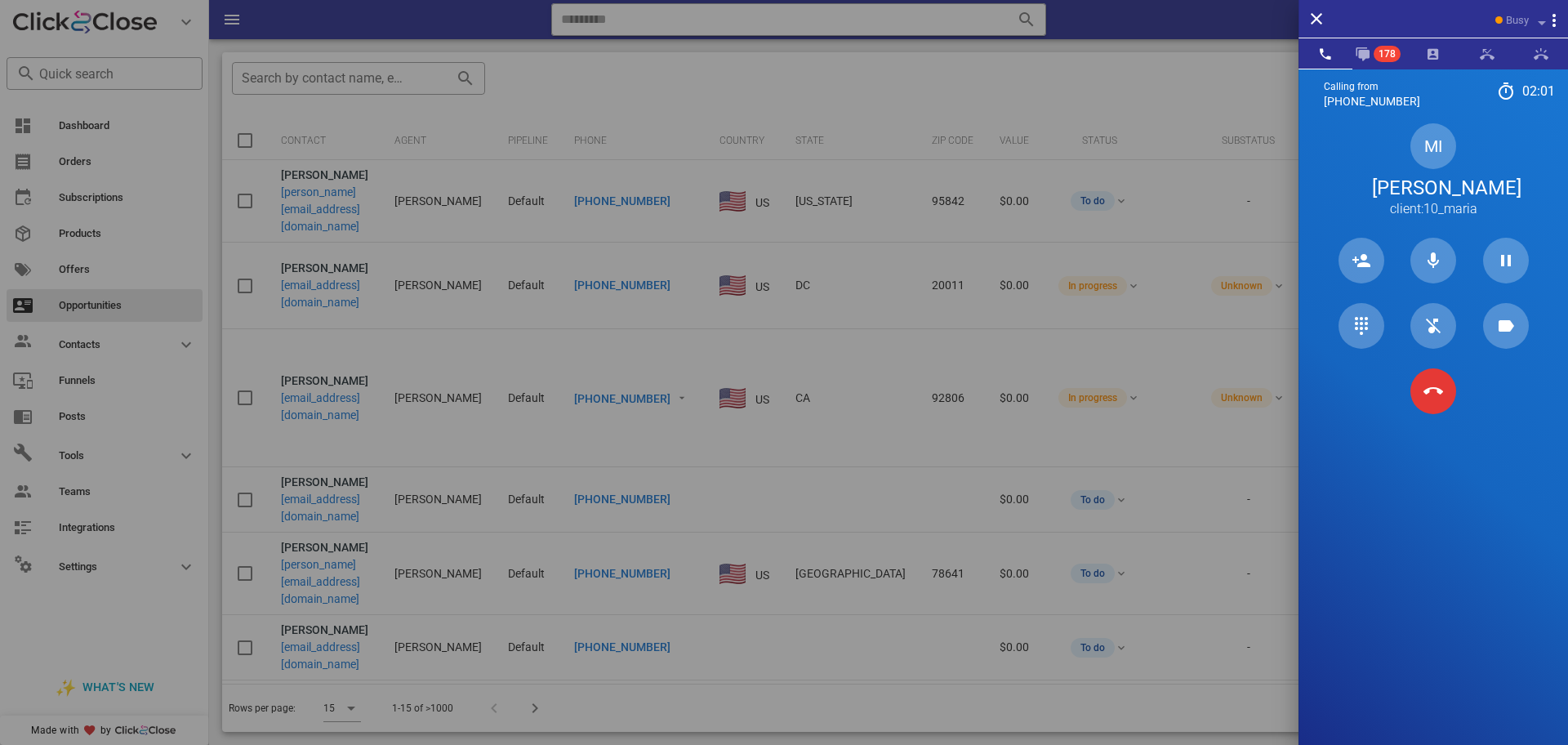 click on "Calling from [PHONE_NUMBER] 02: 01  Unknown      ▼     [GEOGRAPHIC_DATA]
+376
[GEOGRAPHIC_DATA]
+54
[GEOGRAPHIC_DATA]
+297
[GEOGRAPHIC_DATA]
+61
[GEOGRAPHIC_DATA] ([GEOGRAPHIC_DATA])
+32
[GEOGRAPHIC_DATA]
+591
[GEOGRAPHIC_DATA] ([GEOGRAPHIC_DATA])
+55
[GEOGRAPHIC_DATA]
+1
[GEOGRAPHIC_DATA]
+56
[GEOGRAPHIC_DATA]
+57
[GEOGRAPHIC_DATA]
+[GEOGRAPHIC_DATA] ([GEOGRAPHIC_DATA])
+1
[GEOGRAPHIC_DATA]
+593
[GEOGRAPHIC_DATA]
+503
[GEOGRAPHIC_DATA]
+33
[GEOGRAPHIC_DATA] ([GEOGRAPHIC_DATA])
+49
[GEOGRAPHIC_DATA]
+590
[GEOGRAPHIC_DATA]
+502
[GEOGRAPHIC_DATA]
+504
[GEOGRAPHIC_DATA] ([GEOGRAPHIC_DATA])
+354
[GEOGRAPHIC_DATA] ([GEOGRAPHIC_DATA])
+91
[GEOGRAPHIC_DATA] (‫[GEOGRAPHIC_DATA]‬‎)
+972
[GEOGRAPHIC_DATA] ([GEOGRAPHIC_DATA])
+39" at bounding box center (1433, 441) 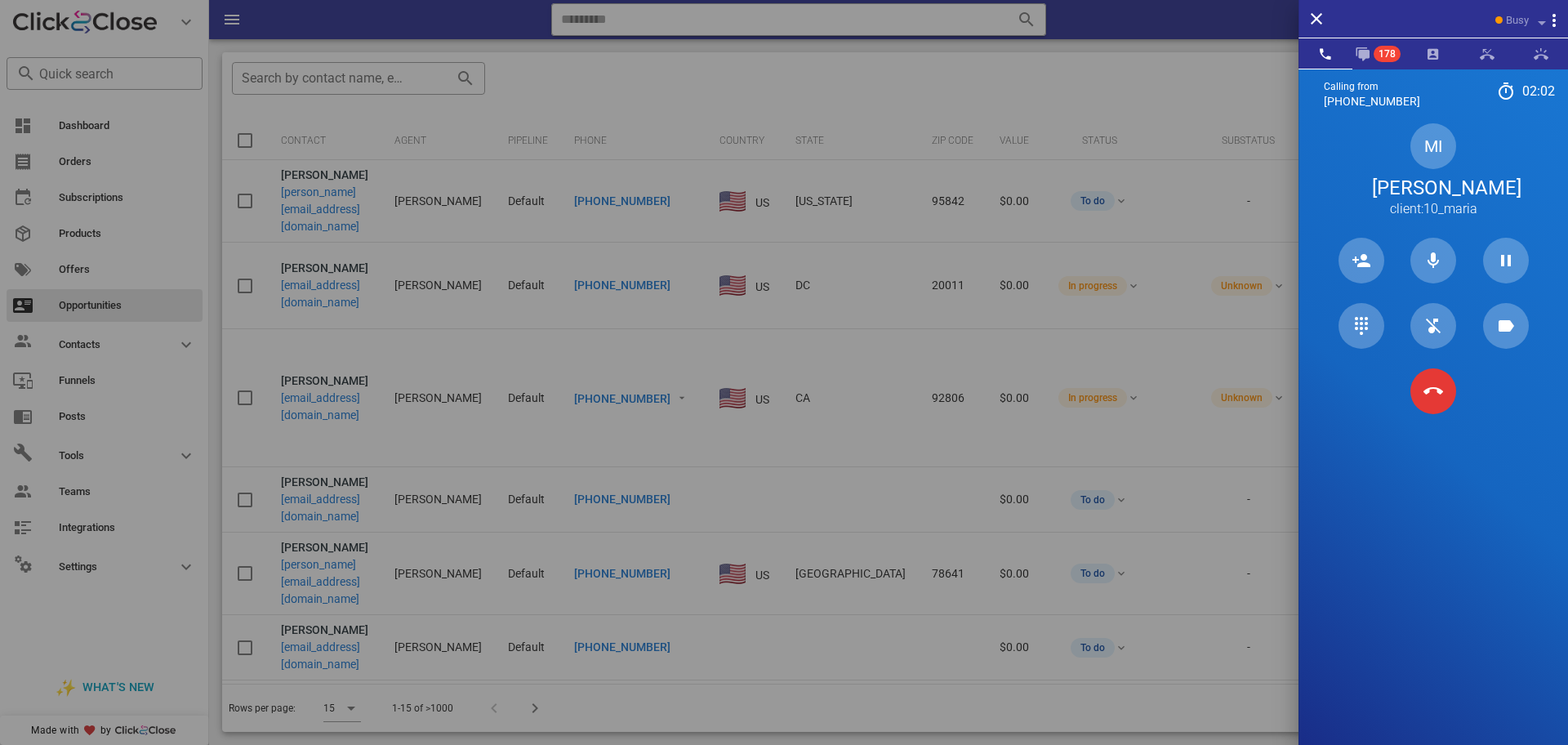 click on "Calling from [PHONE_NUMBER] 02: 02  Unknown      ▼     [GEOGRAPHIC_DATA]
+376
[GEOGRAPHIC_DATA]
+54
[GEOGRAPHIC_DATA]
+297
[GEOGRAPHIC_DATA]
+61
[GEOGRAPHIC_DATA] ([GEOGRAPHIC_DATA])
+32
[GEOGRAPHIC_DATA]
+591
[GEOGRAPHIC_DATA] ([GEOGRAPHIC_DATA])
+55
[GEOGRAPHIC_DATA]
+1
[GEOGRAPHIC_DATA]
+56
[GEOGRAPHIC_DATA]
+57
[GEOGRAPHIC_DATA]
+[GEOGRAPHIC_DATA] ([GEOGRAPHIC_DATA])
+1
[GEOGRAPHIC_DATA]
+593
[GEOGRAPHIC_DATA]
+503
[GEOGRAPHIC_DATA]
+33
[GEOGRAPHIC_DATA] ([GEOGRAPHIC_DATA])
+49
[GEOGRAPHIC_DATA]
+590
[GEOGRAPHIC_DATA]
+502
[GEOGRAPHIC_DATA]
+504
[GEOGRAPHIC_DATA] ([GEOGRAPHIC_DATA])
+354
[GEOGRAPHIC_DATA] ([GEOGRAPHIC_DATA])
+91
[GEOGRAPHIC_DATA] (‫[GEOGRAPHIC_DATA]‬‎)
+972
[GEOGRAPHIC_DATA] ([GEOGRAPHIC_DATA])
+39" at bounding box center [1433, 441] 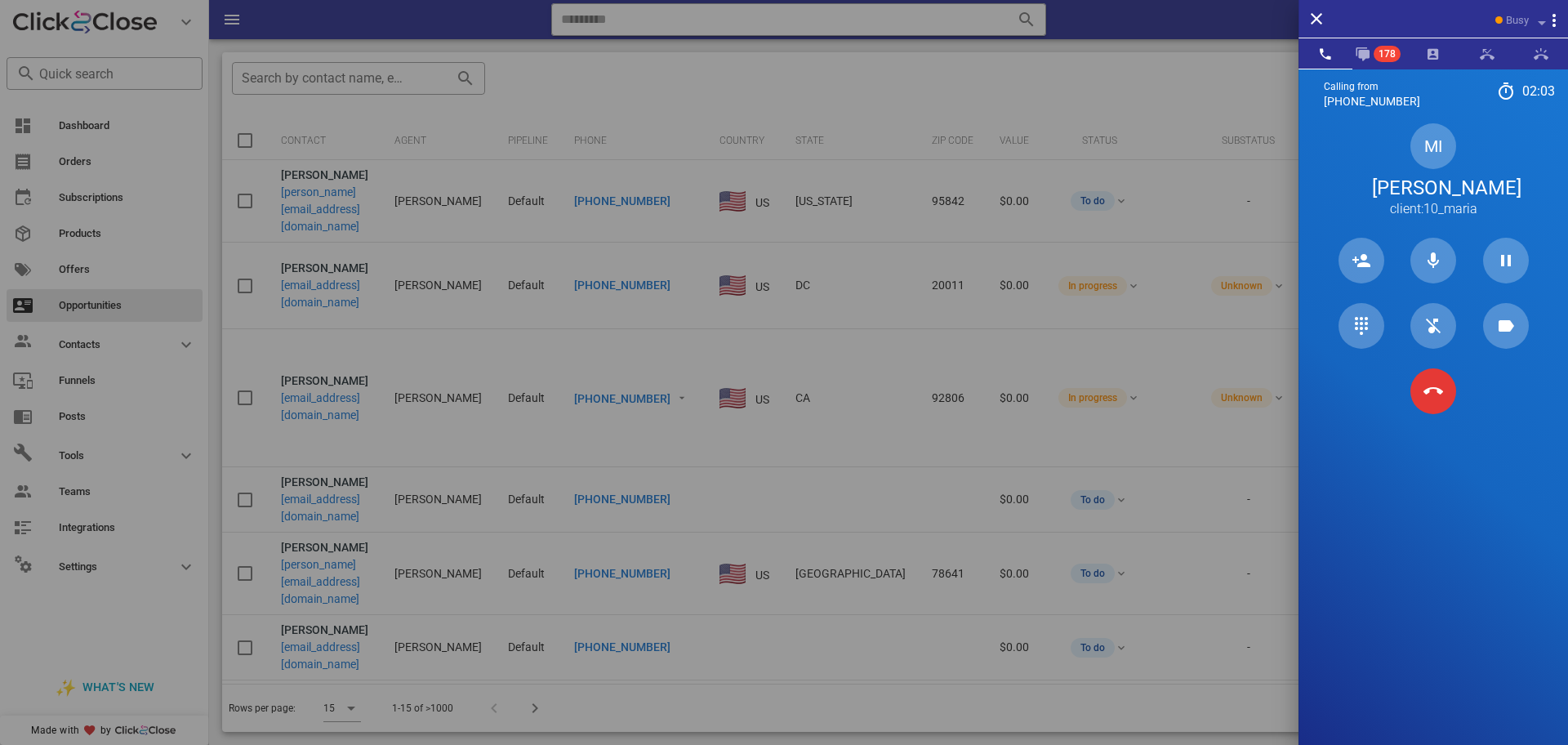 click on "Calling from [PHONE_NUMBER] 02: 03  Unknown      ▼     [GEOGRAPHIC_DATA]
+376
[GEOGRAPHIC_DATA]
+54
[GEOGRAPHIC_DATA]
+297
[GEOGRAPHIC_DATA]
+61
[GEOGRAPHIC_DATA] ([GEOGRAPHIC_DATA])
+32
[GEOGRAPHIC_DATA]
+591
[GEOGRAPHIC_DATA] ([GEOGRAPHIC_DATA])
+55
[GEOGRAPHIC_DATA]
+1
[GEOGRAPHIC_DATA]
+56
[GEOGRAPHIC_DATA]
+57
[GEOGRAPHIC_DATA]
+[GEOGRAPHIC_DATA] ([GEOGRAPHIC_DATA])
+1
[GEOGRAPHIC_DATA]
+593
[GEOGRAPHIC_DATA]
+503
[GEOGRAPHIC_DATA]
+33
[GEOGRAPHIC_DATA] ([GEOGRAPHIC_DATA])
+49
[GEOGRAPHIC_DATA]
+590
[GEOGRAPHIC_DATA]
+502
[GEOGRAPHIC_DATA]
+504
[GEOGRAPHIC_DATA] ([GEOGRAPHIC_DATA])
+354
[GEOGRAPHIC_DATA] ([GEOGRAPHIC_DATA])
+91
[GEOGRAPHIC_DATA] (‫[GEOGRAPHIC_DATA]‬‎)
+972
[GEOGRAPHIC_DATA] ([GEOGRAPHIC_DATA])
+39" at bounding box center [1433, 441] 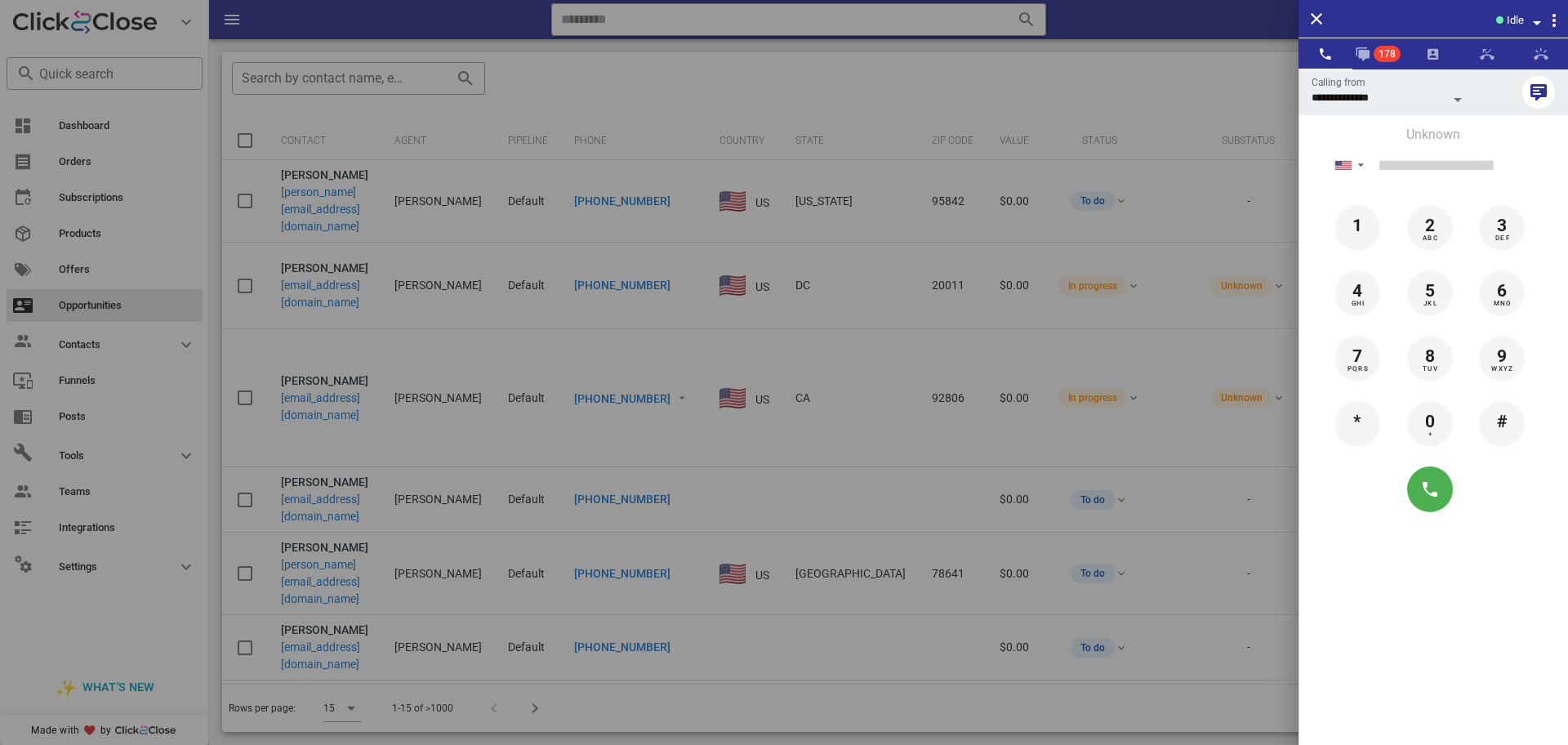click on "**********" at bounding box center (1433, 441) 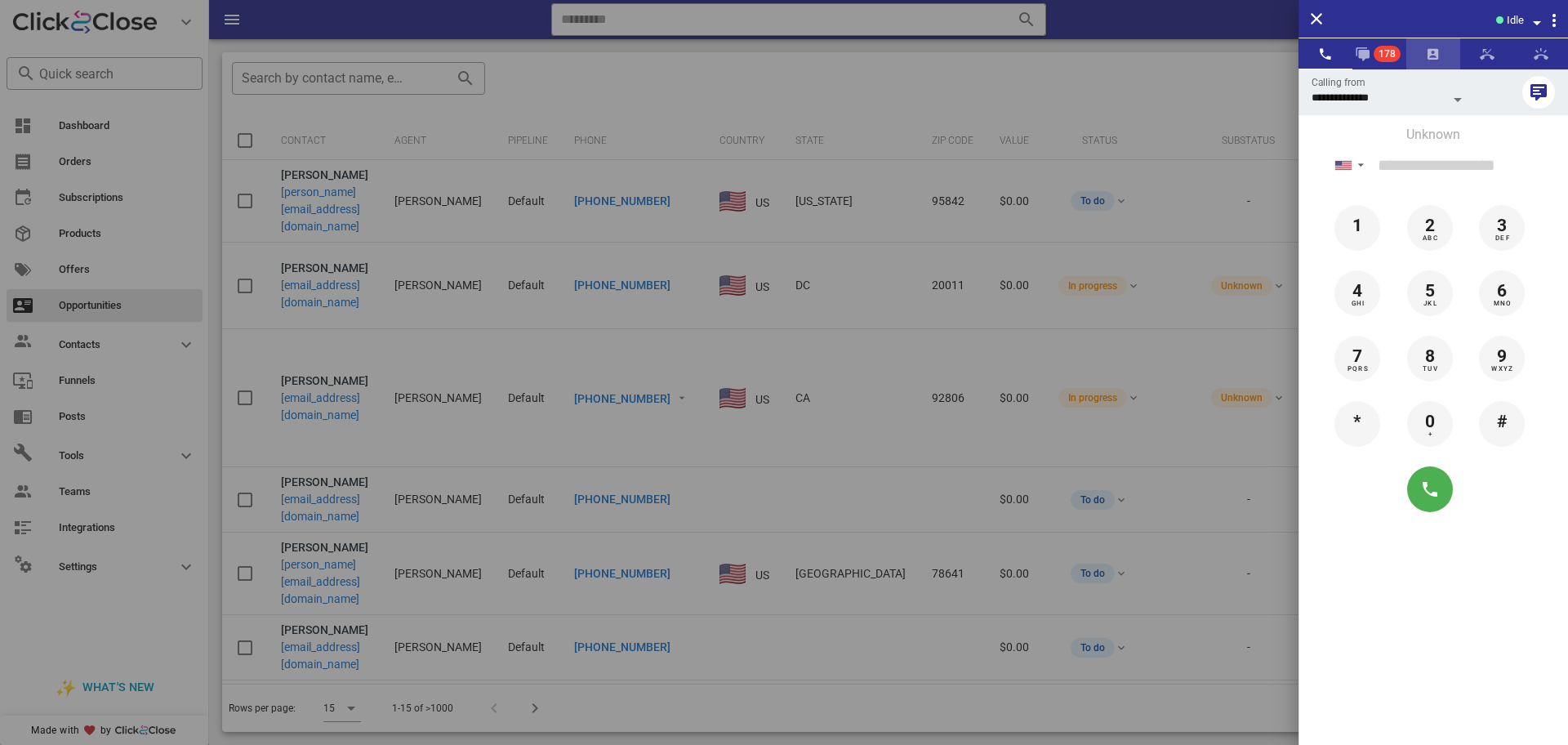 click at bounding box center [1433, 54] 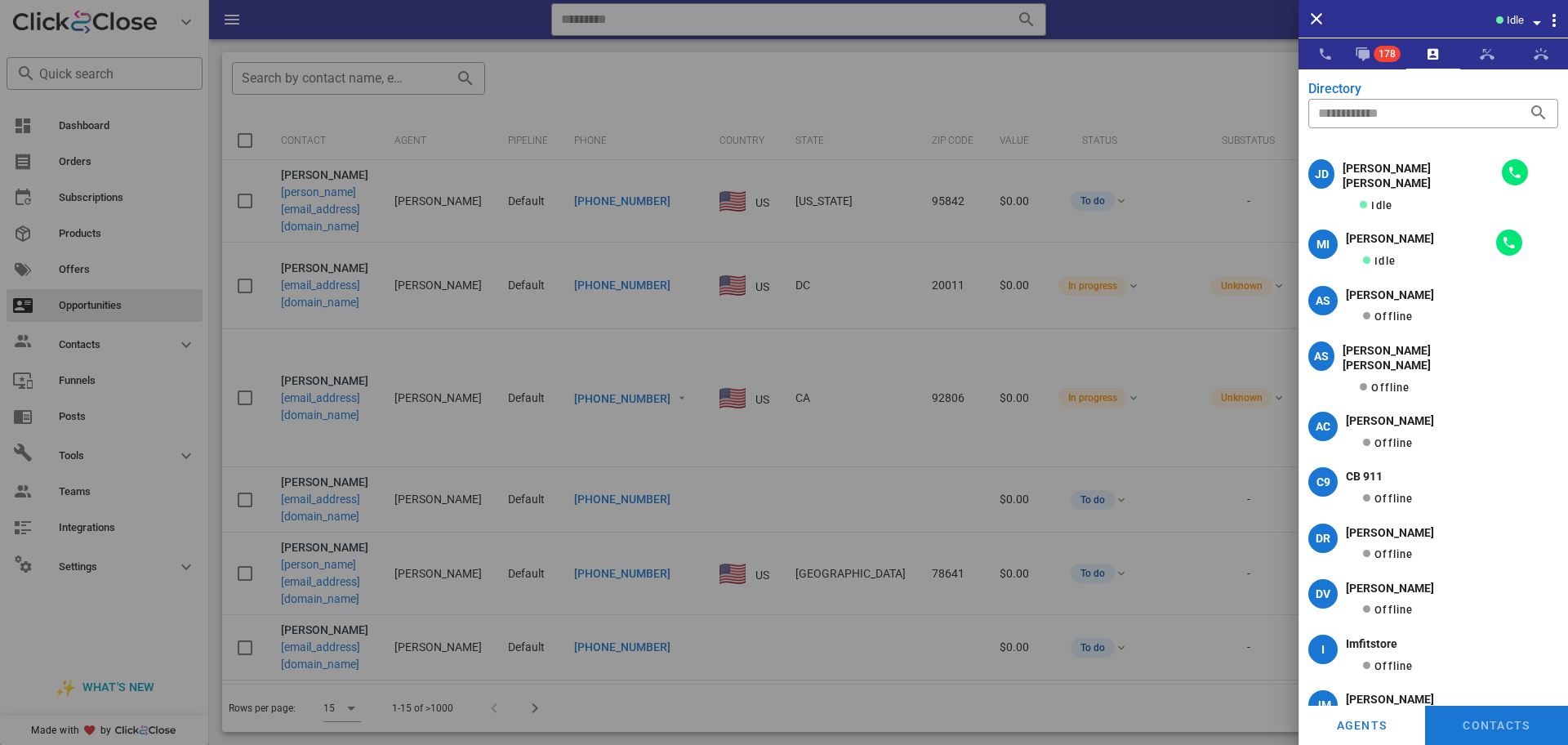 click on "Idle" at bounding box center (1458, 19) 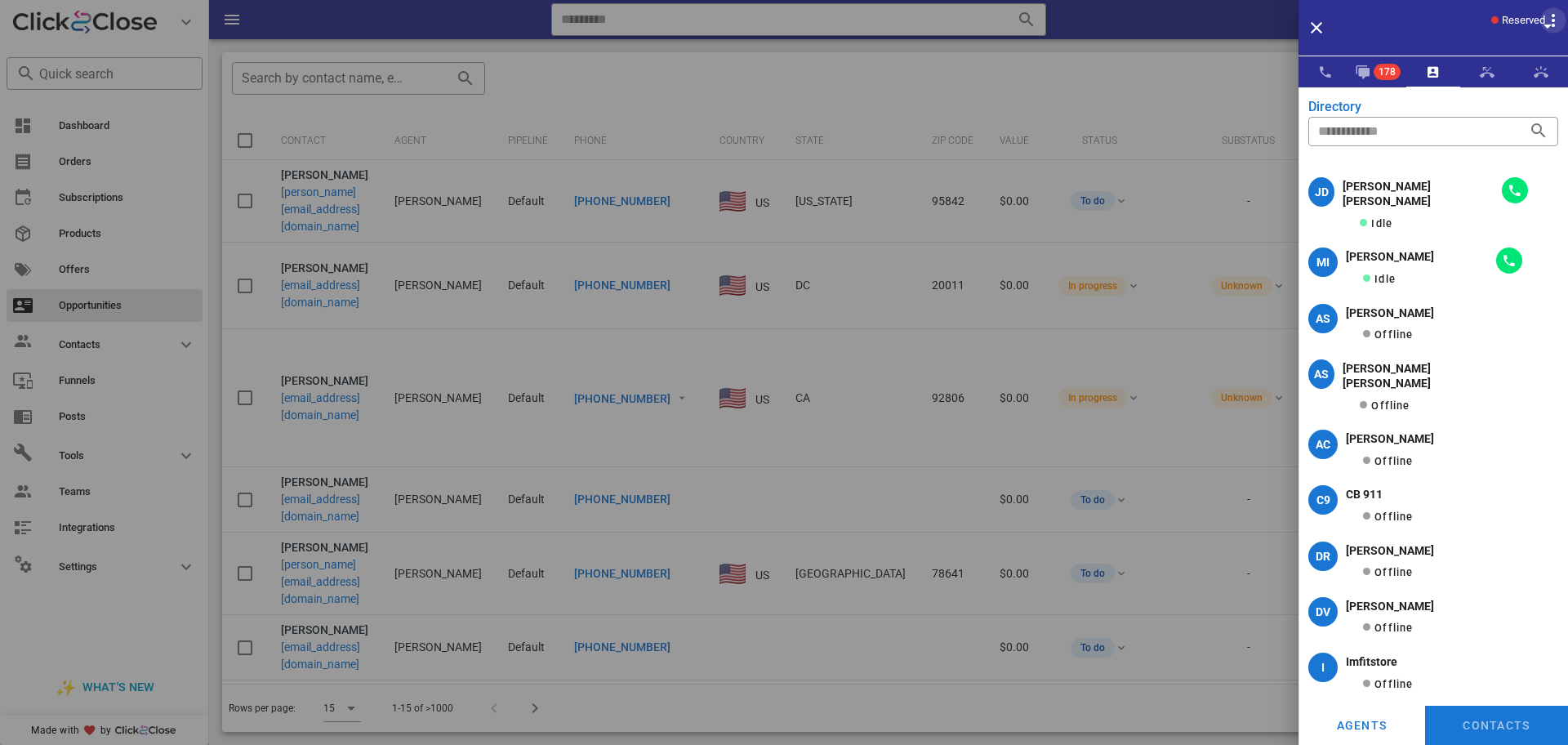 type 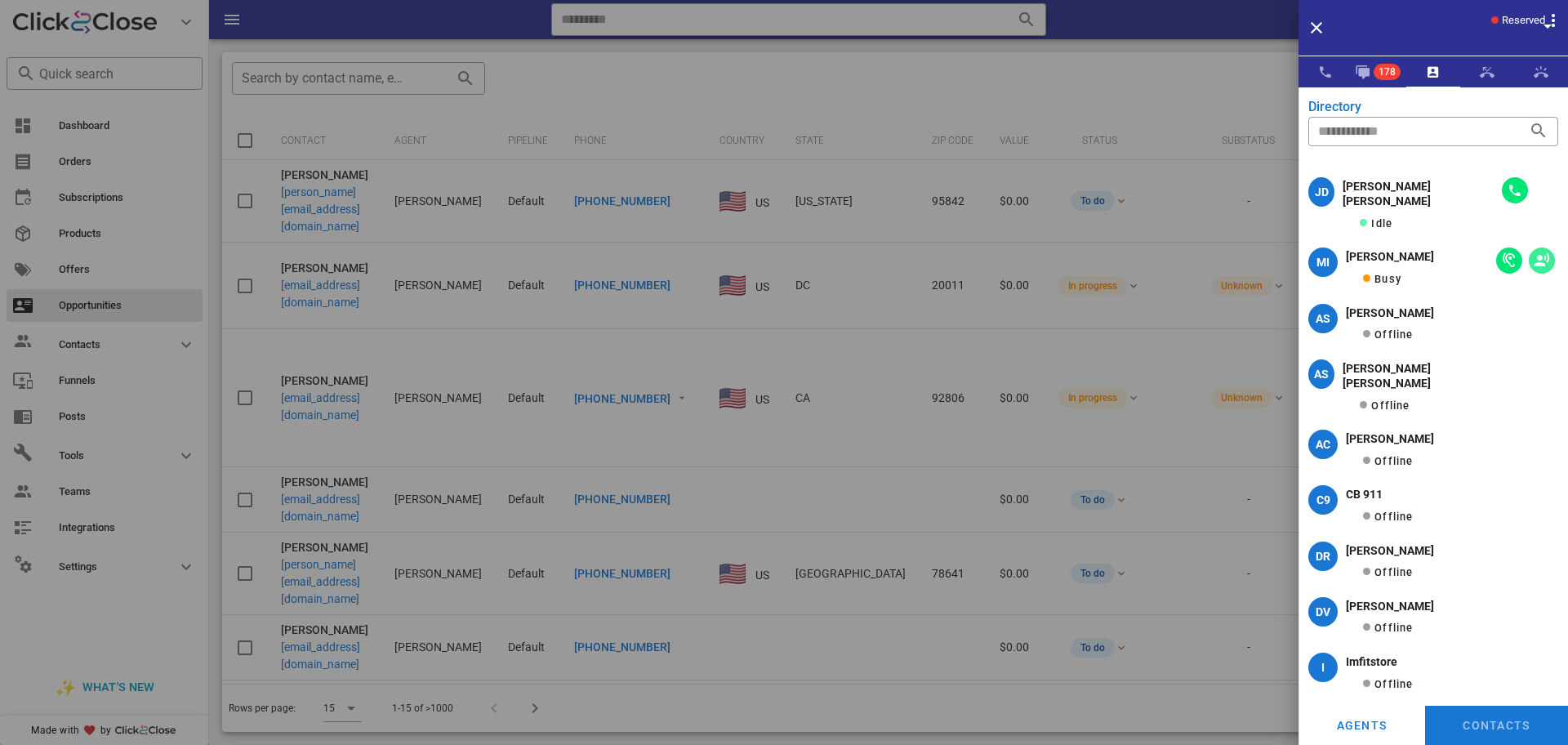 click at bounding box center (1542, 261) 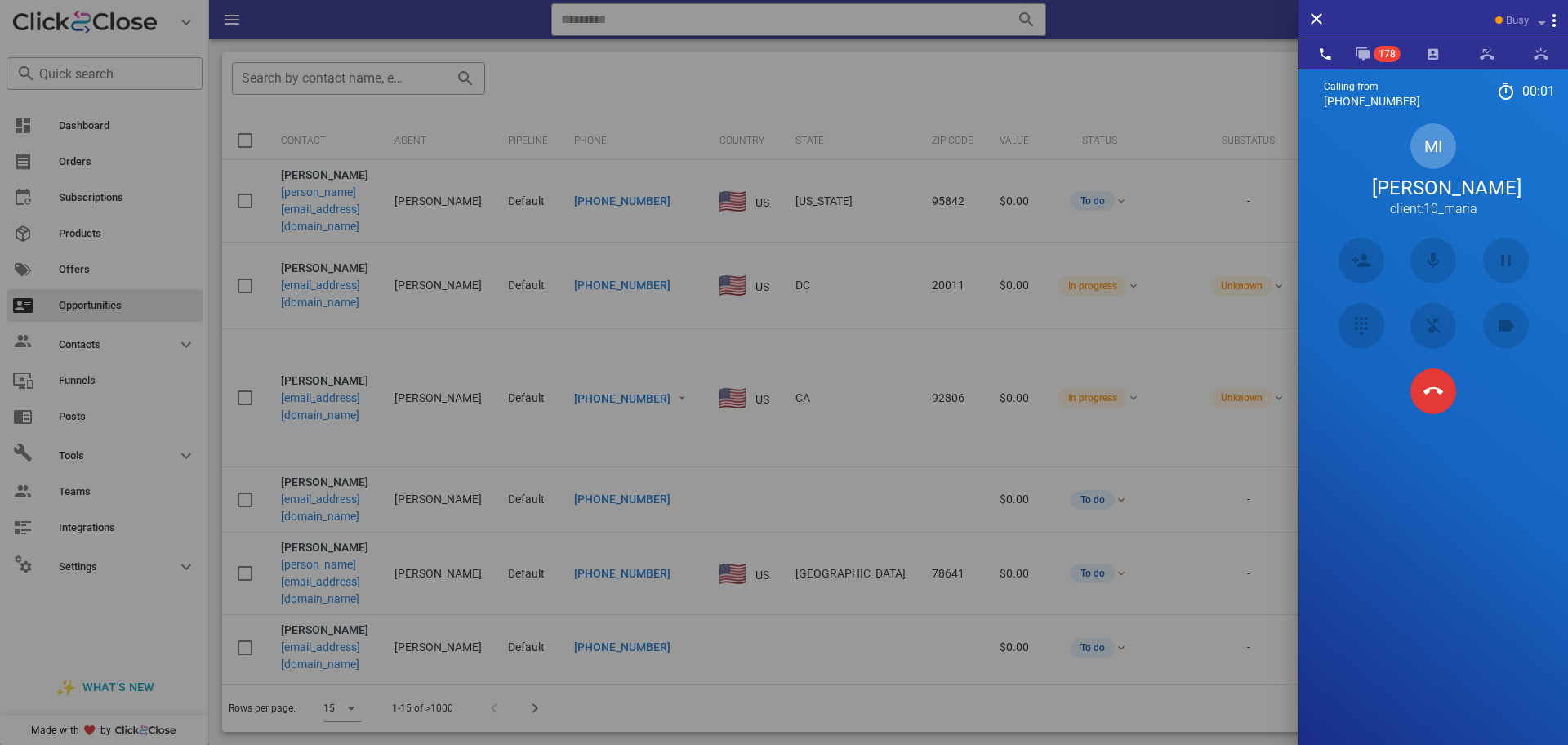 click on "Calling from [PHONE_NUMBER] 00: 01  Unknown      ▼     [GEOGRAPHIC_DATA]
+376
[GEOGRAPHIC_DATA]
+54
[GEOGRAPHIC_DATA]
+297
[GEOGRAPHIC_DATA]
+61
[GEOGRAPHIC_DATA] ([GEOGRAPHIC_DATA])
+32
[GEOGRAPHIC_DATA]
+591
[GEOGRAPHIC_DATA] ([GEOGRAPHIC_DATA])
+55
[GEOGRAPHIC_DATA]
+1
[GEOGRAPHIC_DATA]
+56
[GEOGRAPHIC_DATA]
+57
[GEOGRAPHIC_DATA]
+[GEOGRAPHIC_DATA] ([GEOGRAPHIC_DATA])
+1
[GEOGRAPHIC_DATA]
+593
[GEOGRAPHIC_DATA]
+503
[GEOGRAPHIC_DATA]
+33
[GEOGRAPHIC_DATA] ([GEOGRAPHIC_DATA])
+49
[GEOGRAPHIC_DATA]
+590
[GEOGRAPHIC_DATA]
+502
[GEOGRAPHIC_DATA]
+504
[GEOGRAPHIC_DATA] ([GEOGRAPHIC_DATA])
+354
[GEOGRAPHIC_DATA] ([GEOGRAPHIC_DATA])
+91
[GEOGRAPHIC_DATA] (‫[GEOGRAPHIC_DATA]‬‎)
+972
[GEOGRAPHIC_DATA] ([GEOGRAPHIC_DATA])
+39" at bounding box center (1433, 441) 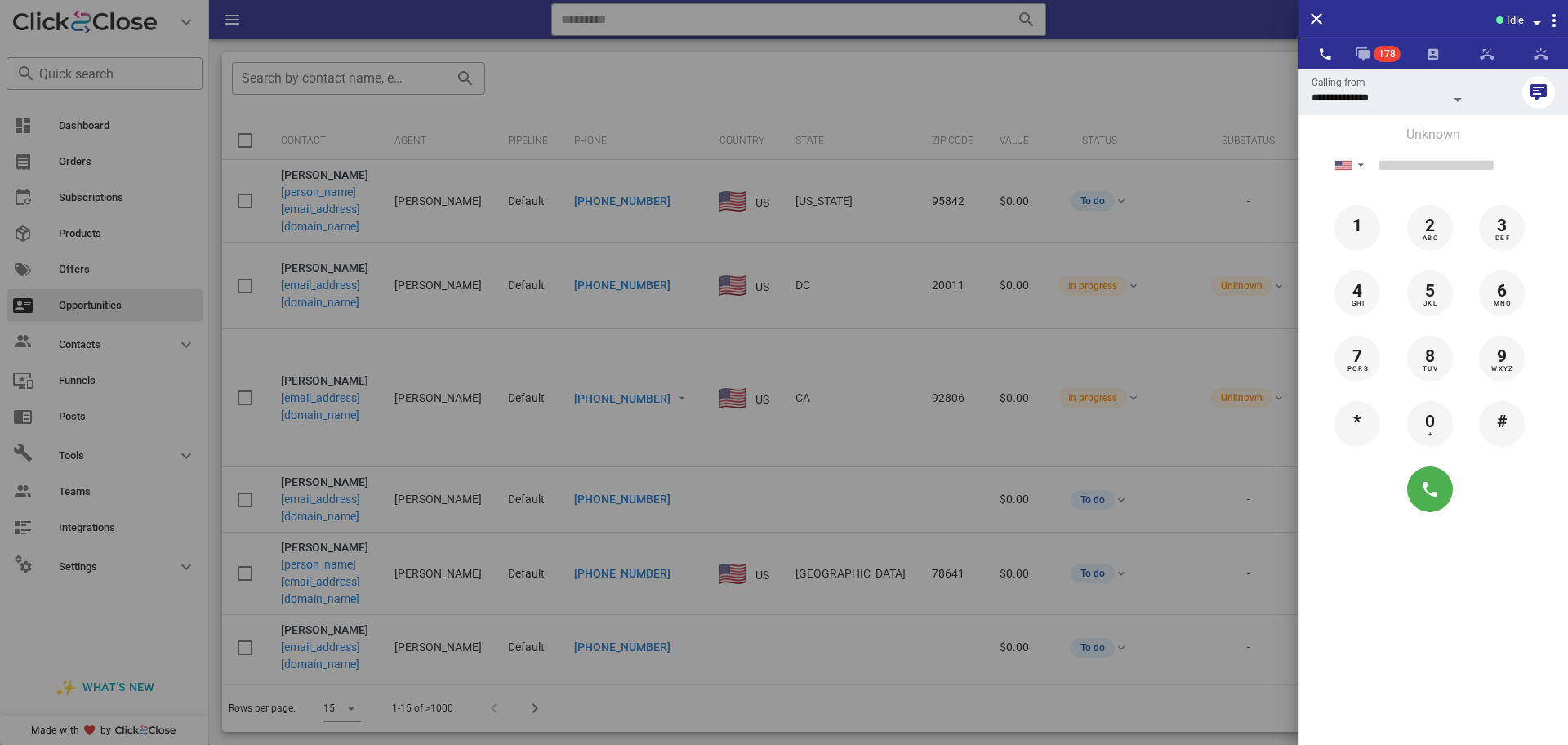 click on "**********" at bounding box center [1433, 441] 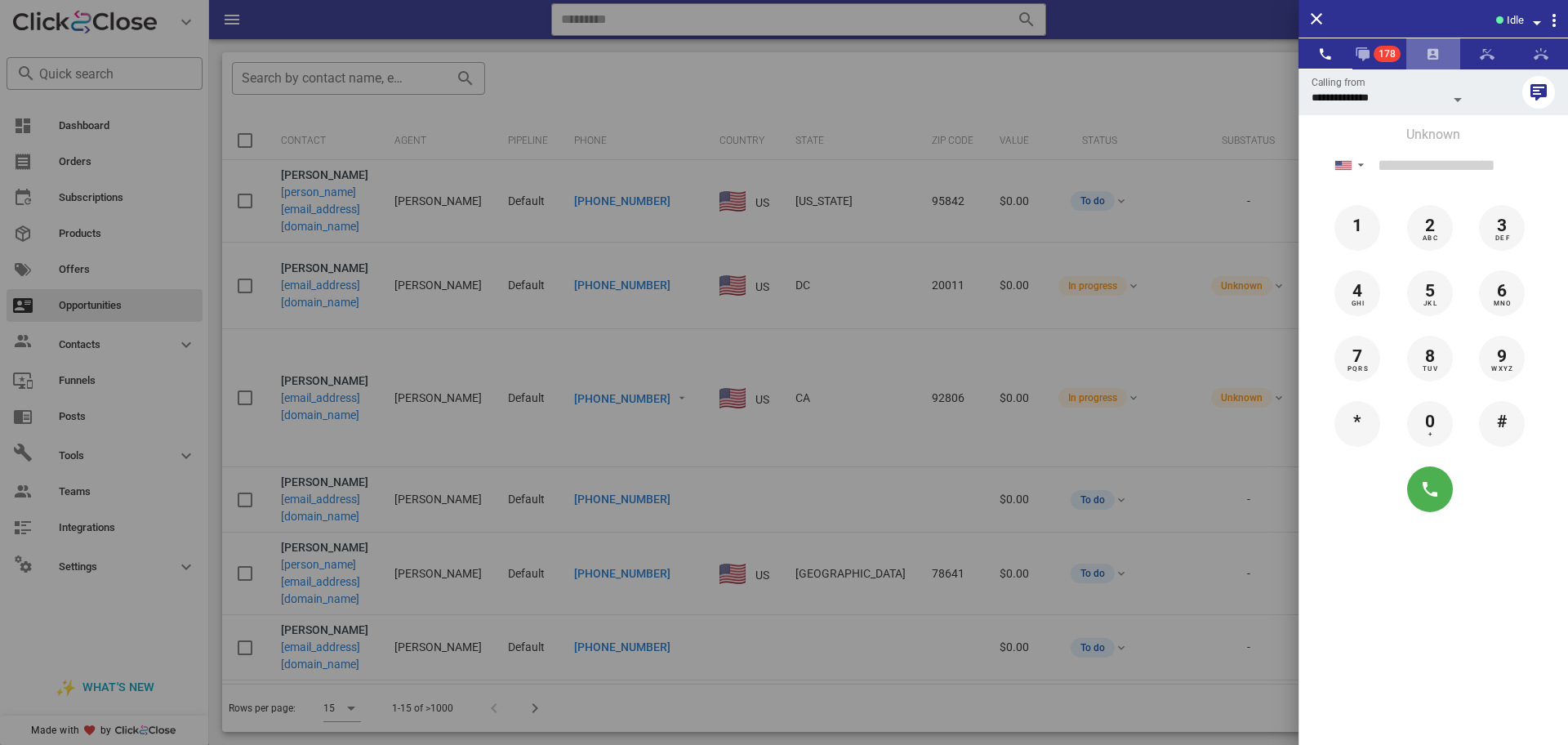 click at bounding box center (1433, 54) 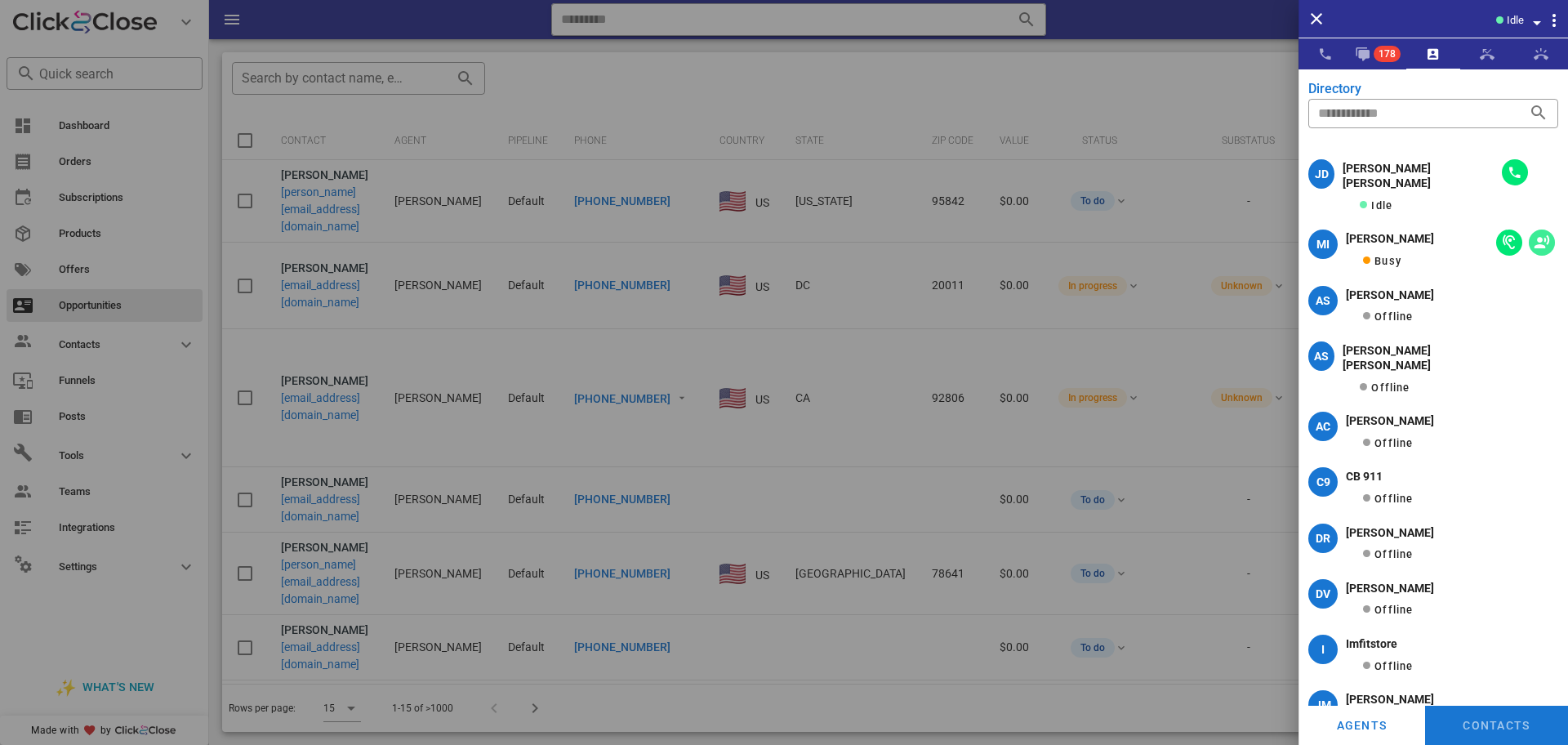 click at bounding box center [1542, 243] 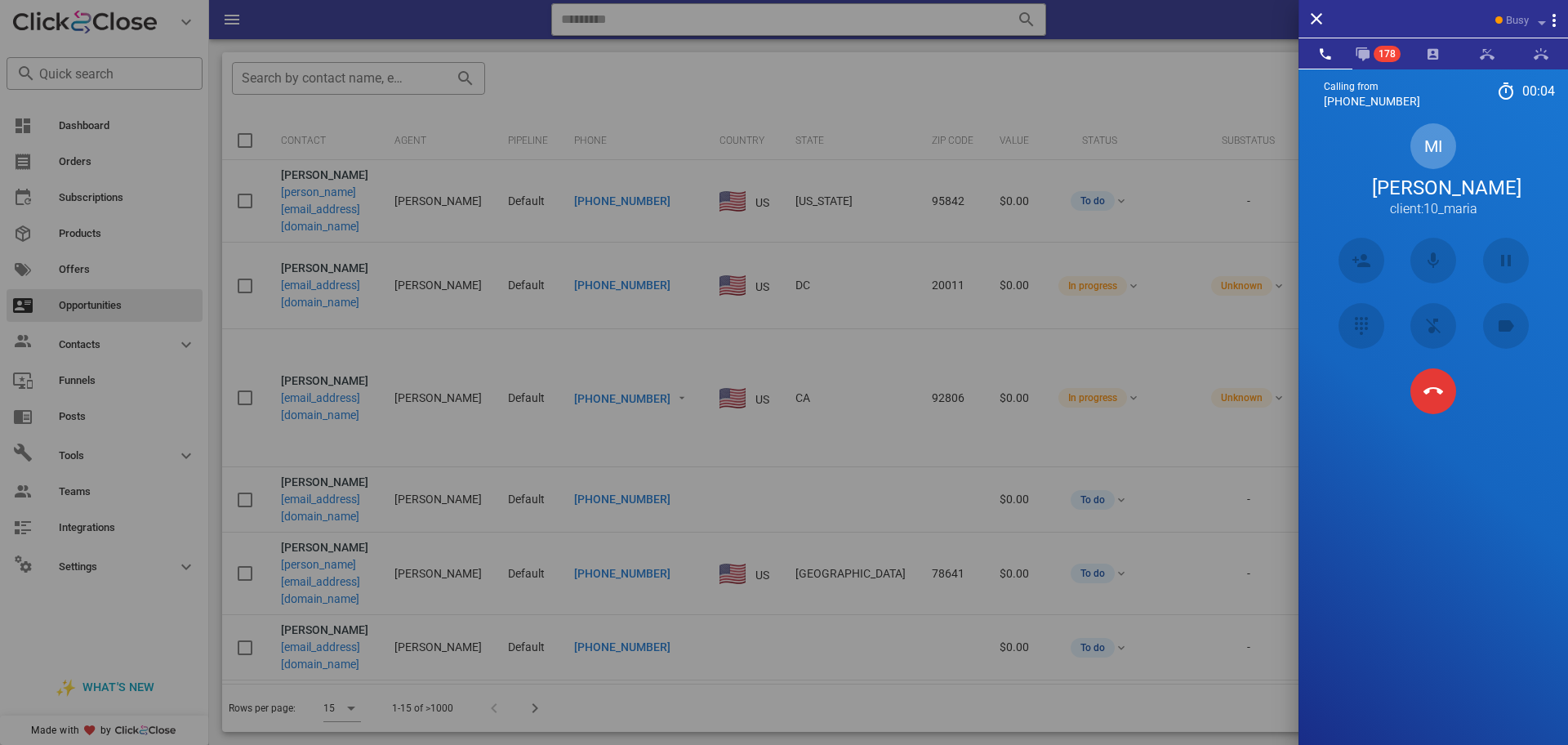 click on "Calling from [PHONE_NUMBER] 00: 04  Unknown      ▼     [GEOGRAPHIC_DATA]
+376
[GEOGRAPHIC_DATA]
+54
[GEOGRAPHIC_DATA]
+297
[GEOGRAPHIC_DATA]
+61
[GEOGRAPHIC_DATA] ([GEOGRAPHIC_DATA])
+32
[GEOGRAPHIC_DATA]
+591
[GEOGRAPHIC_DATA] ([GEOGRAPHIC_DATA])
+55
[GEOGRAPHIC_DATA]
+1
[GEOGRAPHIC_DATA]
+56
[GEOGRAPHIC_DATA]
+57
[GEOGRAPHIC_DATA]
+[GEOGRAPHIC_DATA] ([GEOGRAPHIC_DATA])
+1
[GEOGRAPHIC_DATA]
+593
[GEOGRAPHIC_DATA]
+503
[GEOGRAPHIC_DATA]
+33
[GEOGRAPHIC_DATA] ([GEOGRAPHIC_DATA])
+49
[GEOGRAPHIC_DATA]
+590
[GEOGRAPHIC_DATA]
+502
[GEOGRAPHIC_DATA]
+504
[GEOGRAPHIC_DATA] ([GEOGRAPHIC_DATA])
+354
[GEOGRAPHIC_DATA] ([GEOGRAPHIC_DATA])
+91
[GEOGRAPHIC_DATA] (‫[GEOGRAPHIC_DATA]‬‎)
+972
[GEOGRAPHIC_DATA] ([GEOGRAPHIC_DATA])
+39" at bounding box center (1433, 441) 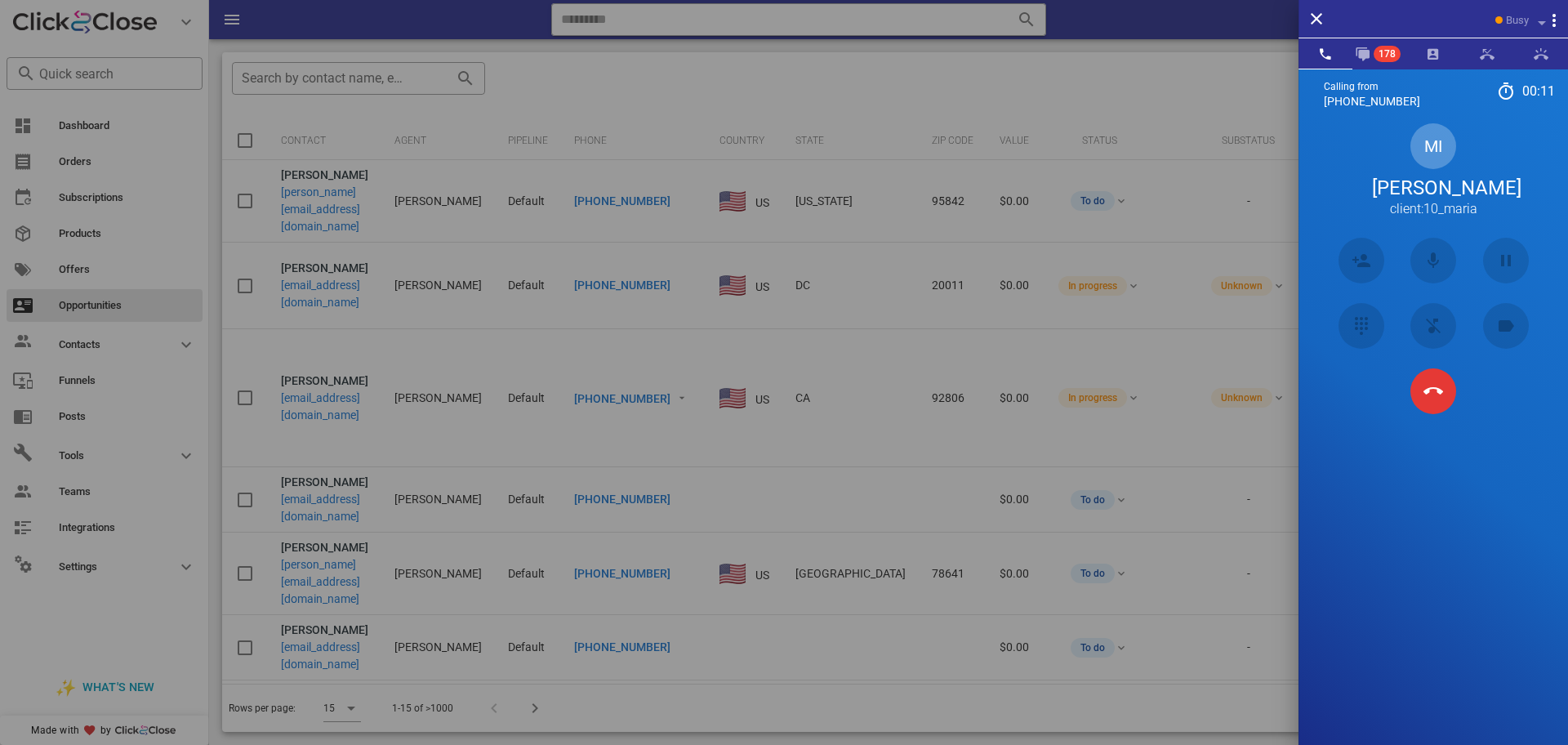 click on "Calling from [PHONE_NUMBER] 00: 11  Unknown      ▼     [GEOGRAPHIC_DATA]
+376
[GEOGRAPHIC_DATA]
+54
[GEOGRAPHIC_DATA]
+297
[GEOGRAPHIC_DATA]
+61
[GEOGRAPHIC_DATA] ([GEOGRAPHIC_DATA])
+32
[GEOGRAPHIC_DATA]
+591
[GEOGRAPHIC_DATA] ([GEOGRAPHIC_DATA])
+55
[GEOGRAPHIC_DATA]
+1
[GEOGRAPHIC_DATA]
+56
[GEOGRAPHIC_DATA]
+57
[GEOGRAPHIC_DATA]
+[GEOGRAPHIC_DATA] ([GEOGRAPHIC_DATA])
+1
[GEOGRAPHIC_DATA]
+593
[GEOGRAPHIC_DATA]
+503
[GEOGRAPHIC_DATA]
+33
[GEOGRAPHIC_DATA] ([GEOGRAPHIC_DATA])
+49
[GEOGRAPHIC_DATA]
+590
[GEOGRAPHIC_DATA]
+502
[GEOGRAPHIC_DATA]
+504
[GEOGRAPHIC_DATA] ([GEOGRAPHIC_DATA])
+354
[GEOGRAPHIC_DATA] ([GEOGRAPHIC_DATA])
+91
[GEOGRAPHIC_DATA] (‫[GEOGRAPHIC_DATA]‬‎)
+972
[GEOGRAPHIC_DATA] ([GEOGRAPHIC_DATA])
+39" at bounding box center (1433, 441) 